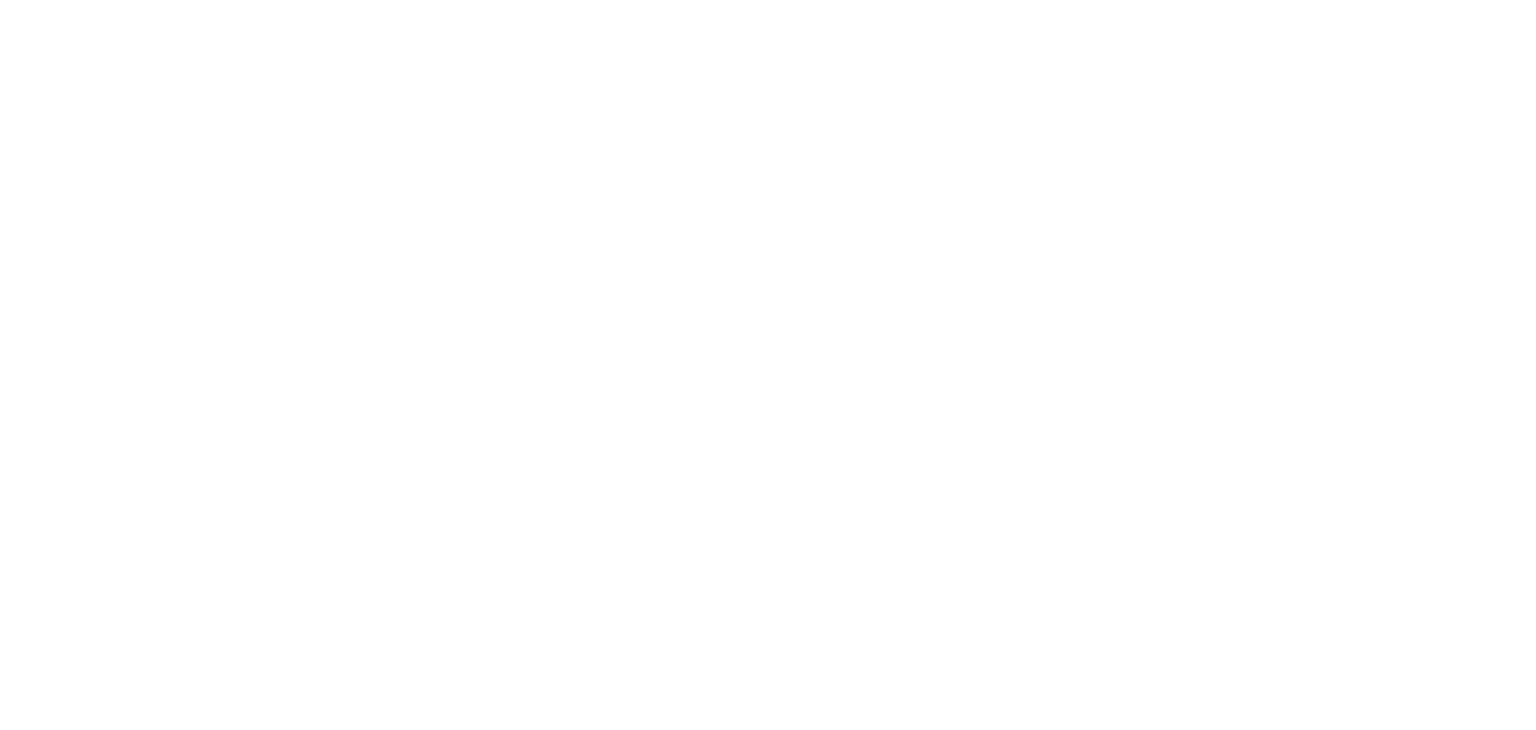 scroll, scrollTop: 0, scrollLeft: 0, axis: both 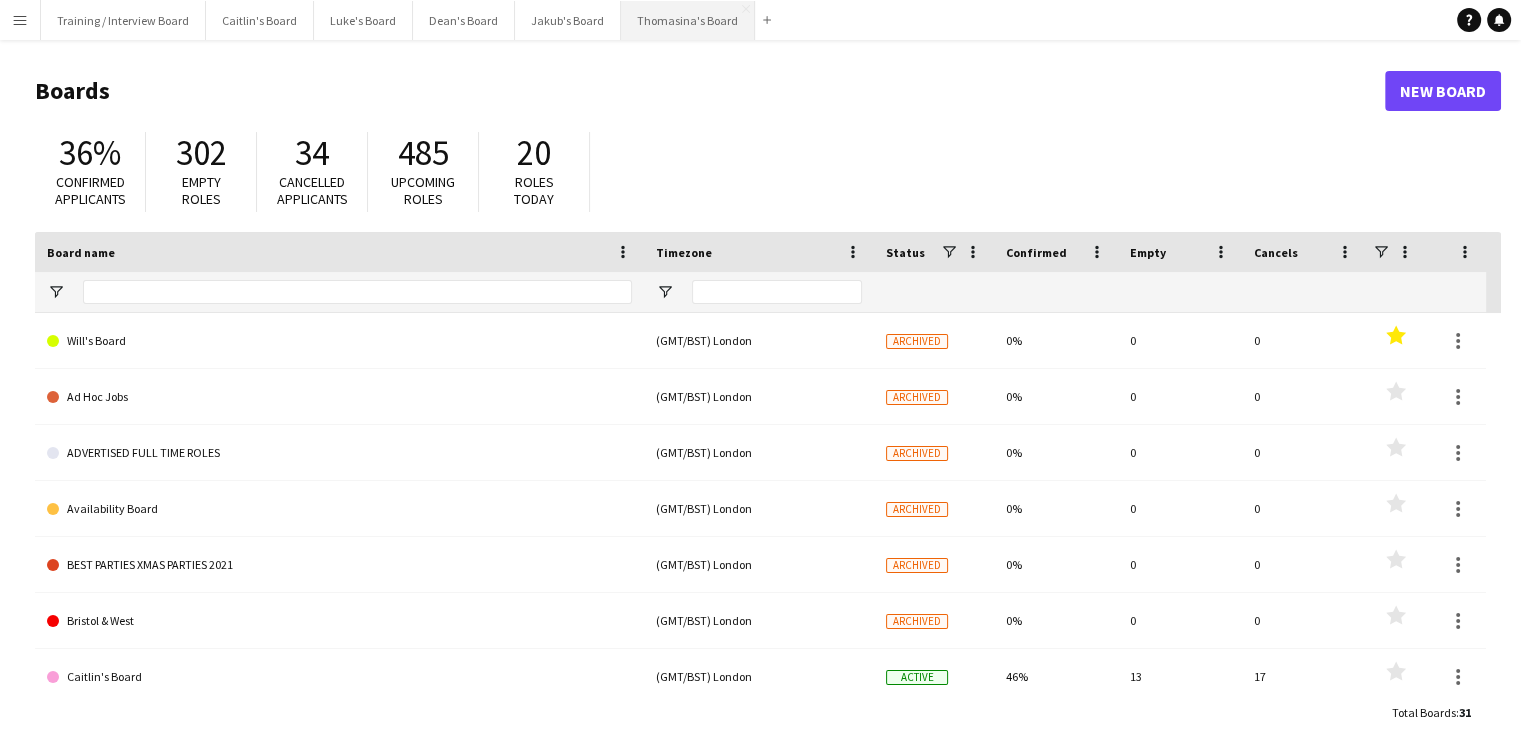 click on "Thomasina's Board
Close" at bounding box center (688, 20) 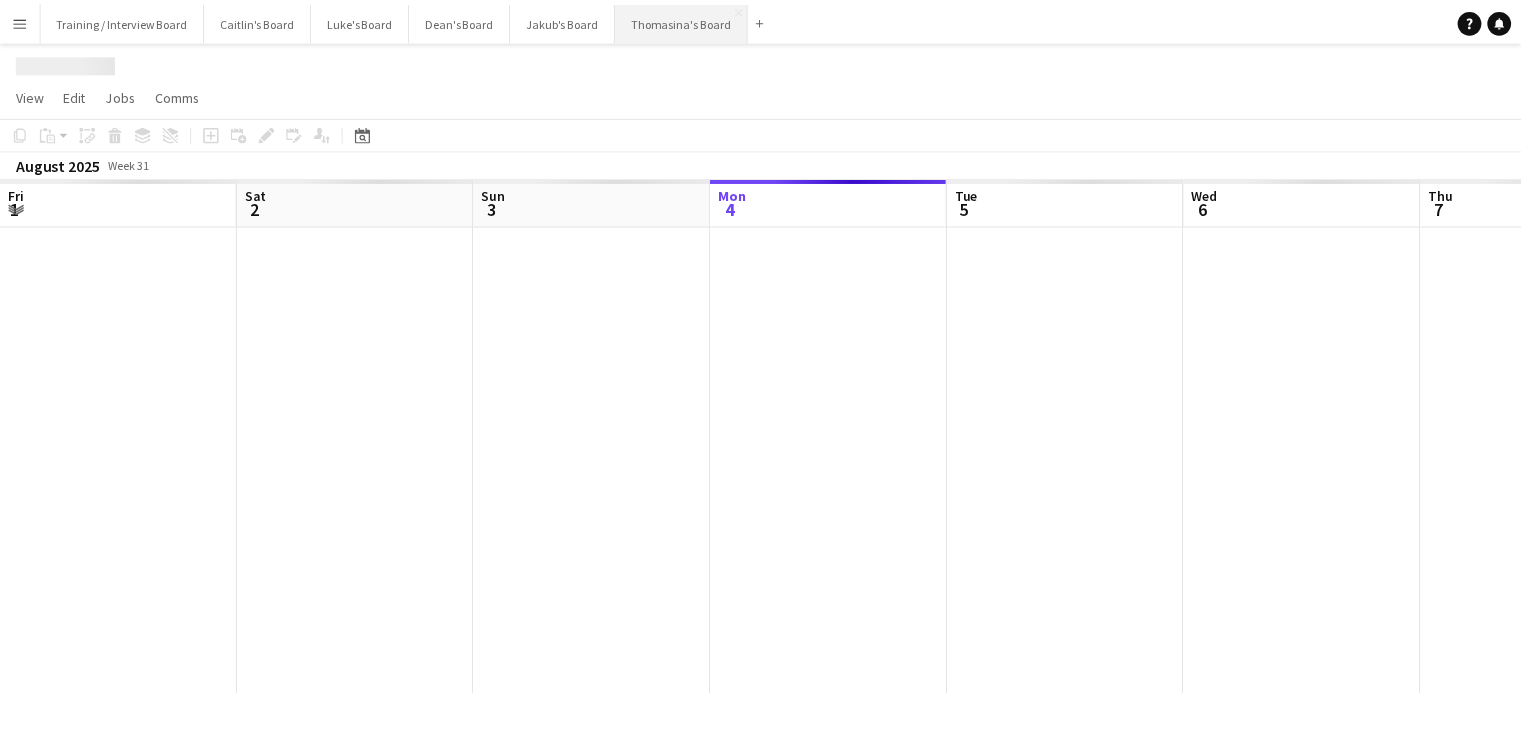 scroll, scrollTop: 0, scrollLeft: 478, axis: horizontal 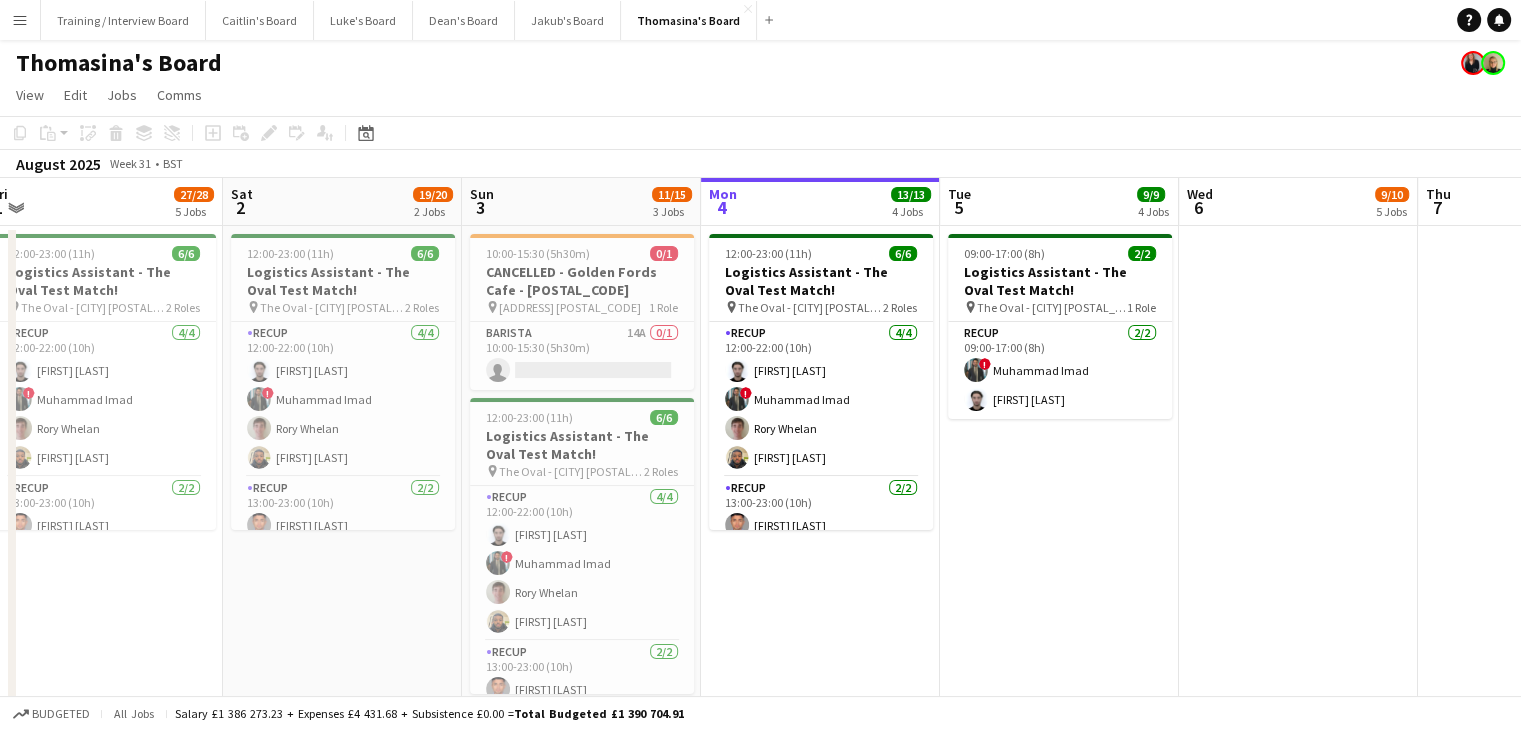 drag, startPoint x: 386, startPoint y: 203, endPoint x: 868, endPoint y: 210, distance: 482.05084 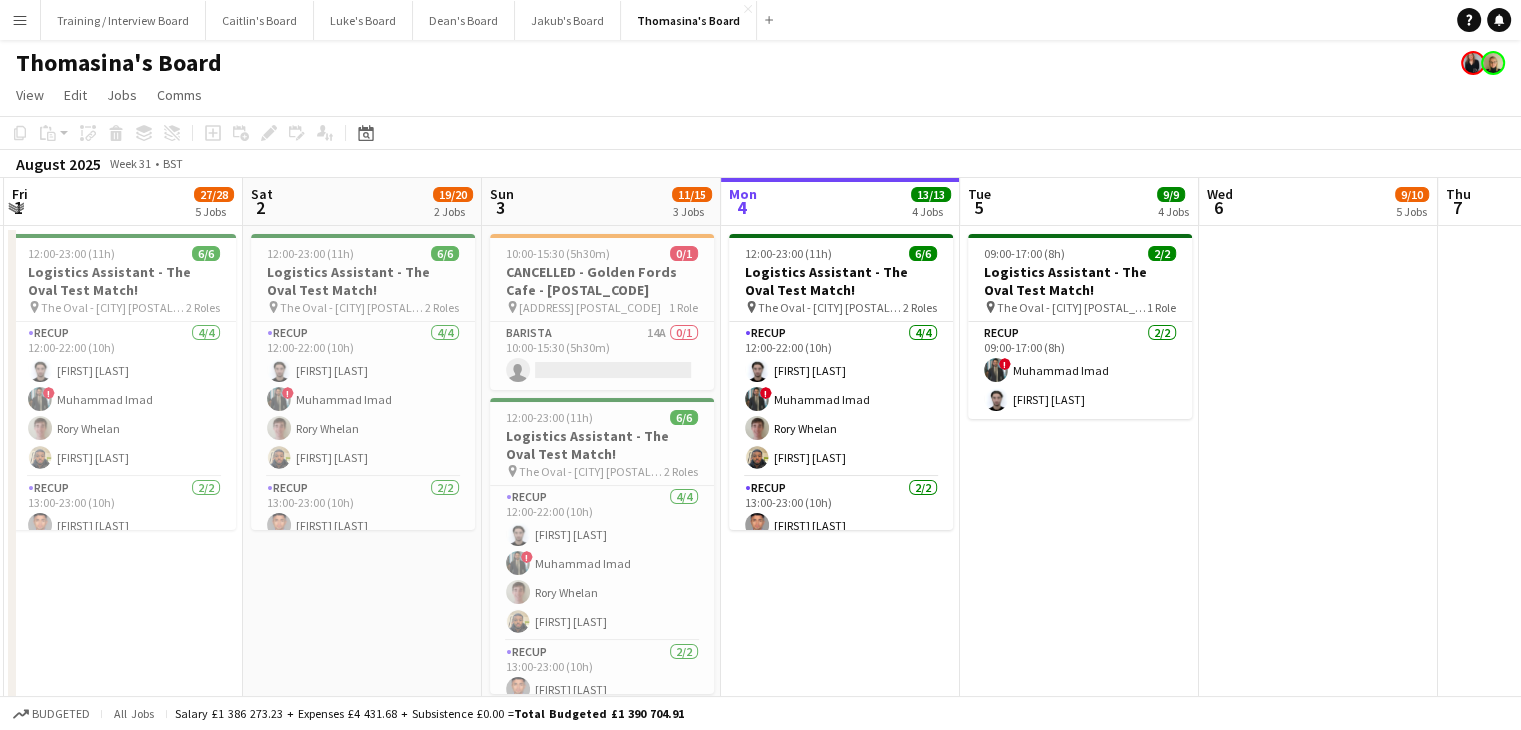 scroll, scrollTop: 0, scrollLeft: 569, axis: horizontal 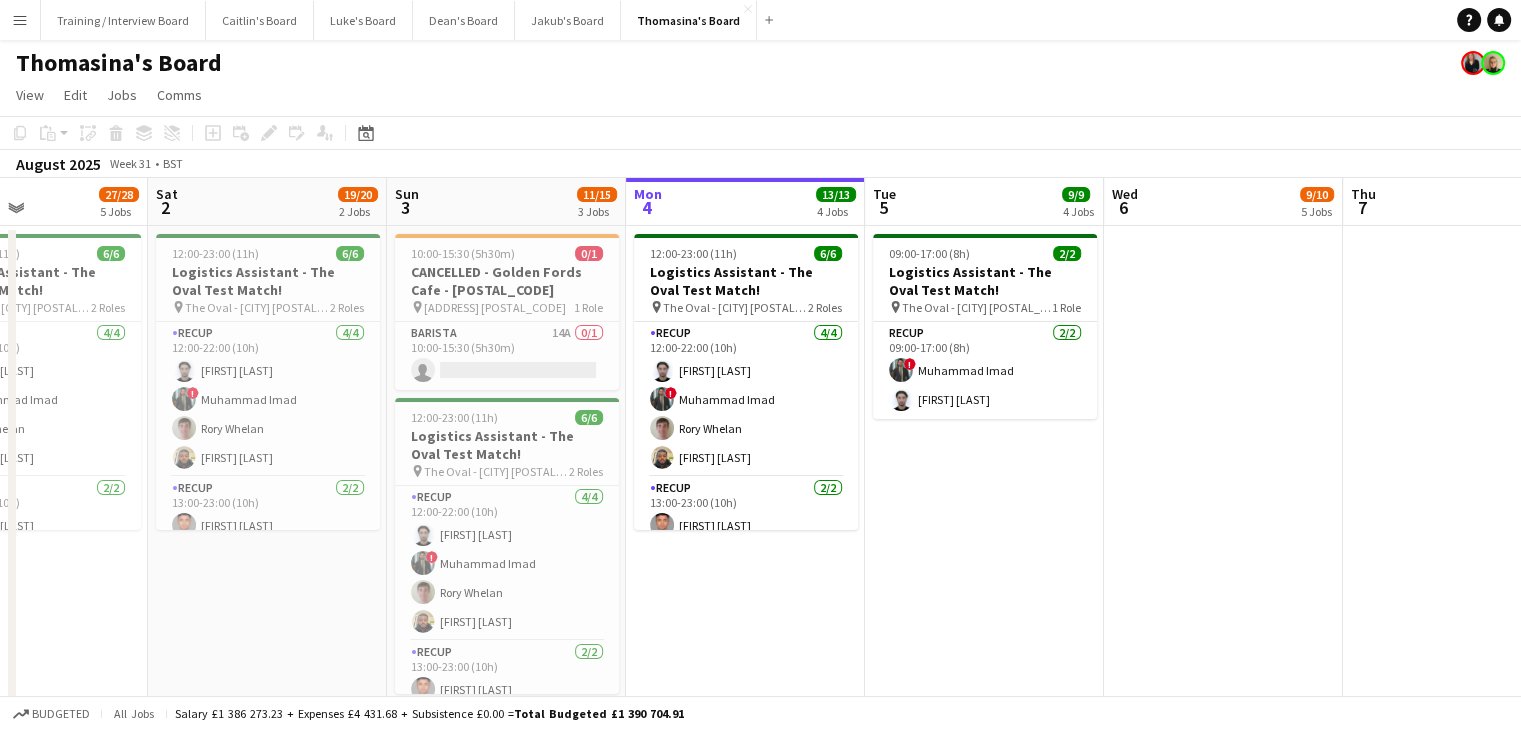 drag, startPoint x: 595, startPoint y: 209, endPoint x: 739, endPoint y: 217, distance: 144.22205 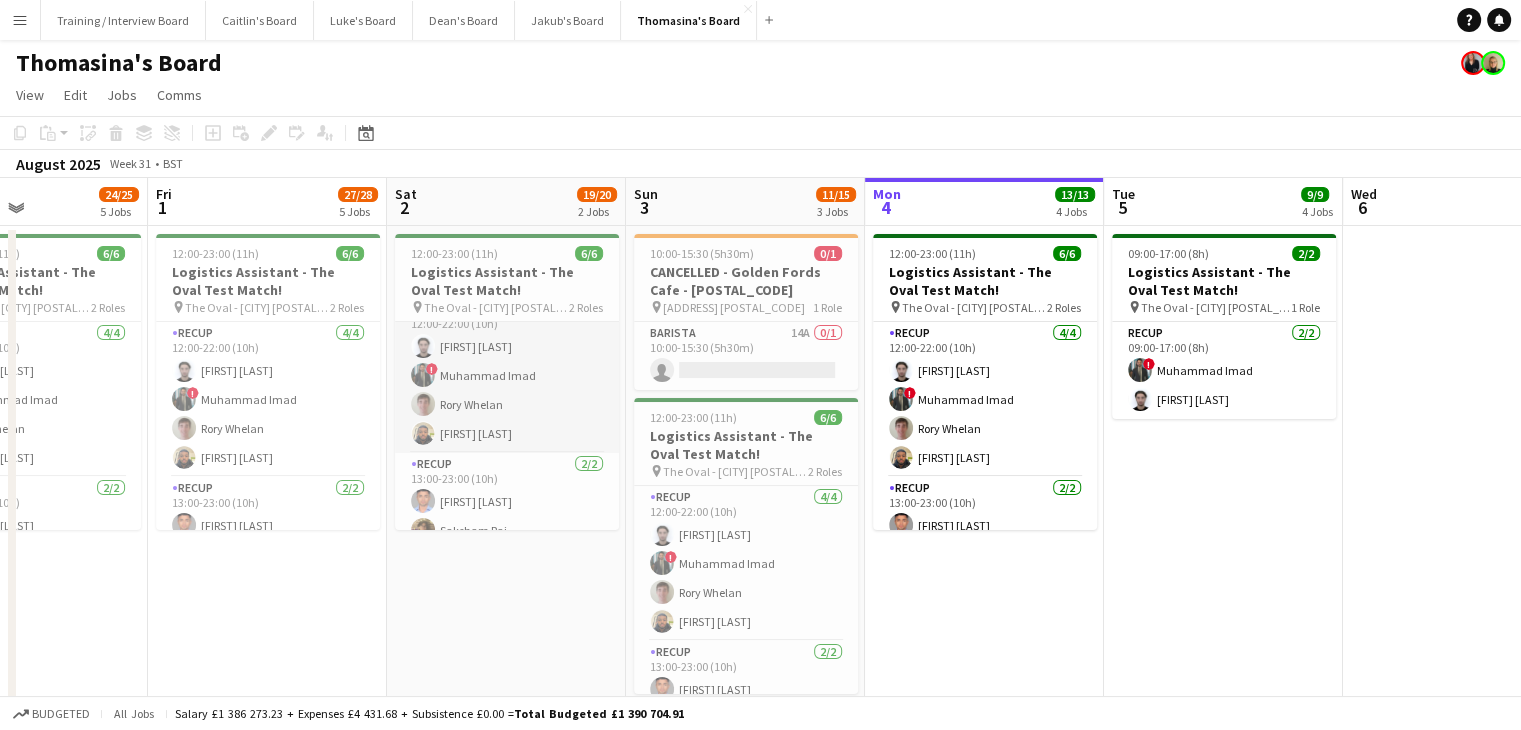 scroll, scrollTop: 44, scrollLeft: 0, axis: vertical 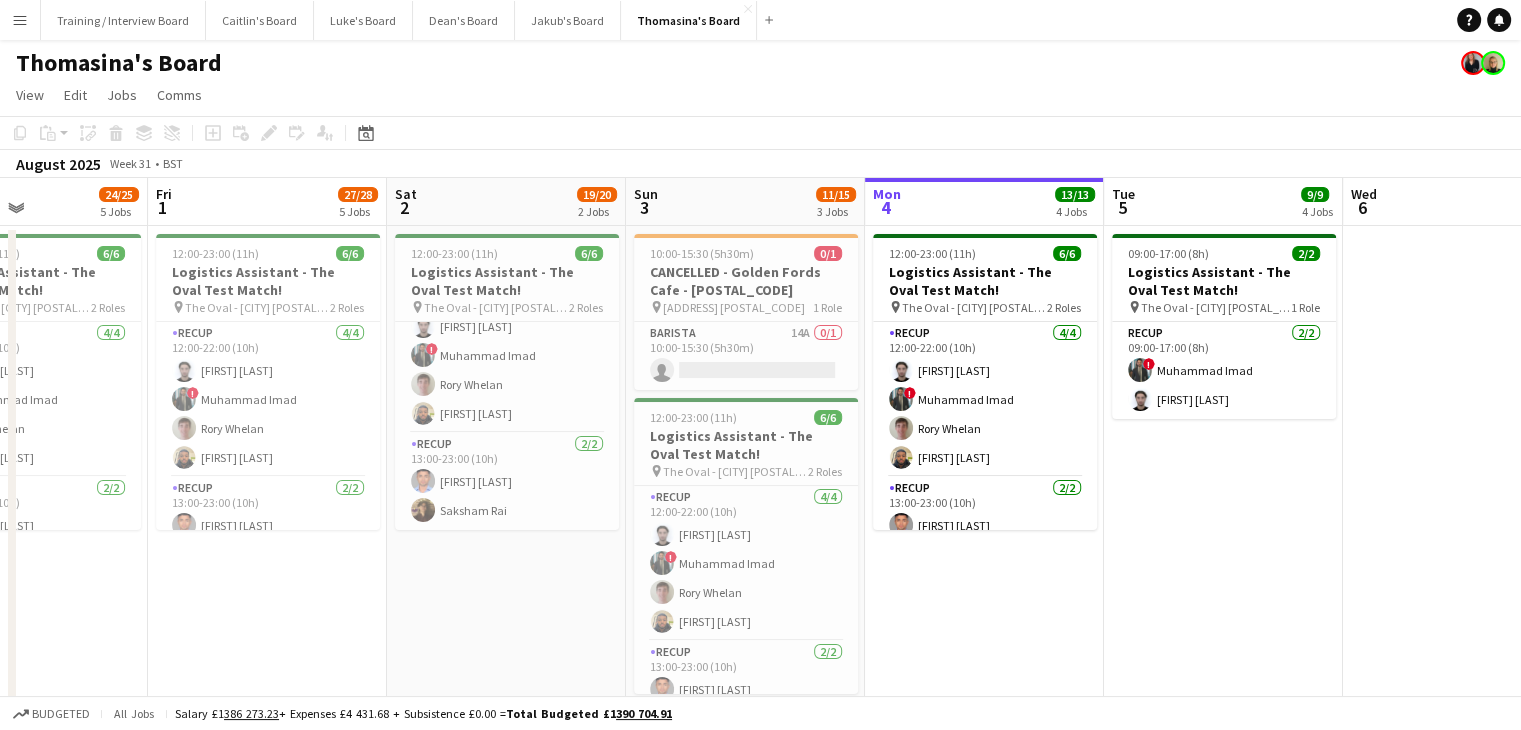 drag, startPoint x: 300, startPoint y: 204, endPoint x: 906, endPoint y: 218, distance: 606.1617 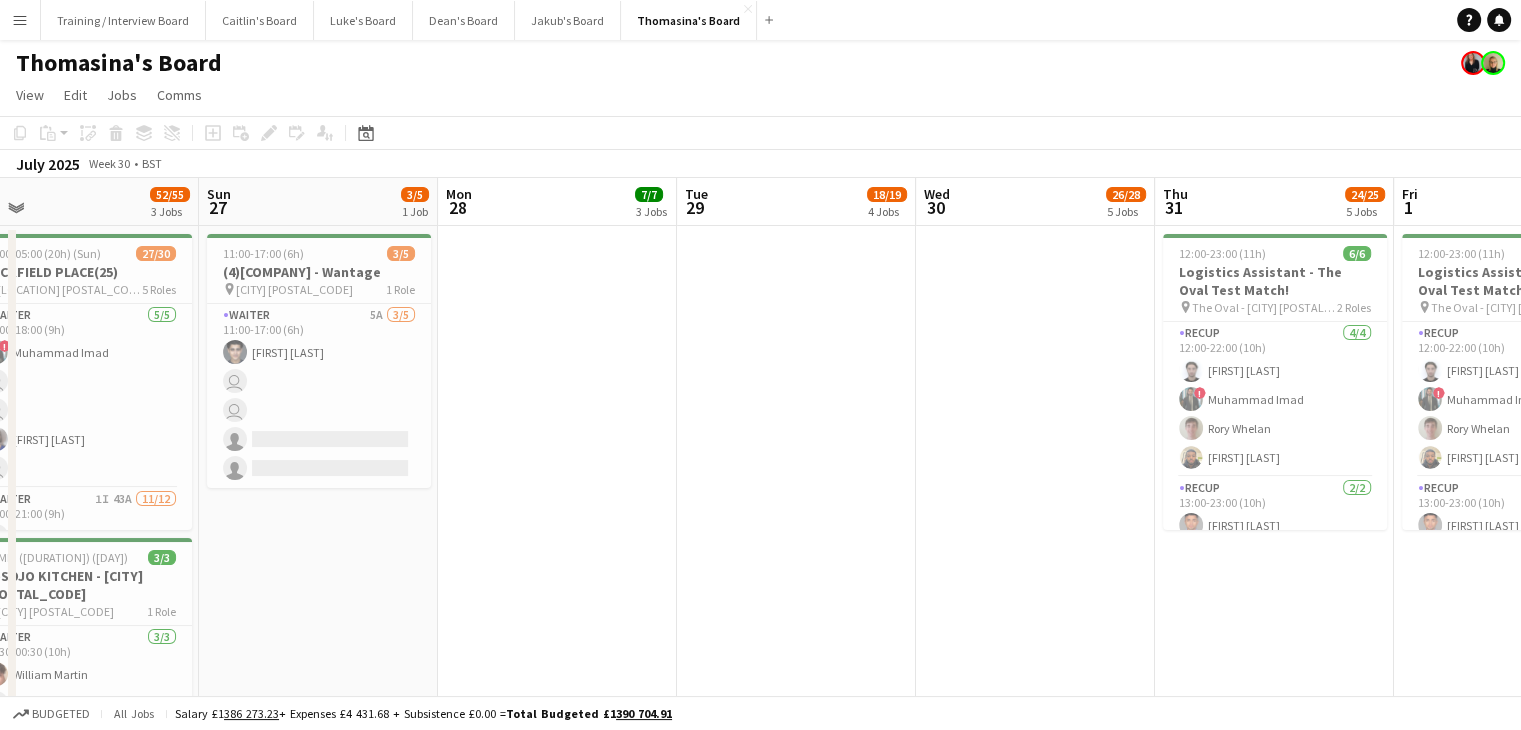 drag, startPoint x: 555, startPoint y: 218, endPoint x: 605, endPoint y: 217, distance: 50.01 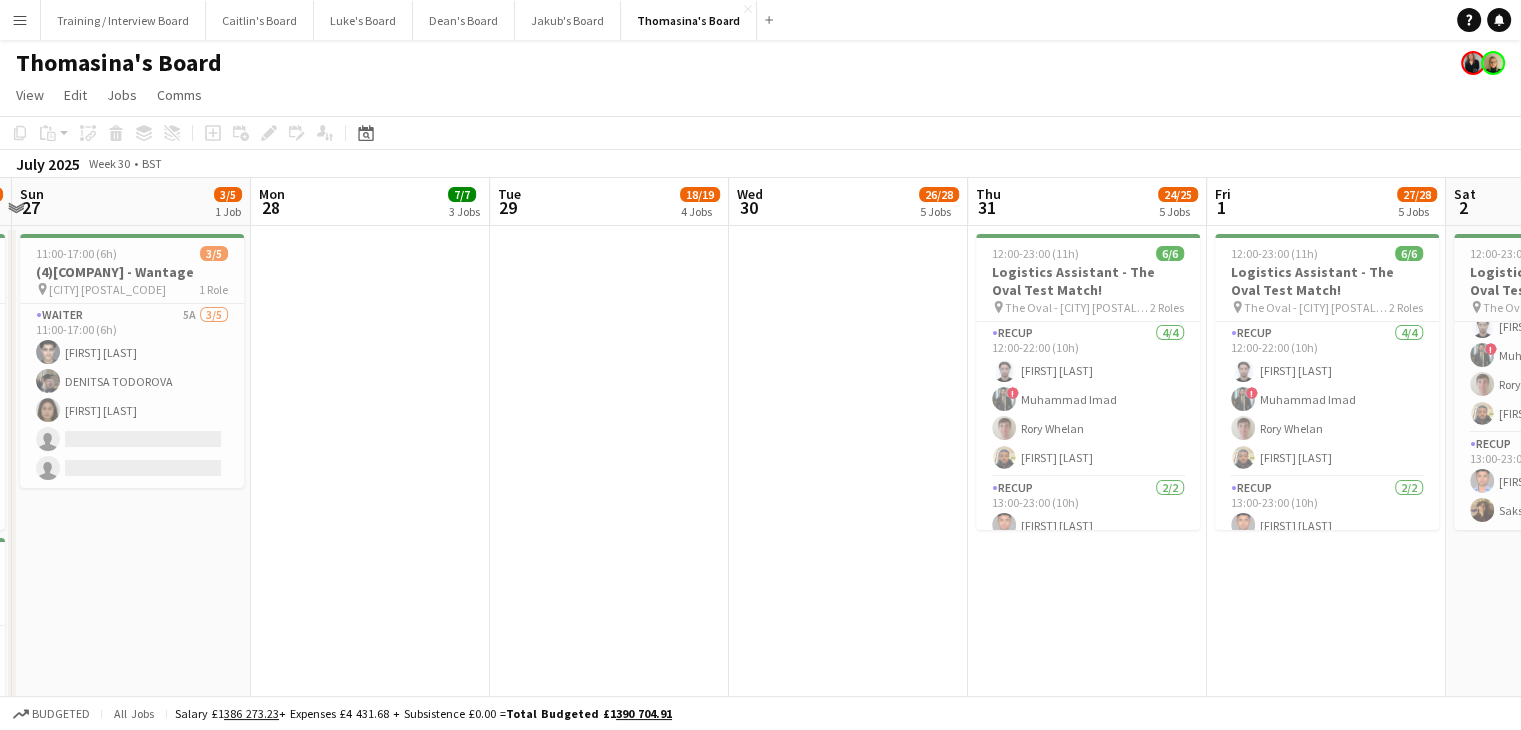 drag, startPoint x: 594, startPoint y: 220, endPoint x: 375, endPoint y: 223, distance: 219.02055 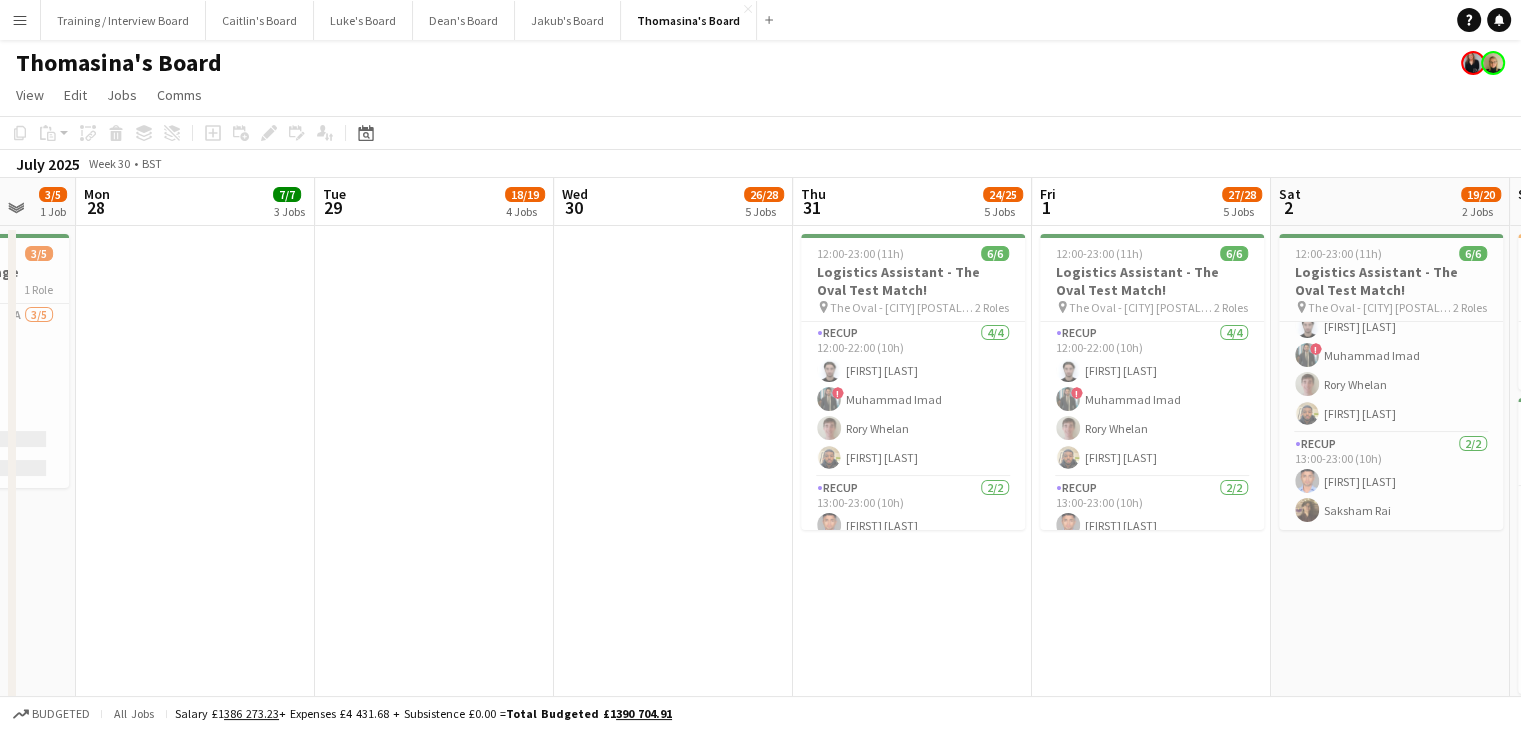 drag, startPoint x: 724, startPoint y: 217, endPoint x: 639, endPoint y: 219, distance: 85.02353 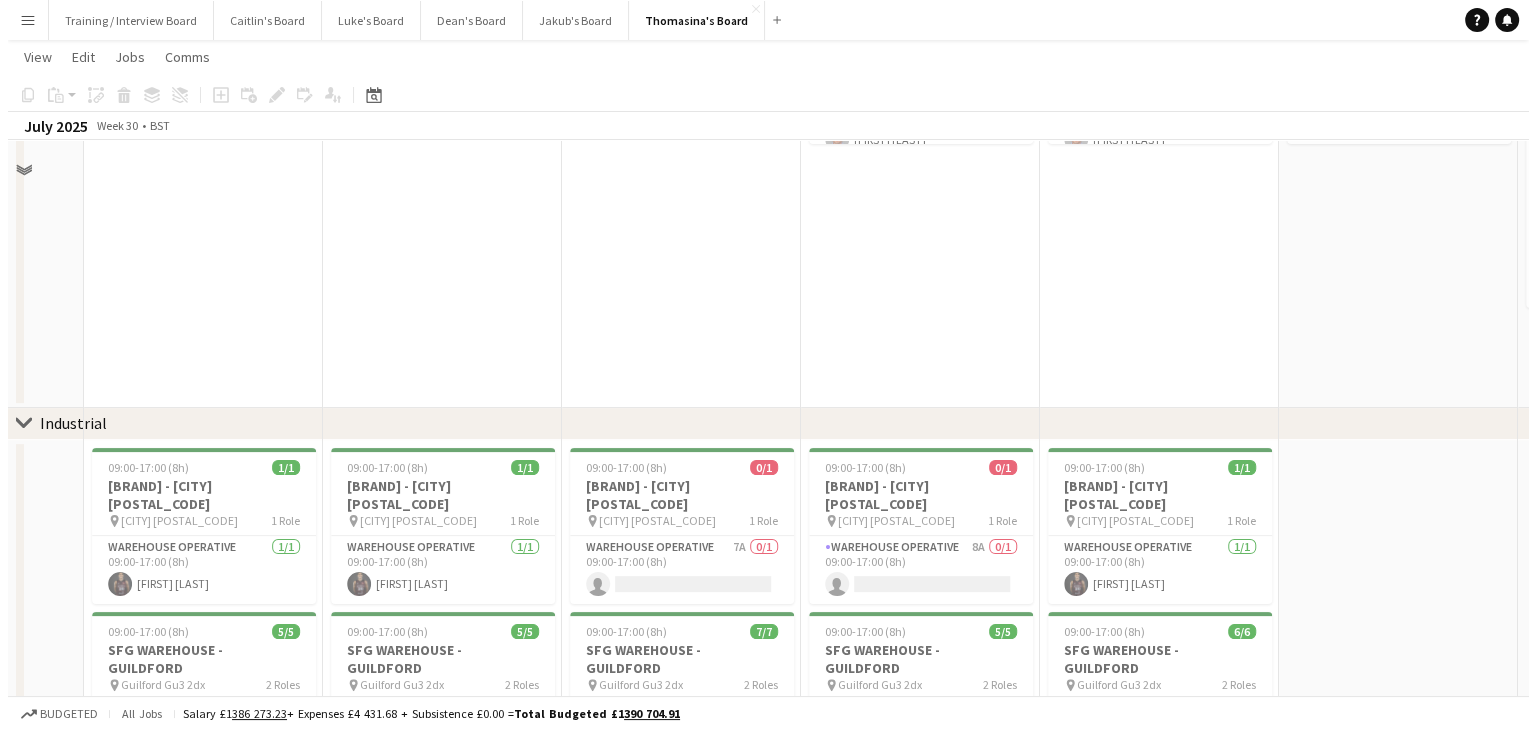 scroll, scrollTop: 0, scrollLeft: 0, axis: both 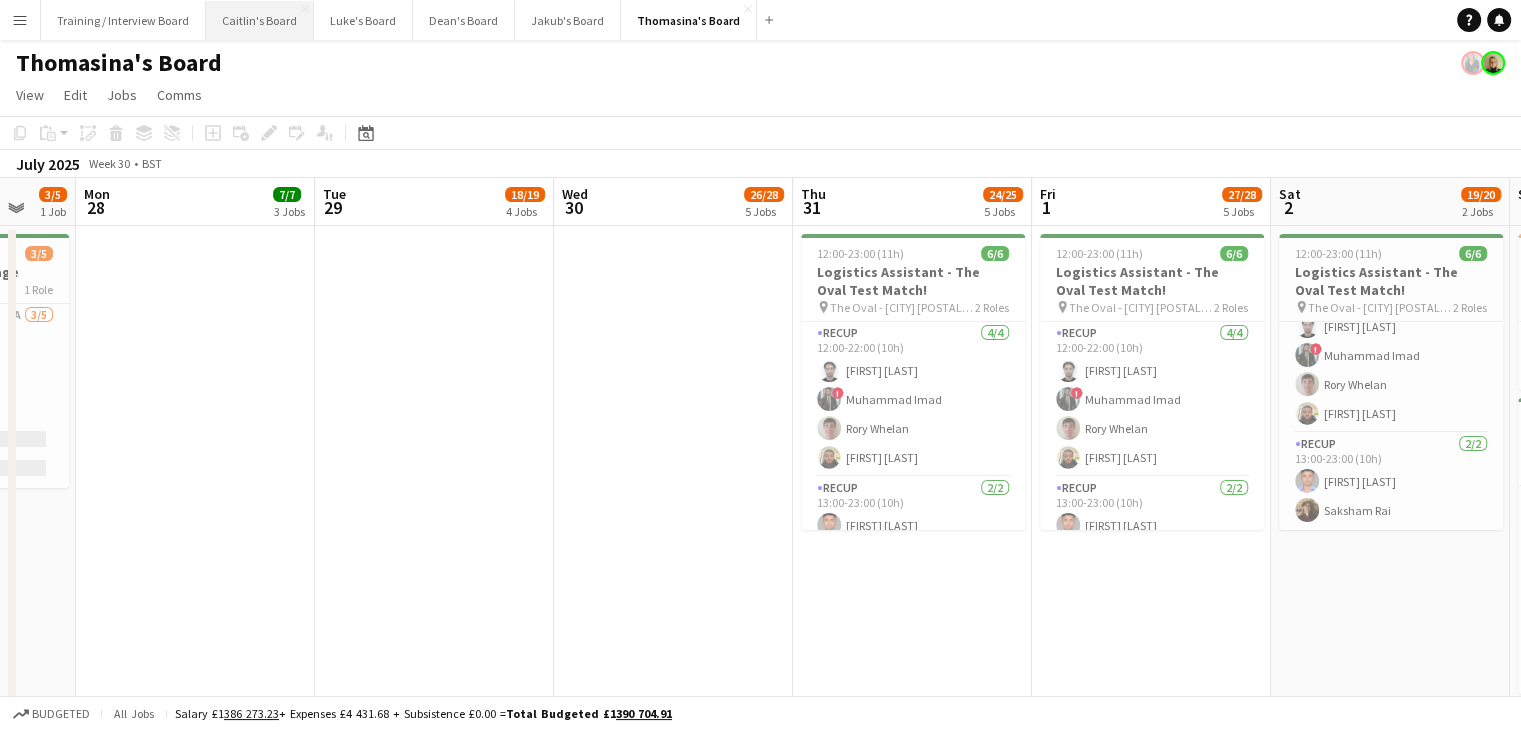 click on "Caitlin's Board
Close" at bounding box center [260, 20] 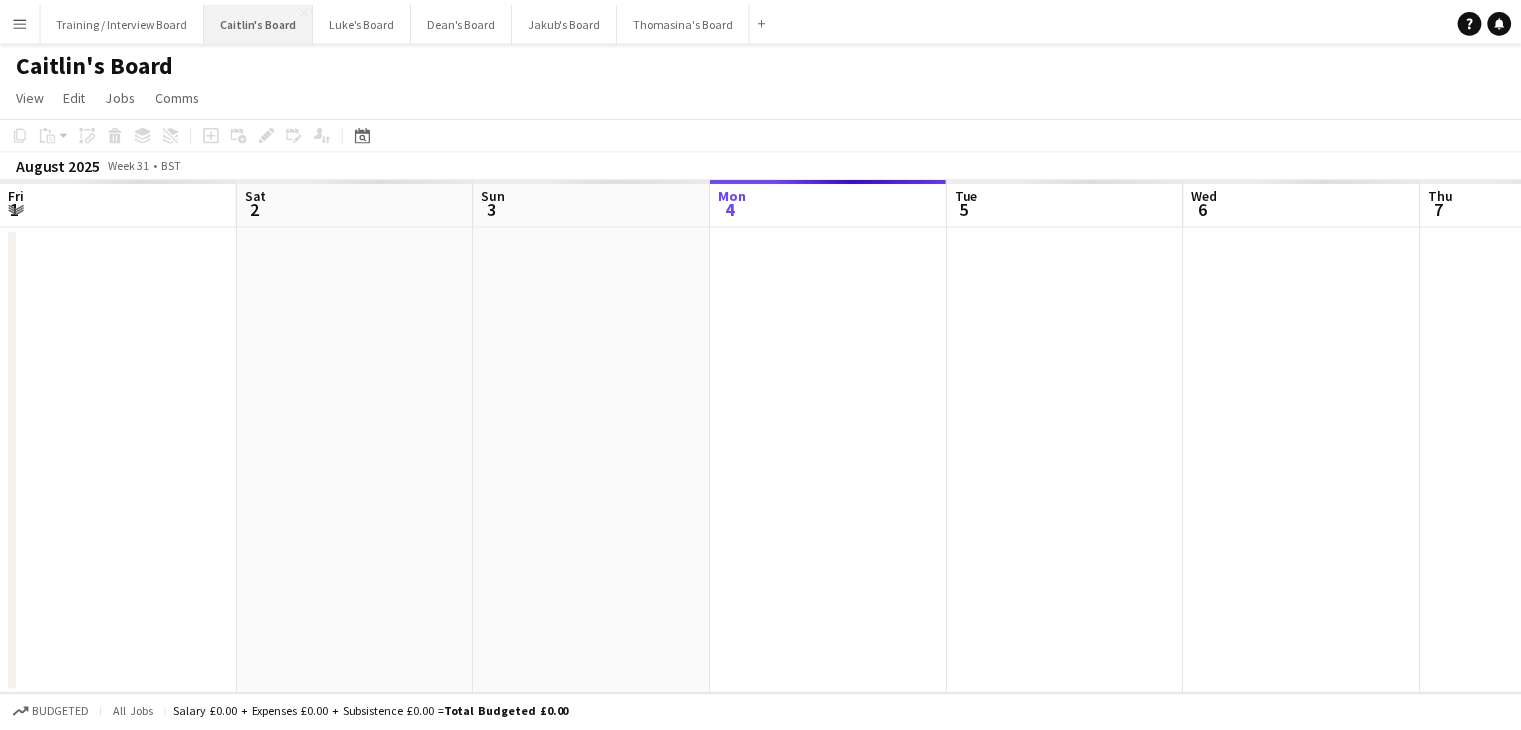 scroll, scrollTop: 0, scrollLeft: 478, axis: horizontal 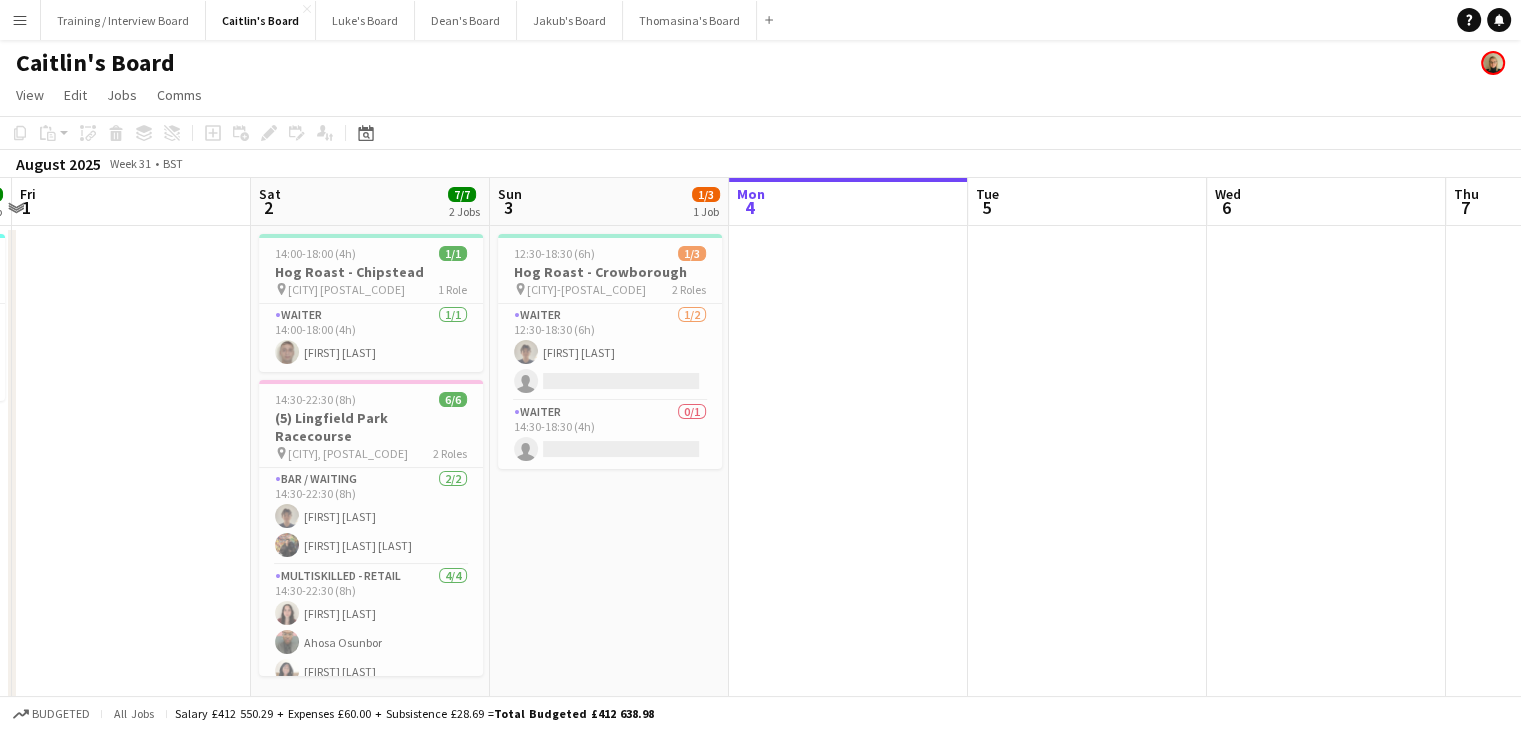 drag, startPoint x: 333, startPoint y: 212, endPoint x: 823, endPoint y: 222, distance: 490.10202 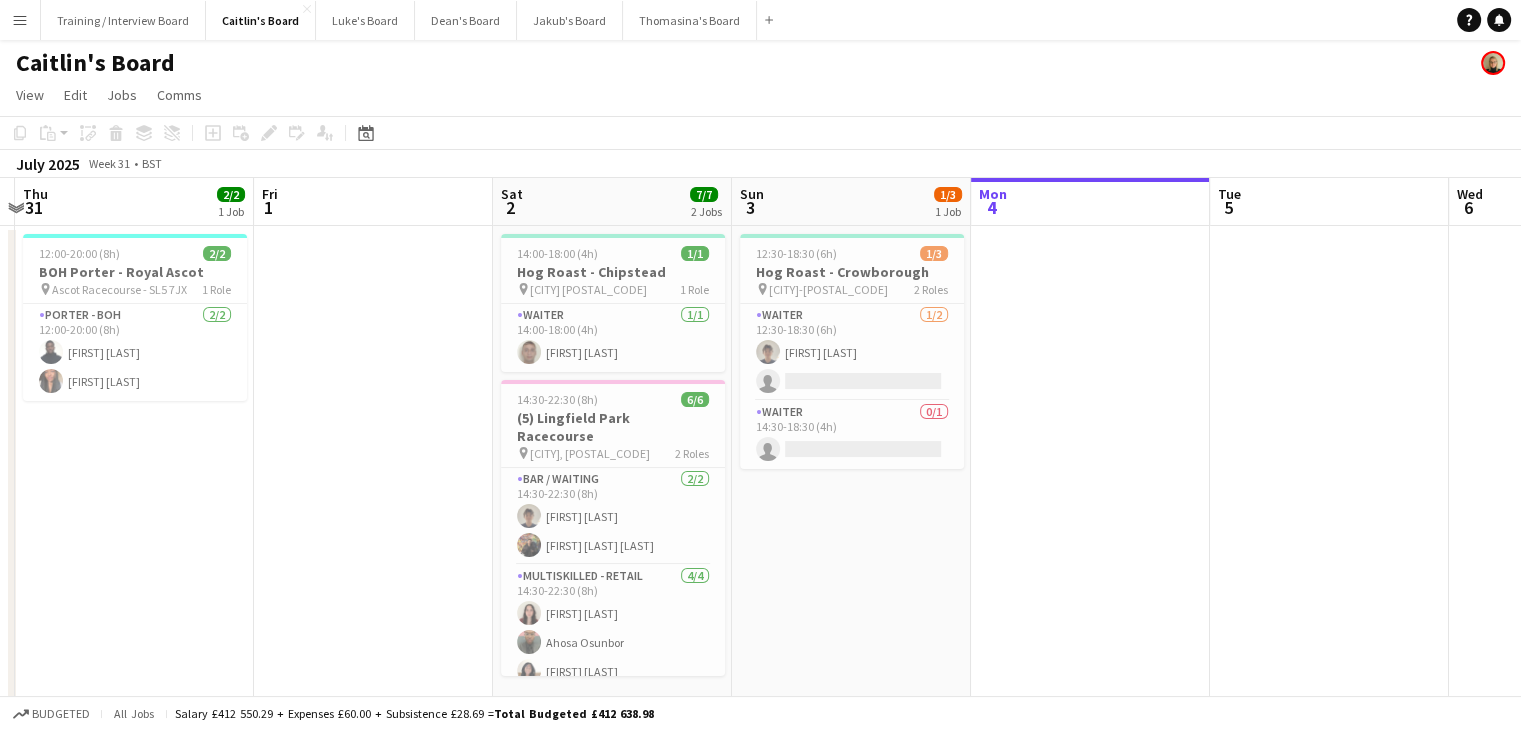 drag, startPoint x: 586, startPoint y: 213, endPoint x: 828, endPoint y: 213, distance: 242 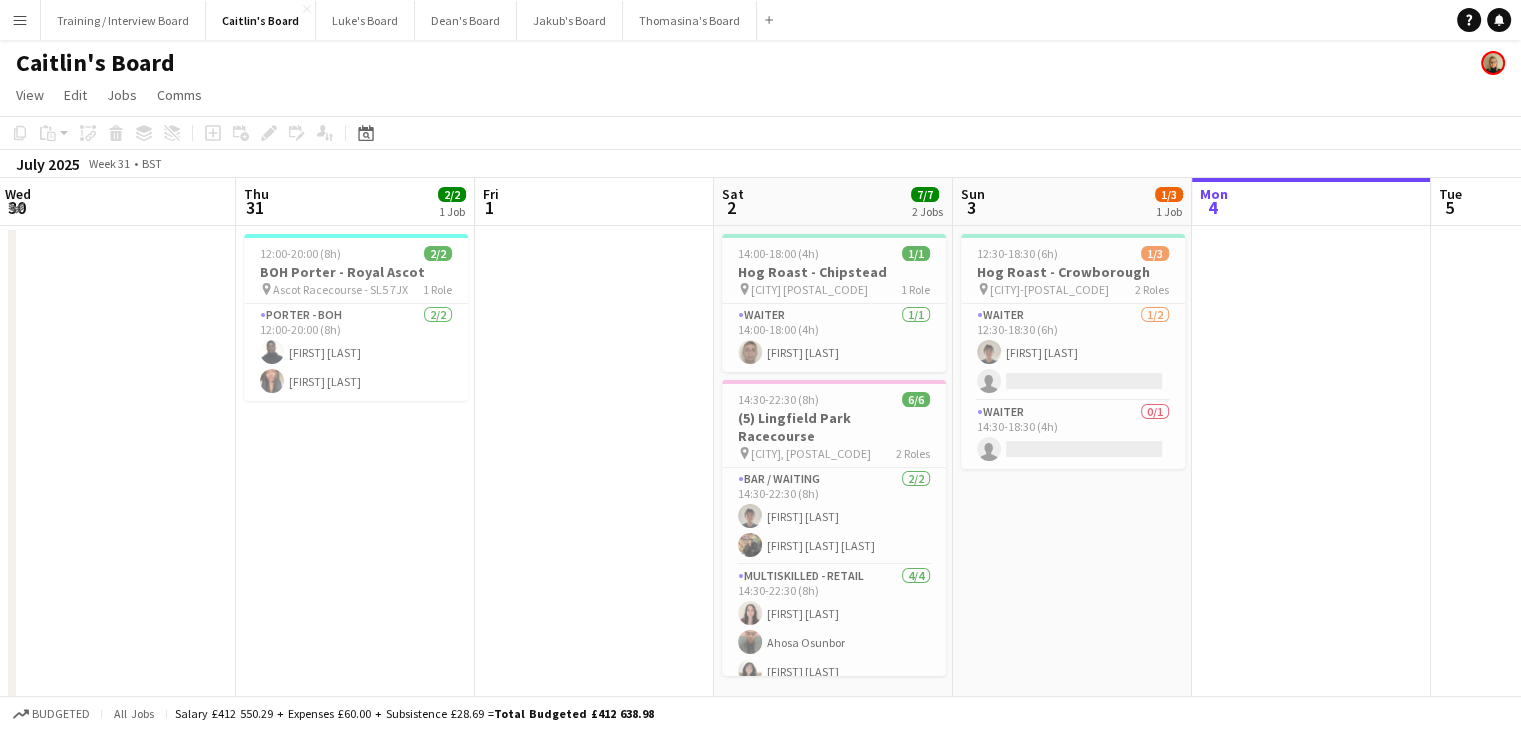 scroll, scrollTop: 0, scrollLeft: 480, axis: horizontal 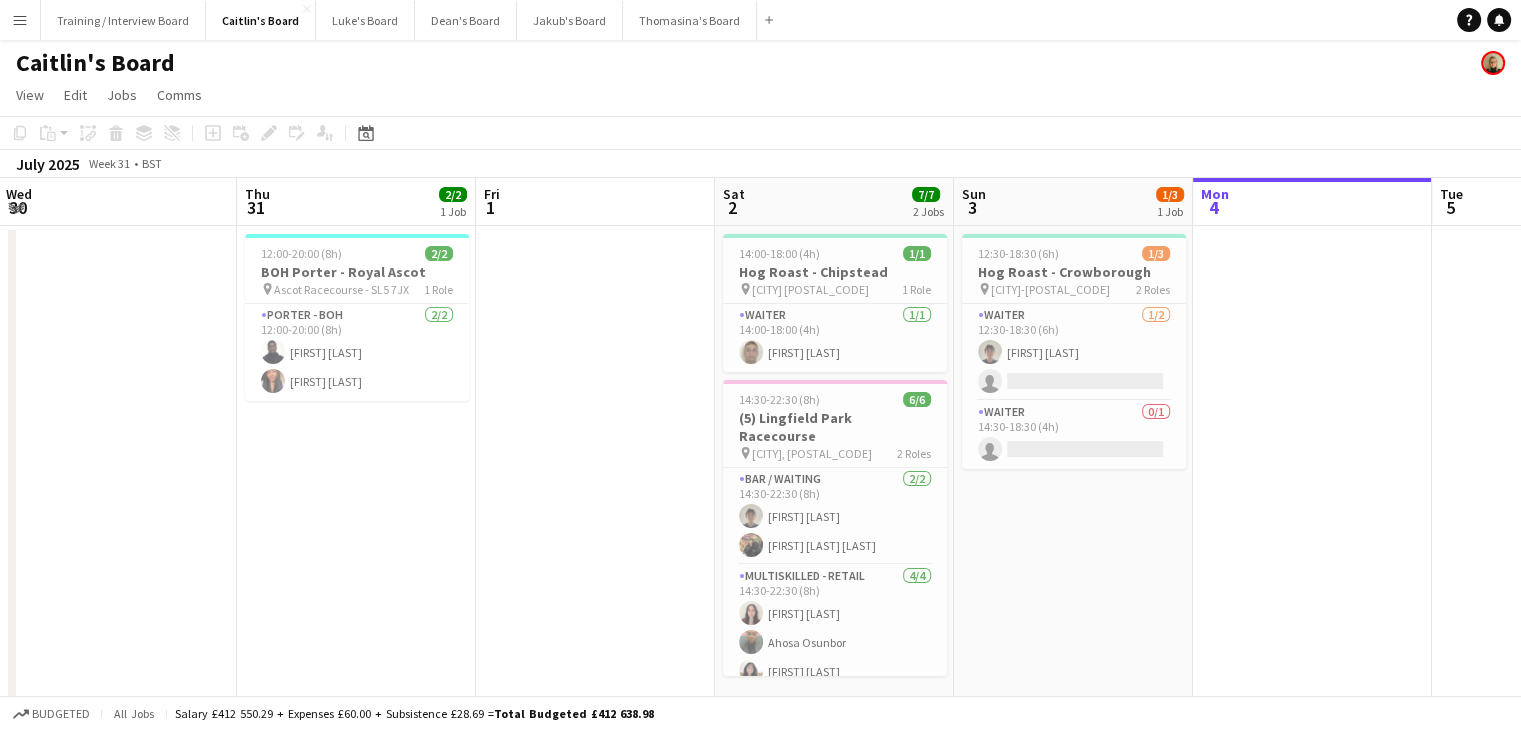 drag, startPoint x: 767, startPoint y: 209, endPoint x: 848, endPoint y: 210, distance: 81.00617 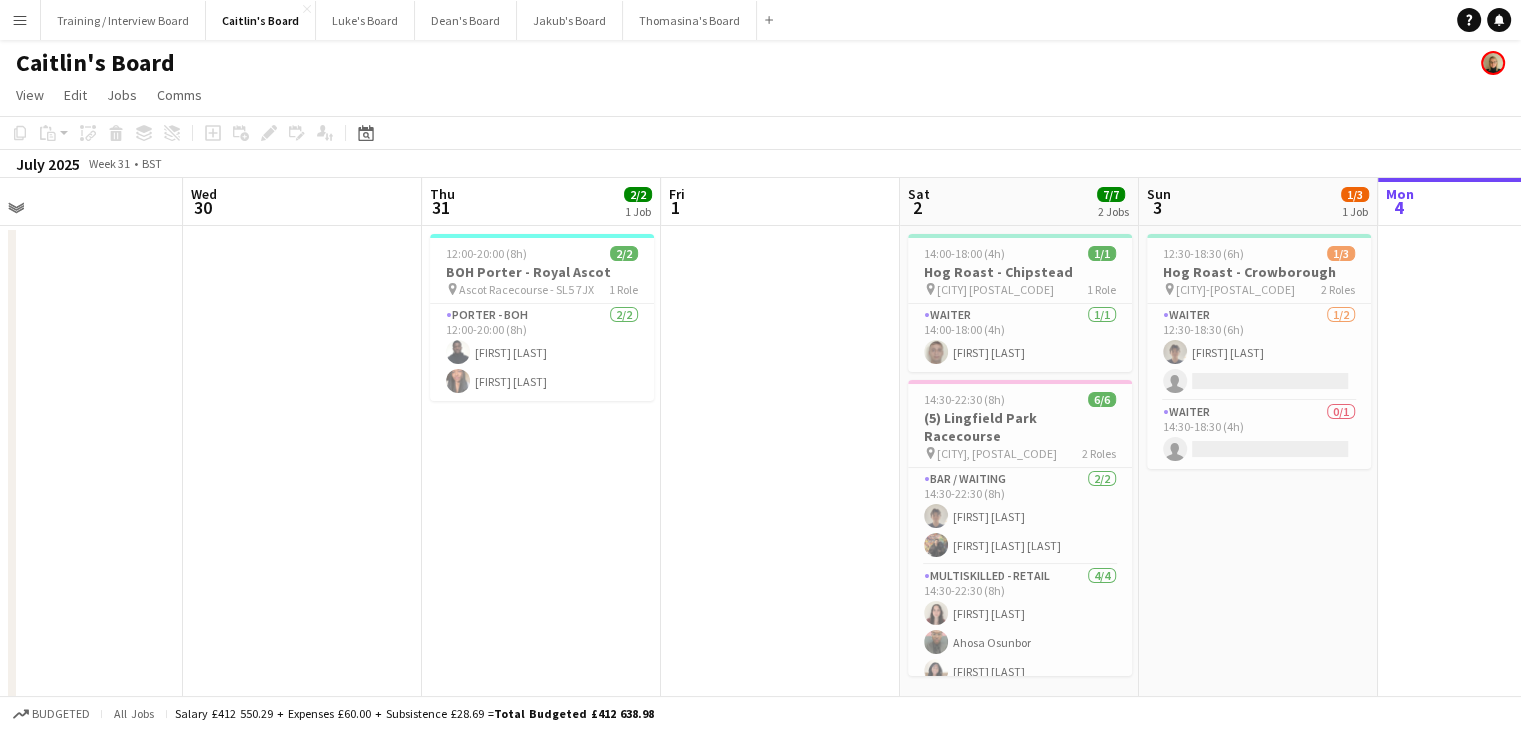 scroll, scrollTop: 0, scrollLeft: 510, axis: horizontal 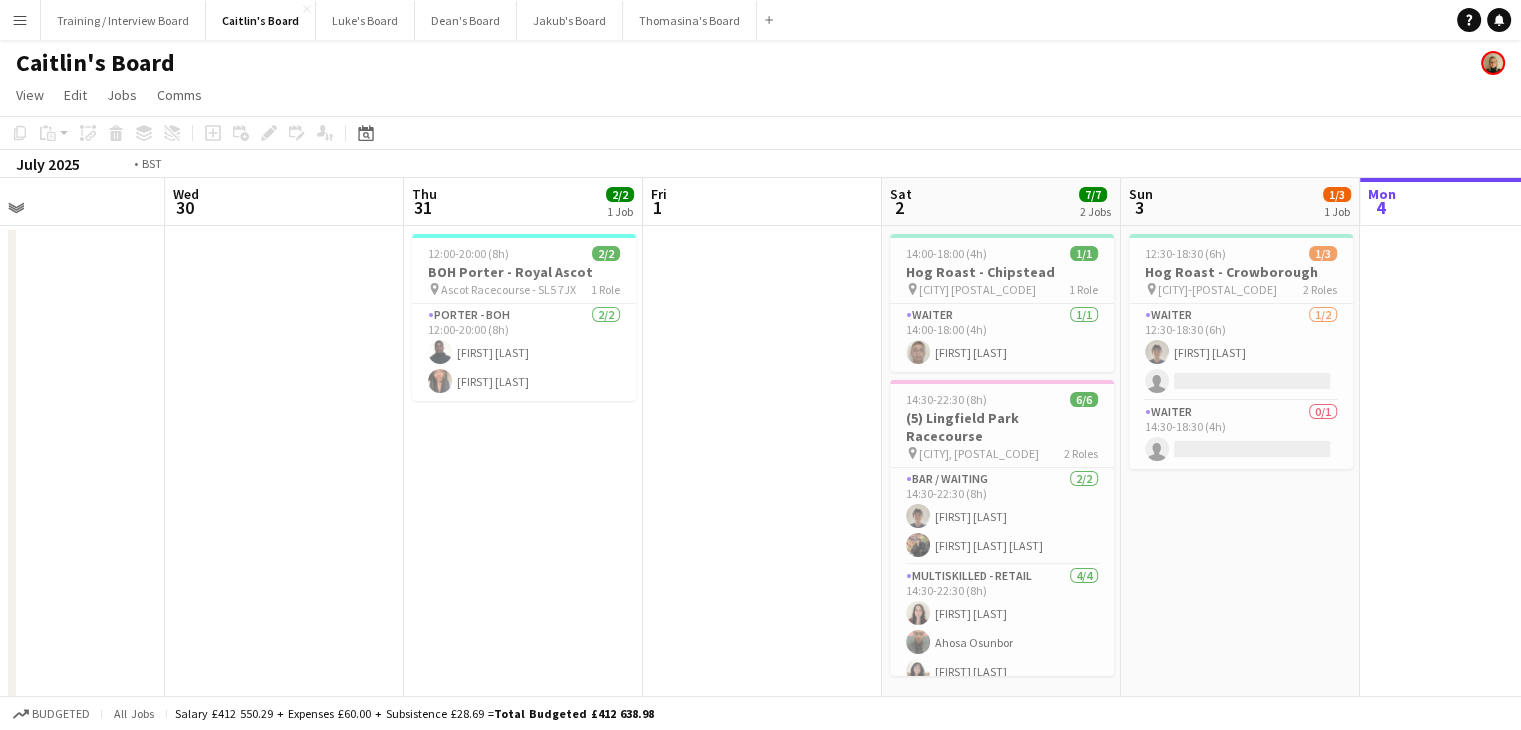 drag, startPoint x: 563, startPoint y: 205, endPoint x: 1057, endPoint y: 201, distance: 494.0162 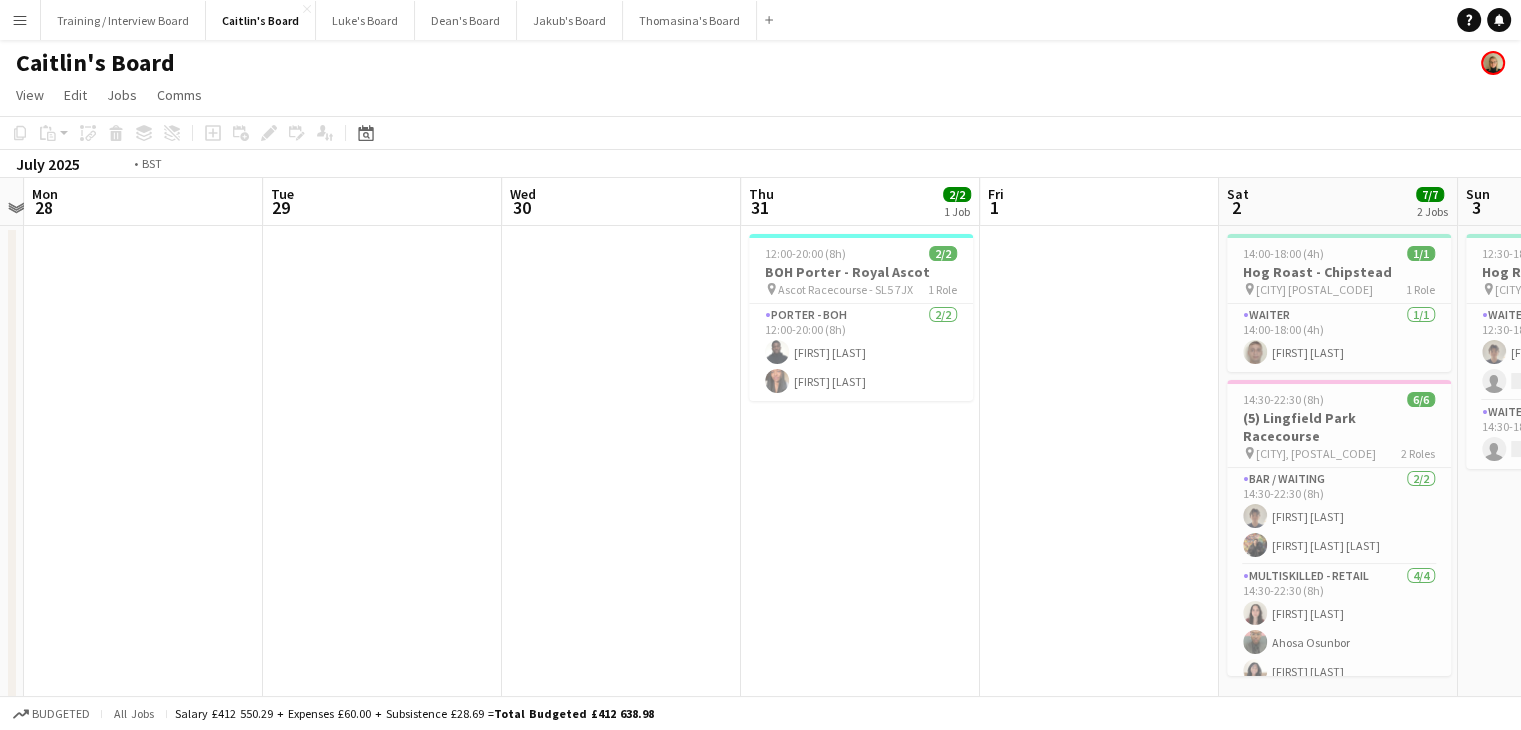 scroll, scrollTop: 0, scrollLeft: 523, axis: horizontal 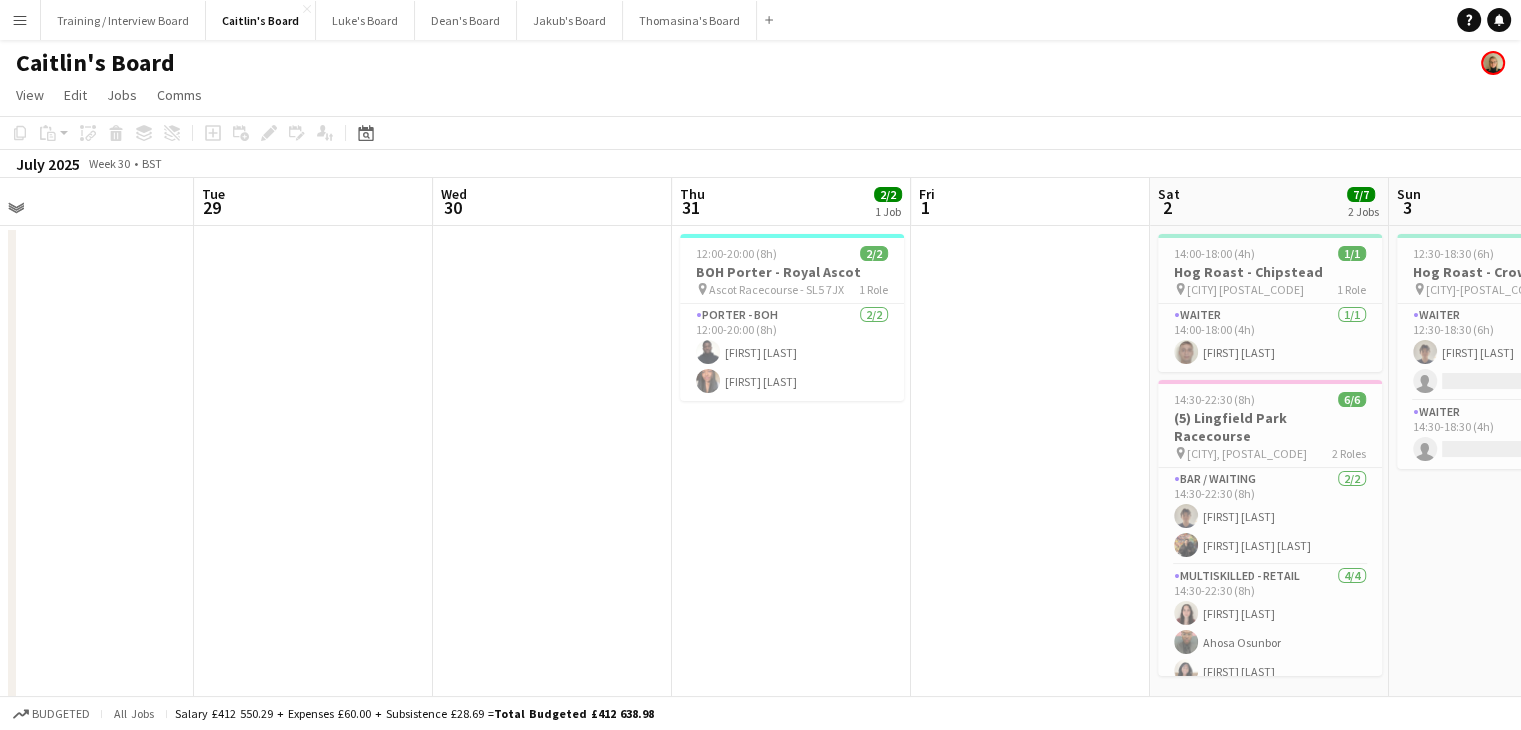 drag, startPoint x: 681, startPoint y: 202, endPoint x: 555, endPoint y: 210, distance: 126.253716 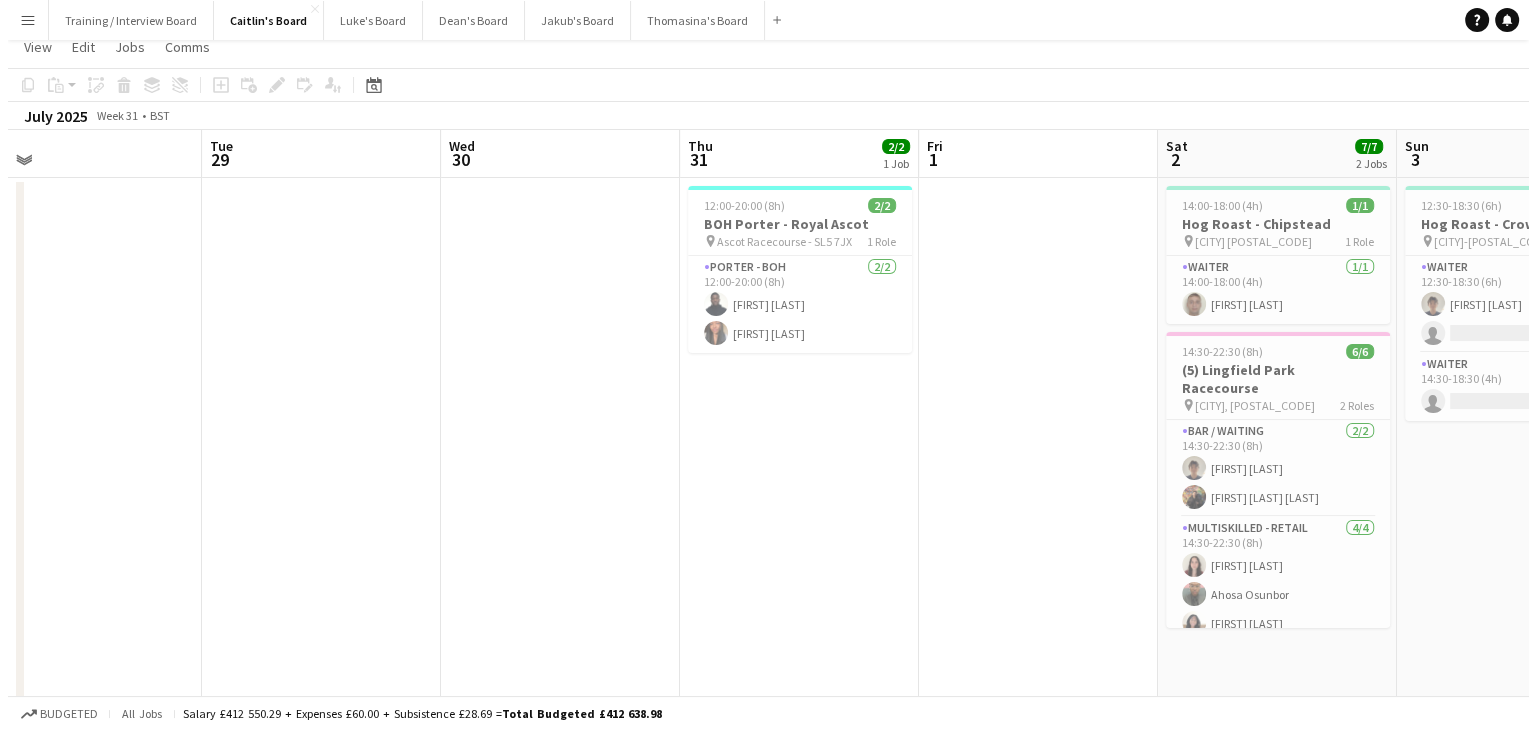 scroll, scrollTop: 0, scrollLeft: 0, axis: both 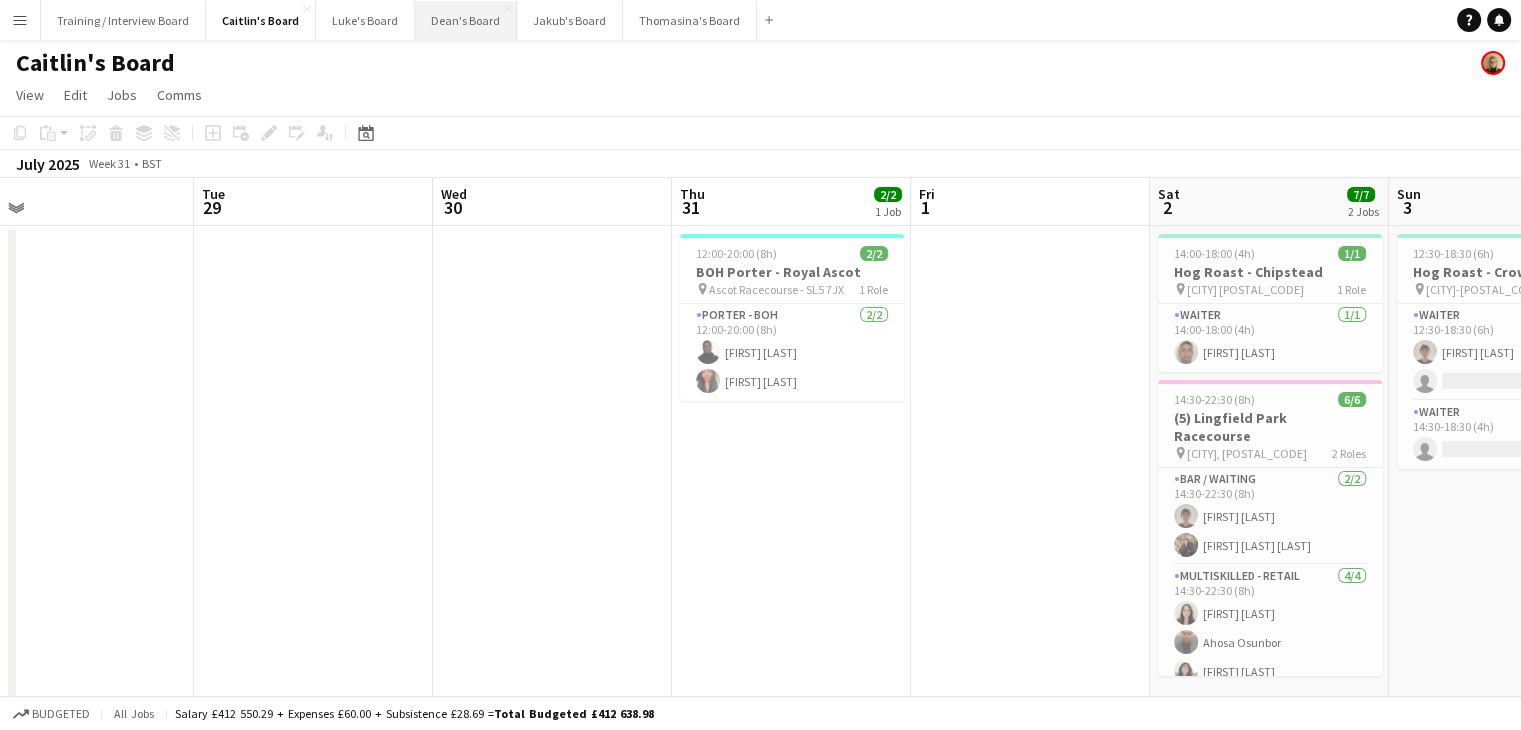 click on "Dean's Board
Close" at bounding box center [466, 20] 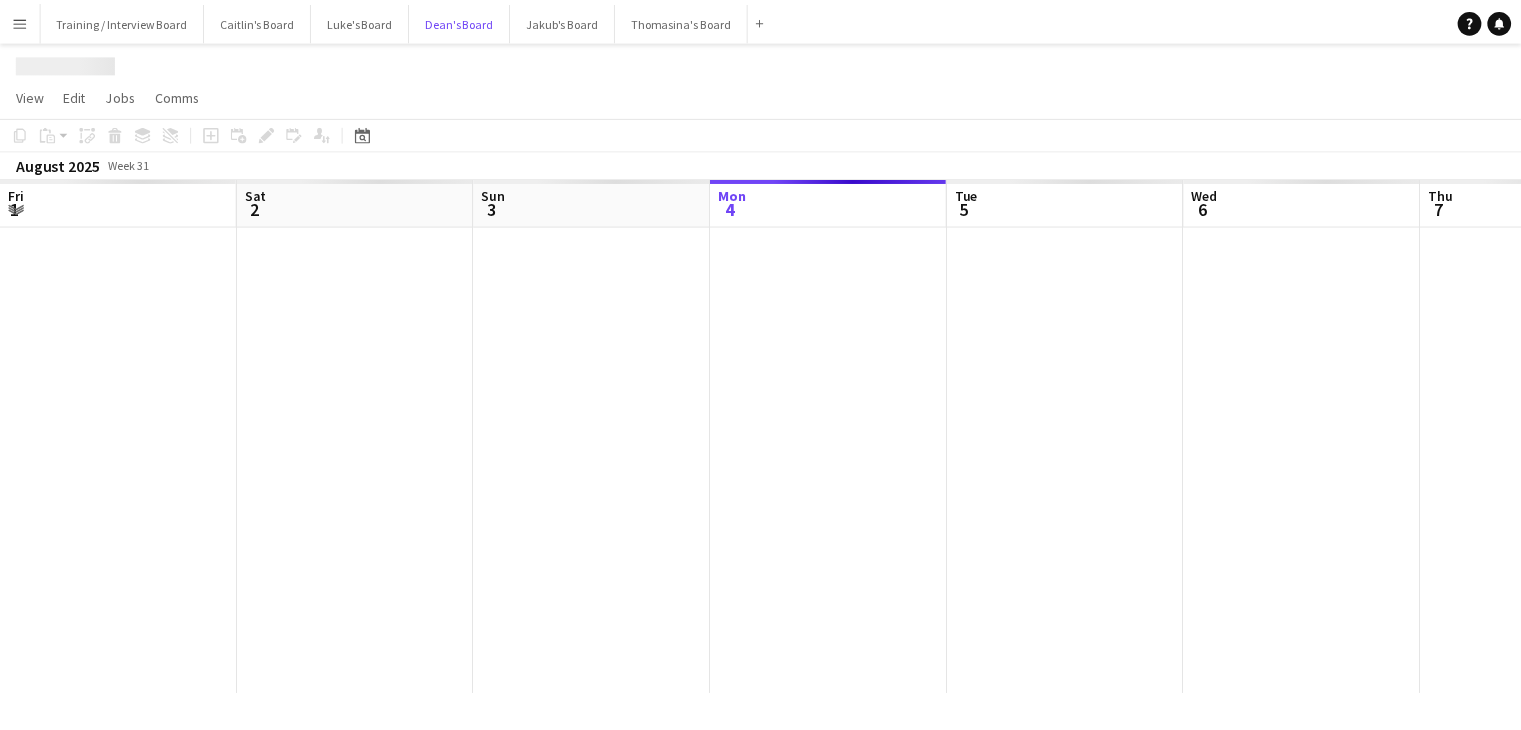scroll, scrollTop: 0, scrollLeft: 478, axis: horizontal 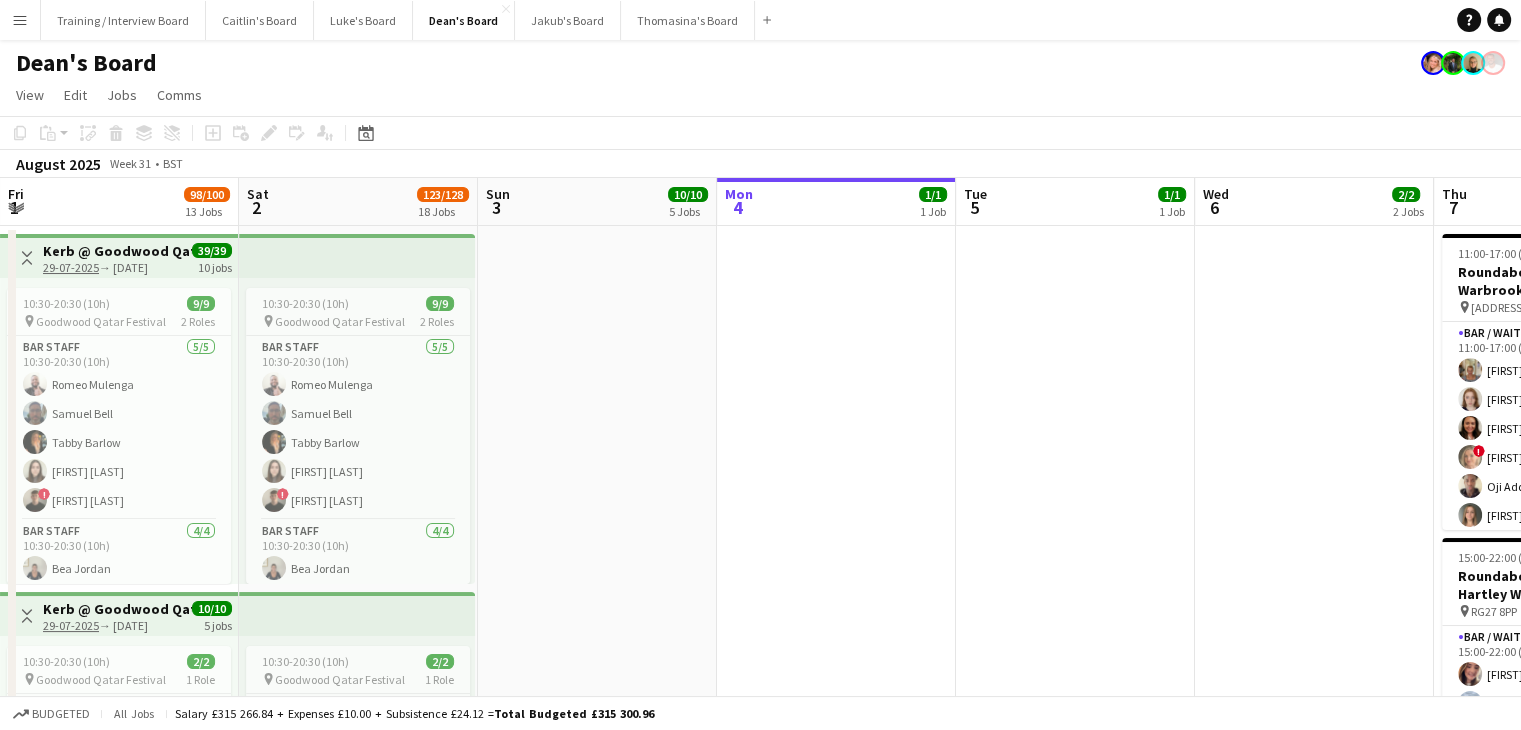 drag, startPoint x: 308, startPoint y: 208, endPoint x: 444, endPoint y: 213, distance: 136.09187 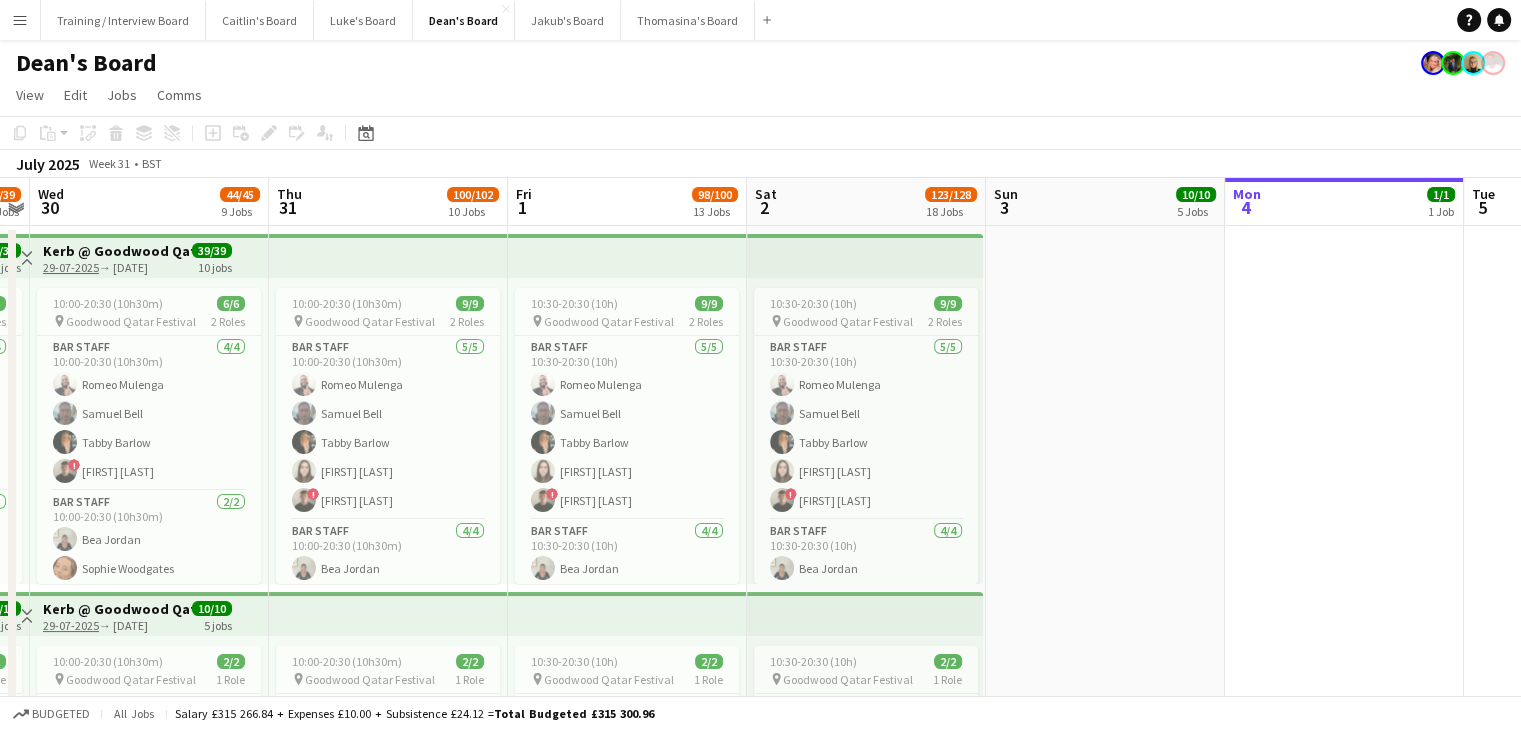 drag, startPoint x: 429, startPoint y: 210, endPoint x: 464, endPoint y: 200, distance: 36.40055 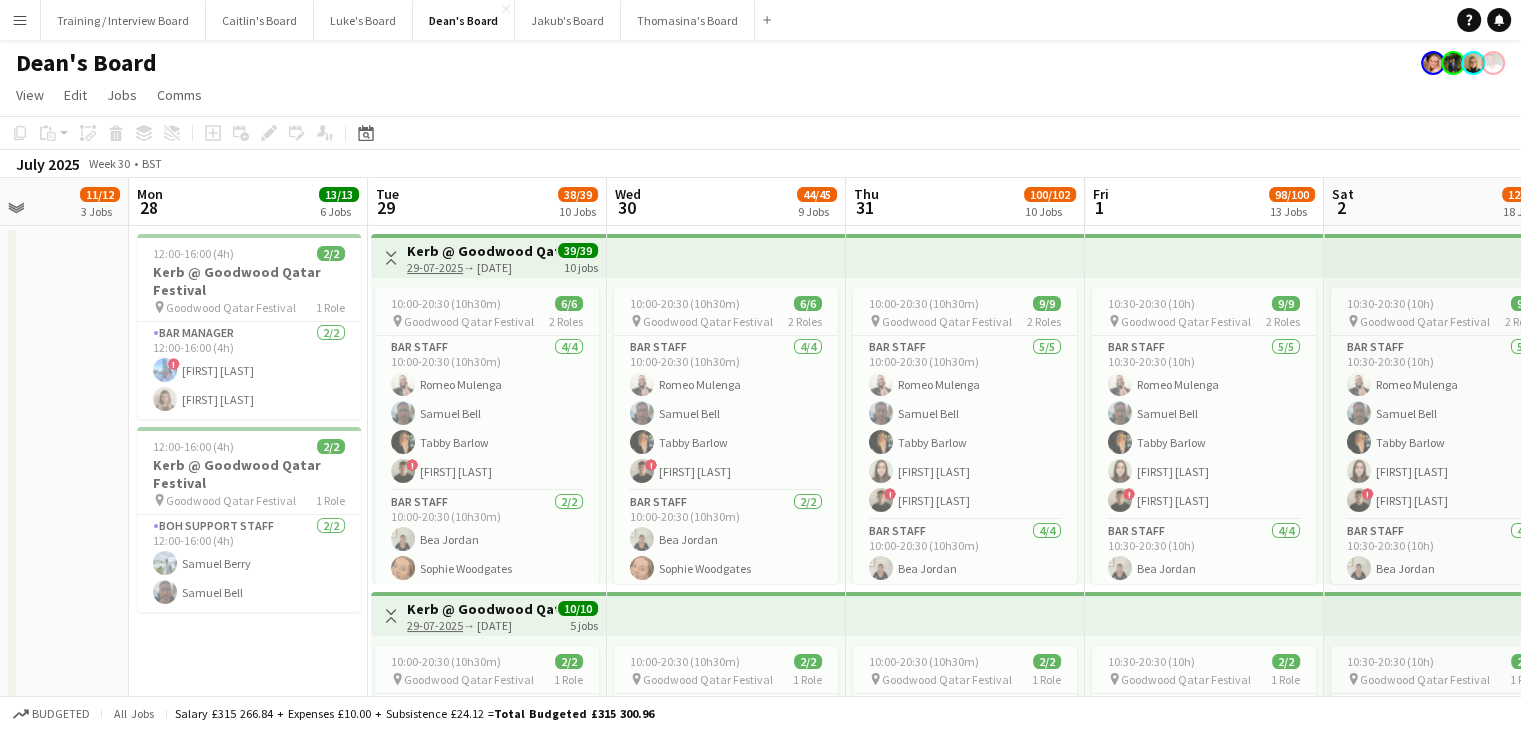 scroll, scrollTop: 0, scrollLeft: 619, axis: horizontal 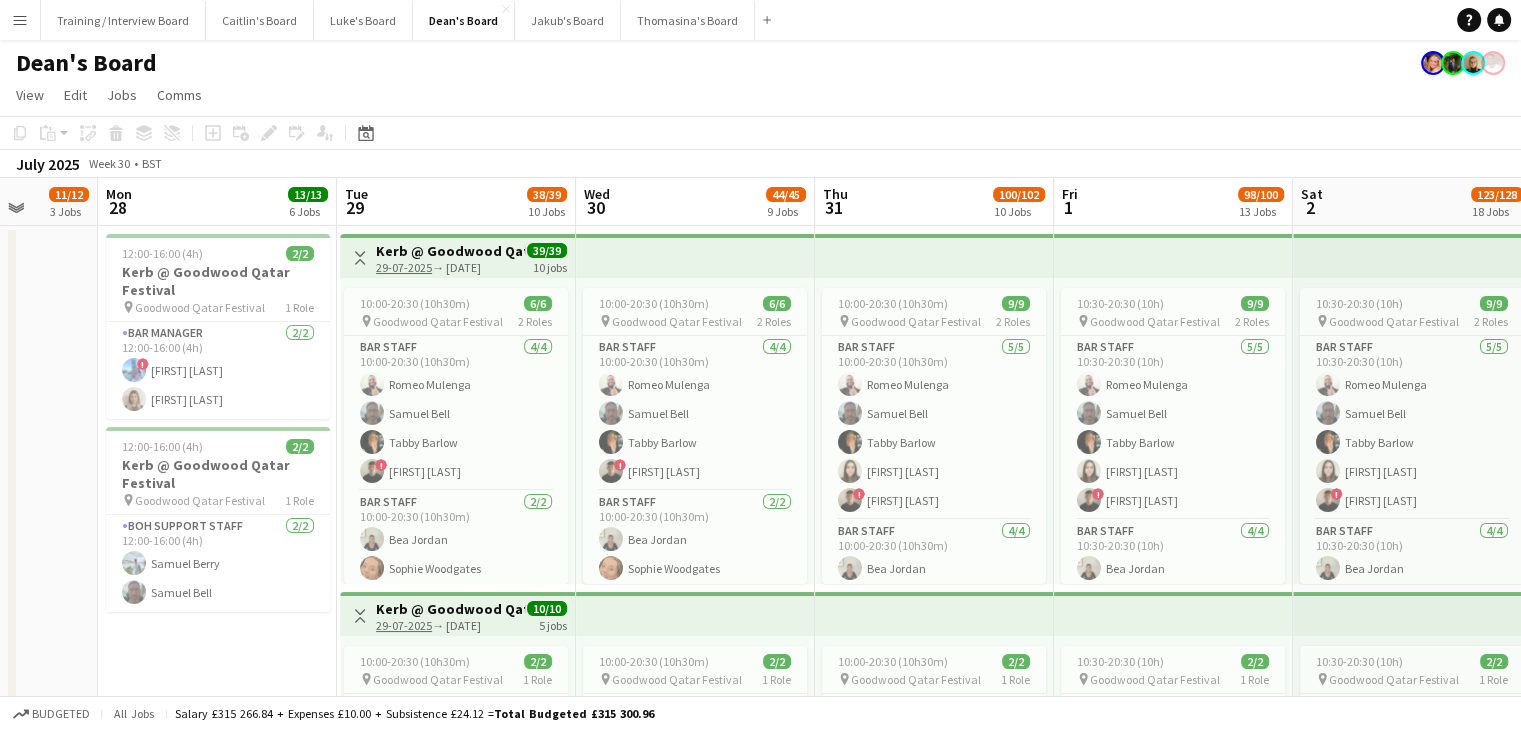 drag, startPoint x: 411, startPoint y: 213, endPoint x: 690, endPoint y: 210, distance: 279.01614 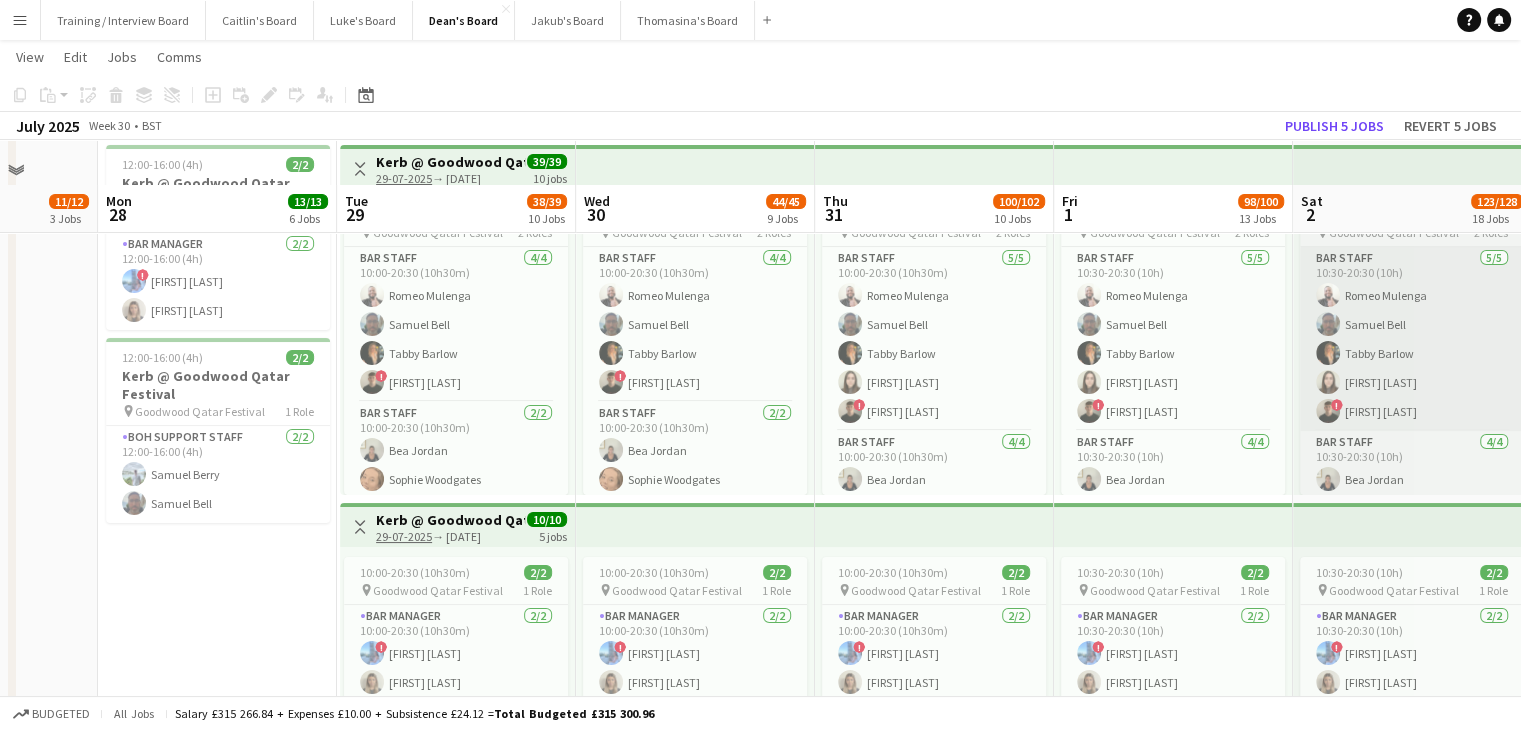 scroll, scrollTop: 0, scrollLeft: 0, axis: both 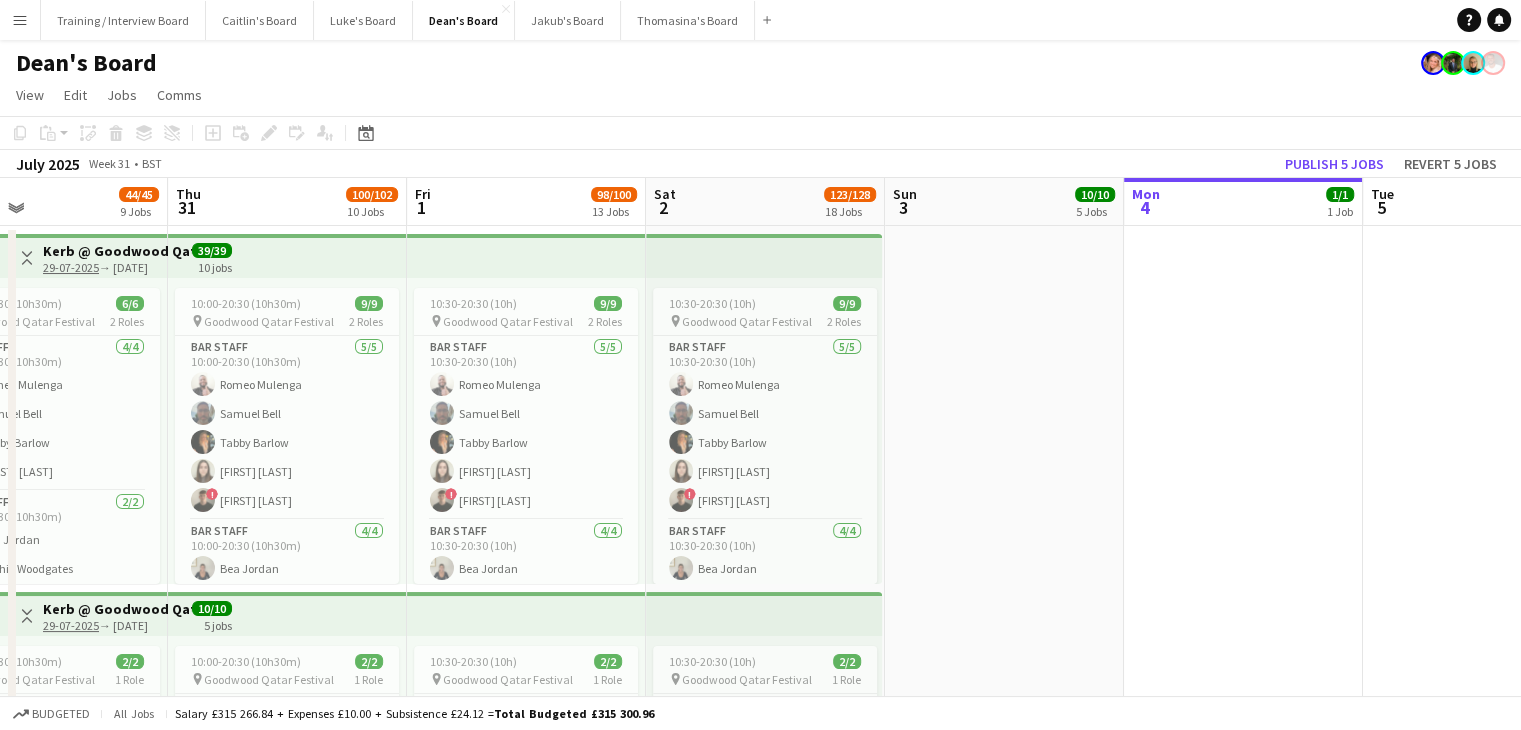 drag, startPoint x: 1388, startPoint y: 208, endPoint x: 741, endPoint y: 228, distance: 647.309 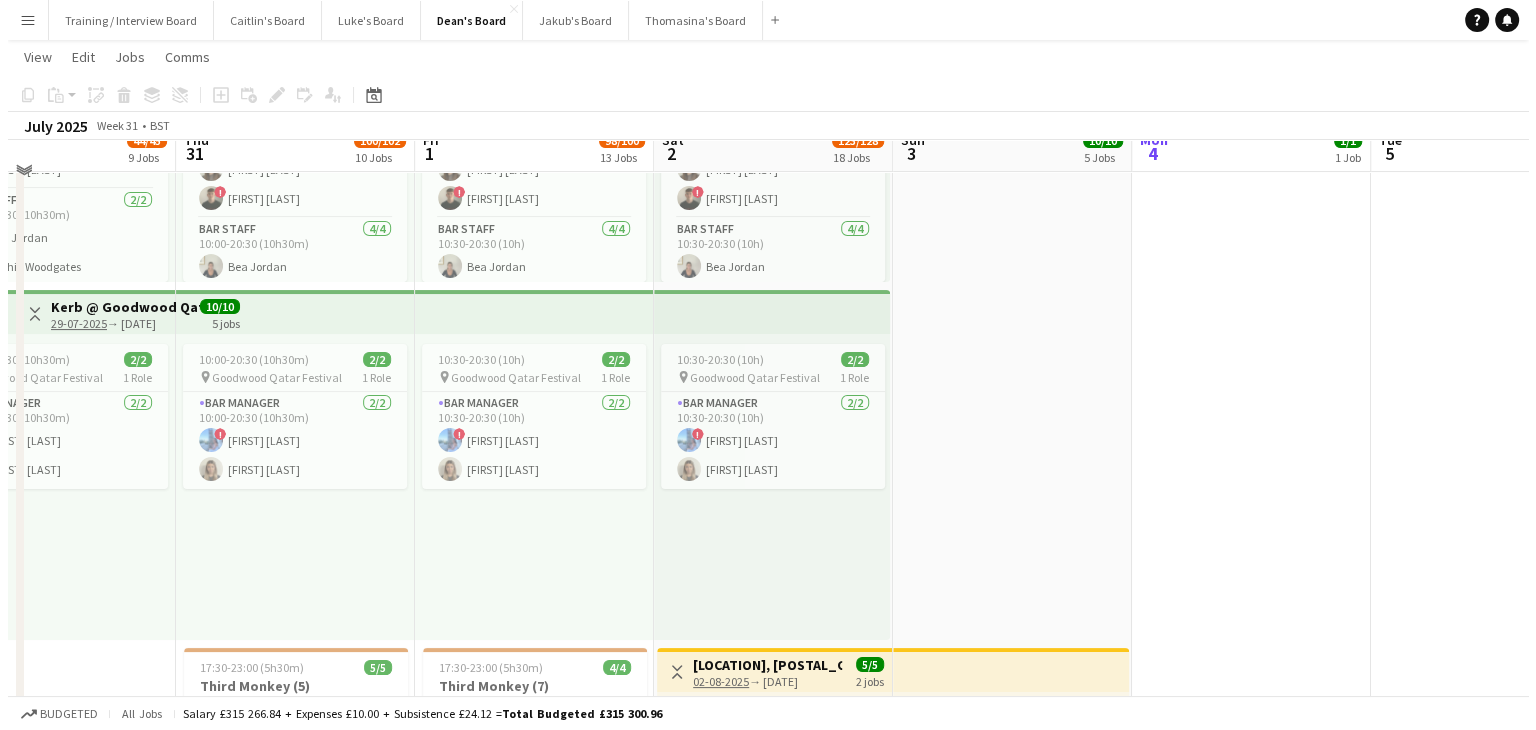 scroll, scrollTop: 0, scrollLeft: 0, axis: both 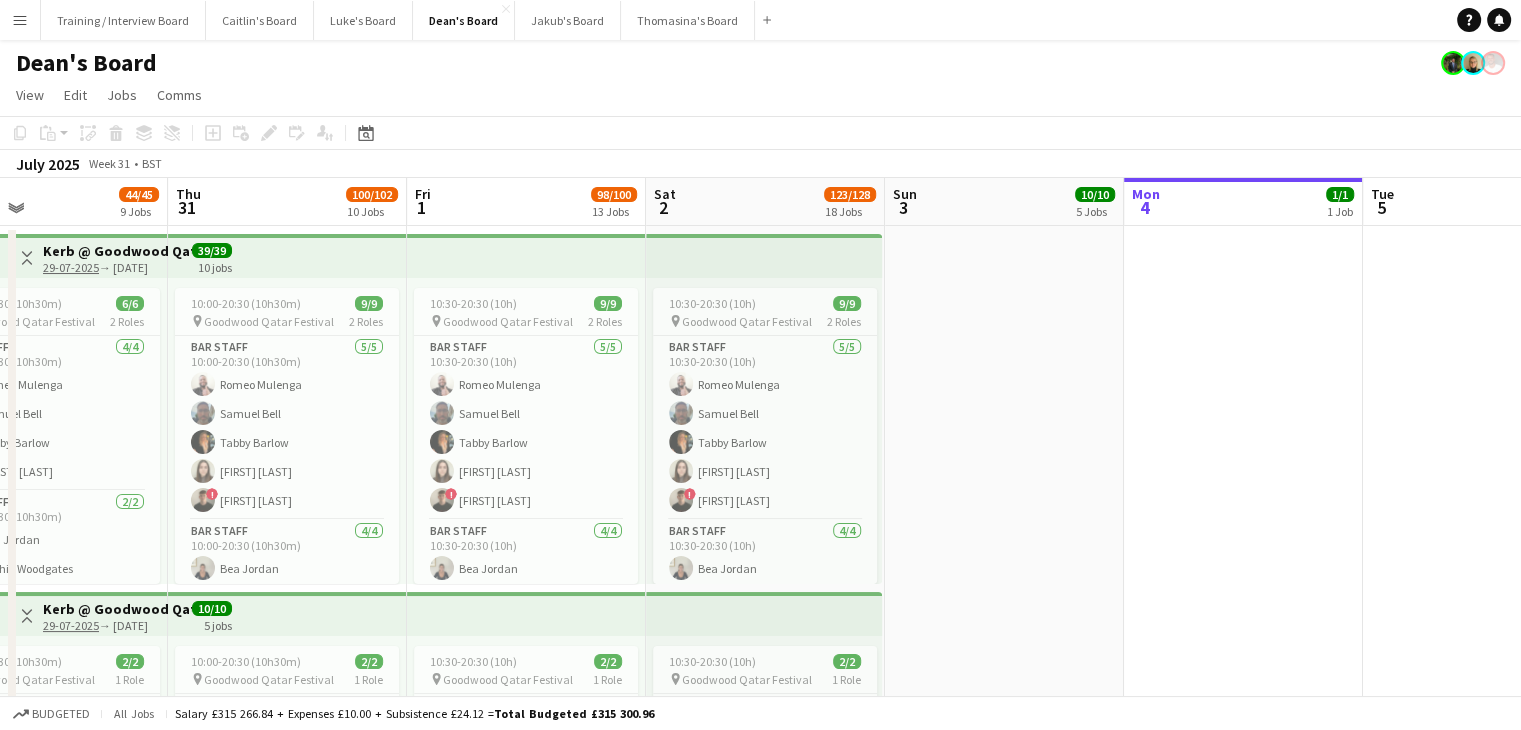 click on "Menu" at bounding box center [20, 20] 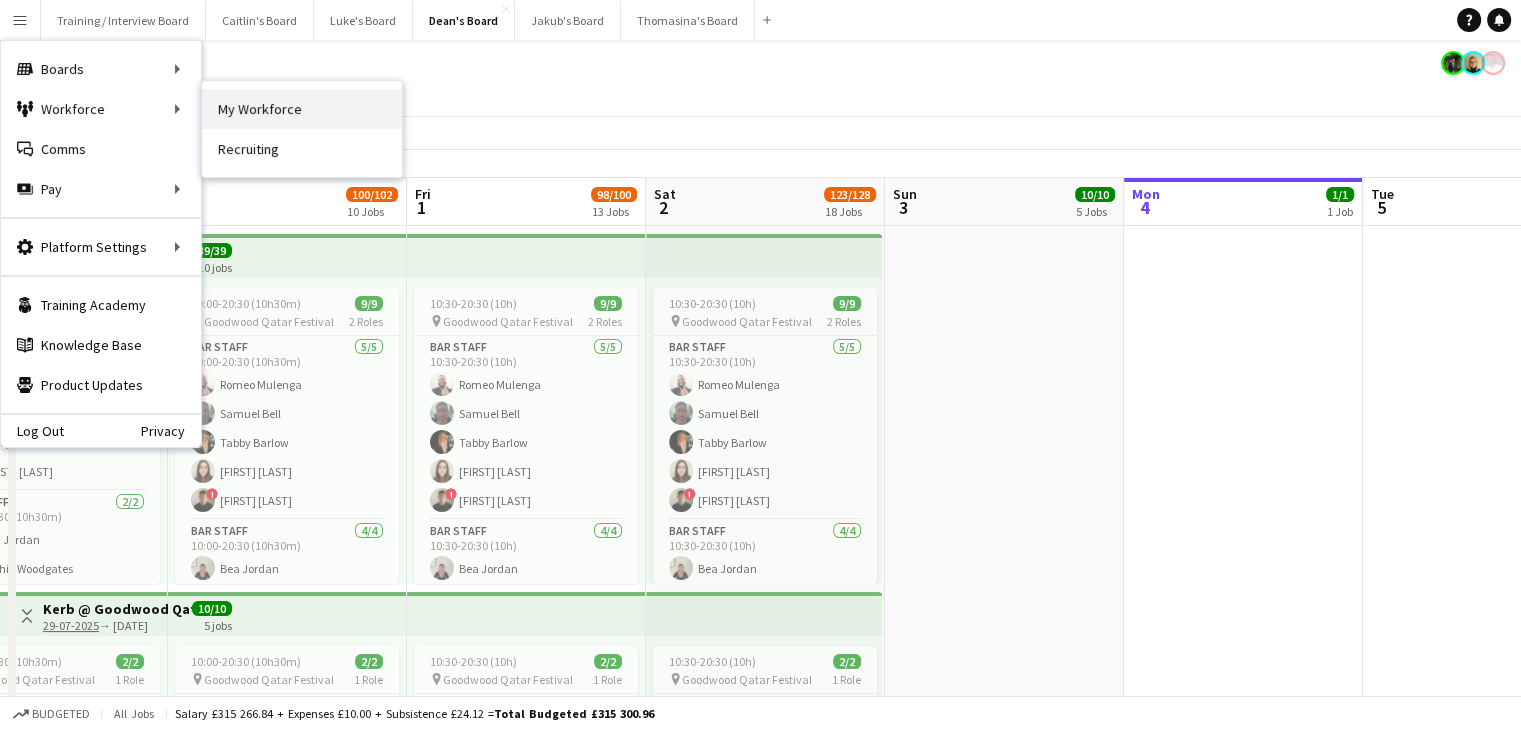 click on "My Workforce" at bounding box center [302, 109] 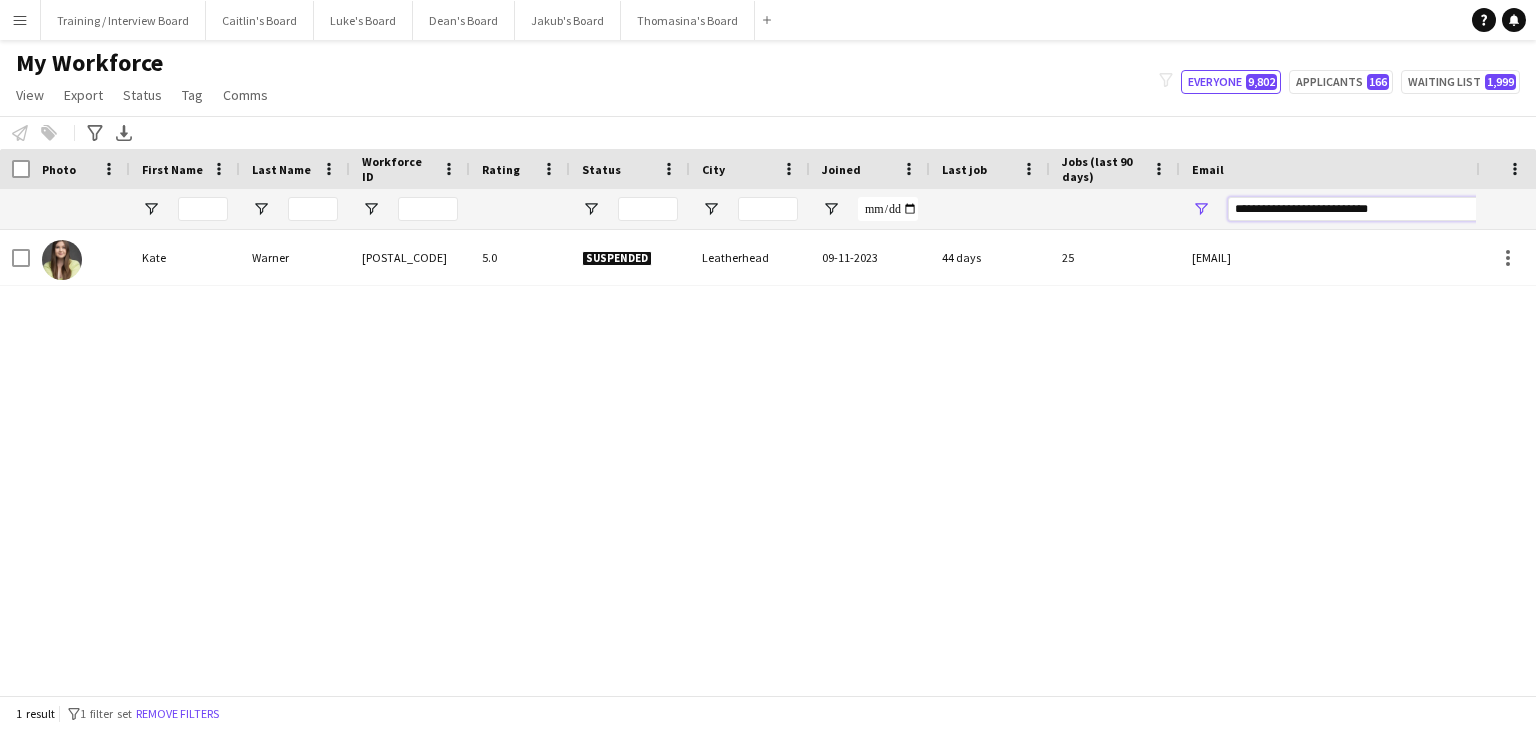 drag, startPoint x: 1336, startPoint y: 212, endPoint x: 988, endPoint y: 219, distance: 348.0704 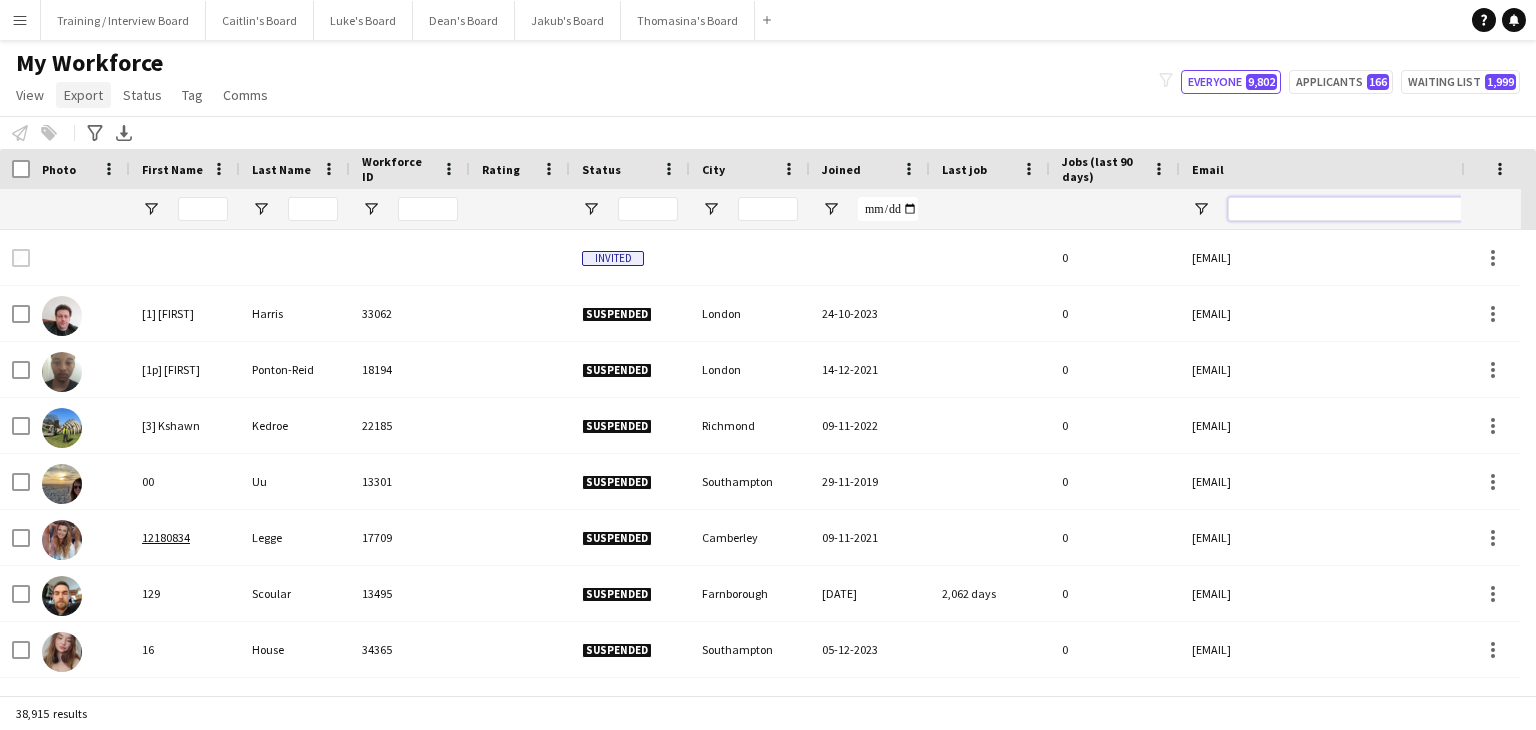 type 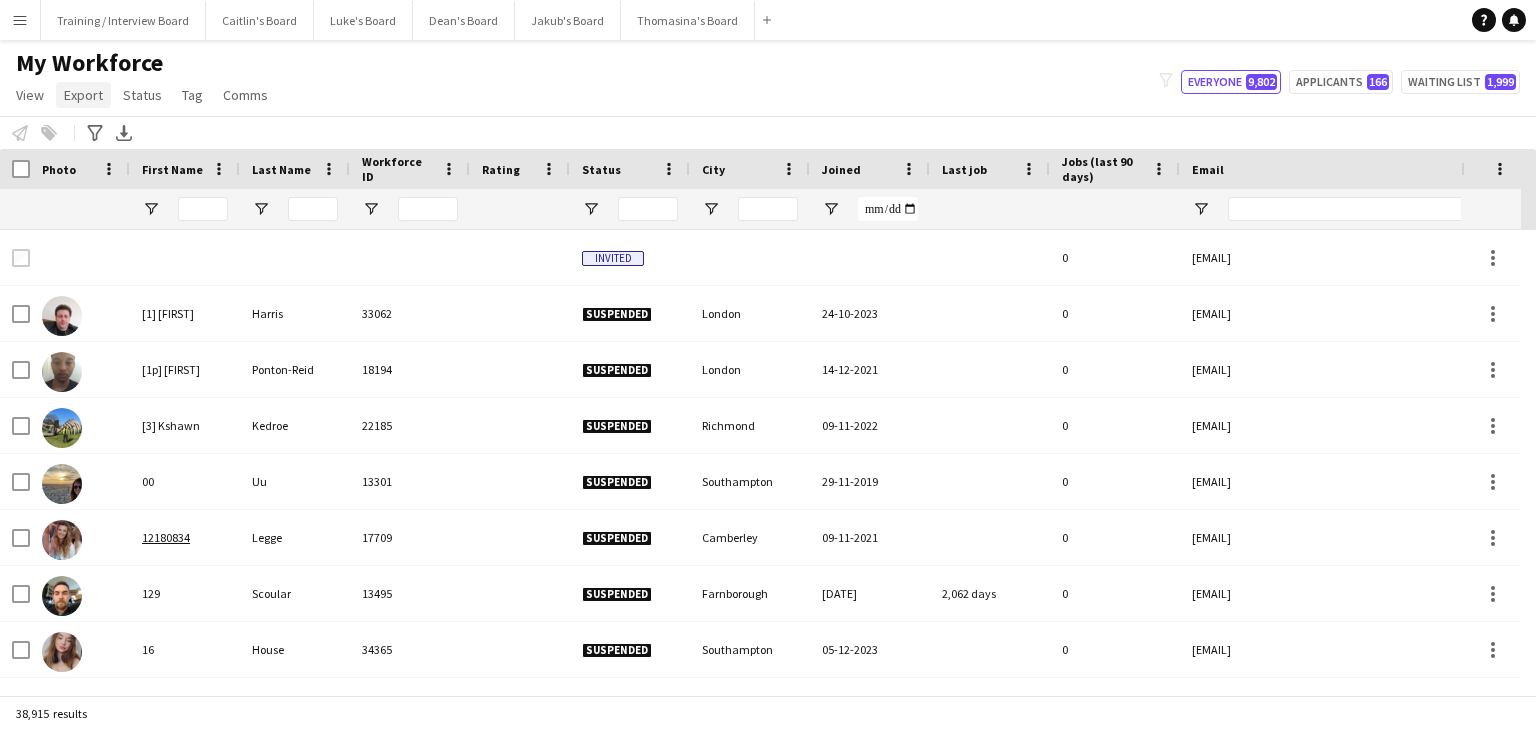 click on "Export" 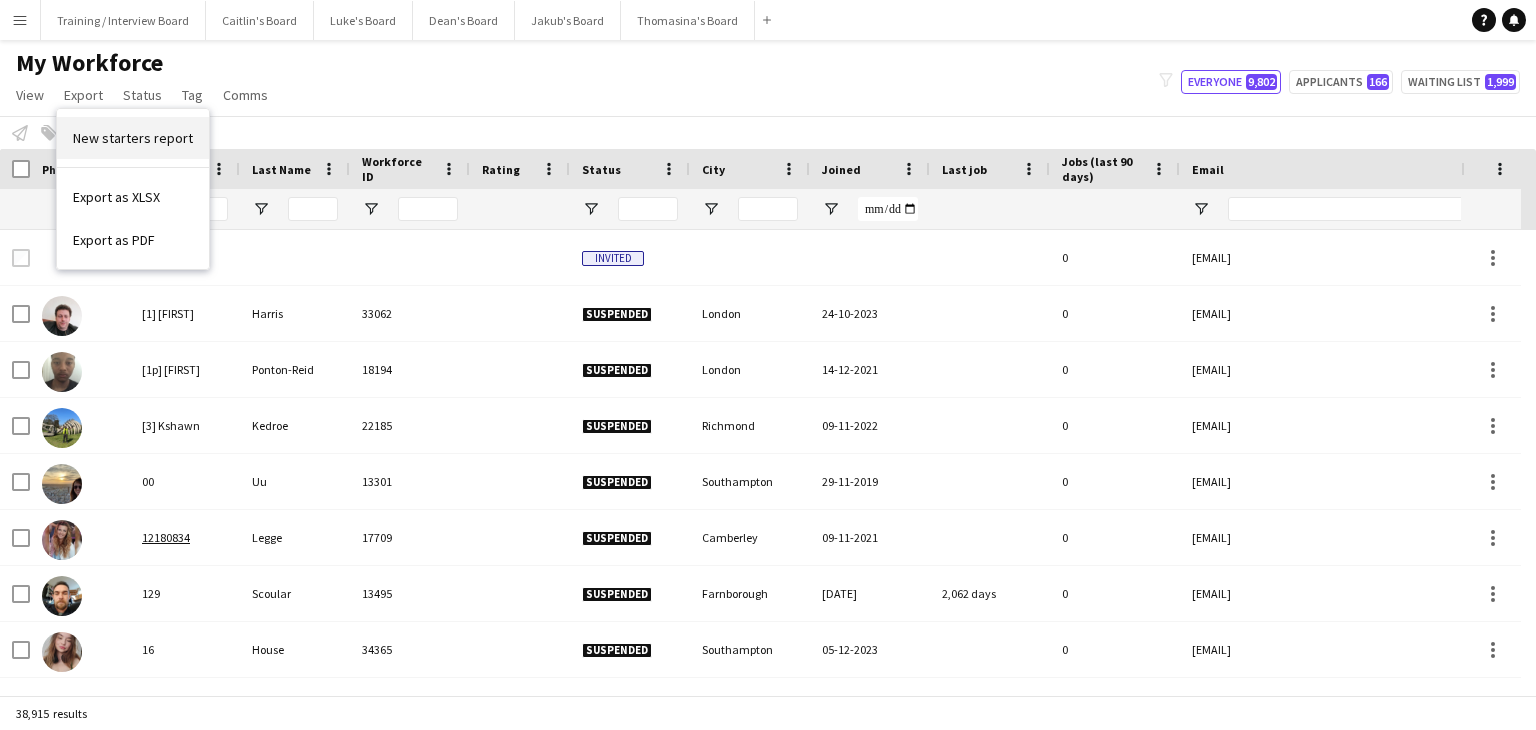 click on "New starters report" at bounding box center (133, 138) 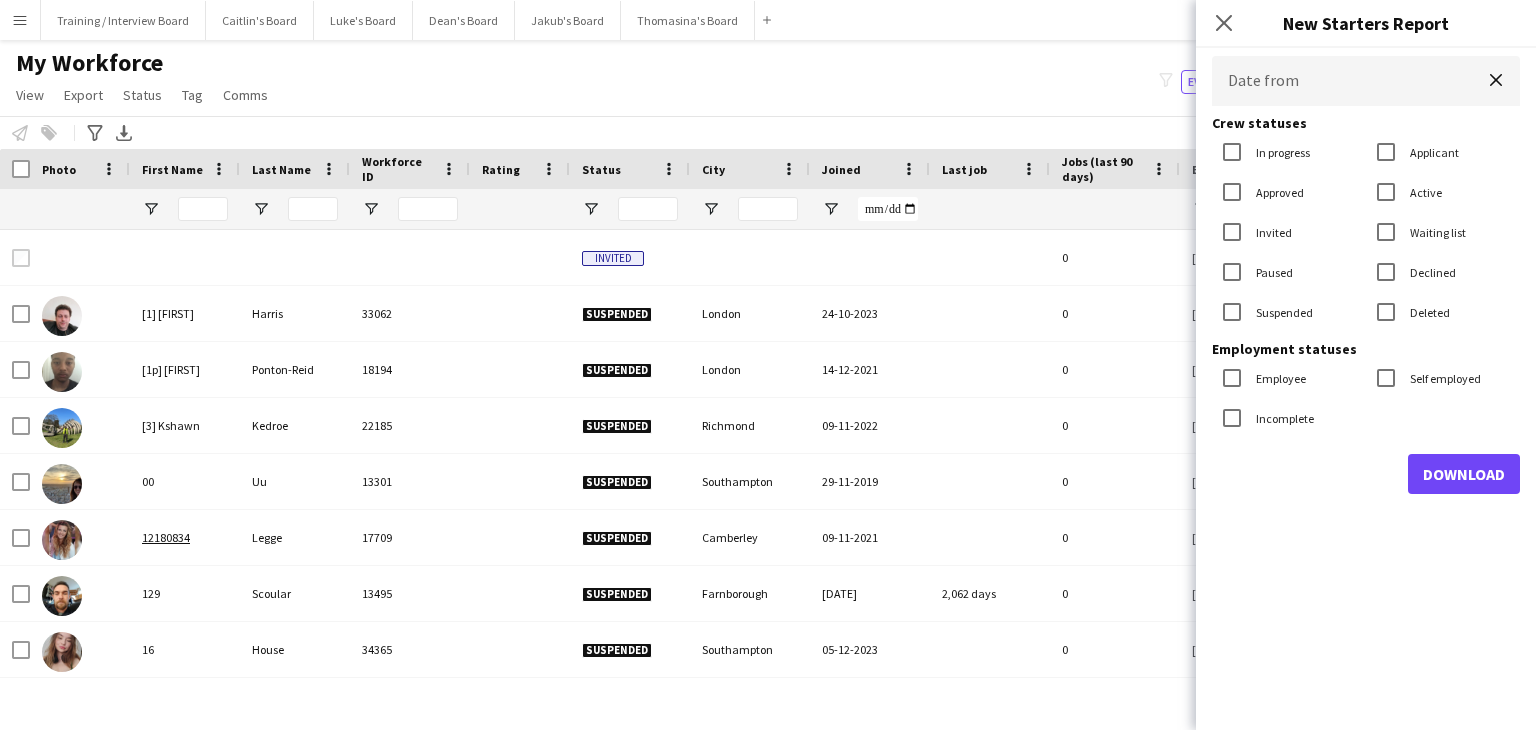 click on "Menu
Boards
Boards   Boards   All jobs   Status
Workforce
Workforce   My Workforce   Recruiting
Comms
Comms
Pay
Pay   Approvals   Payments   Reports
Platform Settings
Platform Settings   App settings   Your settings   Profiles
Training Academy
Training Academy
Knowledge Base
Knowledge Base
Product Updates
Product Updates   Log Out   Privacy   Training / Interview Board
Close
[FIRST]'s Board
Close
[FIRST]'s Board
Close
[FIRST]'s Board
Close
[FIRST]'s Board
Close
[FIRST]'s Board
Close
Add
Help" at bounding box center [768, 365] 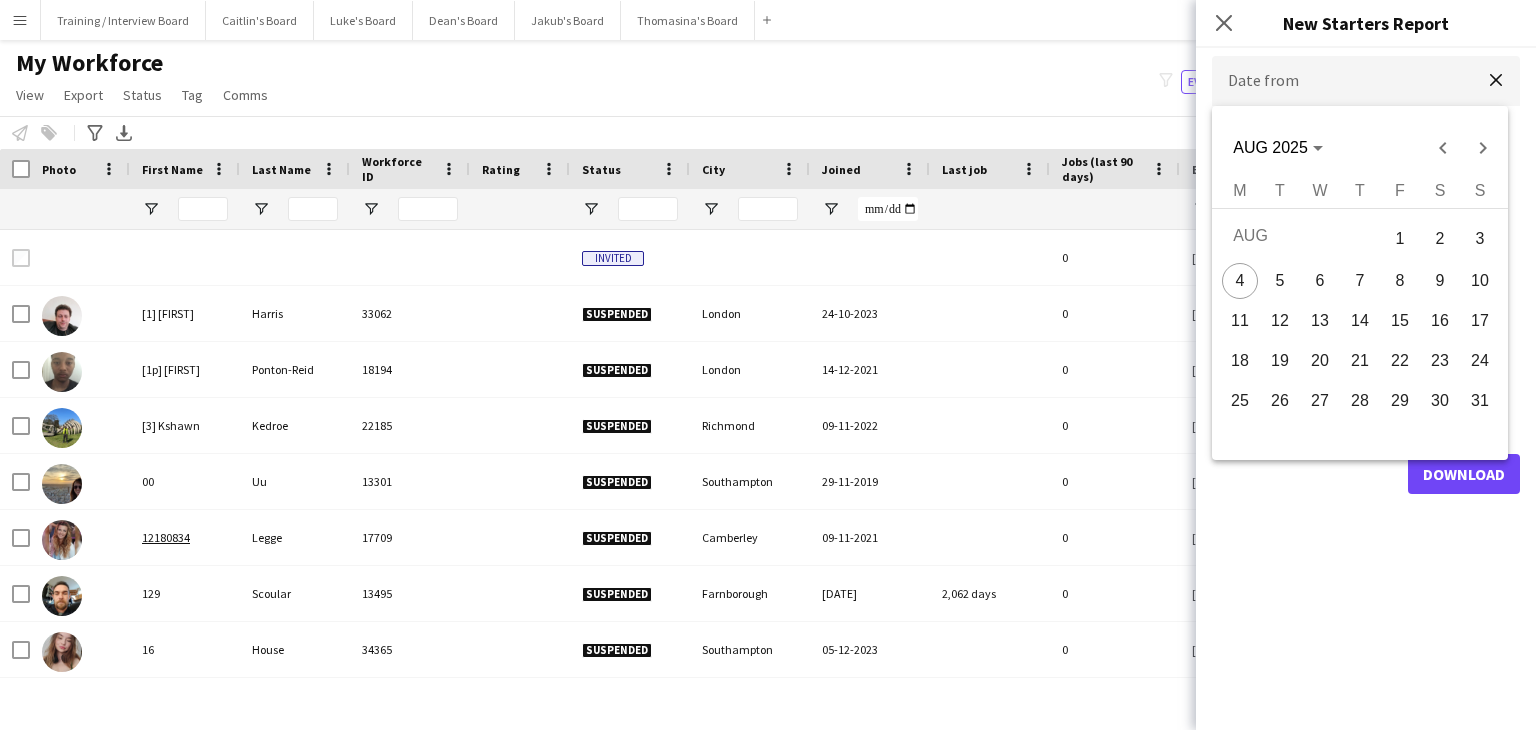 click at bounding box center (768, 365) 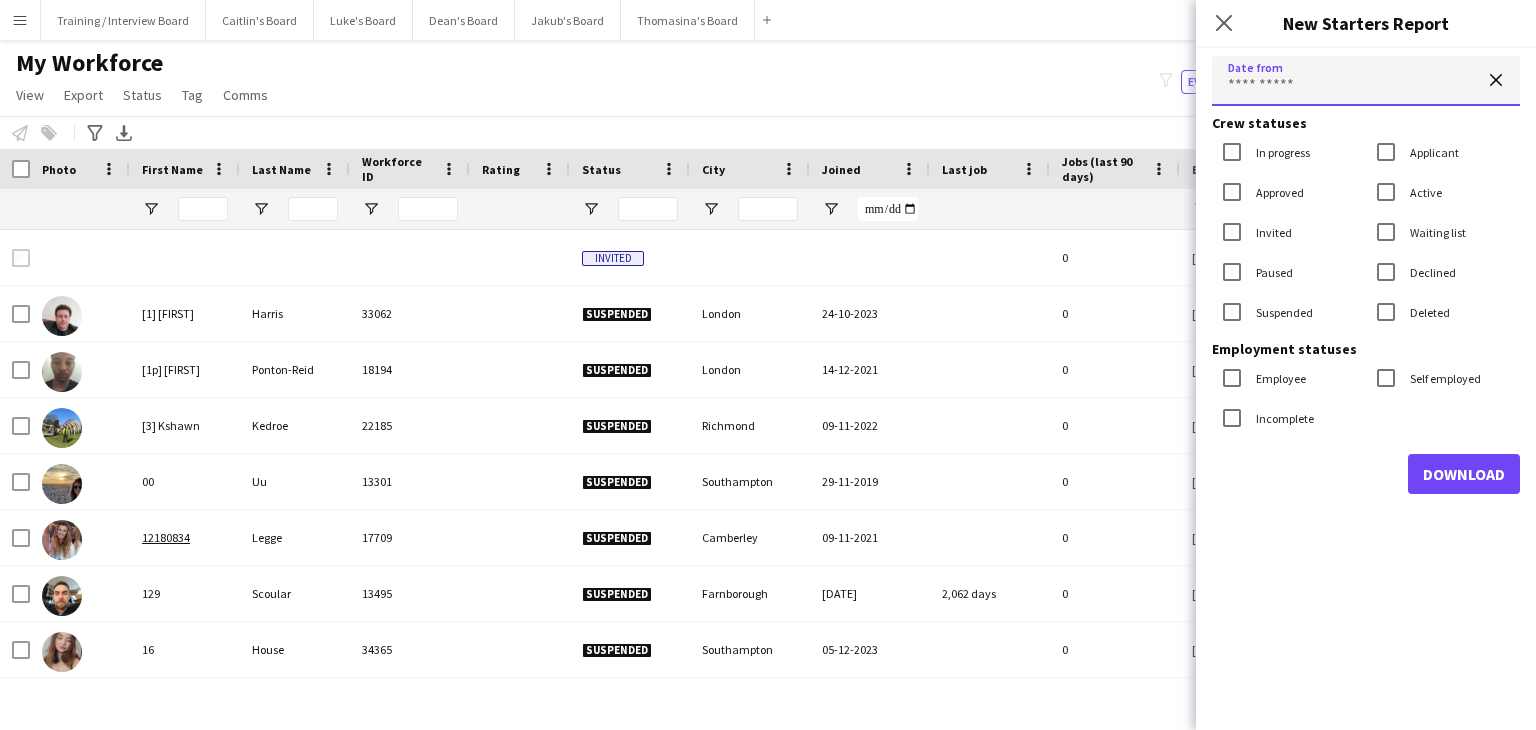 click on "Date from" at bounding box center (1366, 81) 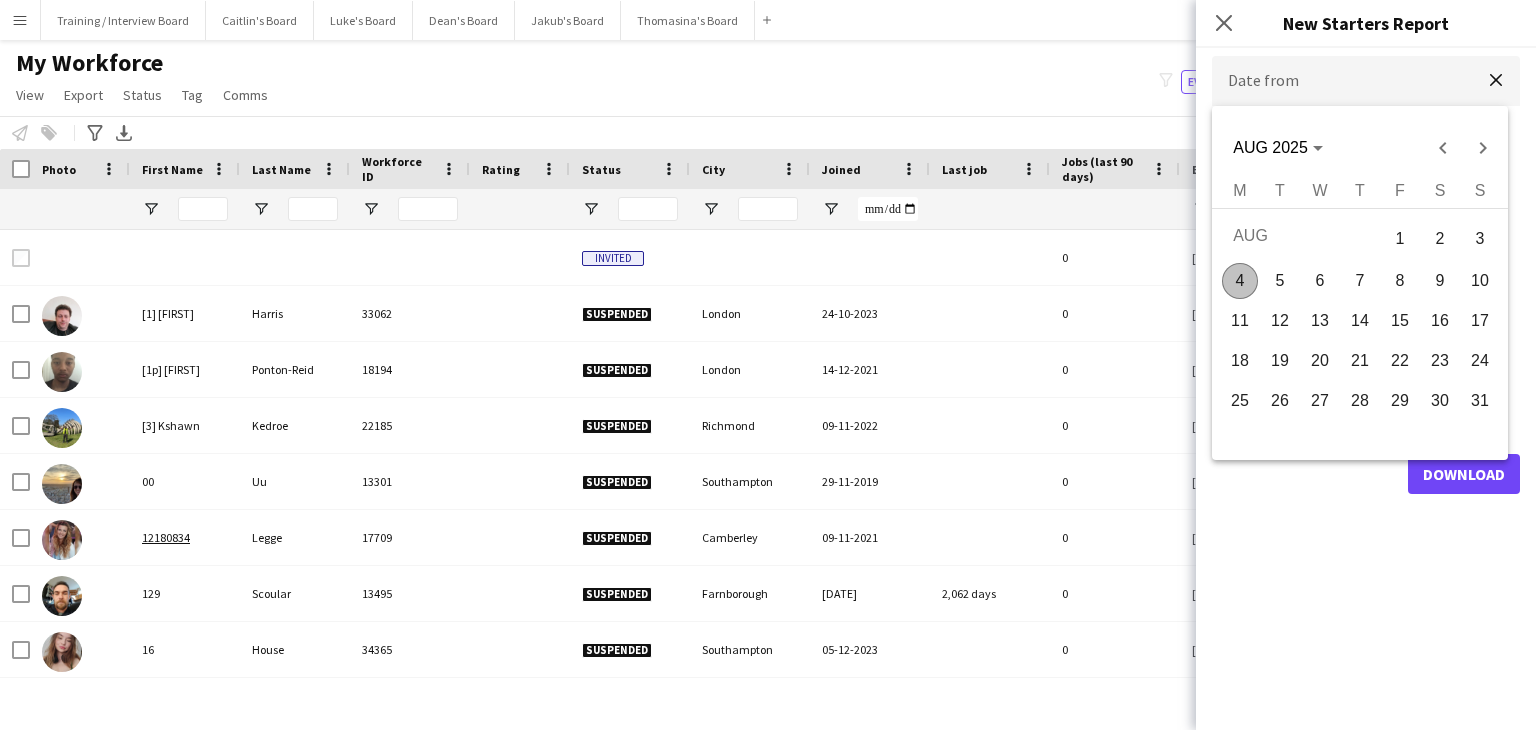 click at bounding box center (768, 365) 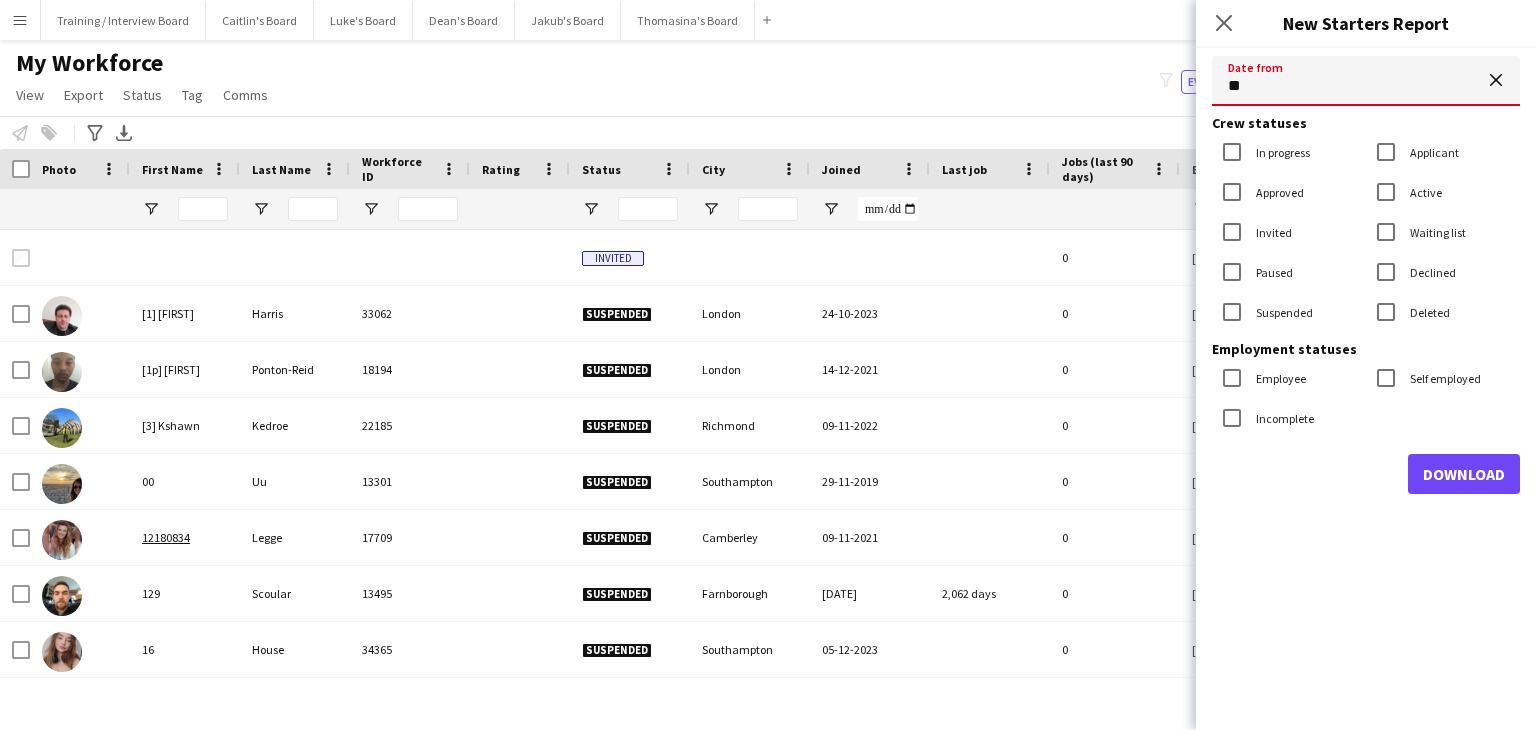 type on "**********" 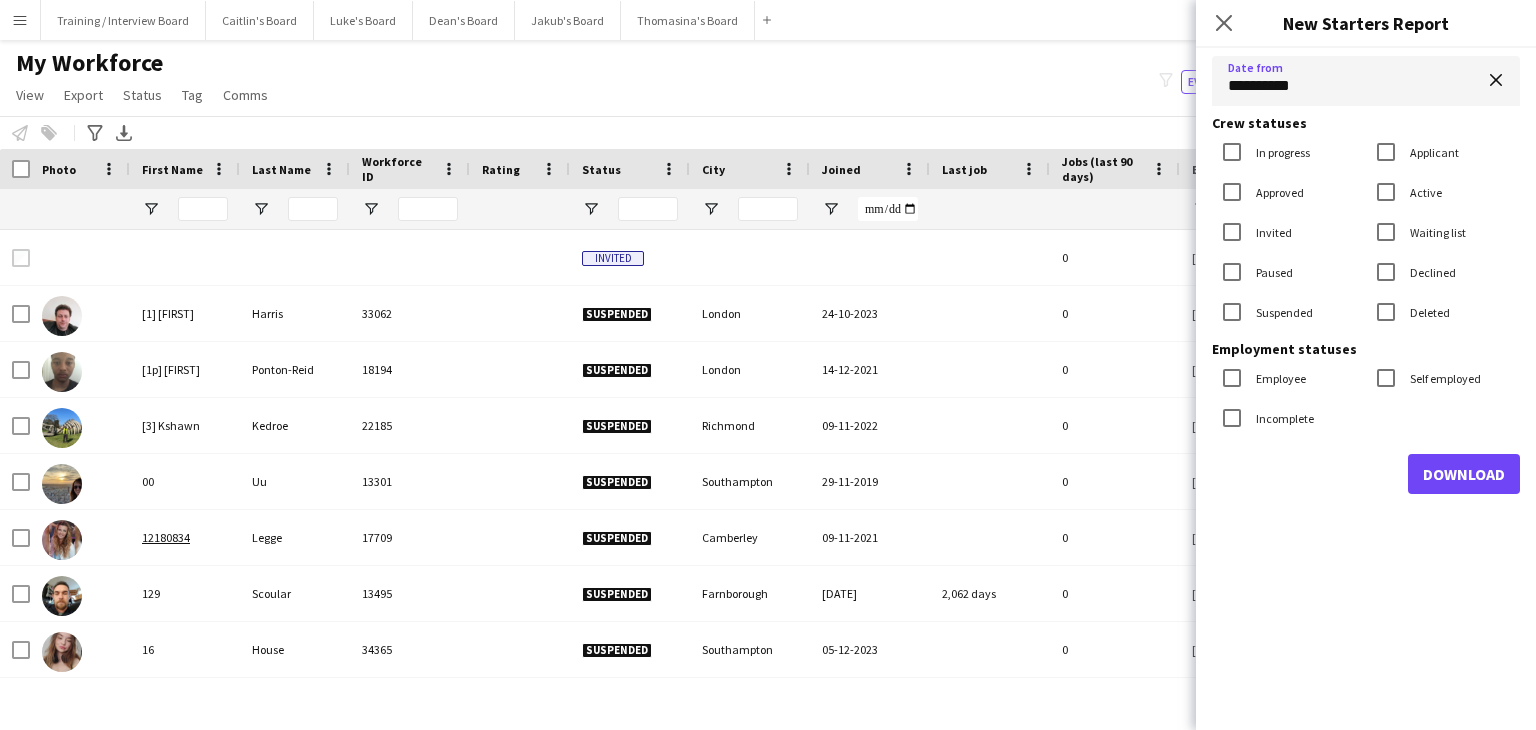 click on "In progress" at bounding box center [1281, 152] 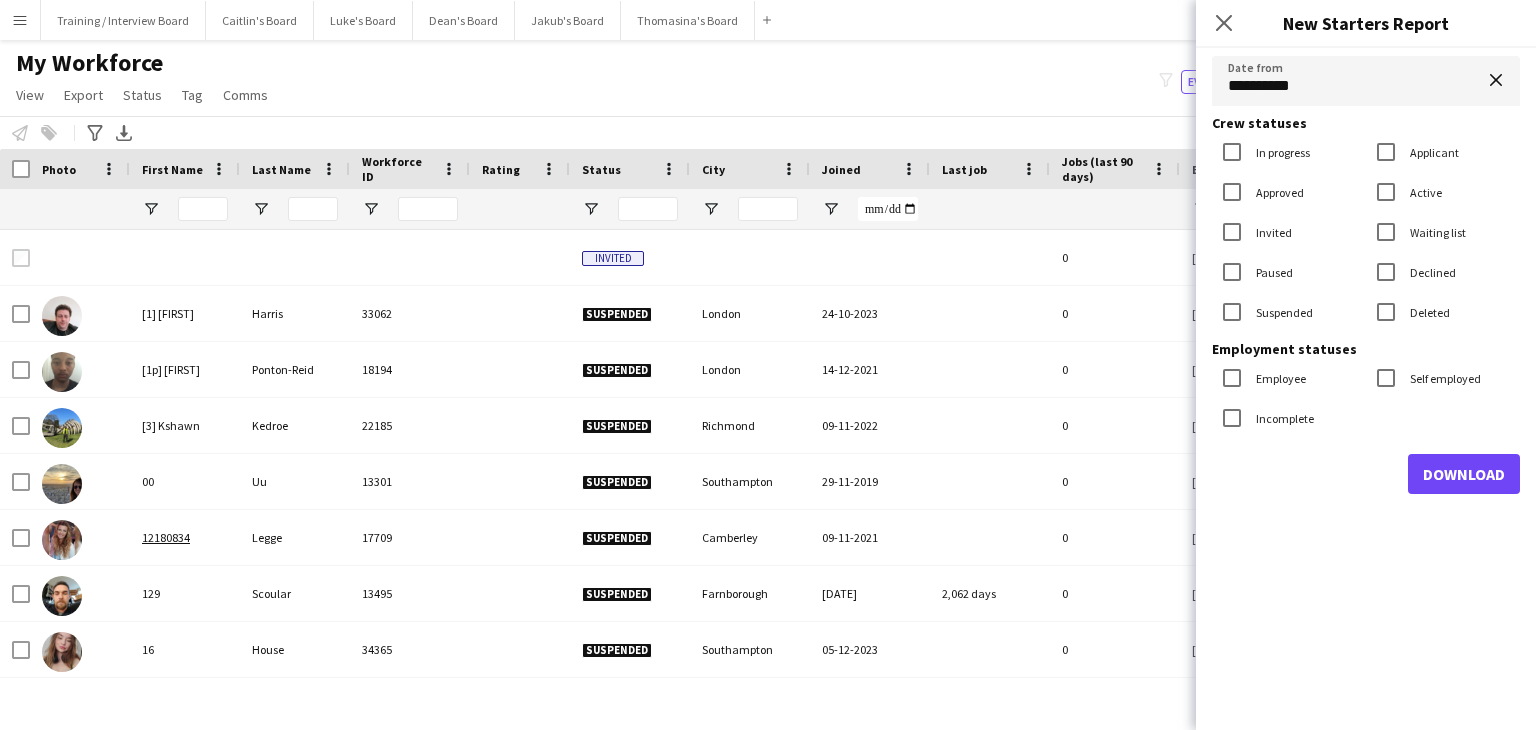 click on "Invited" at bounding box center [1272, 232] 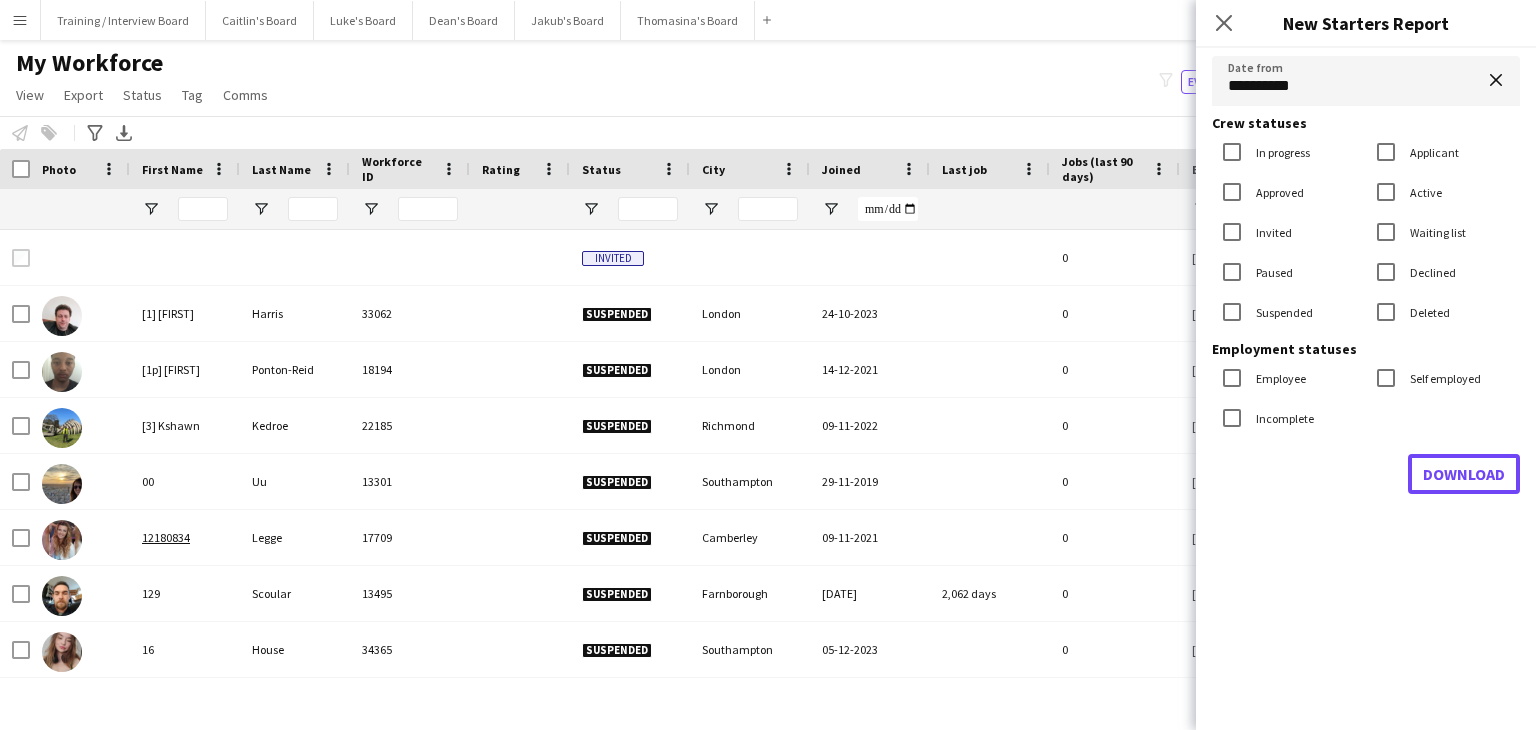 click on "Download" 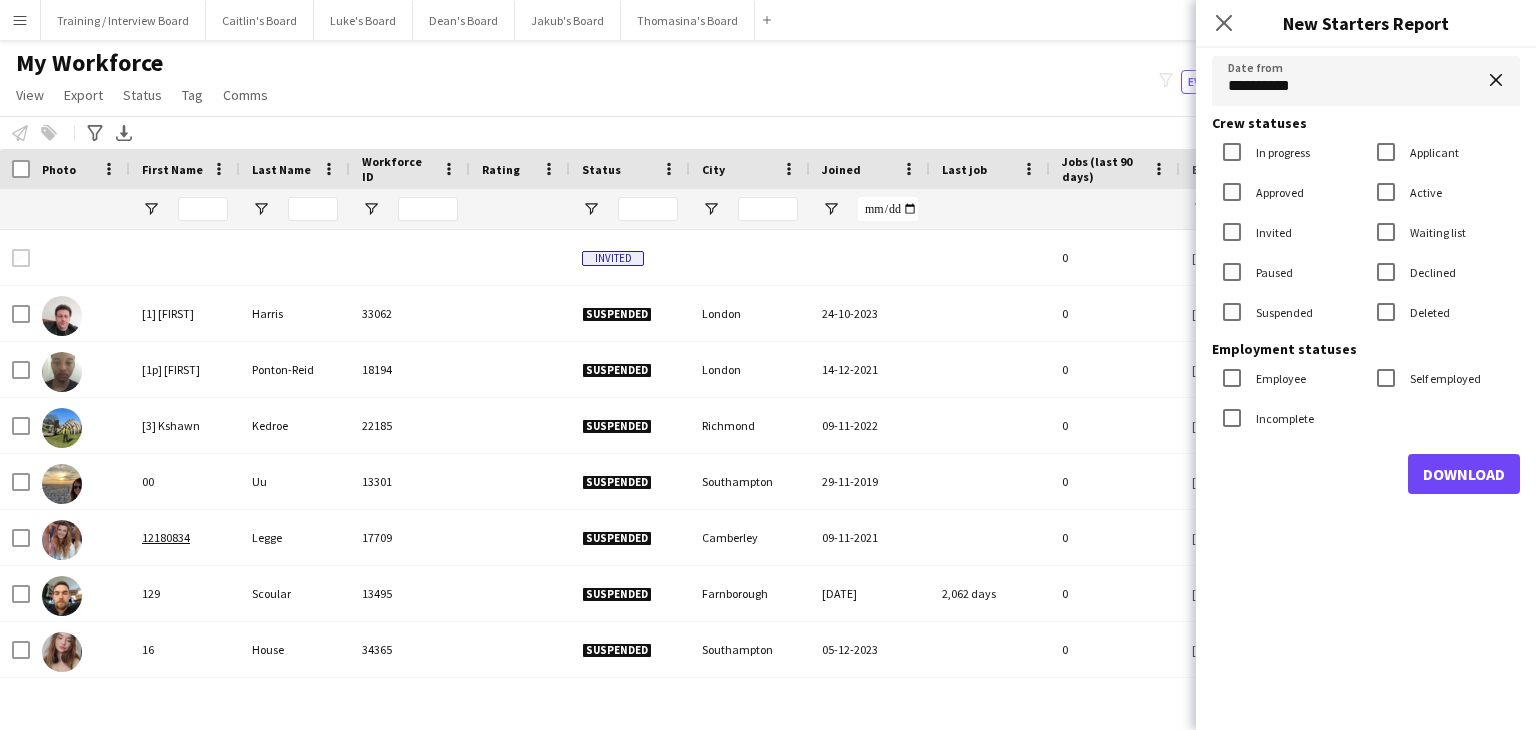 drag, startPoint x: 1220, startPoint y: 22, endPoint x: 872, endPoint y: 1, distance: 348.63306 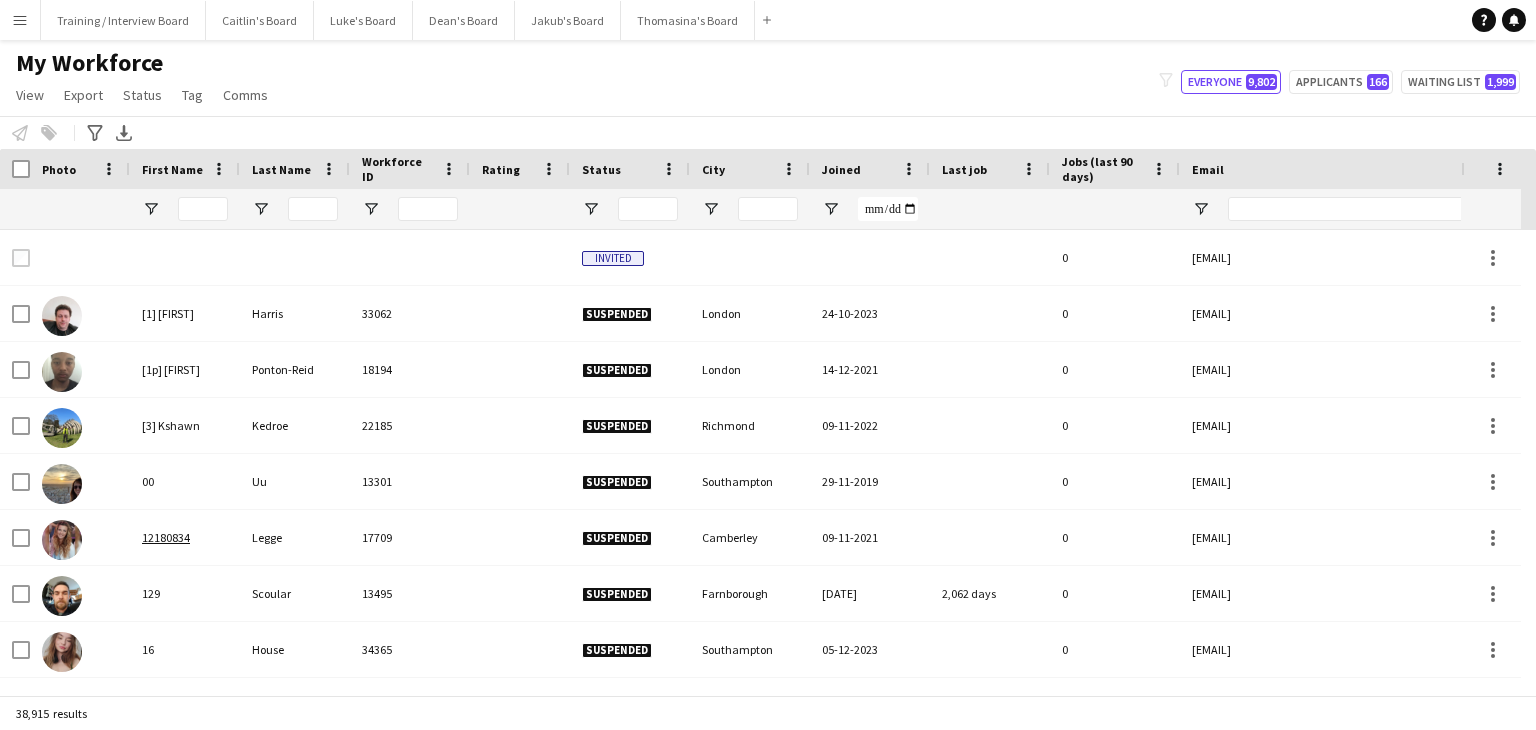 click on "Menu" at bounding box center [20, 20] 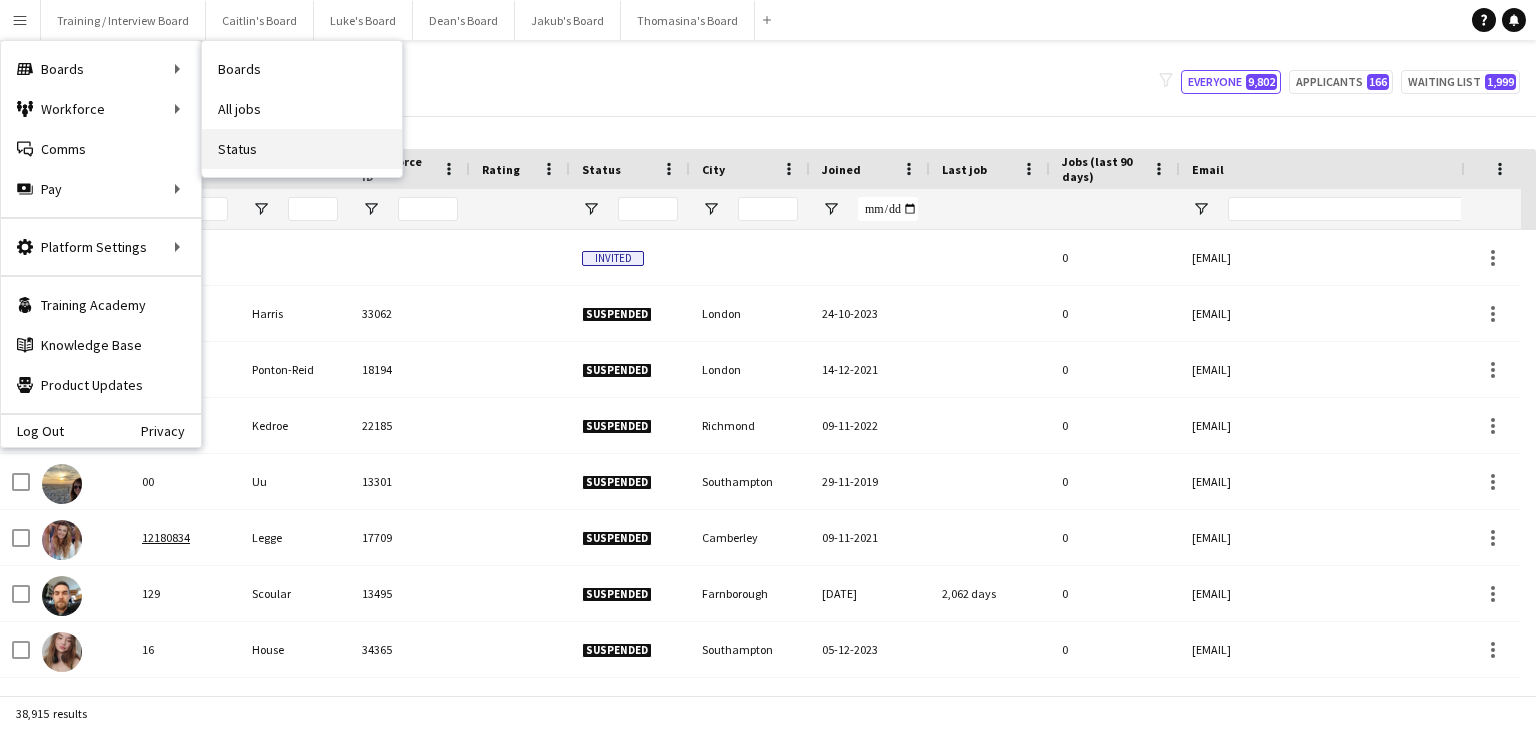 click on "Status" at bounding box center [302, 149] 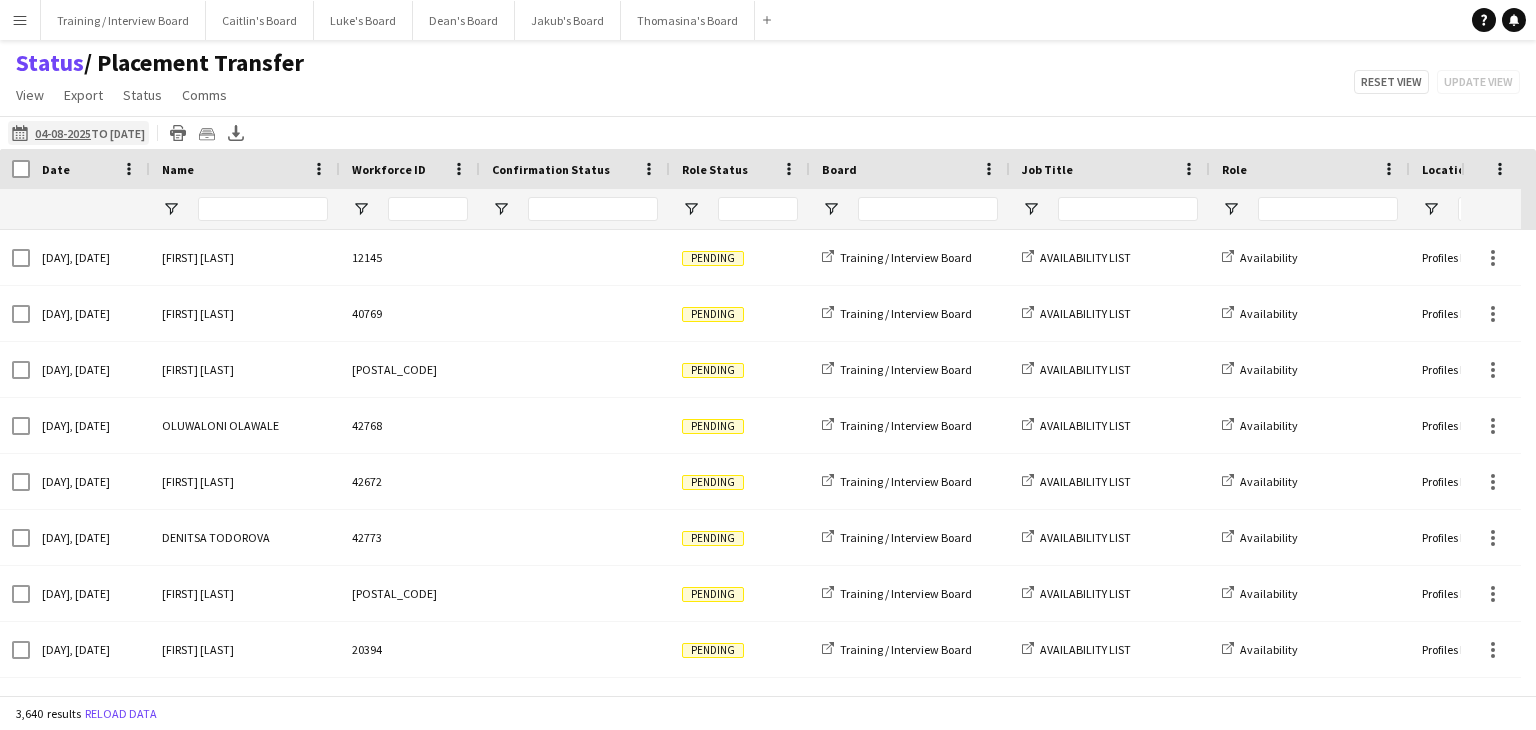 click on "04-08-2025 to 10-08-2025" 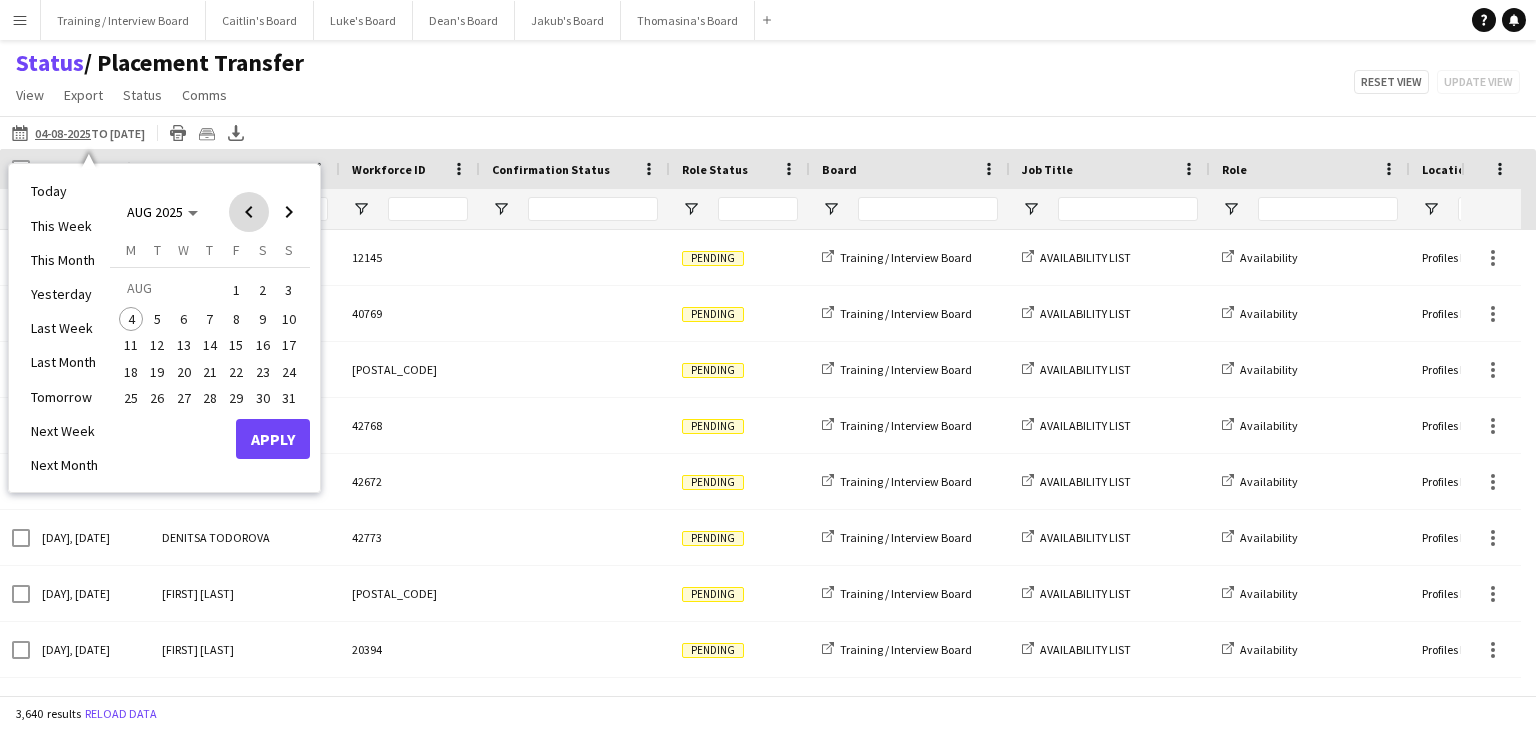 click at bounding box center [249, 212] 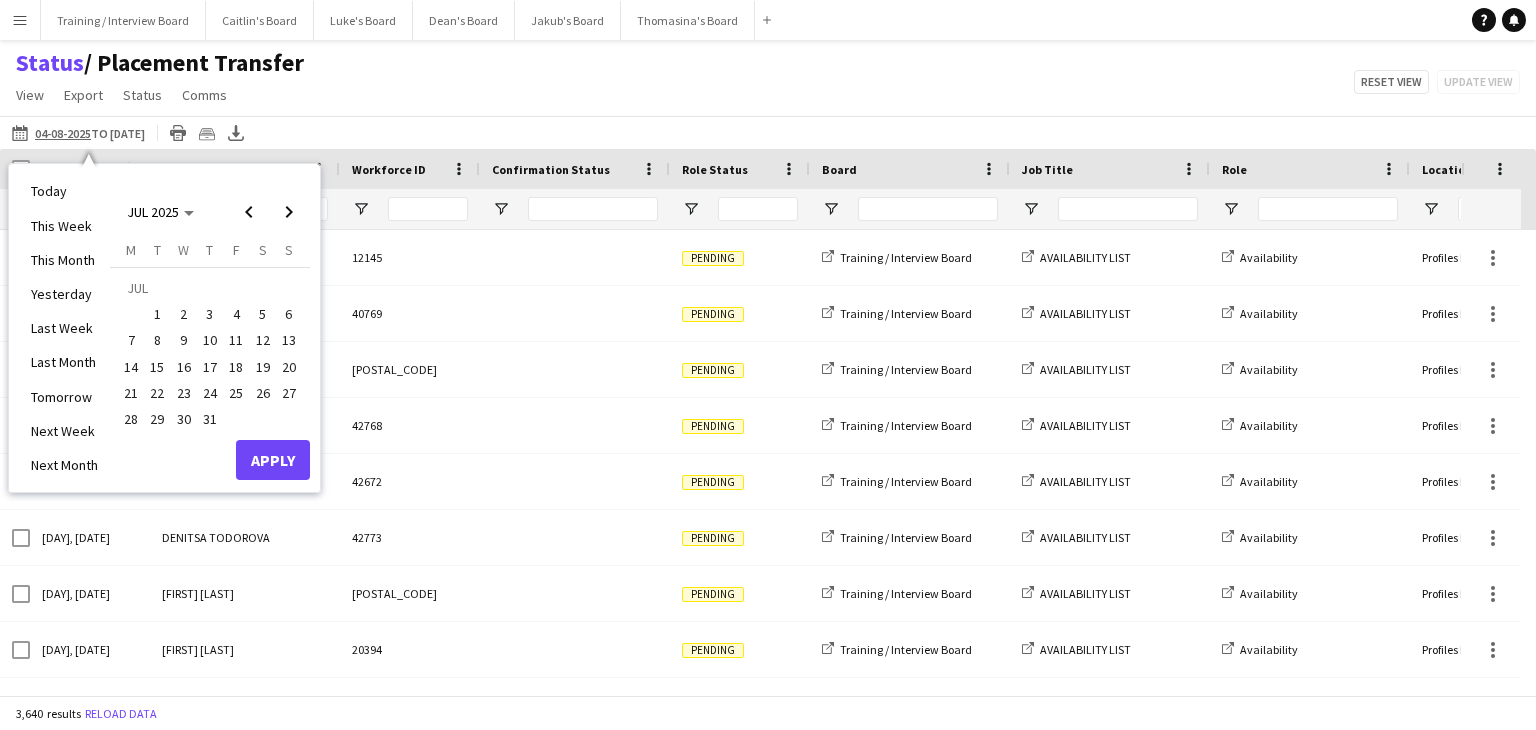 click on "28" at bounding box center (131, 419) 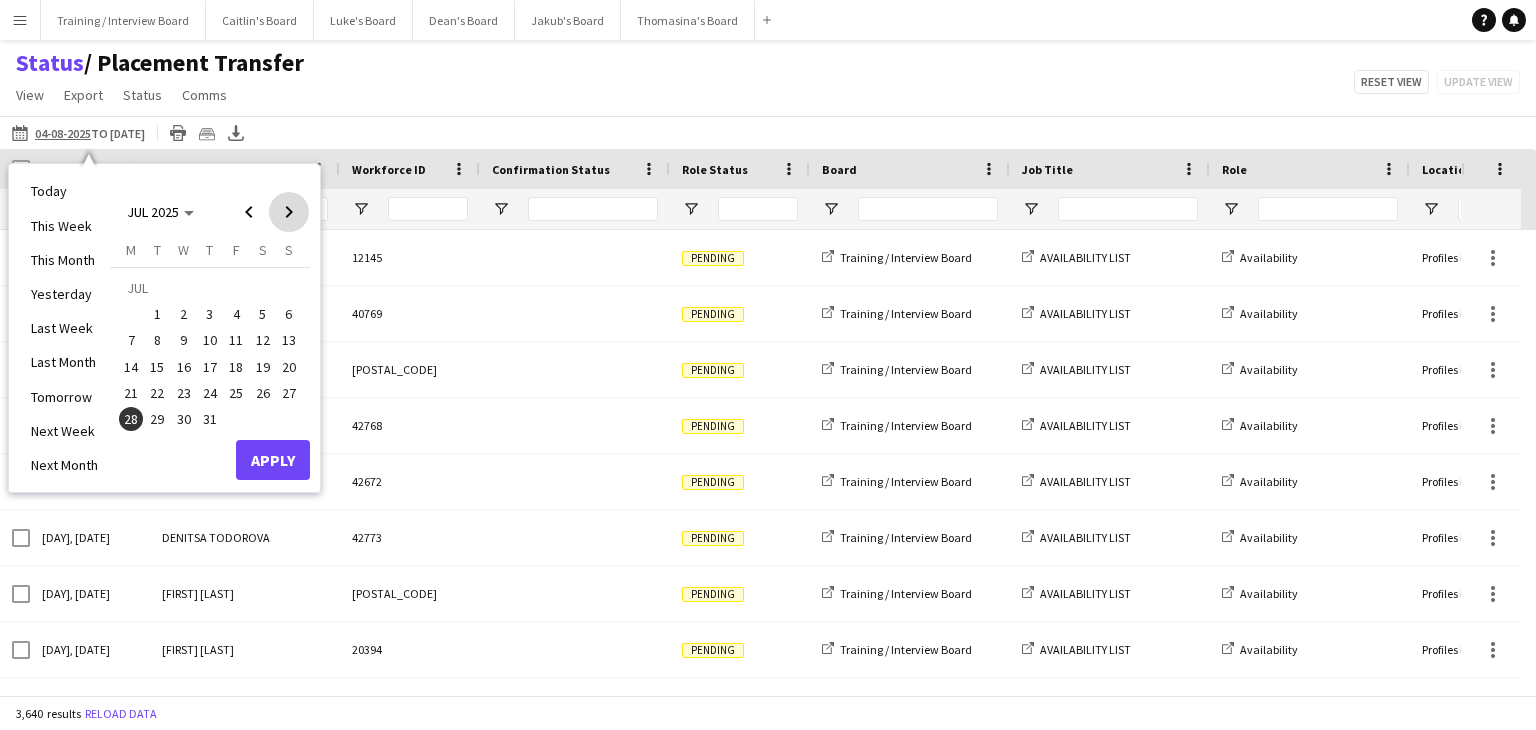 click at bounding box center [289, 212] 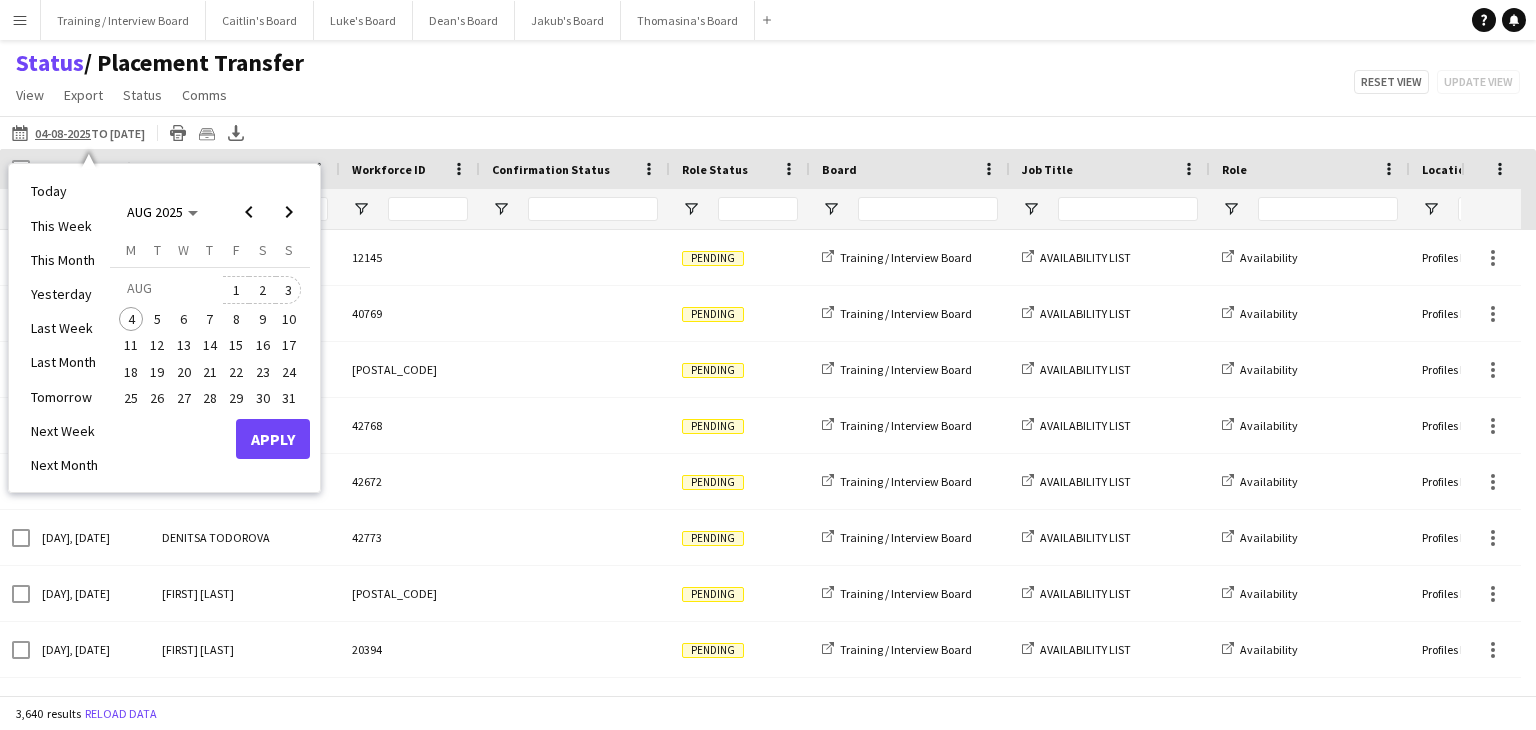 click on "3" at bounding box center (289, 290) 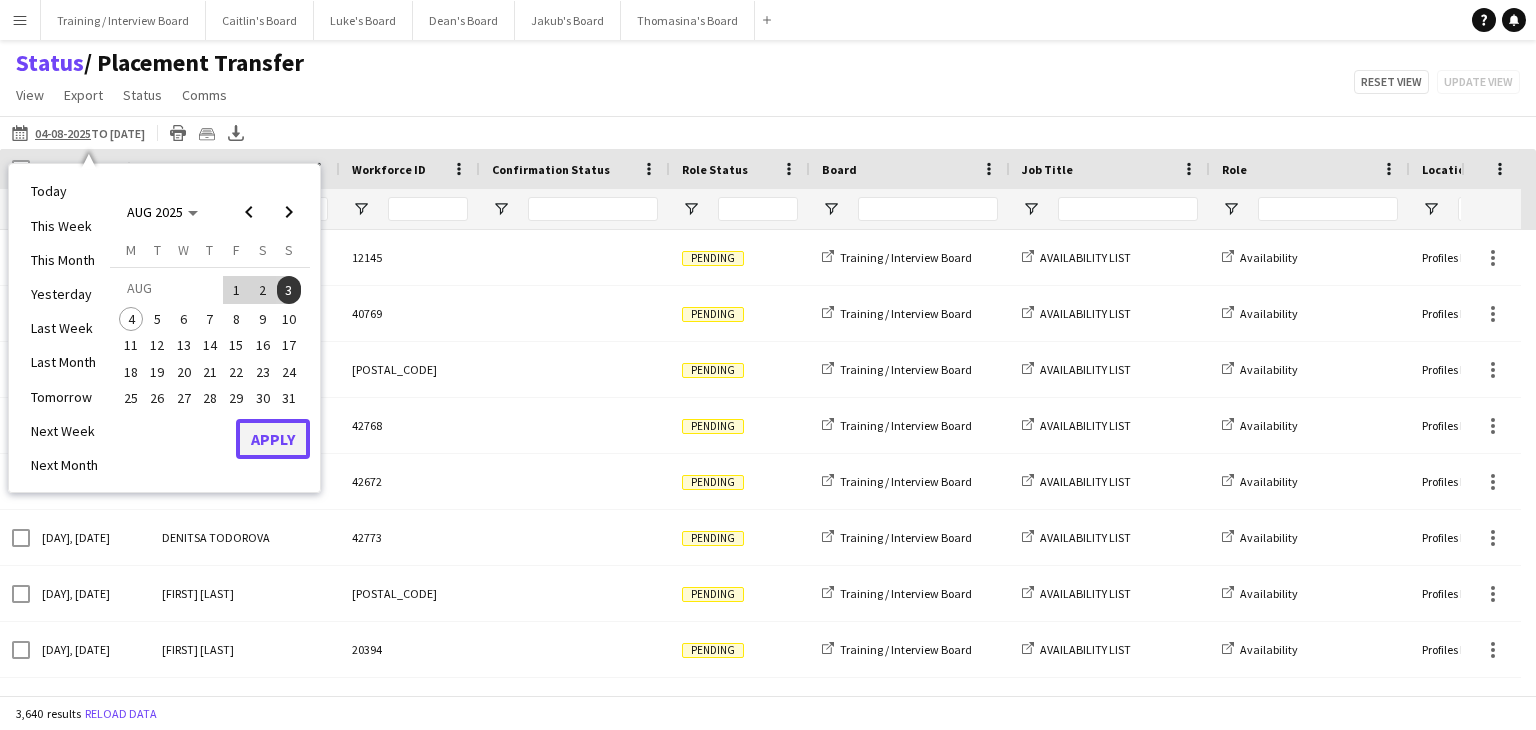 click on "Apply" at bounding box center [273, 439] 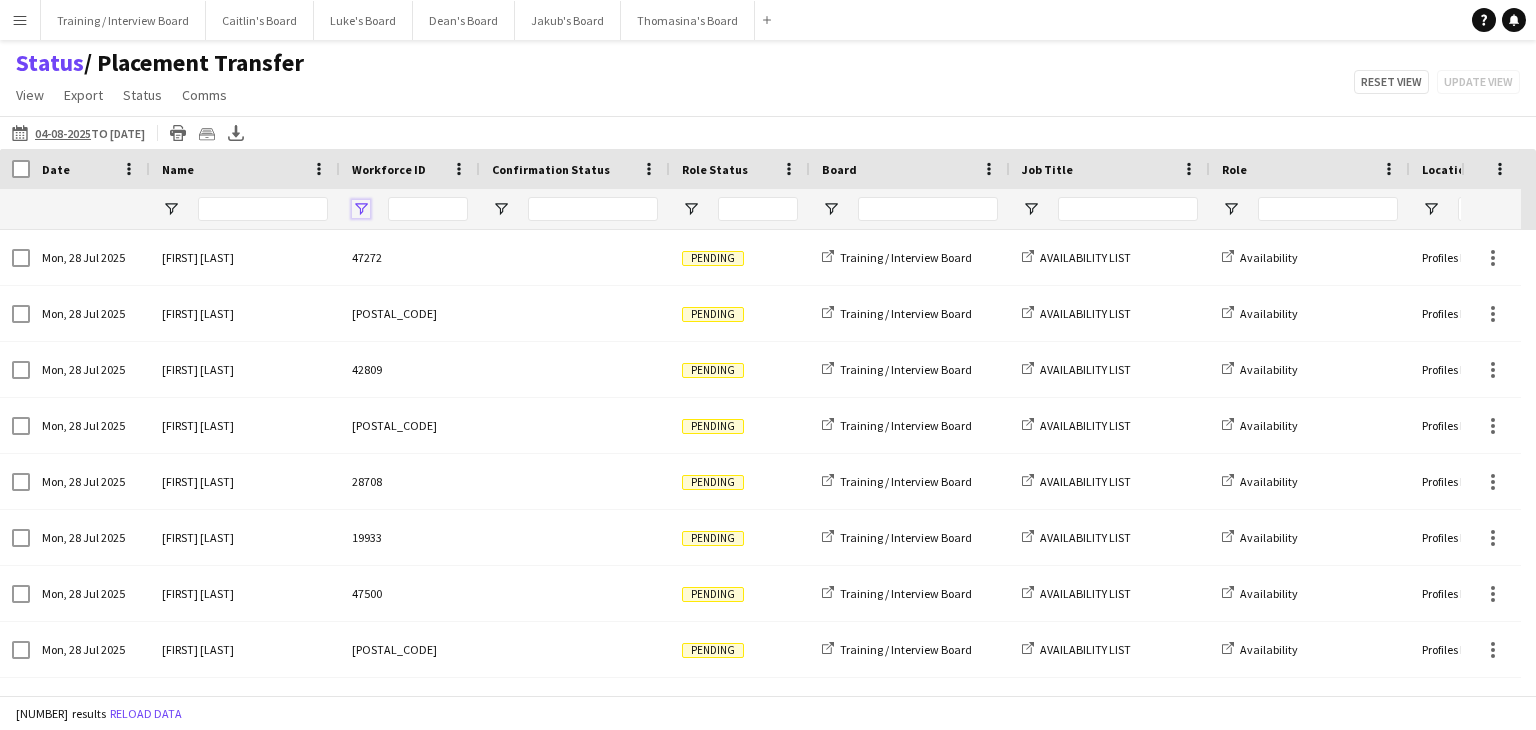 click at bounding box center (361, 209) 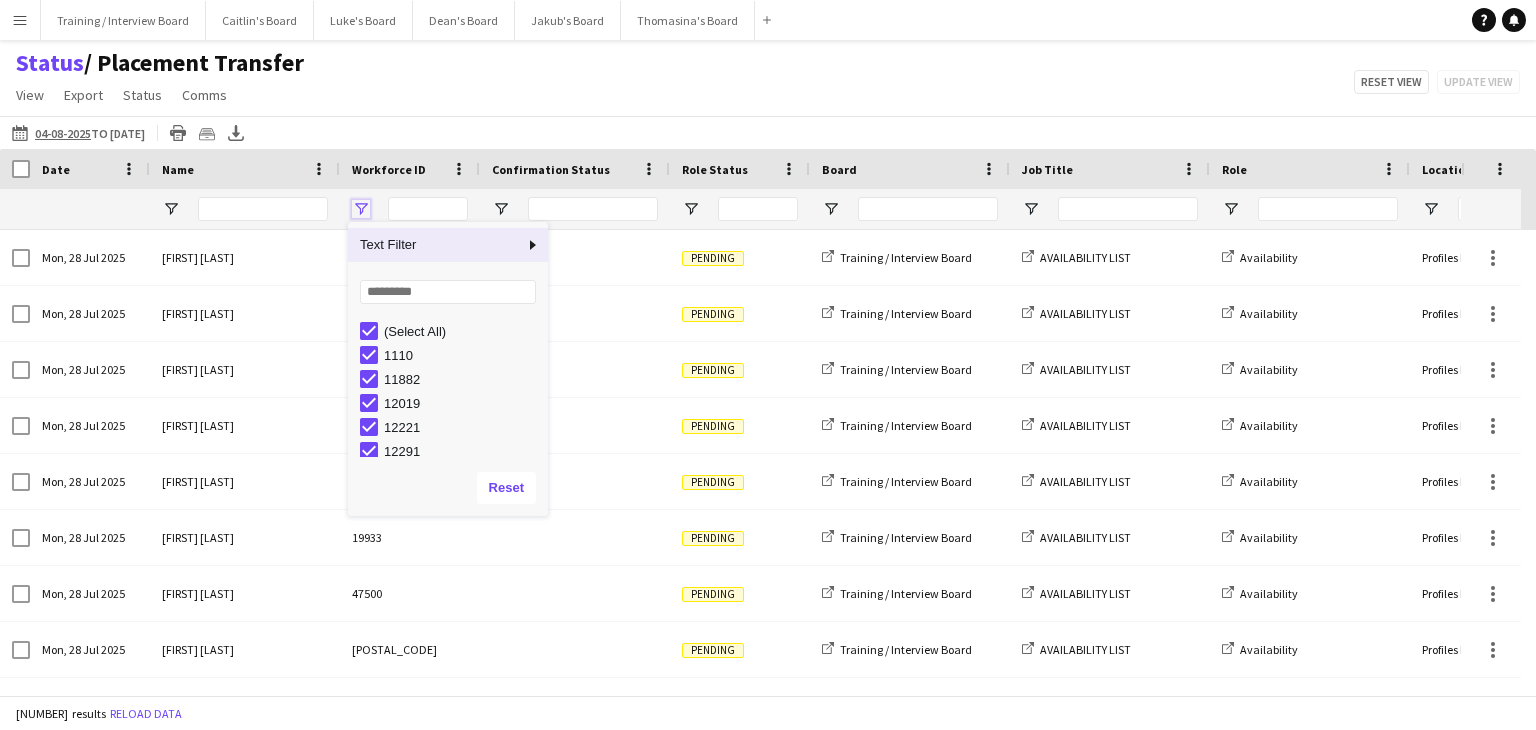 click at bounding box center (361, 209) 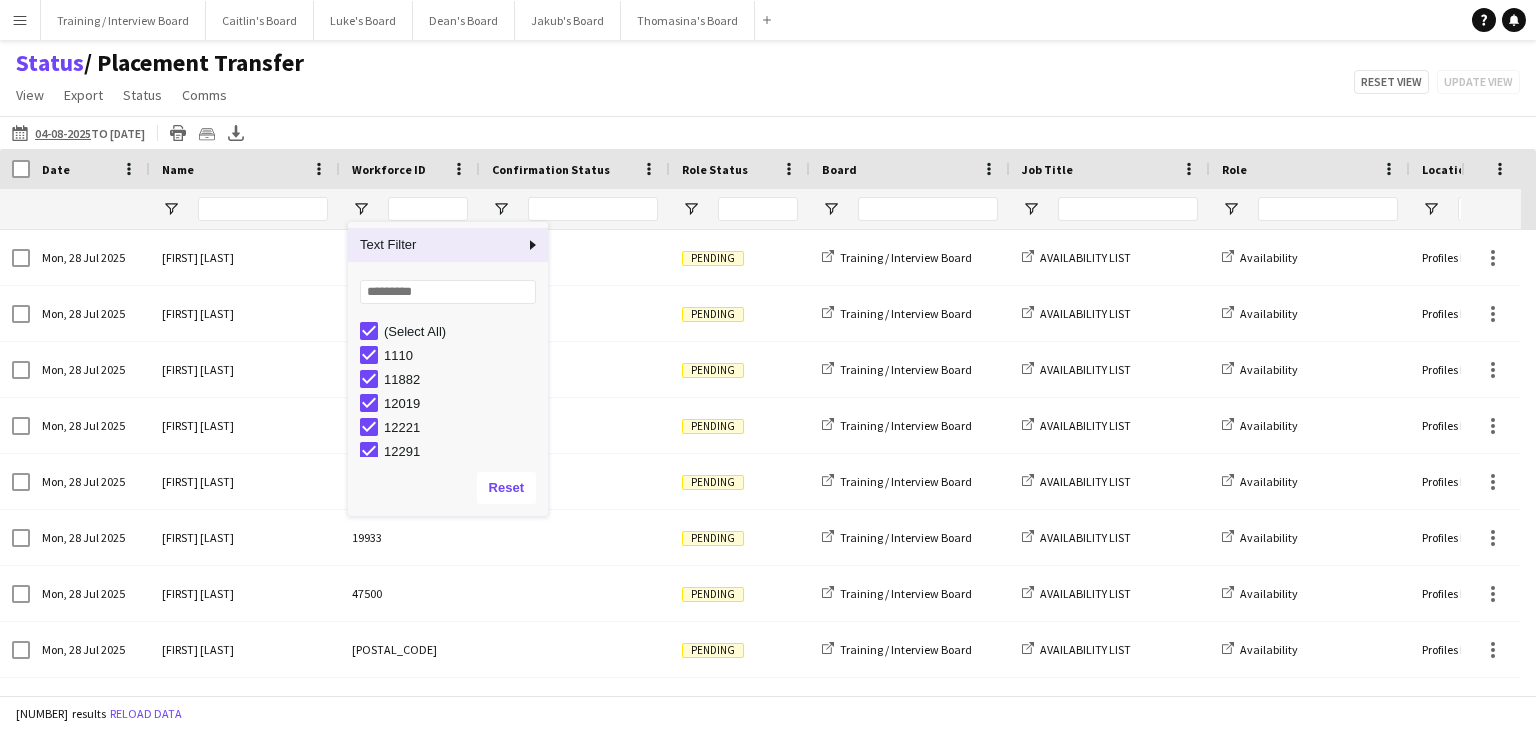 click on "Status    / Placement Transfer   View   Views  Default view Airshow Accreditation Airshow Check In Attending BPE Import CFS Check In Alpha and Placement Check in Timesheet Client Timesheet Phone Number v1.0 Client Timesheet v1.0 JZ Timesheet 2024 Placement Transfer References Import RWHS SFC TIMESHEET Sharecode Check New view Update view Delete view Edit name Customise view Customise filters Reset Filters Reset View Reset All  Export  Export as XLSX Export as CSV Export as PDF Crew files as ZIP  Status  Confirm attendance Check-in Check-out Clear confirm attendance Clear check-in Clear check-out  Comms  Send notification Chat  Reset view   Update view" 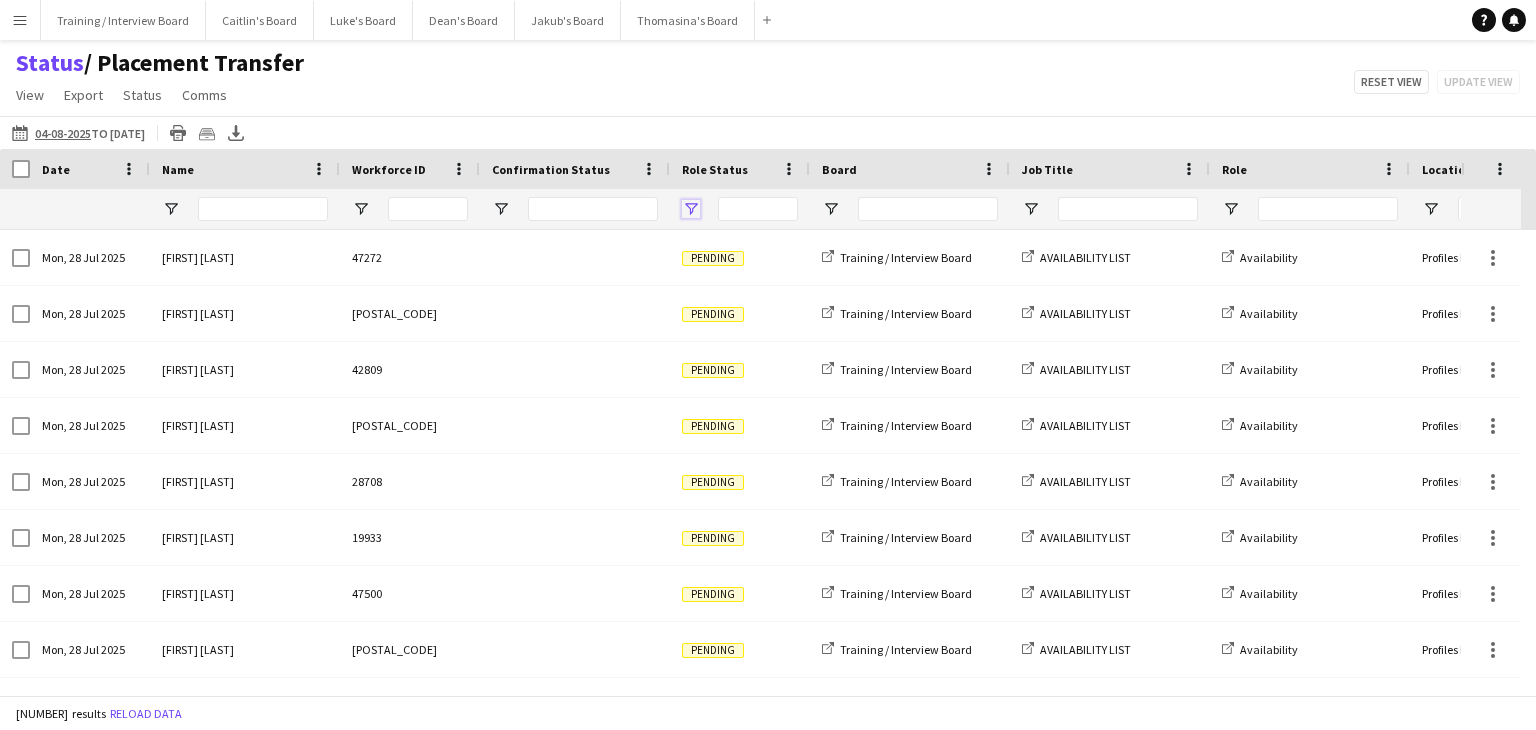 drag, startPoint x: 688, startPoint y: 202, endPoint x: 698, endPoint y: 210, distance: 12.806249 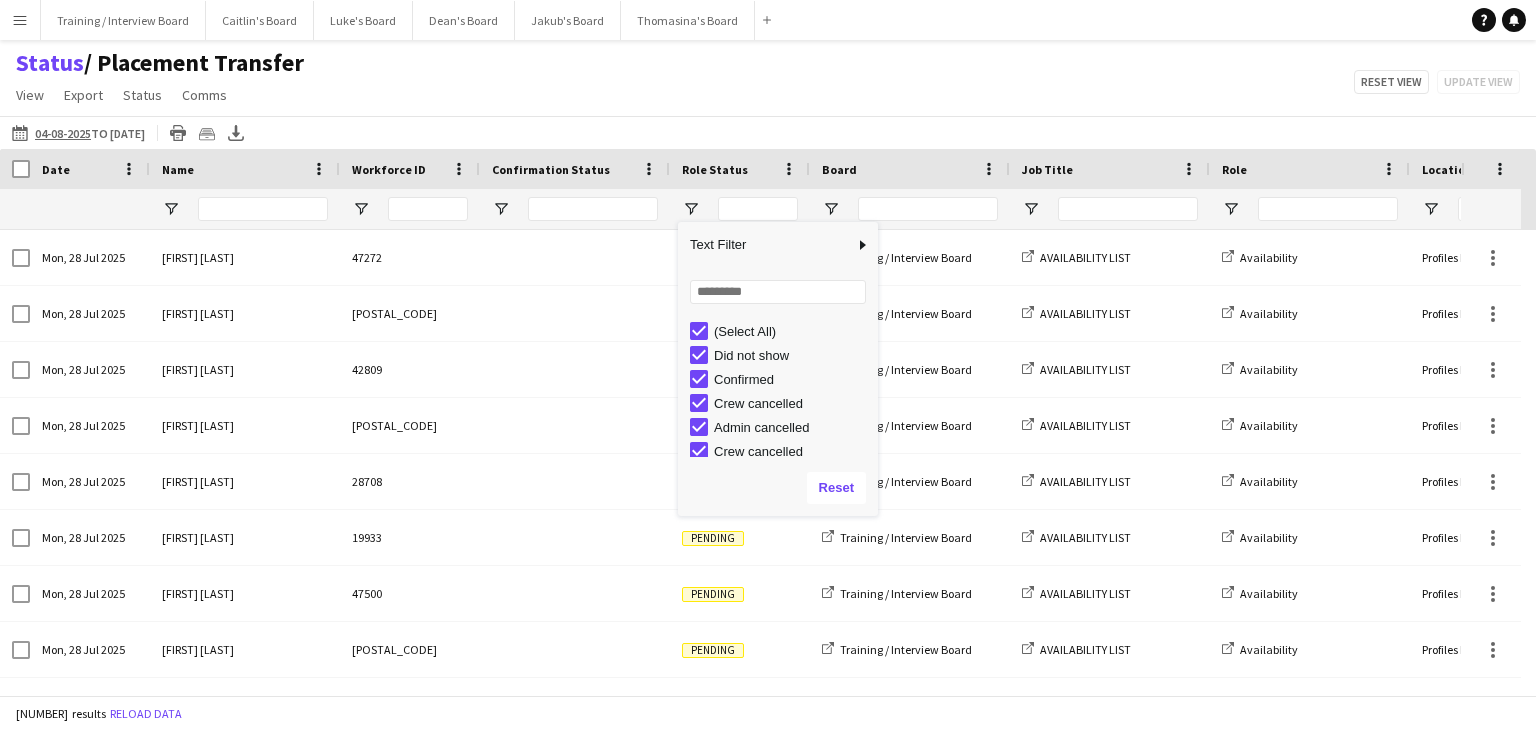 drag, startPoint x: 874, startPoint y: 367, endPoint x: 870, endPoint y: 385, distance: 18.439089 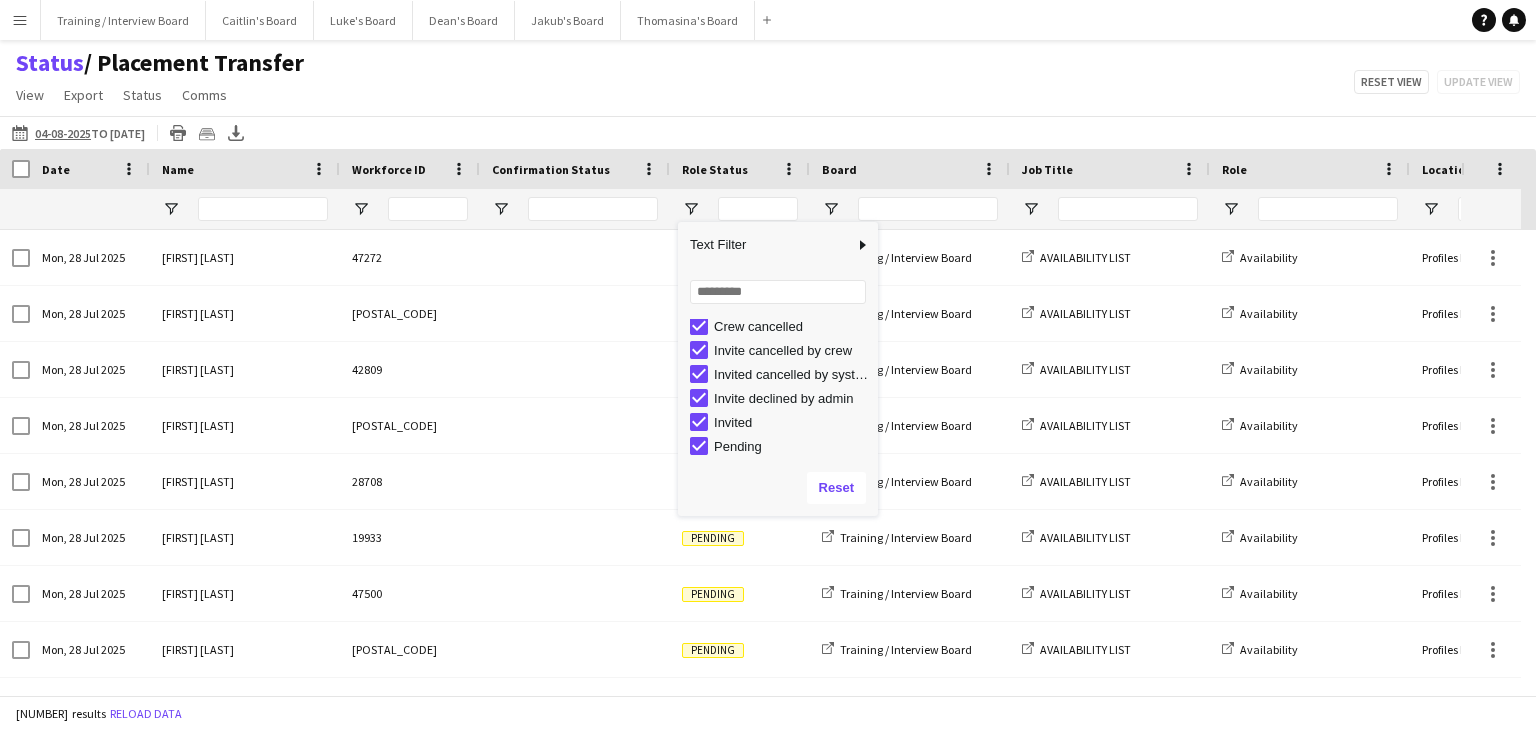scroll, scrollTop: 0, scrollLeft: 0, axis: both 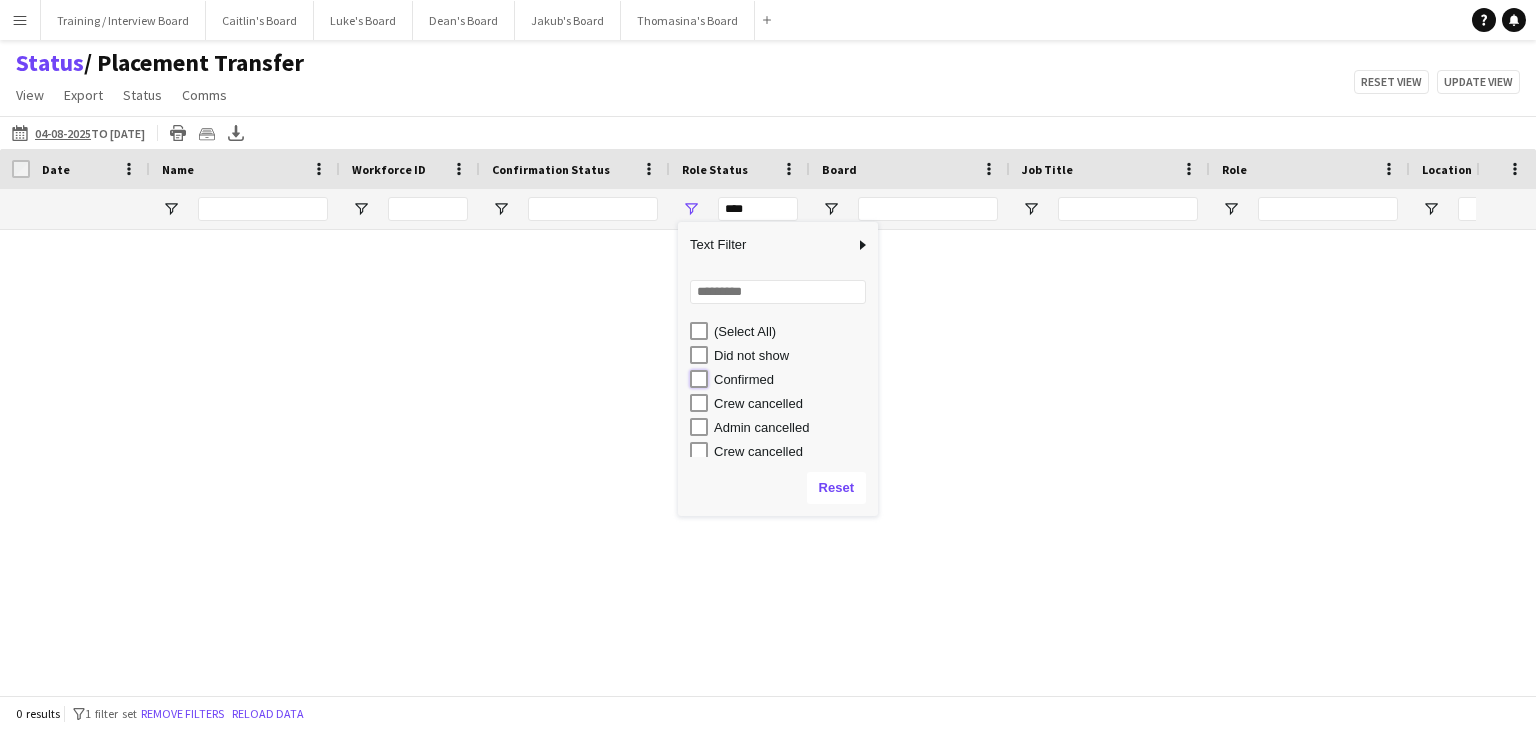 type on "**********" 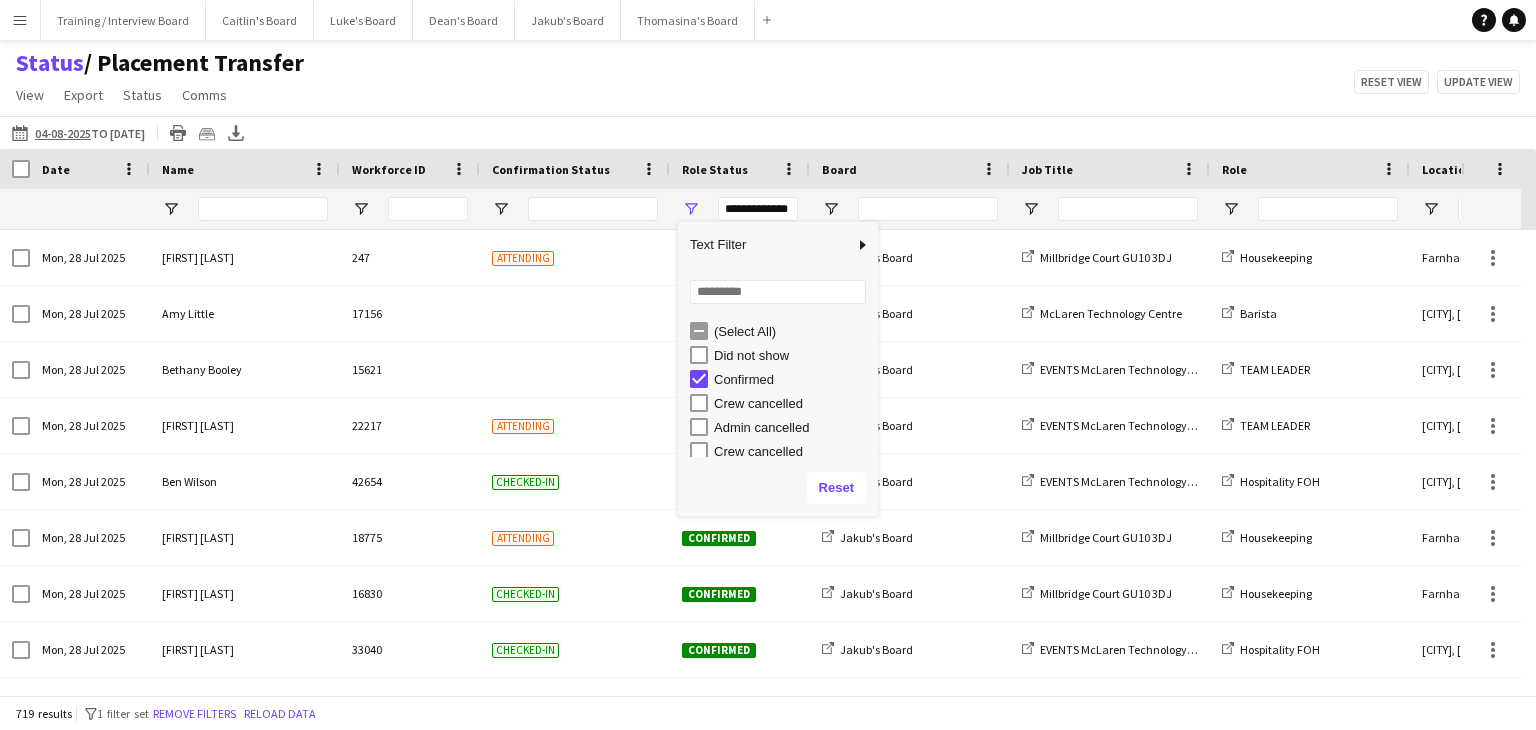 click on "Status    / Placement Transfer   View   Views  Default view Airshow Accreditation Airshow Check In Attending BPE Import CFS Check In Alpha and Placement Check in Timesheet Client Timesheet Phone Number v1.0 Client Timesheet v1.0 JZ Timesheet 2024 Placement Transfer References Import RWHS SFC TIMESHEET Sharecode Check New view Update view Delete view Edit name Customise view Customise filters Reset Filters Reset View Reset All  Export  Export as XLSX Export as CSV Export as PDF Crew files as ZIP  Status  Confirm attendance Check-in Check-out Clear confirm attendance Clear check-in Clear check-out  Comms  Send notification Chat  Reset view   Update view" 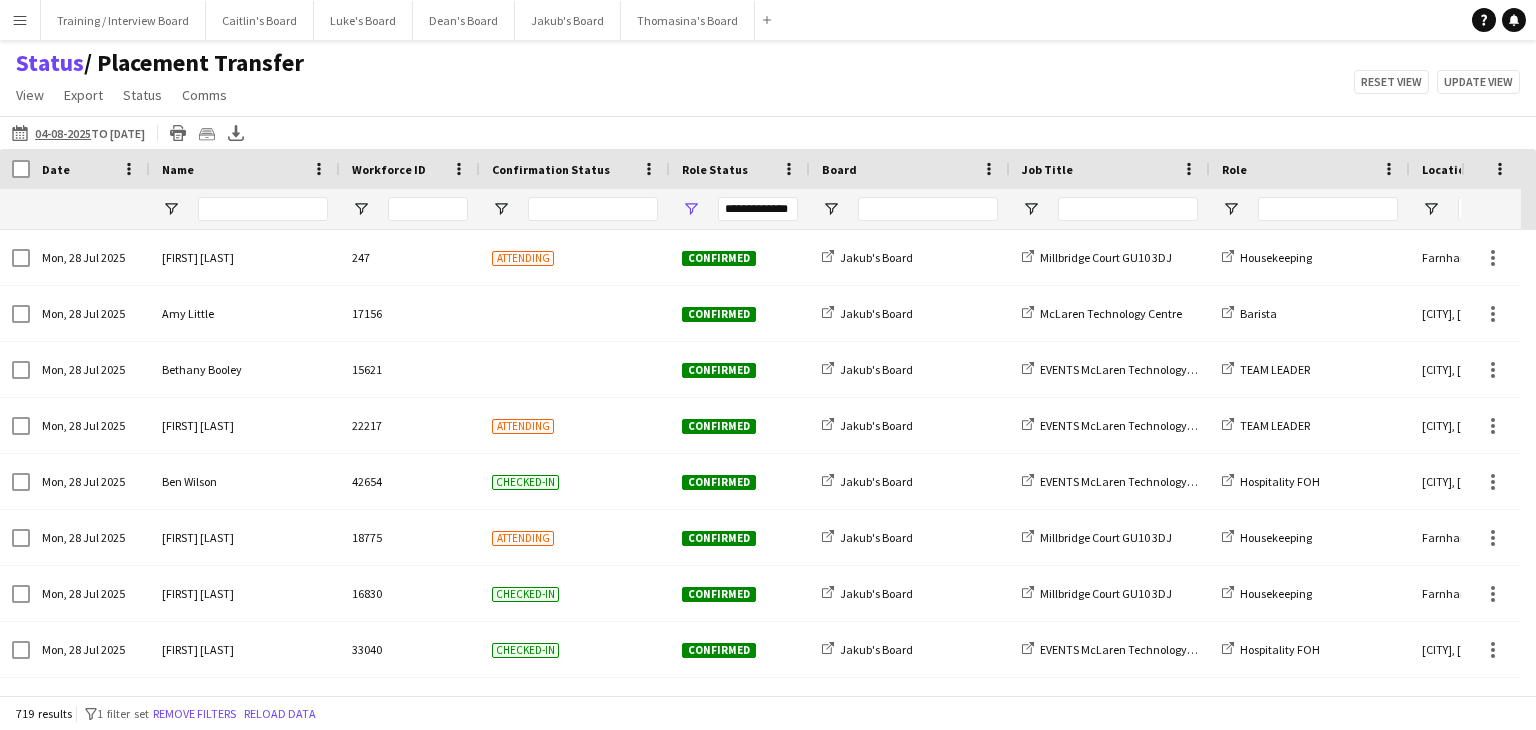scroll, scrollTop: 0, scrollLeft: 80, axis: horizontal 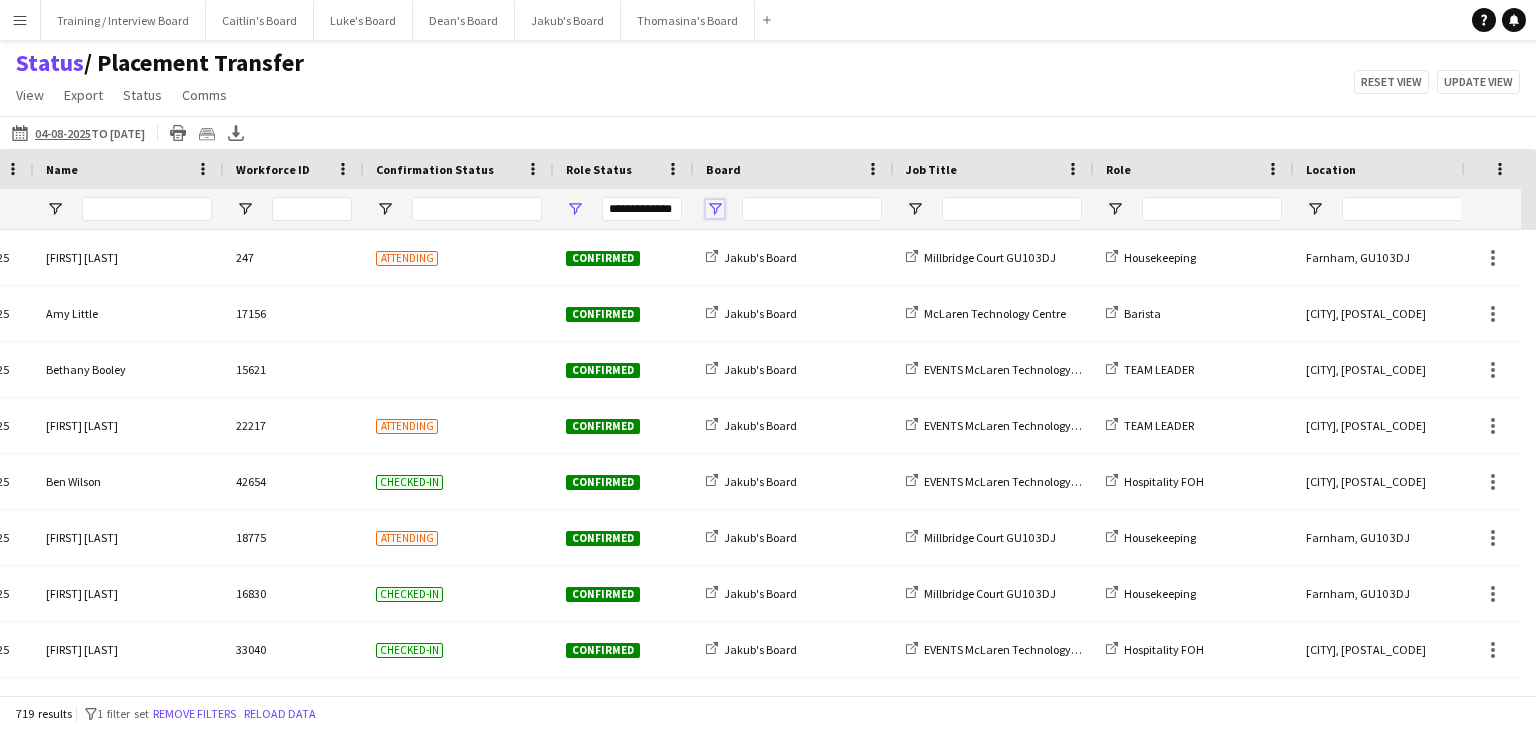 click at bounding box center [715, 209] 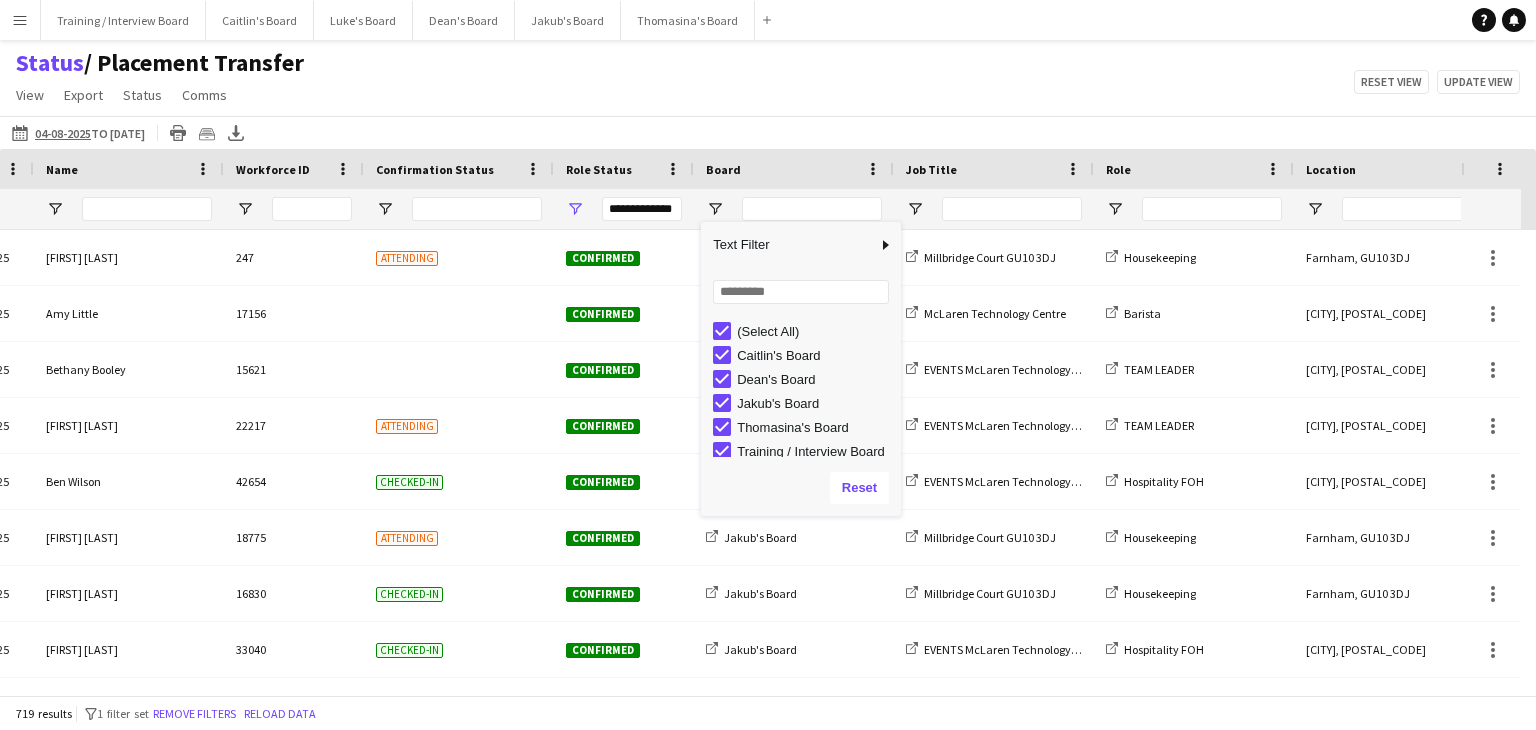 scroll, scrollTop: 5, scrollLeft: 0, axis: vertical 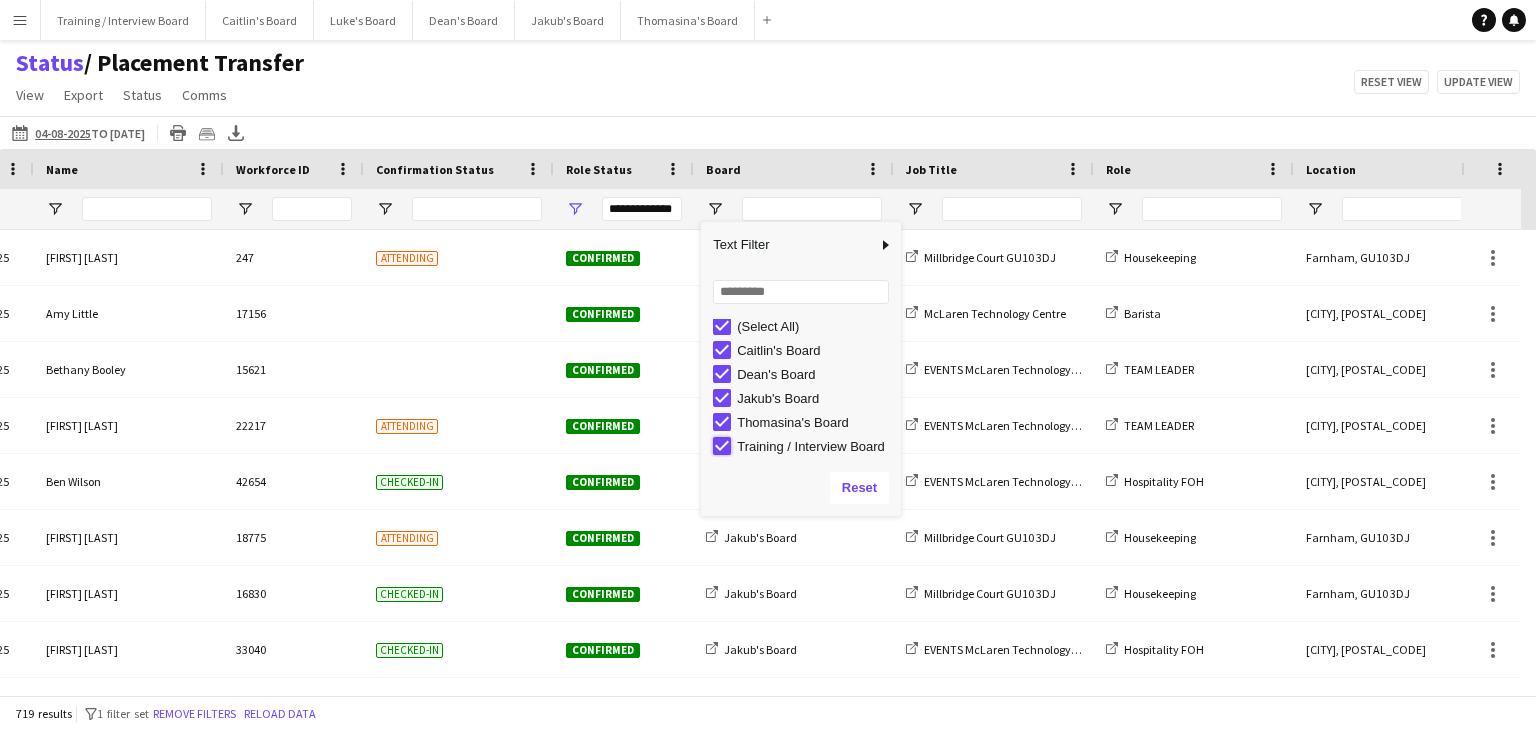 type on "**********" 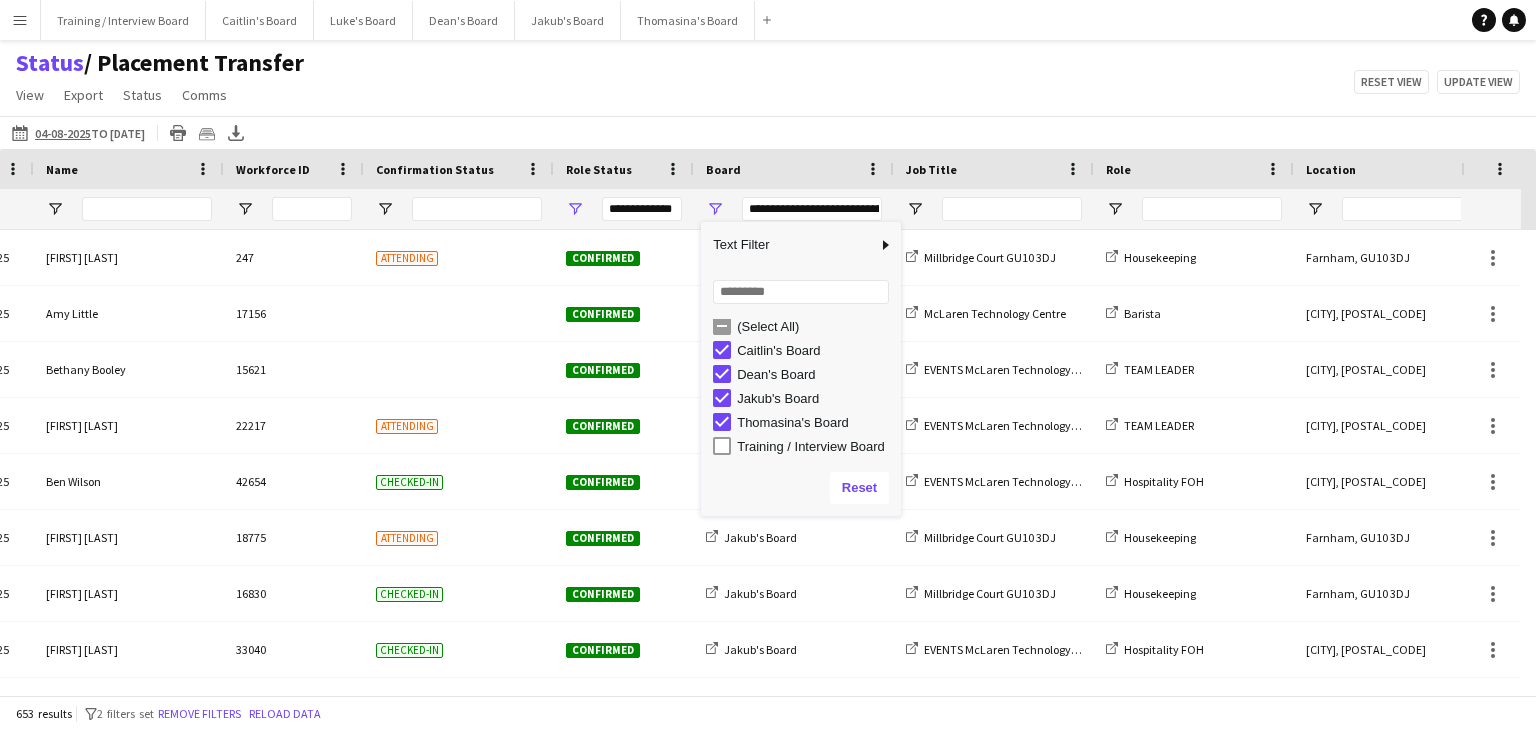 click on "Status    / Placement Transfer   View   Views  Default view Airshow Accreditation Airshow Check In Attending BPE Import CFS Check In Alpha and Placement Check in Timesheet Client Timesheet Phone Number v1.0 Client Timesheet v1.0 JZ Timesheet 2024 Placement Transfer References Import RWHS SFC TIMESHEET Sharecode Check New view Update view Delete view Edit name Customise view Customise filters Reset Filters Reset View Reset All  Export  Export as XLSX Export as CSV Export as PDF Crew files as ZIP  Status  Confirm attendance Check-in Check-out Clear confirm attendance Clear check-in Clear check-out  Comms  Send notification Chat  Reset view   Update view" 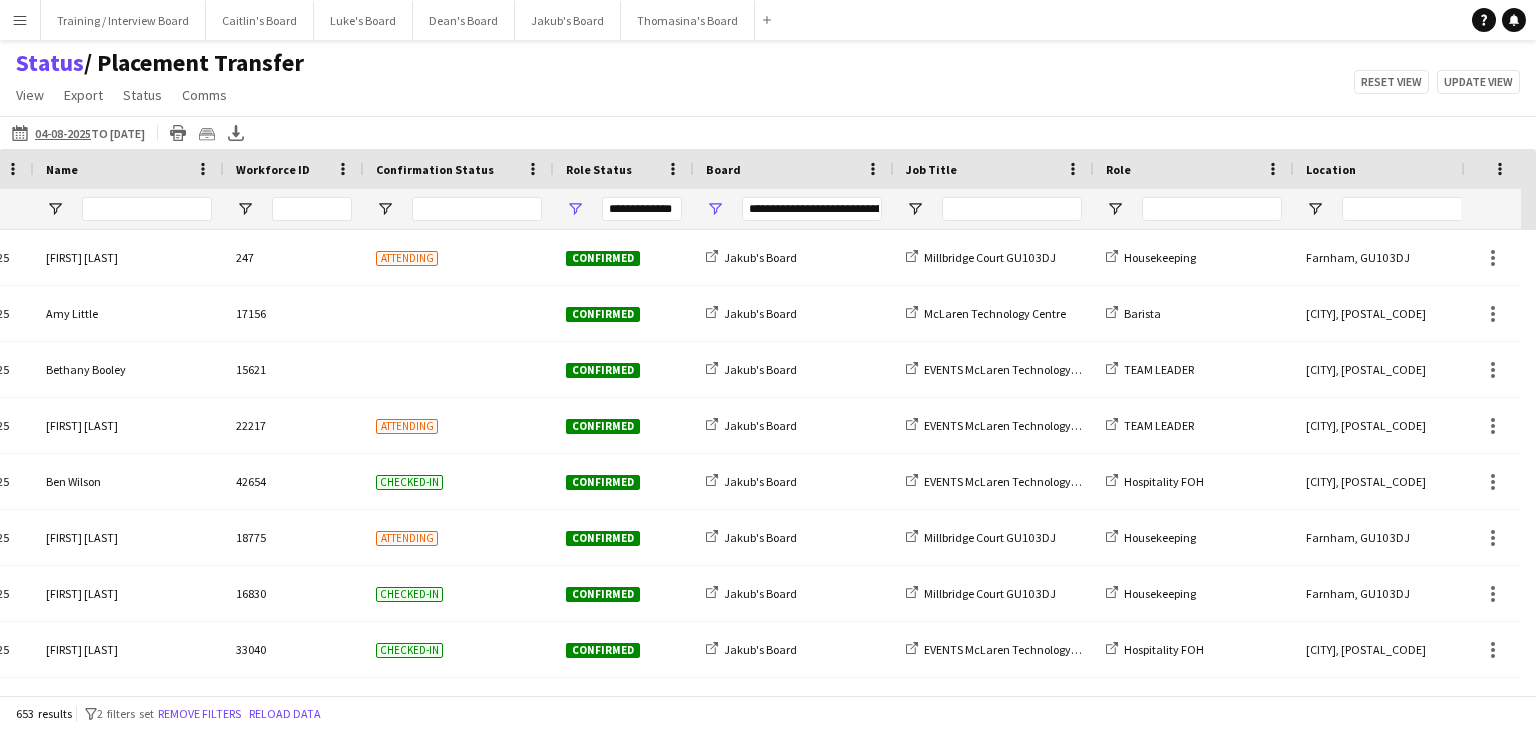 scroll, scrollTop: 0, scrollLeft: 852, axis: horizontal 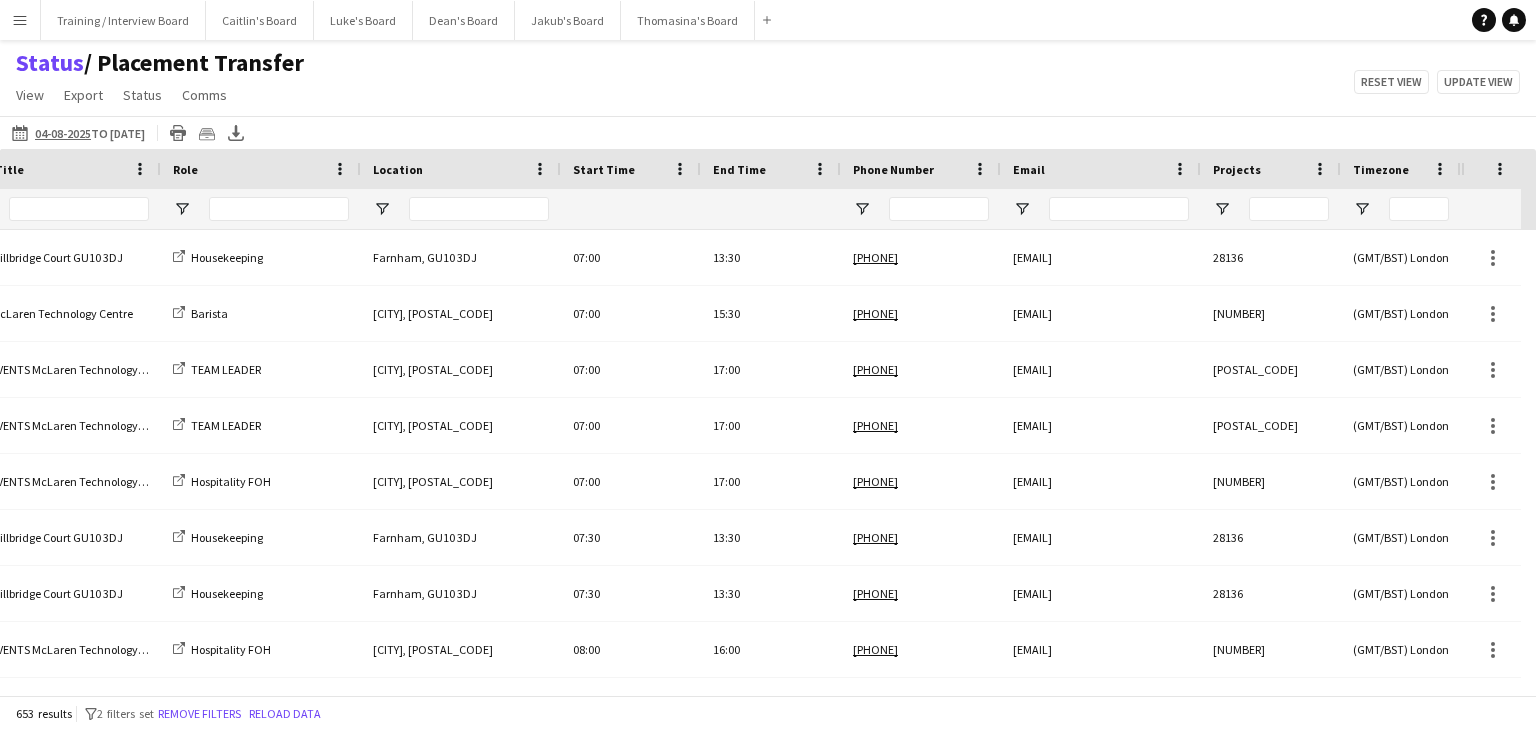 click on "Menu" at bounding box center [20, 20] 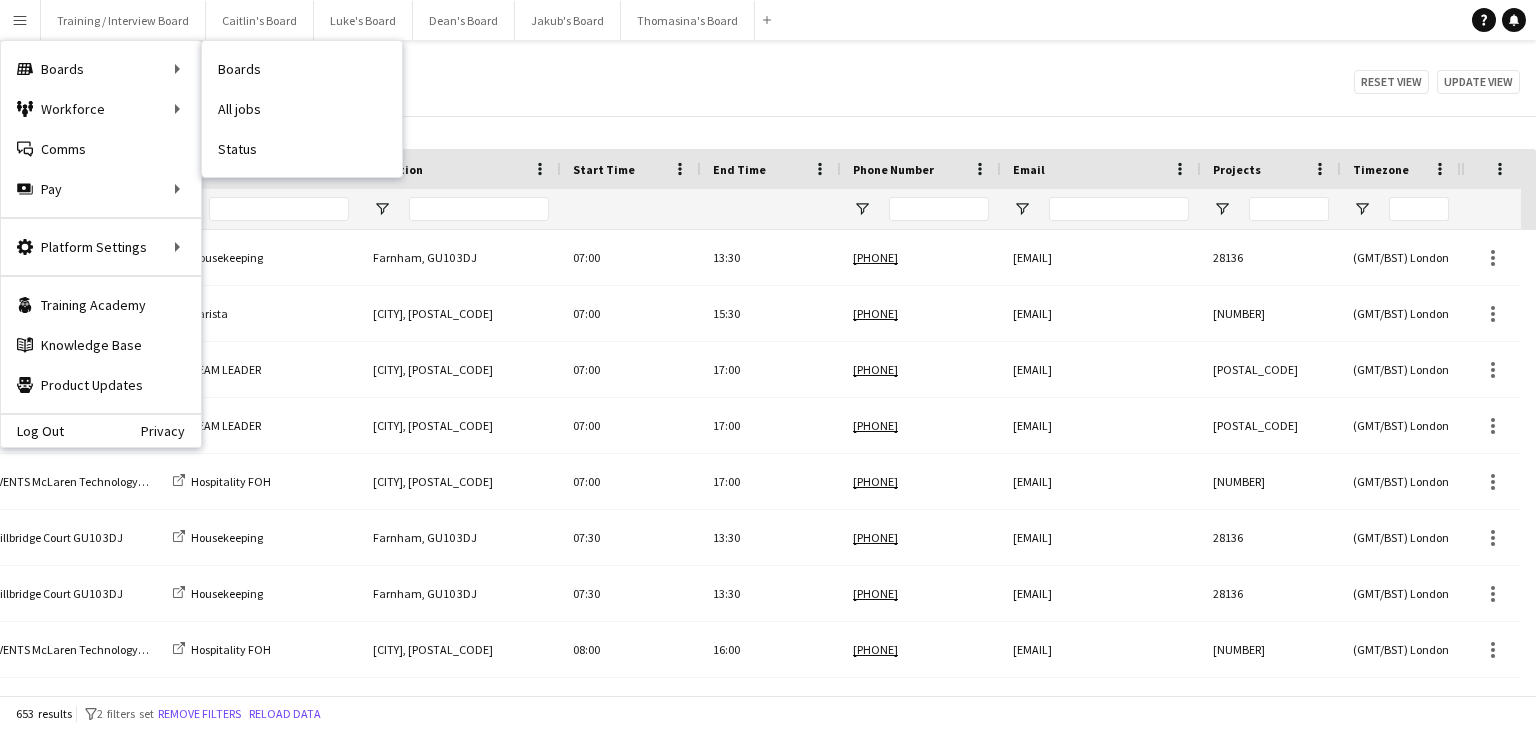 click on "Status" at bounding box center (302, 149) 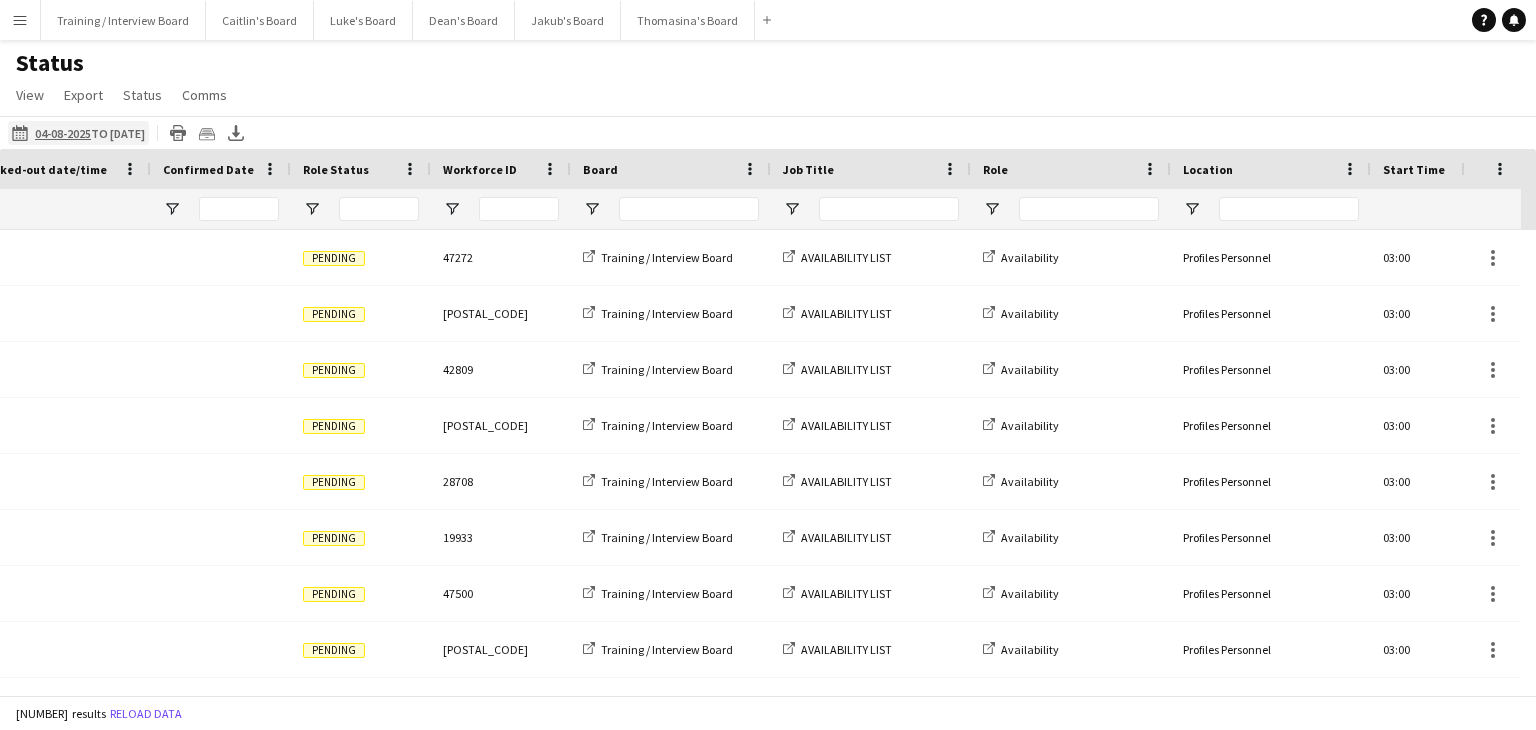 click on "04-08-2025 to 10-08-2025" 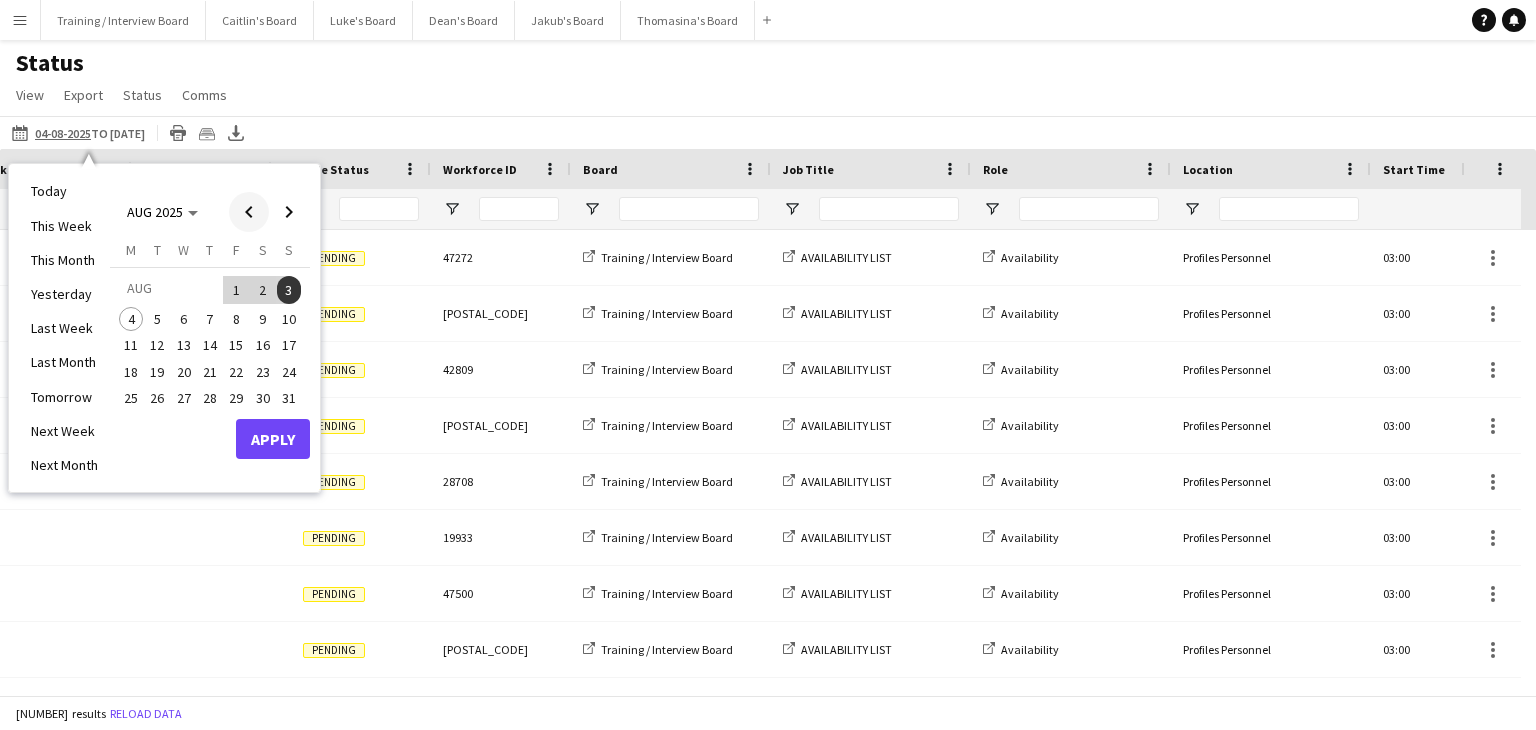 click at bounding box center [249, 212] 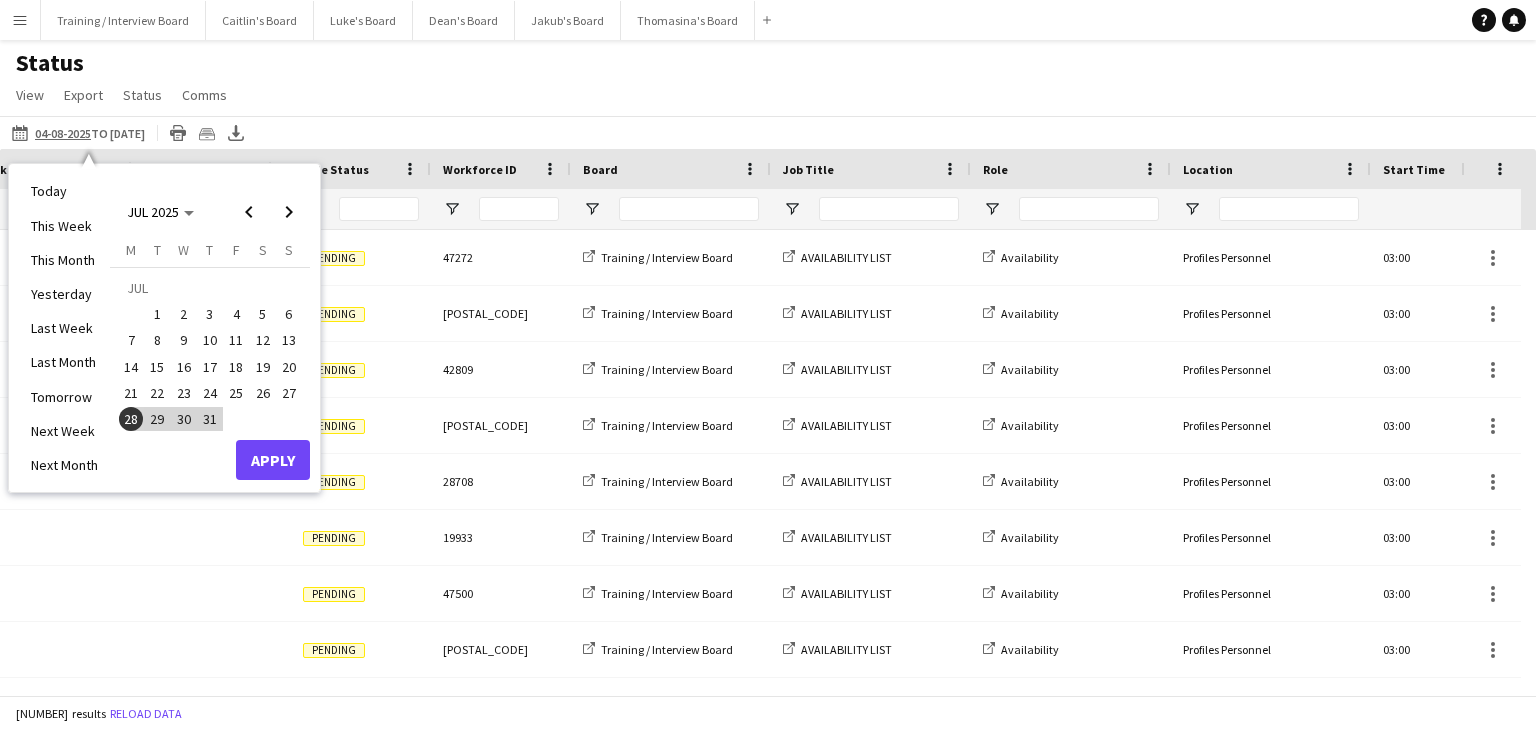 click on "28" at bounding box center (131, 419) 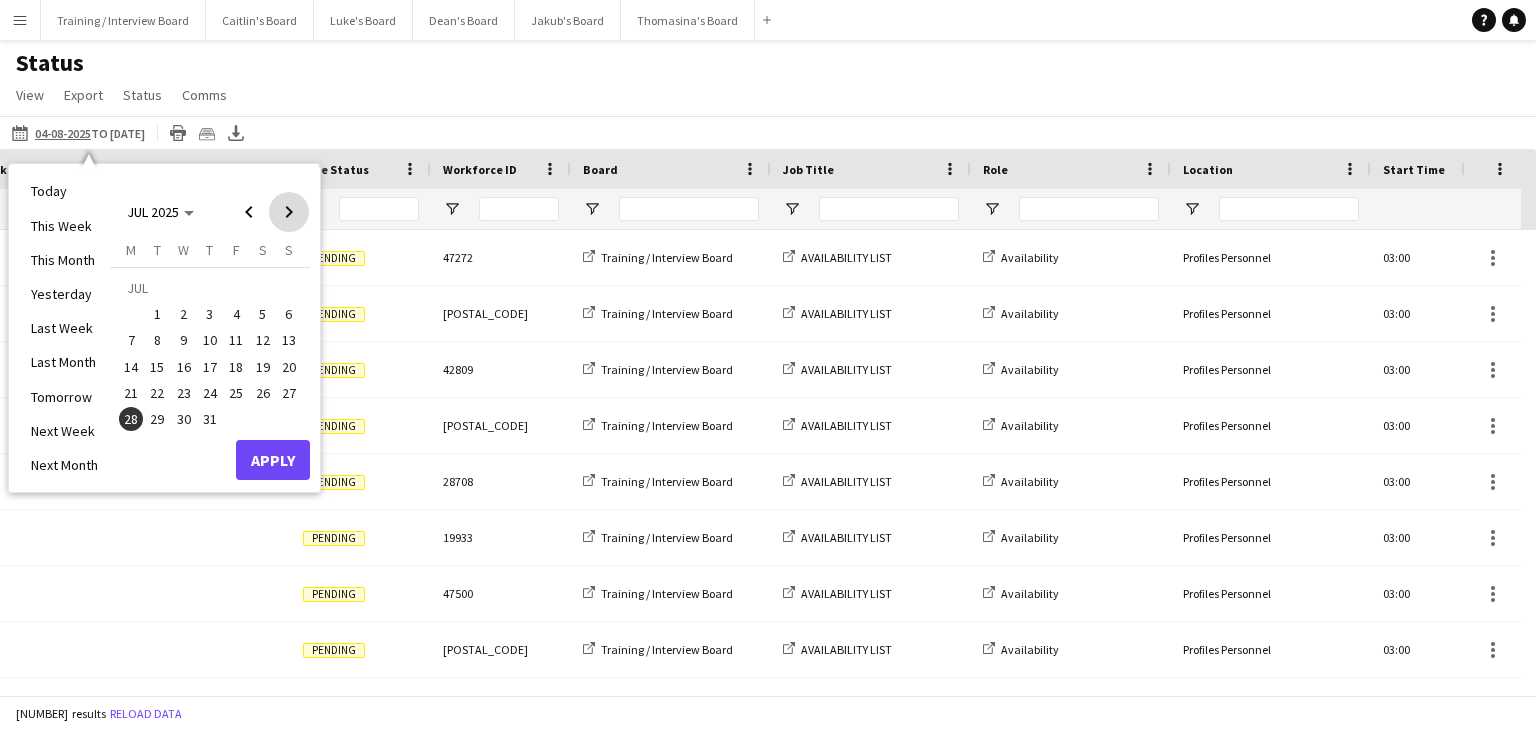 click at bounding box center (289, 212) 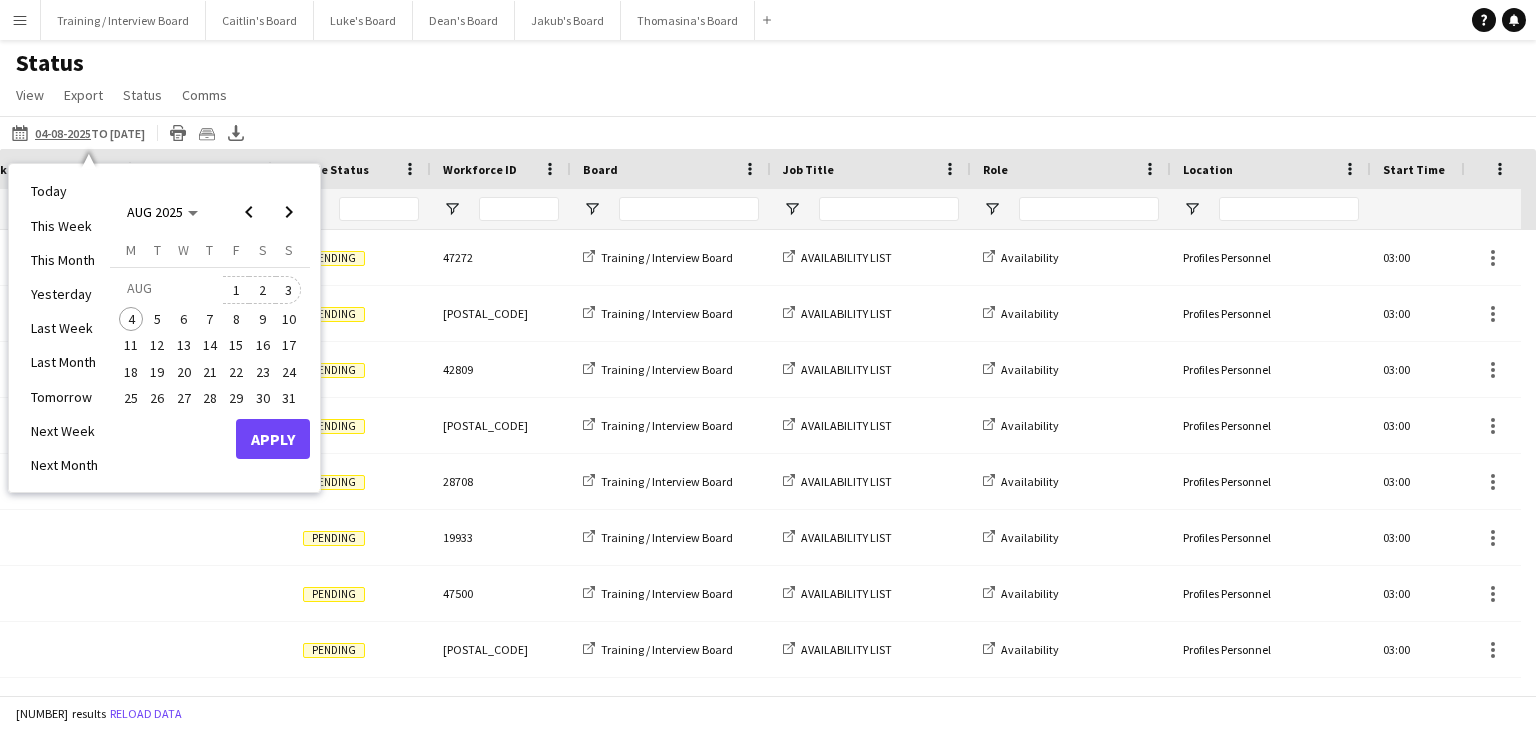 click on "3" at bounding box center (289, 290) 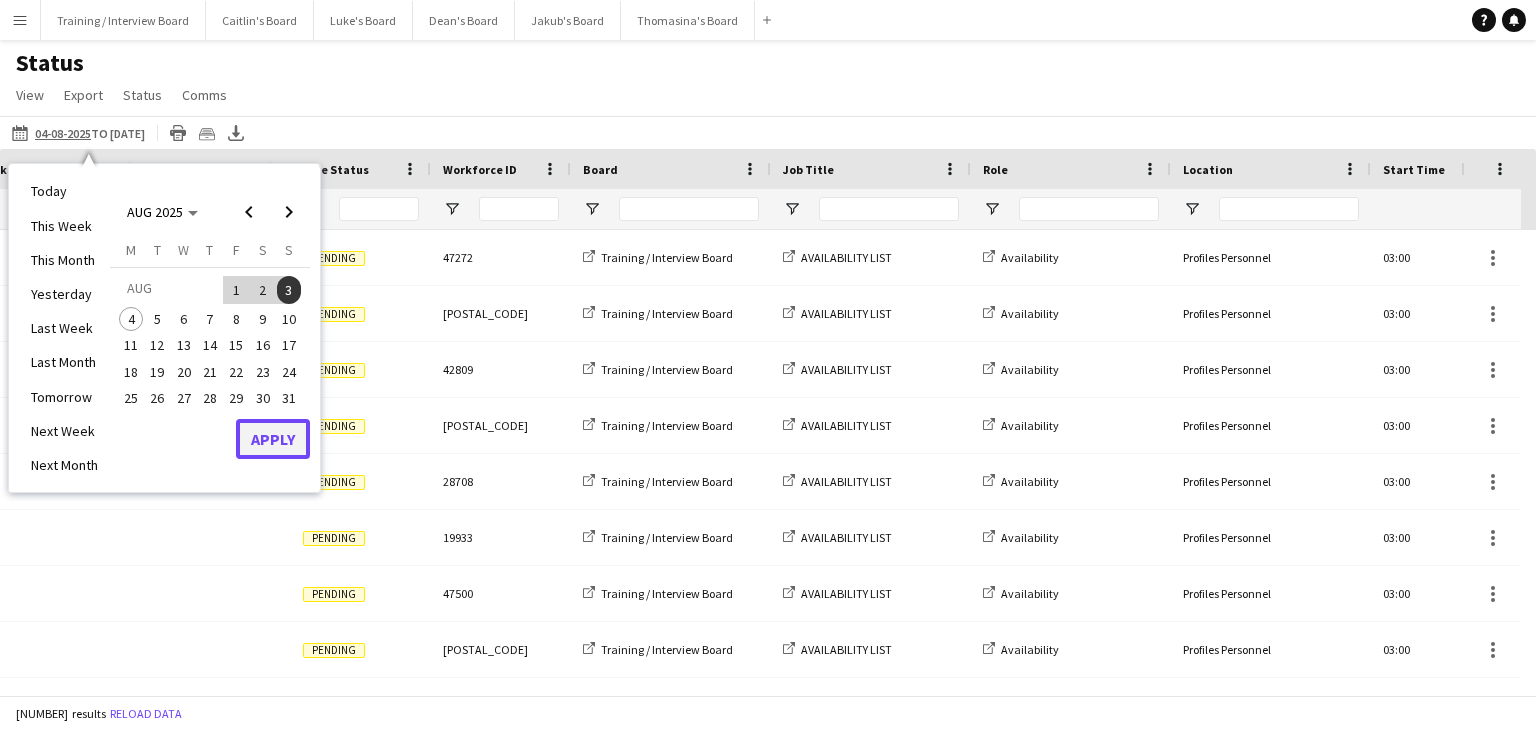 click on "Apply" at bounding box center [273, 439] 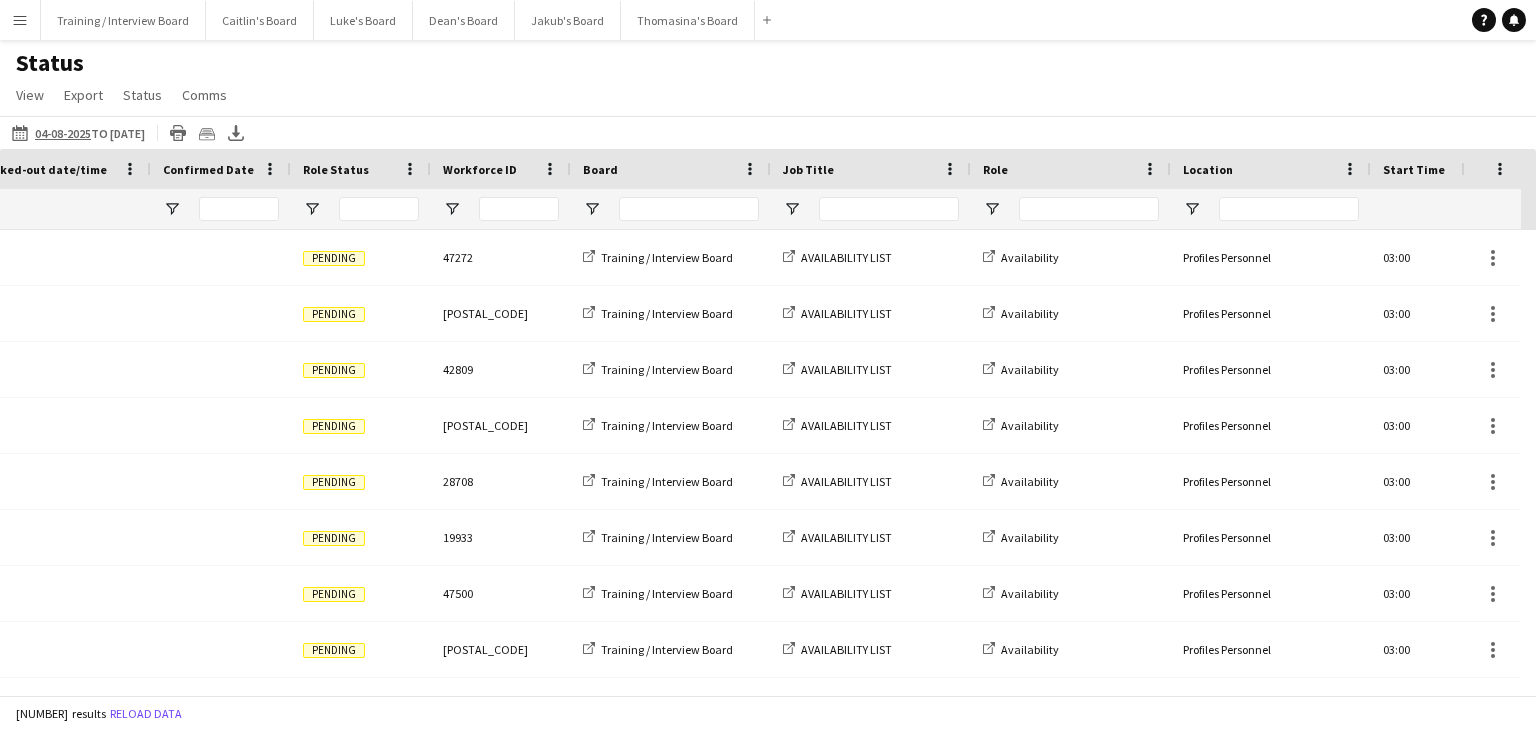scroll, scrollTop: 0, scrollLeft: 464, axis: horizontal 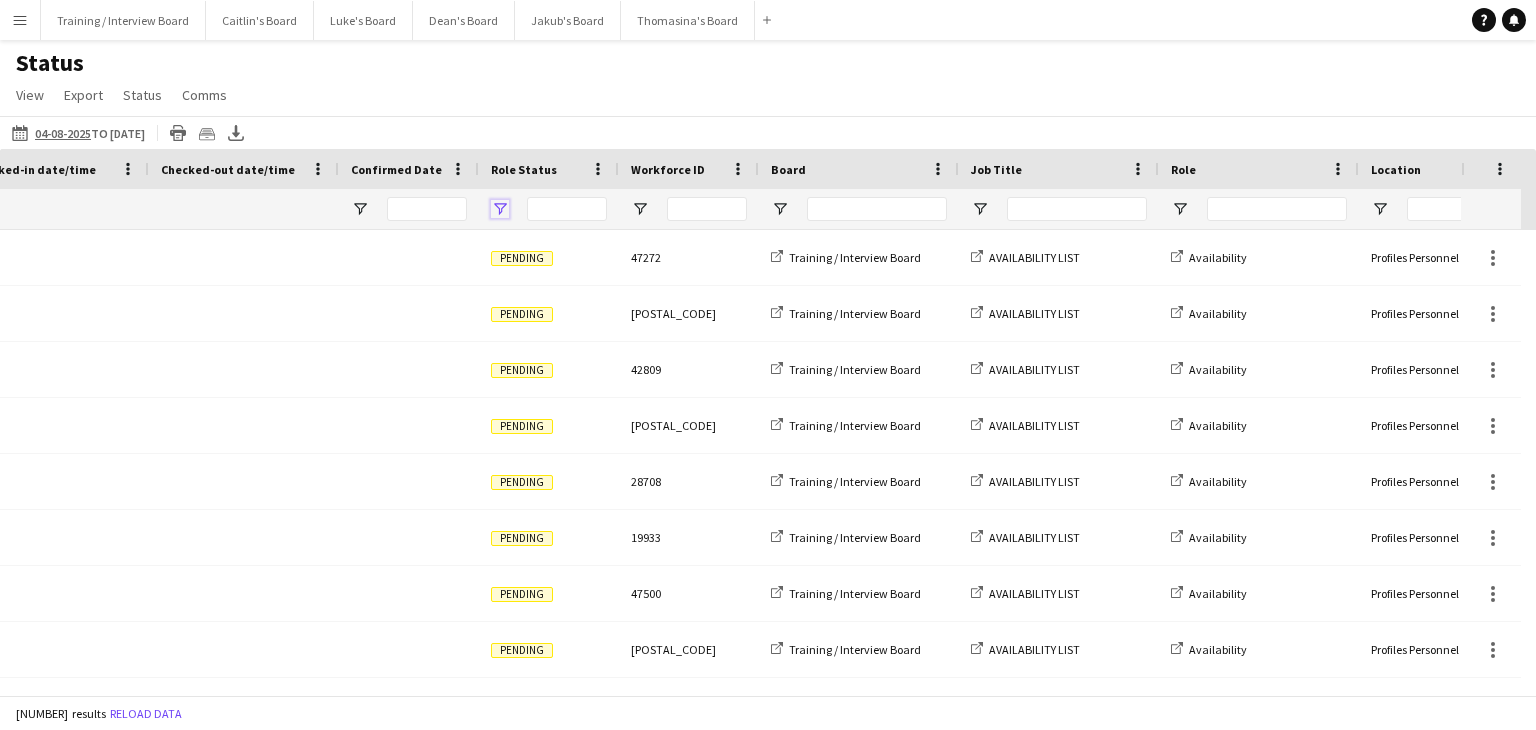 click at bounding box center (500, 209) 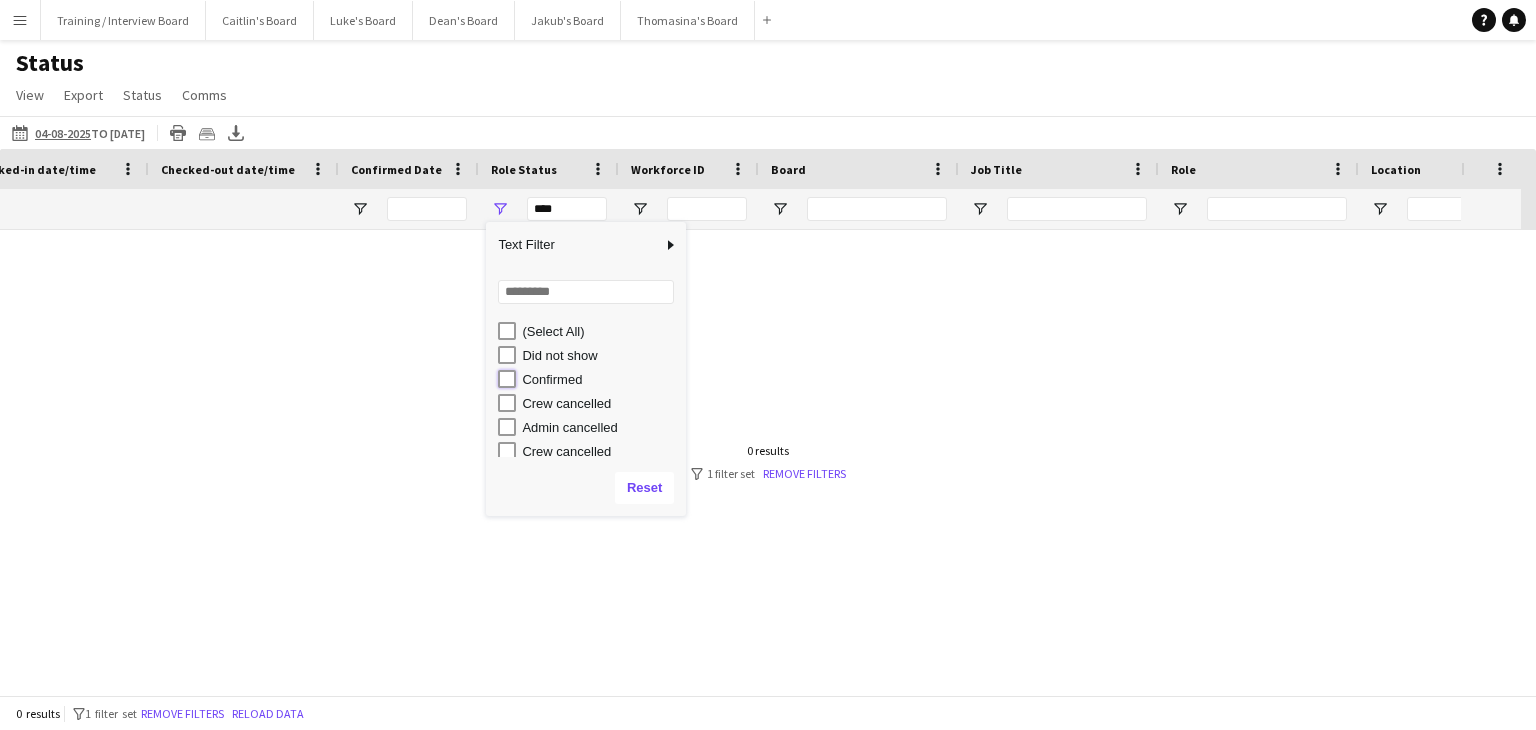 type on "**********" 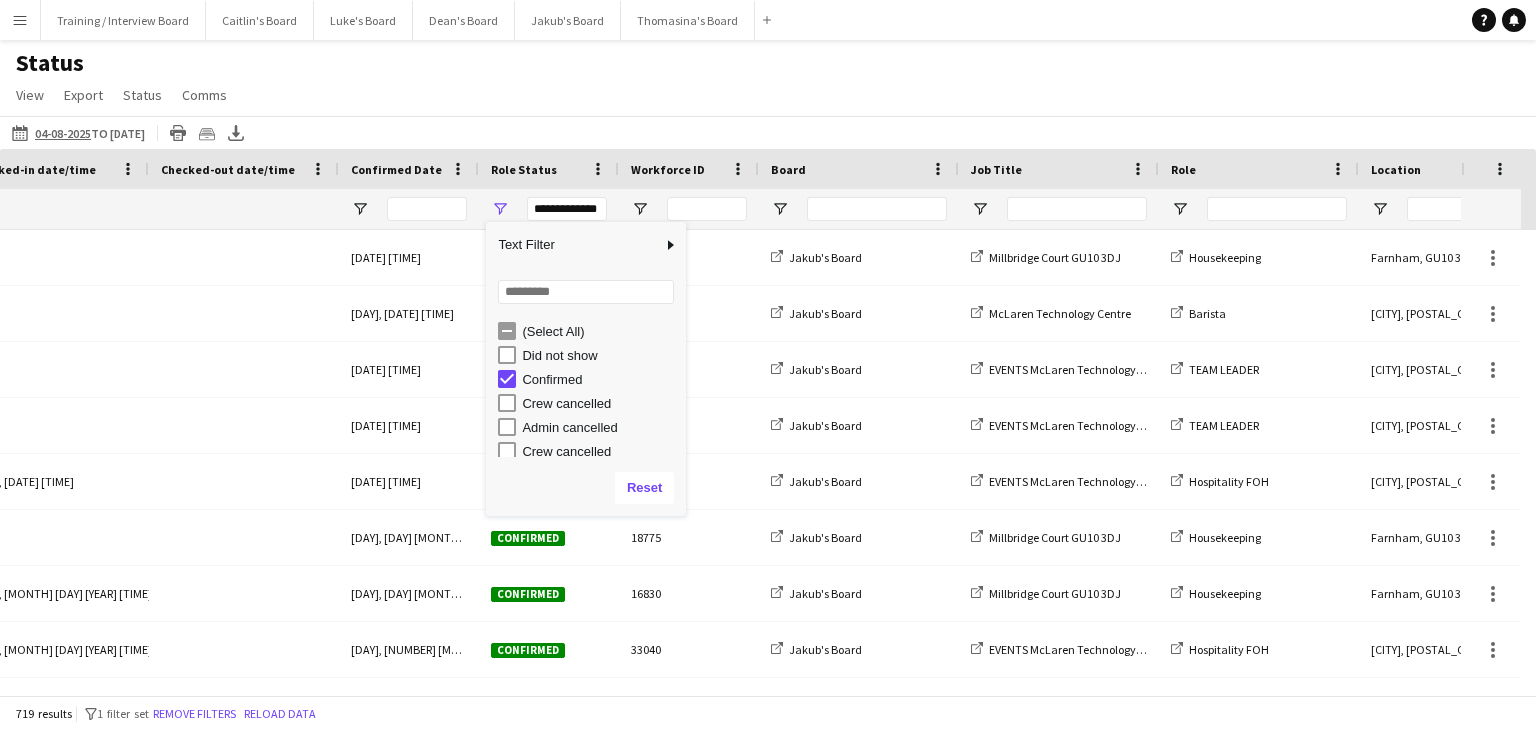 click on "[DATE] to [DATE]
[DATE]  to [DATE]
Today   This Week   This Month   Yesterday   Last Week   Last Month   Tomorrow   Next Week   Next Month  AUG 2025 AUG 2025 Monday M Tuesday T Wednesday W Thursday T Friday F Saturday S Sunday S  AUG   1   2   3   4   5   6   7   8   9   10   11   12   13   14   15   16   17   18   19   20   21   22   23   24   25   26   27   28   29   30   31
Comparison range
Comparison range
Apply
Print table
Crew files as ZIP
Export XLSX" 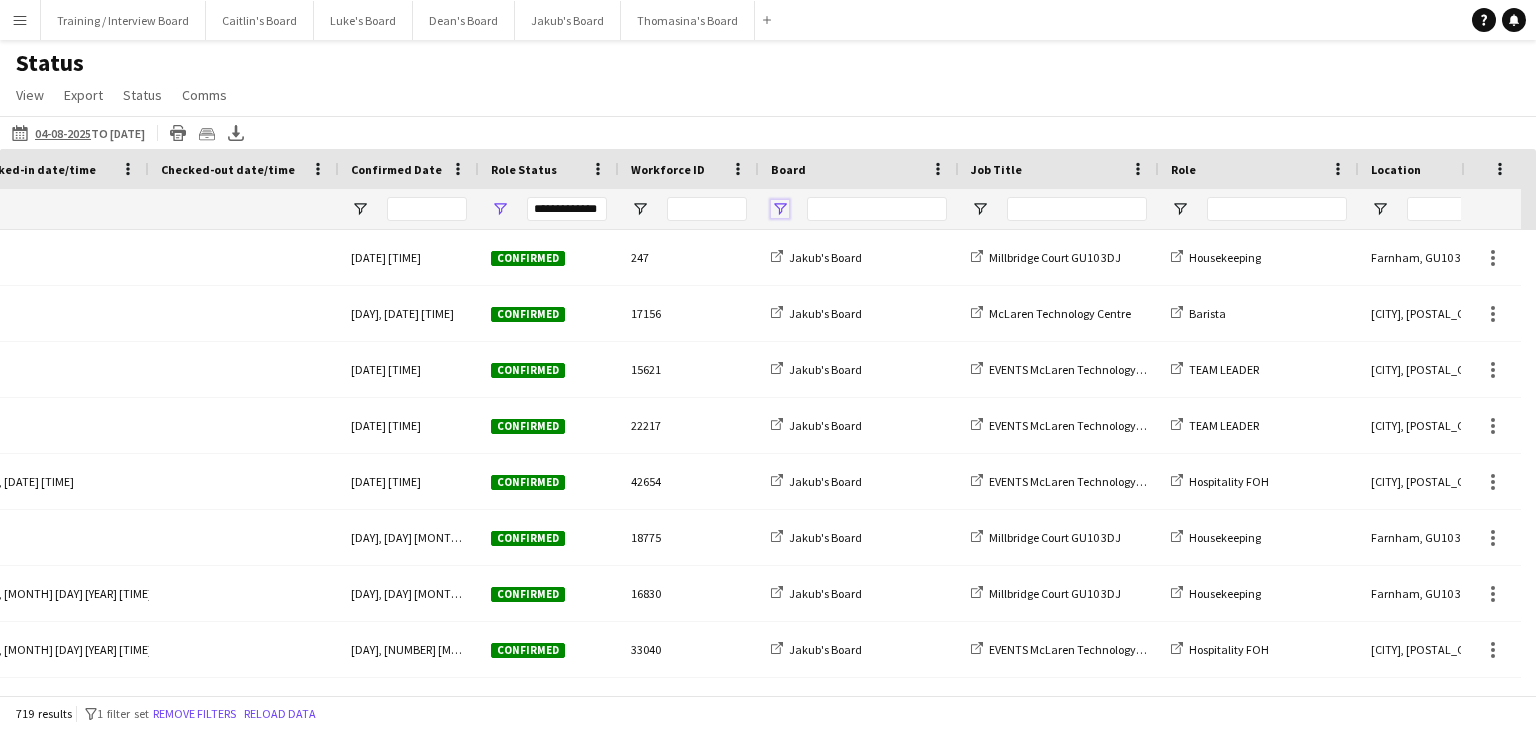 click at bounding box center (780, 209) 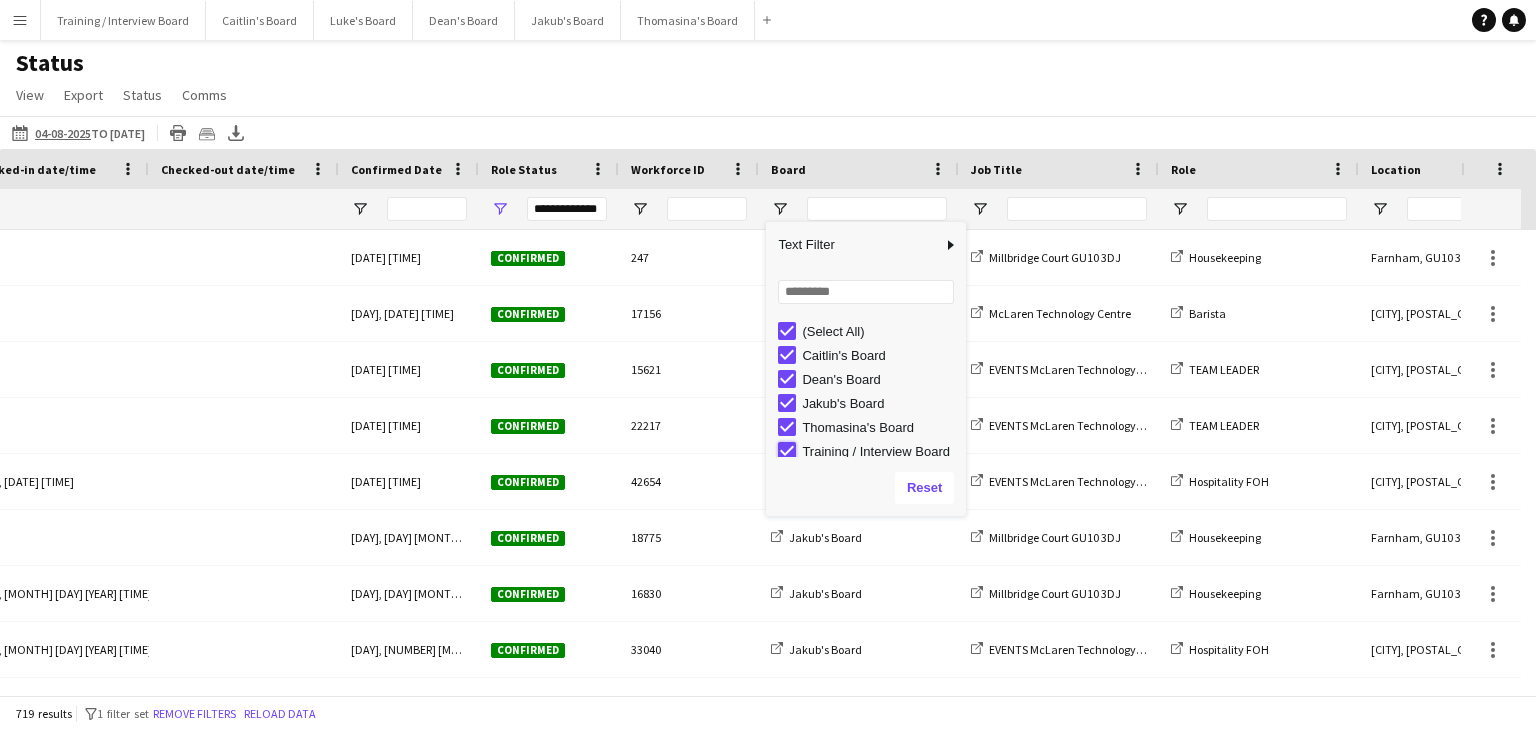 type on "**********" 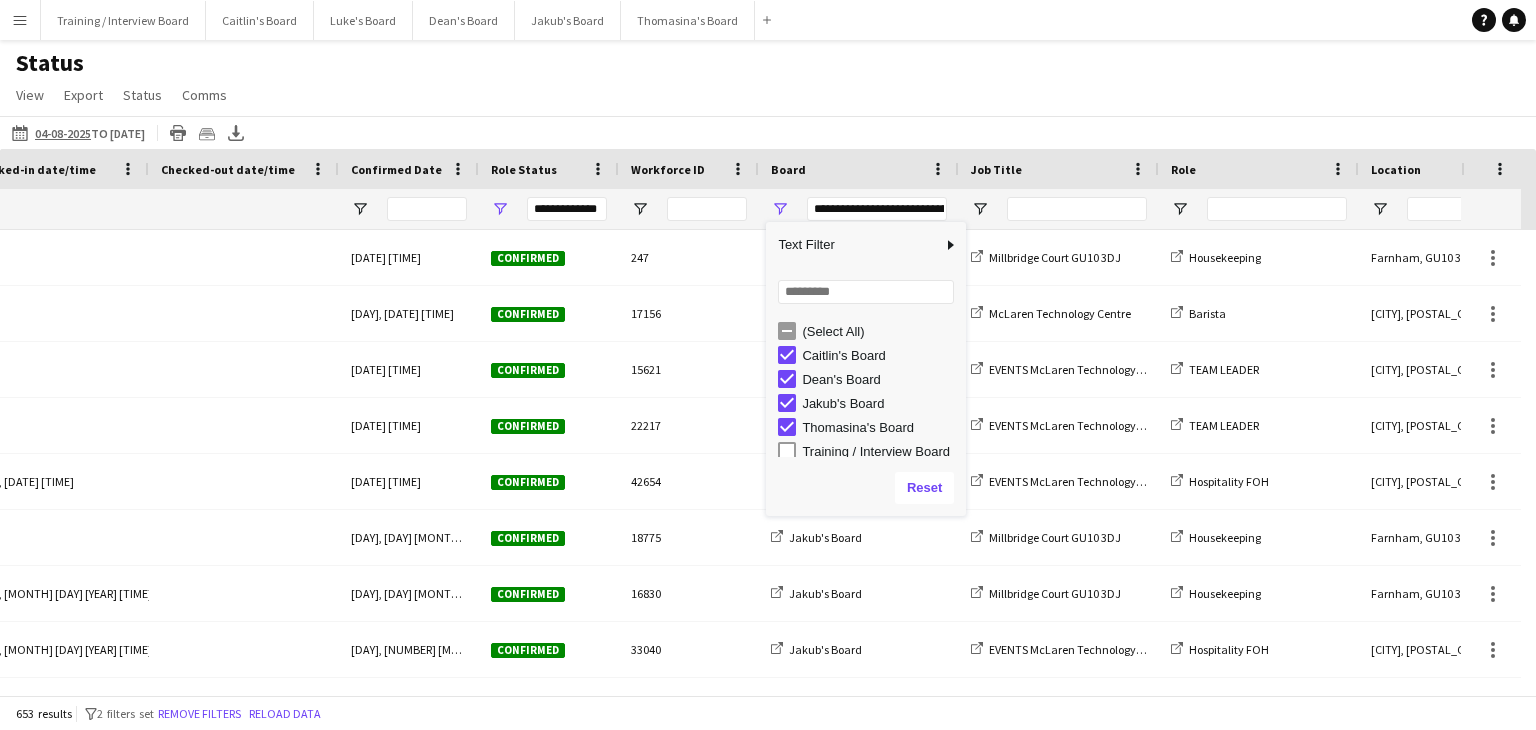 scroll, scrollTop: 5, scrollLeft: 0, axis: vertical 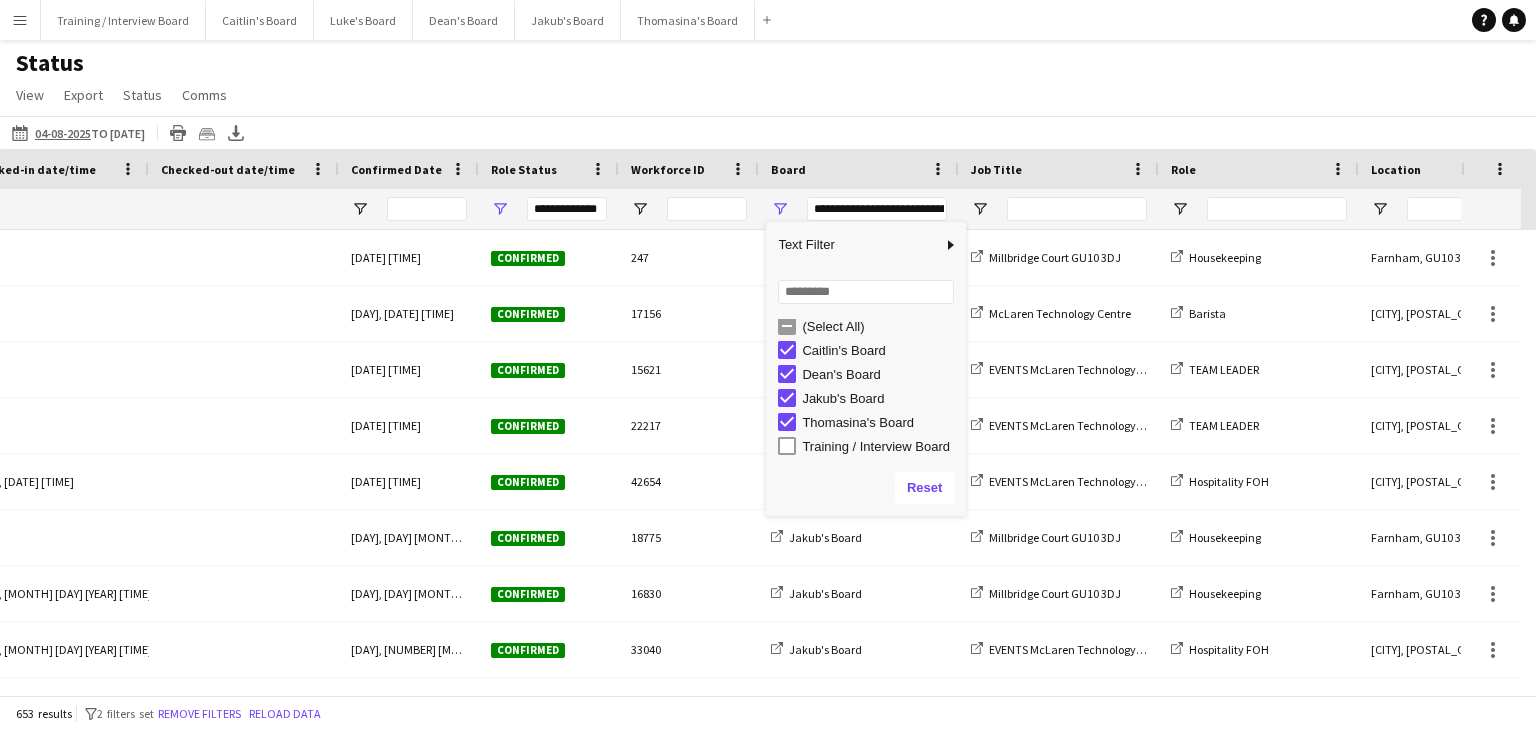 click on "Status   View   Views  Default view Airshow Accreditation Airshow Check In Attending BPE Import CFS Check In Alpha and Placement Check in Timesheet Client Timesheet Phone Number v1.0 Client Timesheet v1.0 JZ Timesheet 2024 Placement Transfer References Import RWHS SFC TIMESHEET Sharecode Check New view Update view Delete view Edit name Customise view Customise filters Reset Filters Reset View Reset All  Export  Export as XLSX Export as CSV Export as PDF Crew files as ZIP  Status  Confirm attendance Check-in Check-out Clear confirm attendance Clear check-in Clear check-out  Comms  Send notification Chat" 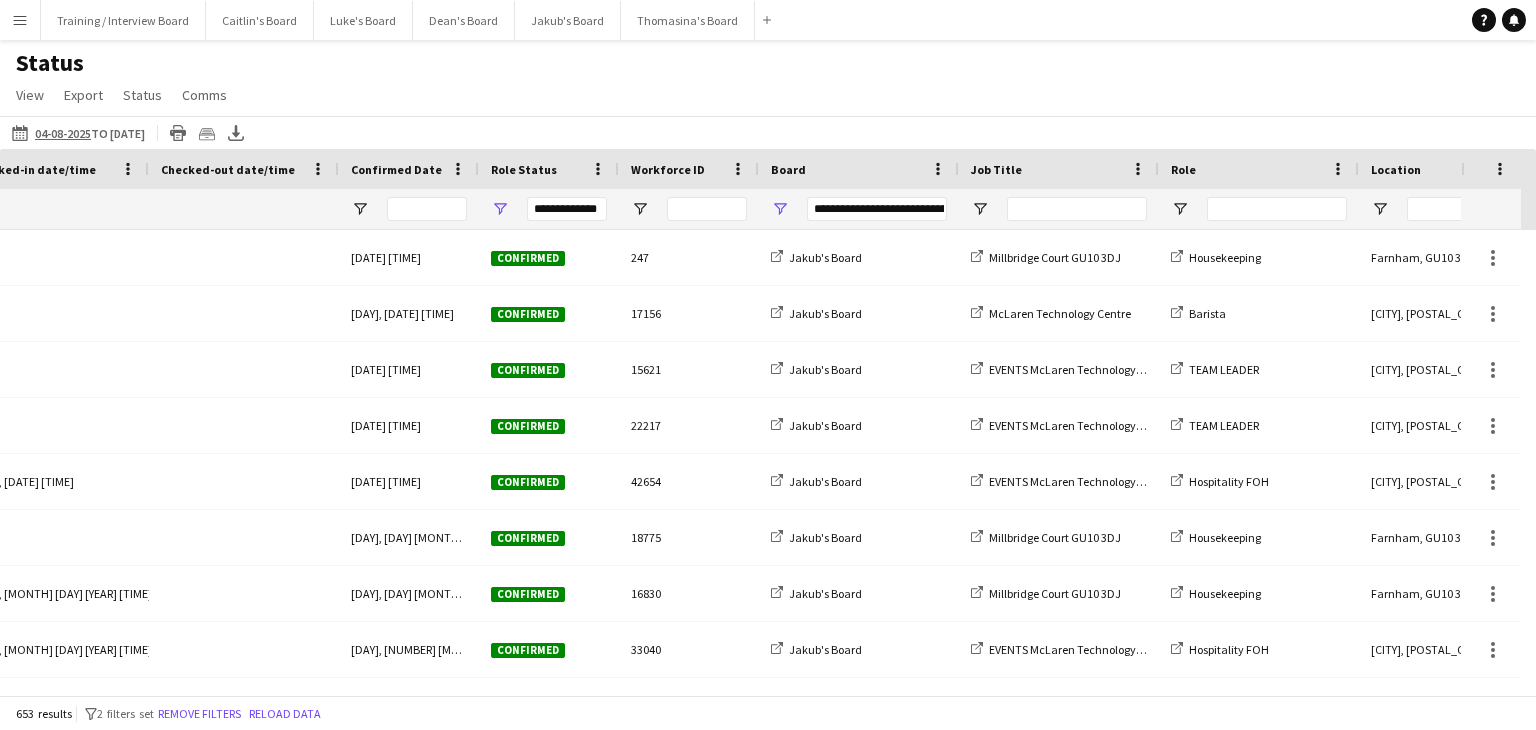 scroll, scrollTop: 0, scrollLeft: 968, axis: horizontal 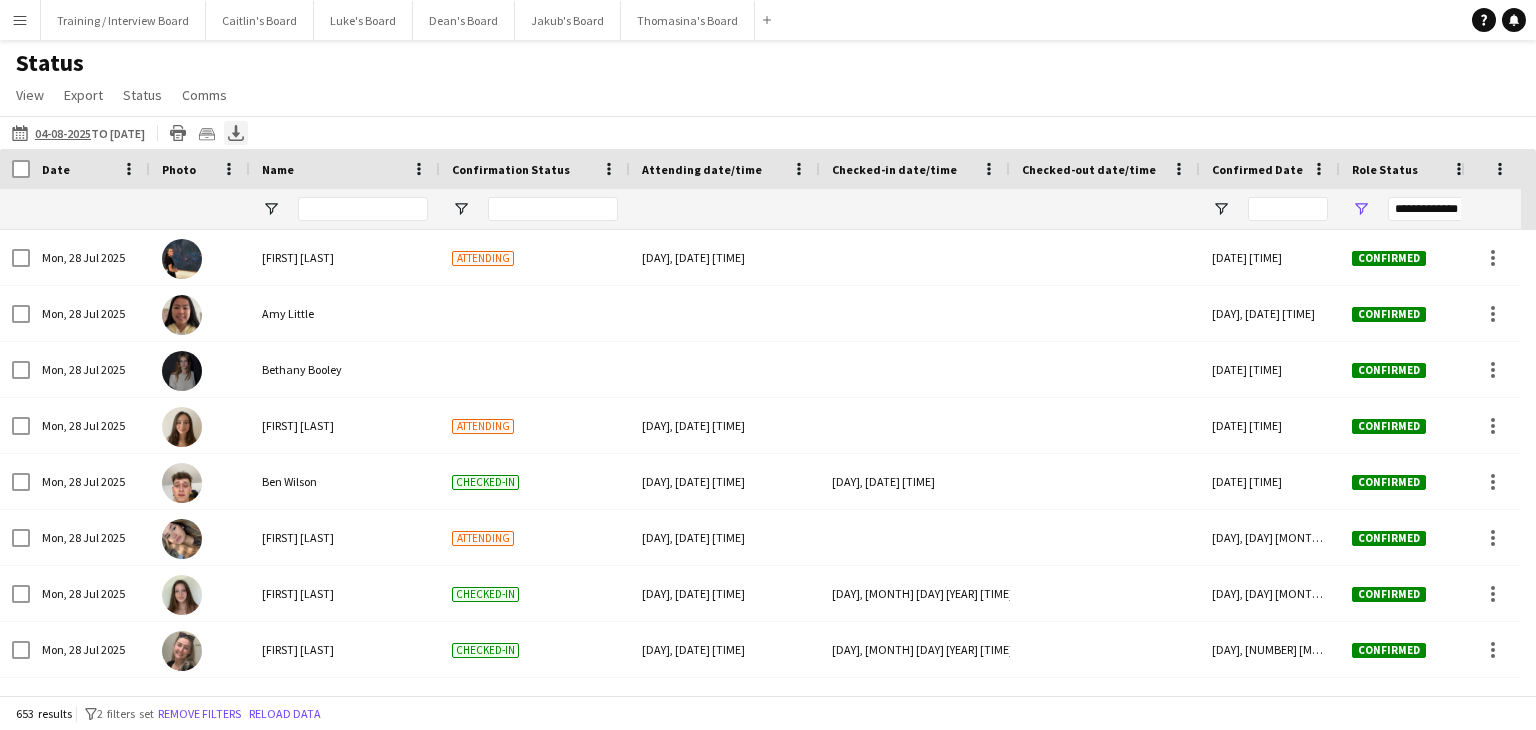 click on "Export XLSX" 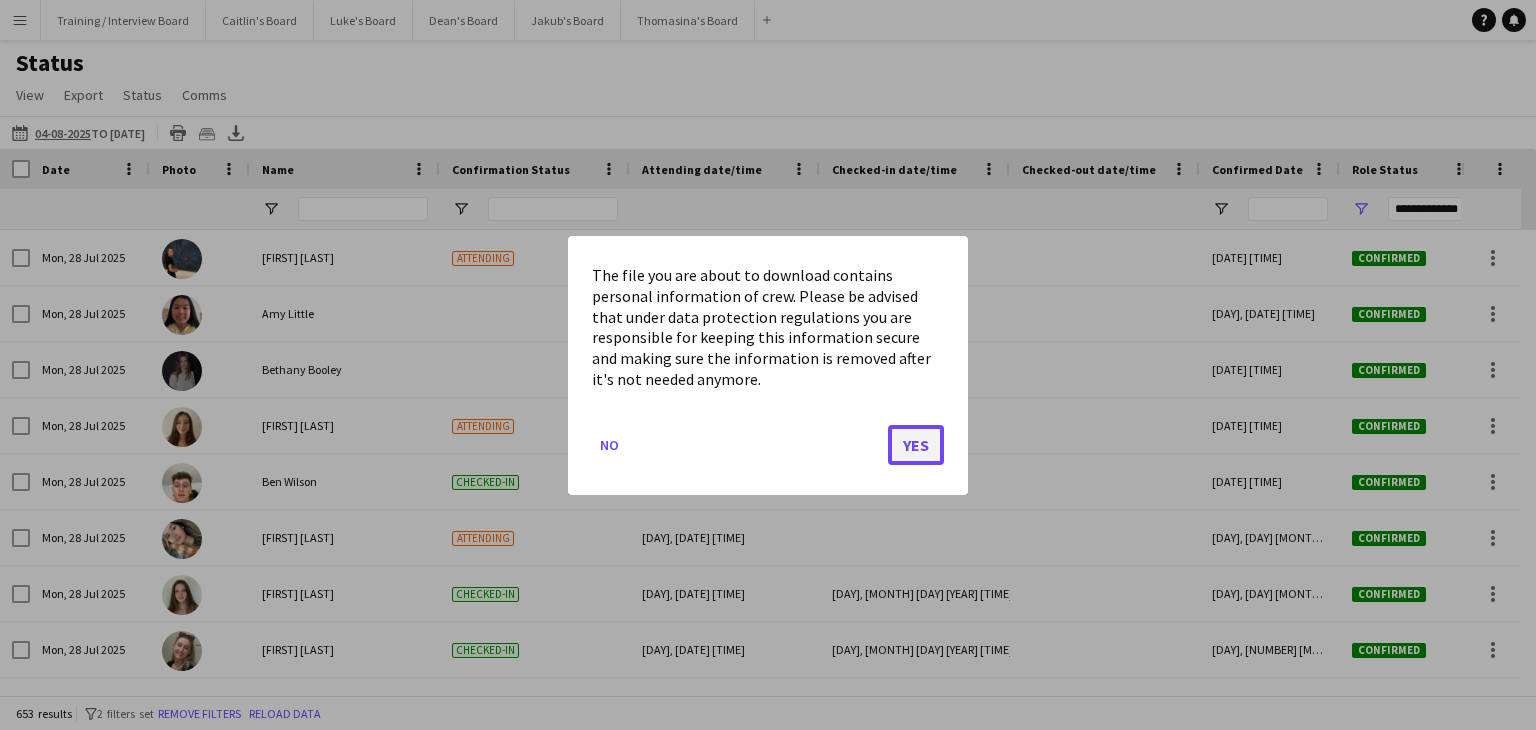 click on "Yes" 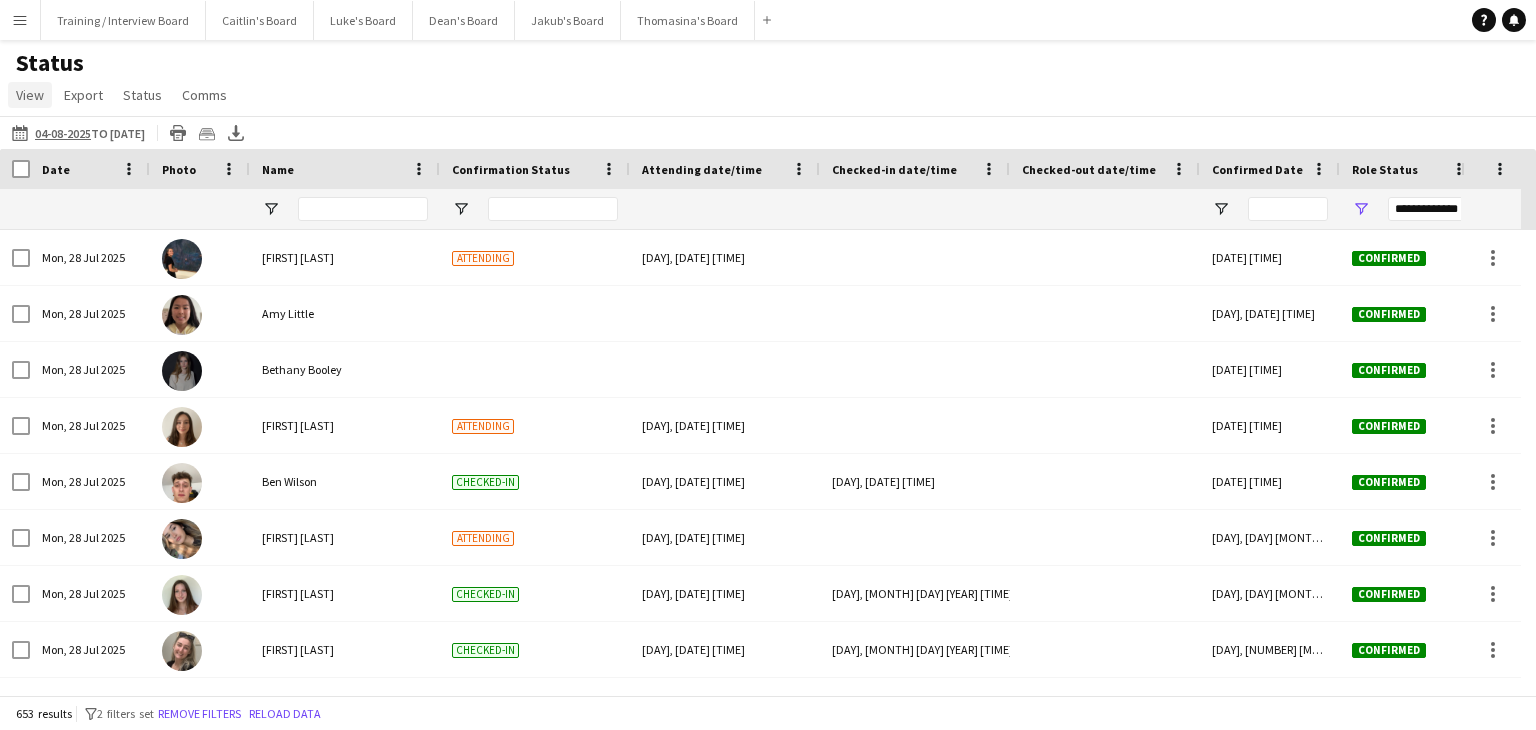 click on "View" 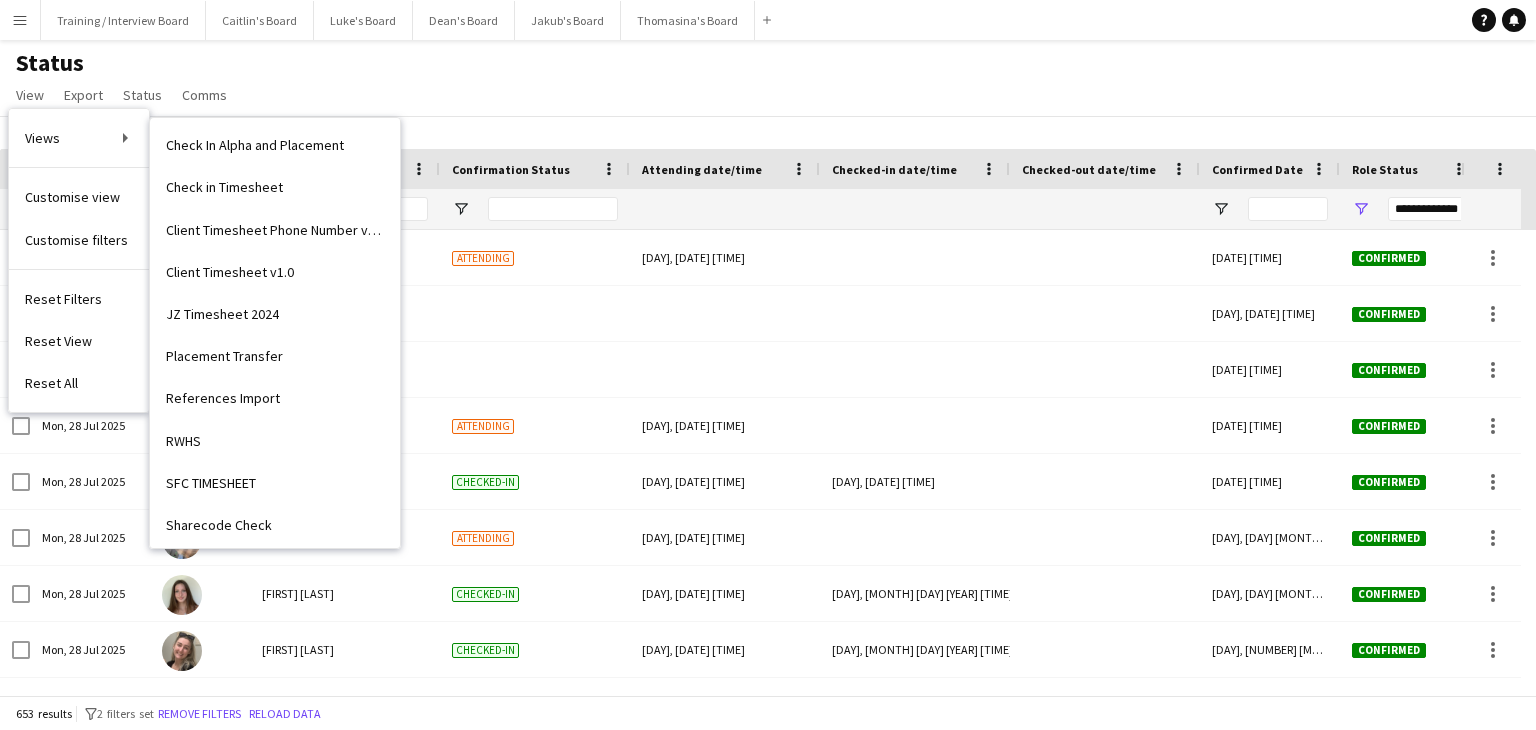 scroll, scrollTop: 300, scrollLeft: 0, axis: vertical 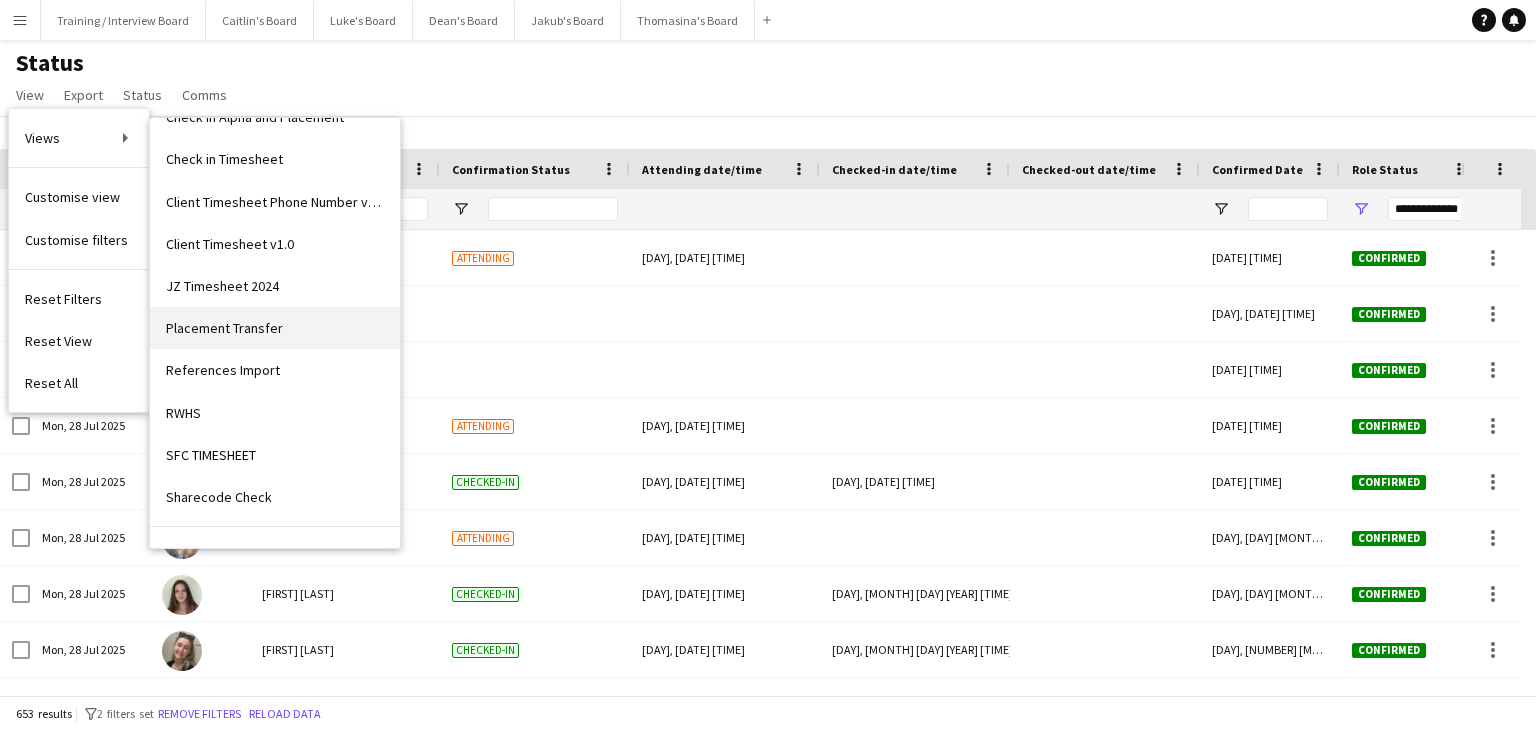 click on "Placement Transfer" at bounding box center (224, 328) 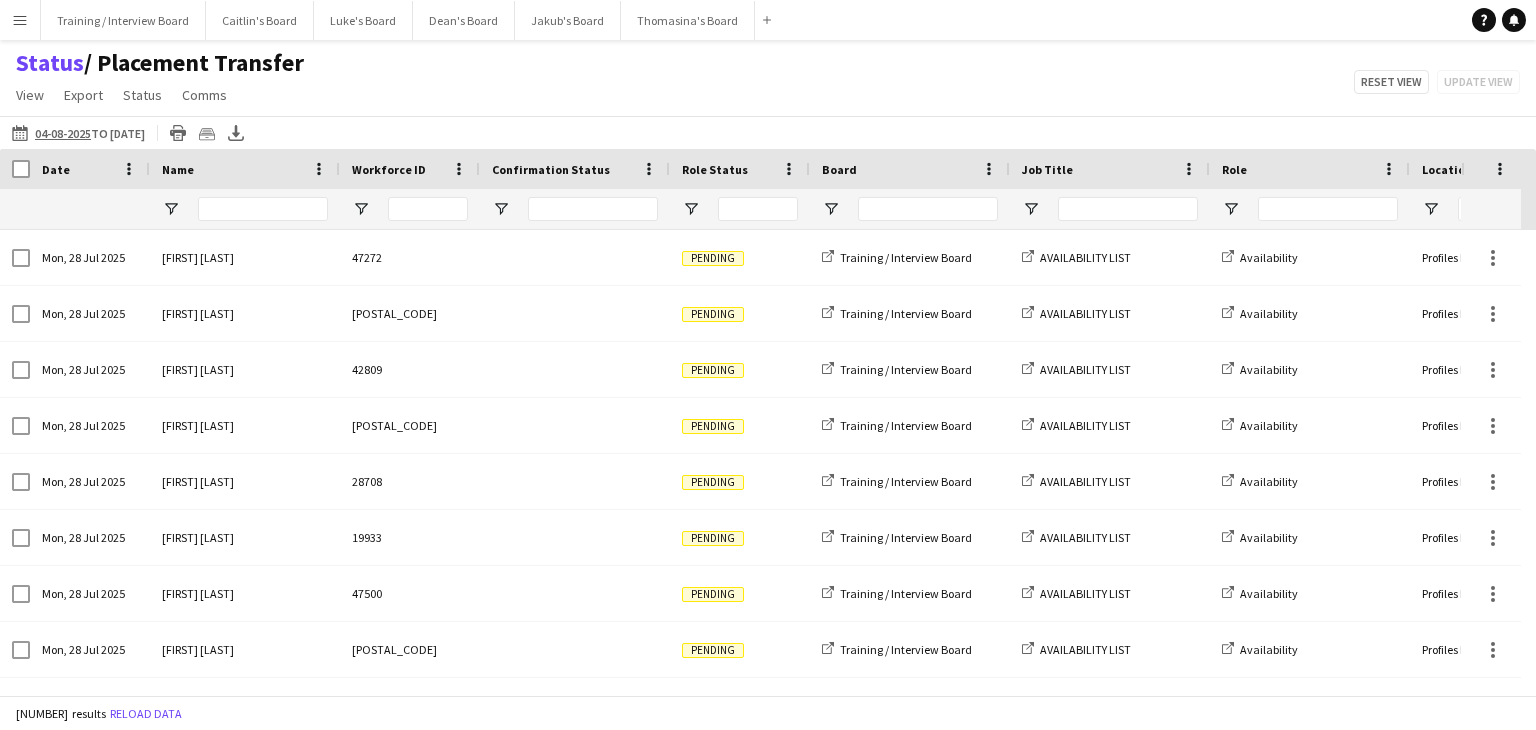 click at bounding box center (740, 209) 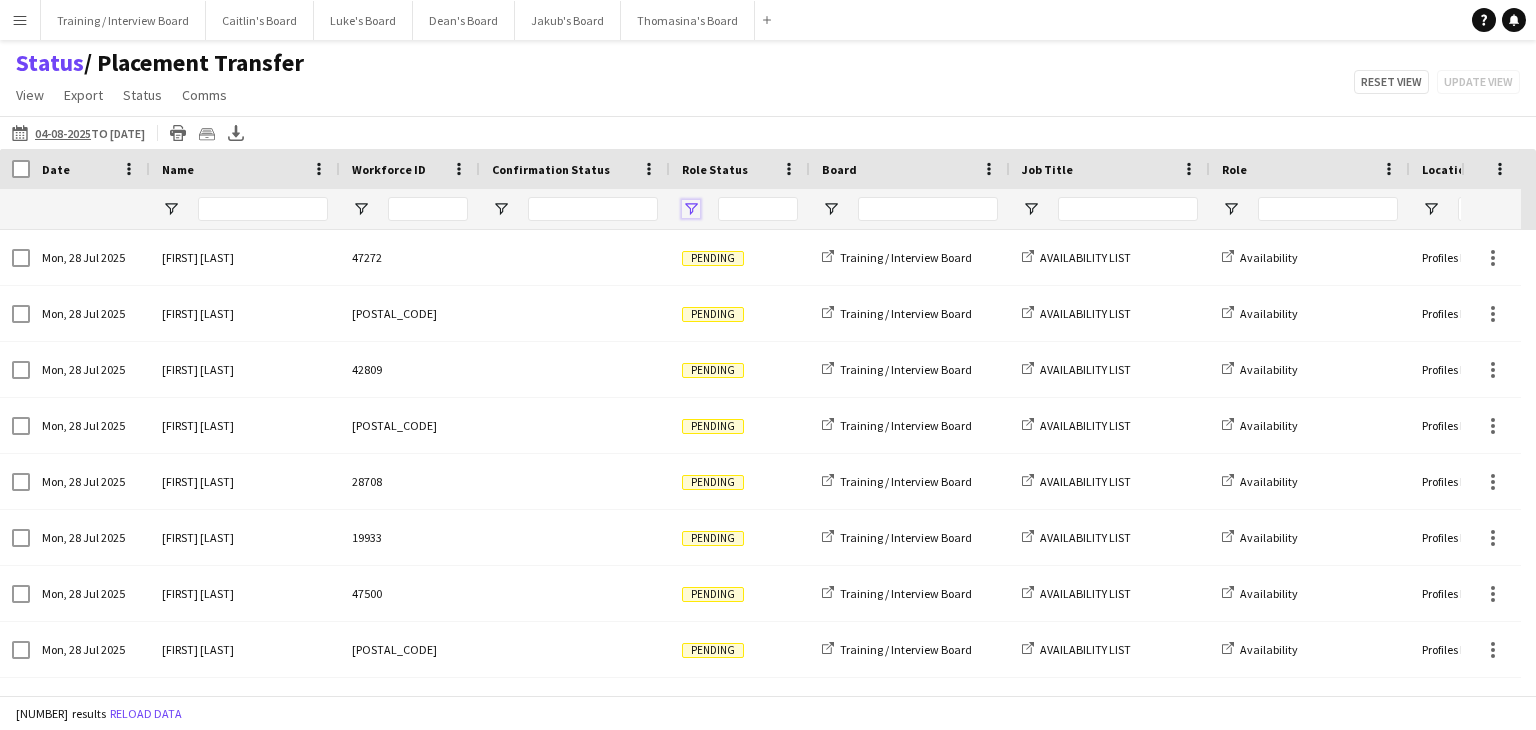 click at bounding box center [691, 209] 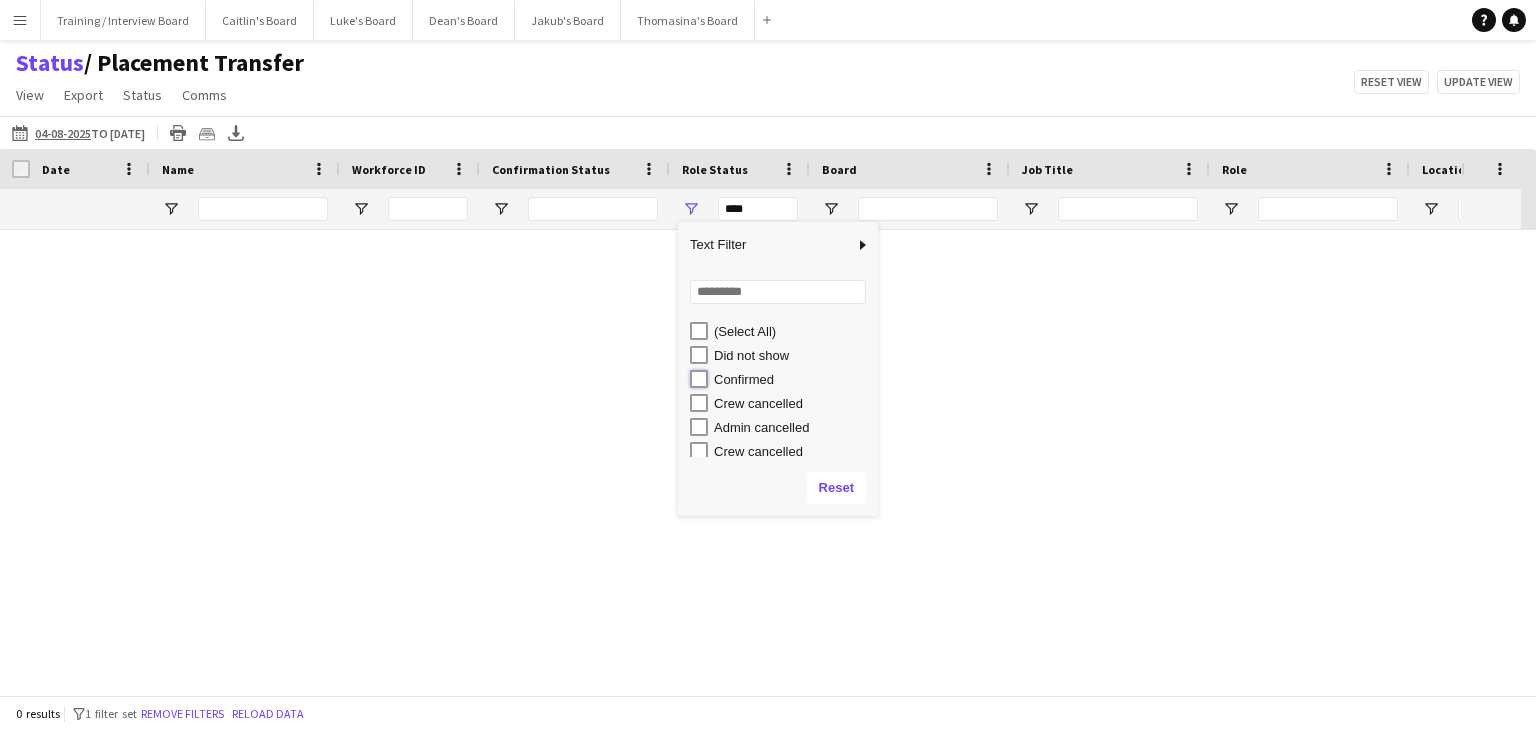 type on "**********" 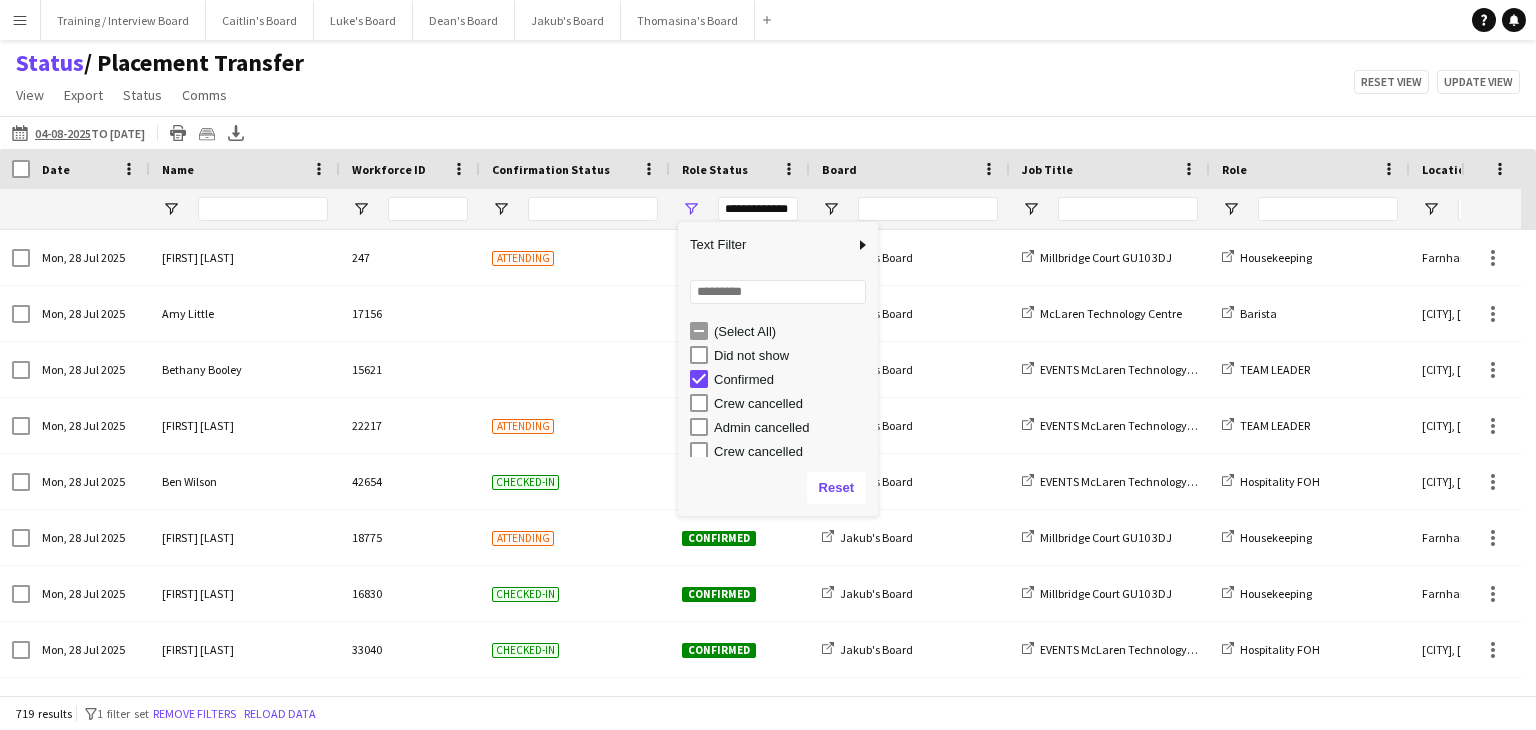 drag, startPoint x: 831, startPoint y: 87, endPoint x: 900, endPoint y: 61, distance: 73.736015 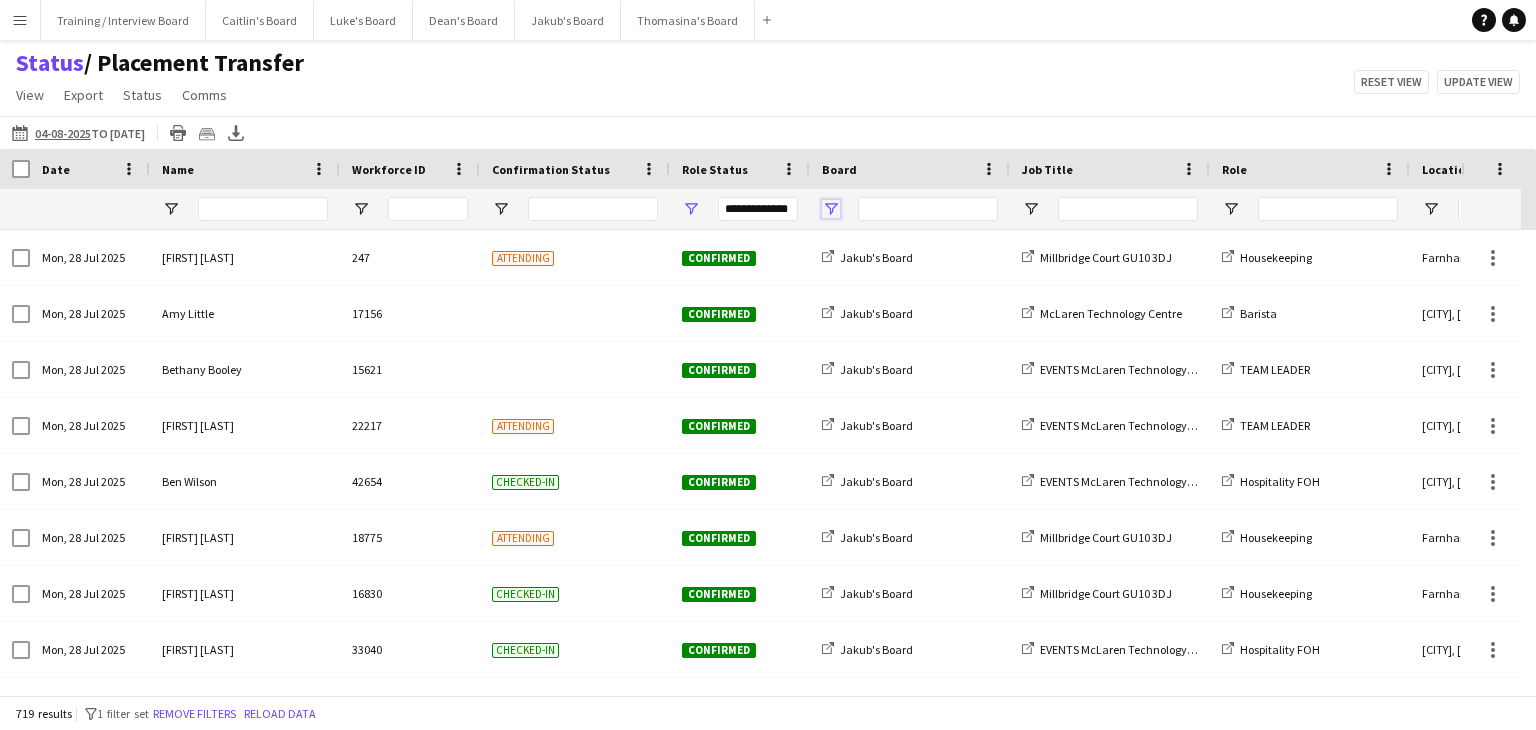 click at bounding box center (831, 209) 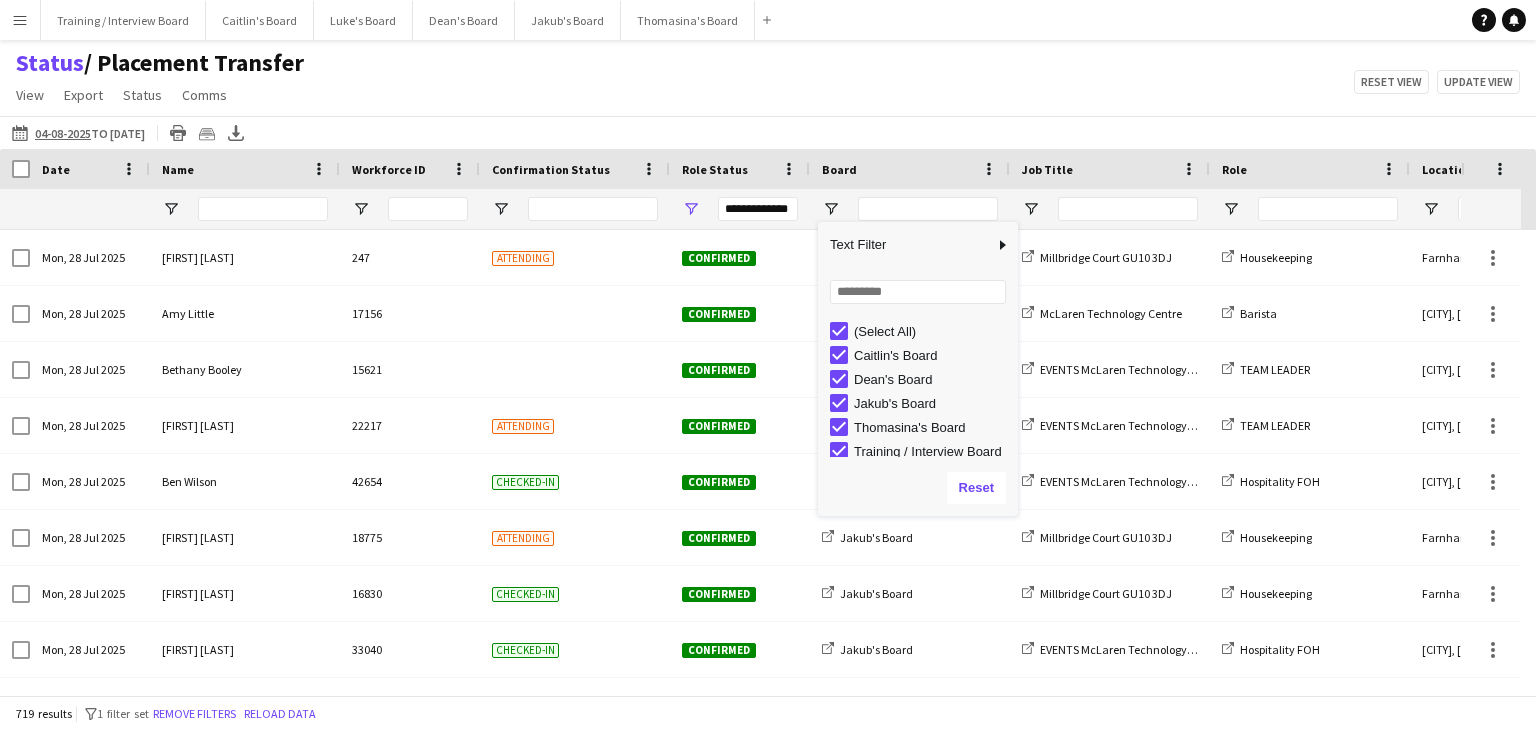 scroll, scrollTop: 5, scrollLeft: 0, axis: vertical 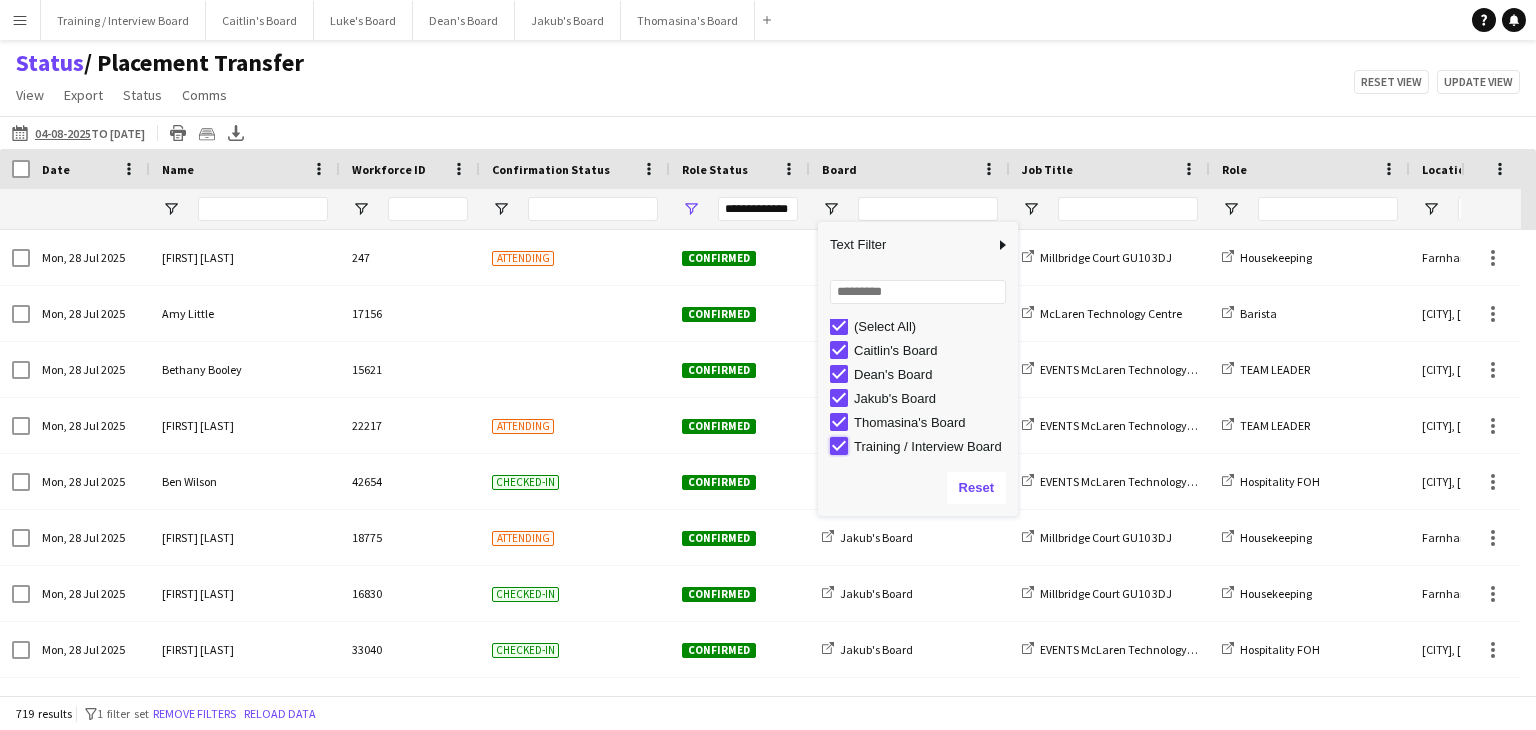 type on "**********" 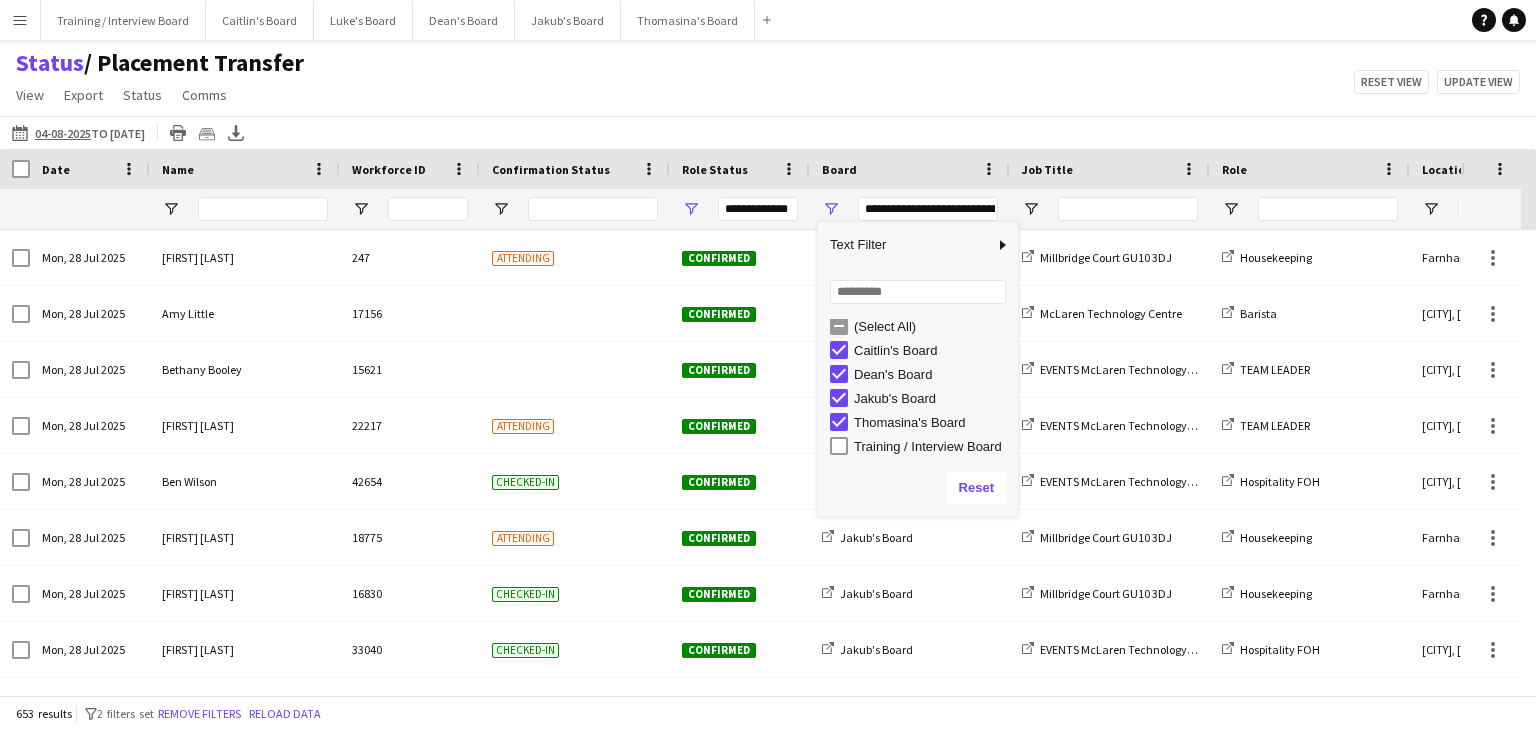 click on "Status    / Placement Transfer   View   Views  Default view Airshow Accreditation Airshow Check In Attending BPE Import CFS Check In Alpha and Placement Check in Timesheet Client Timesheet Phone Number v1.0 Client Timesheet v1.0 JZ Timesheet 2024 Placement Transfer References Import RWHS SFC TIMESHEET Sharecode Check New view Update view Delete view Edit name Customise view Customise filters Reset Filters Reset View Reset All  Export  Export as XLSX Export as CSV Export as PDF Crew files as ZIP  Status  Confirm attendance Check-in Check-out Clear confirm attendance Clear check-in Clear check-out  Comms  Send notification Chat  Reset view   Update view" 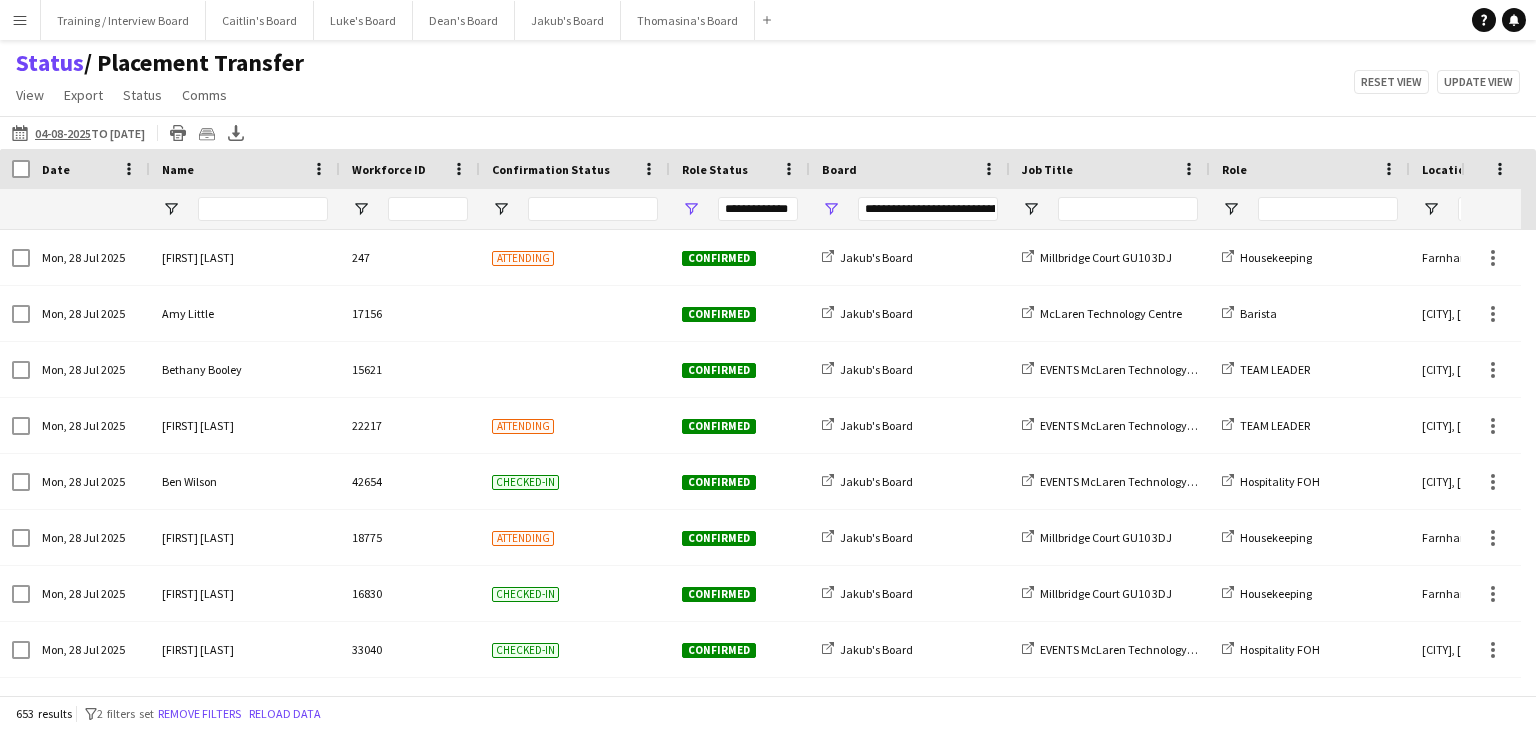 scroll, scrollTop: 0, scrollLeft: 108, axis: horizontal 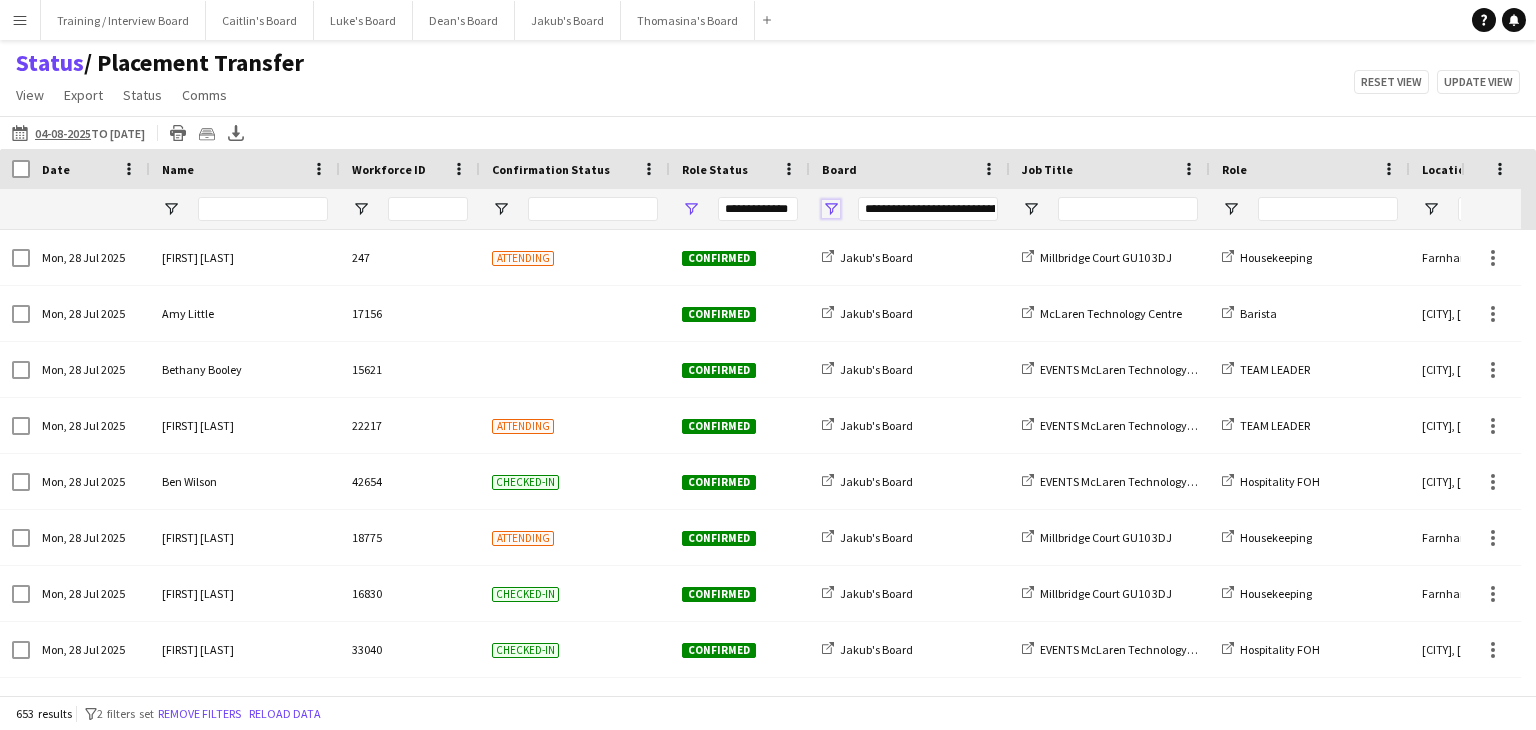 click at bounding box center [831, 209] 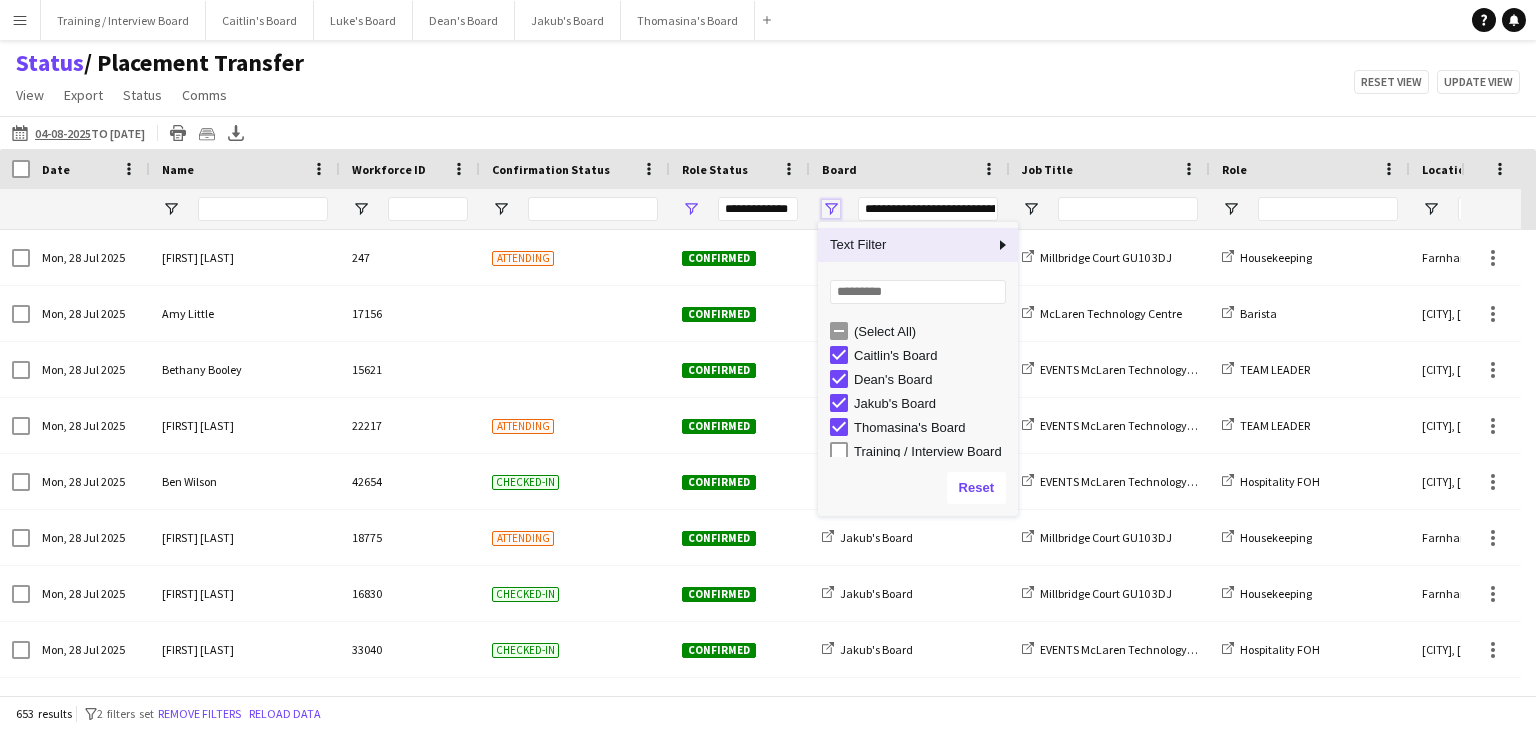 click at bounding box center (831, 209) 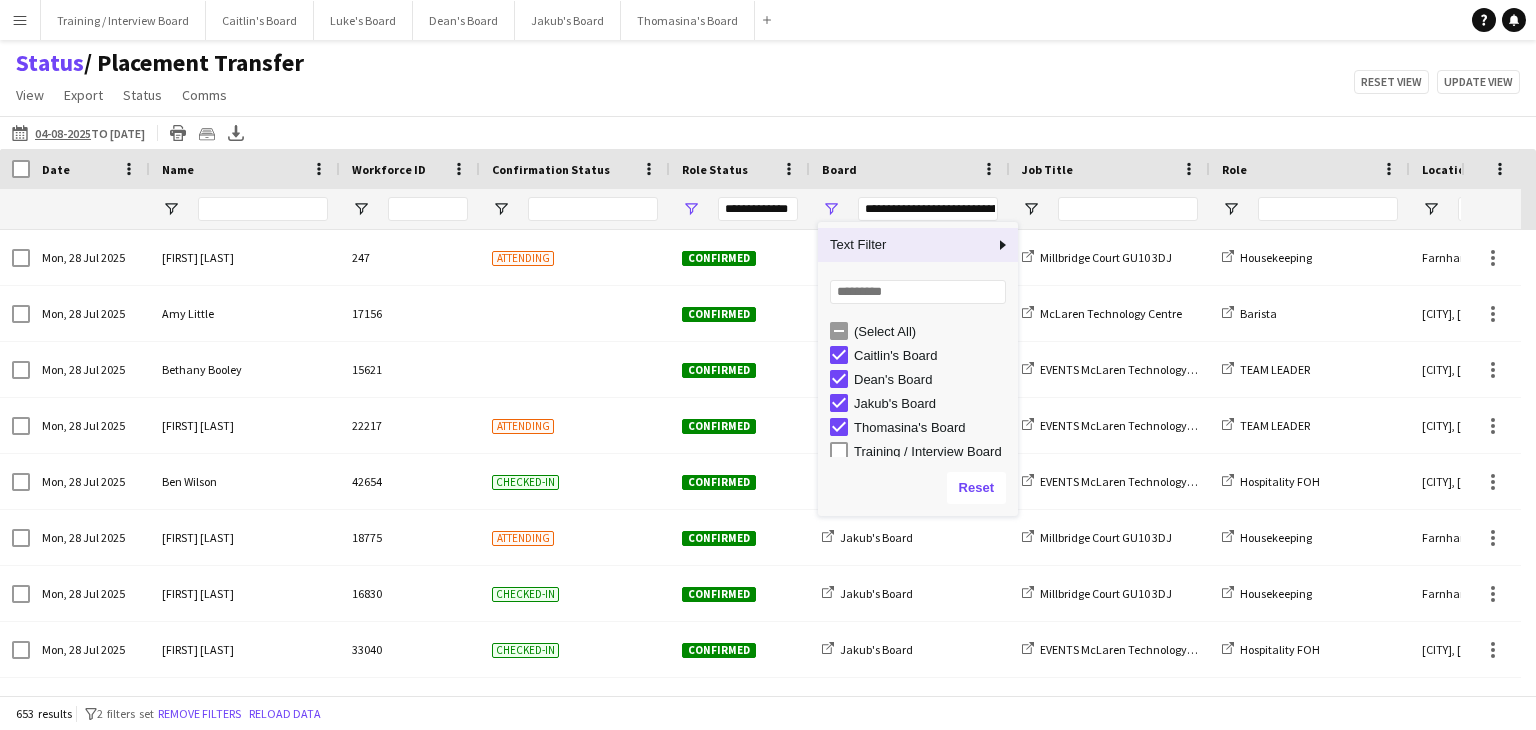 click on "Status    / Placement Transfer   View   Views  Default view Airshow Accreditation Airshow Check In Attending BPE Import CFS Check In Alpha and Placement Check in Timesheet Client Timesheet Phone Number v1.0 Client Timesheet v1.0 JZ Timesheet 2024 Placement Transfer References Import RWHS SFC TIMESHEET Sharecode Check New view Update view Delete view Edit name Customise view Customise filters Reset Filters Reset View Reset All  Export  Export as XLSX Export as CSV Export as PDF Crew files as ZIP  Status  Confirm attendance Check-in Check-out Clear confirm attendance Clear check-in Clear check-out  Comms  Send notification Chat  Reset view   Update view" 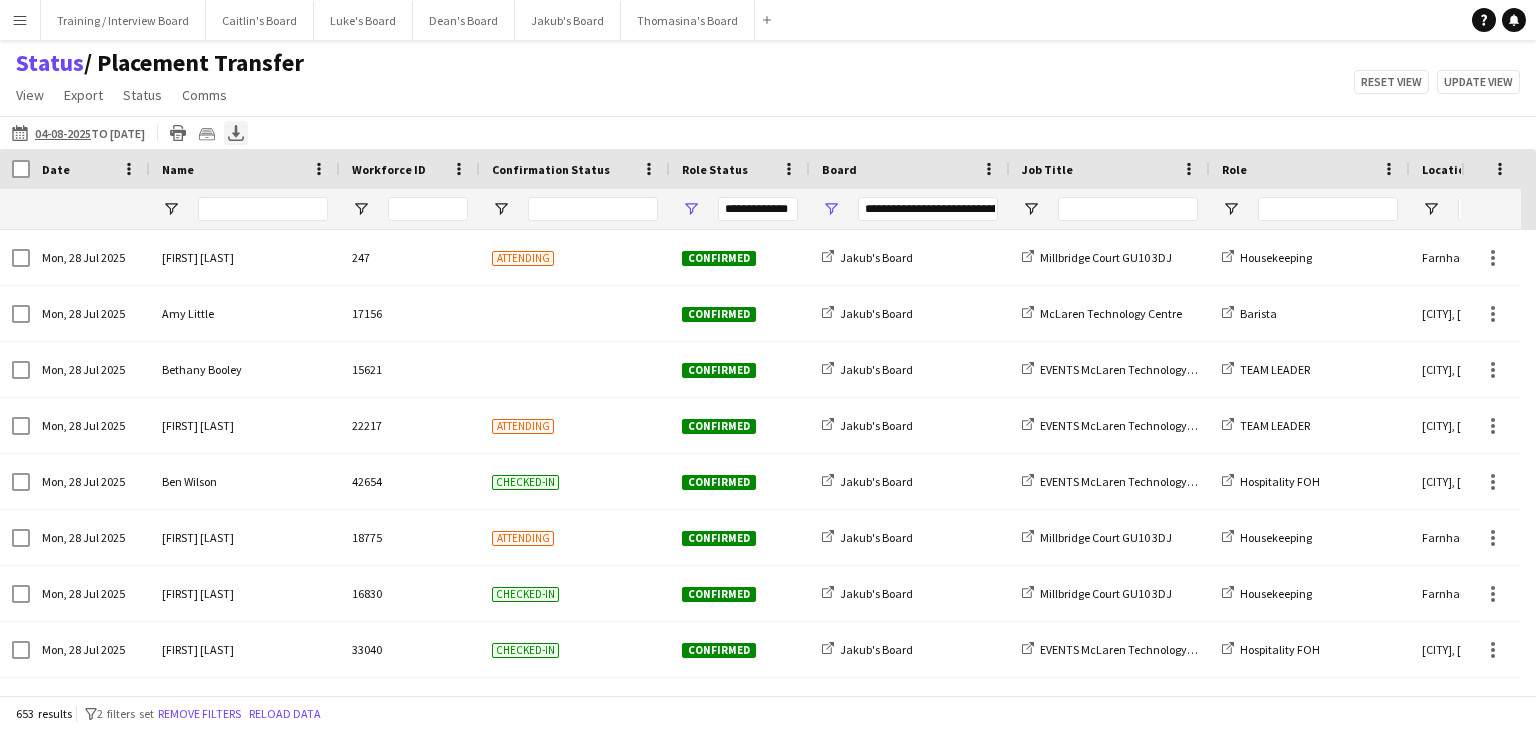 click 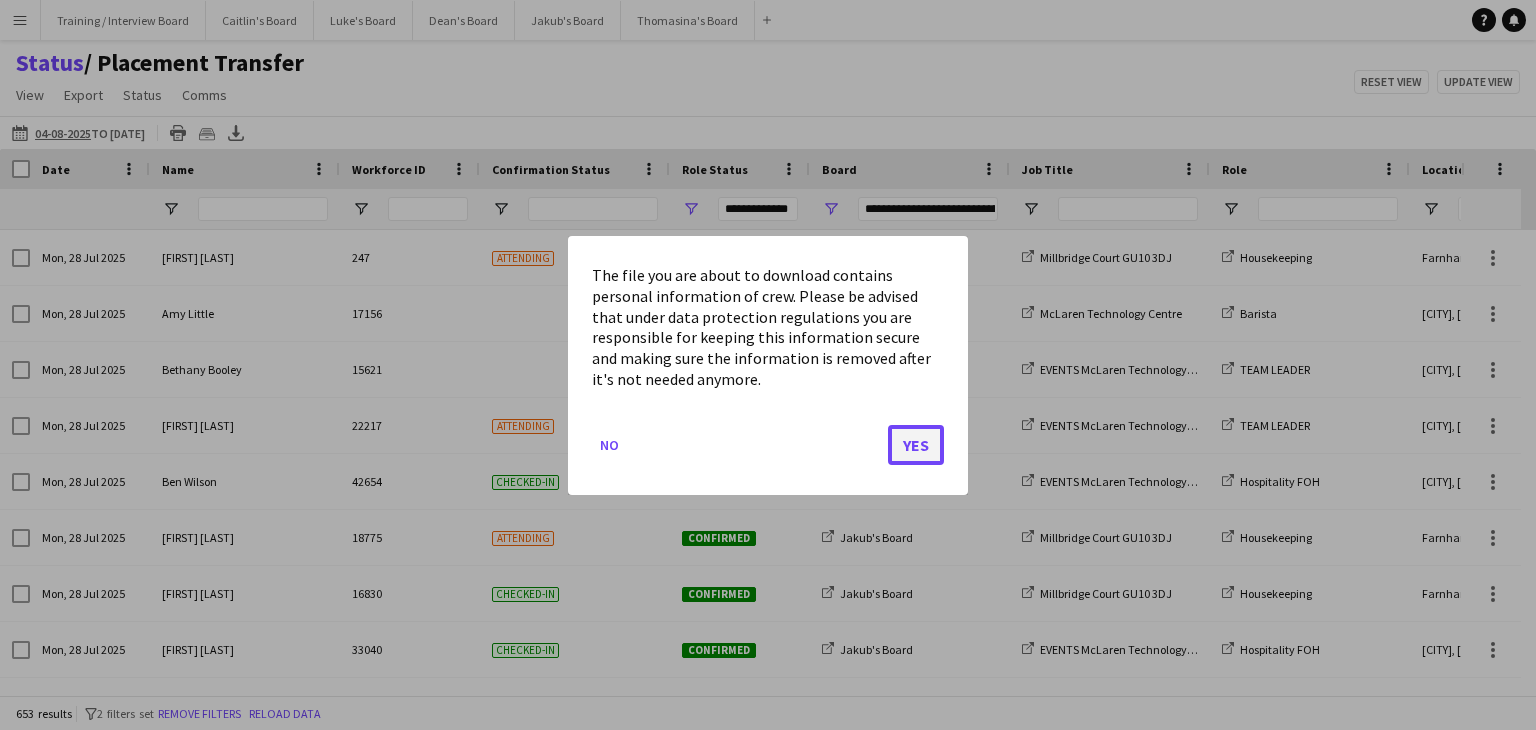 click on "Yes" 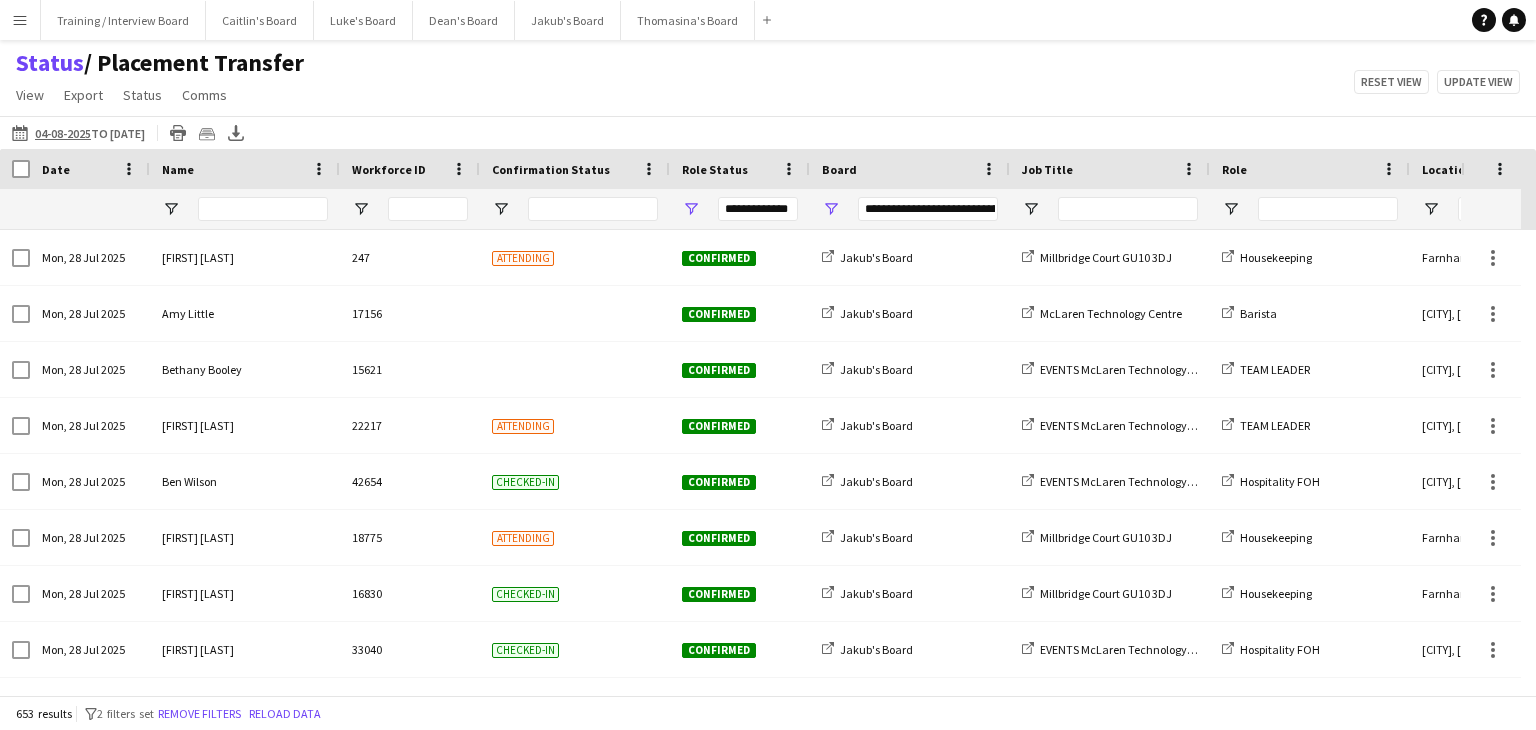 click on "Menu" at bounding box center (20, 20) 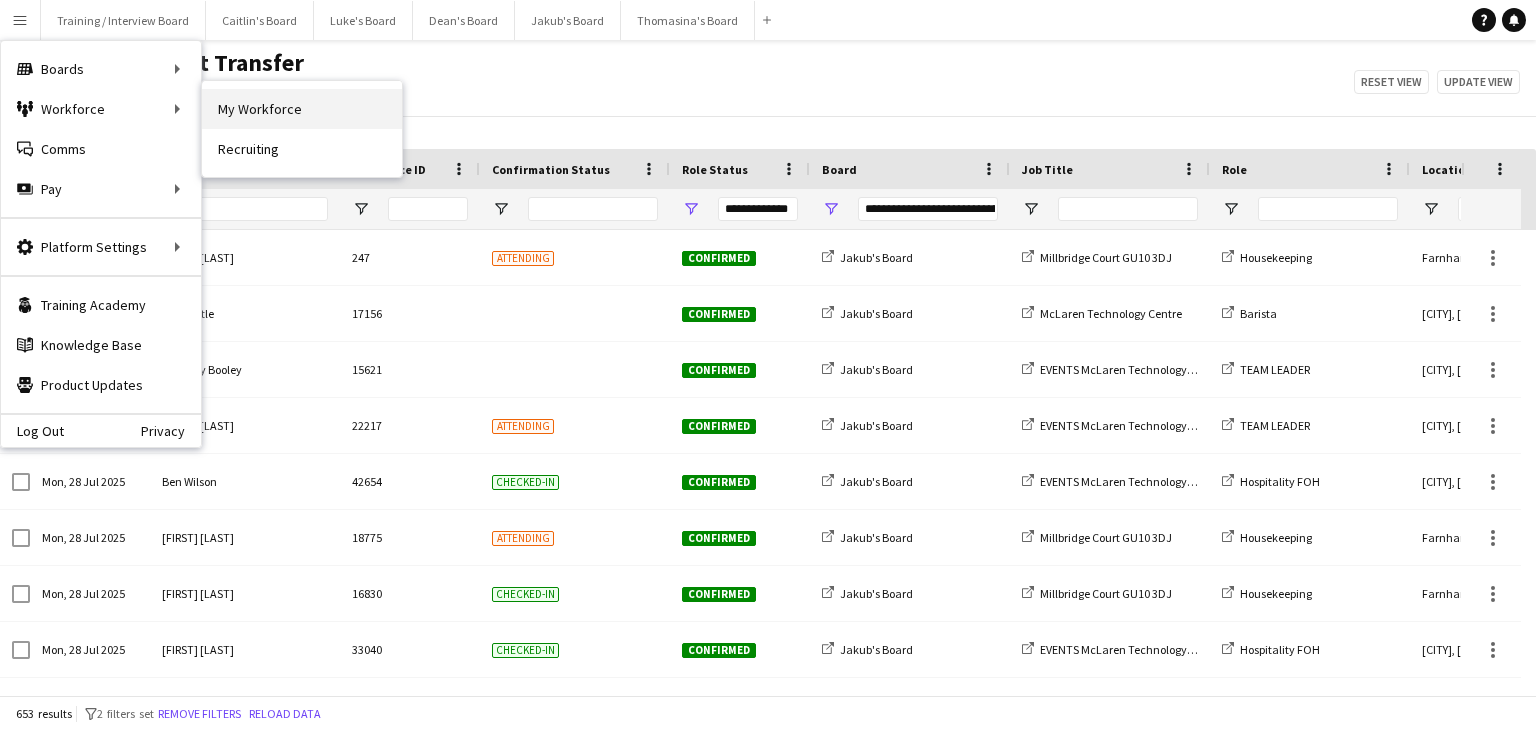 click on "My Workforce" at bounding box center [302, 109] 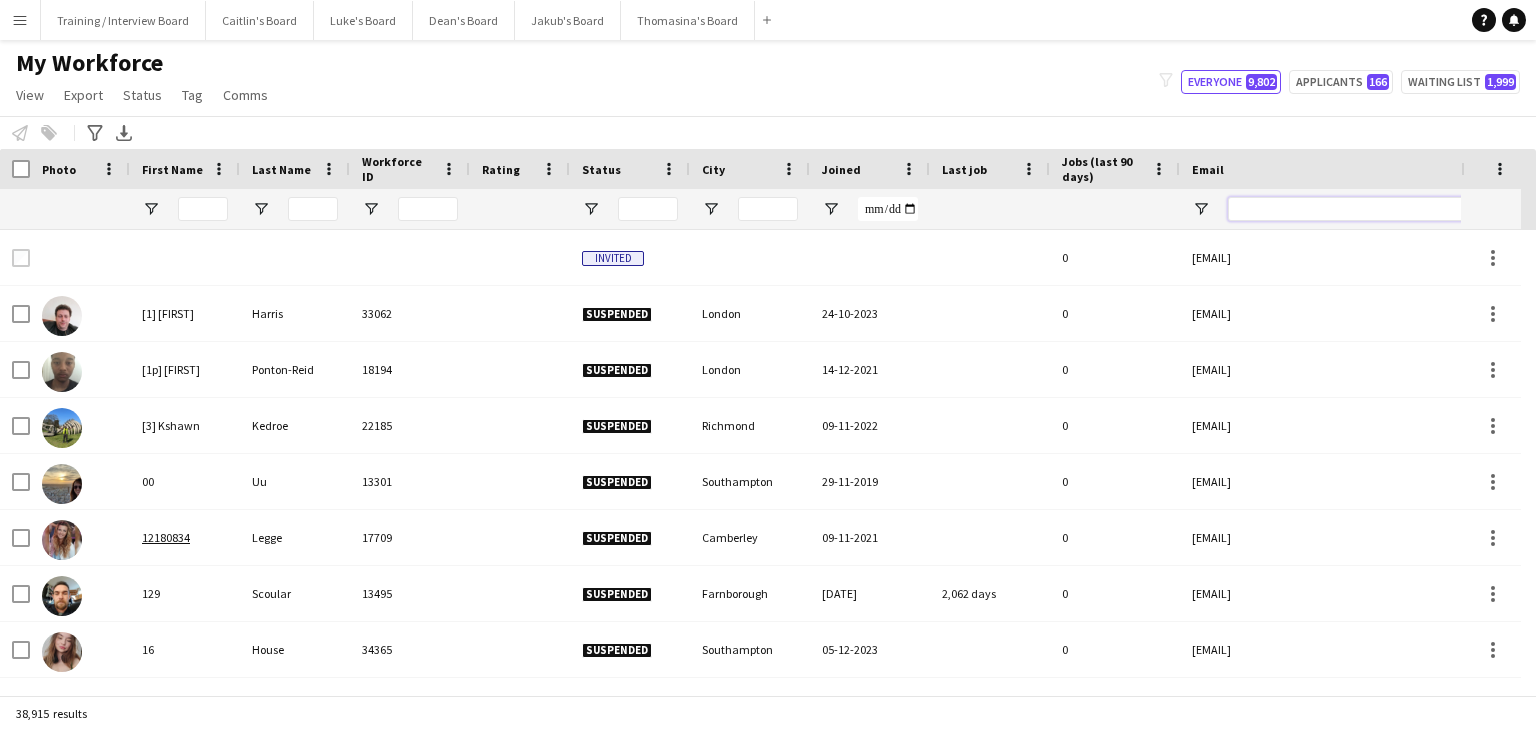 click at bounding box center [1398, 209] 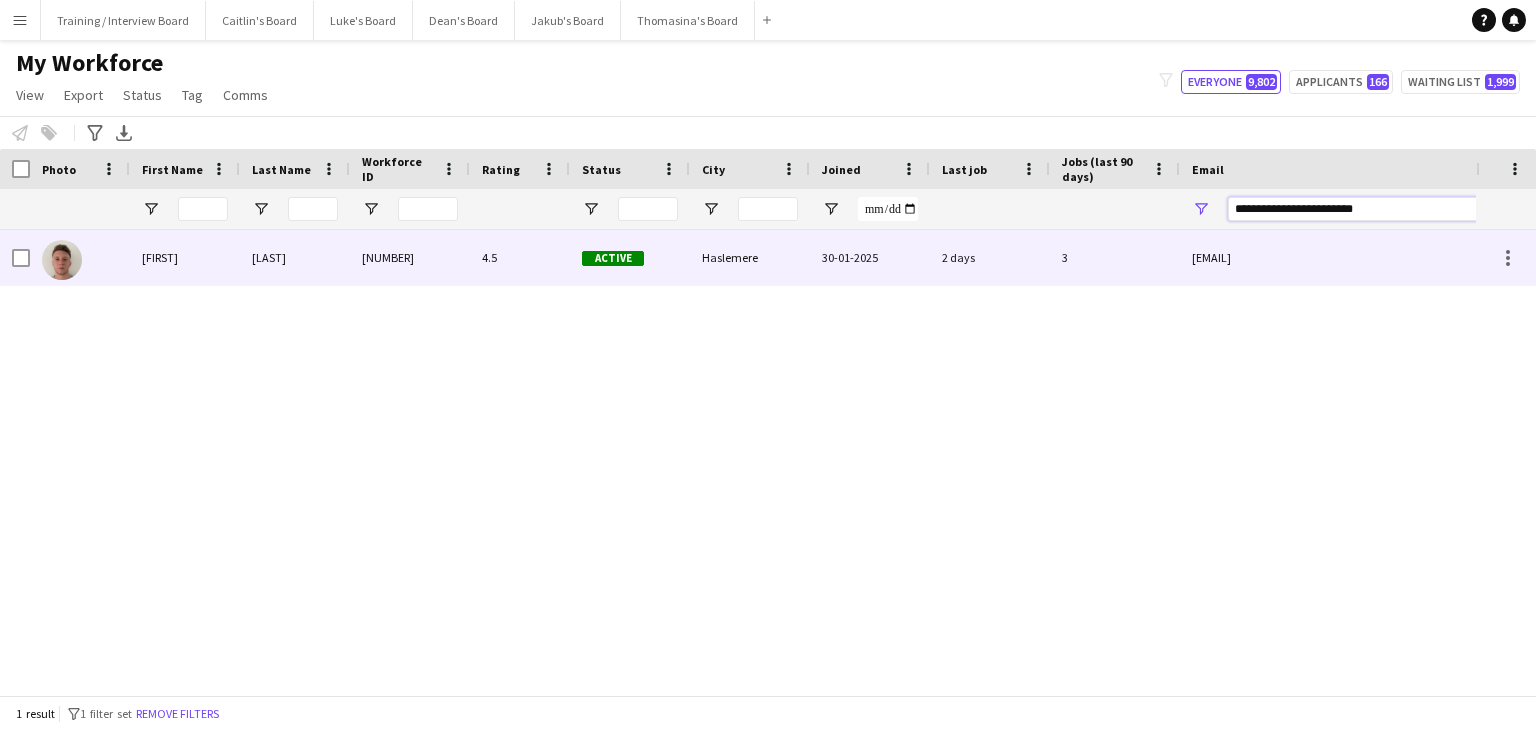 type on "**********" 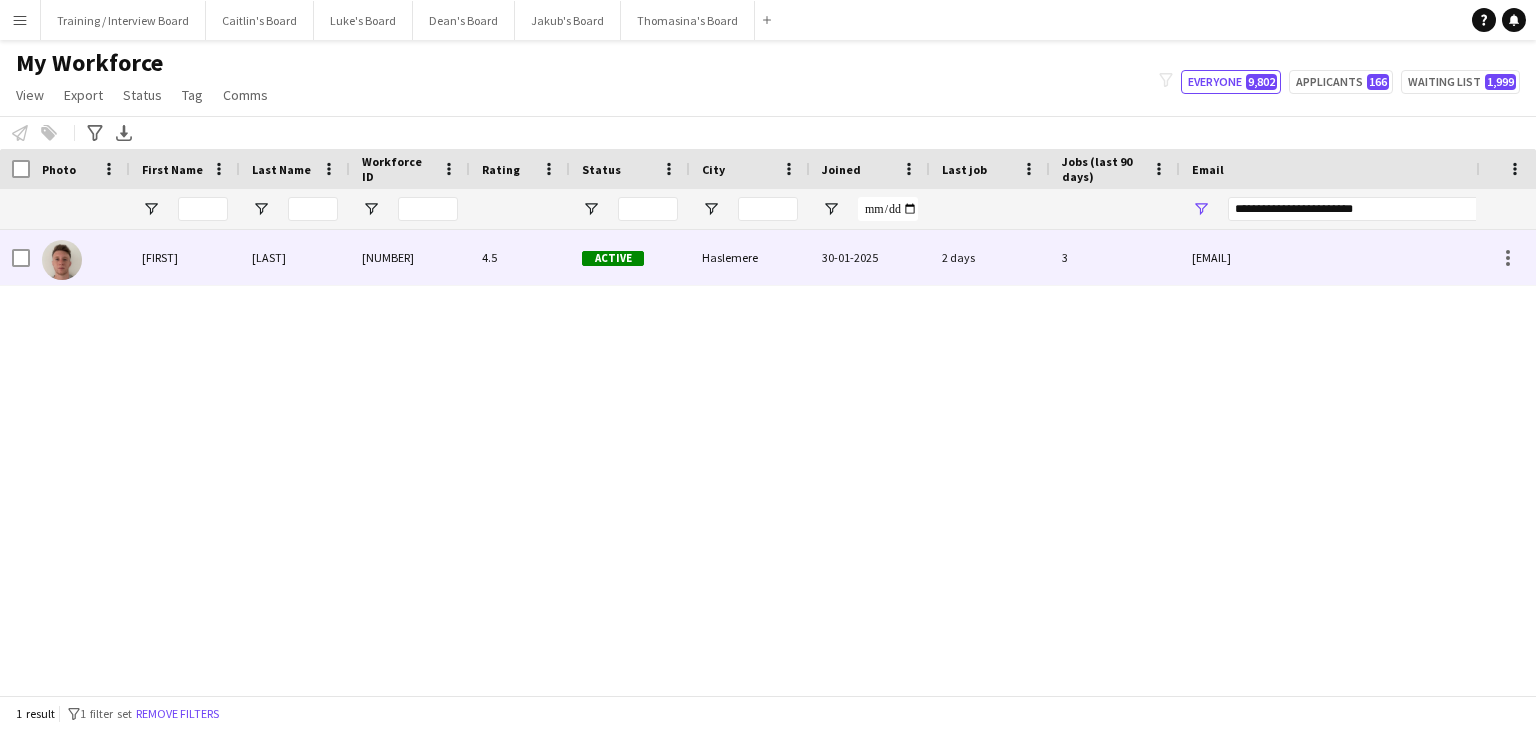 drag, startPoint x: 825, startPoint y: 269, endPoint x: 900, endPoint y: 285, distance: 76.687675 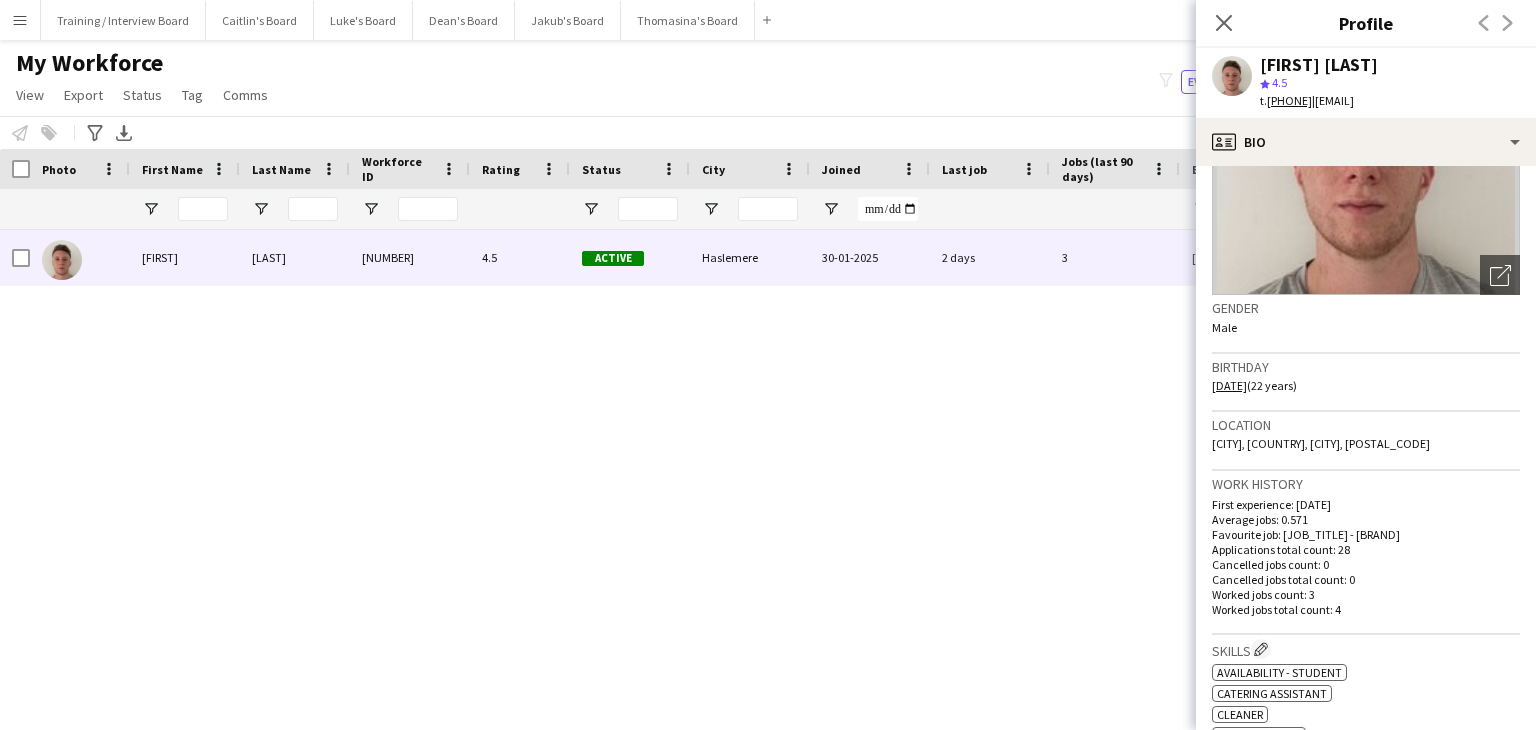 scroll, scrollTop: 200, scrollLeft: 0, axis: vertical 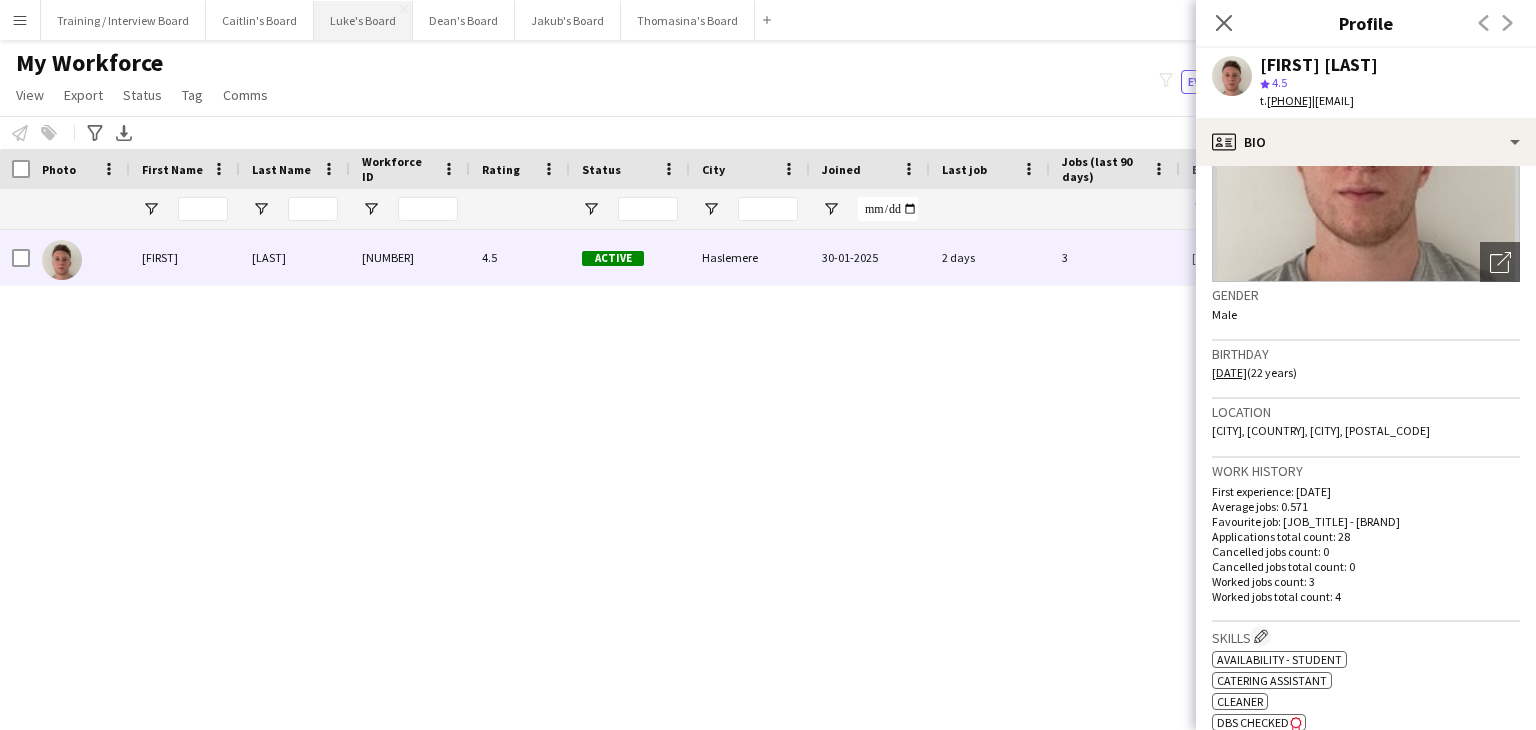 drag, startPoint x: 1226, startPoint y: 25, endPoint x: 383, endPoint y: 16, distance: 843.04803 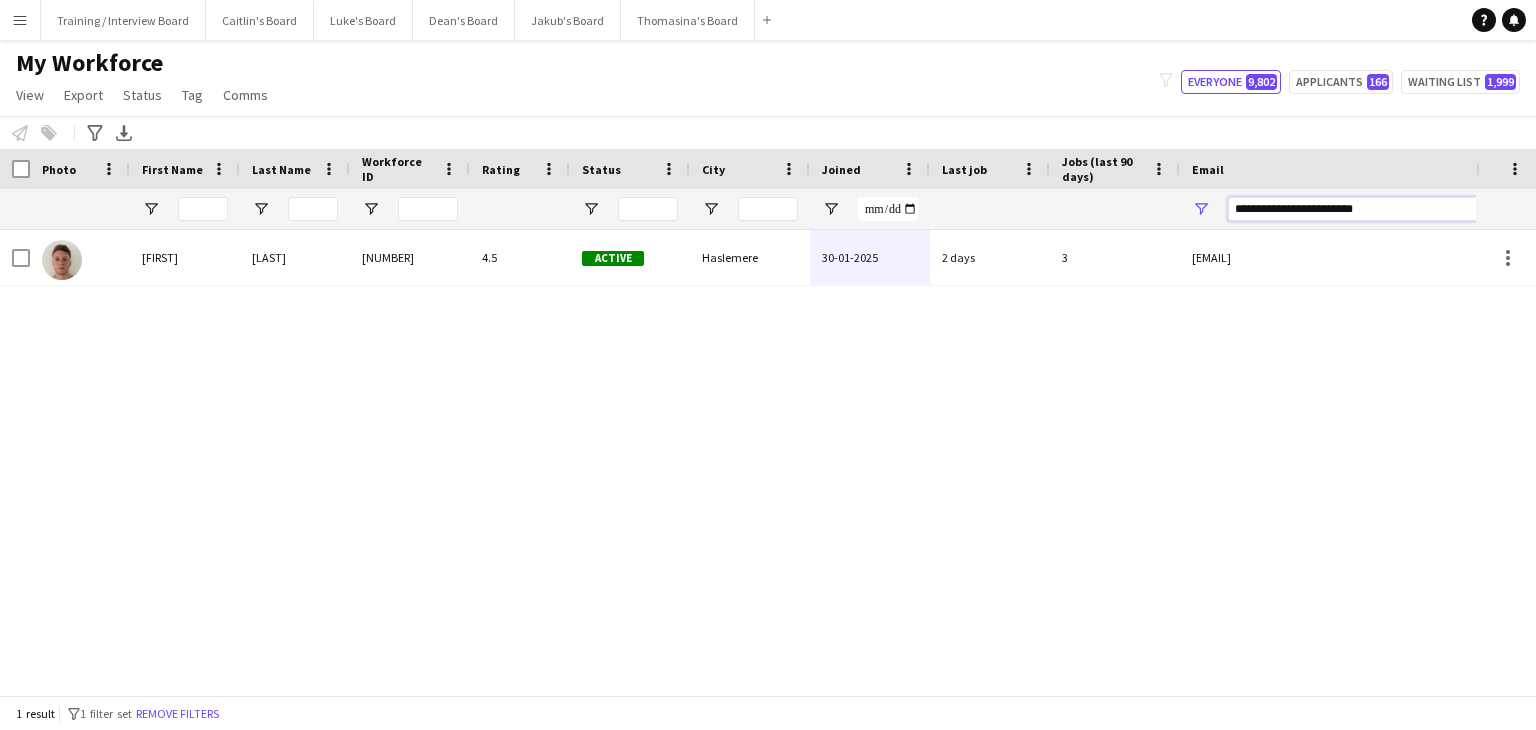 drag, startPoint x: 1416, startPoint y: 213, endPoint x: 1129, endPoint y: 206, distance: 287.08536 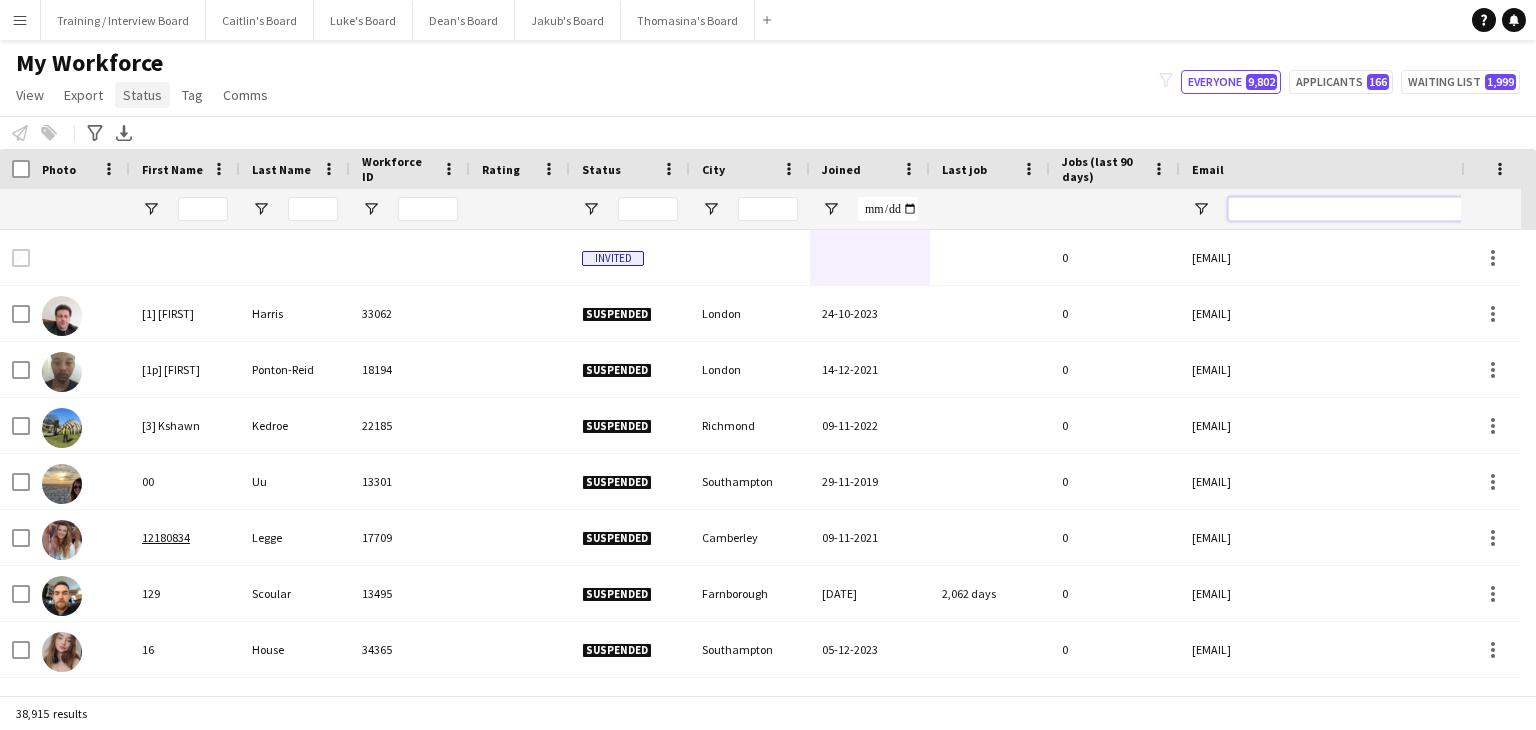 type 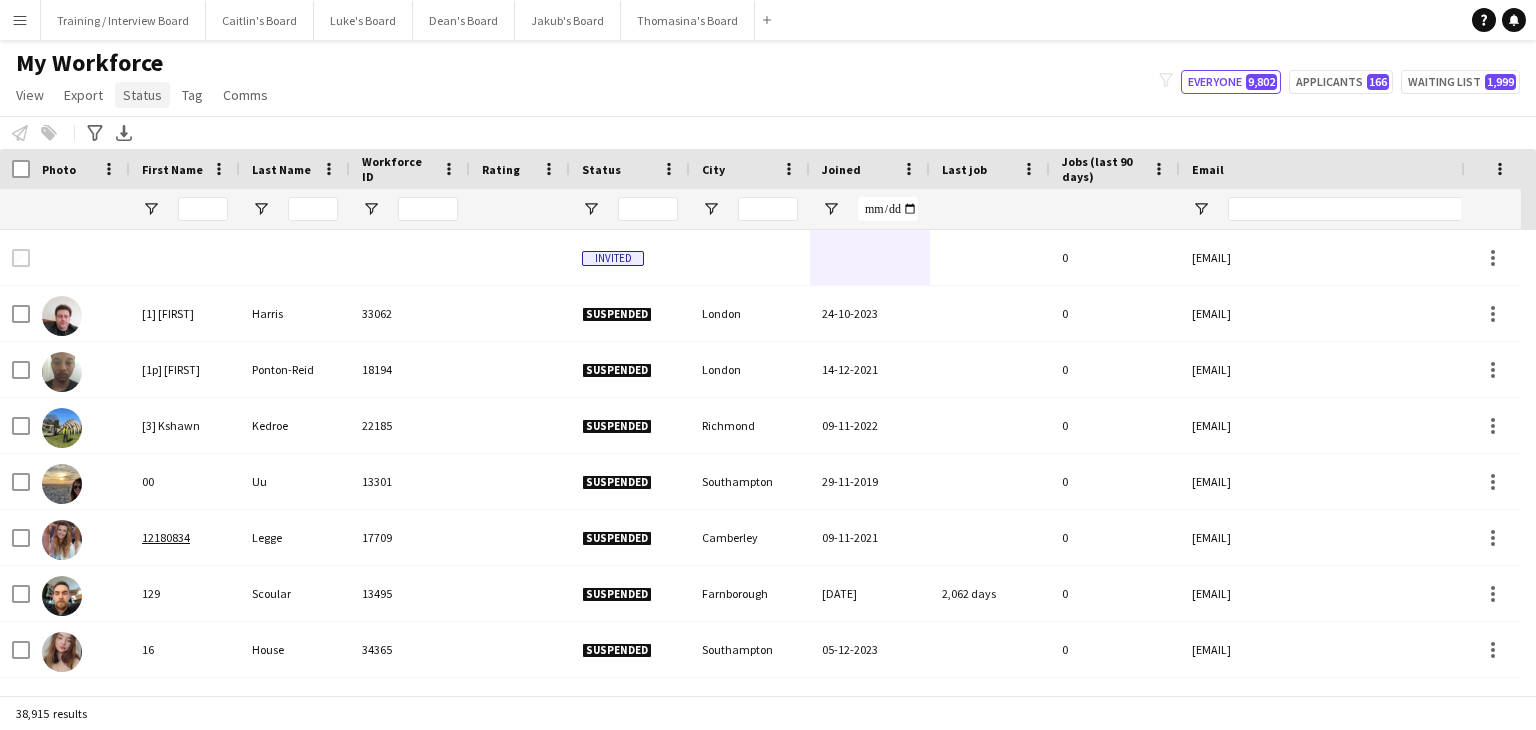 click on "Status" 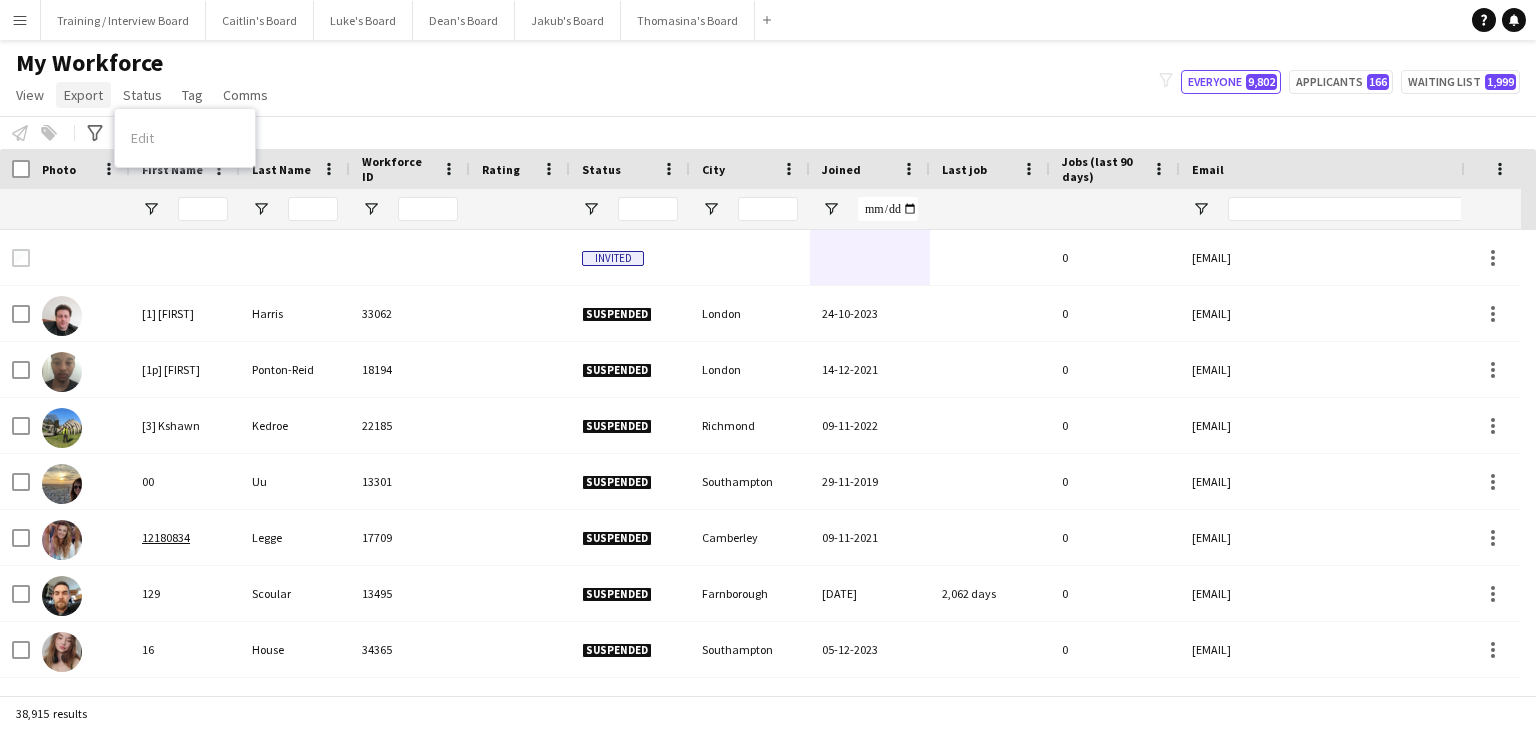click on "Export" 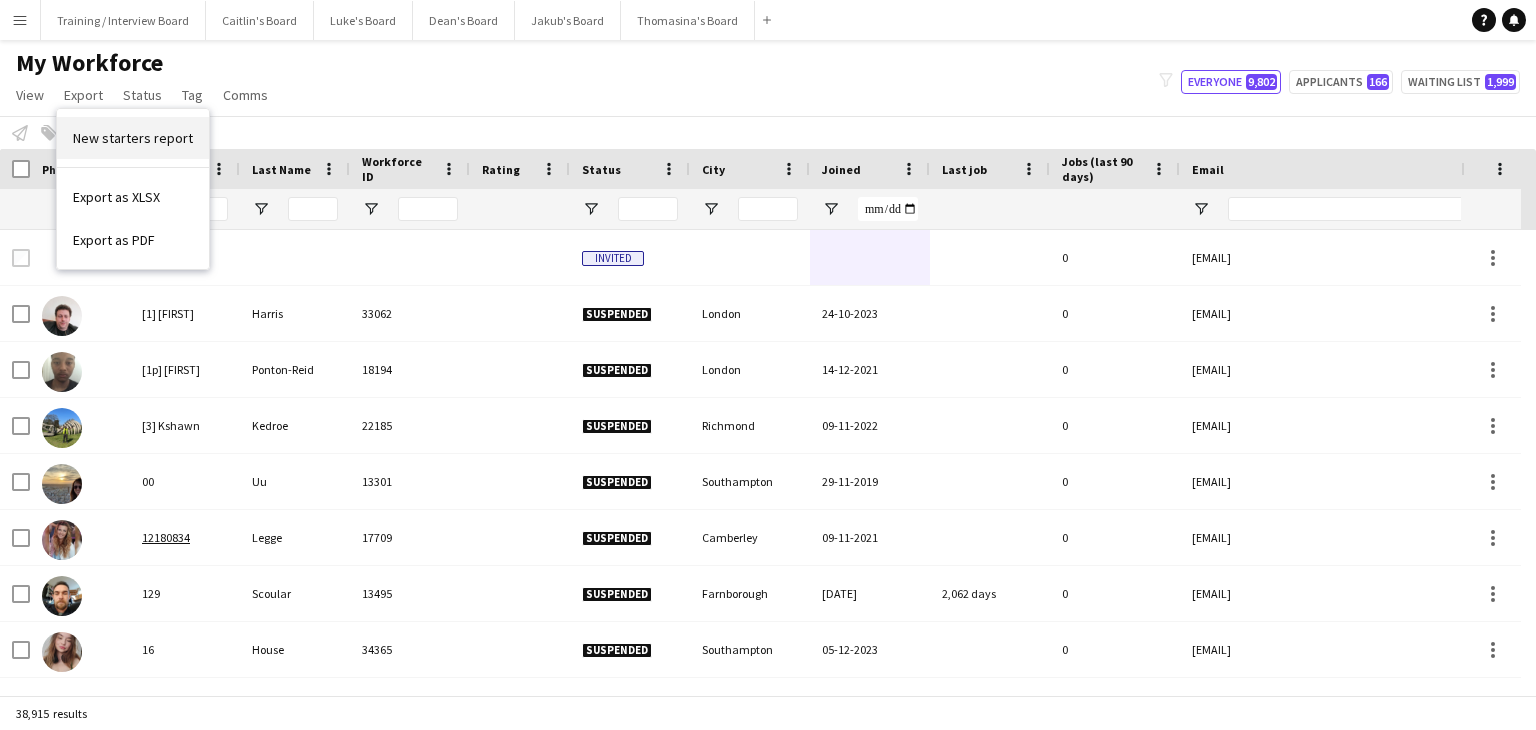 click on "New starters report" at bounding box center [133, 138] 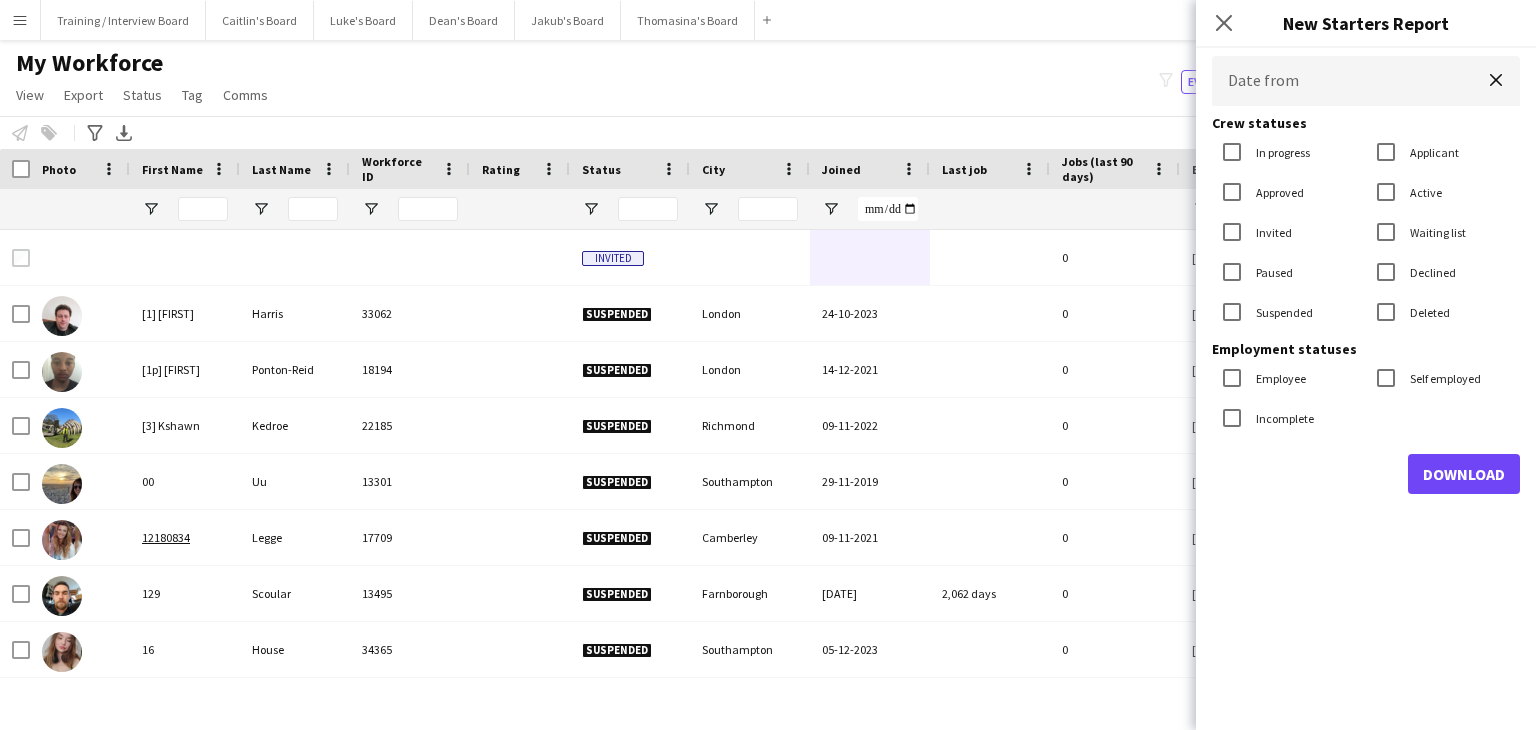 click on "Menu
Boards
Boards   Boards   All jobs   Status
Workforce
Workforce   My Workforce   Recruiting
Comms
Comms
Pay
Pay   Approvals   Payments   Reports
Platform Settings
Platform Settings   App settings   Your settings   Profiles
Training Academy
Training Academy
Knowledge Base
Knowledge Base
Product Updates
Product Updates   Log Out   Privacy   Training / Interview Board
Close
[FIRST]'s Board
Close
[FIRST]'s Board
Close
[FIRST]'s Board
Close
[FIRST]'s Board
Close
[FIRST]'s Board
Close
Add
Help" at bounding box center [768, 365] 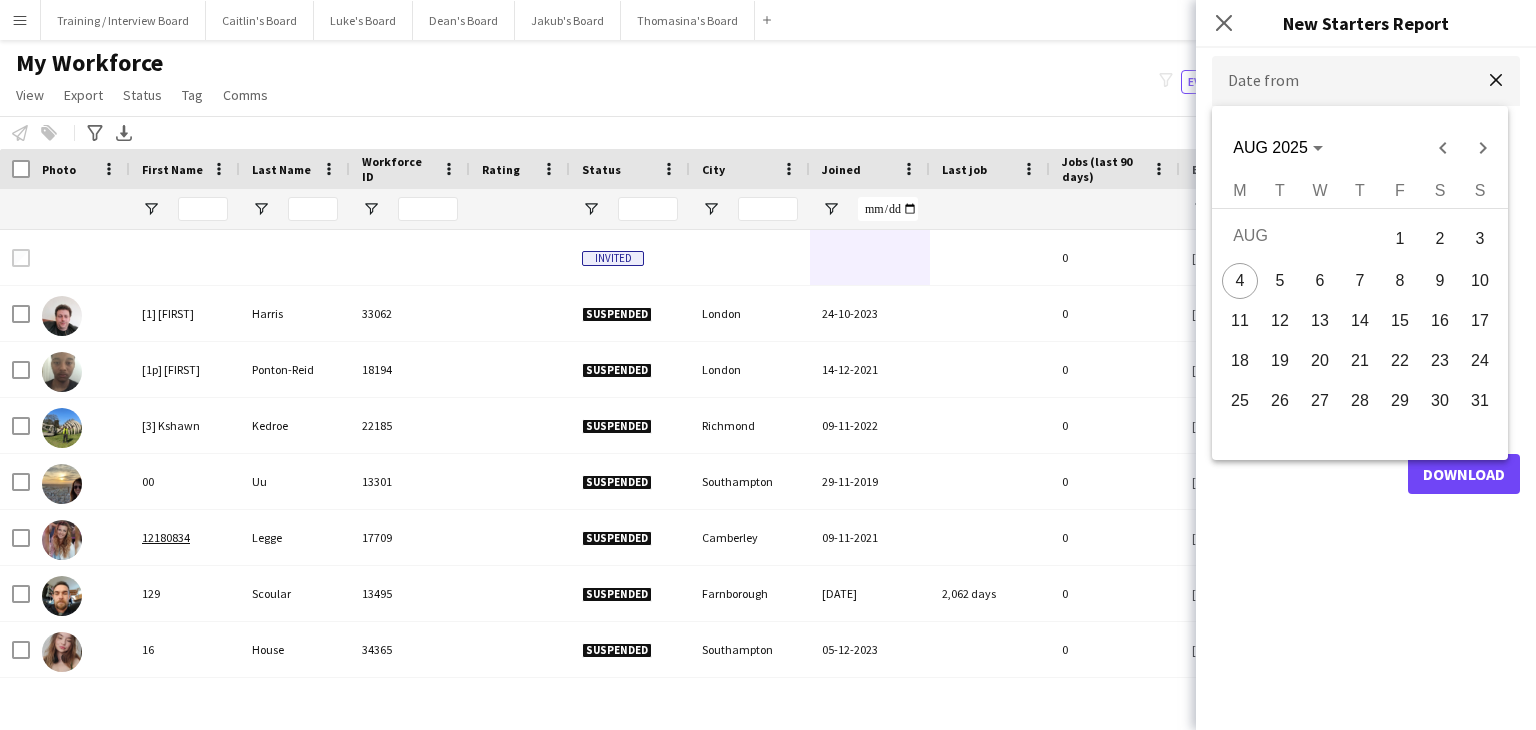 click at bounding box center [768, 365] 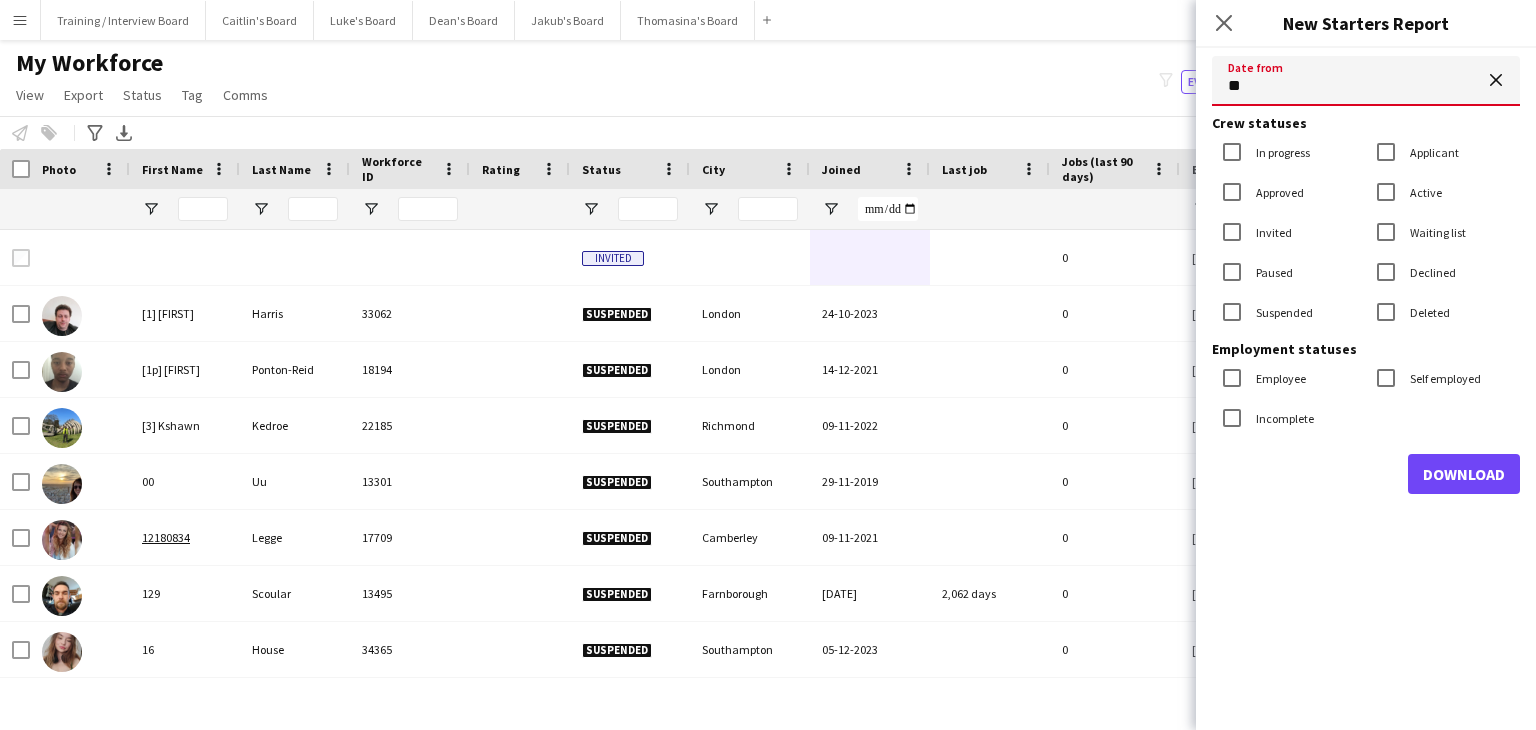 type on "**********" 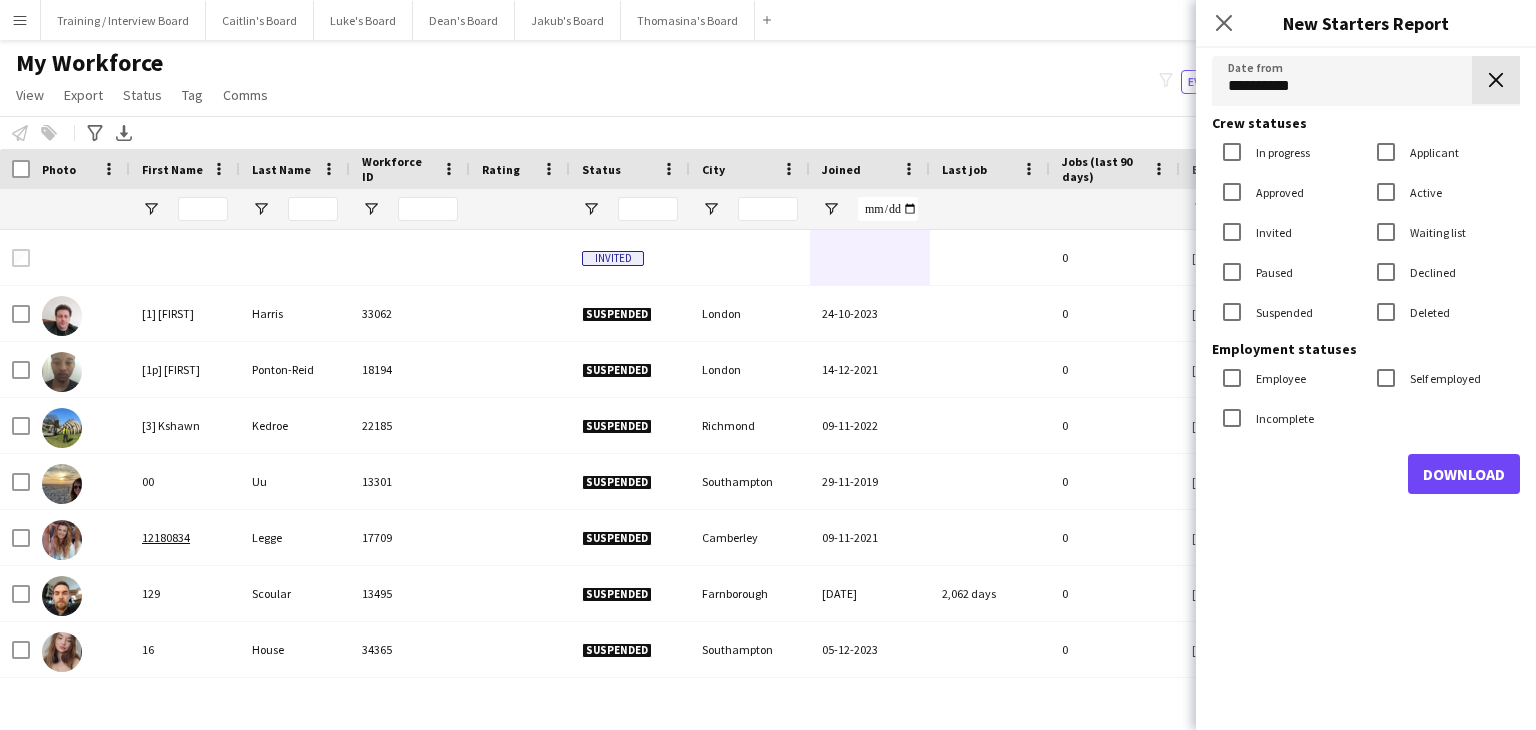 click on "Clear date" 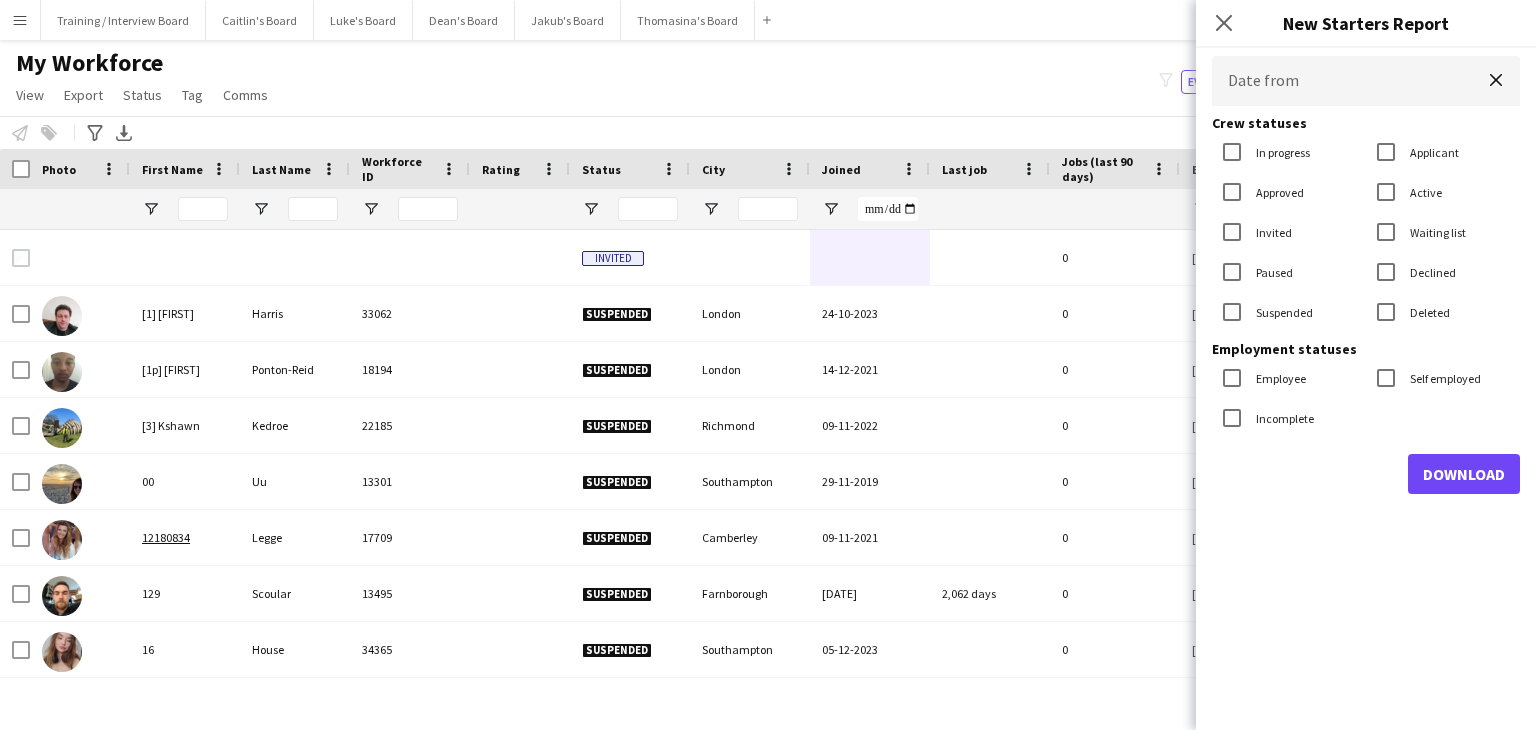 click on "Menu" at bounding box center (20, 20) 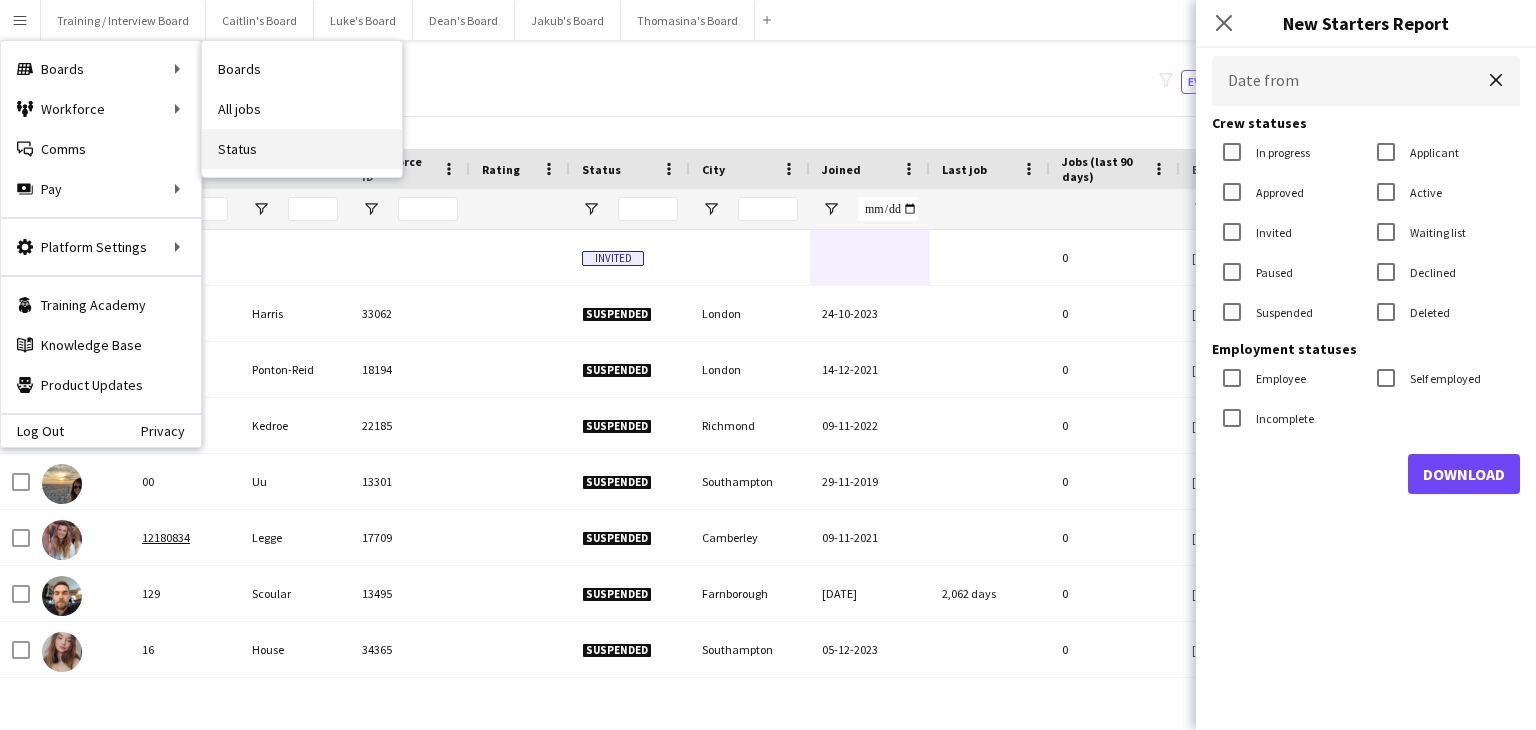 click on "Status" at bounding box center (302, 149) 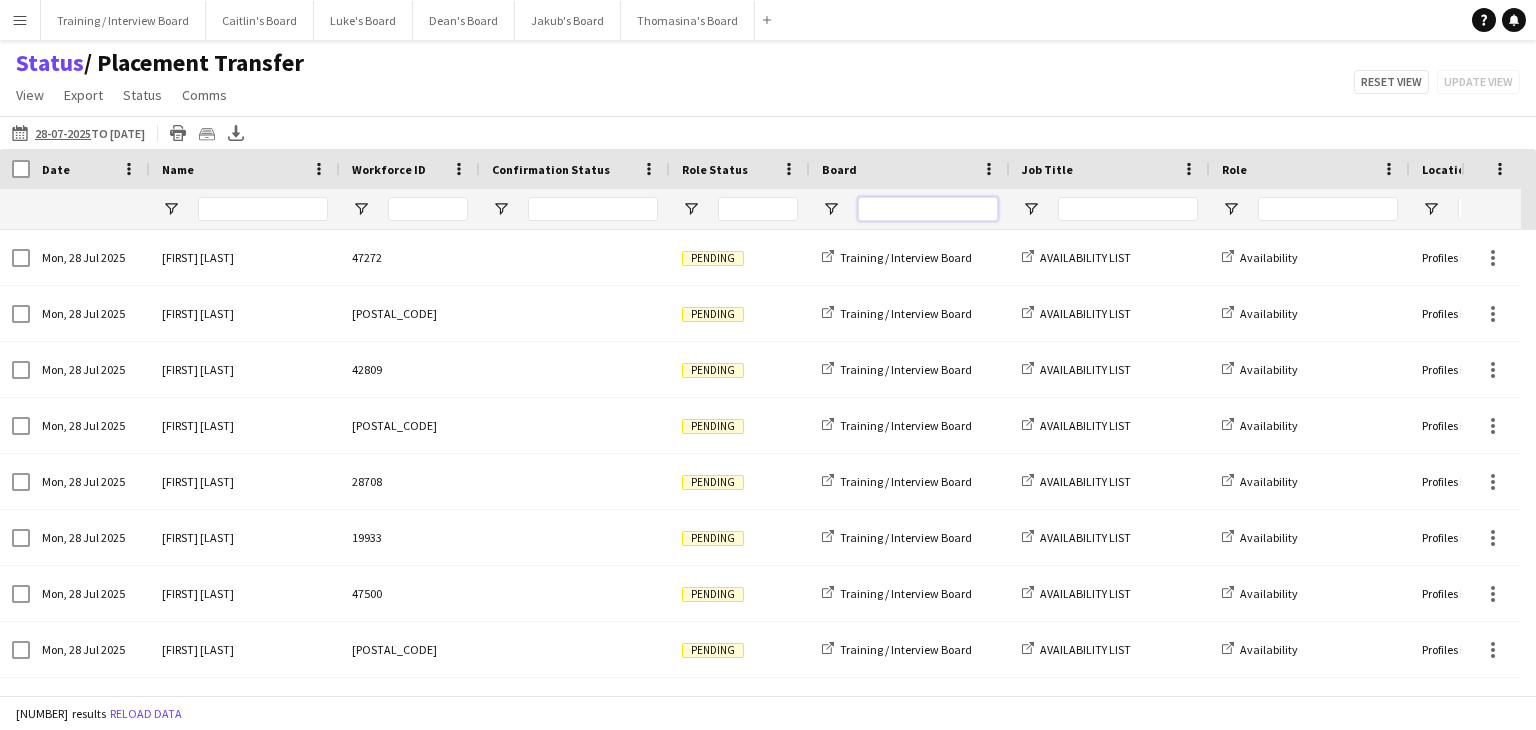 click at bounding box center (928, 209) 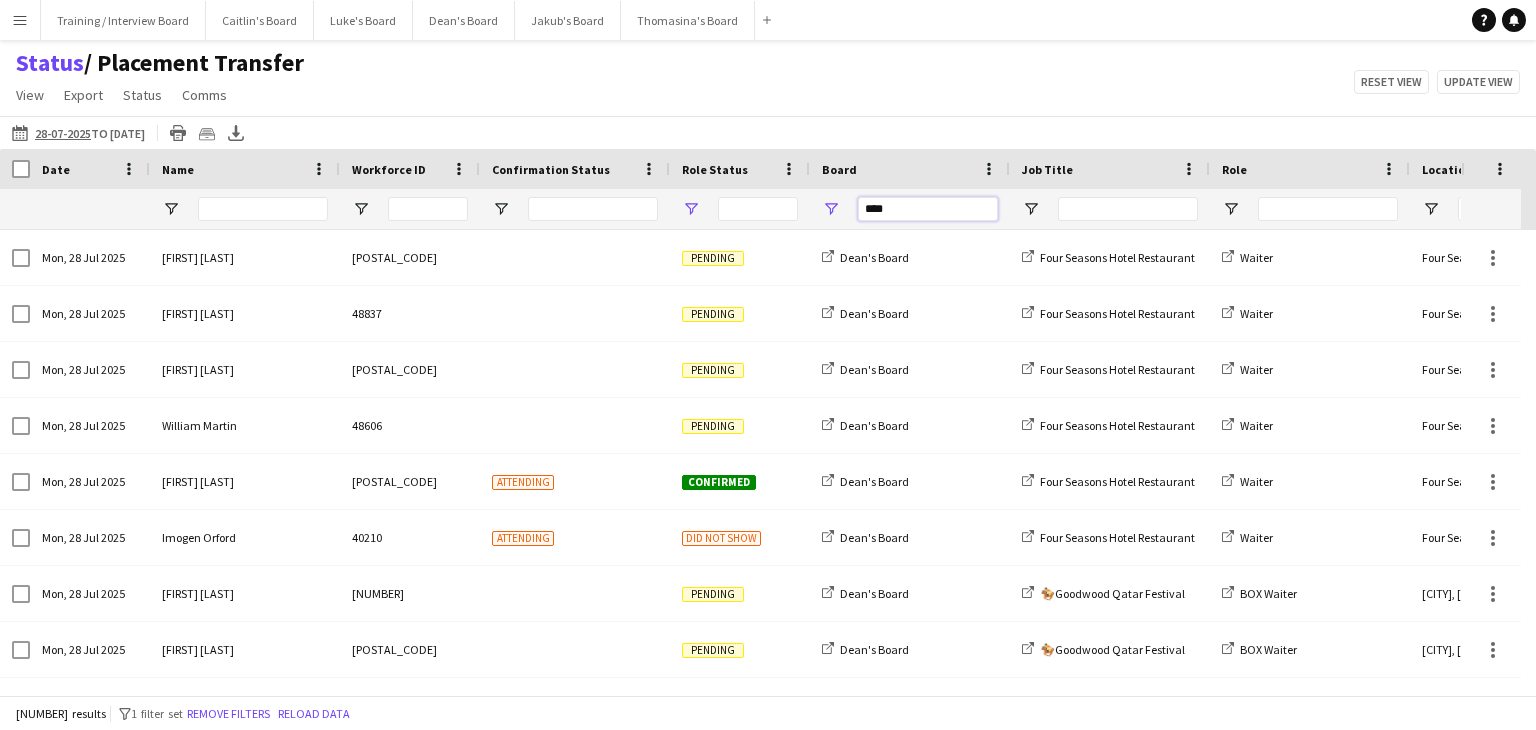type on "****" 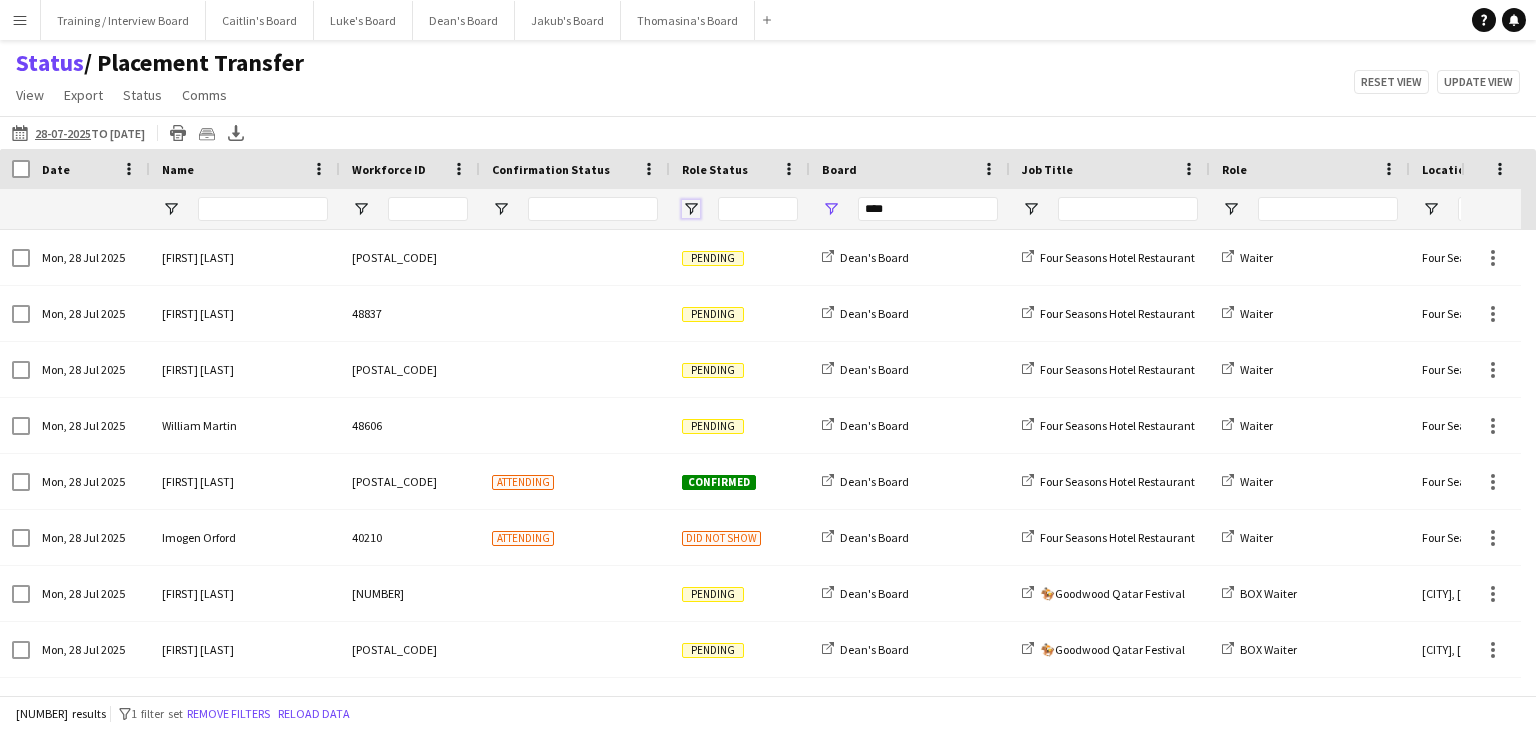 drag, startPoint x: 692, startPoint y: 212, endPoint x: 702, endPoint y: 213, distance: 10.049875 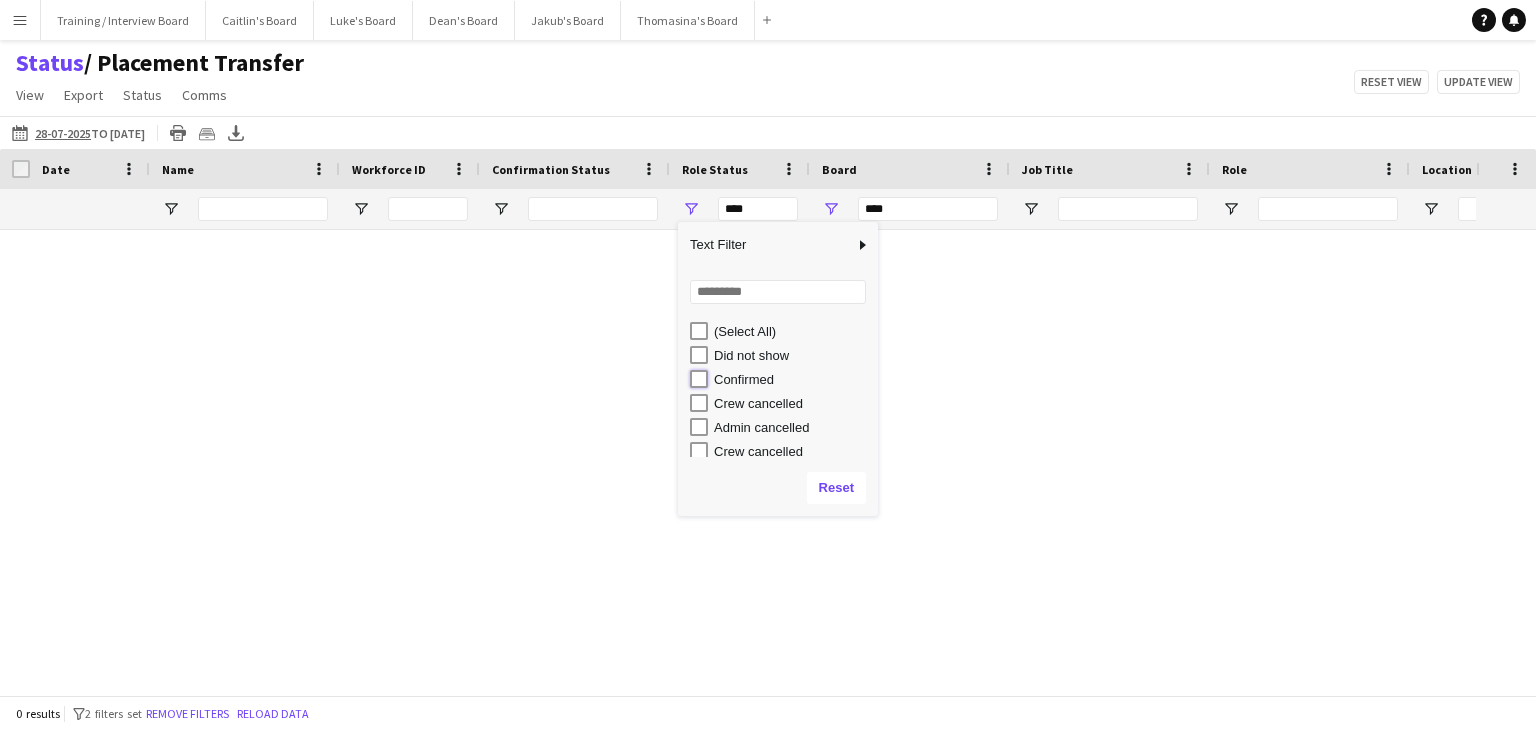 type on "**********" 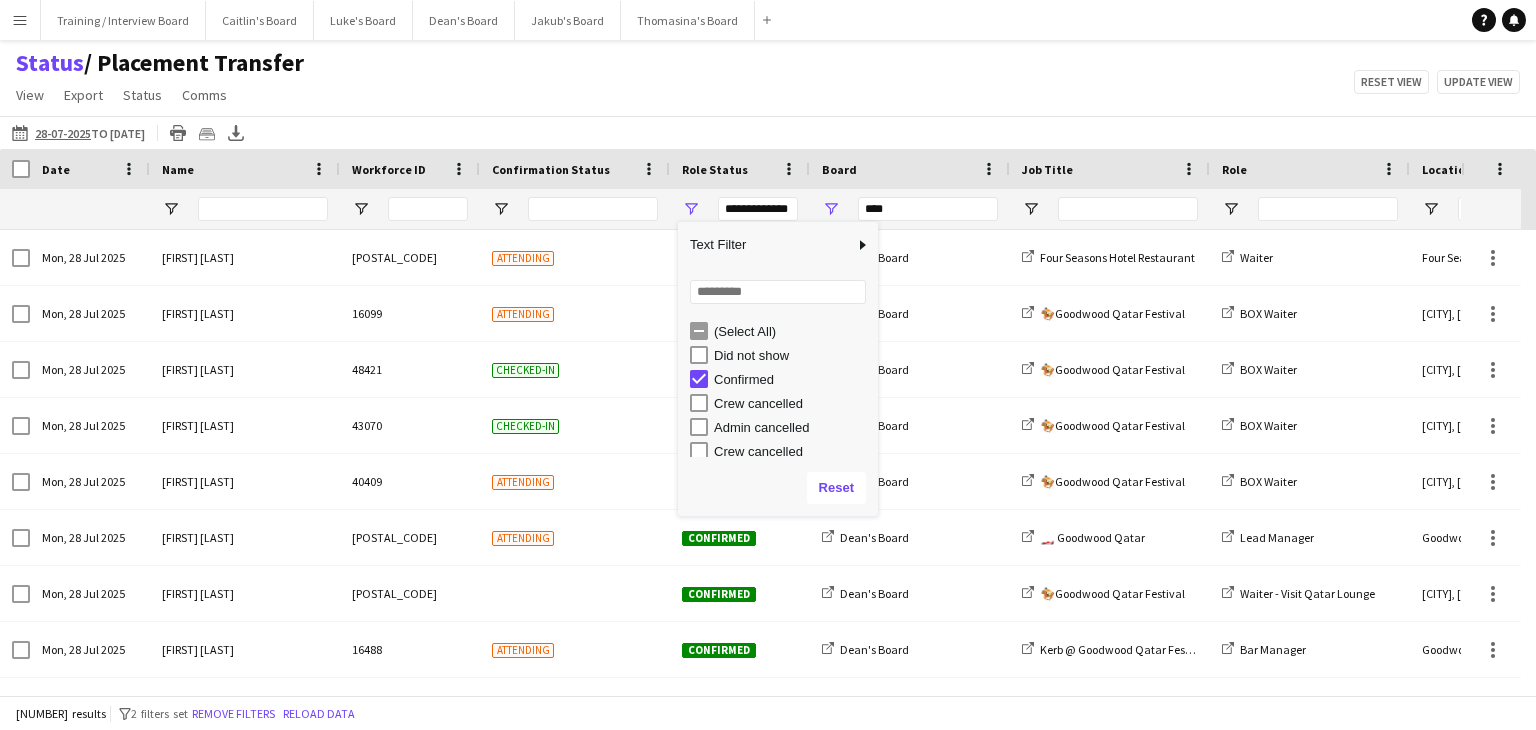click on "Status    / Placement Transfer   View   Views  Default view Airshow Accreditation Airshow Check In Attending BPE Import CFS Check In Alpha and Placement Check in Timesheet Client Timesheet Phone Number v1.0 Client Timesheet v1.0 JZ Timesheet 2024 Placement Transfer References Import RWHS SFC TIMESHEET Sharecode Check New view Update view Delete view Edit name Customise view Customise filters Reset Filters Reset View Reset All  Export  Export as XLSX Export as CSV Export as PDF Crew files as ZIP  Status  Confirm attendance Check-in Check-out Clear confirm attendance Clear check-in Clear check-out  Comms  Send notification Chat  Reset view   Update view" 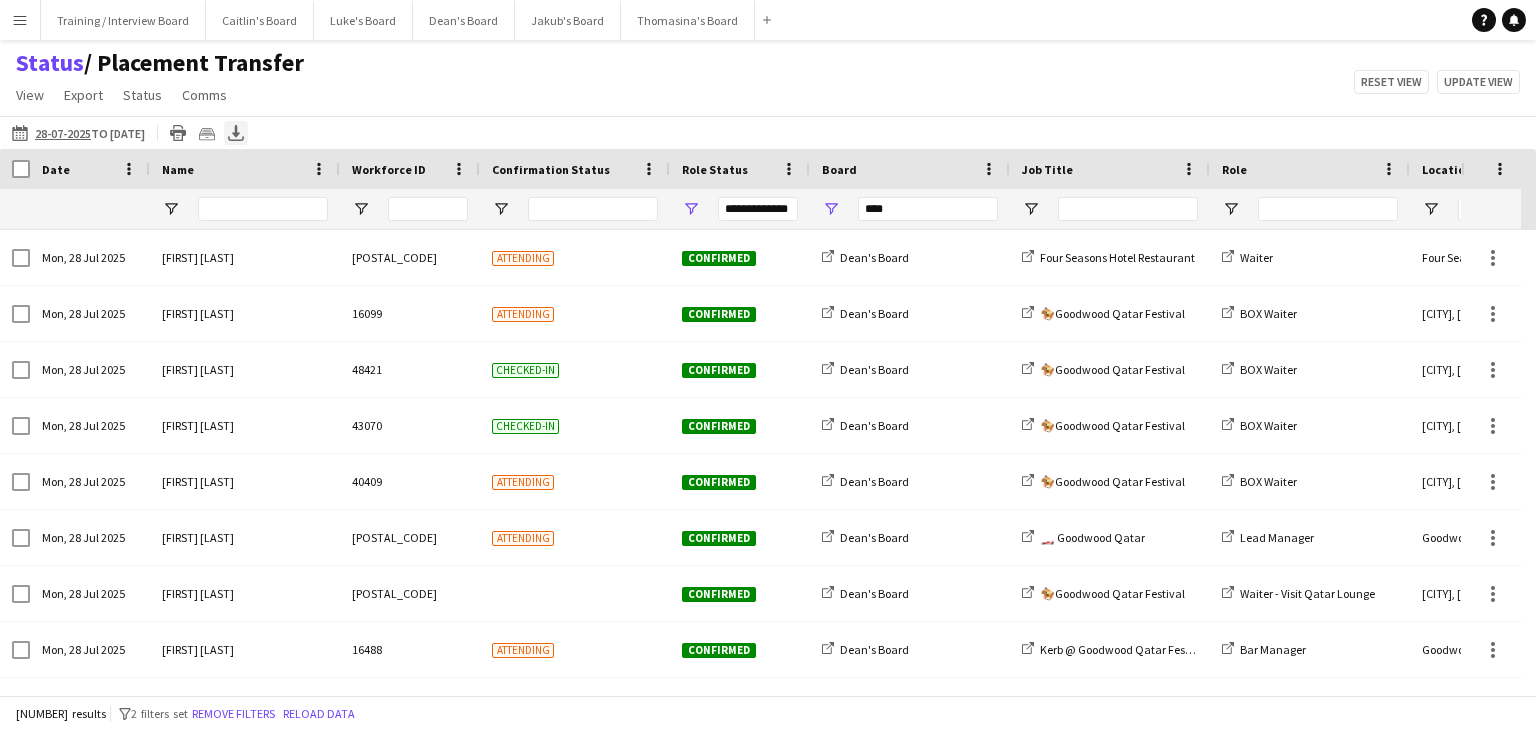 click on "Export XLSX" 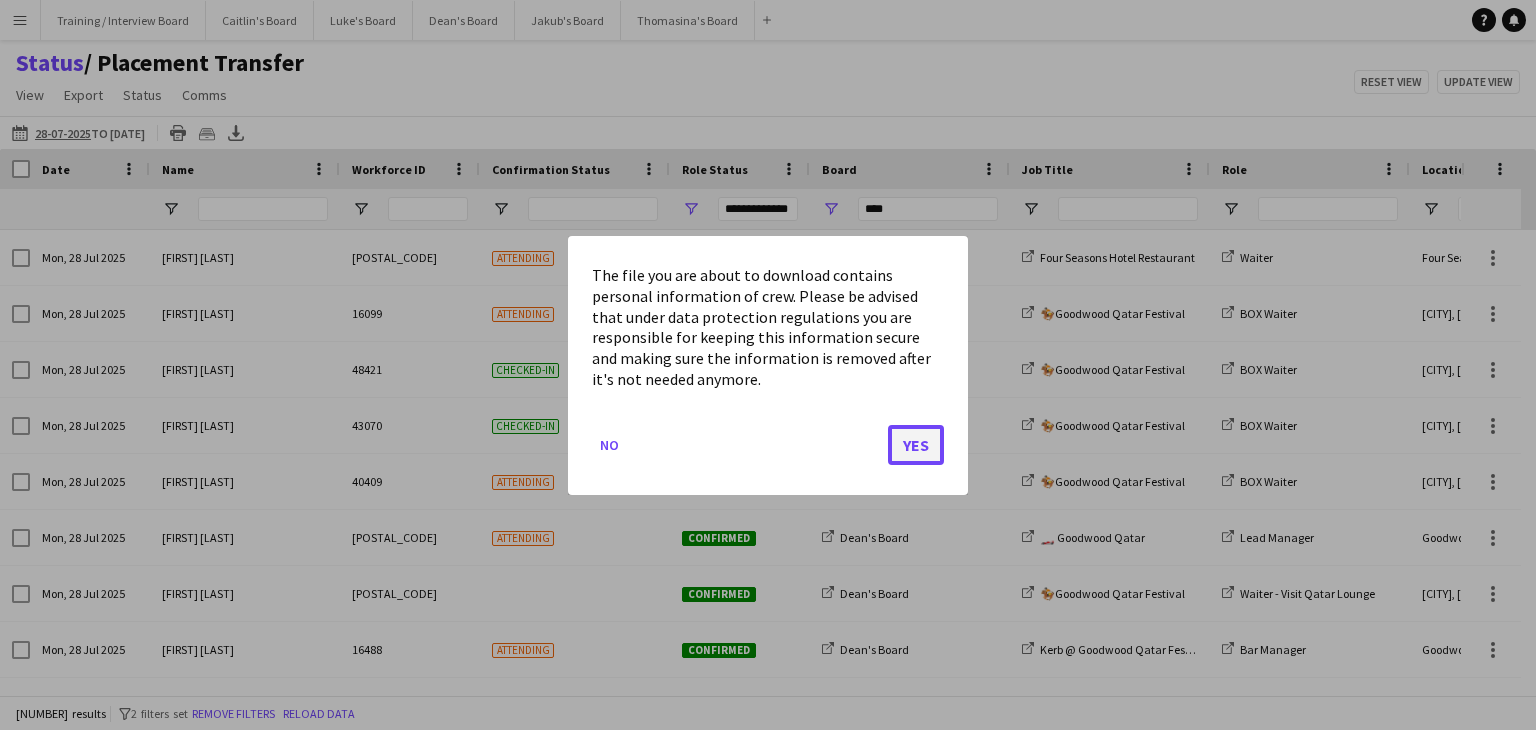 click on "Yes" 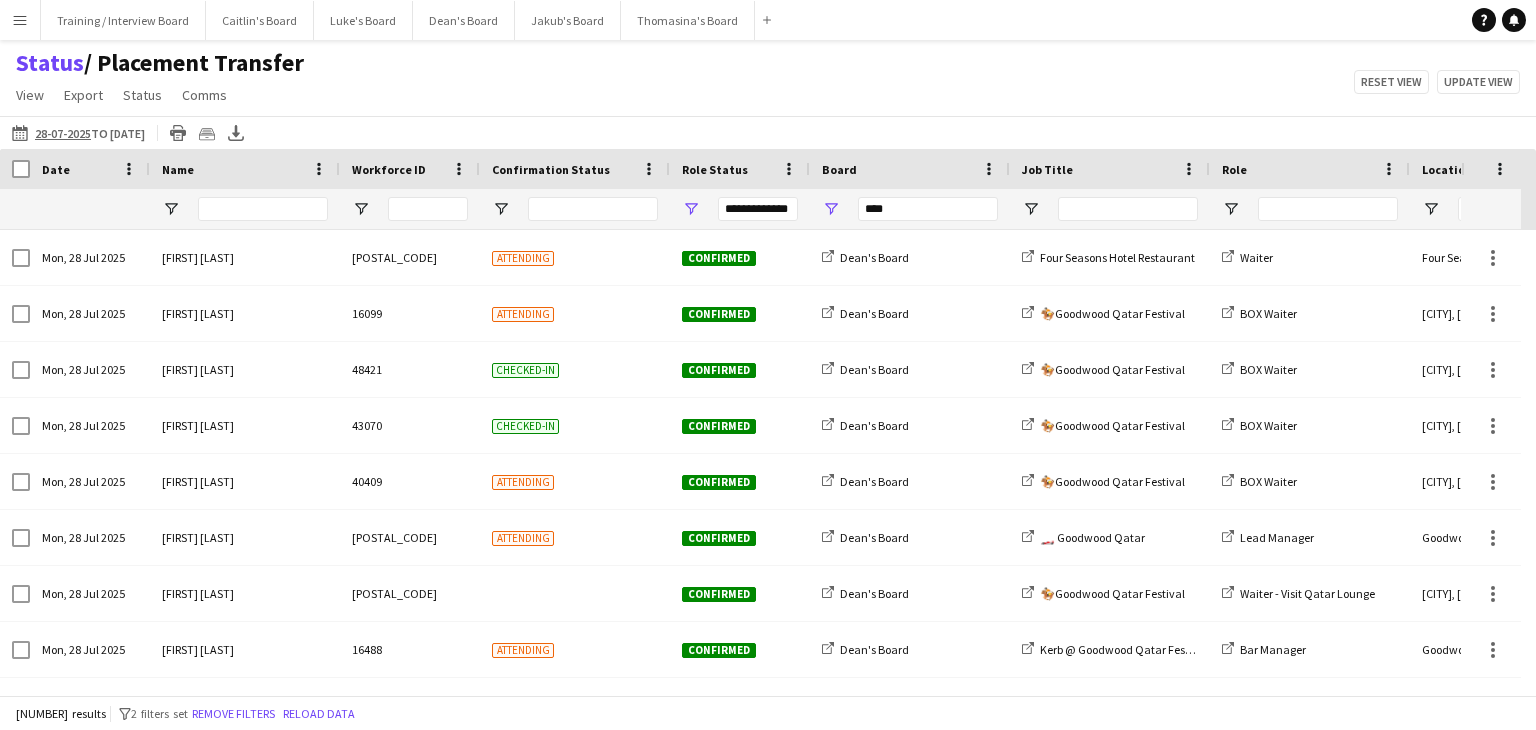 click on "Menu" at bounding box center (20, 20) 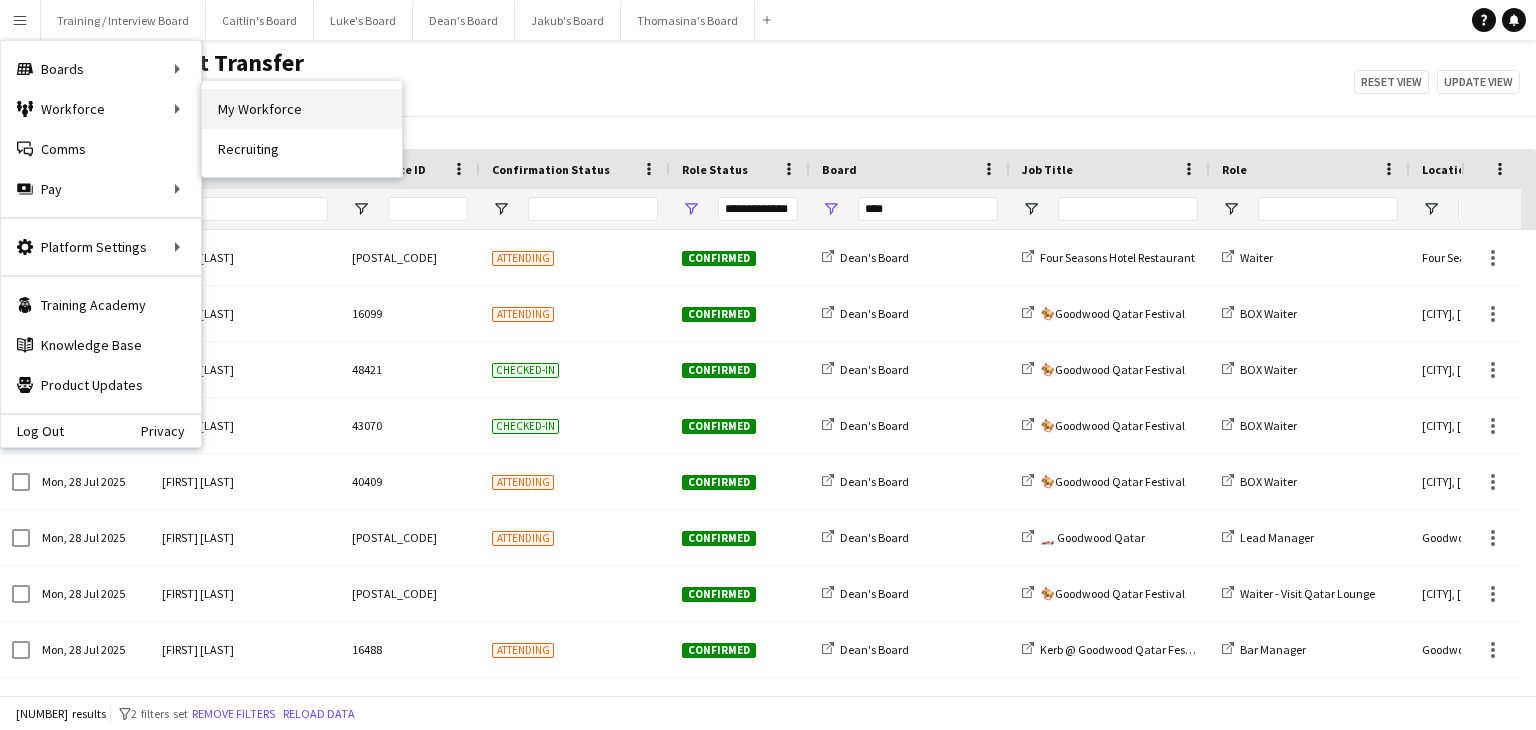 click on "My Workforce" at bounding box center [302, 109] 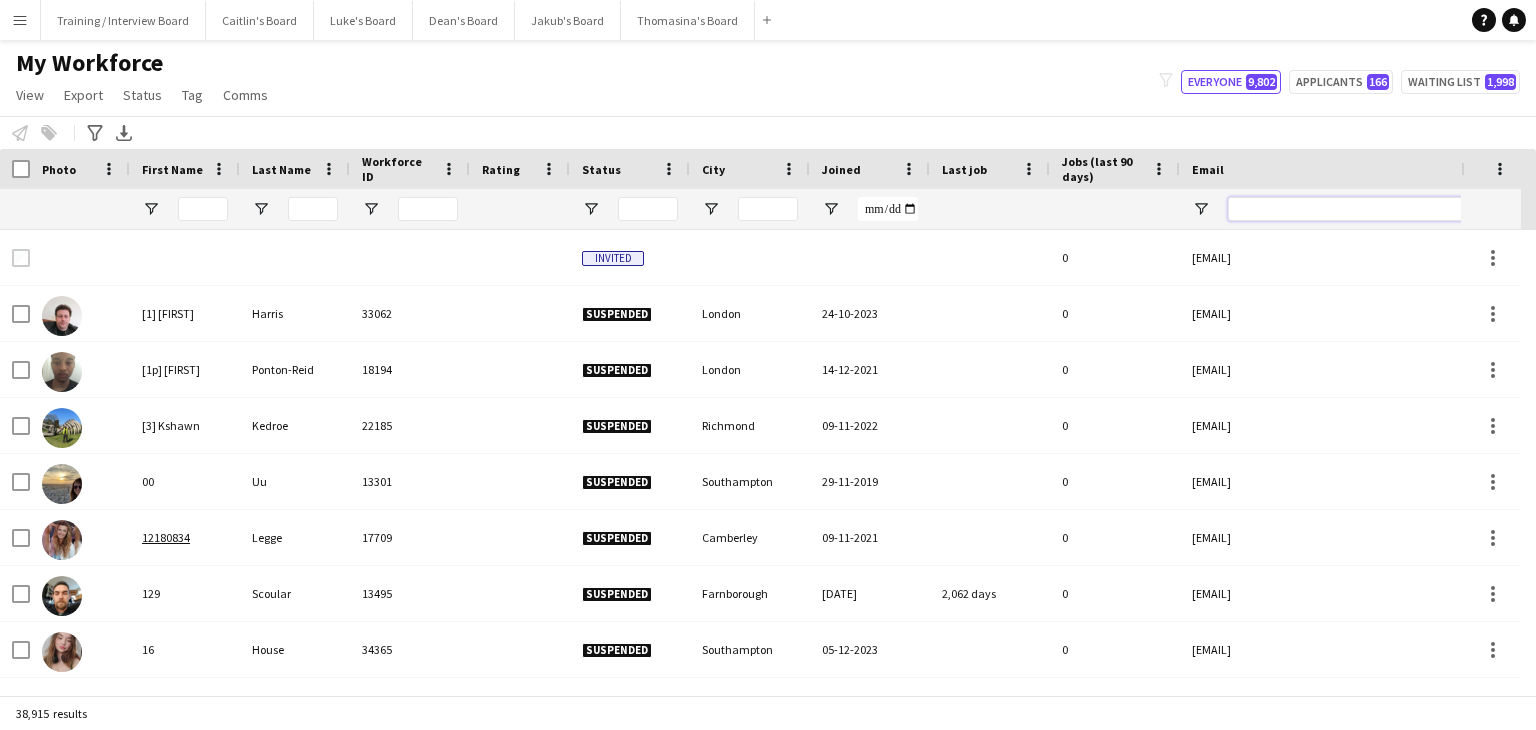 click at bounding box center (1398, 209) 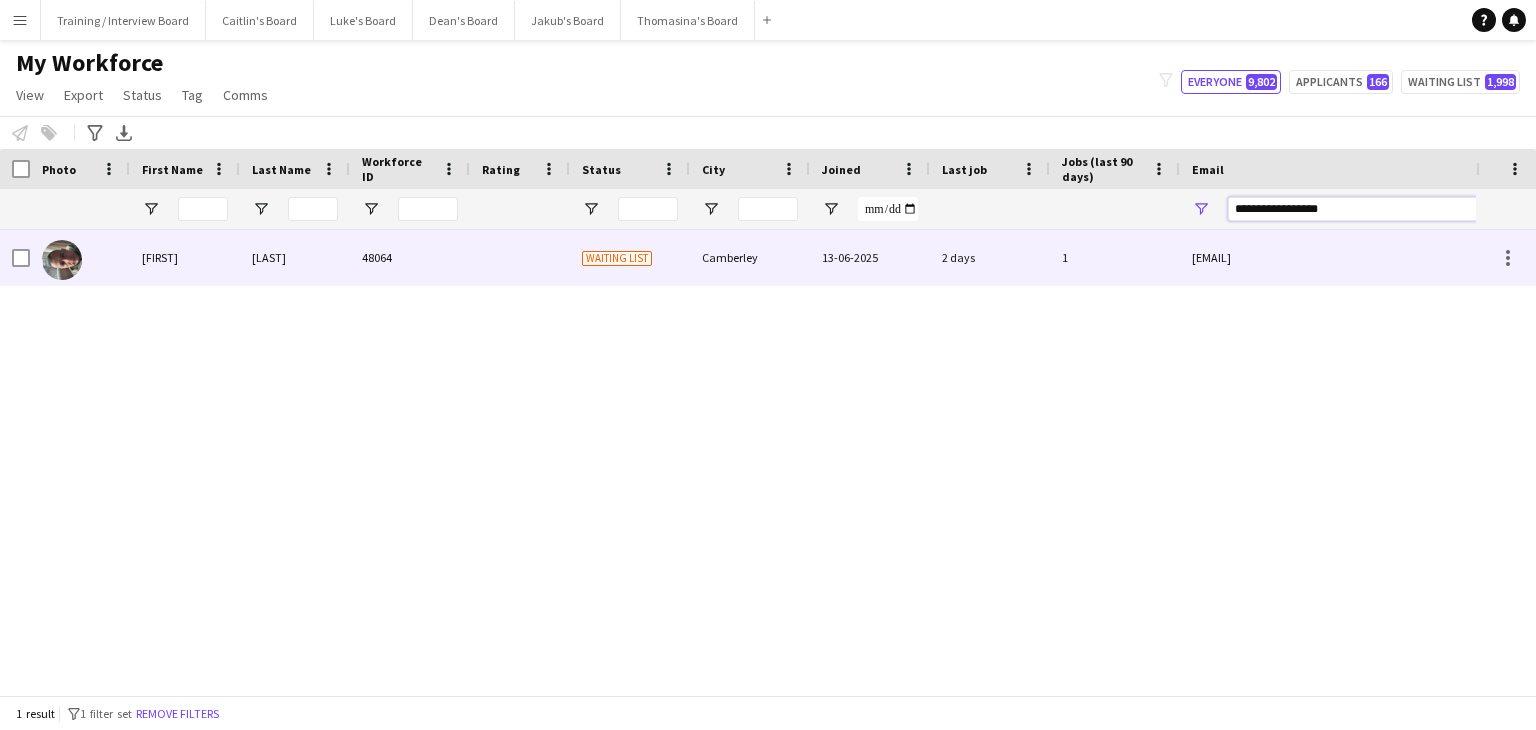 type on "**********" 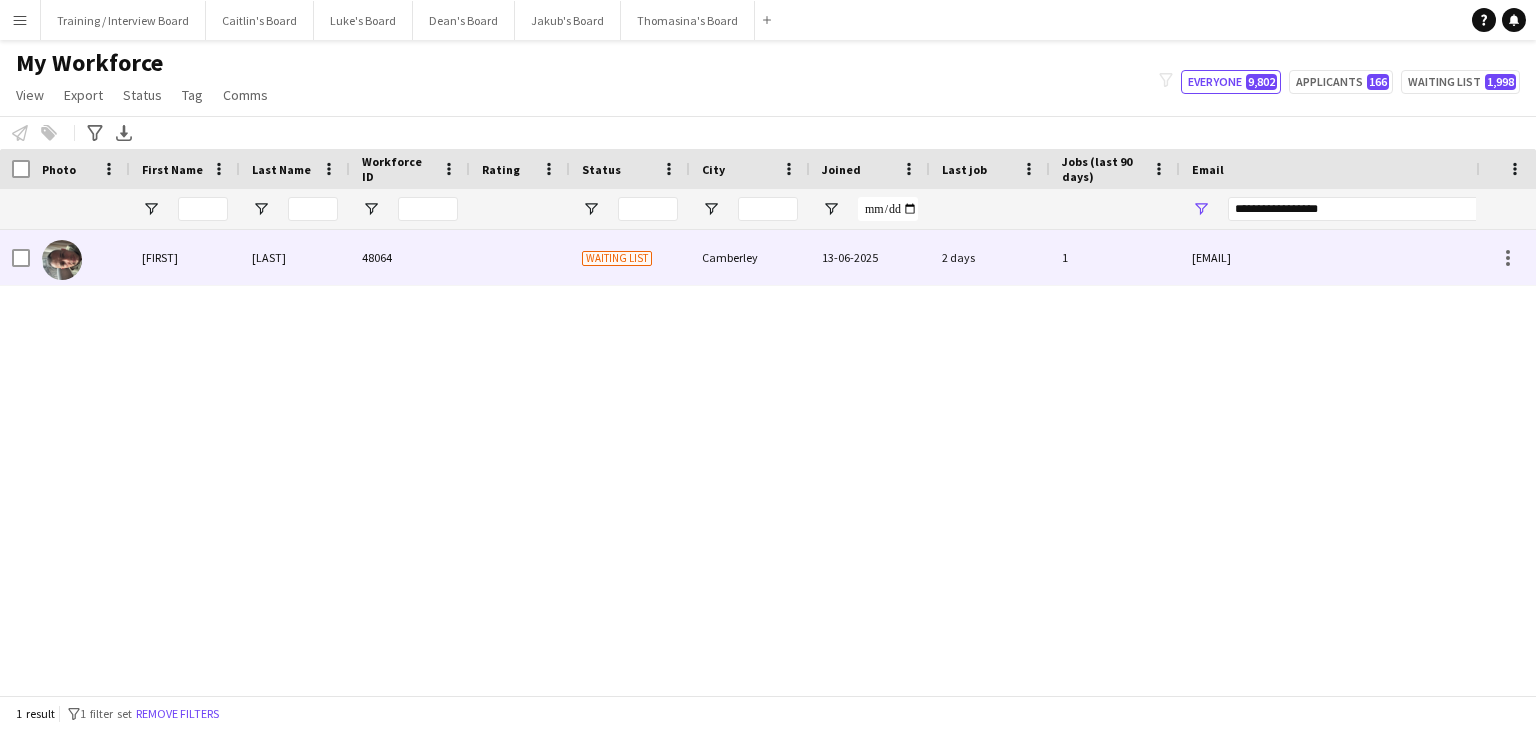 click on "Camberley" at bounding box center (750, 257) 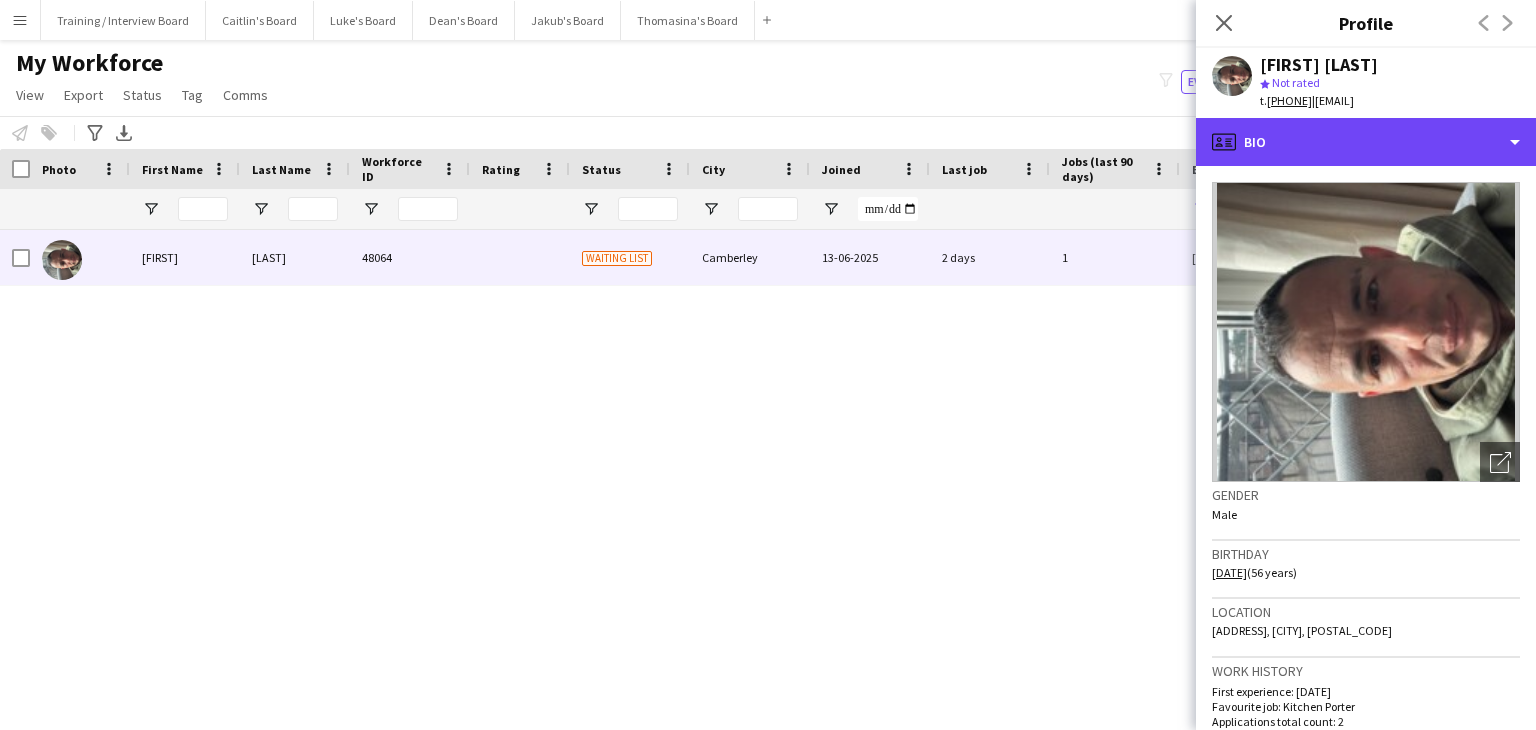 click on "profile
Bio" 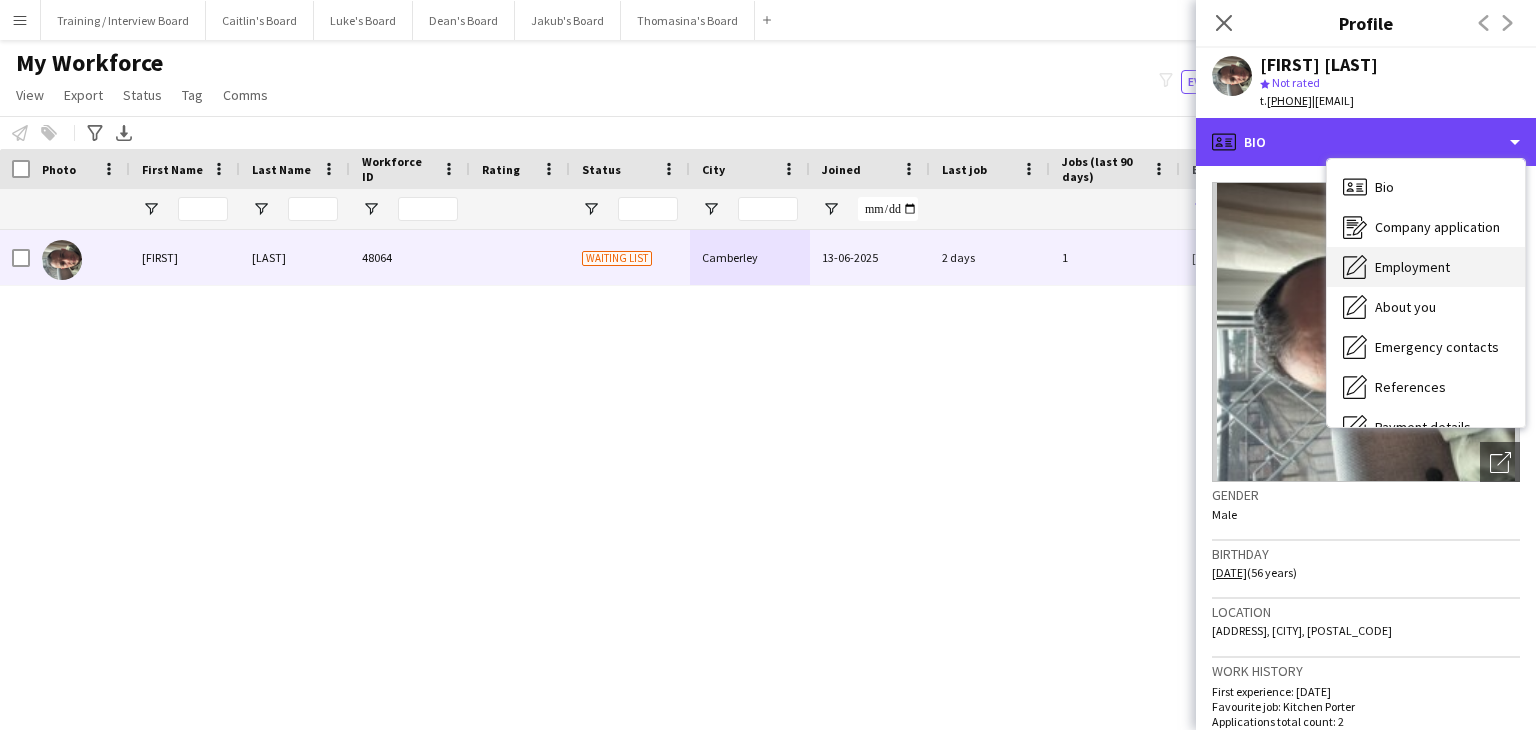 scroll, scrollTop: 100, scrollLeft: 0, axis: vertical 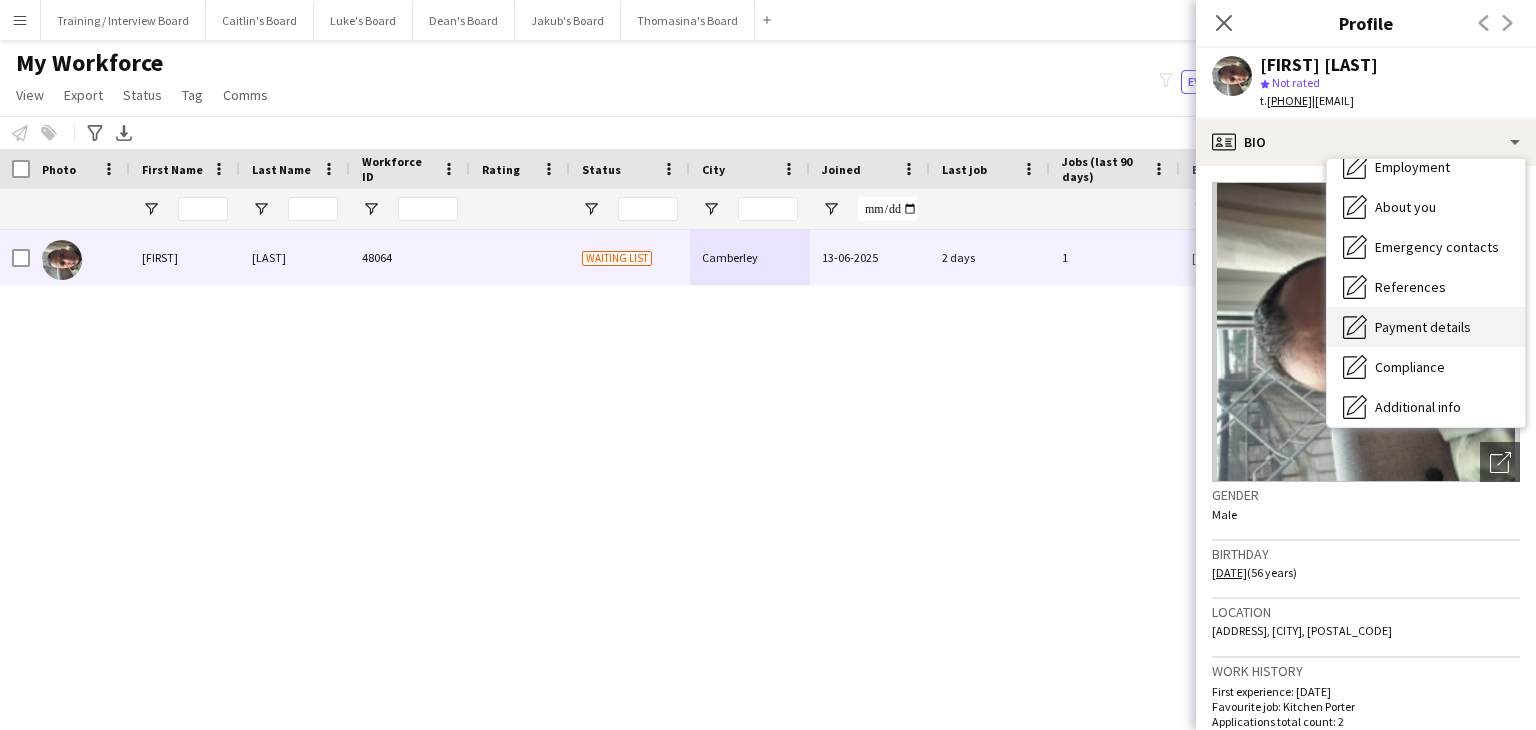 click on "Payment details" at bounding box center [1423, 327] 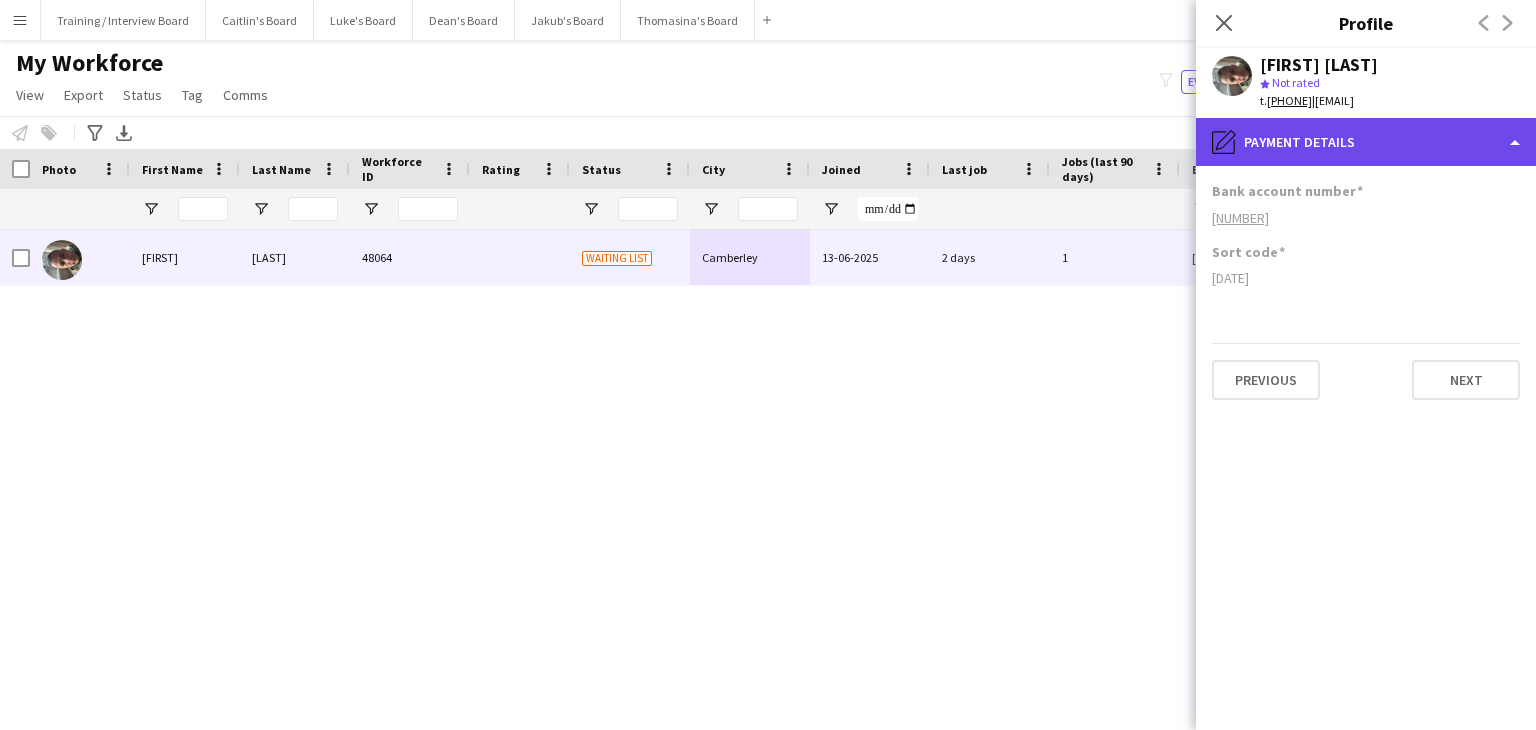 click on "pencil4
Payment details" 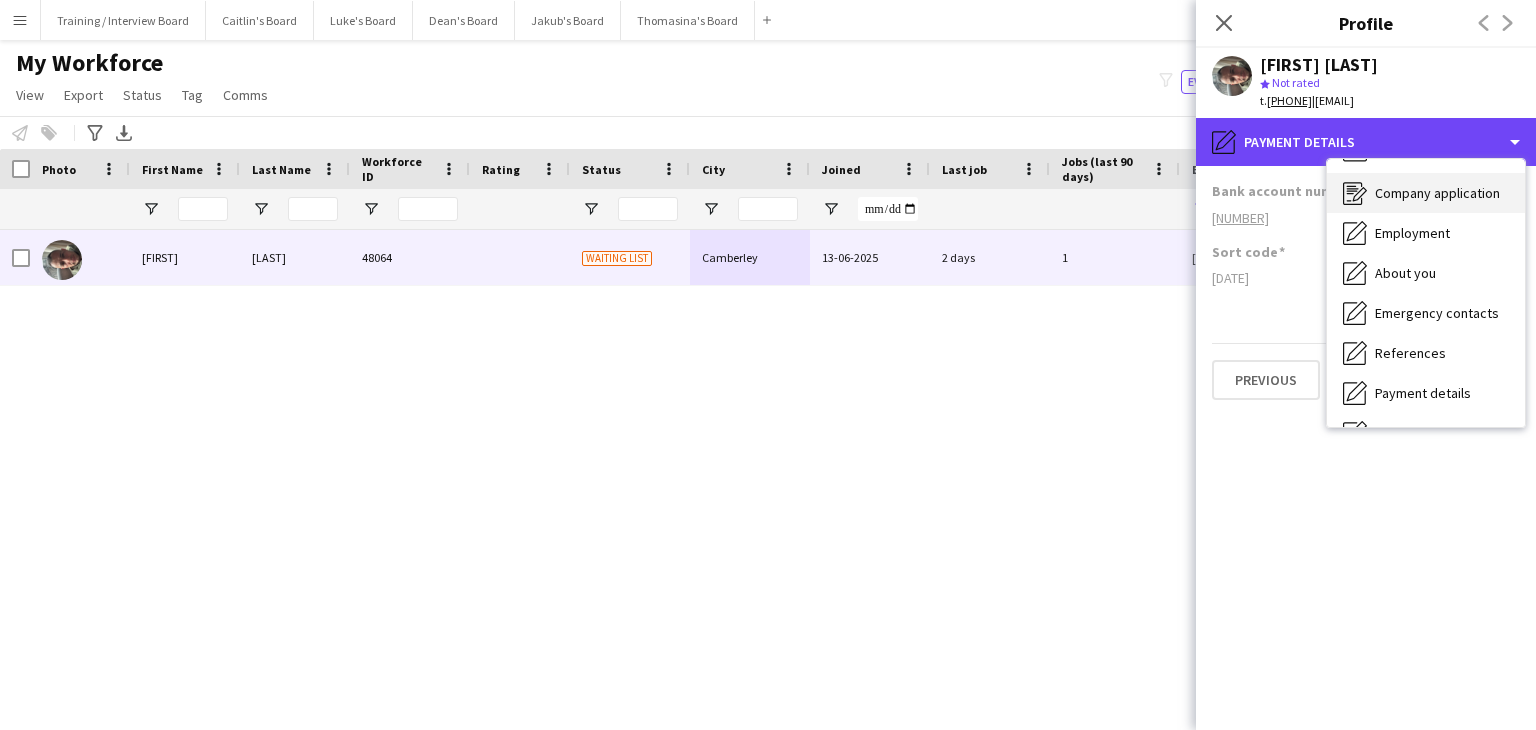 scroll, scrollTop: 0, scrollLeft: 0, axis: both 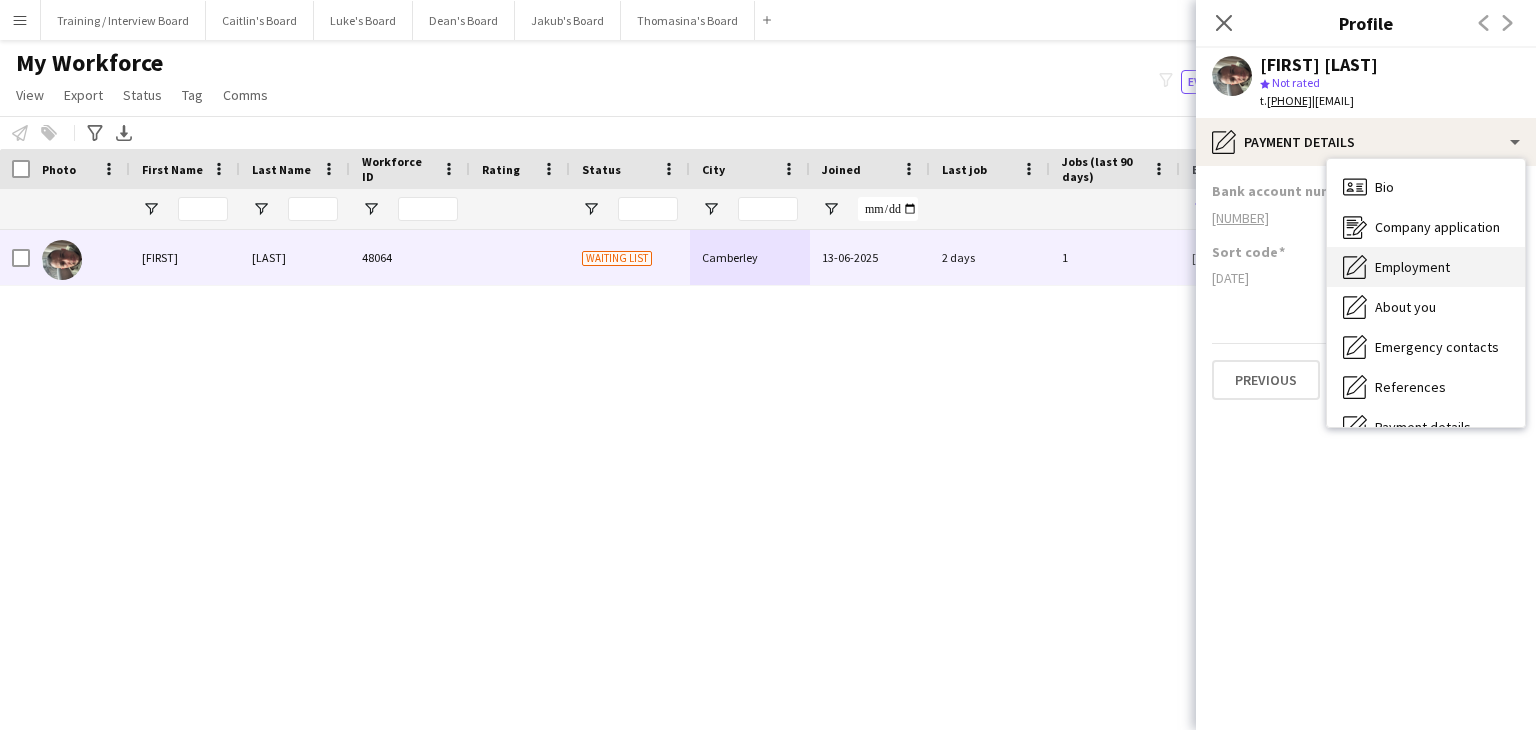 click on "Employment" at bounding box center [1412, 267] 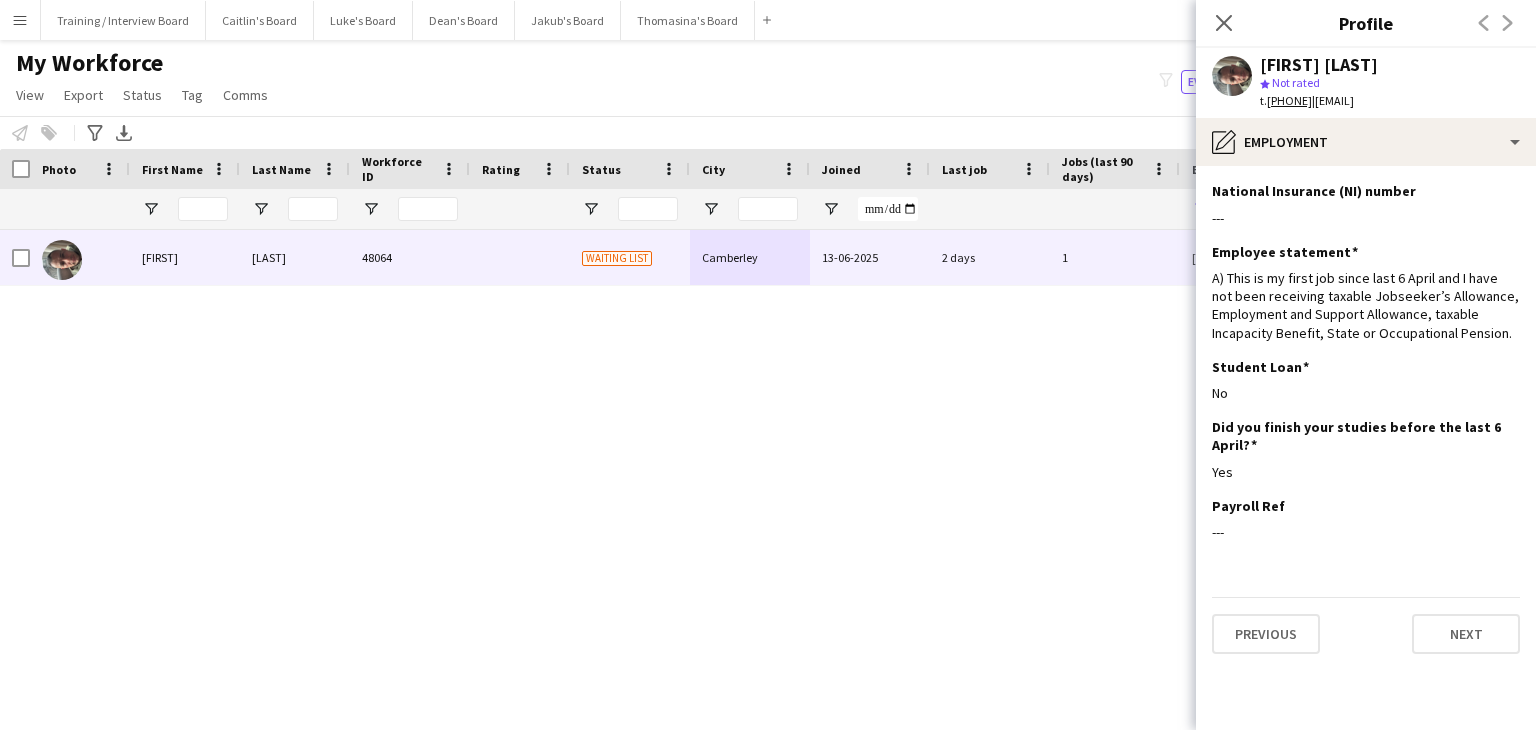 drag, startPoint x: 1226, startPoint y: 21, endPoint x: 1130, endPoint y: 232, distance: 231.81242 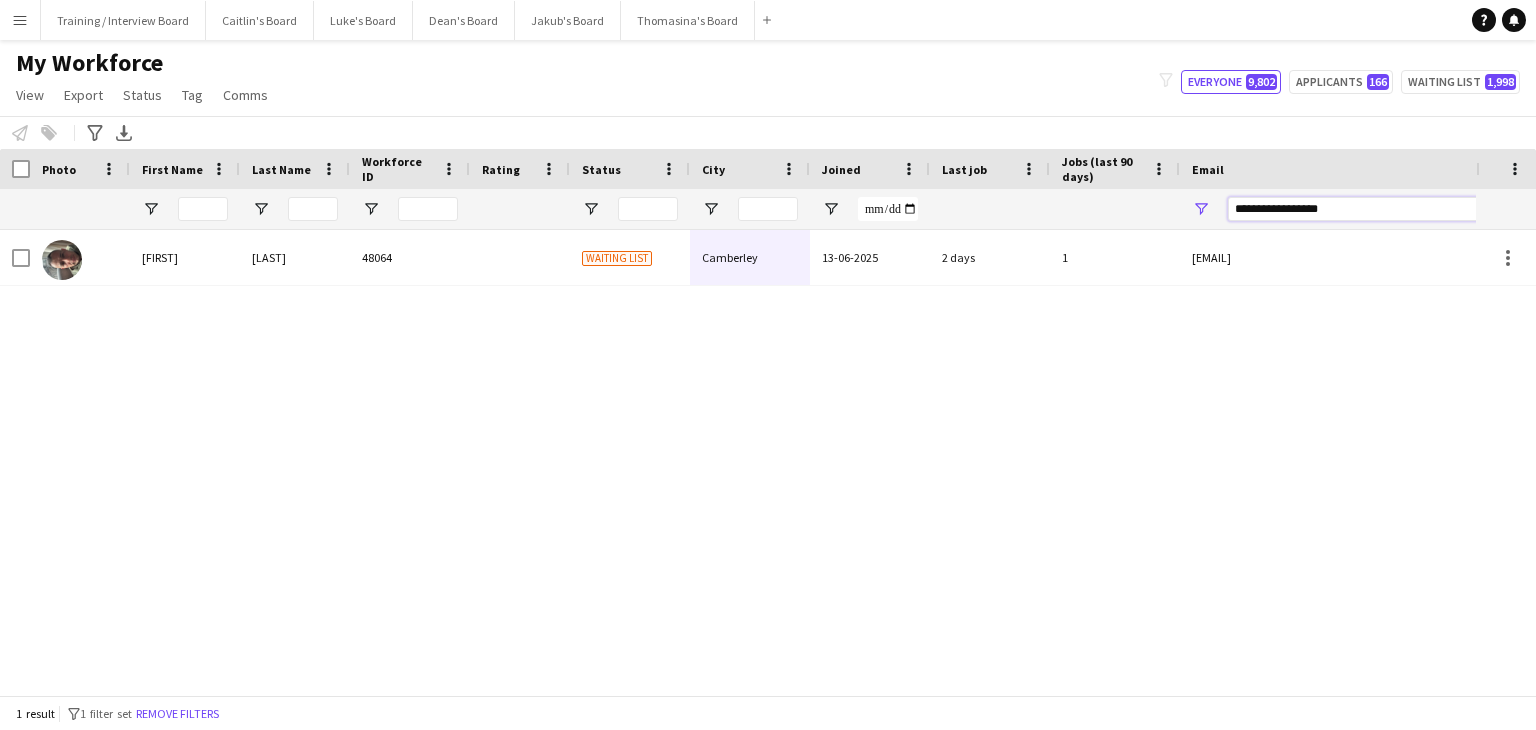 drag, startPoint x: 1191, startPoint y: 209, endPoint x: 1127, endPoint y: 209, distance: 64 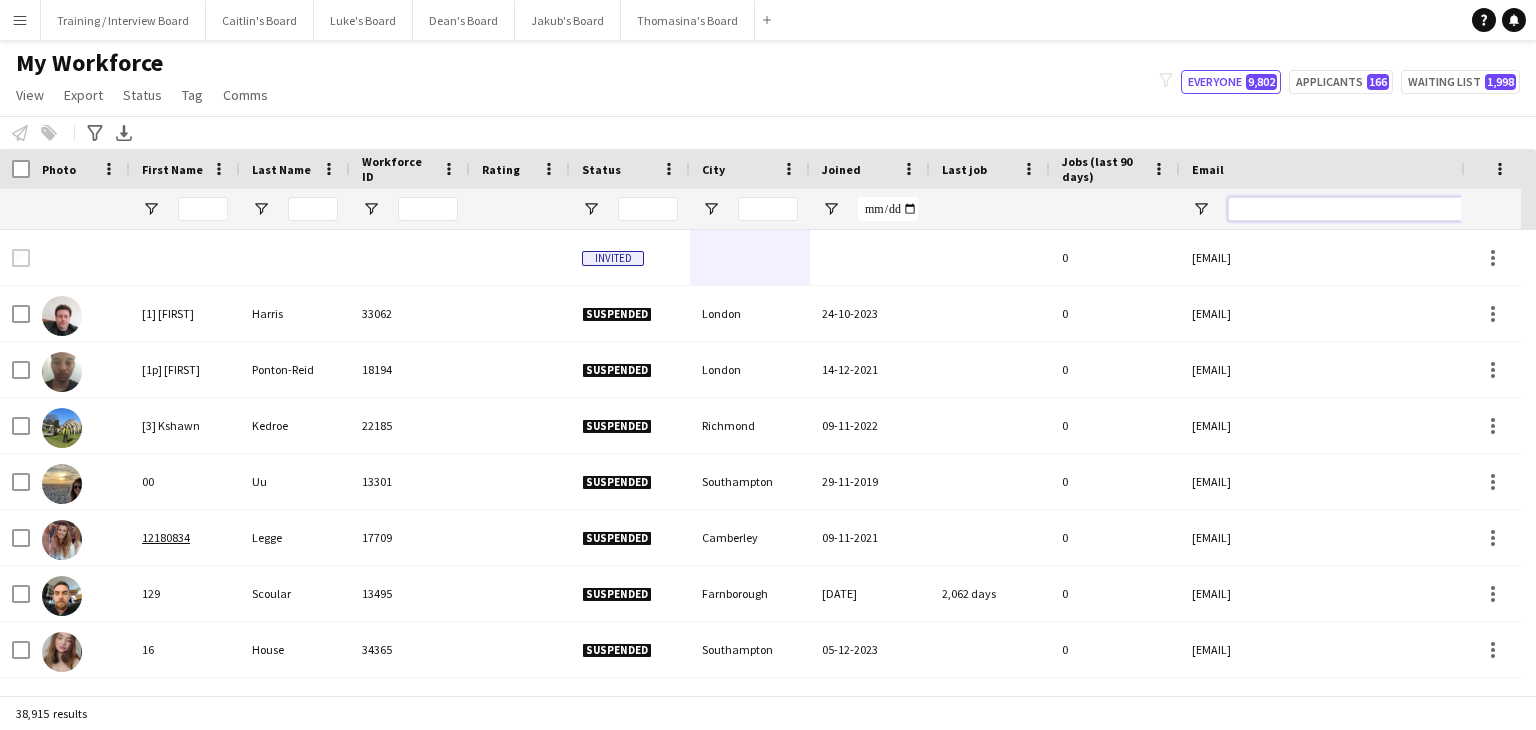 paste on "**********" 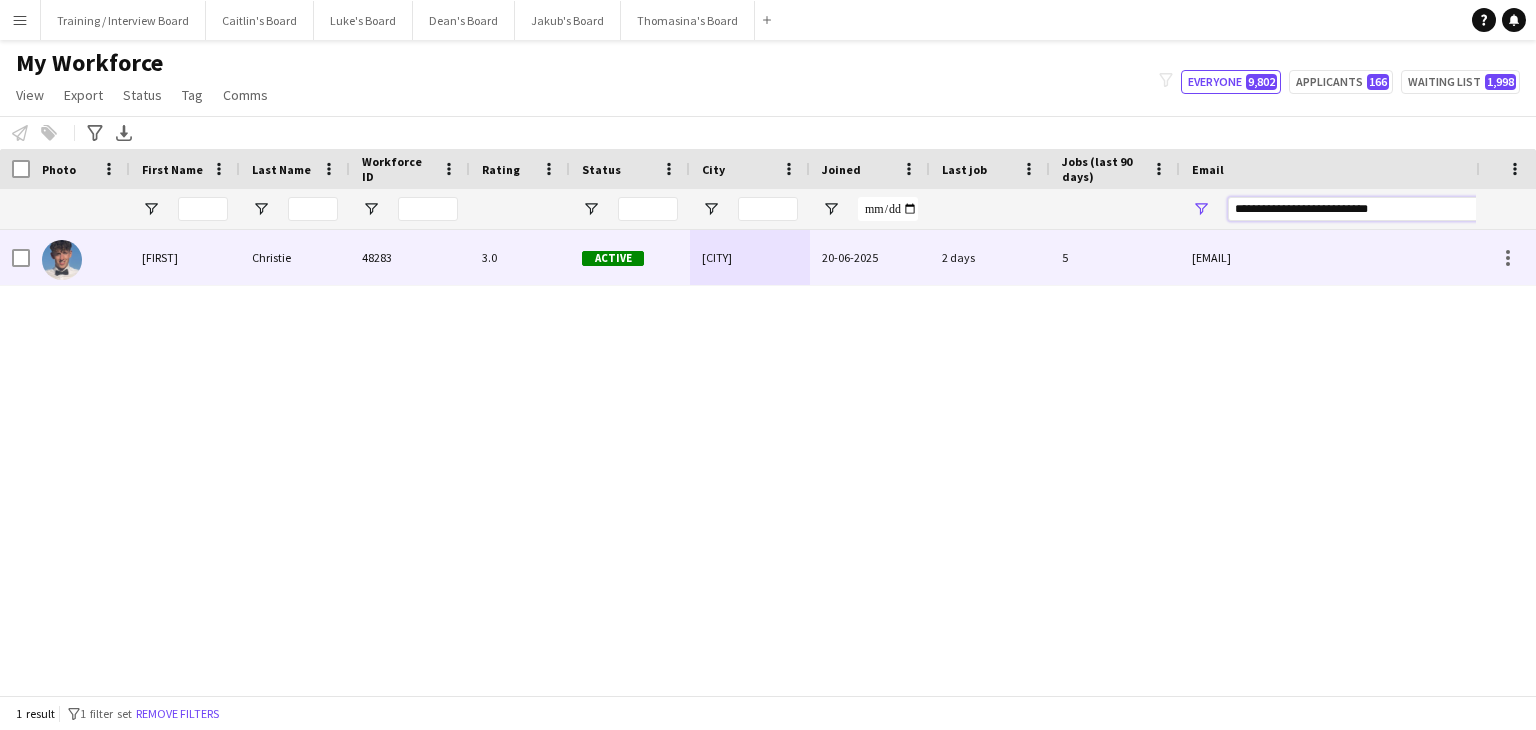 type on "**********" 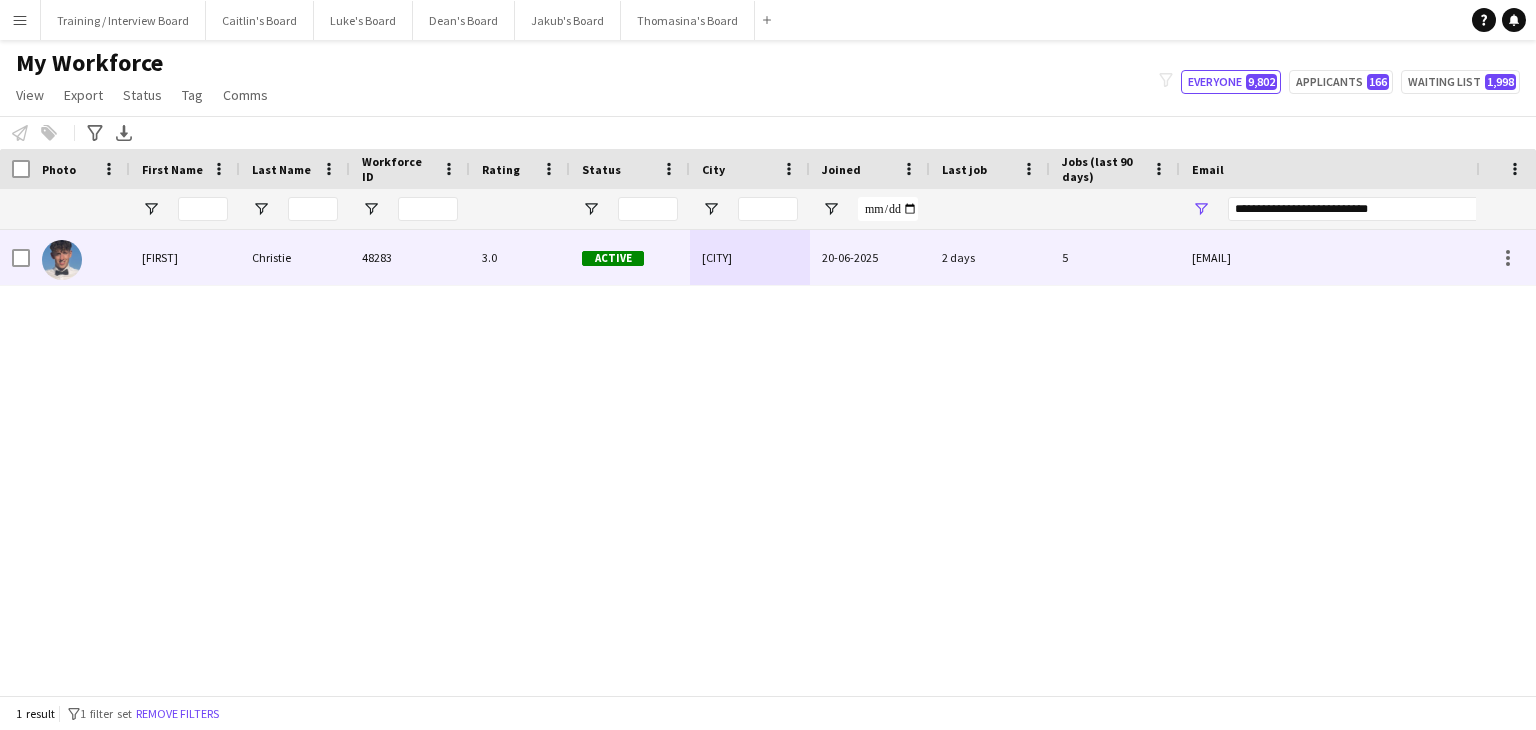 click on "3.0" at bounding box center [520, 257] 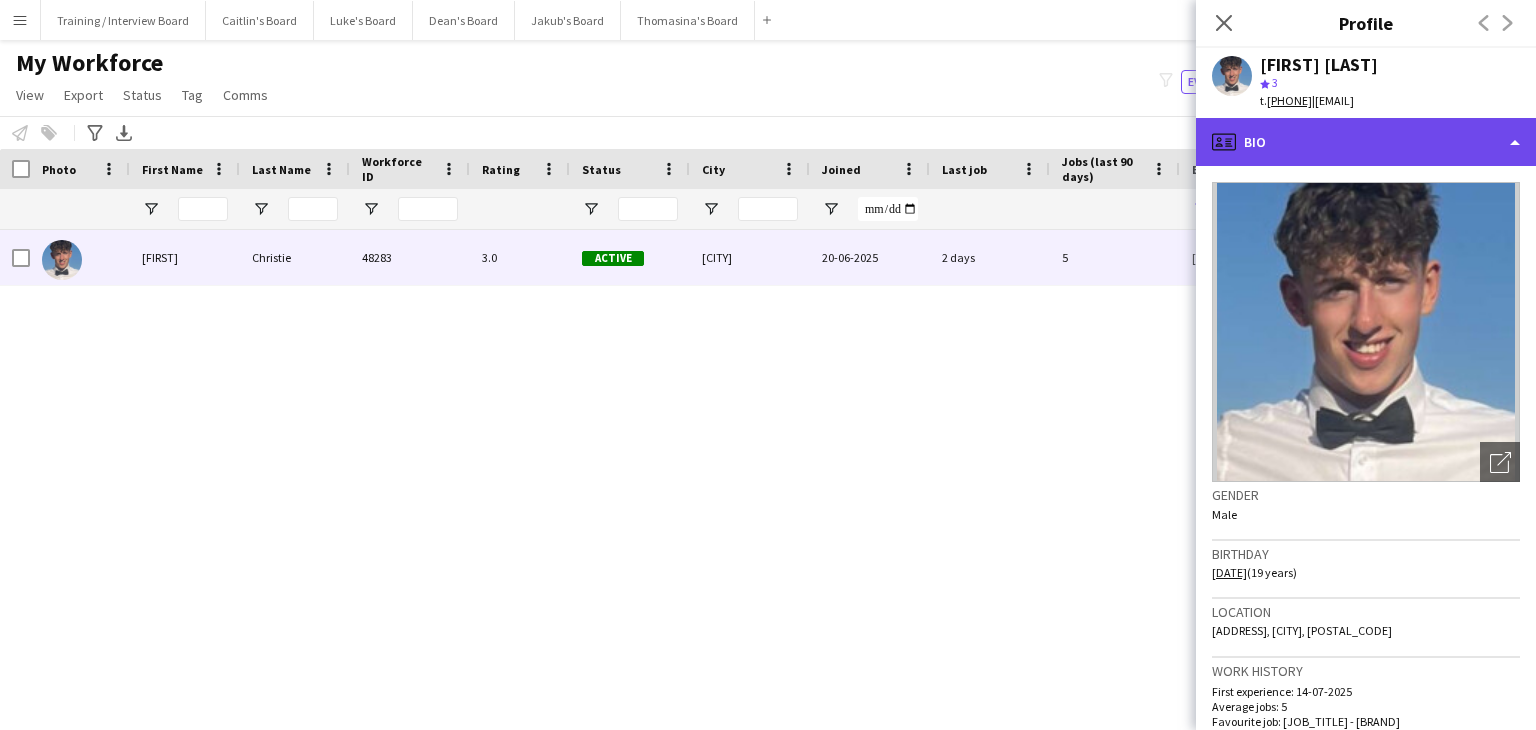 click on "profile
Bio" 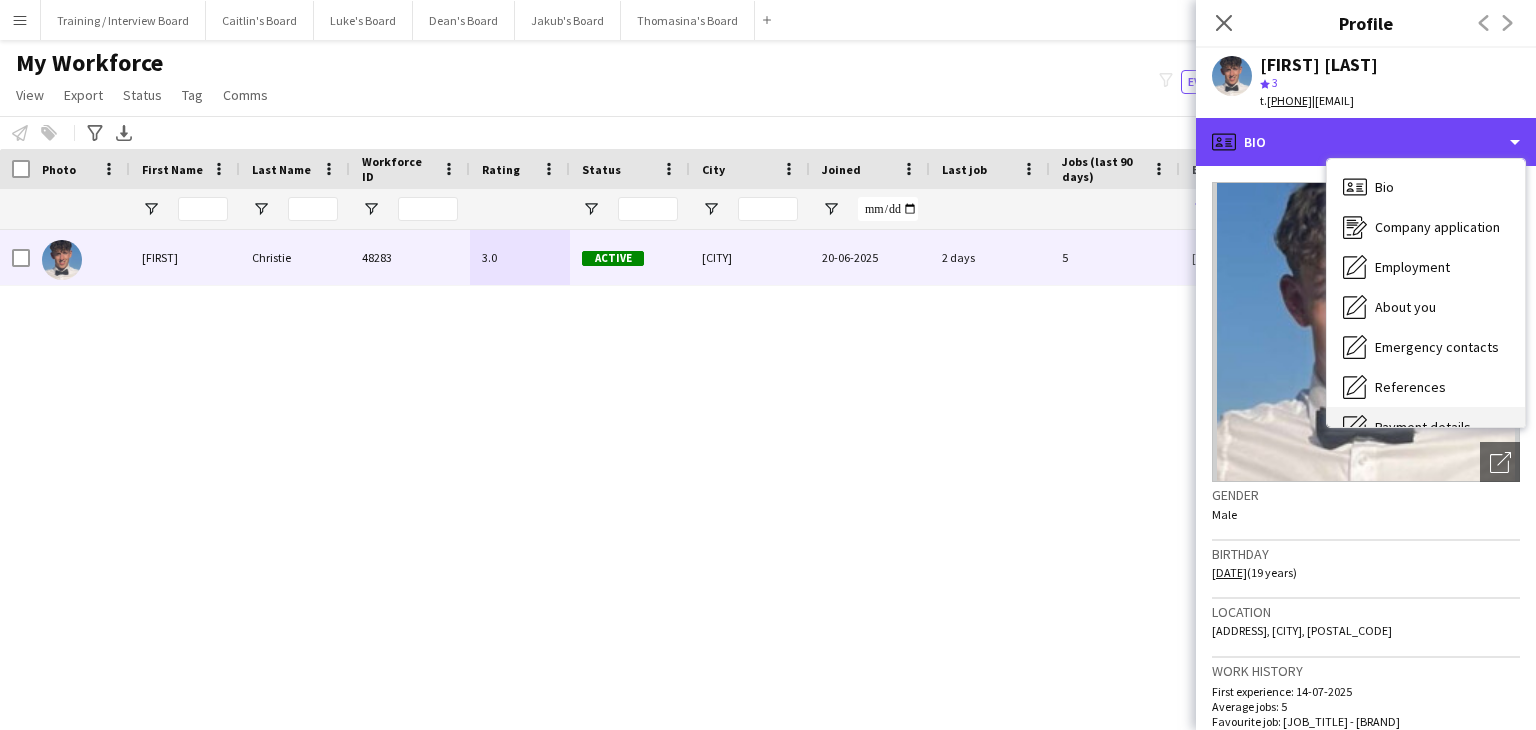 scroll, scrollTop: 200, scrollLeft: 0, axis: vertical 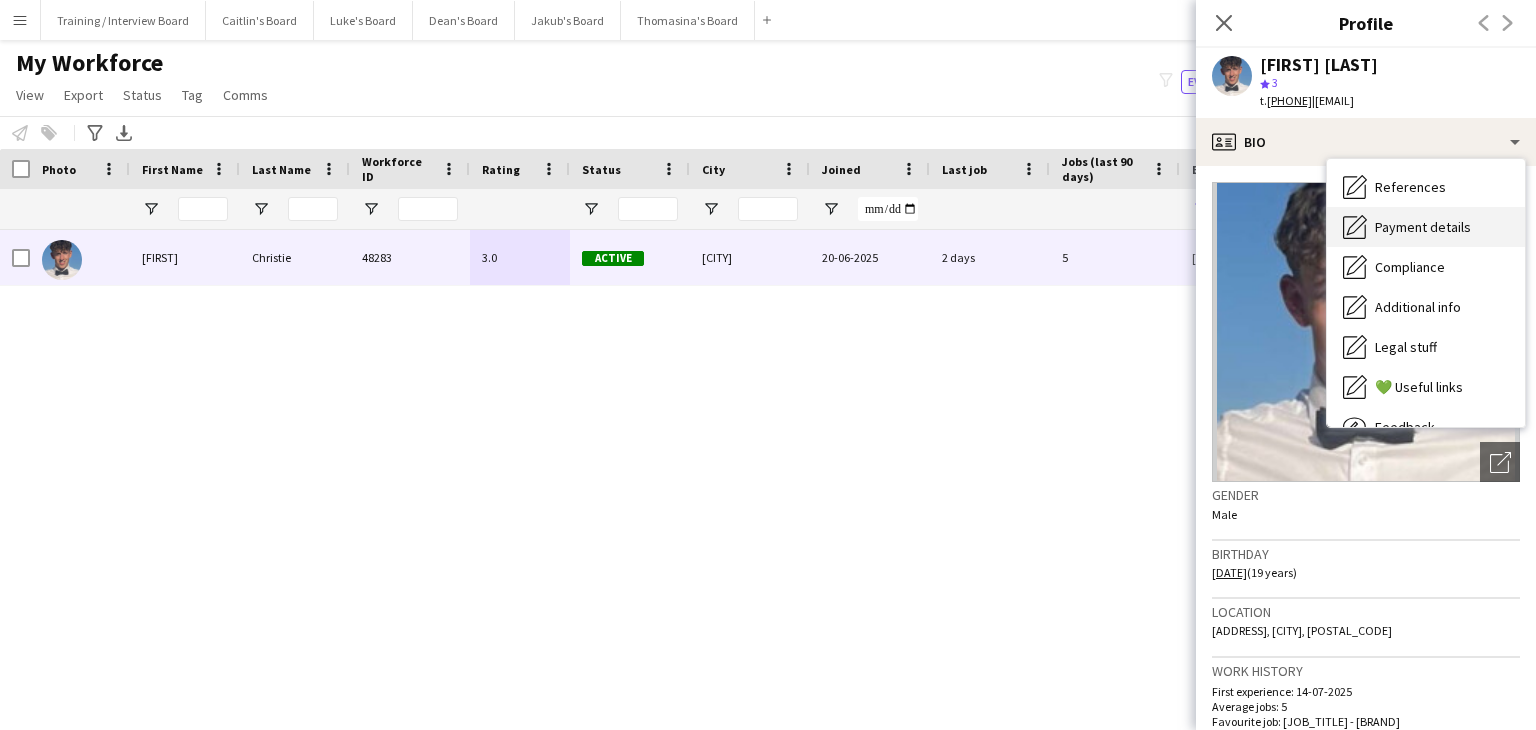 click on "Payment details" at bounding box center [1423, 227] 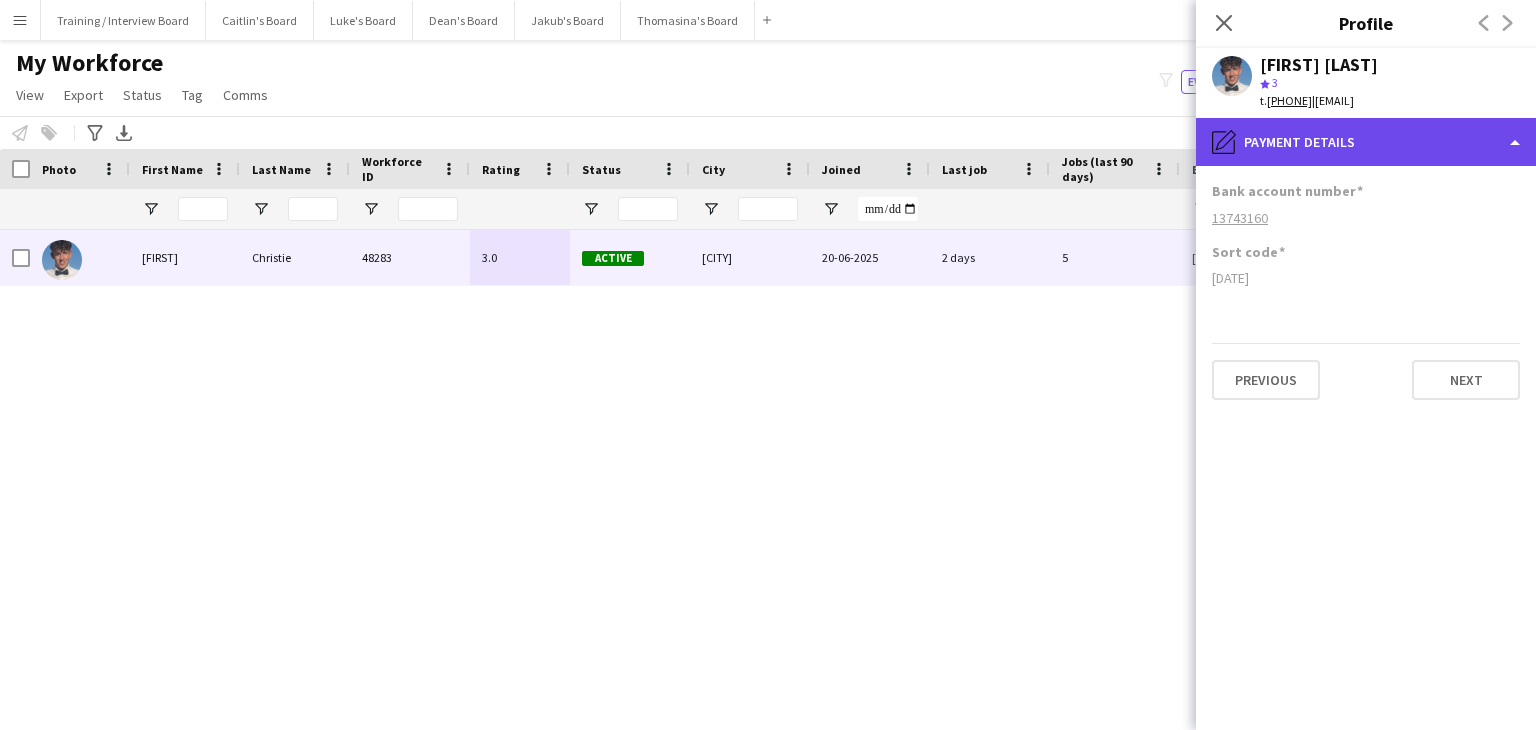 click on "pencil4
Payment details" 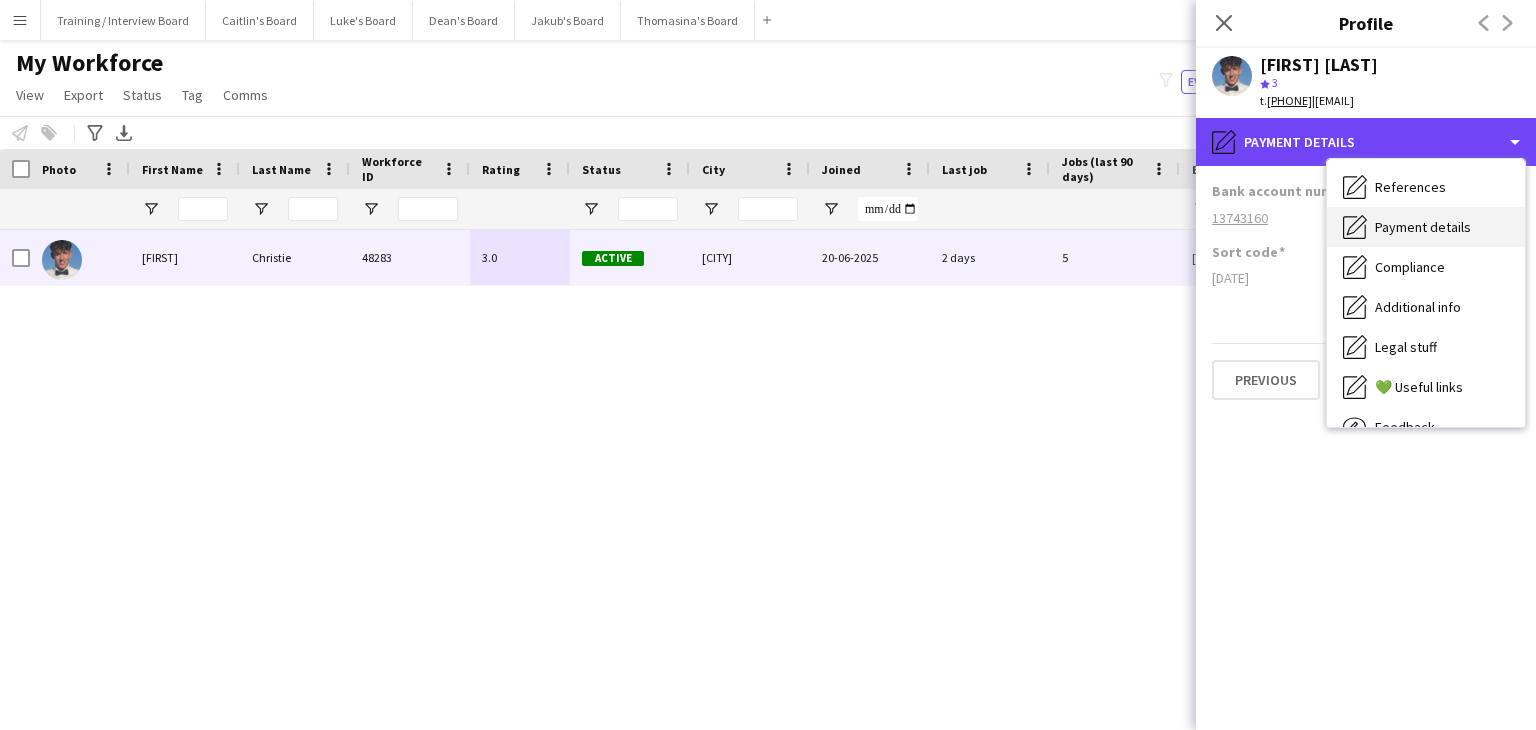 scroll, scrollTop: 0, scrollLeft: 0, axis: both 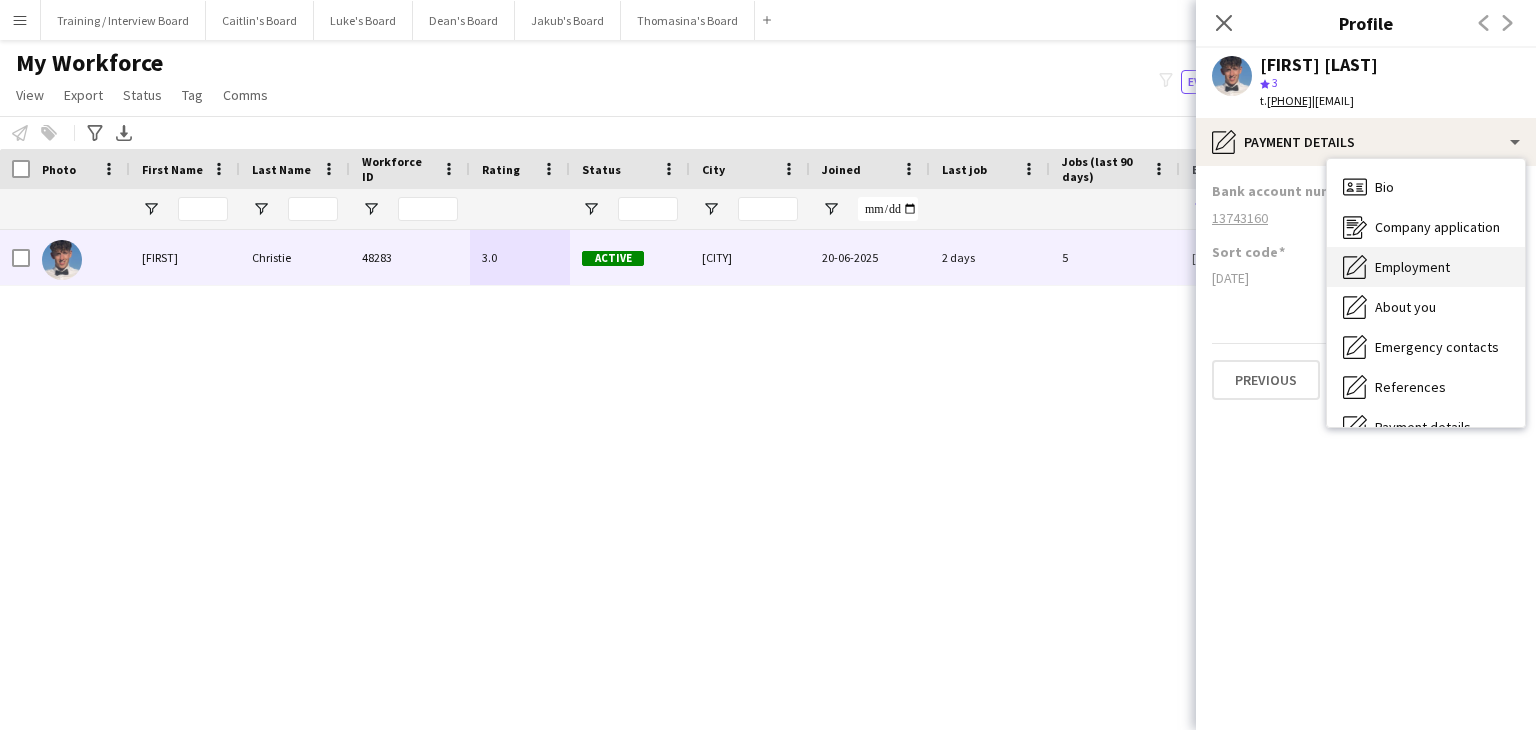 click on "Employment" at bounding box center (1412, 267) 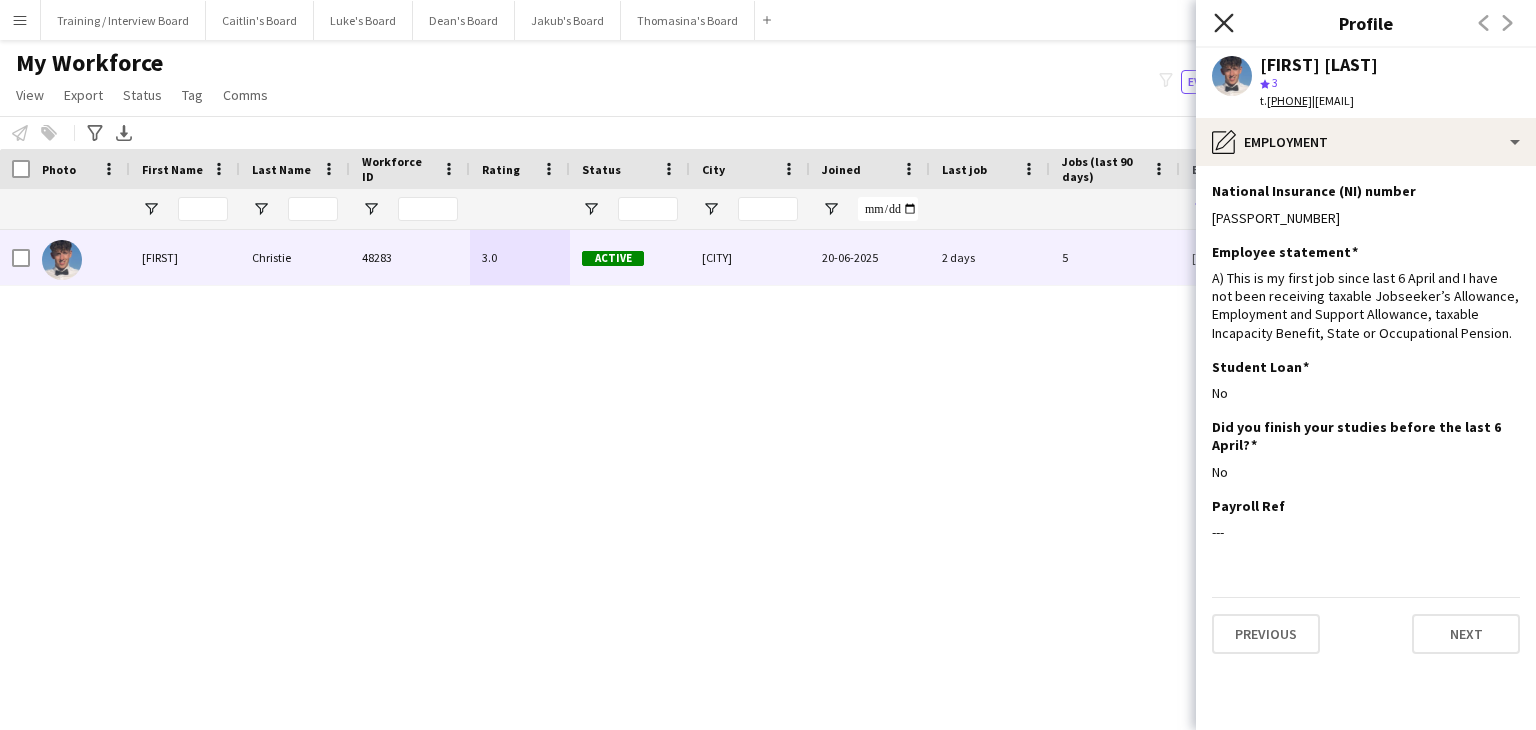 click on "Close pop-in" 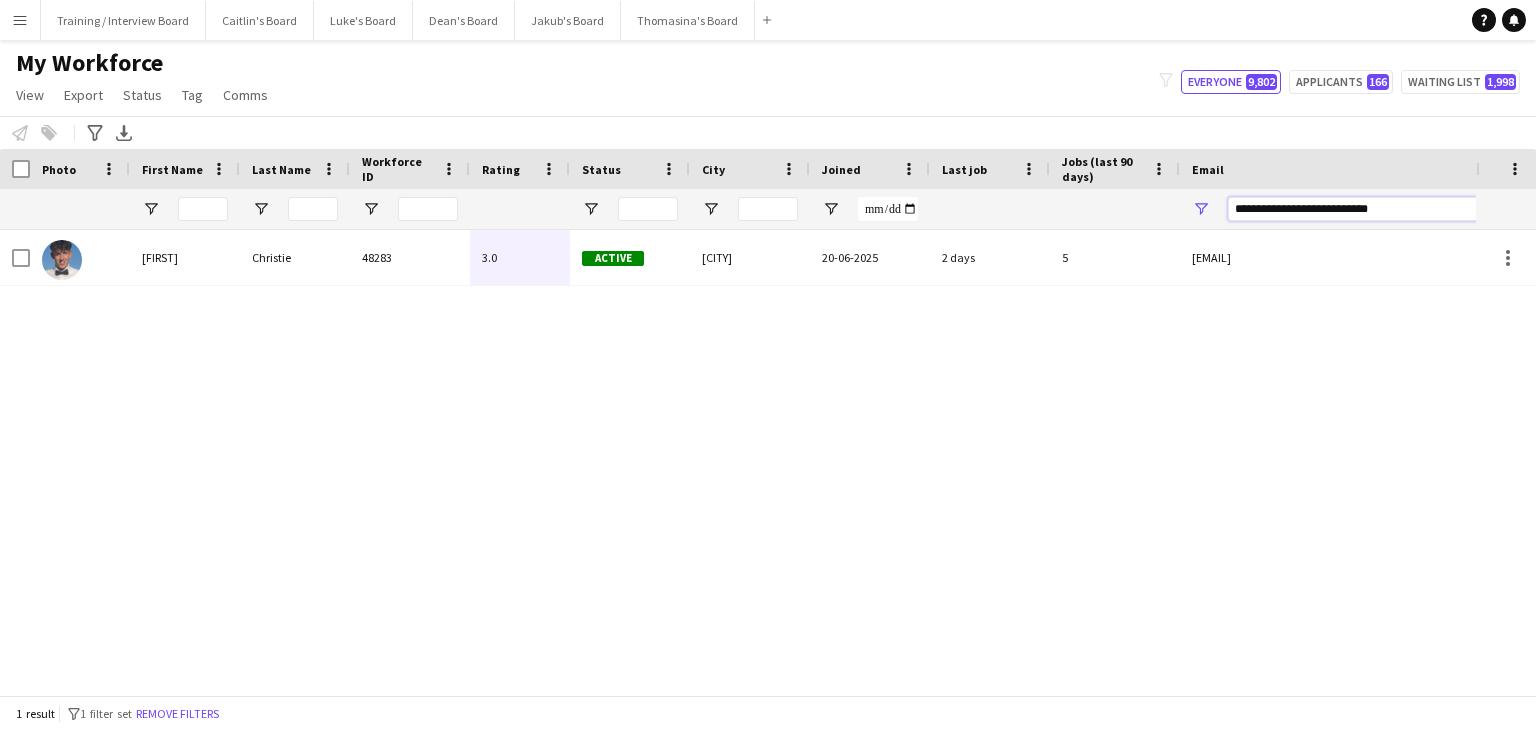 drag, startPoint x: 1295, startPoint y: 212, endPoint x: 1018, endPoint y: 218, distance: 277.06497 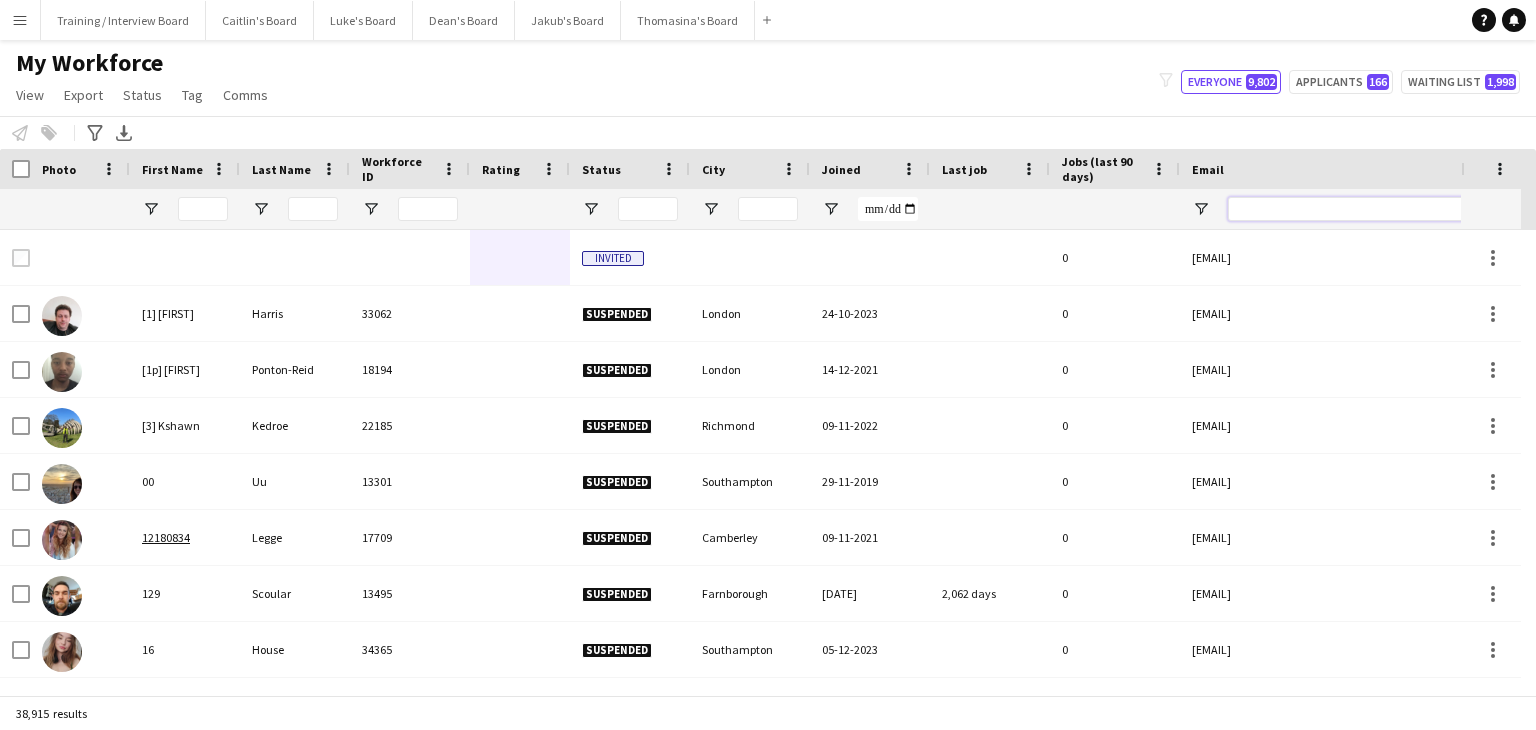 paste on "**********" 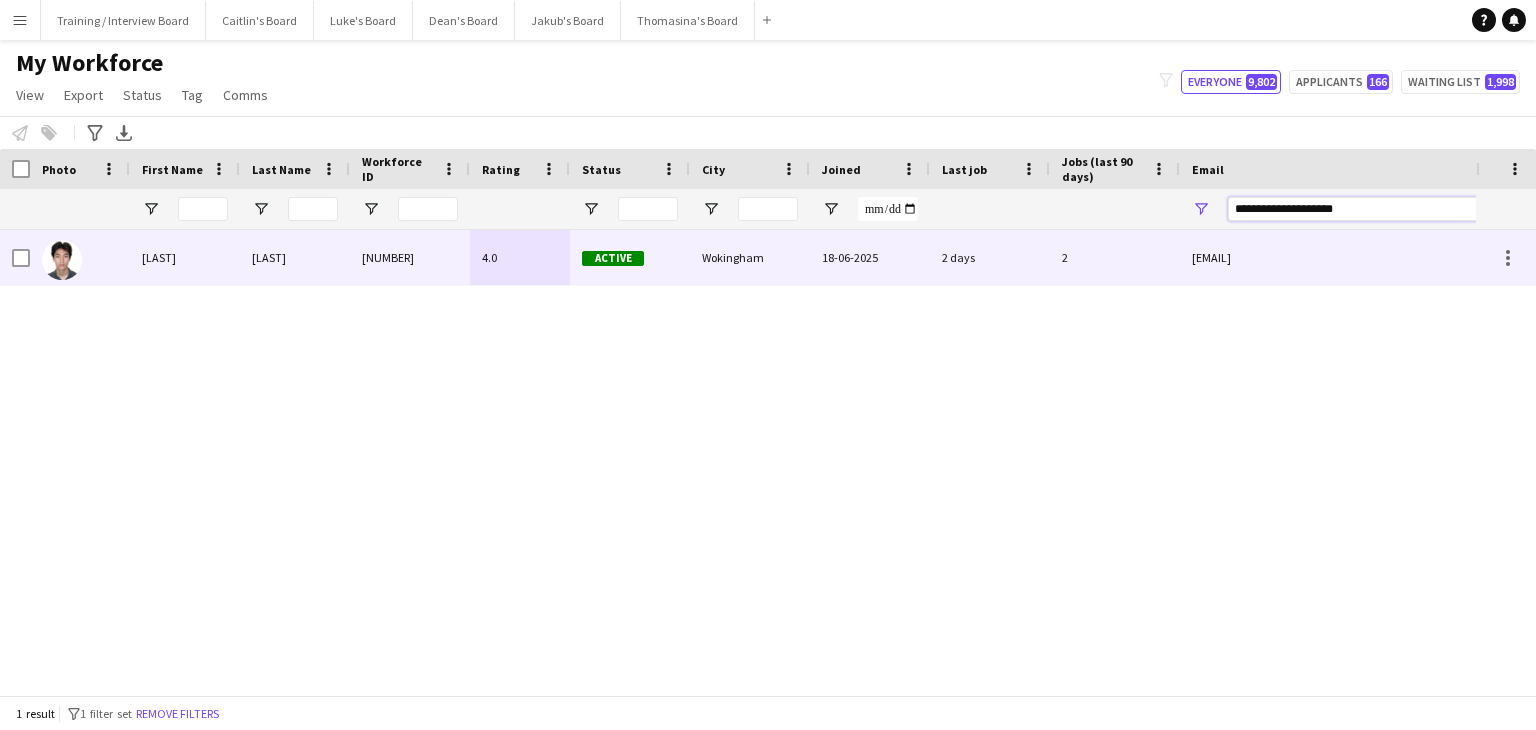type on "**********" 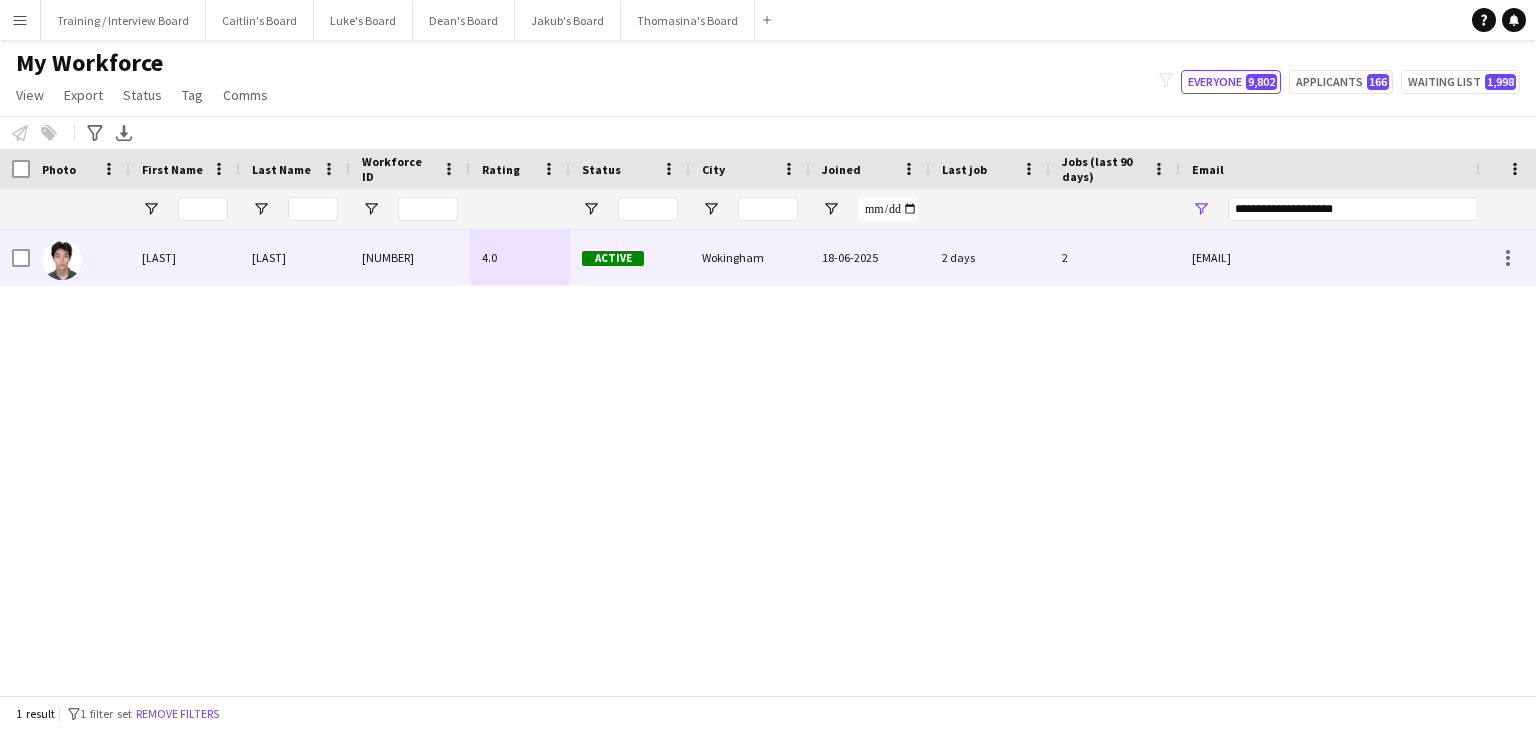 click on "Active" at bounding box center [630, 257] 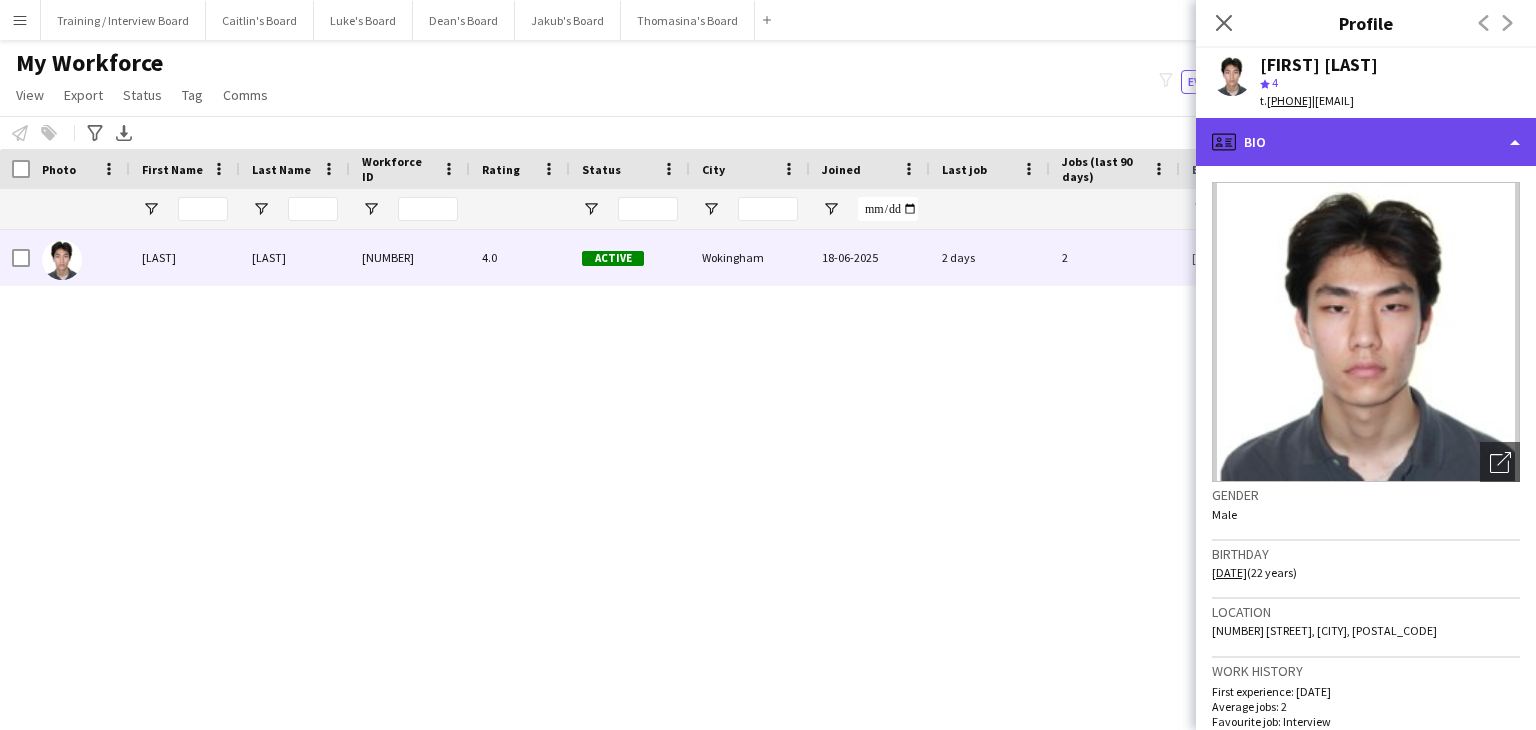 click on "profile
Bio" 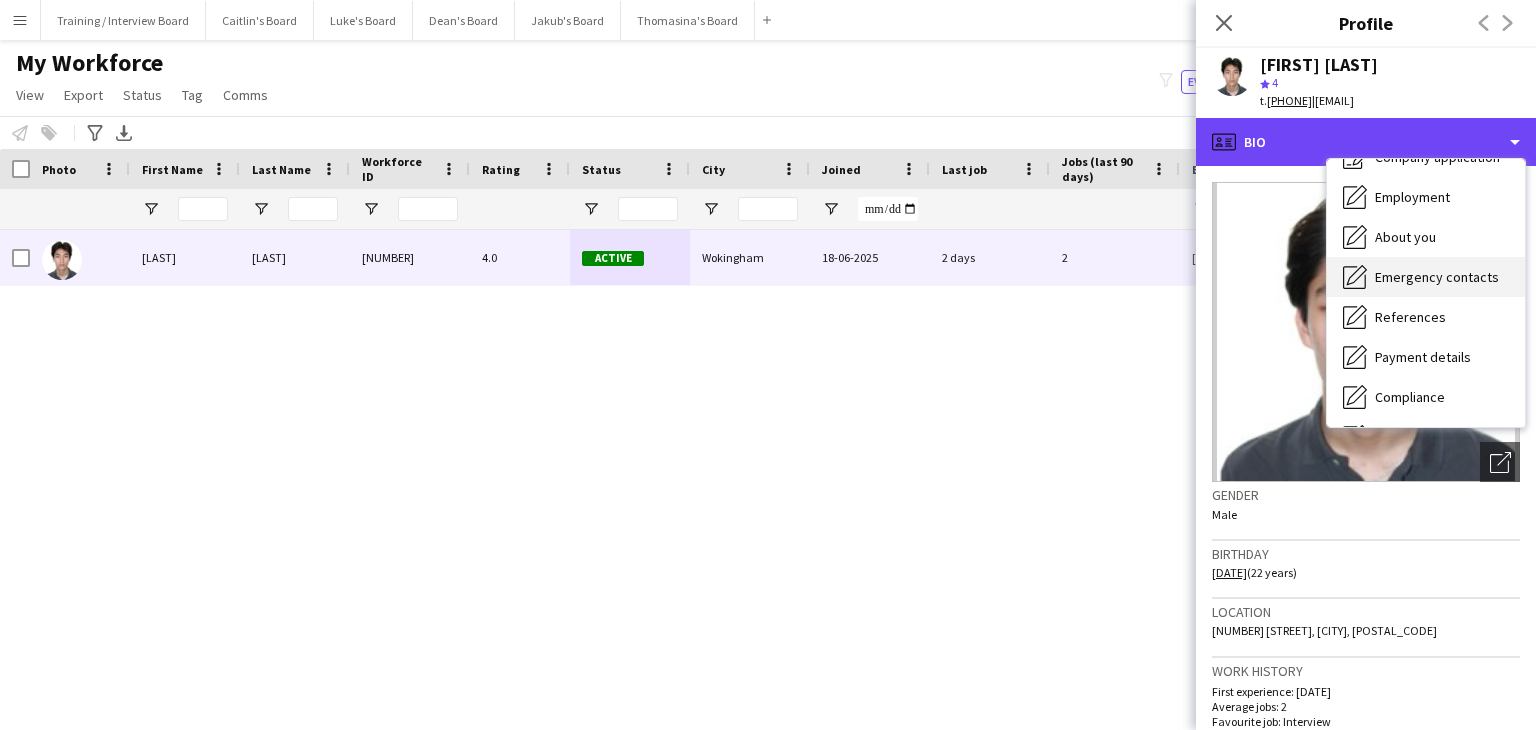 scroll, scrollTop: 100, scrollLeft: 0, axis: vertical 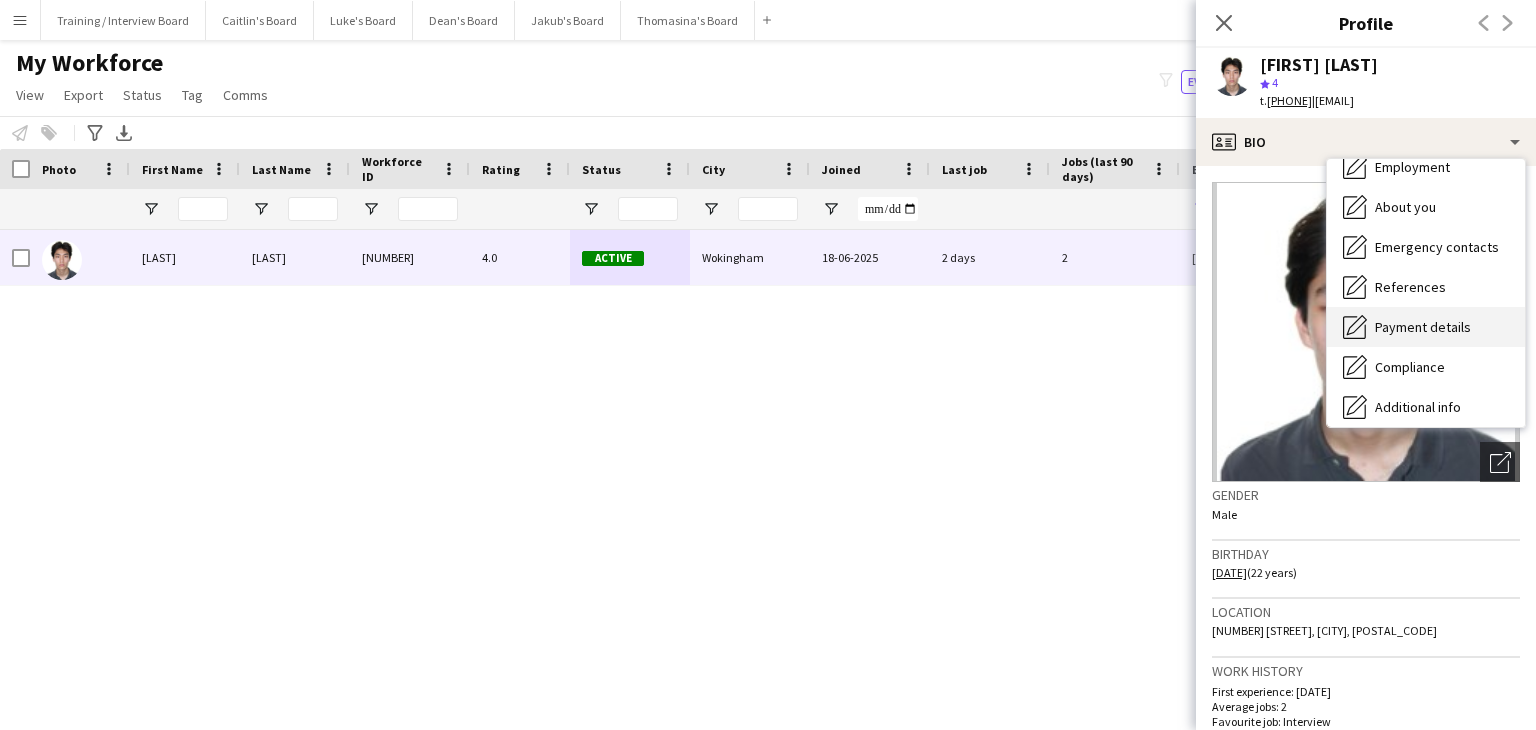 click on "Payment details" at bounding box center (1423, 327) 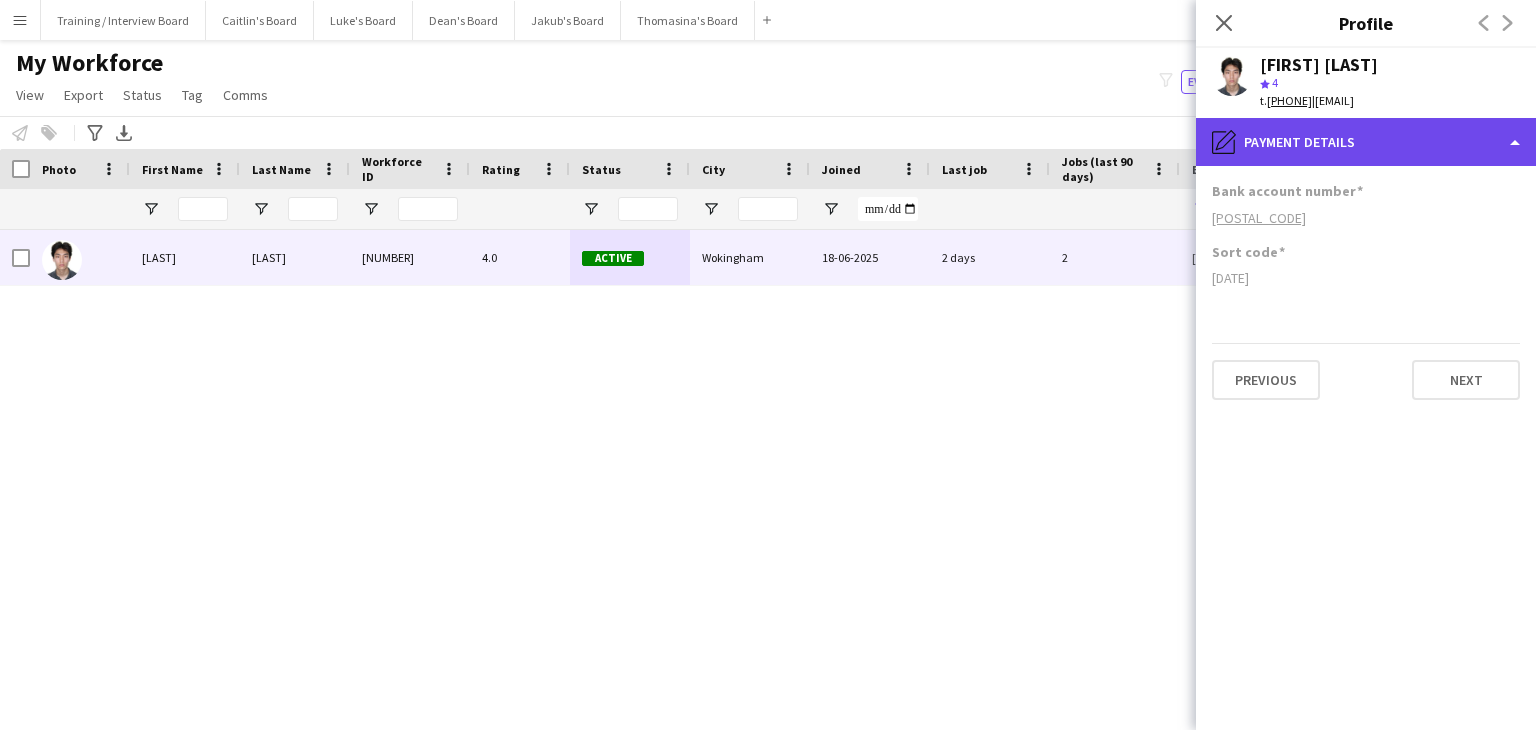 drag, startPoint x: 1345, startPoint y: 144, endPoint x: 1363, endPoint y: 152, distance: 19.697716 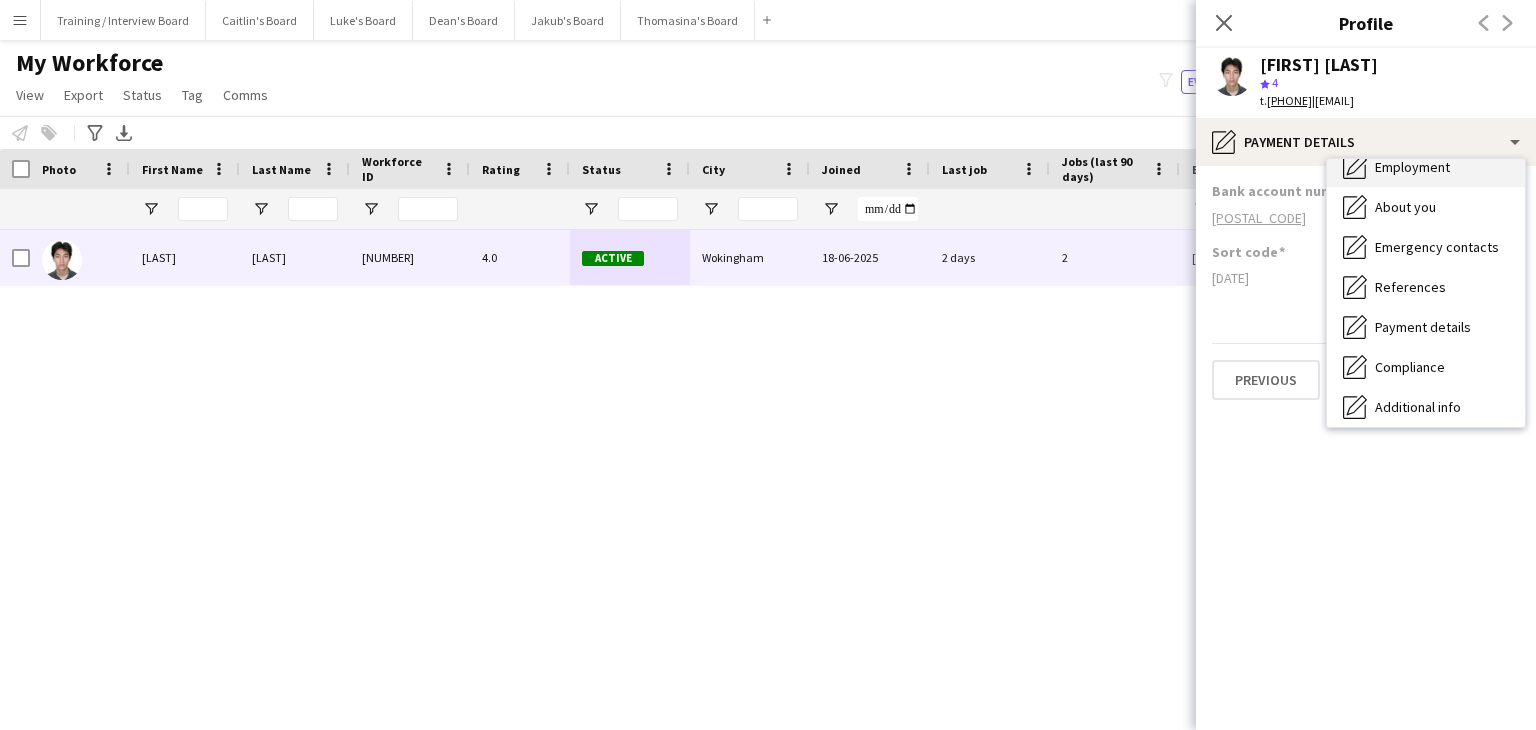 click on "Employment
Employment" at bounding box center (1426, 167) 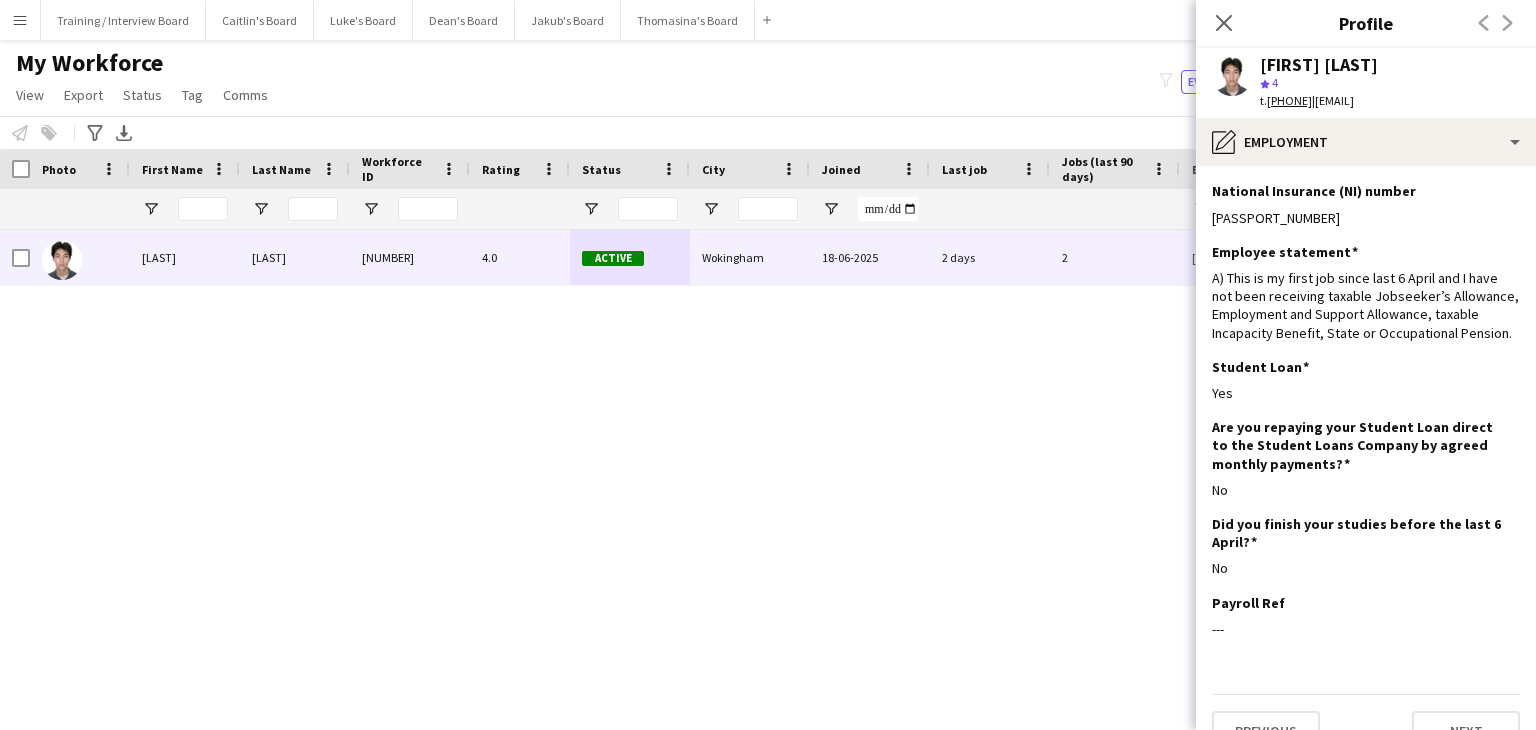 click on "My Workforce View Views Default view Compliance RTW Checks MANCHESTER Search UNI New view Update view Delete view Edit name Customise view Customise filters Reset Filters Reset View Reset All Export New starters report Export as XLSX Export as PDF Status Edit Tag New tag Edit tag [NUMBER] VISA ([NUMBER]) ARC TRANSFER ([NUMBER]) Ascot Manager ([NUMBER]) BACK OF HOUSE ([NUMBER]) Bar - COCKTAIL ([NUMBER]) BARISTA ([NUMBER]) BATH LAST MIN ([NUMBER]) BIRMINGHAM CREW ([NUMBER]) Cabin Crew ([NUMBER]) CAMBRIDGE CREW ([NUMBER]) Carry 3 plates ([NUMBER]) Chef de Partie ([NUMBER]) CHEFS ([NUMBER]) Commis Chef ([NUMBER]) Compliance 100% ([NUMBER]) CSH FLOW ([NUMBER]) DBS ([NUMBER]) Declined ([NUMBER]) Declined - AGE (Under [NUMBER]) ([NUMBER]) Declined- Location ([NUMBER]) DRIVER Birmingham ([NUMBER]) DRIVER Manchester ([NUMBER]) Drivers ([NUMBER]) EASTBOURNE A LIST ([NUMBER]) Enhanced DBS ([NUMBER]) EVENTCUP Direct ([NUMBER]) FIA [YEAR] PASS ([NUMBER]) Flow Completed ([NUMBER]) Flow 🌷RA [YEAR]🌷 ([NUMBER]) Gap Year Interview ([NUMBER]) Head Chef ([NUMBER]) Hogs Back Brewery🍺 ([NUMBER]) LIVERPOOL CREW ([NUMBER]) LOUGHBOROUGH CREW ([NUMBER]) MAN - CHASED TO BOOK INTERVIEW ([NUMBER]) MAN - NOT SUITABLE ([NUMBER]) Add to tag" 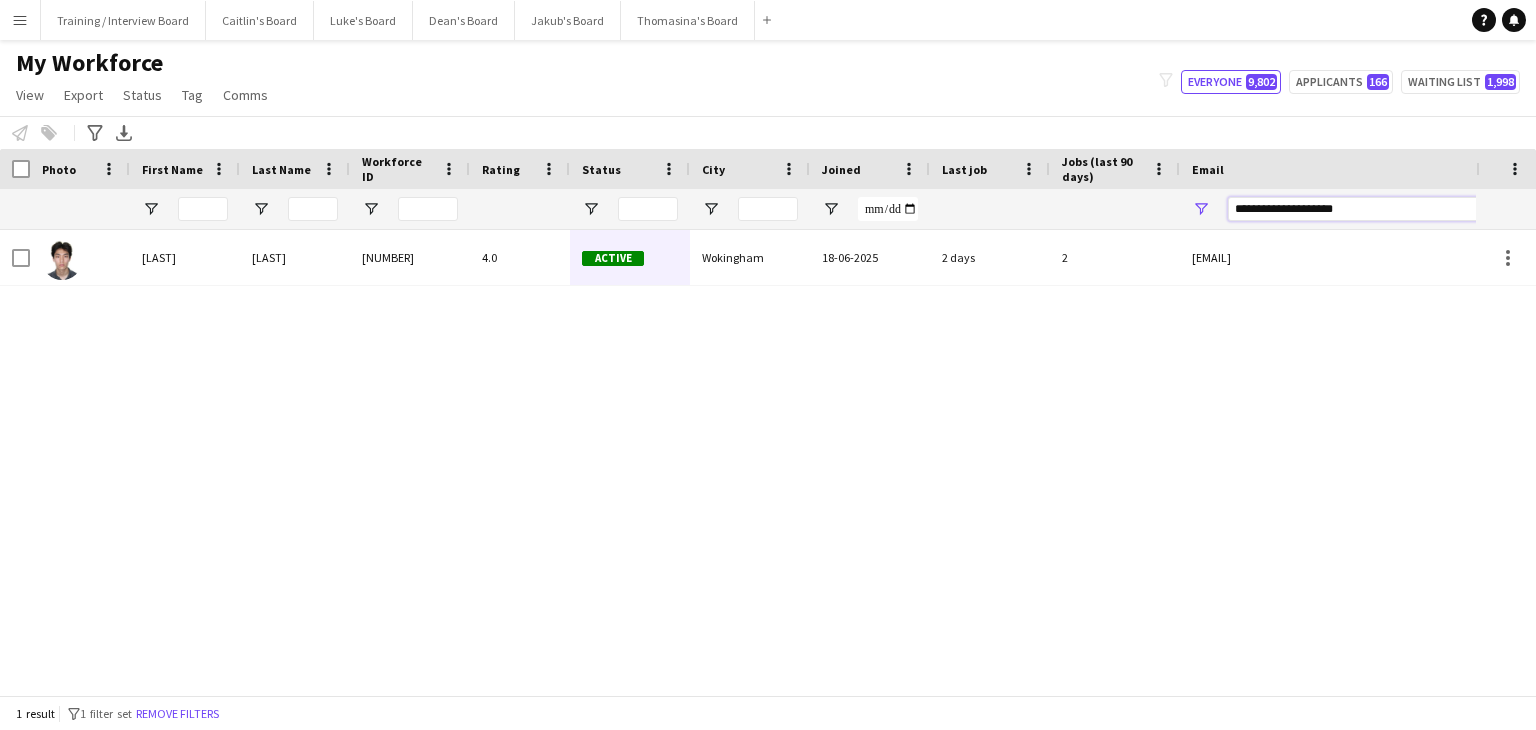 drag, startPoint x: 1394, startPoint y: 209, endPoint x: 1160, endPoint y: 210, distance: 234.00214 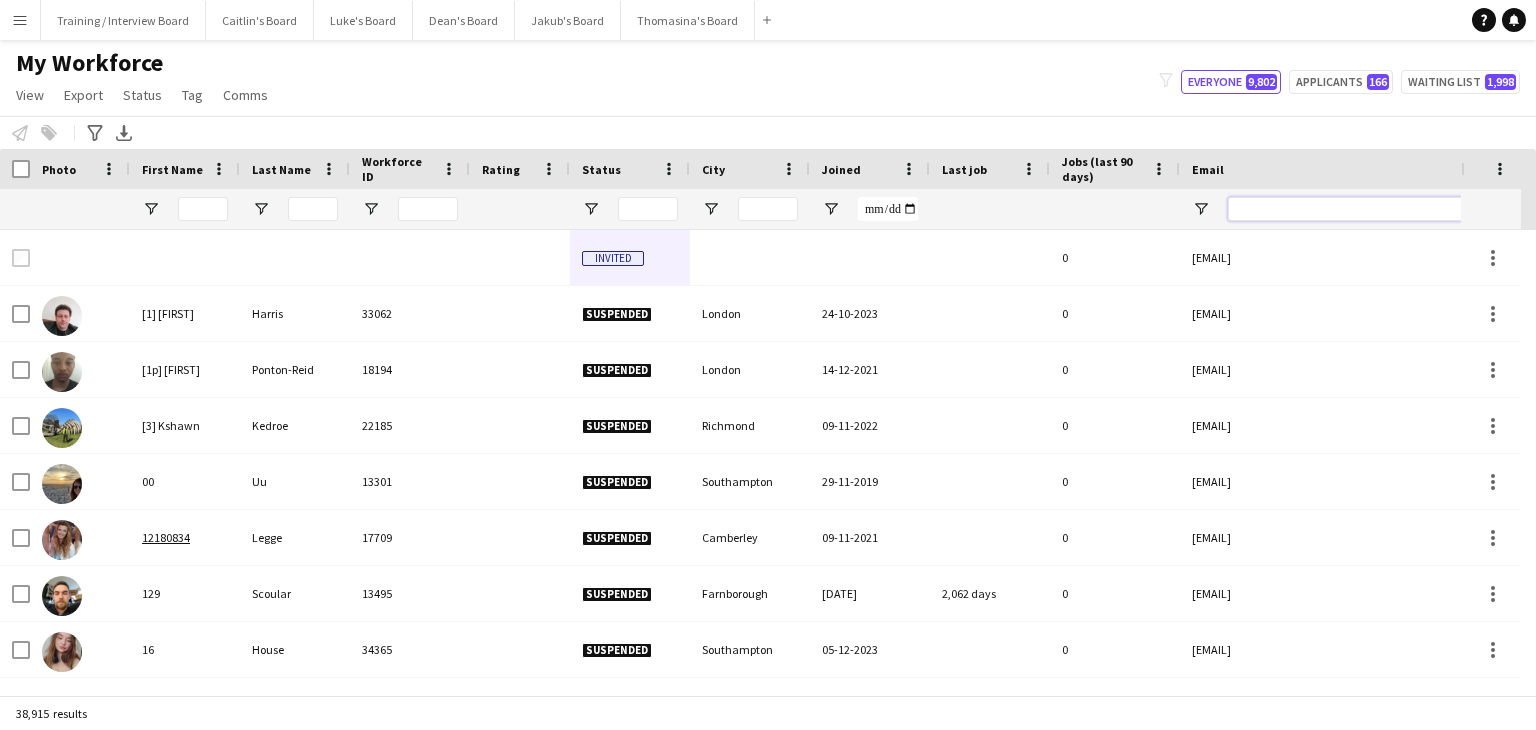 paste on "**********" 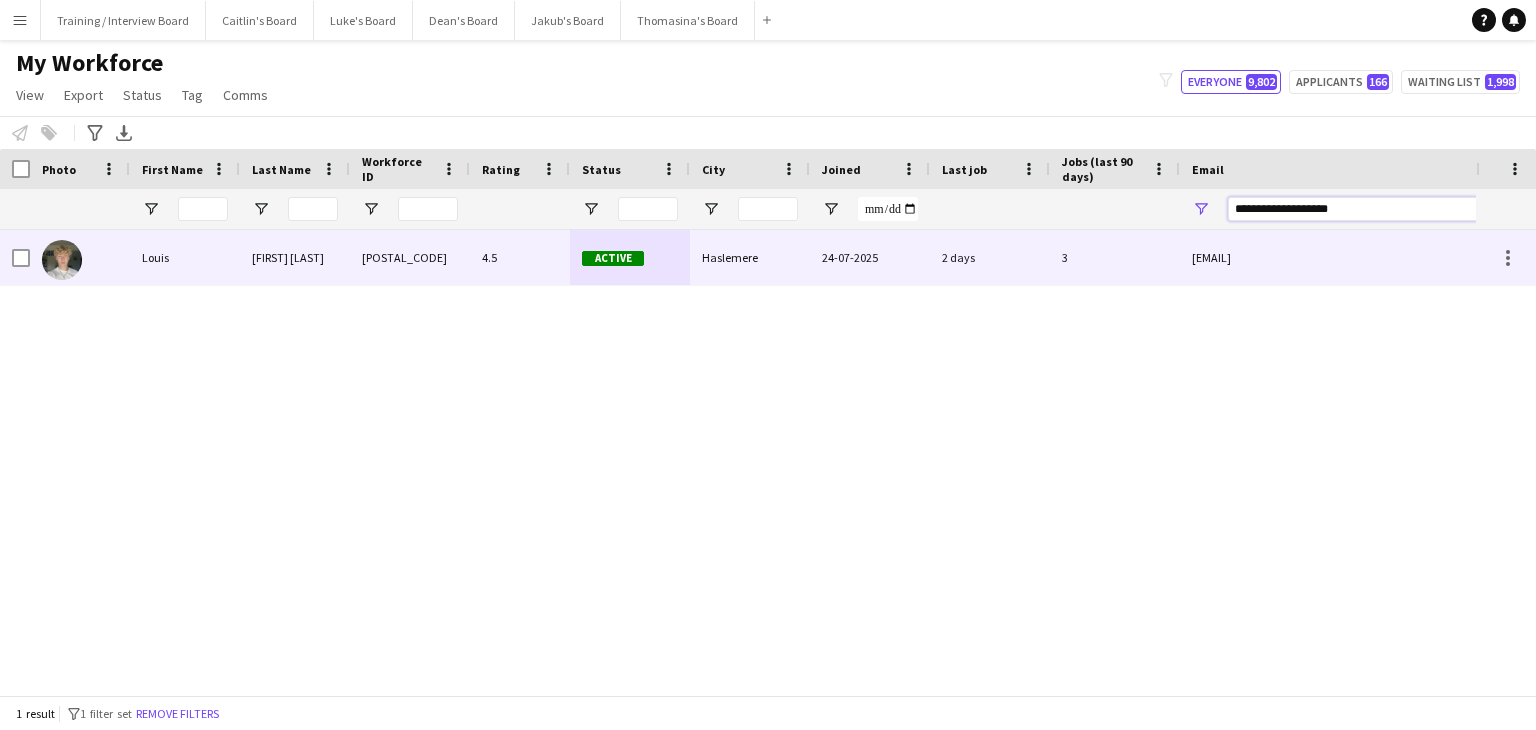 type on "**********" 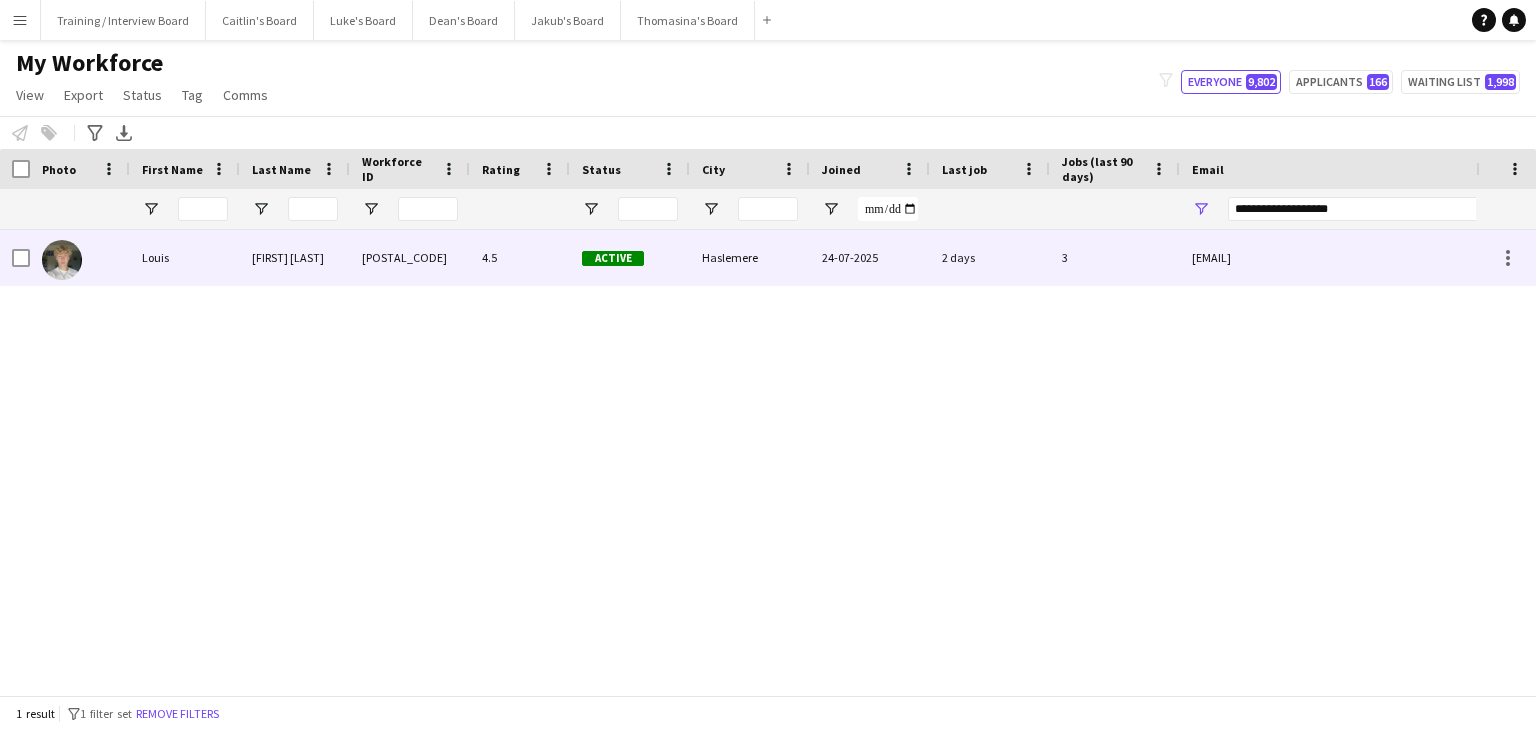 click on "2 days" at bounding box center (990, 257) 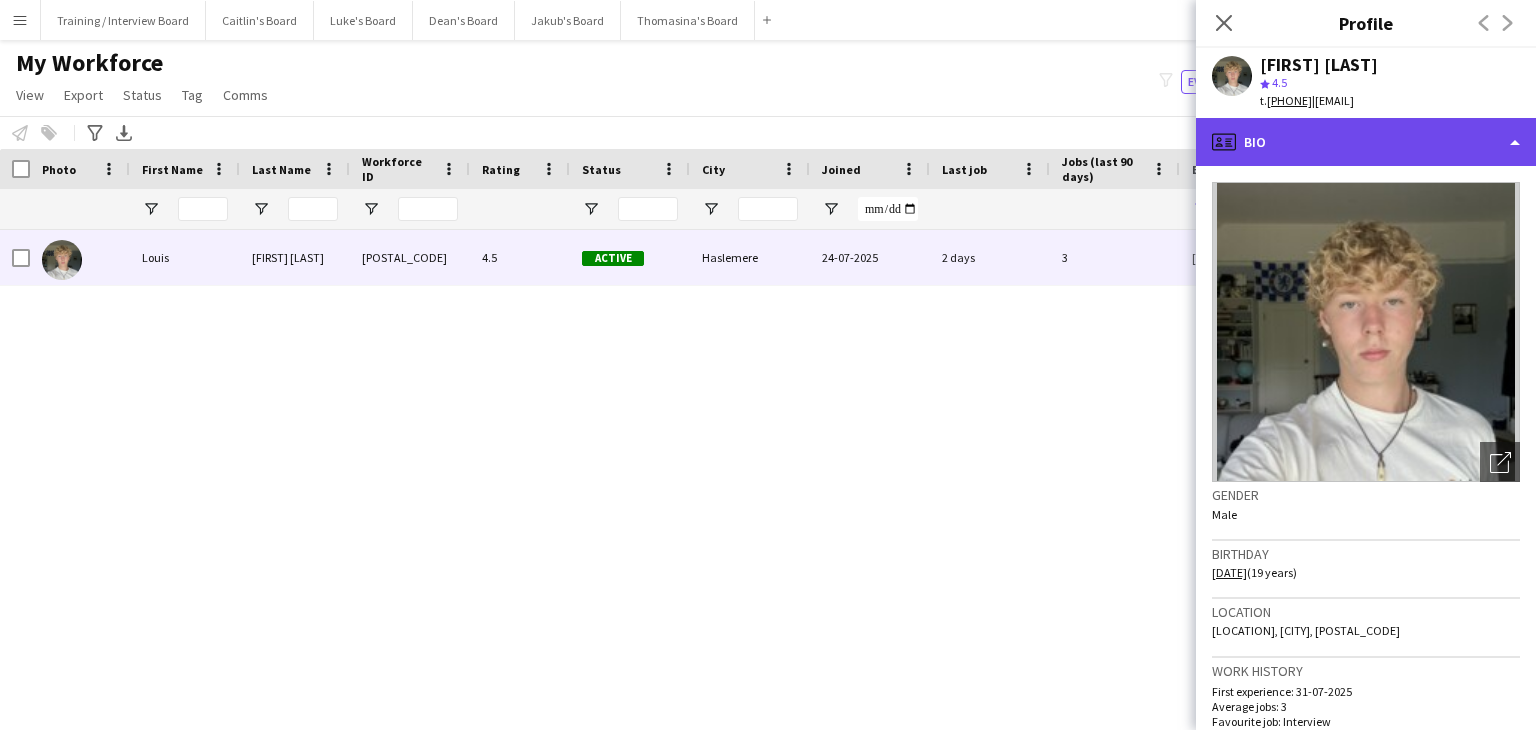 click on "profile
Bio" 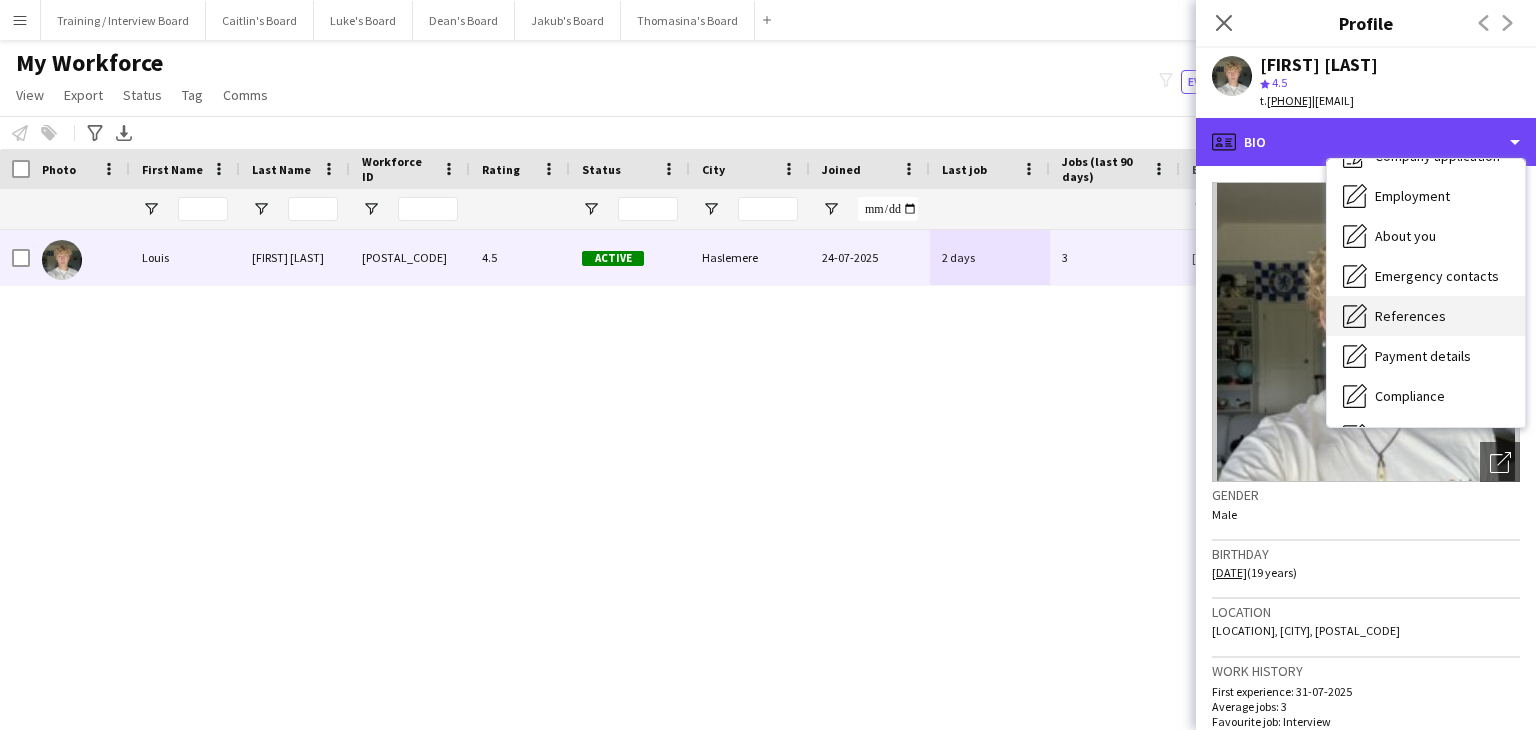 scroll, scrollTop: 100, scrollLeft: 0, axis: vertical 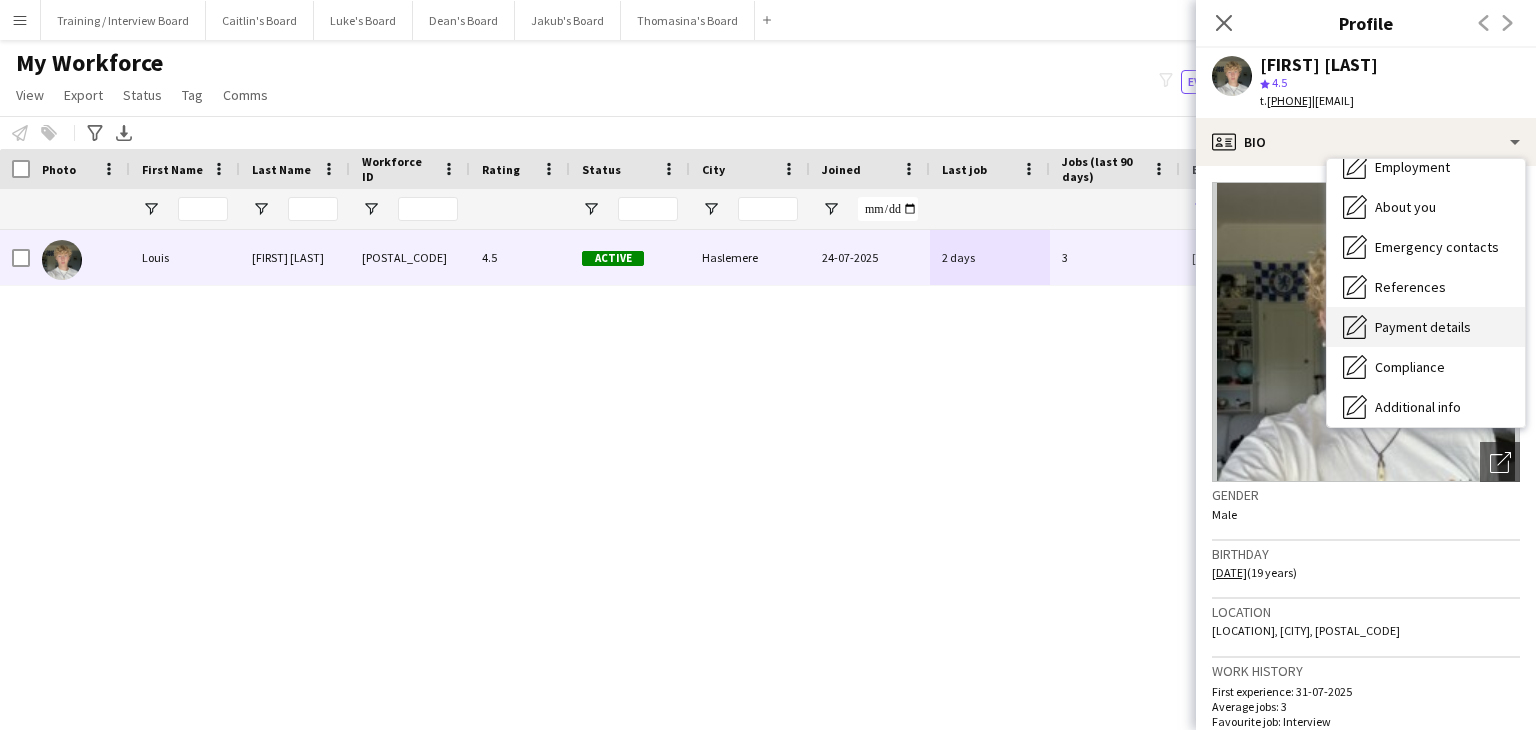 click on "Payment details" at bounding box center [1423, 327] 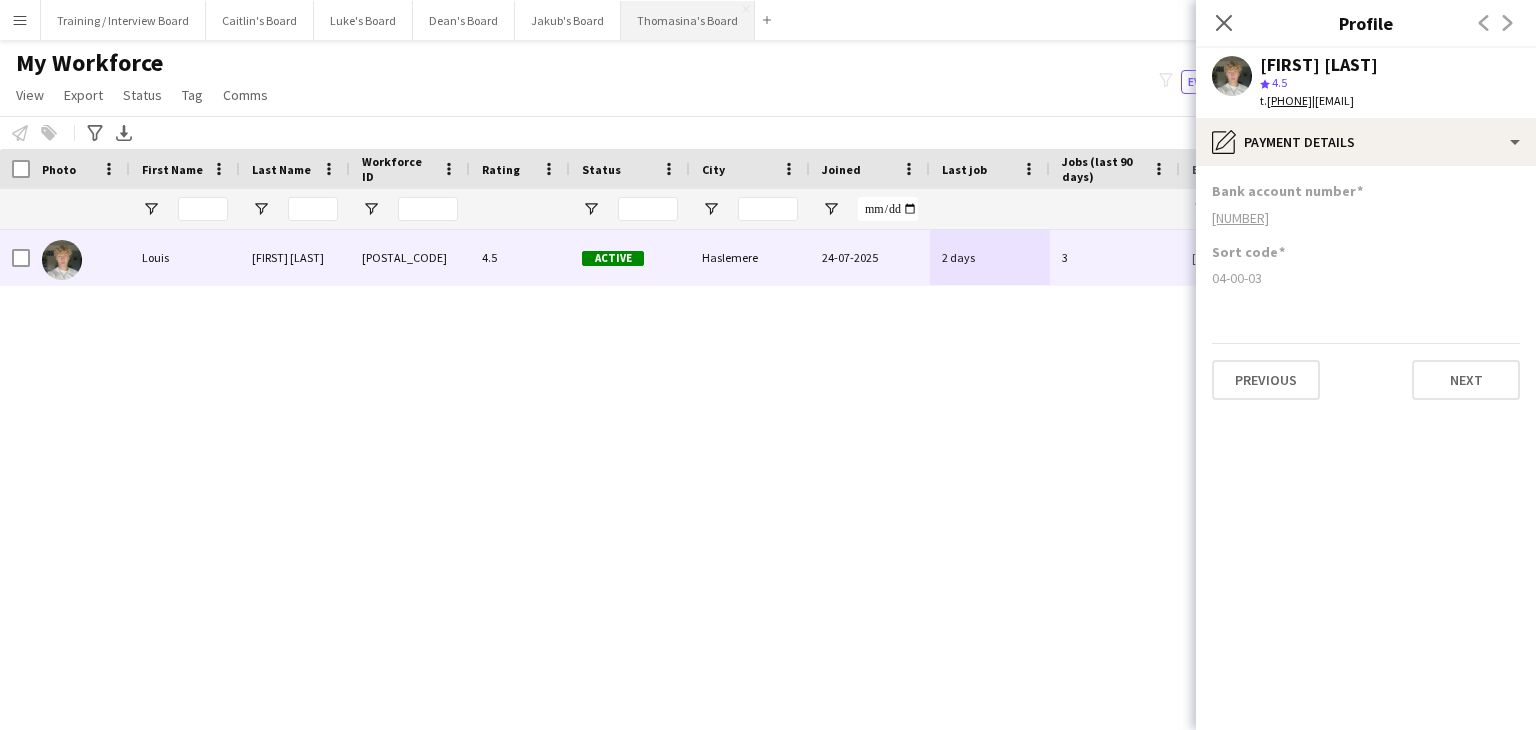 click on "Thomasina's Board
Close" at bounding box center [688, 20] 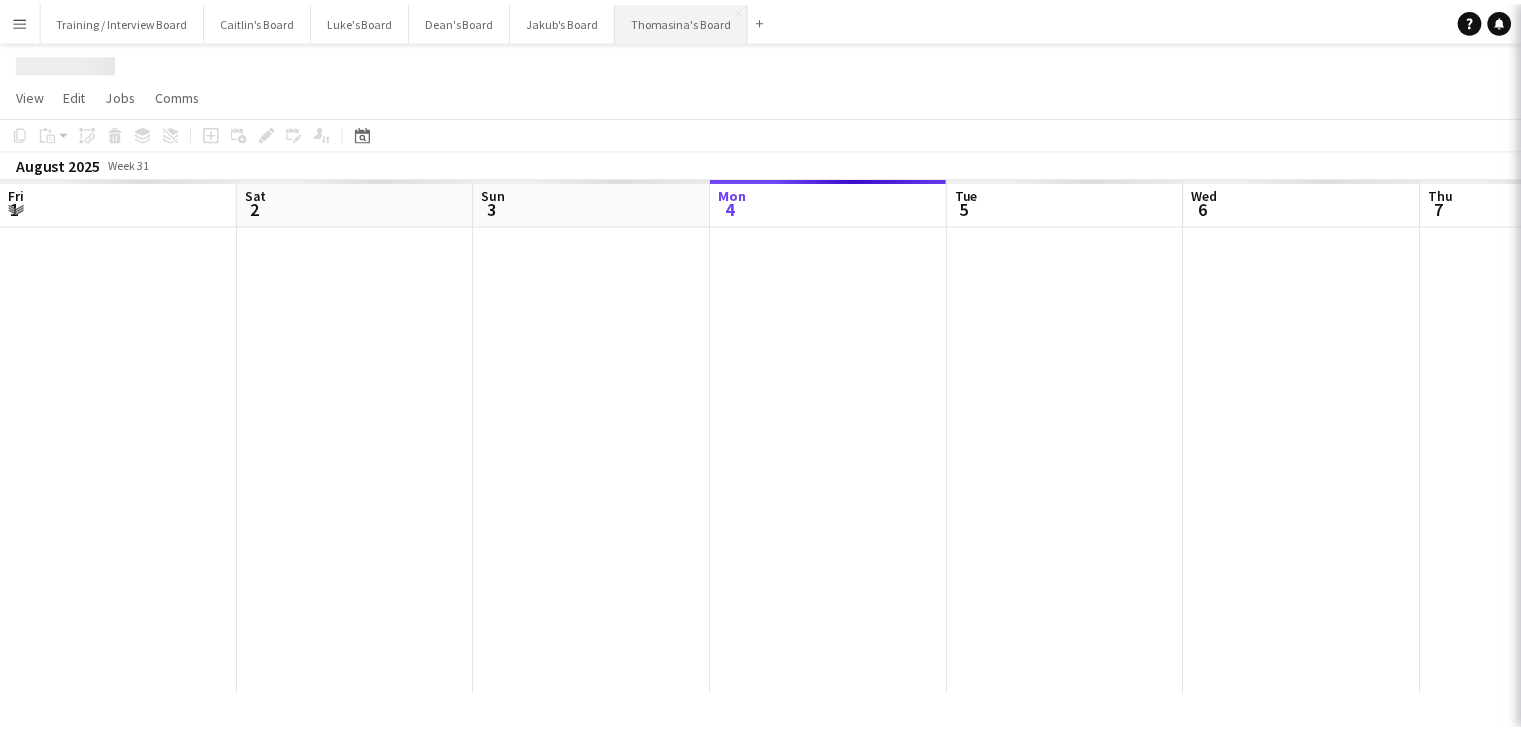 scroll, scrollTop: 0, scrollLeft: 478, axis: horizontal 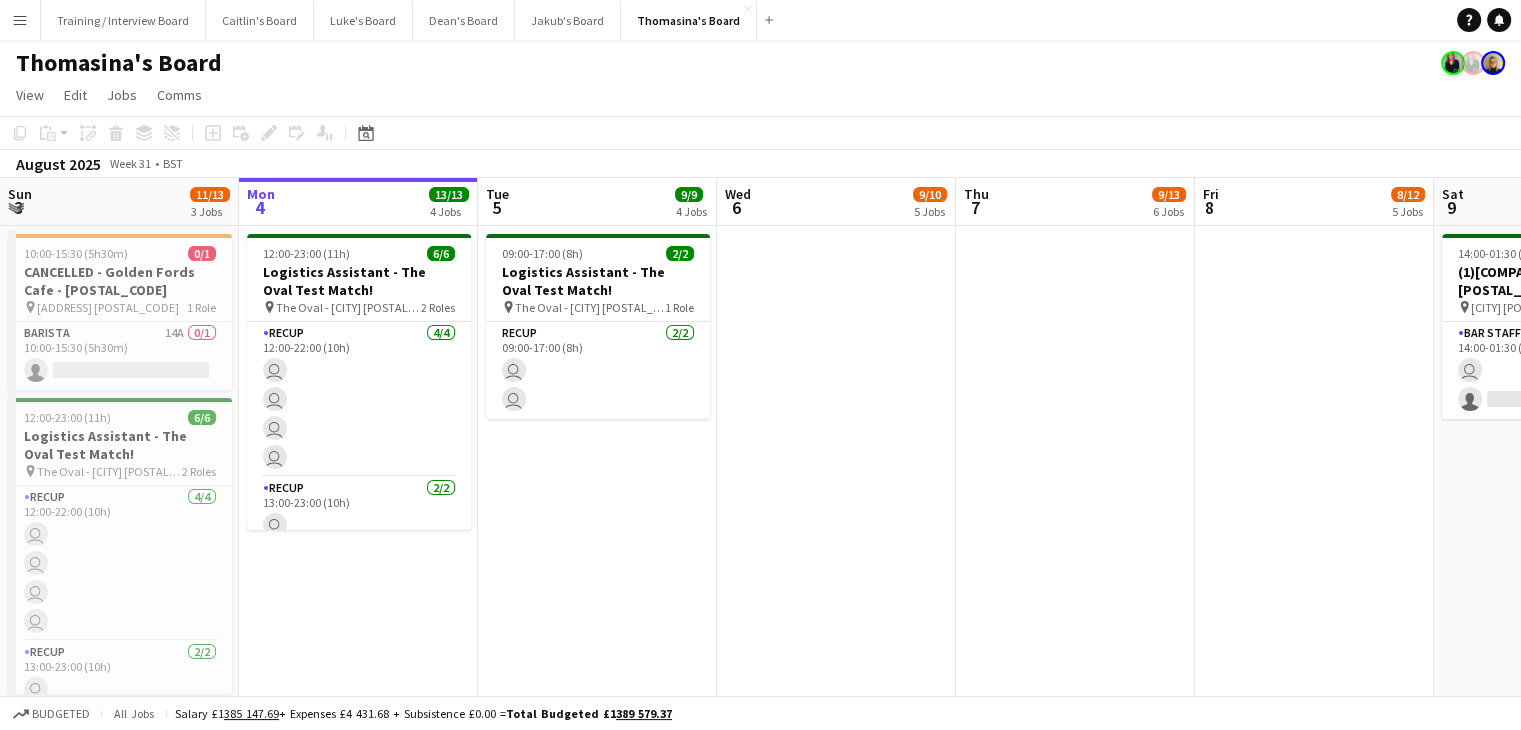 drag, startPoint x: 424, startPoint y: 209, endPoint x: 572, endPoint y: 189, distance: 149.34523 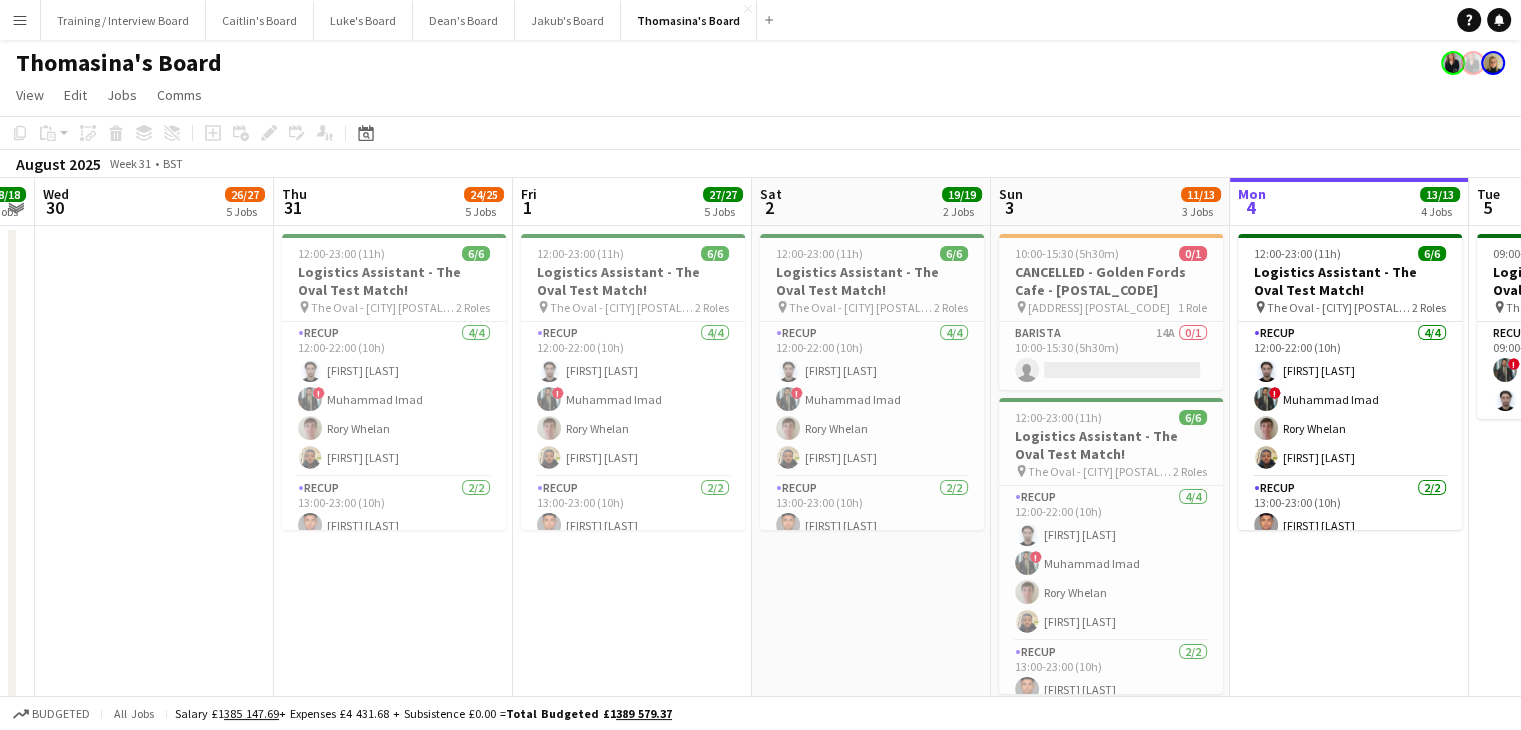 drag, startPoint x: 236, startPoint y: 209, endPoint x: 919, endPoint y: 202, distance: 683.0359 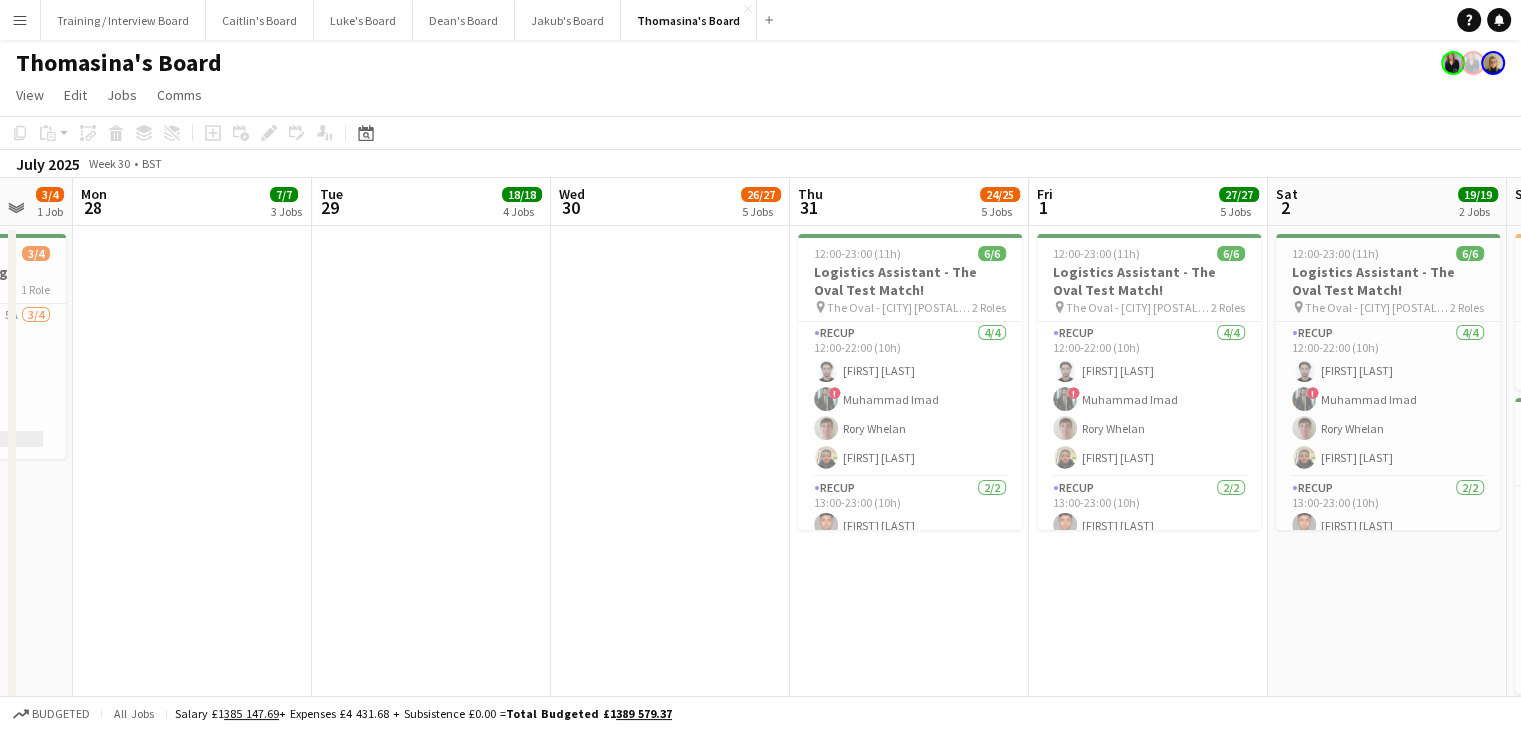 drag, startPoint x: 388, startPoint y: 208, endPoint x: 935, endPoint y: 191, distance: 547.2641 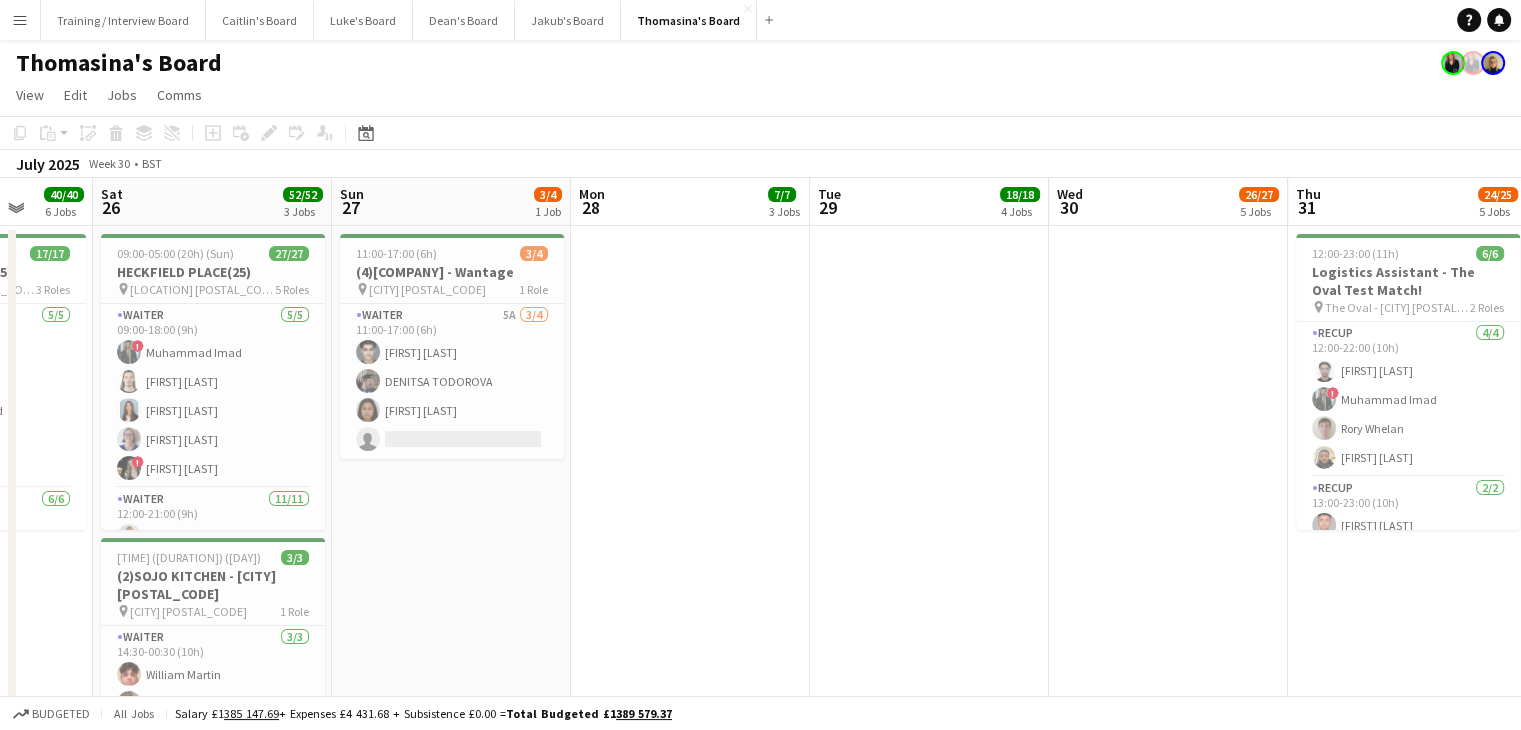 scroll, scrollTop: 0, scrollLeft: 621, axis: horizontal 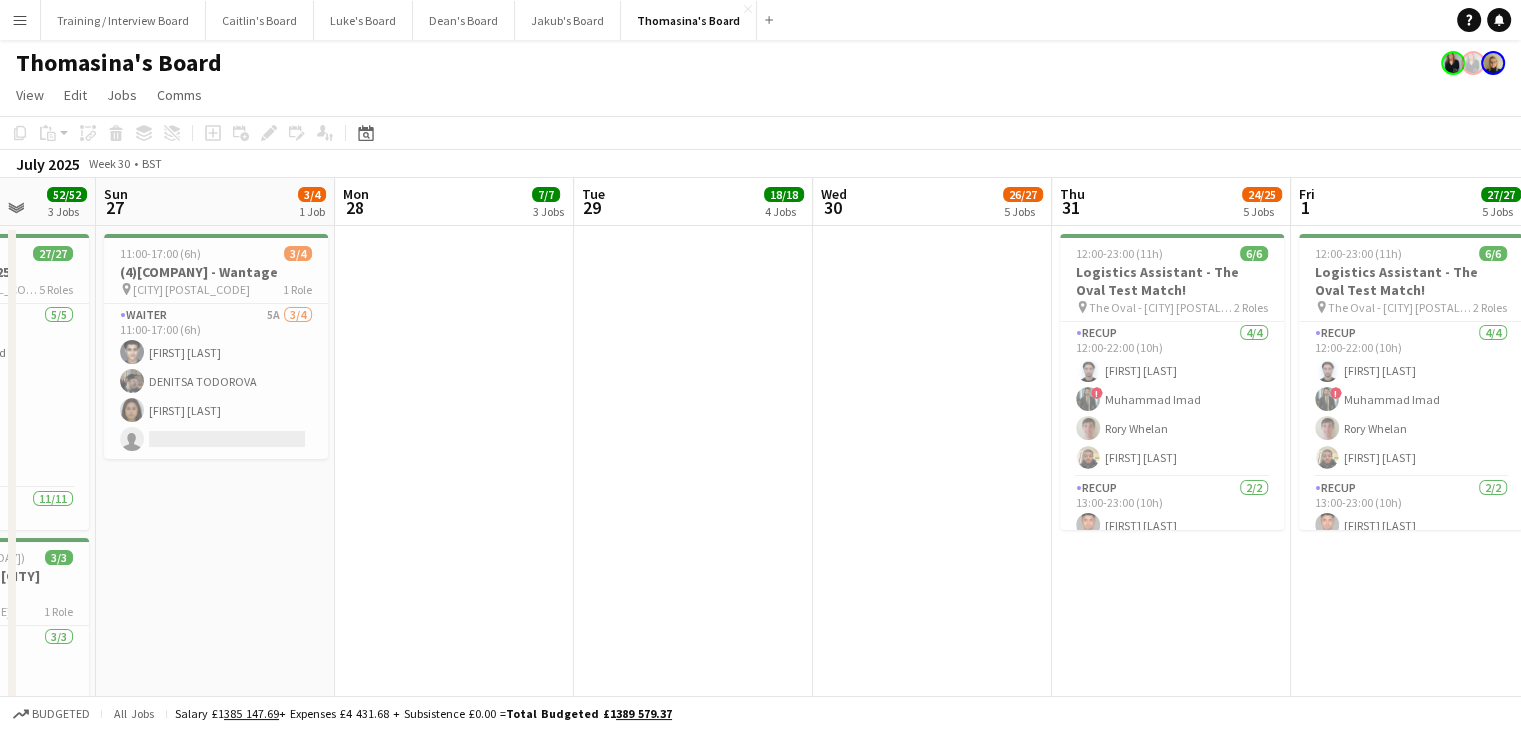 drag, startPoint x: 268, startPoint y: 202, endPoint x: 460, endPoint y: 213, distance: 192.31485 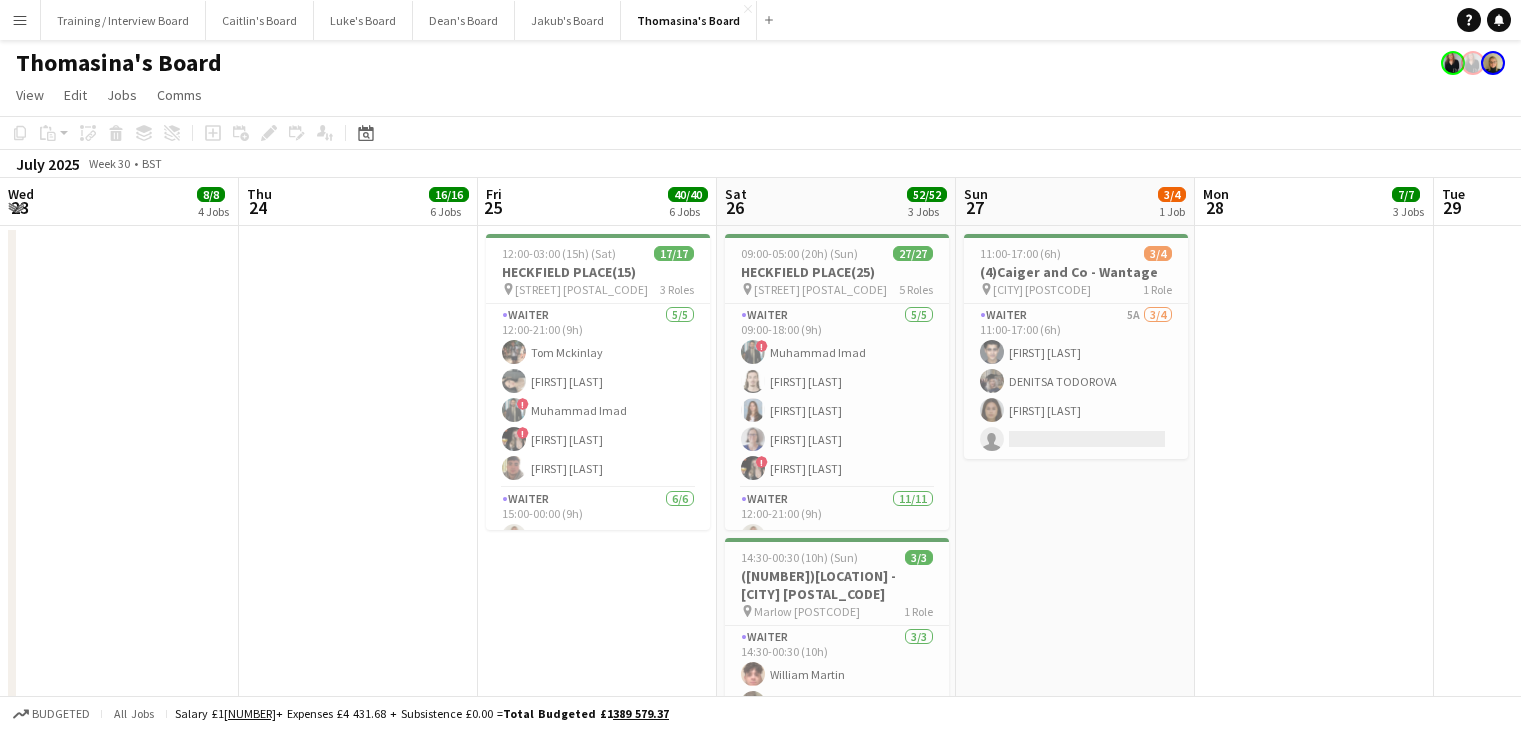 scroll, scrollTop: 0, scrollLeft: 0, axis: both 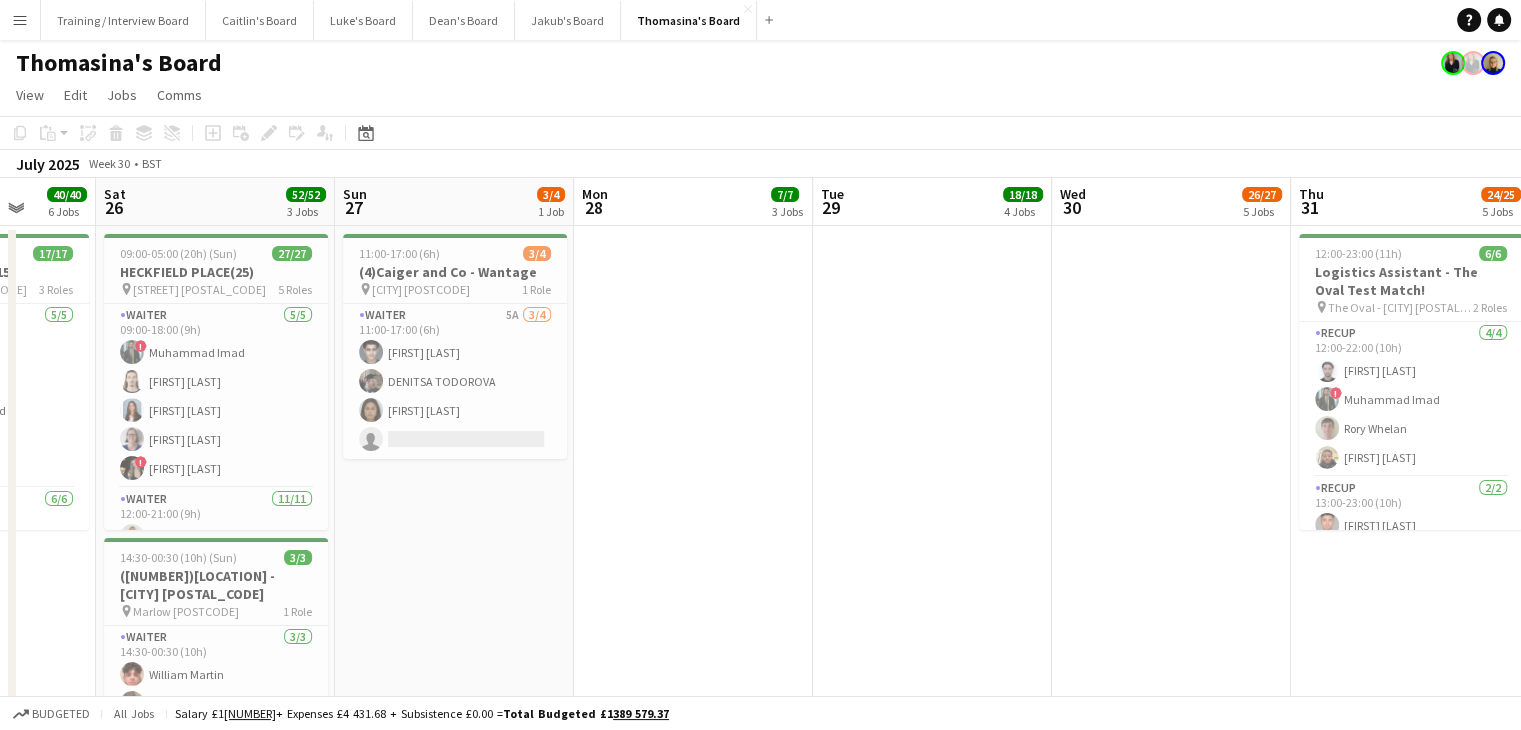drag, startPoint x: 441, startPoint y: 389, endPoint x: 1412, endPoint y: 64, distance: 1023.9463 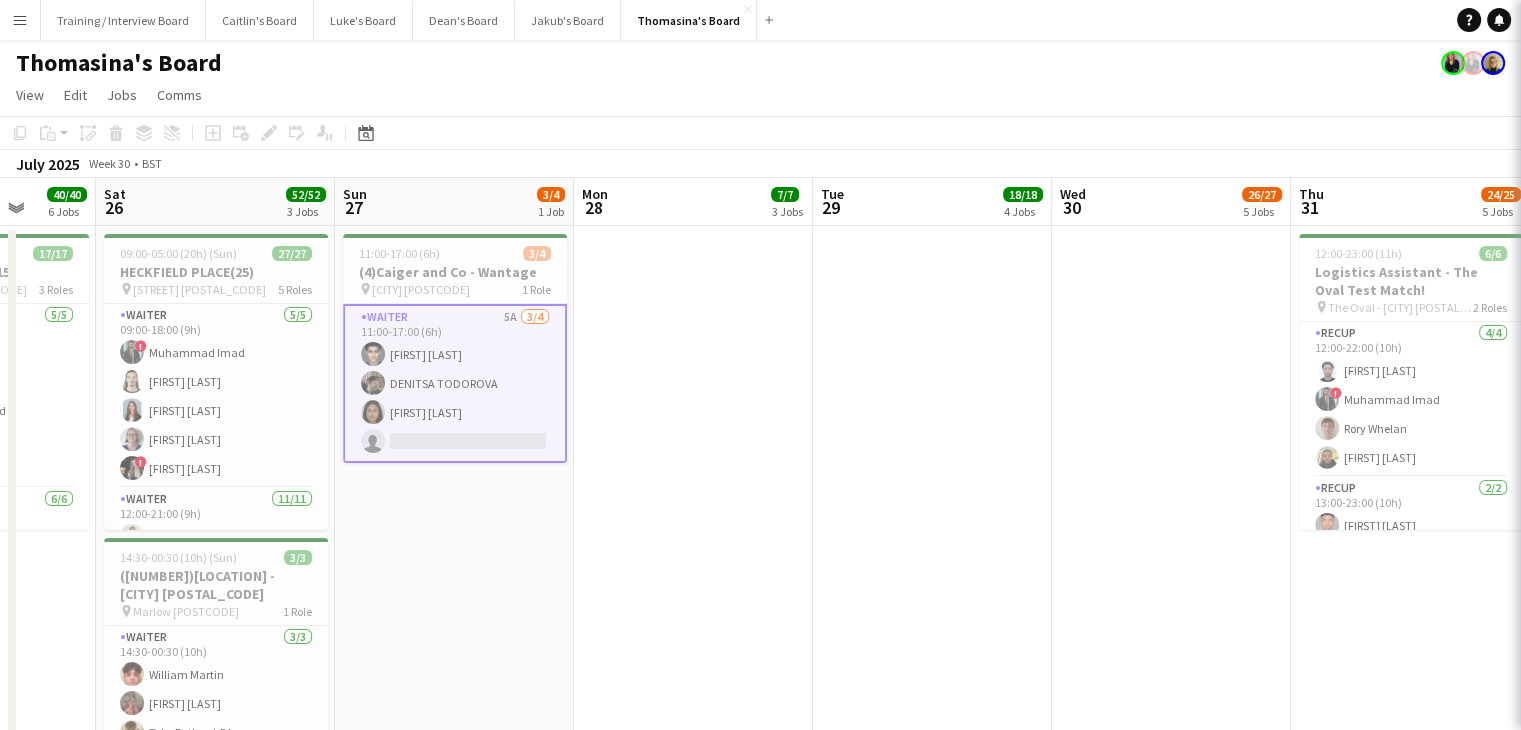 scroll, scrollTop: 0, scrollLeft: 620, axis: horizontal 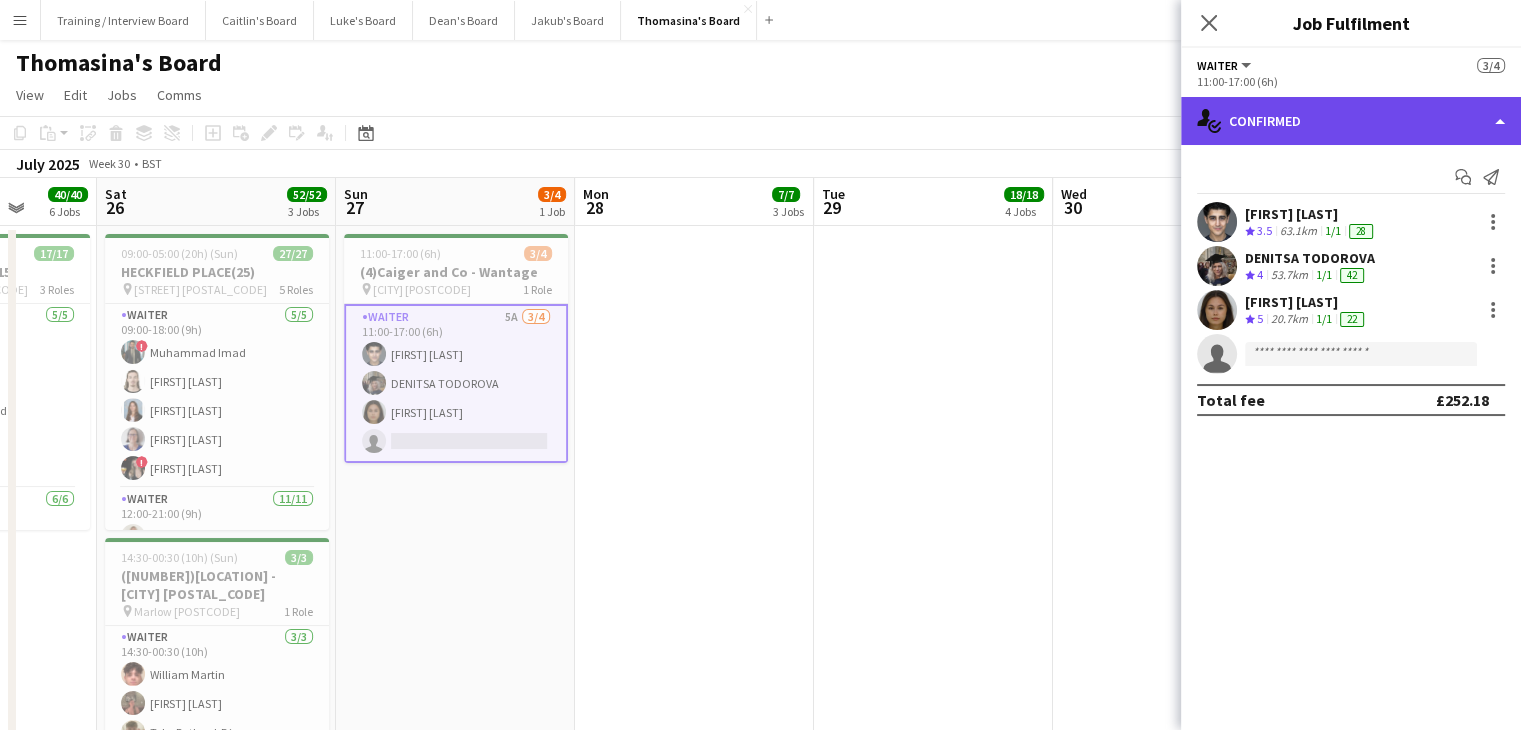click on "single-neutral-actions-check-2
Confirmed" 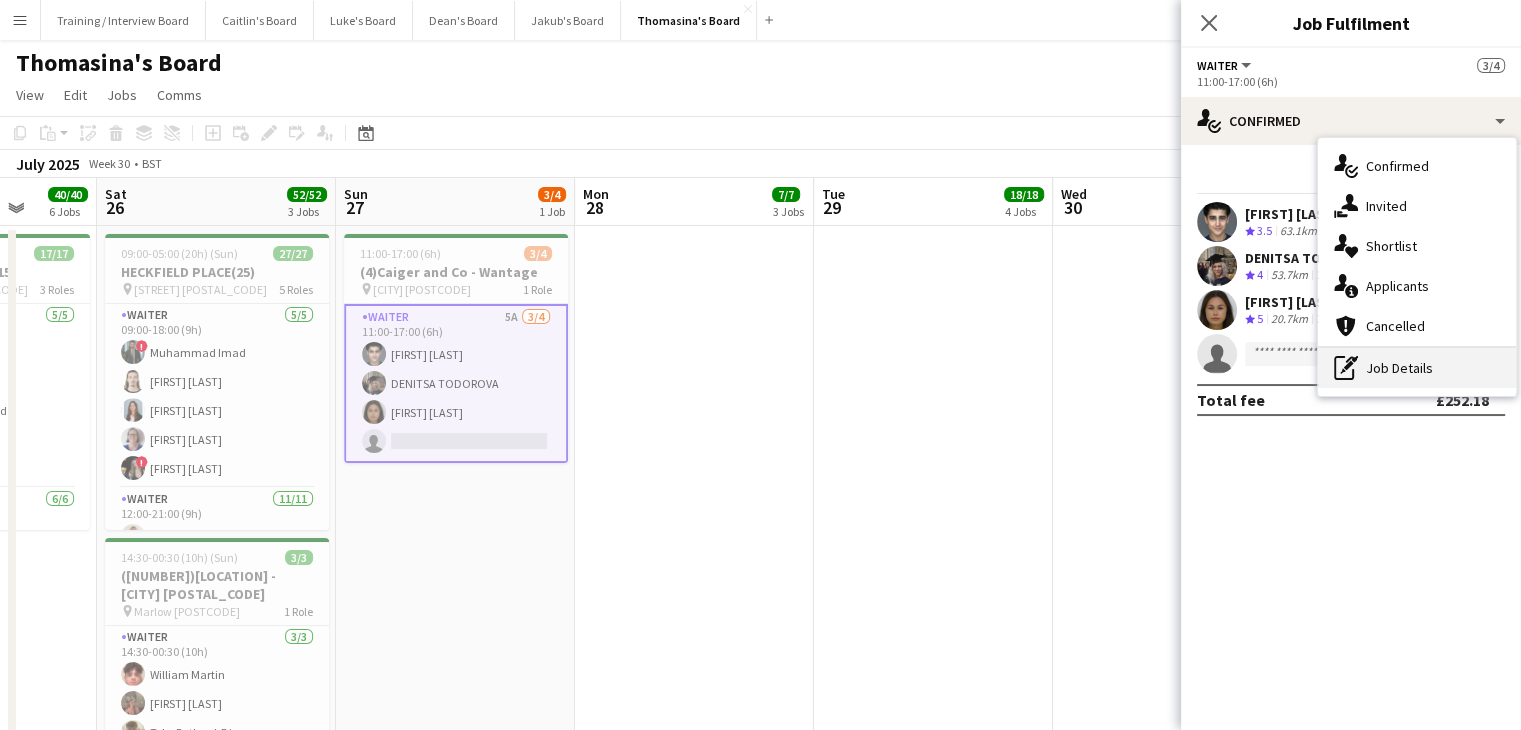 click on "pen-write
Job Details" at bounding box center [1417, 368] 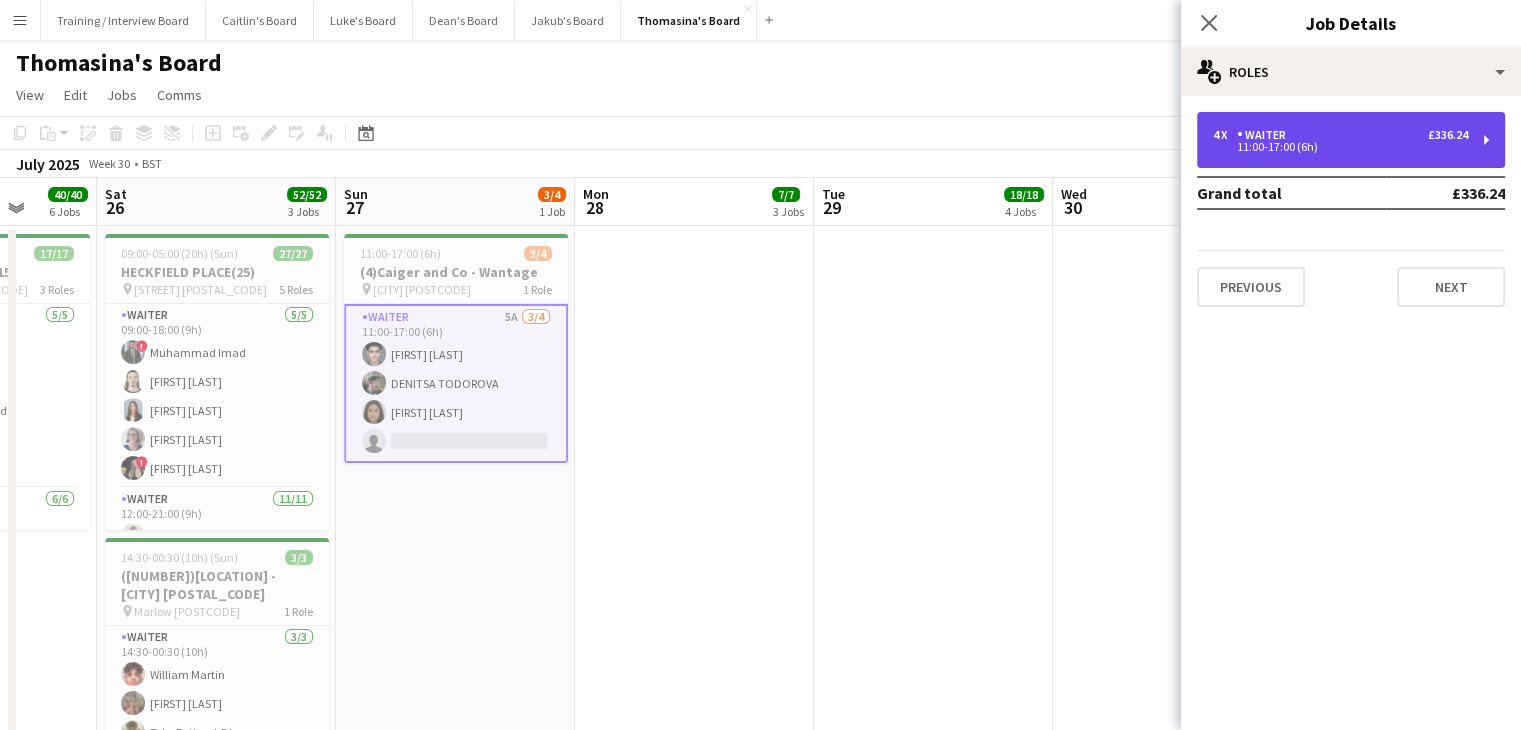 click on "4 x   Waiter   £336.24" at bounding box center (1340, 135) 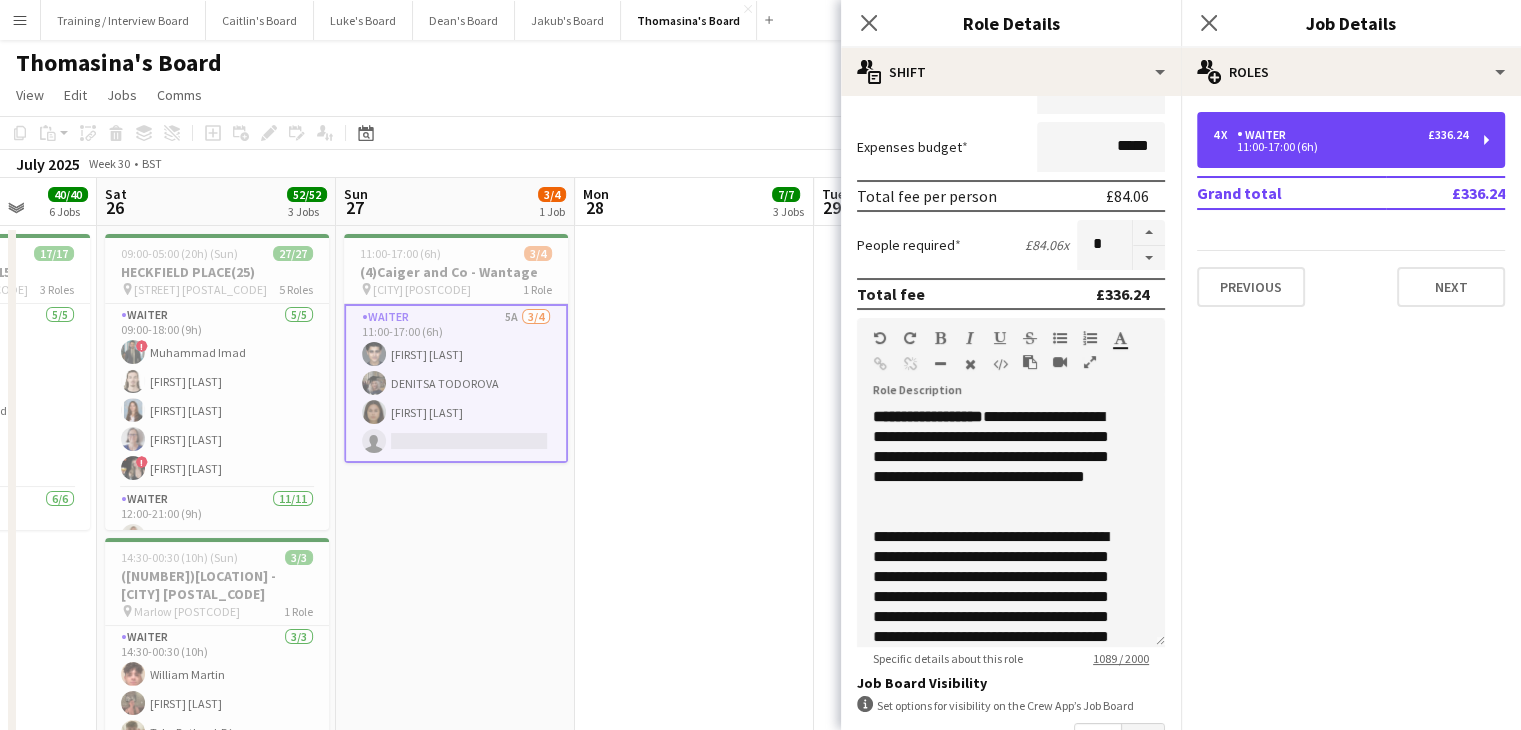 scroll, scrollTop: 380, scrollLeft: 0, axis: vertical 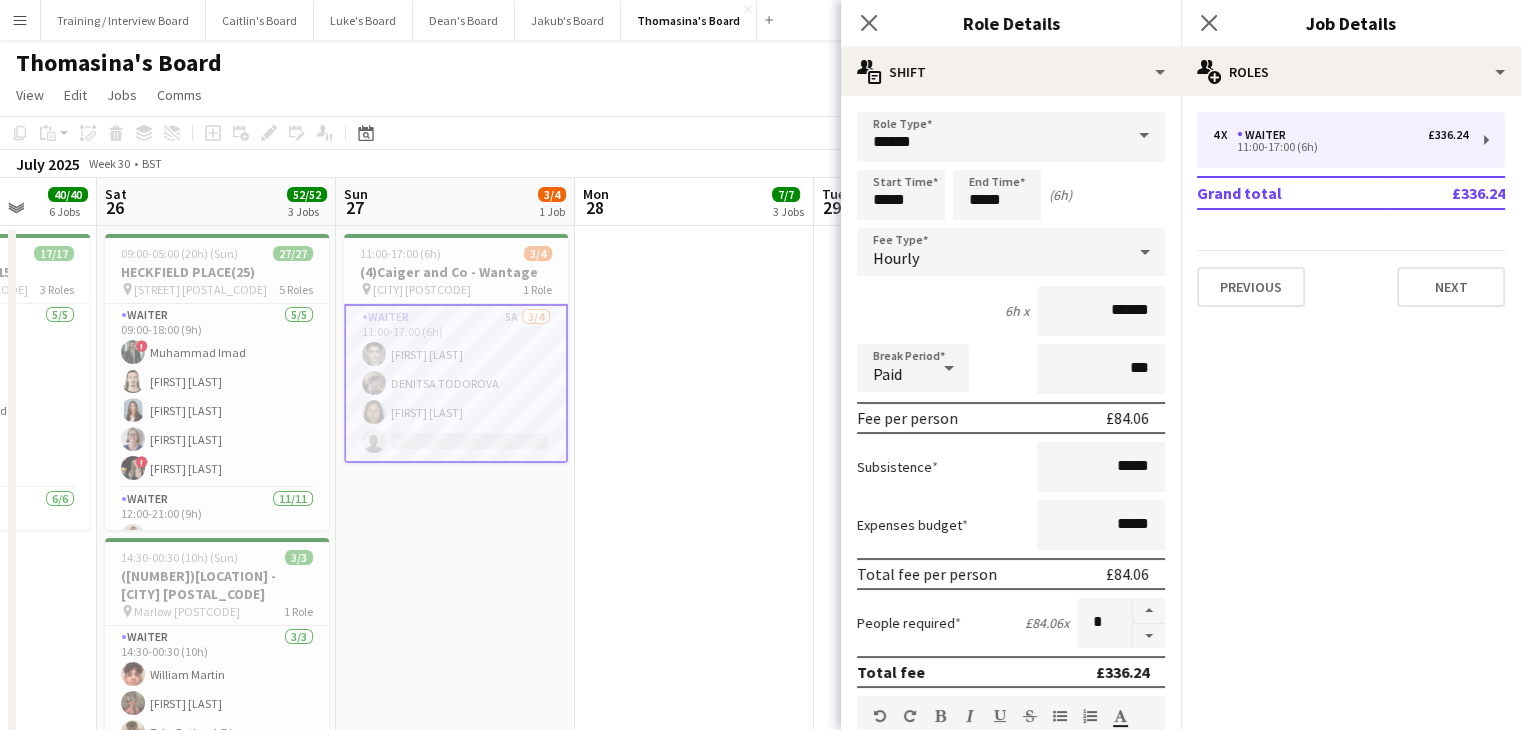 click on "View  Day view expanded Day view collapsed Month view Date picker Jump to today Expand Linked Jobs Collapse Linked Jobs  Edit  Copy Ctrl+C  Paste  Without Crew Ctrl+V With Crew Ctrl+Shift+V Paste as linked job  Group  Group Ungroup  Jobs  New Job Edit Job Delete Job New Linked Job Edit Linked Jobs Job fulfilment Promote Role Copy Role URL  Comms  Notify confirmed crew Create chat" 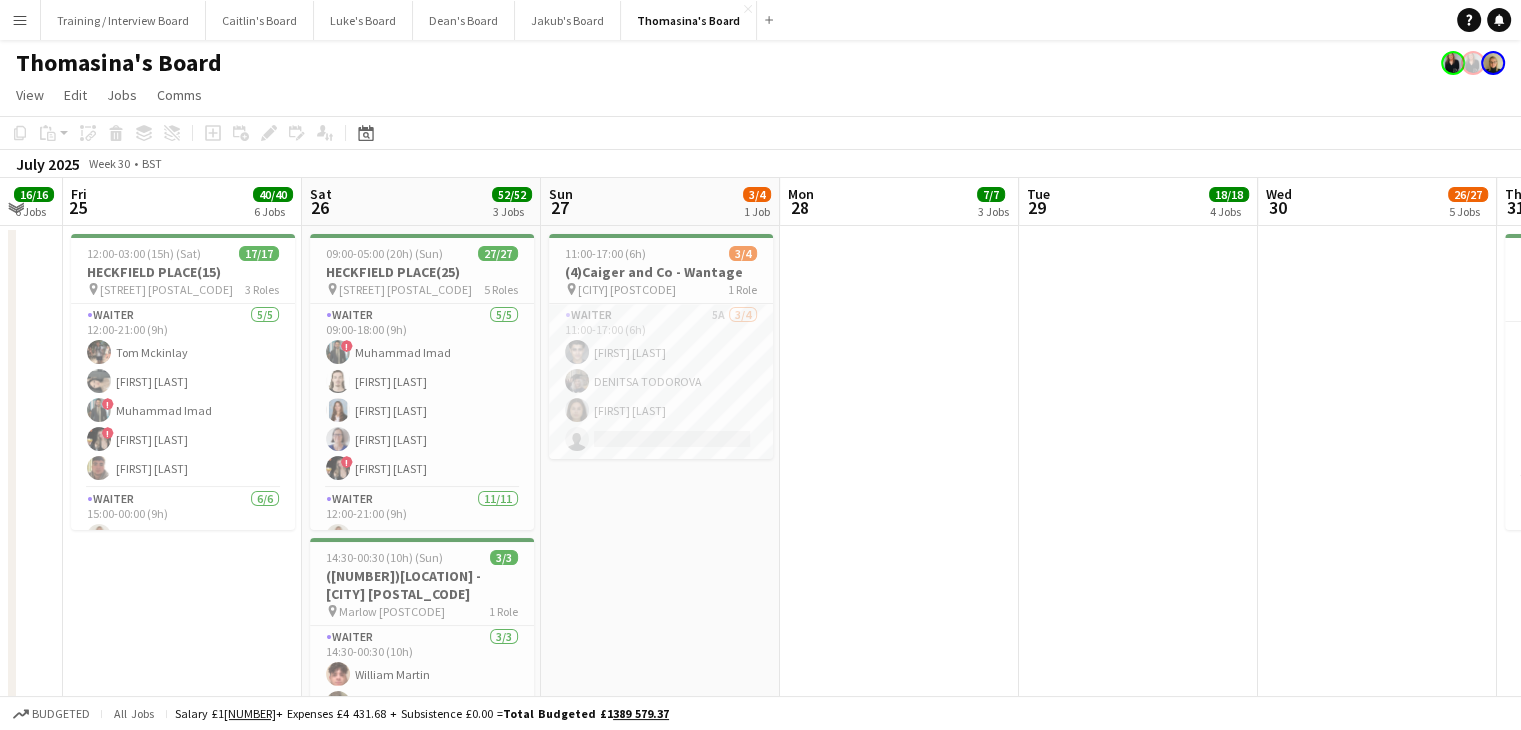 drag, startPoint x: 468, startPoint y: 205, endPoint x: 674, endPoint y: 204, distance: 206.00243 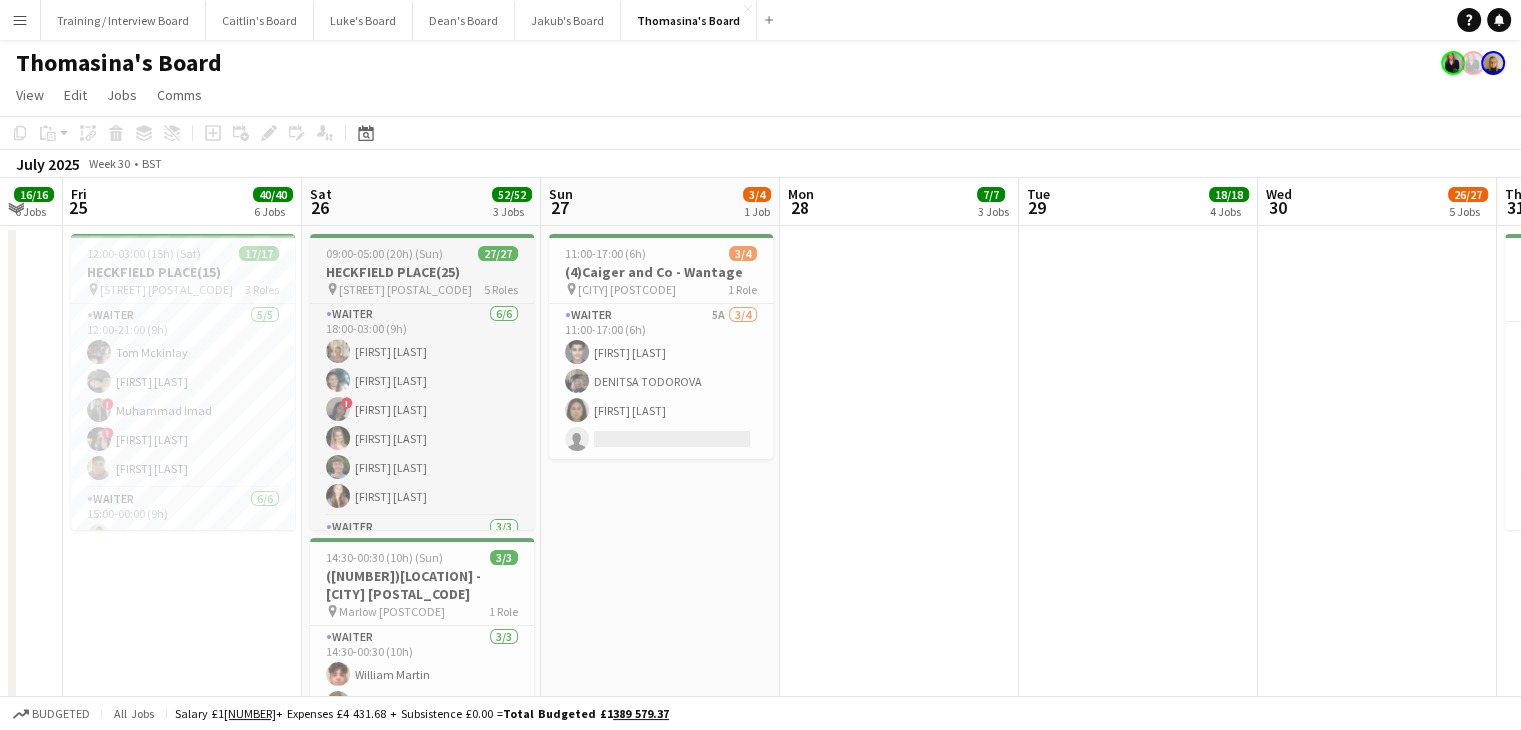 scroll, scrollTop: 644, scrollLeft: 0, axis: vertical 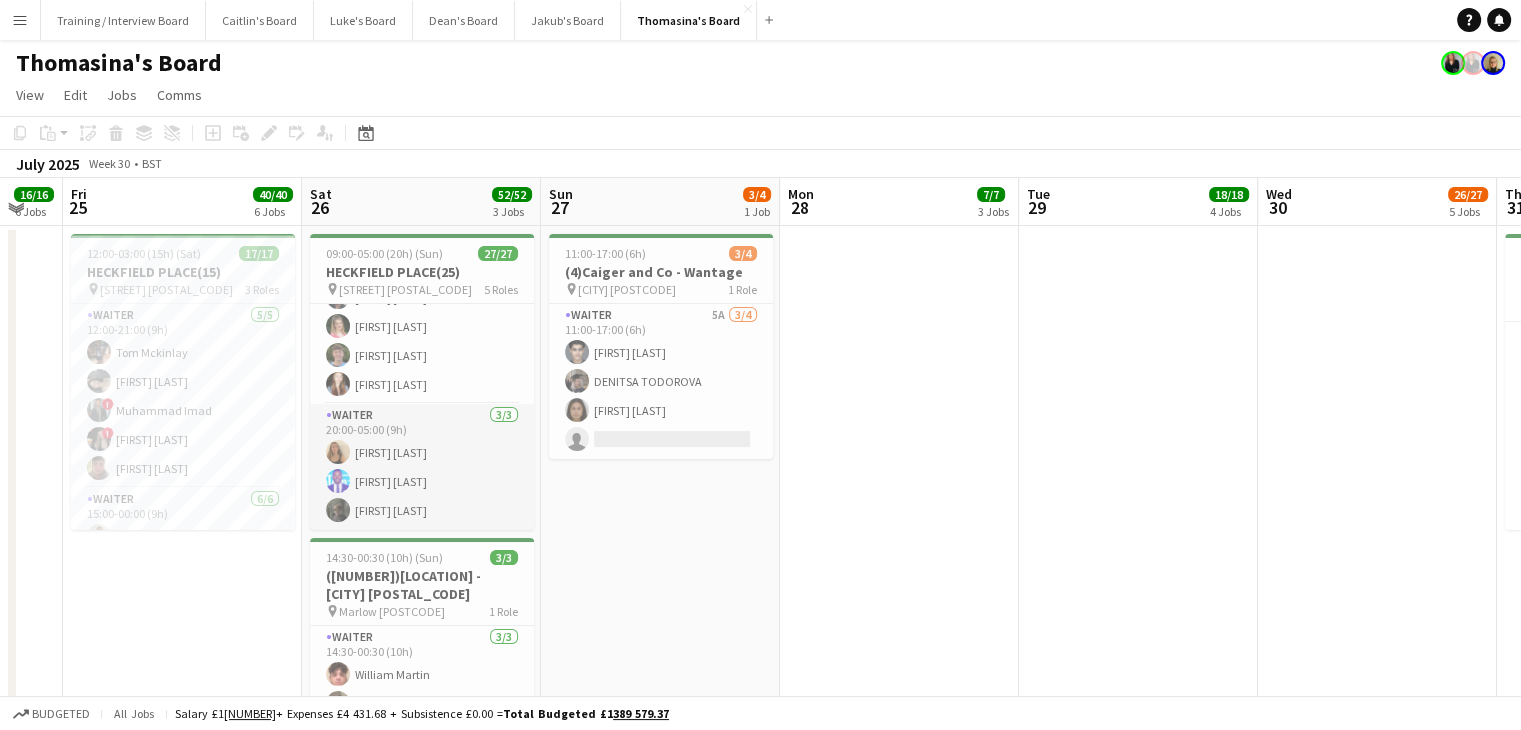 click on "Waiter   3/3   20:00-05:00 (9h)
Heather Brown Antonio Ovie Obebe Thomas Weddell" at bounding box center (422, 467) 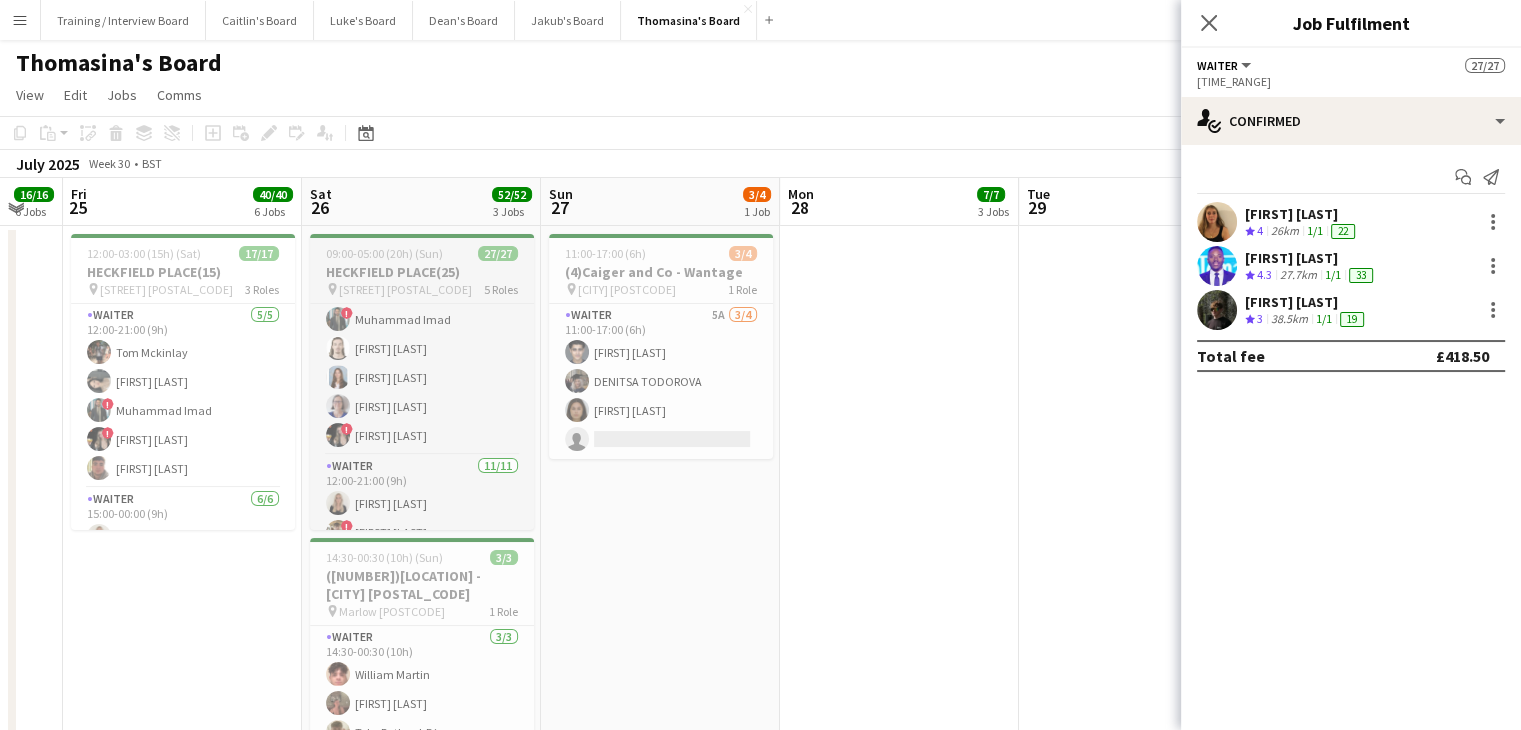 scroll, scrollTop: 0, scrollLeft: 0, axis: both 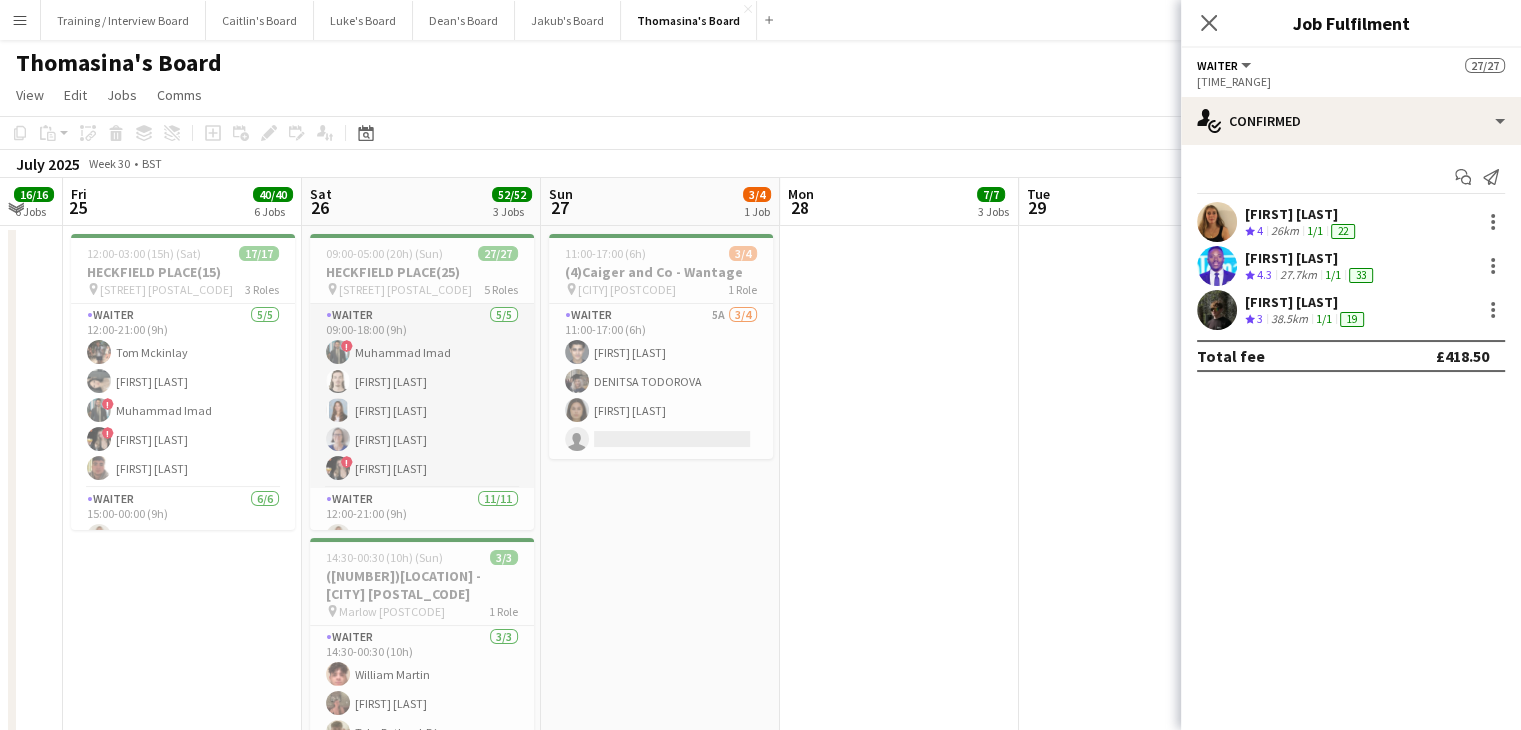 click on "Waiter   5/5   09:00-18:00 (9h)
! Muhammad Imad Jem Trim Beth Thorpe Dagmar Bailey ! daisy cassidy" at bounding box center (422, 396) 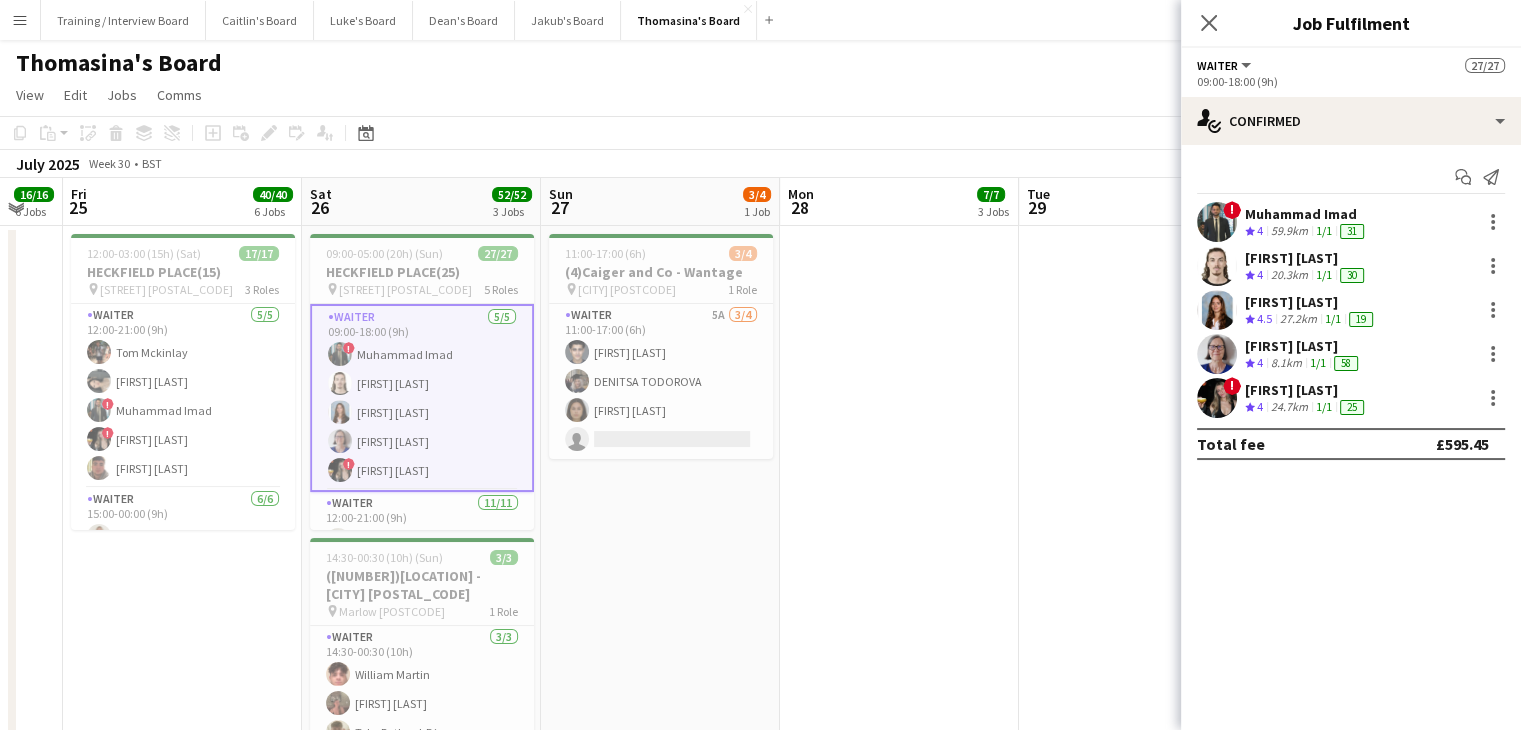 click on "59.9km" at bounding box center [1289, 231] 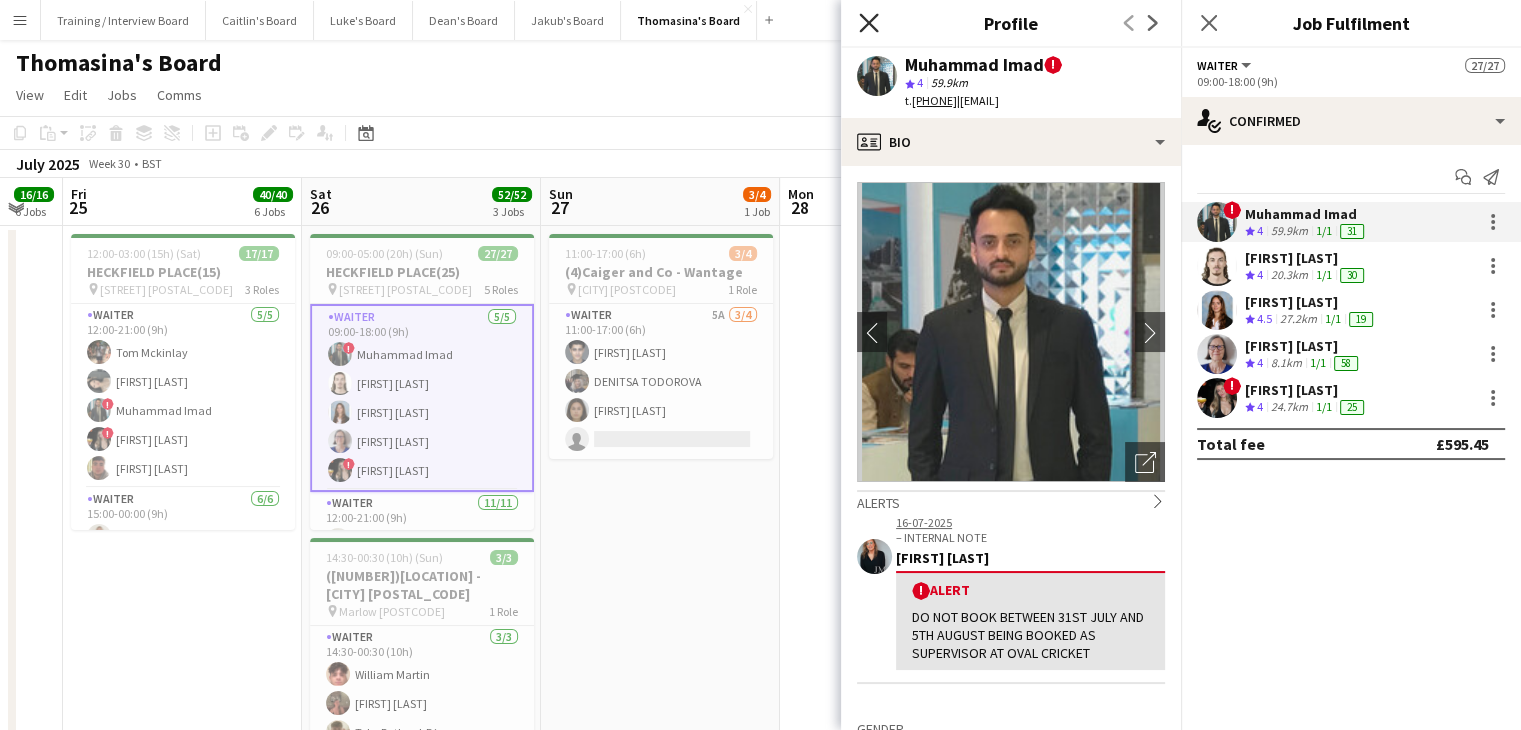 click on "Close pop-in" 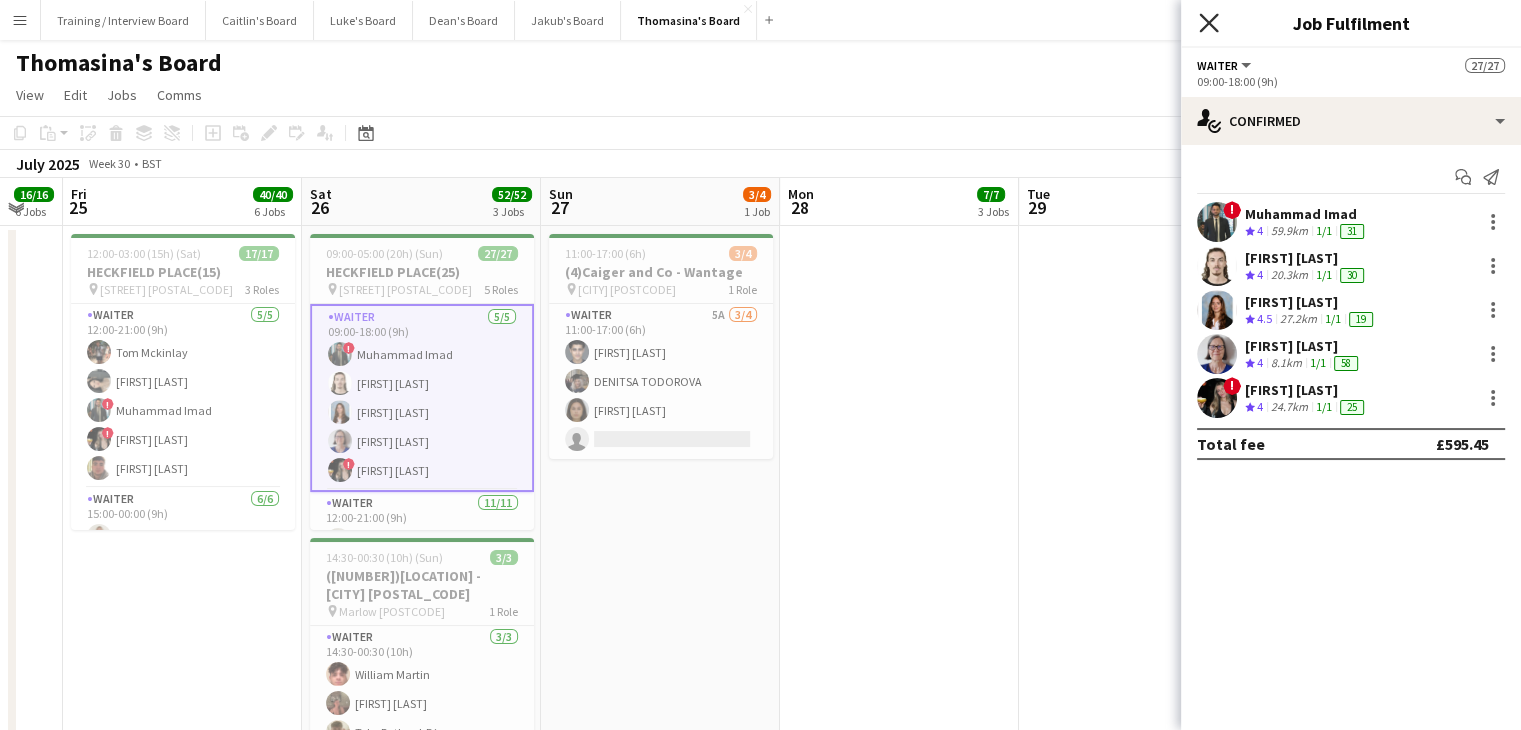 click on "Close pop-in" 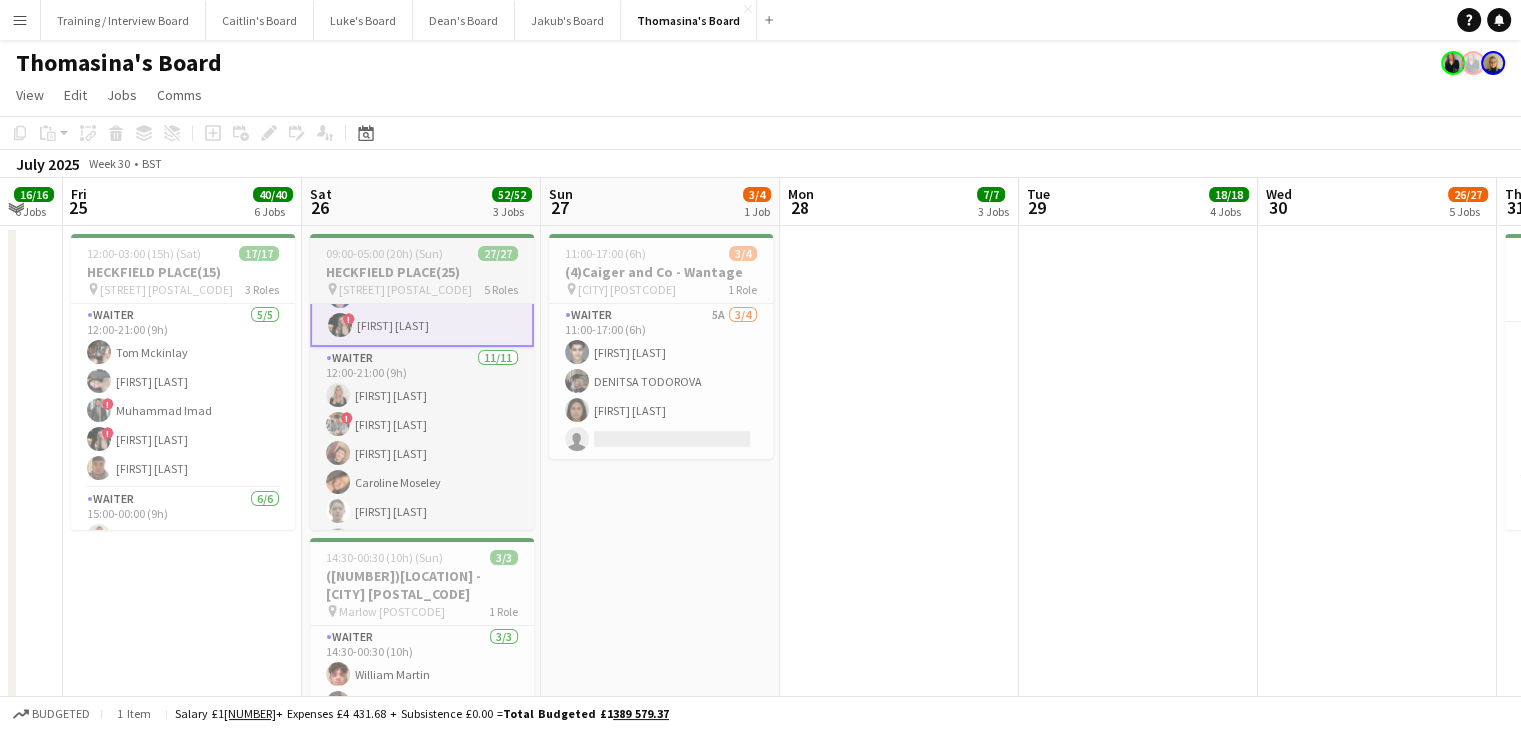 scroll, scrollTop: 161, scrollLeft: 0, axis: vertical 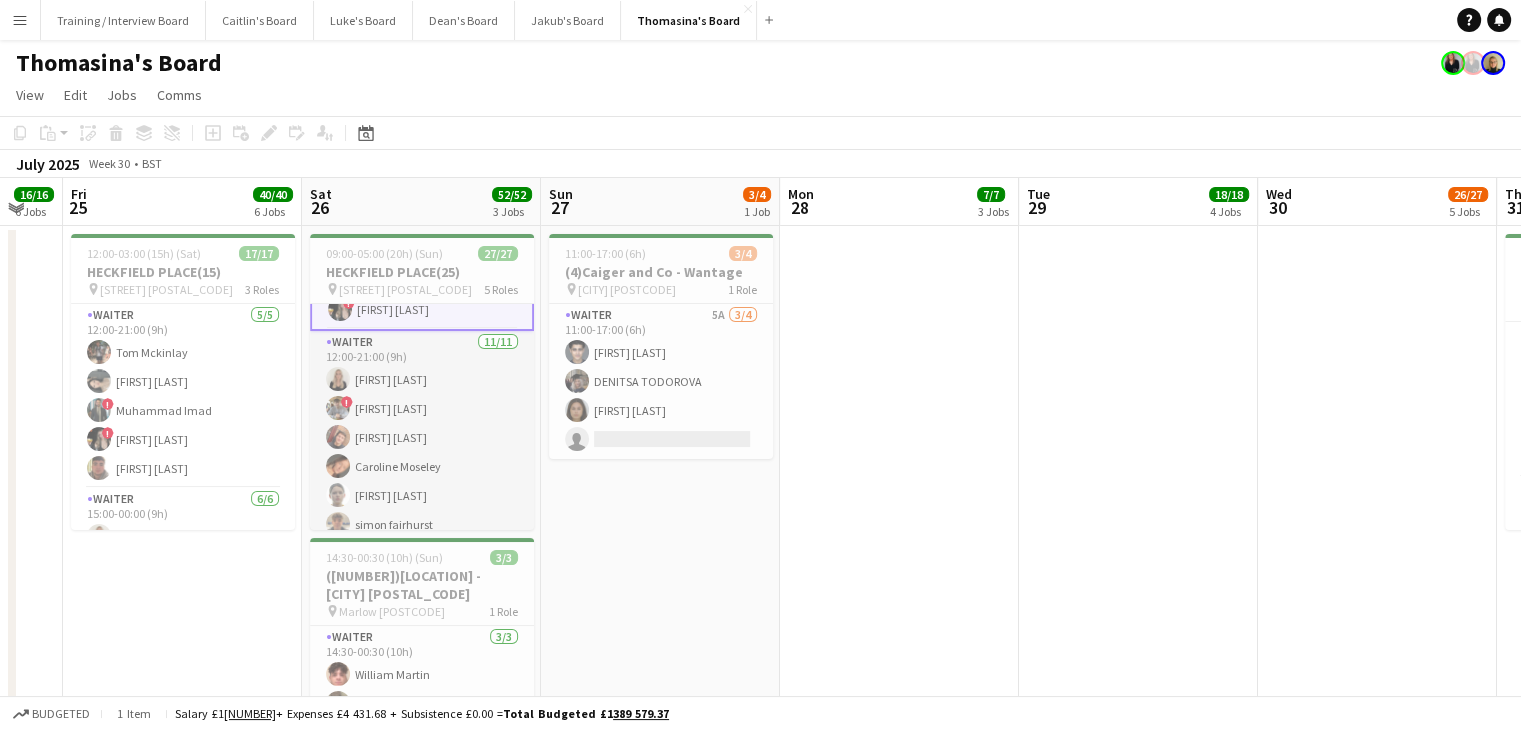 click on "Waiter   11/11   12:00-21:00 (9h)
Ella Felkin ! James McLaughlin Olly Morgan Caroline Moseley Kate Stent simon fairhurst Kirsty Bradshaw Lauren Hodges Samantha Harden Evie Johnson Henry Cameron" at bounding box center [422, 510] 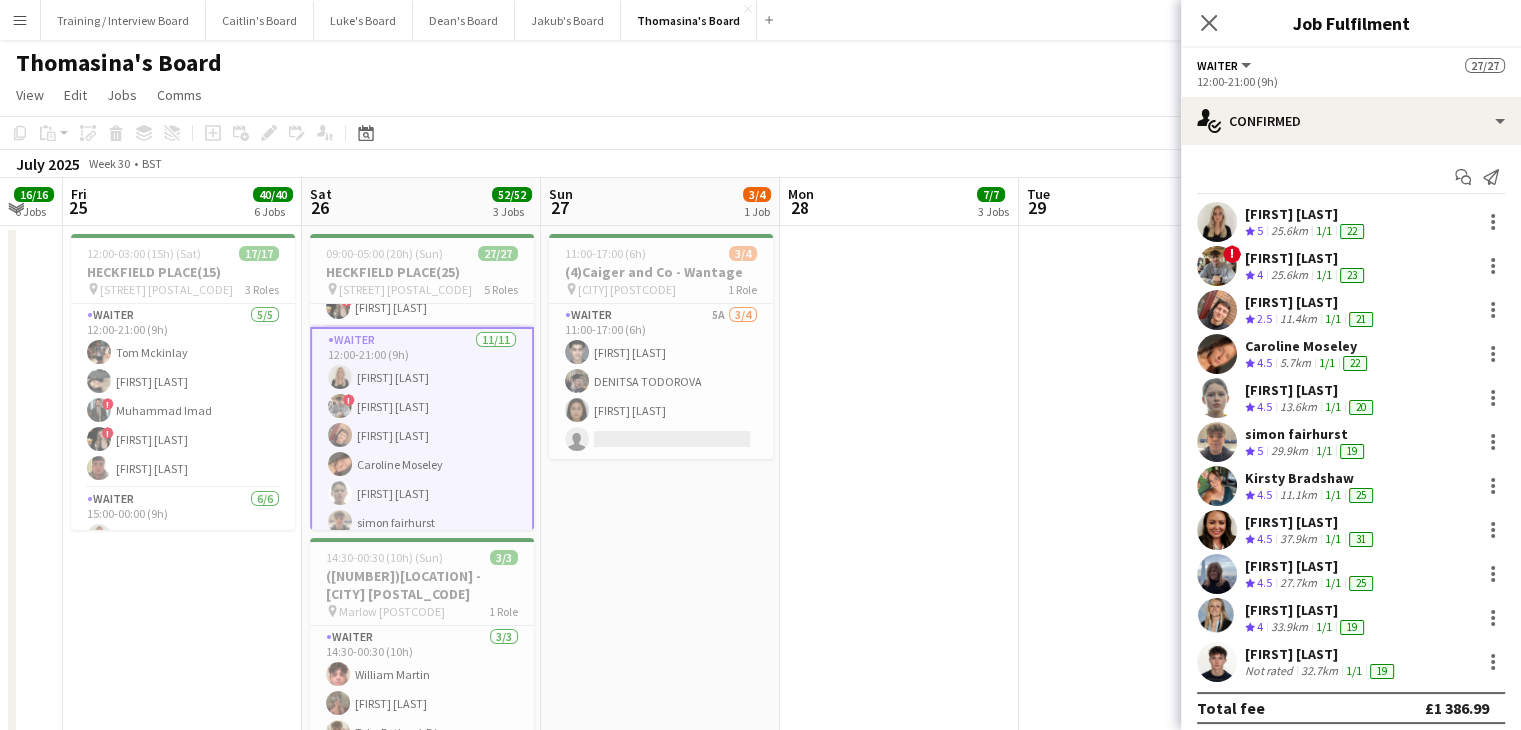 scroll, scrollTop: 160, scrollLeft: 0, axis: vertical 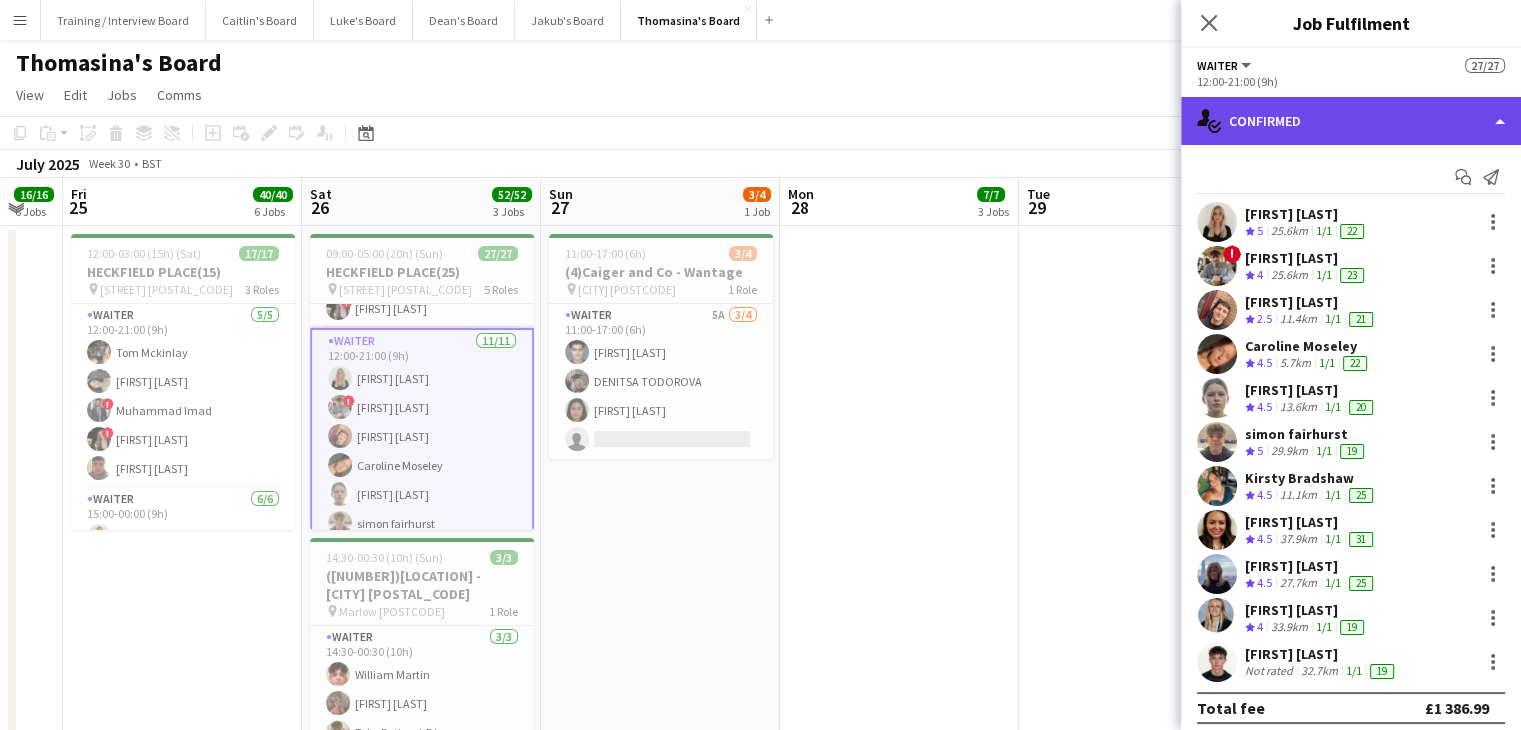 click on "single-neutral-actions-check-2
Confirmed" 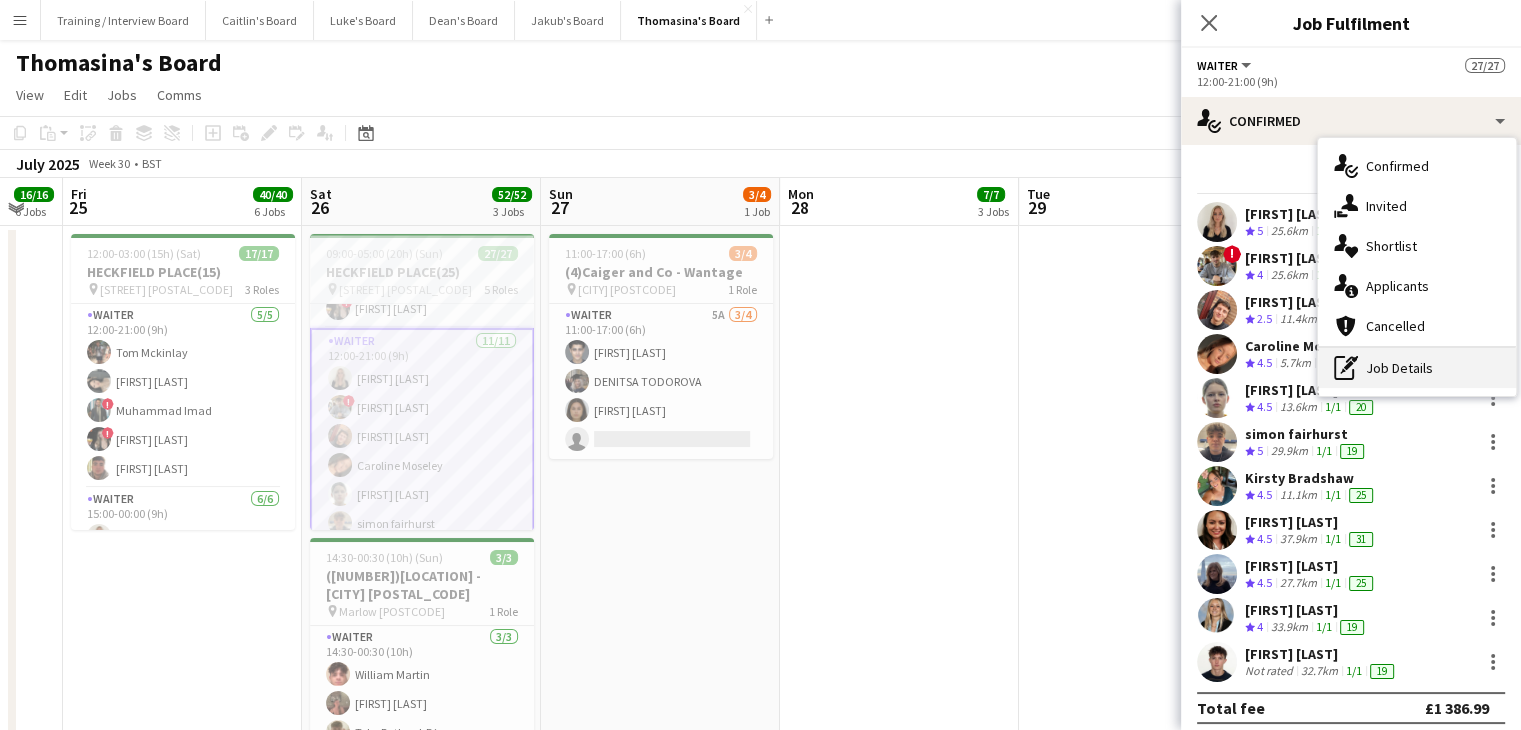 click on "pen-write
Job Details" at bounding box center [1417, 368] 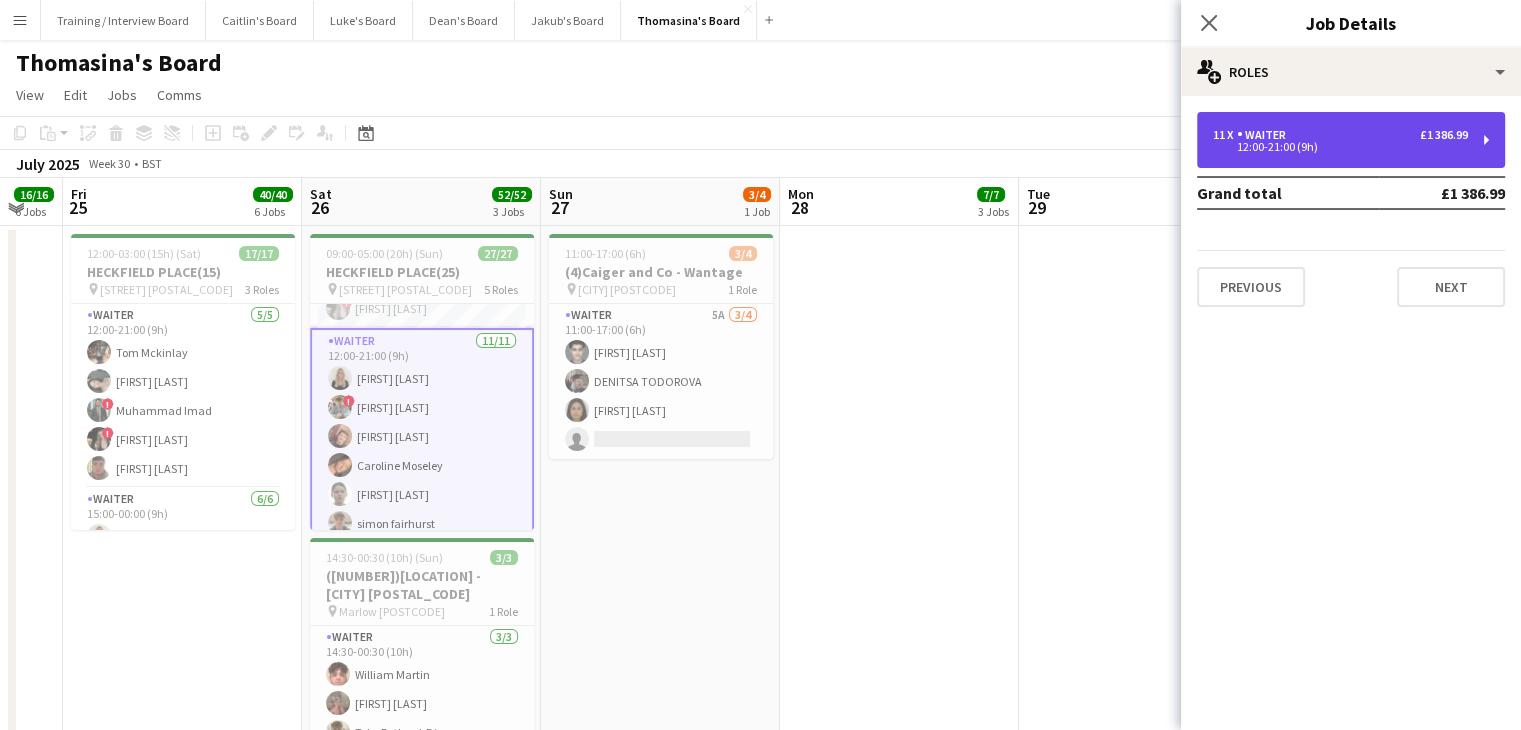 click on "12:00-21:00 (9h)" at bounding box center [1340, 147] 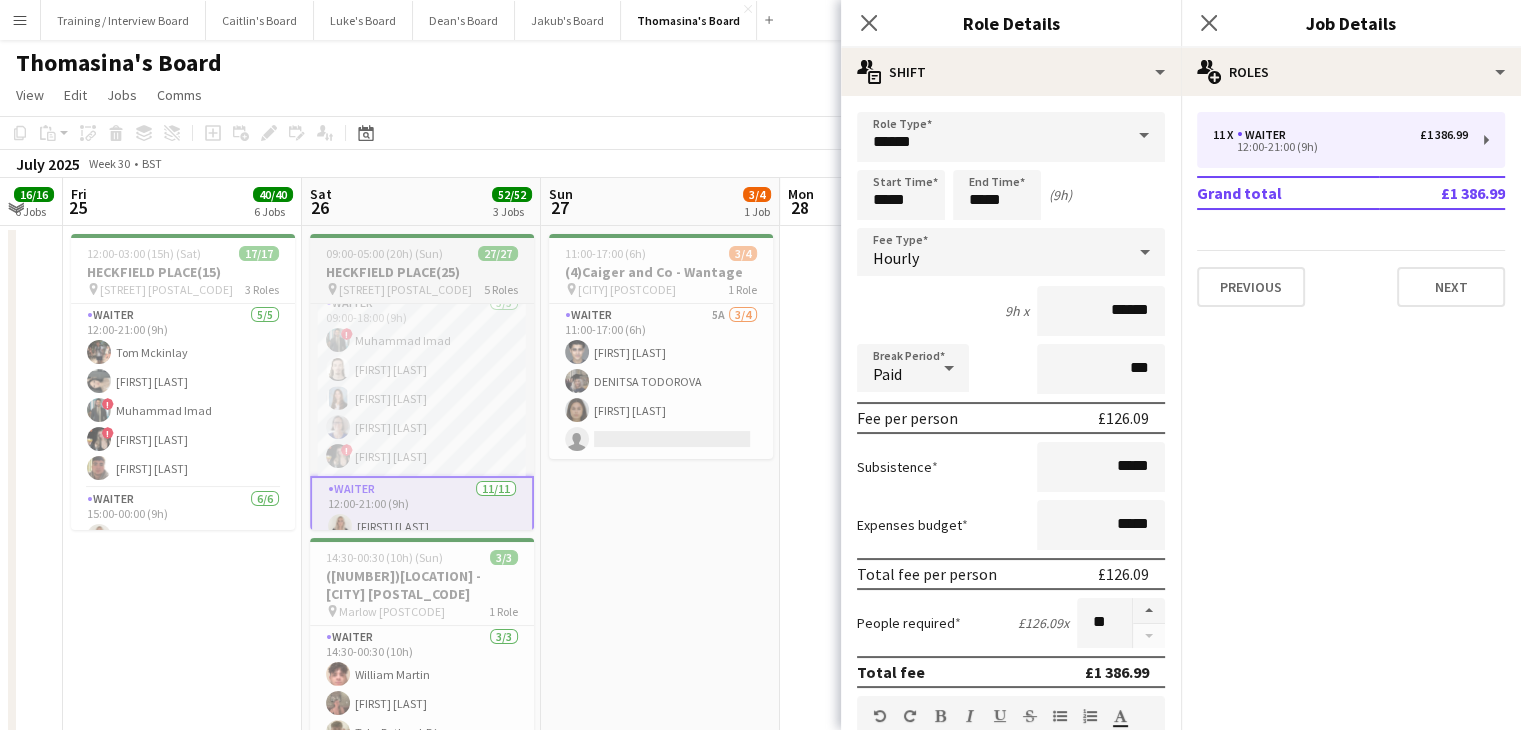 scroll, scrollTop: 0, scrollLeft: 0, axis: both 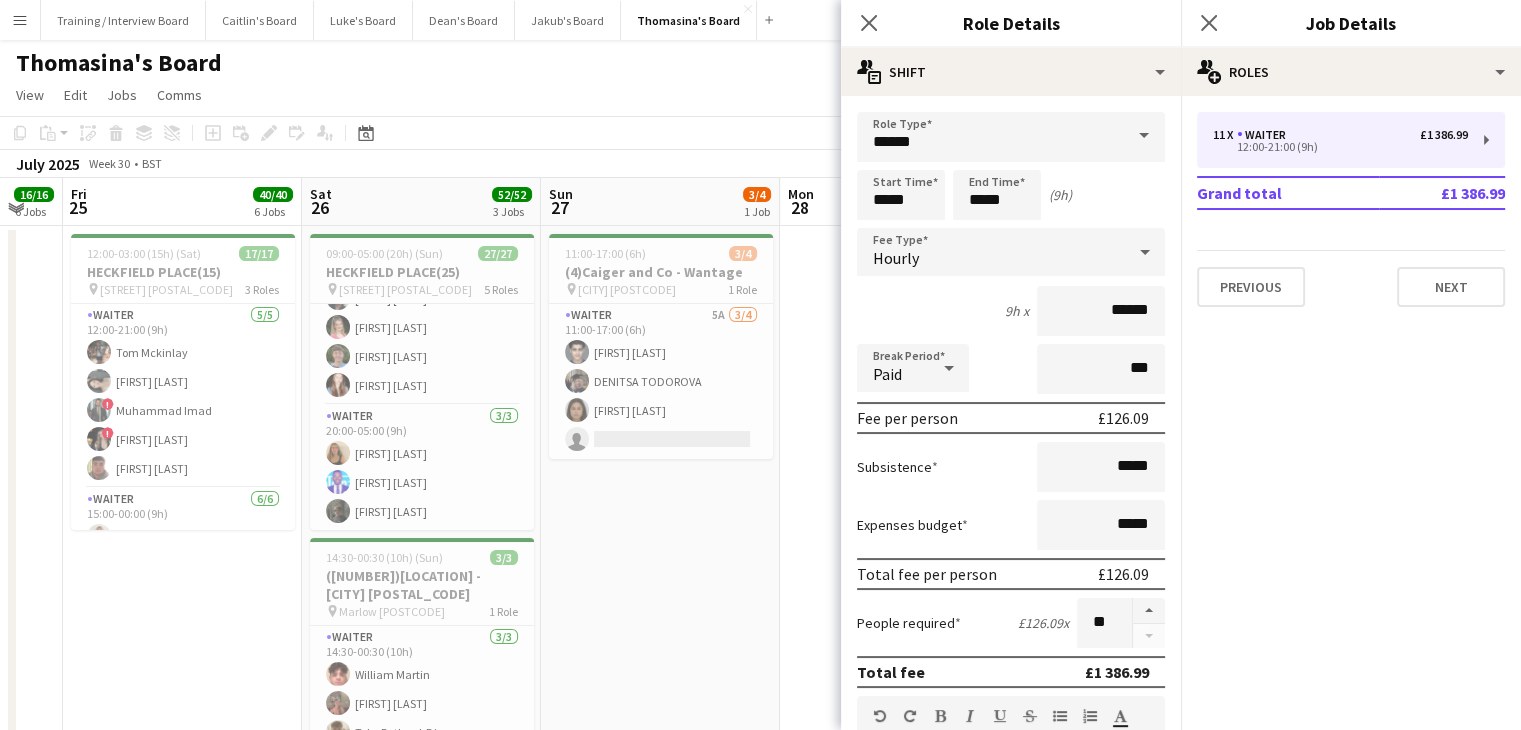 click on "View  Day view expanded Day view collapsed Month view Date picker Jump to today Expand Linked Jobs Collapse Linked Jobs  Edit  Copy Ctrl+C  Paste  Without Crew Ctrl+V With Crew Ctrl+Shift+V Paste as linked job  Group  Group Ungroup  Jobs  New Job Edit Job Delete Job New Linked Job Edit Linked Jobs Job fulfilment Promote Role Copy Role URL  Comms  Notify confirmed crew Create chat" 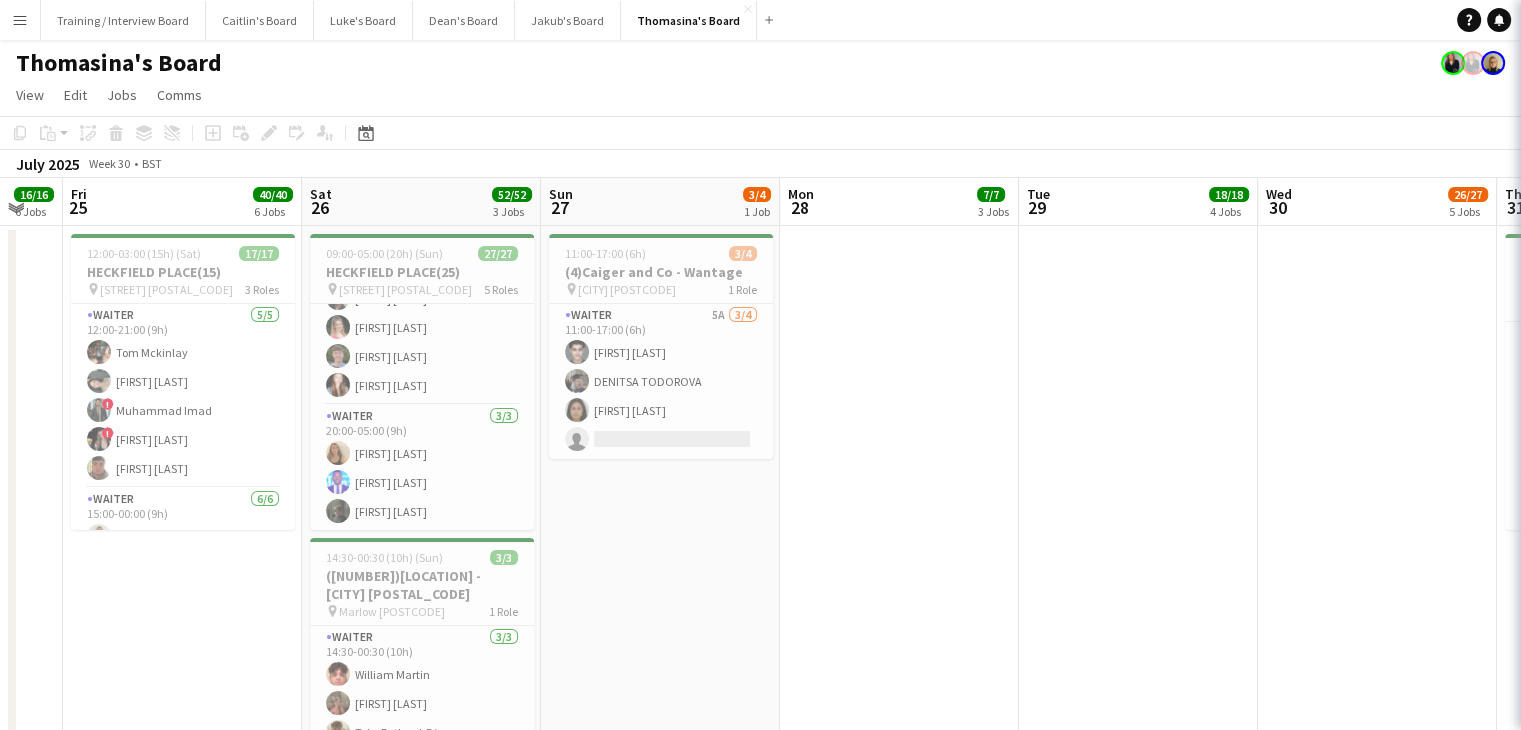 scroll, scrollTop: 752, scrollLeft: 0, axis: vertical 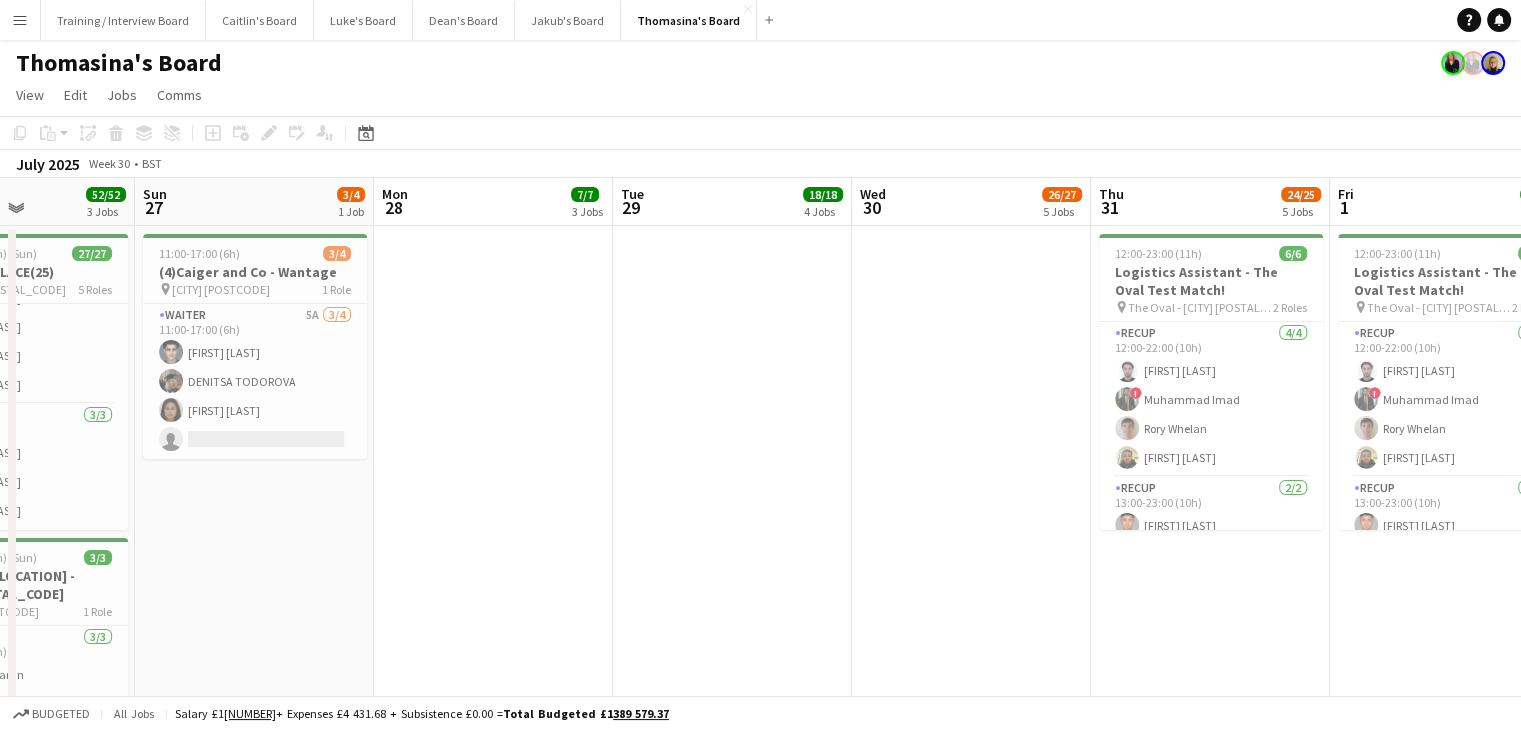 drag, startPoint x: 1156, startPoint y: 213, endPoint x: 739, endPoint y: 219, distance: 417.04315 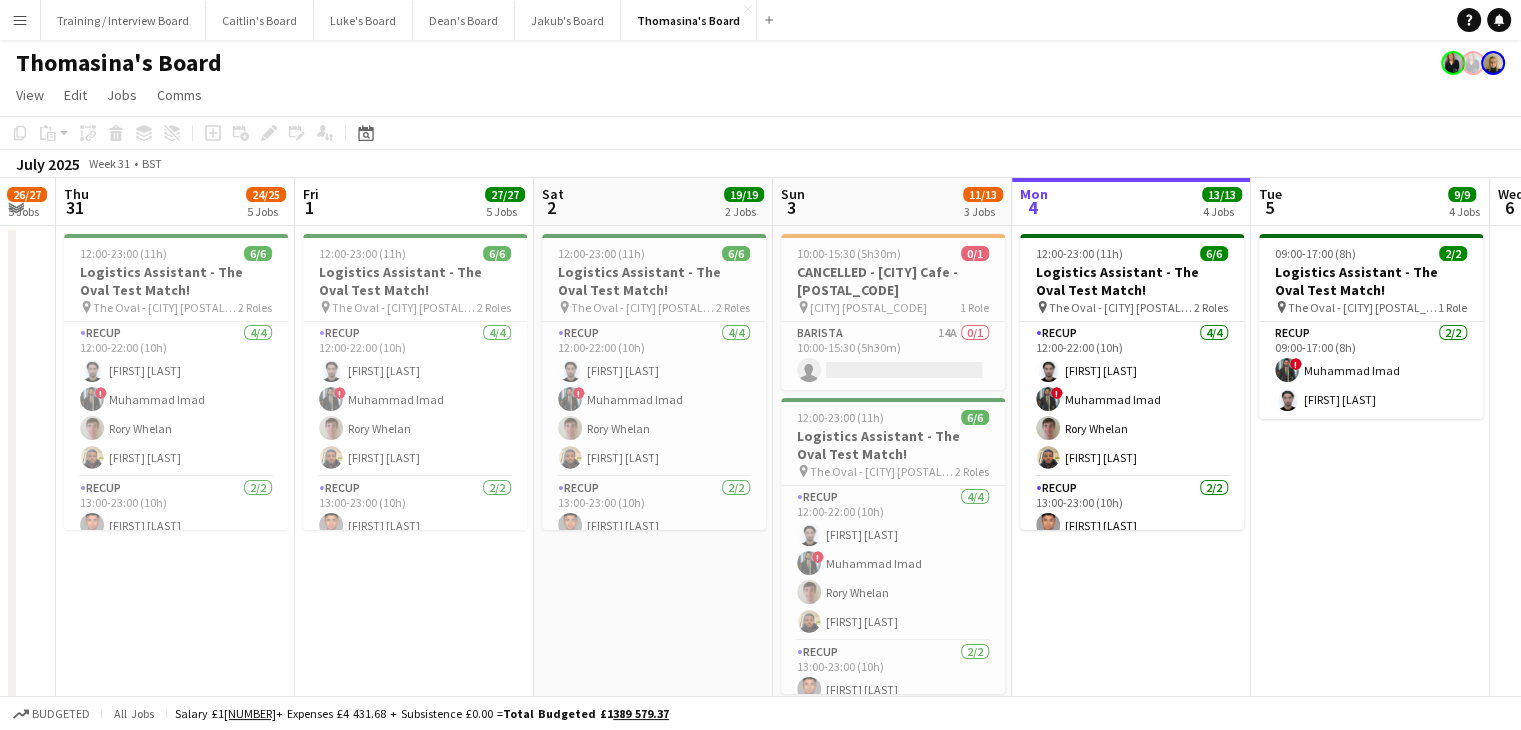 drag, startPoint x: 1412, startPoint y: 213, endPoint x: 718, endPoint y: 216, distance: 694.0065 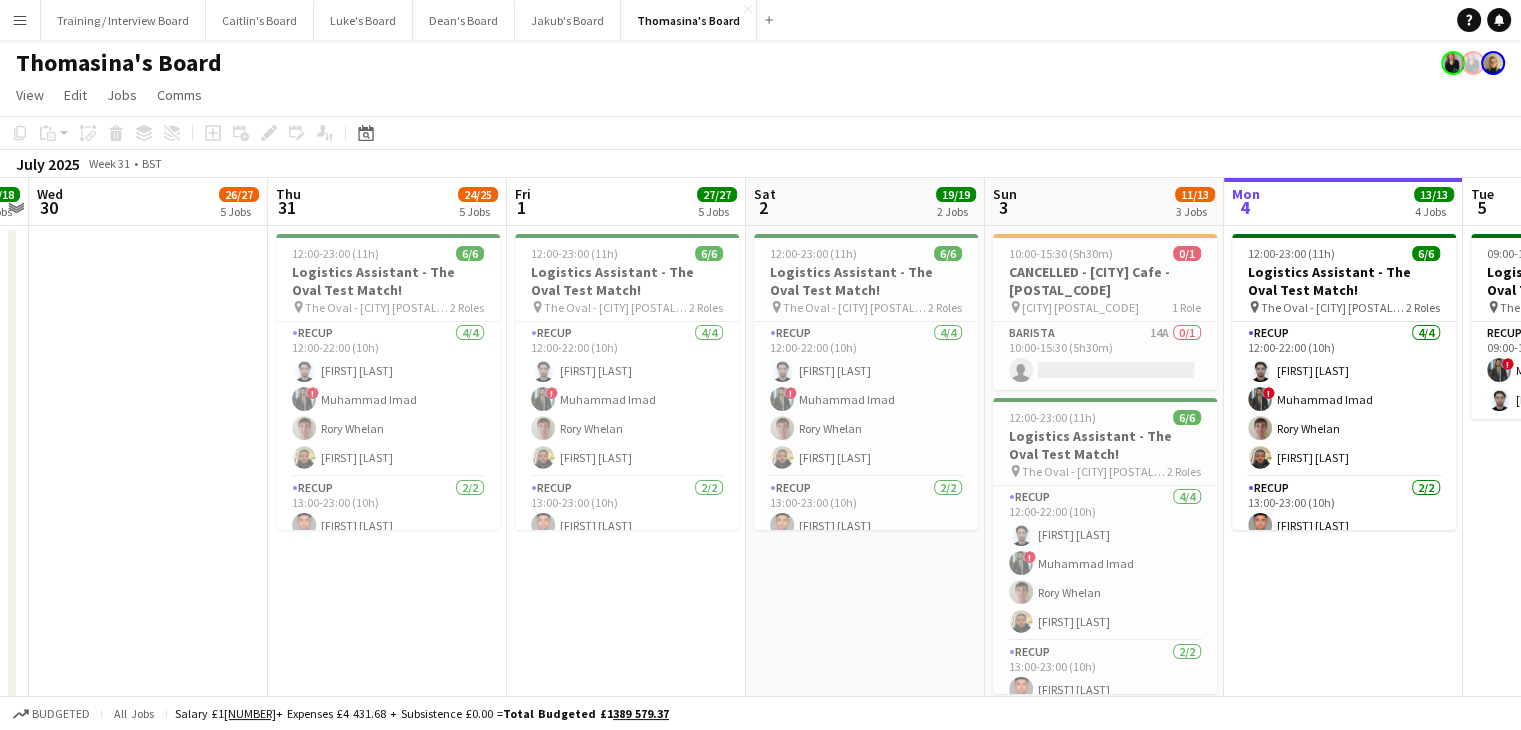 drag, startPoint x: 1304, startPoint y: 205, endPoint x: 672, endPoint y: 213, distance: 632.05066 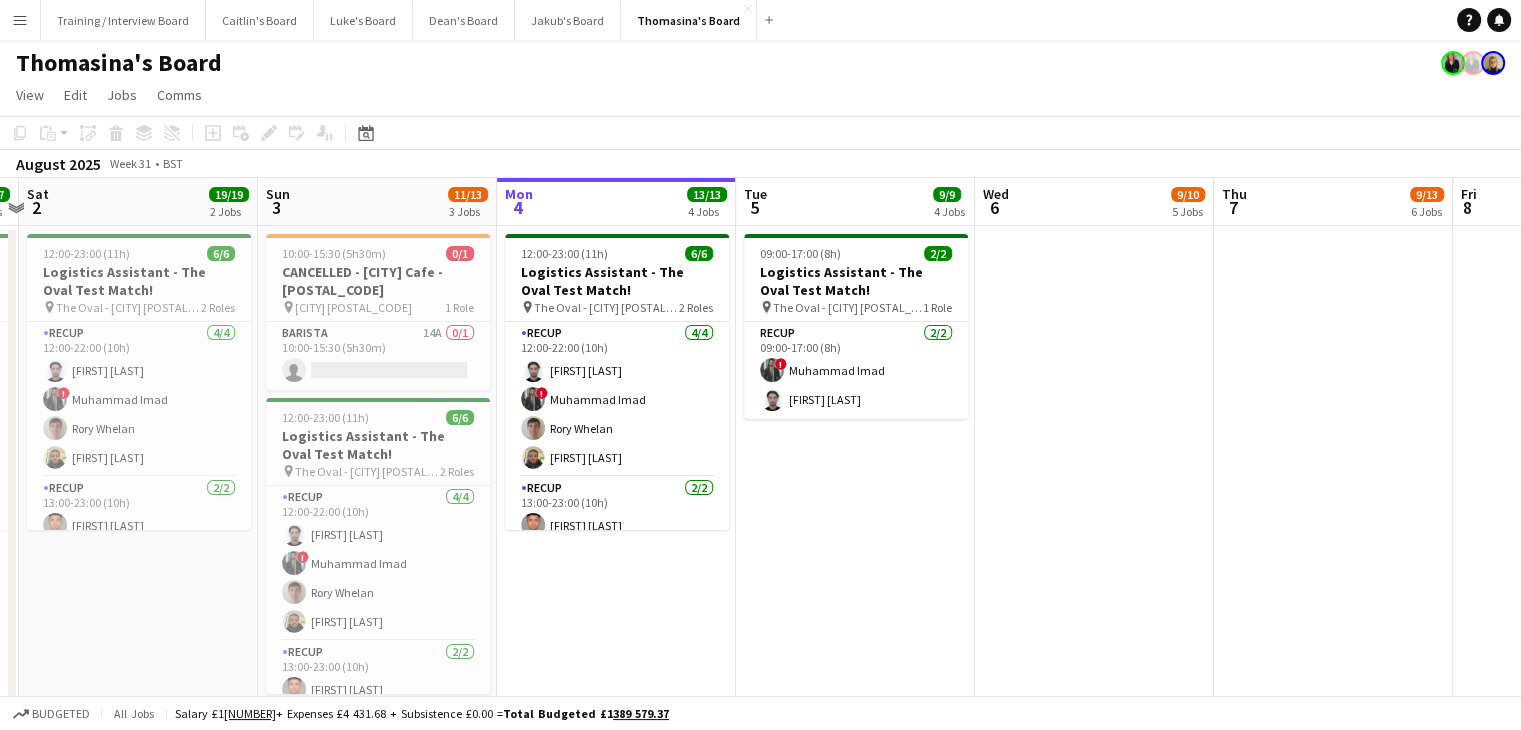 scroll, scrollTop: 0, scrollLeft: 539, axis: horizontal 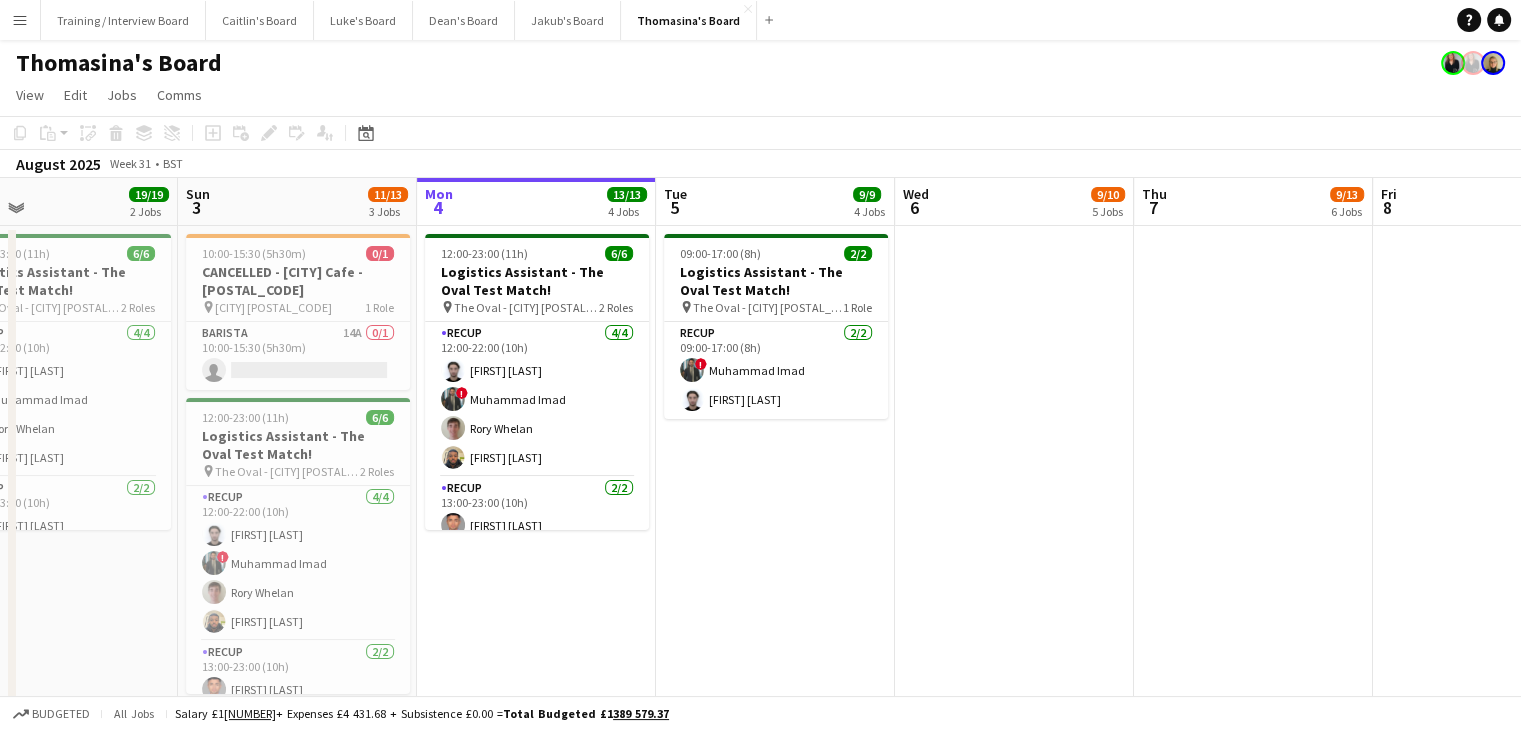 drag, startPoint x: 1308, startPoint y: 206, endPoint x: 1017, endPoint y: 212, distance: 291.06186 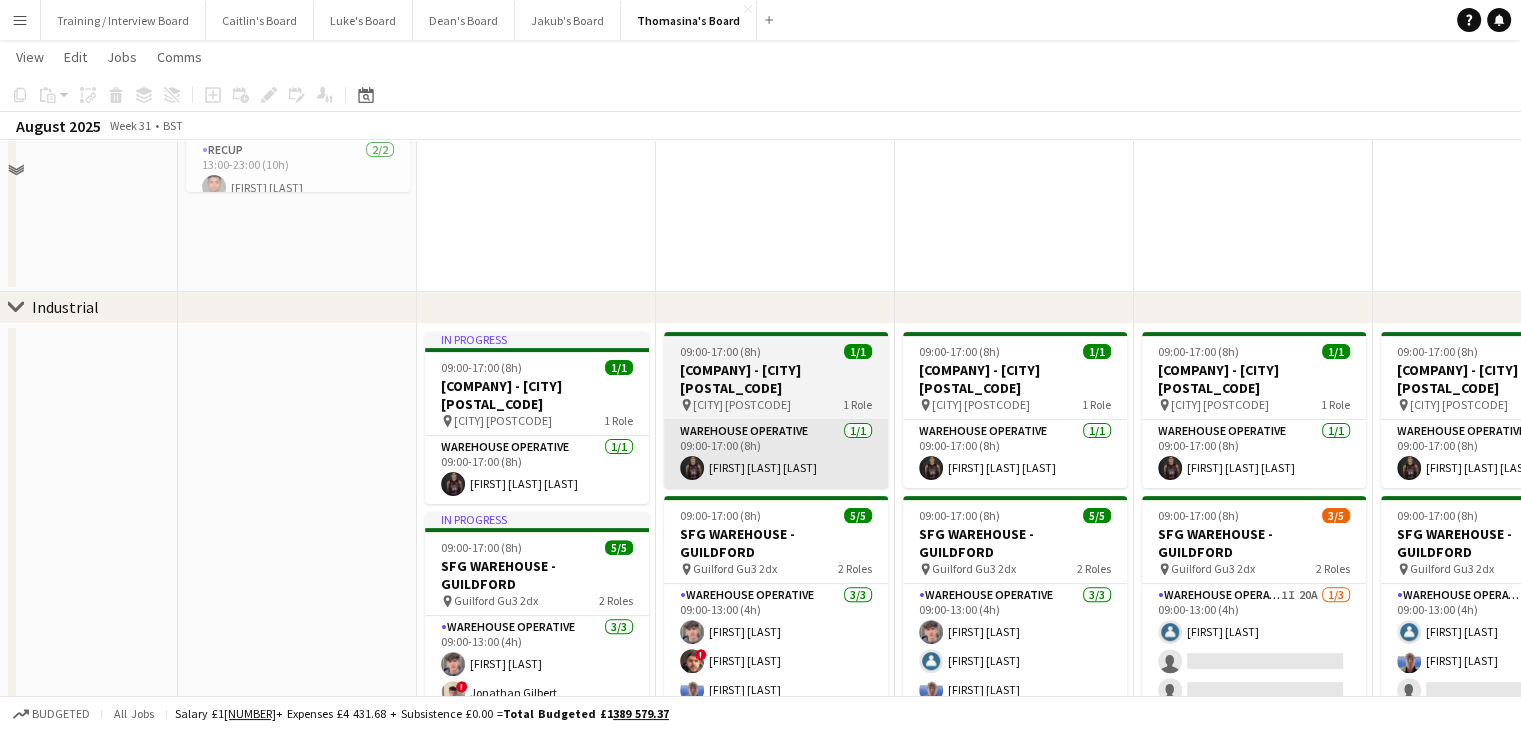 scroll, scrollTop: 0, scrollLeft: 0, axis: both 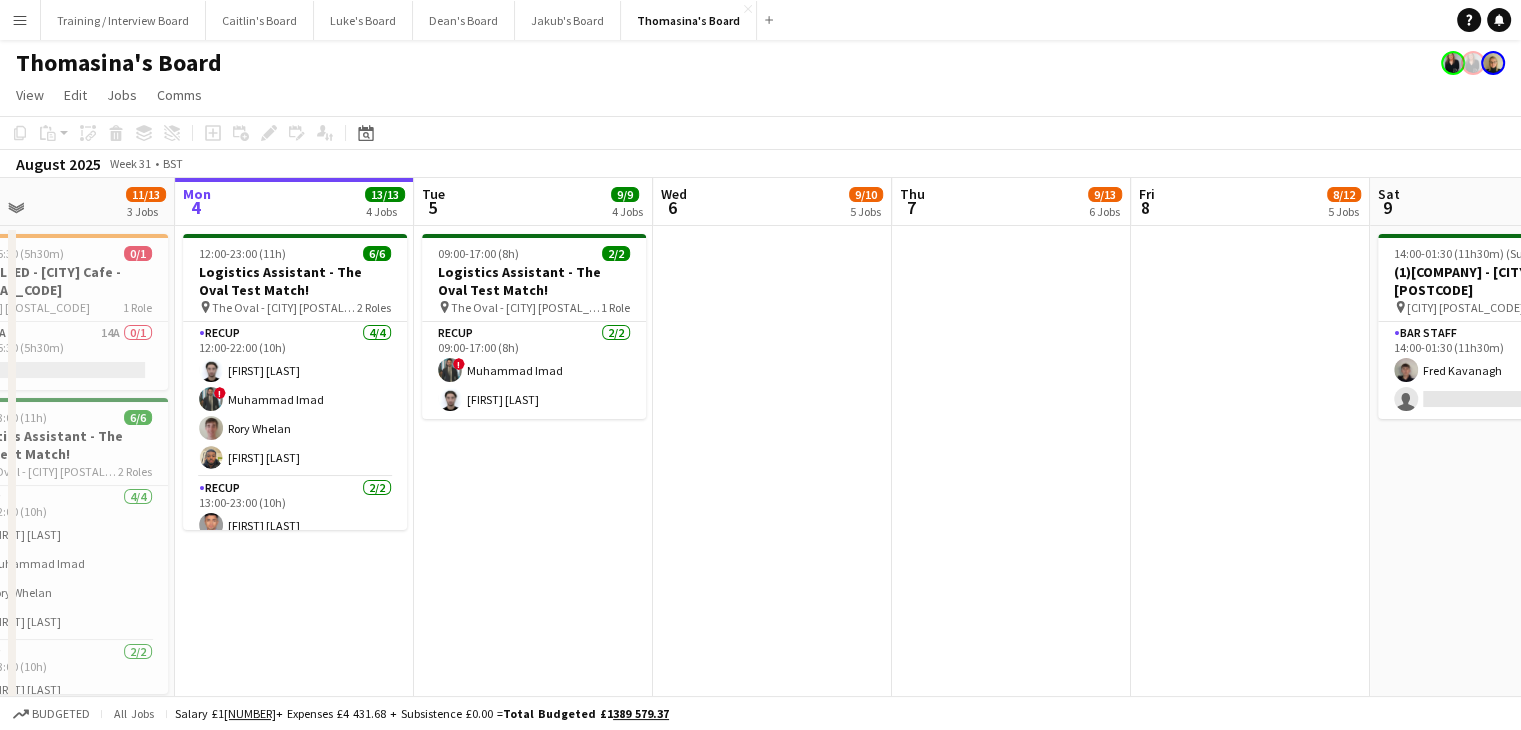 drag, startPoint x: 1200, startPoint y: 213, endPoint x: 1023, endPoint y: 207, distance: 177.10167 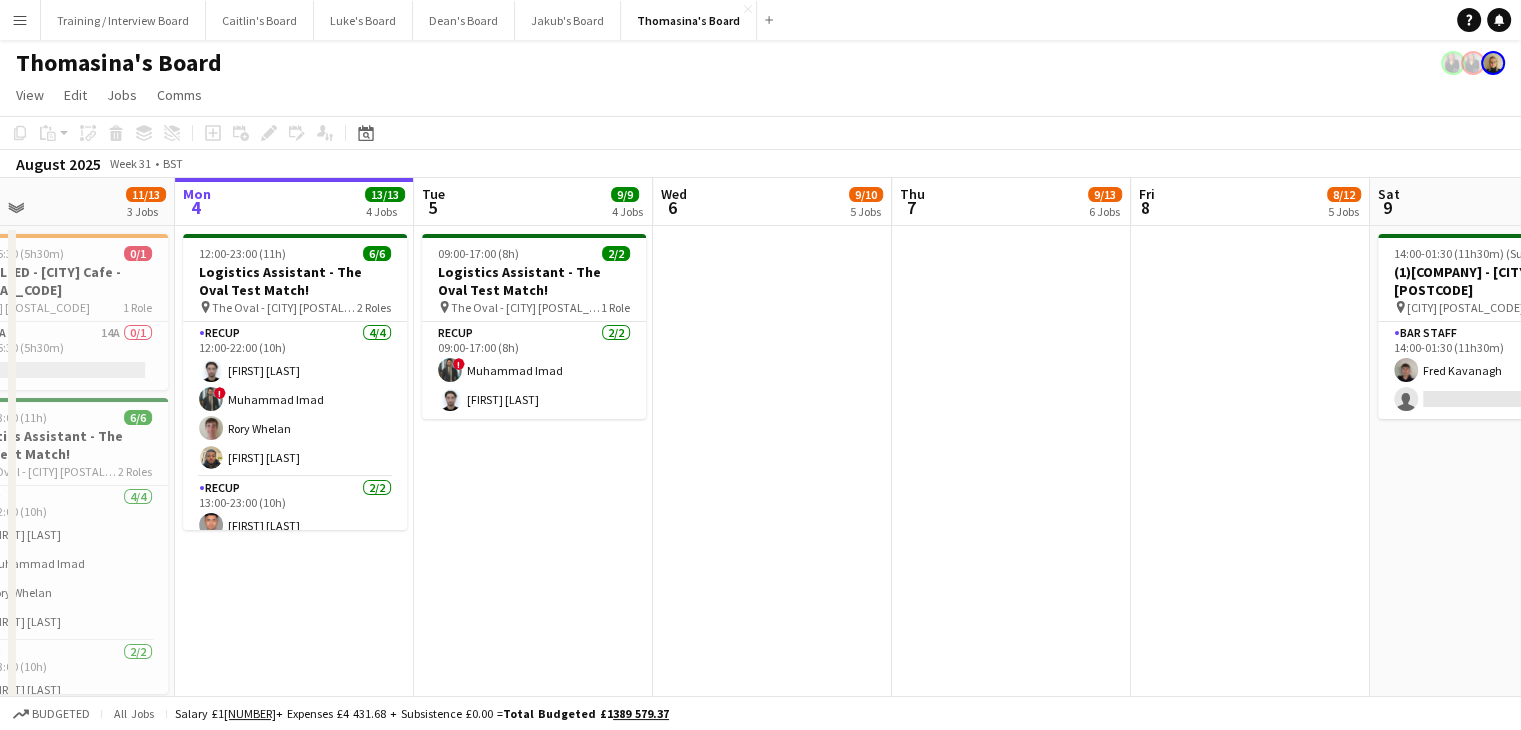 click on "Menu" at bounding box center [20, 20] 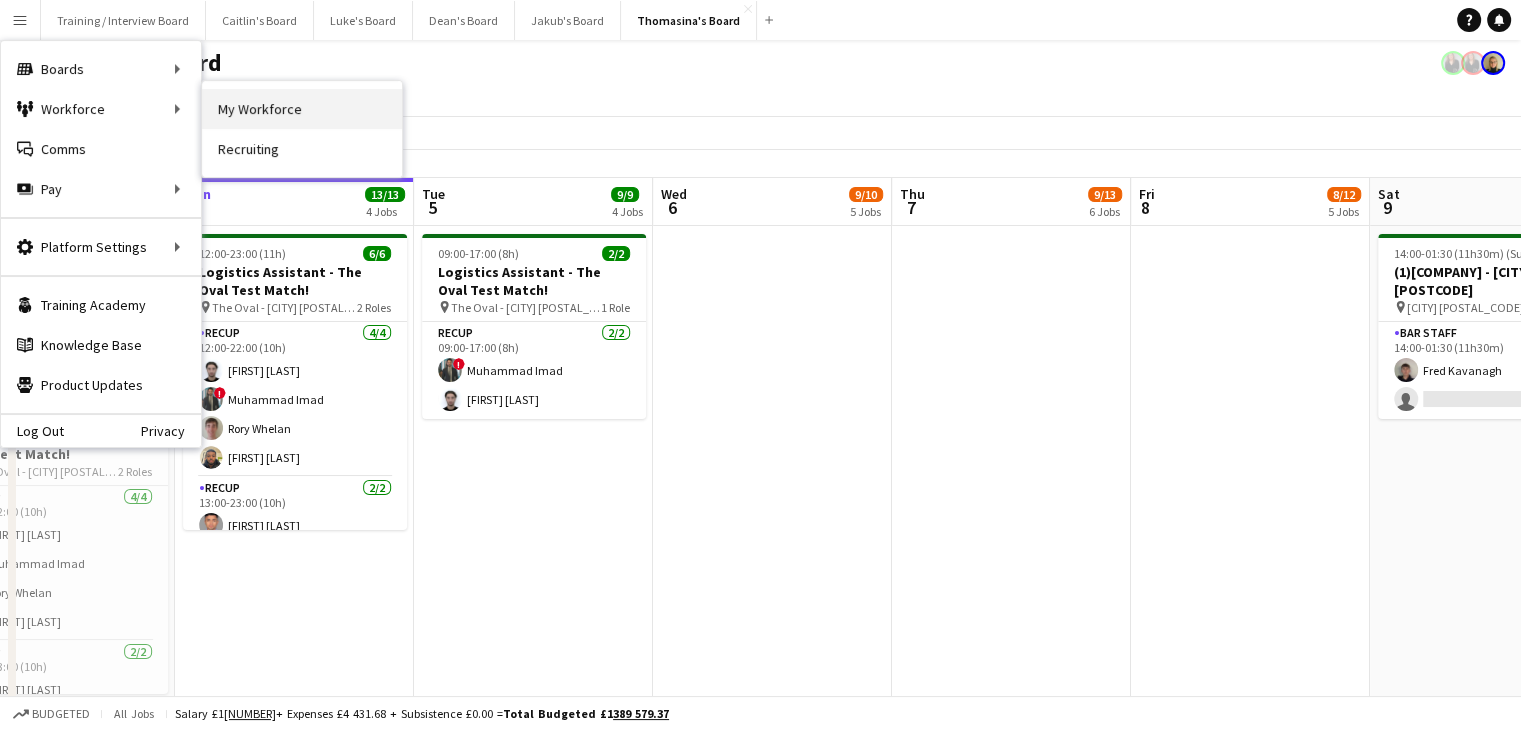 click on "My Workforce" at bounding box center [302, 109] 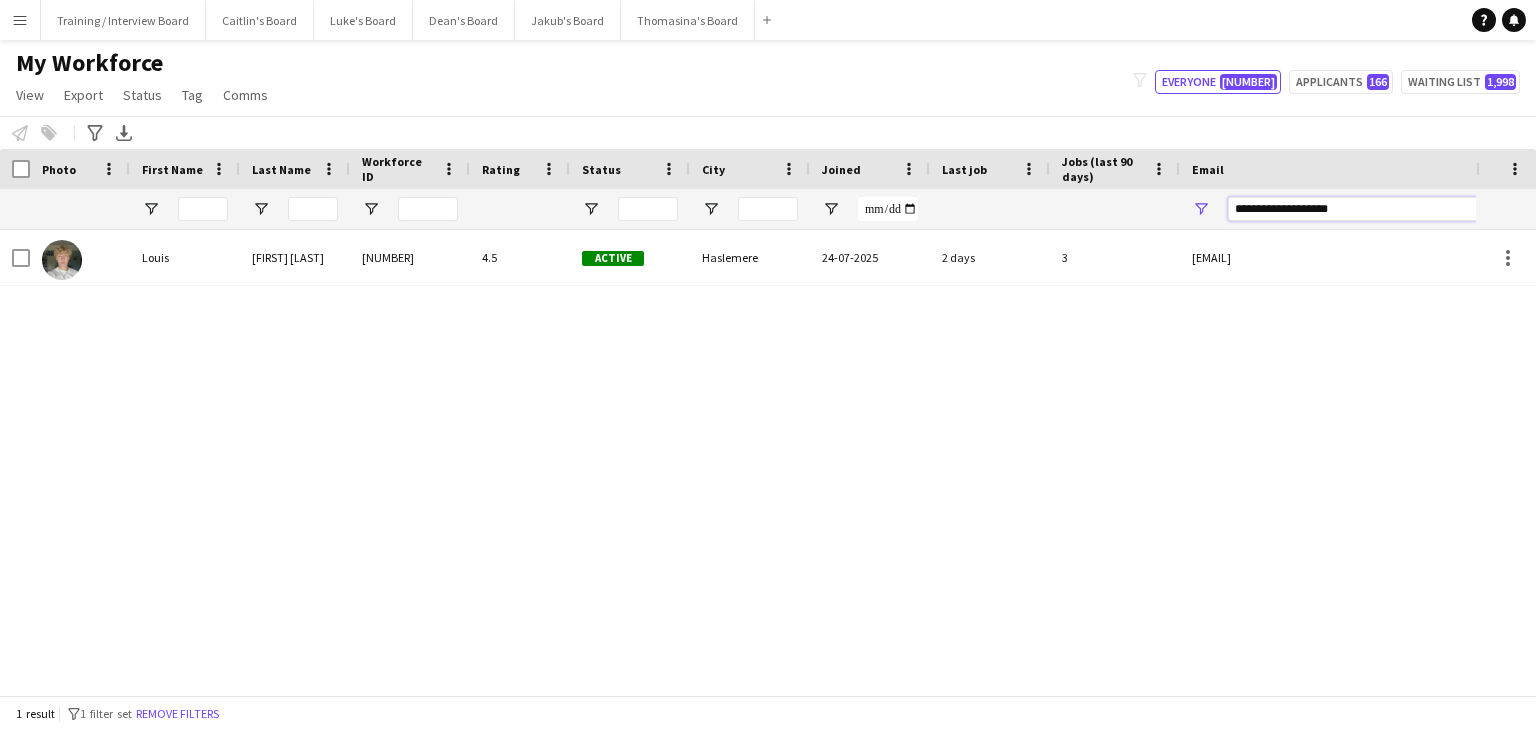 drag, startPoint x: 1388, startPoint y: 214, endPoint x: 1080, endPoint y: 213, distance: 308.00162 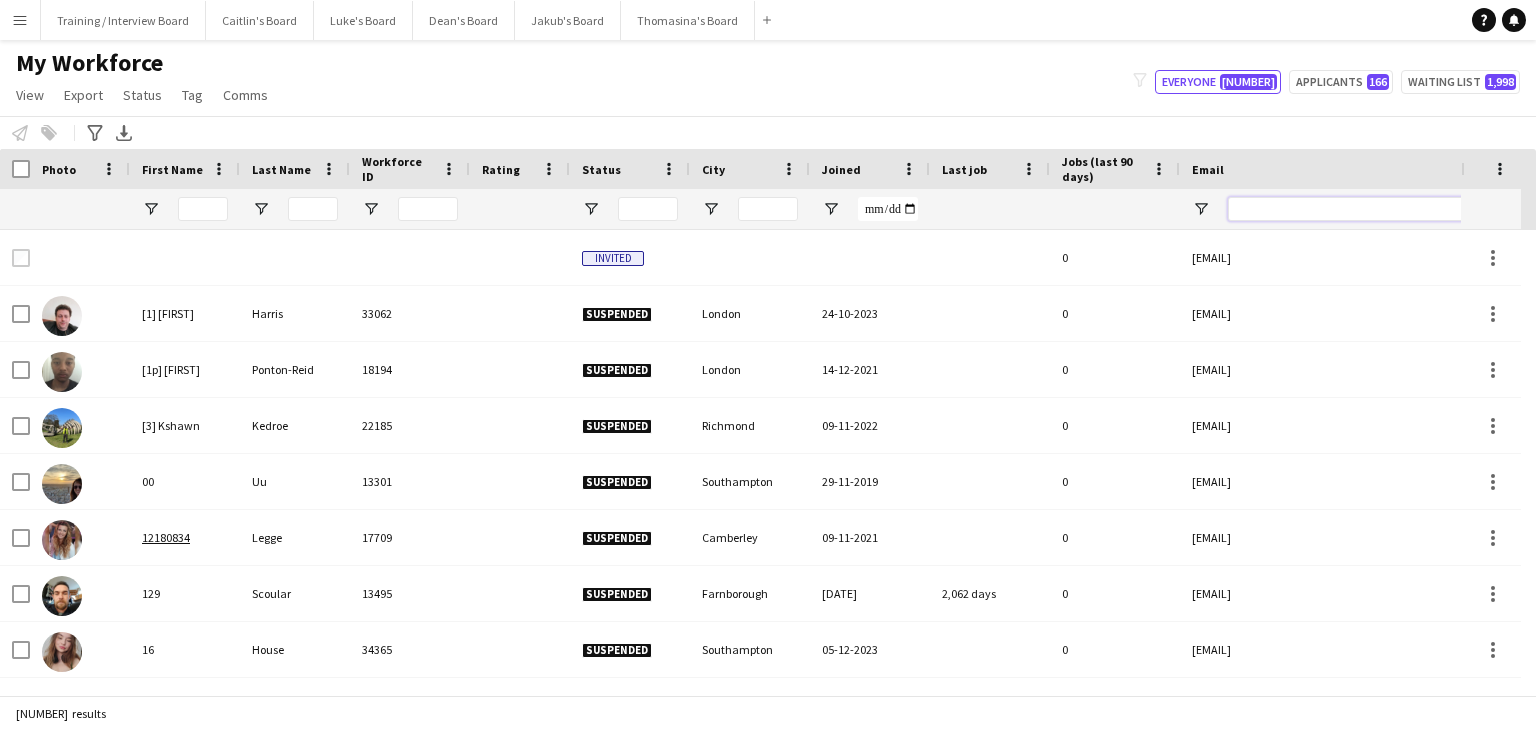 paste on "**********" 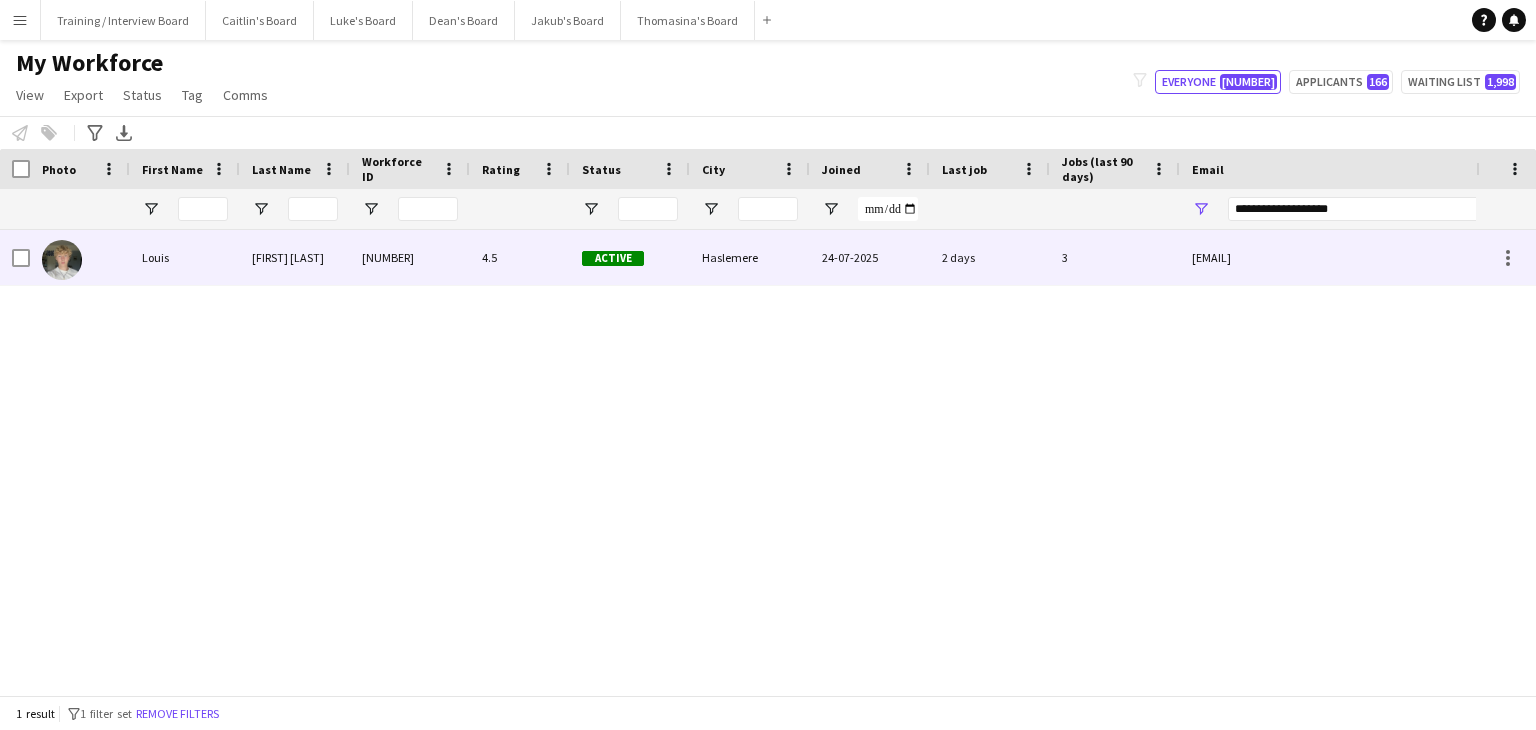 click on "Haslemere" at bounding box center [750, 257] 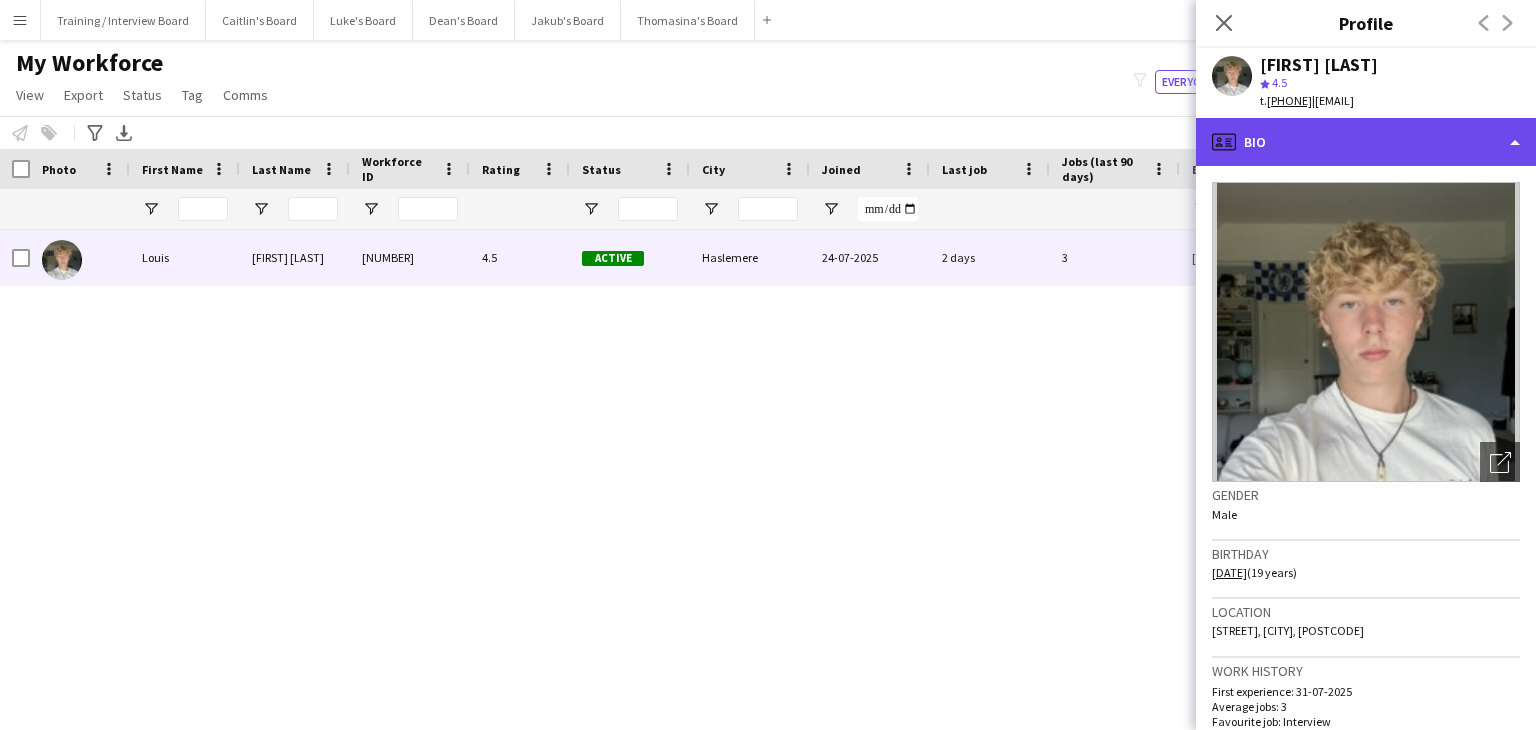 click on "profile
Bio" 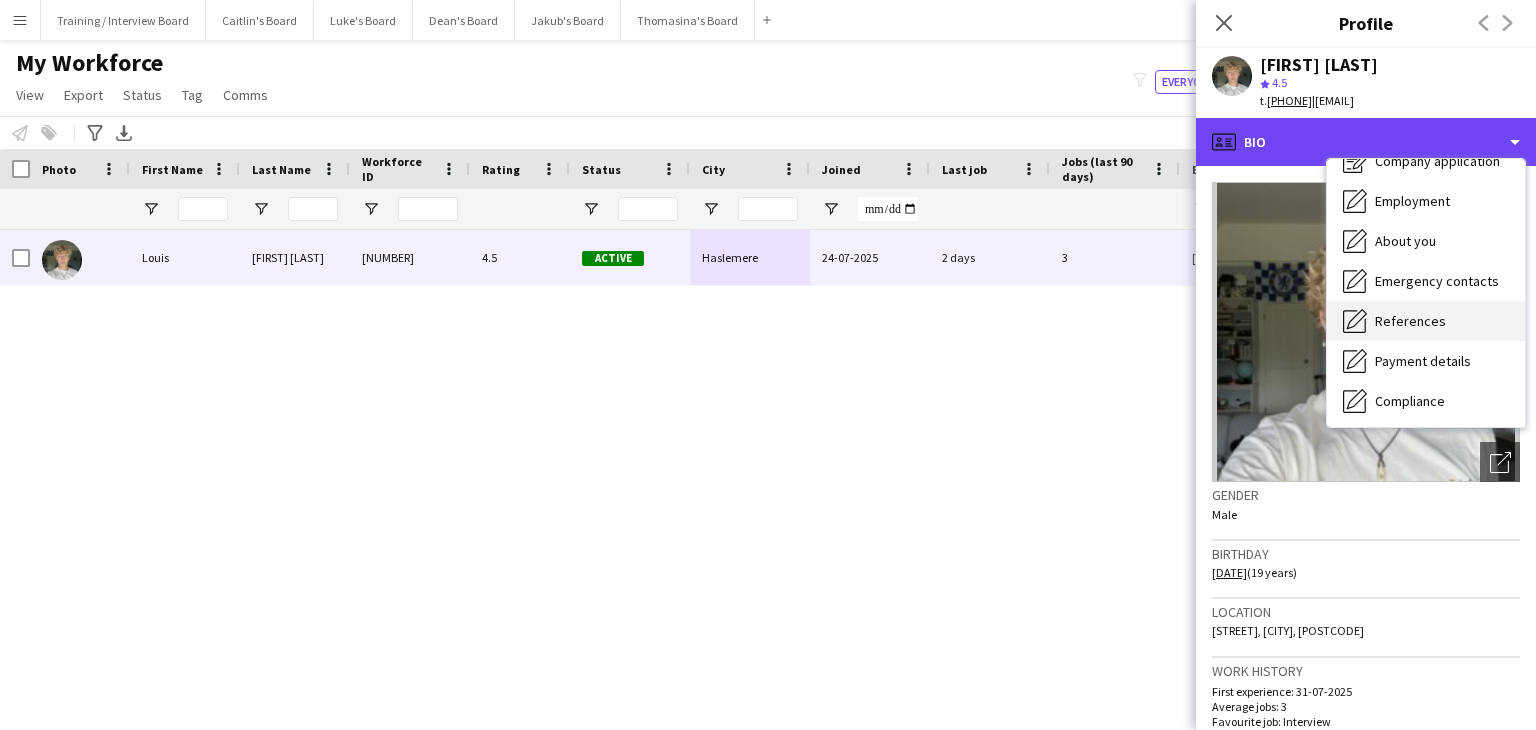scroll, scrollTop: 100, scrollLeft: 0, axis: vertical 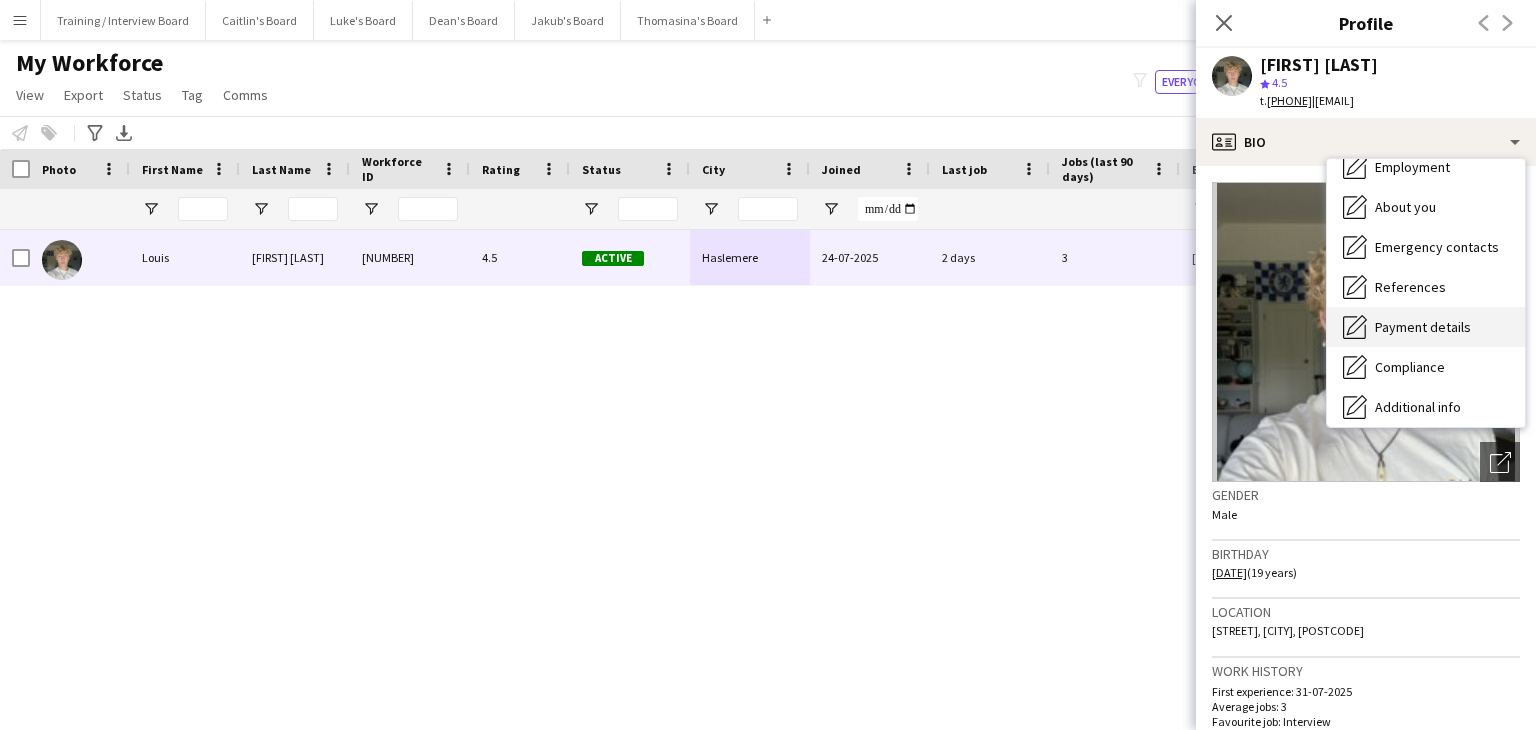 click on "Payment details
Payment details" at bounding box center [1426, 327] 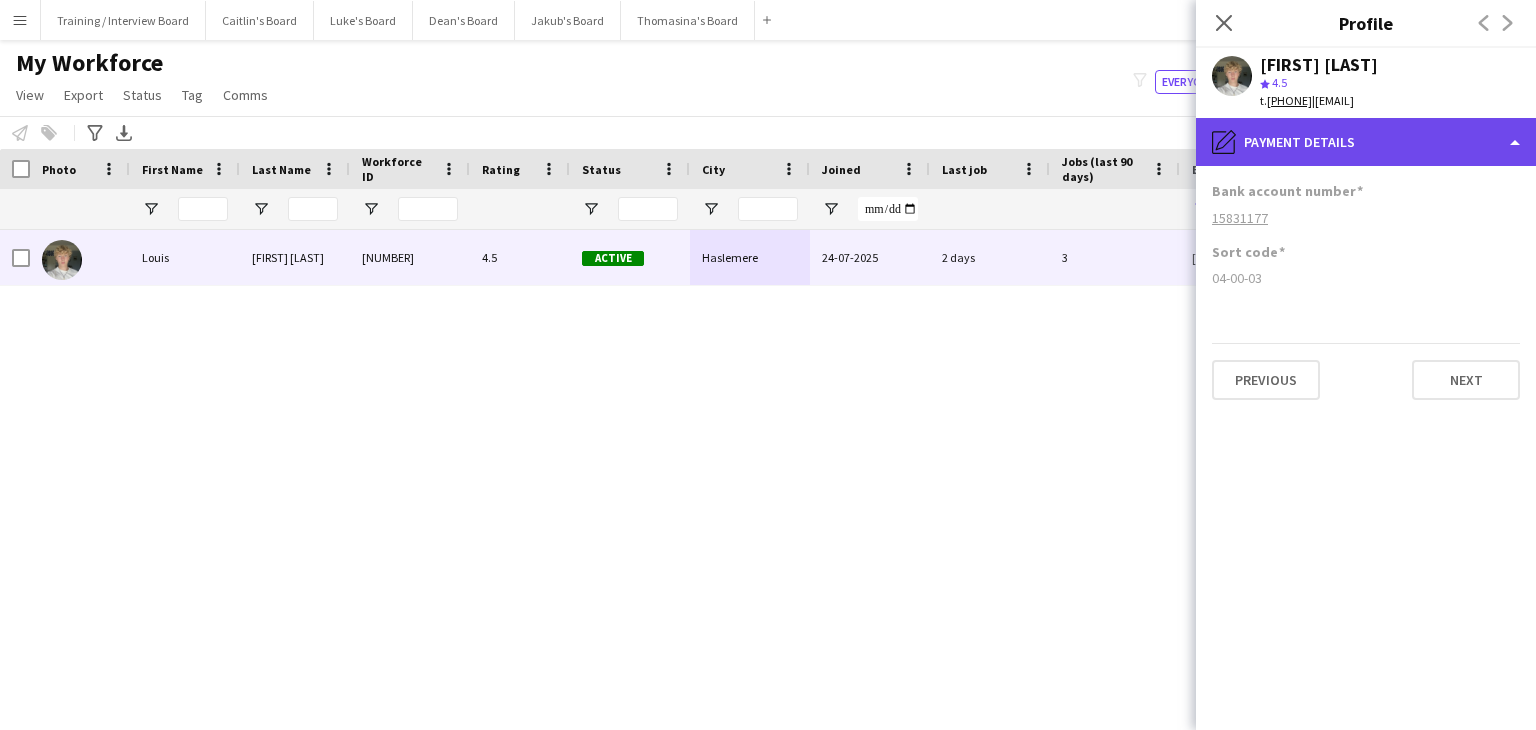click on "pencil4
Payment details" 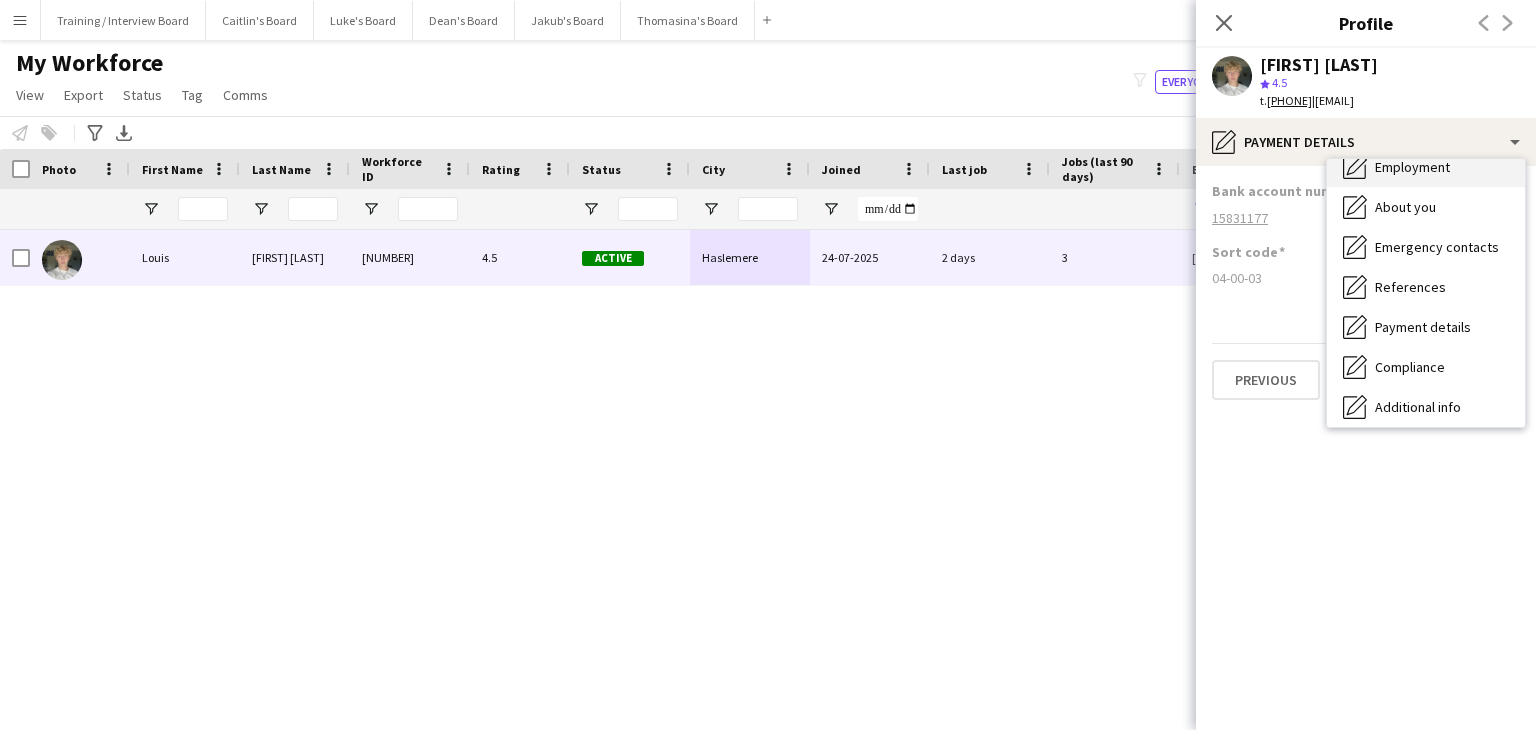 click on "Employment" at bounding box center (1412, 167) 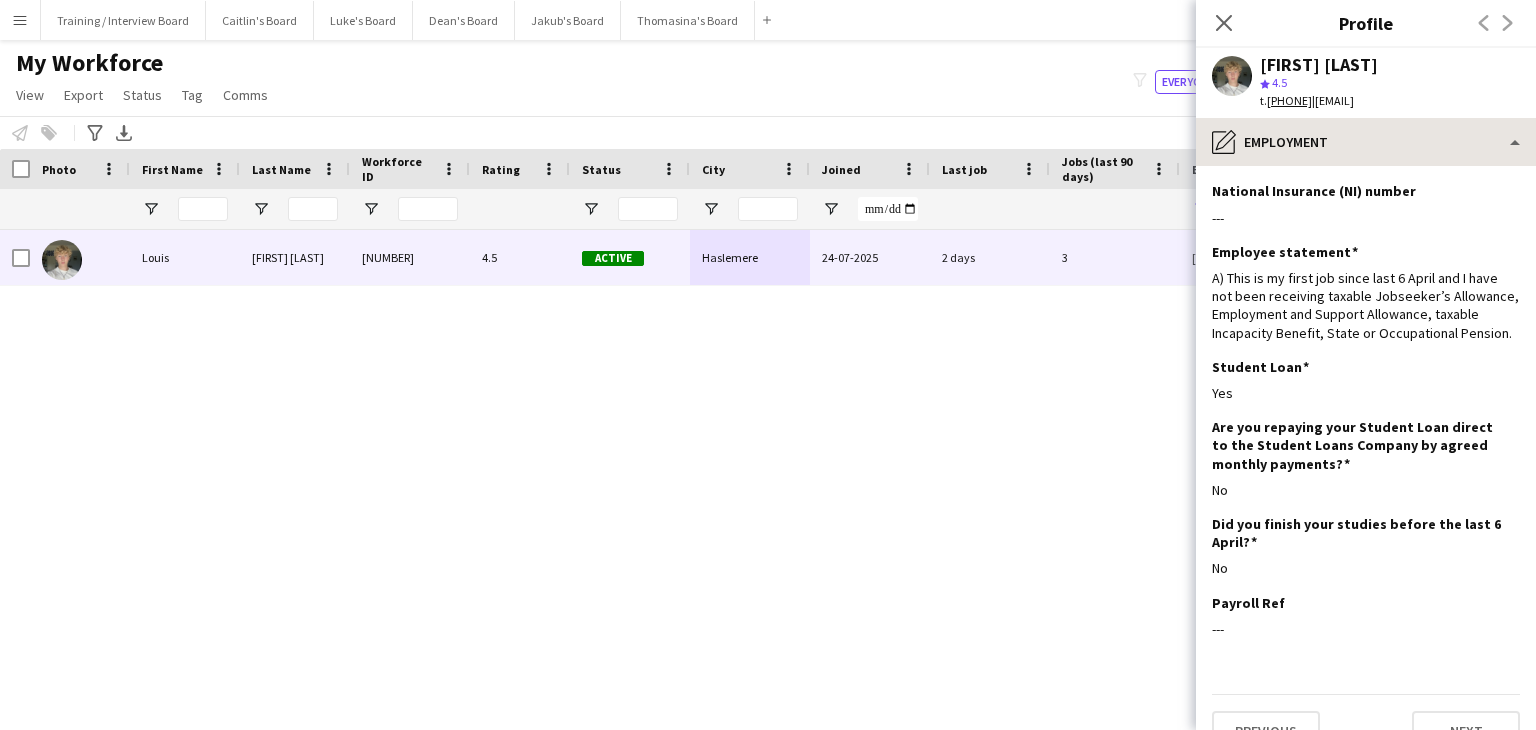 drag, startPoint x: 1224, startPoint y: 28, endPoint x: 1209, endPoint y: 159, distance: 131.85599 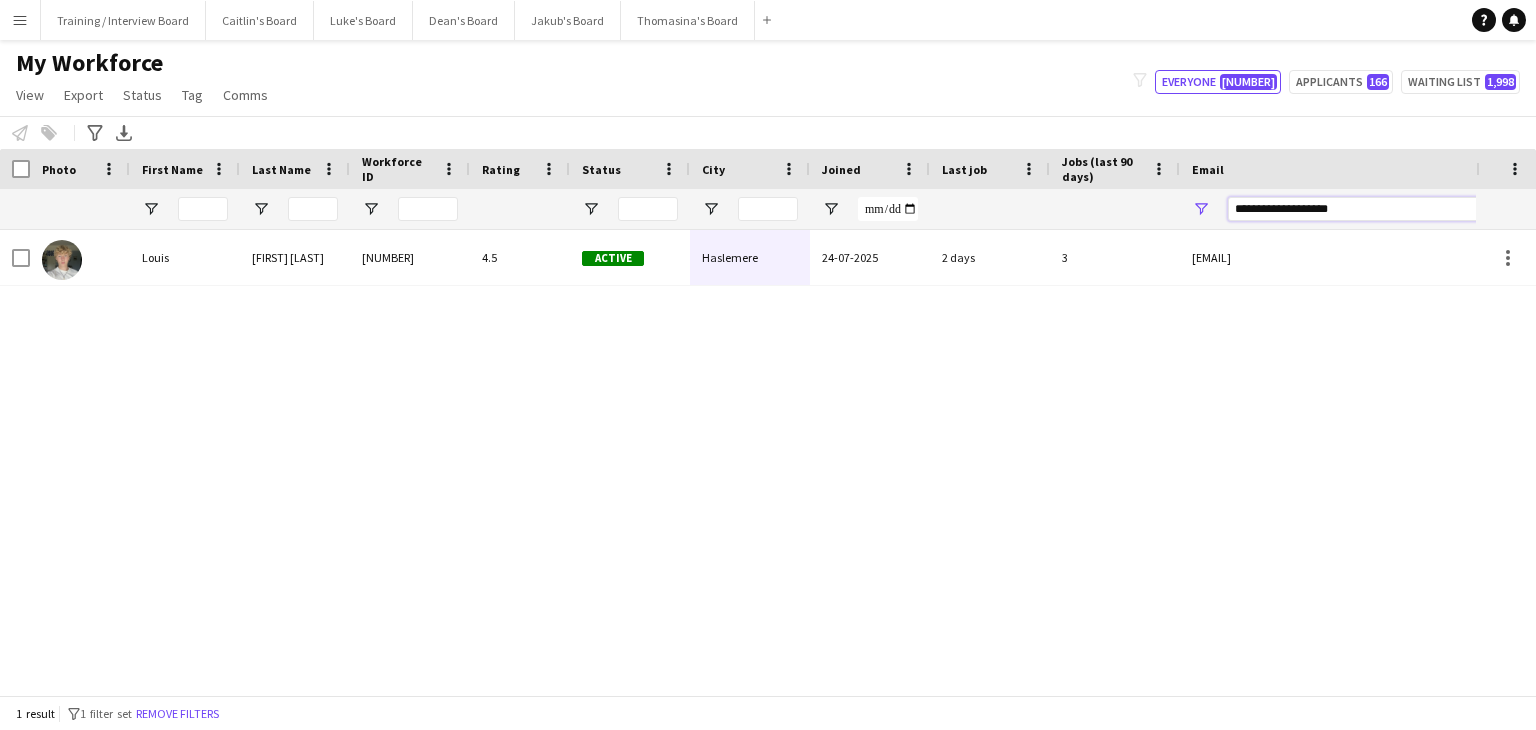 drag, startPoint x: 1380, startPoint y: 209, endPoint x: 1156, endPoint y: 221, distance: 224.3212 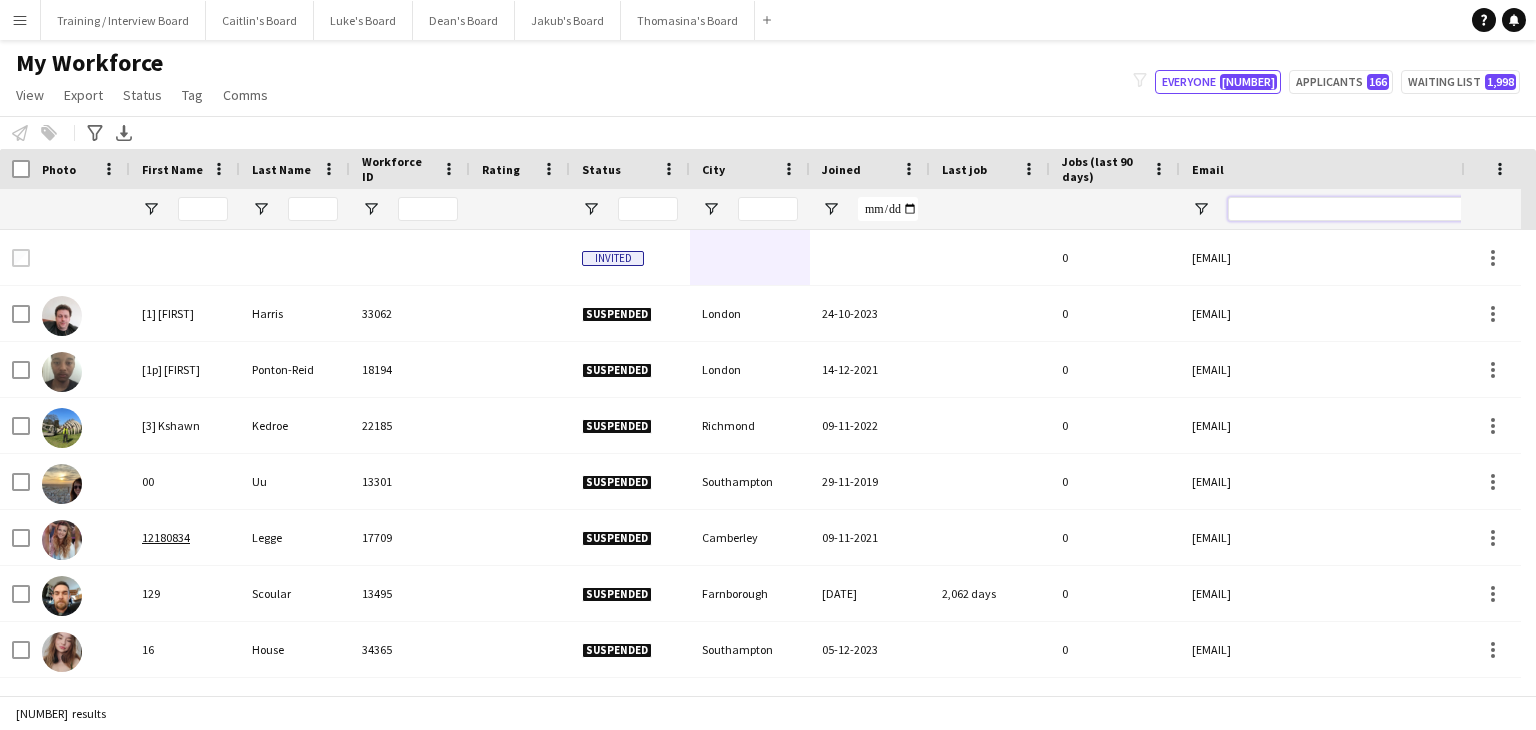 paste on "**********" 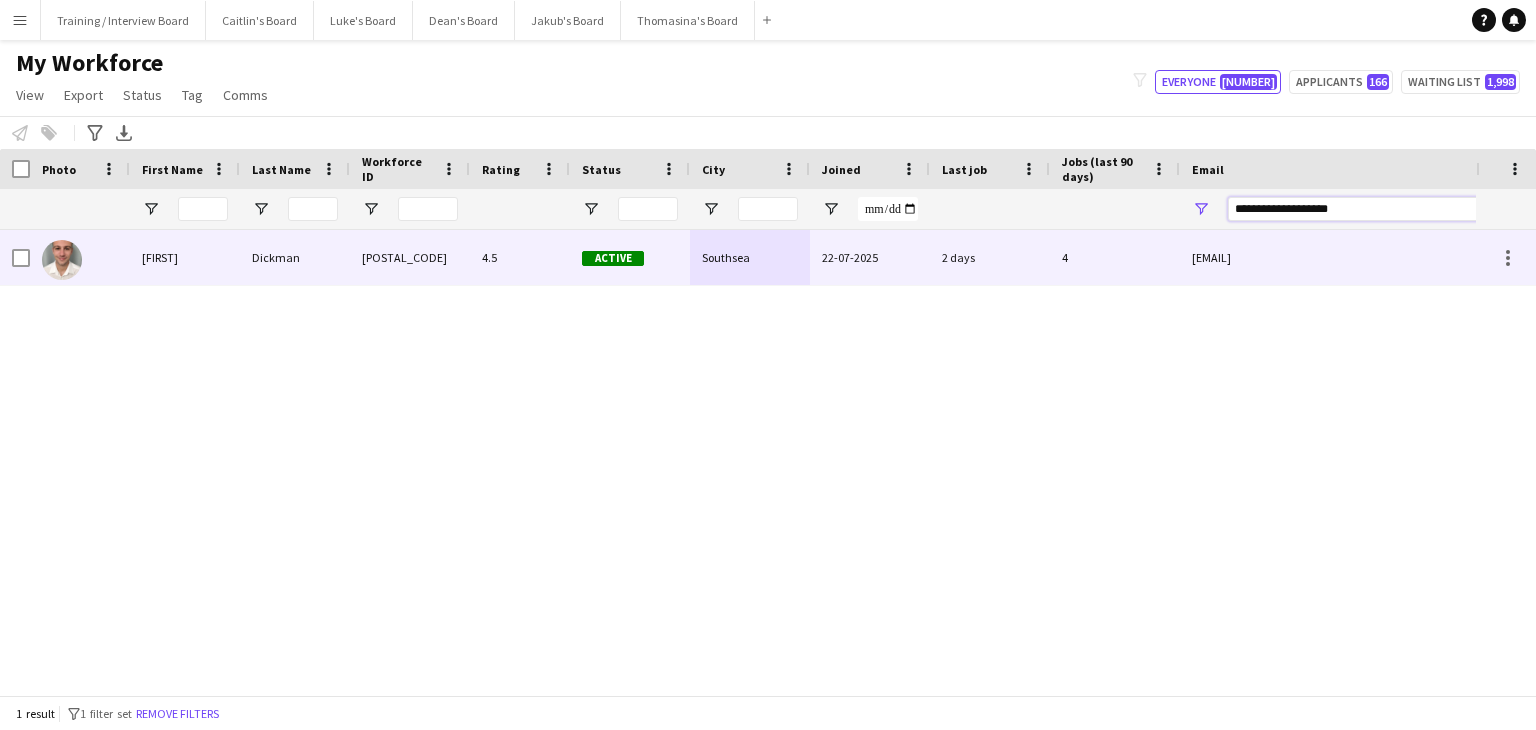 type on "**********" 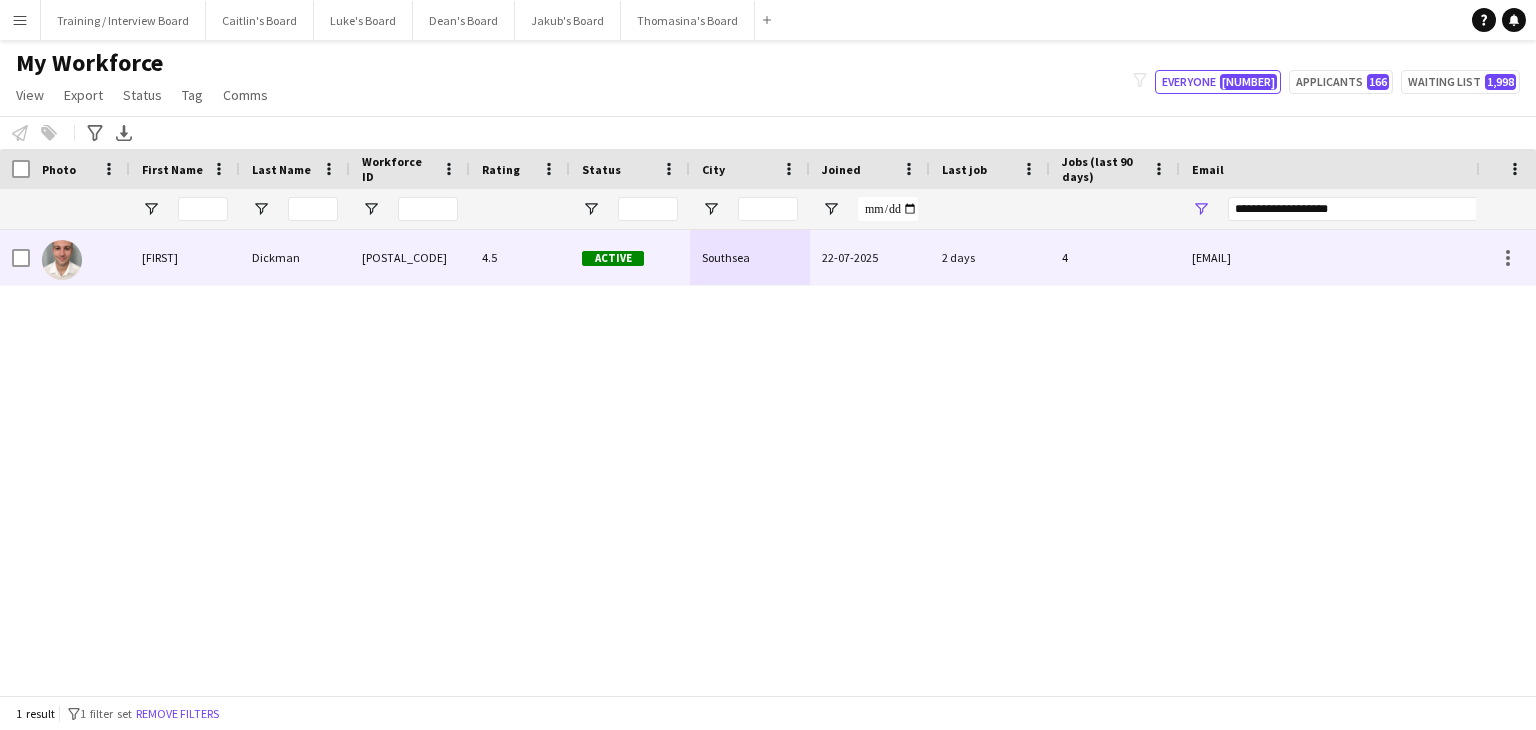click on "Southsea" at bounding box center (750, 257) 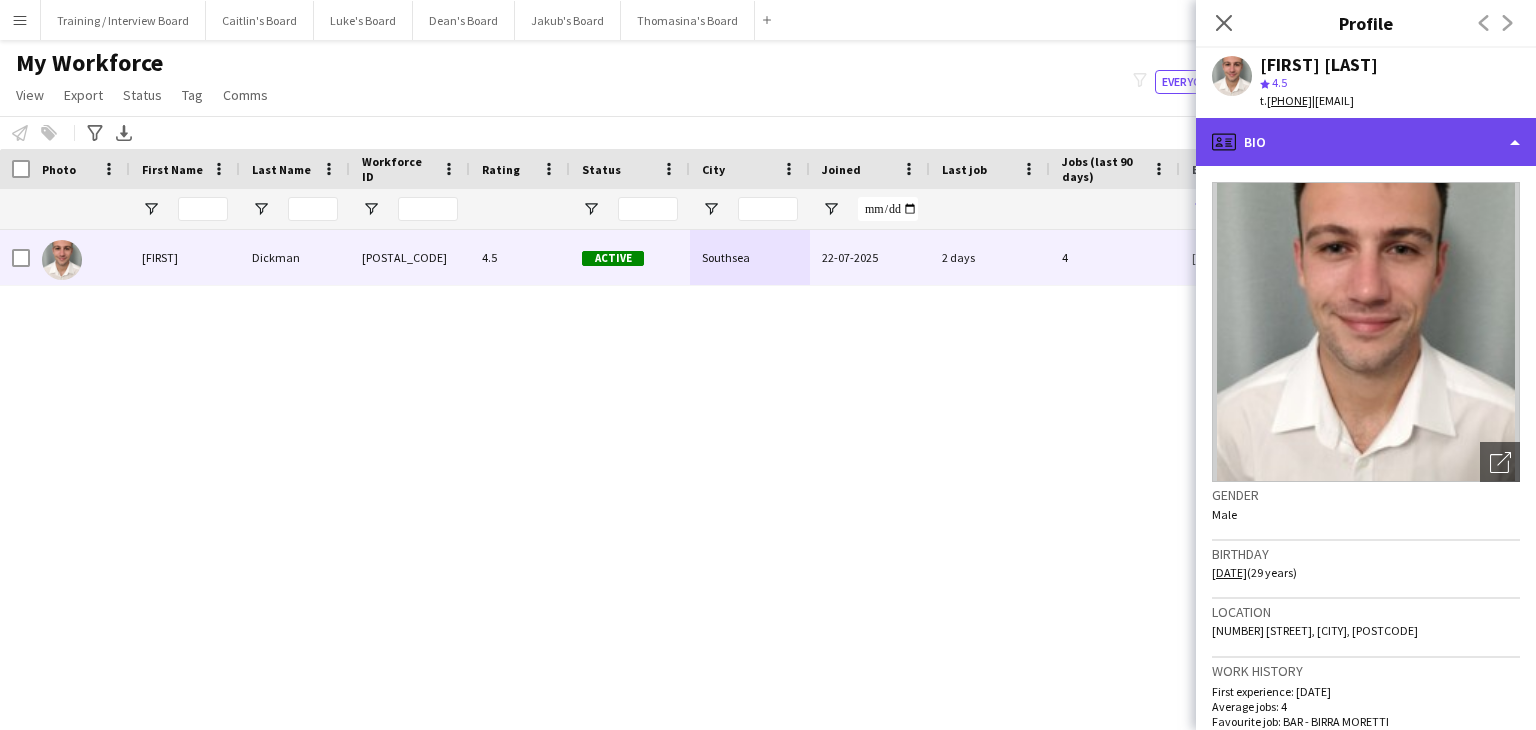 click on "profile
Bio" 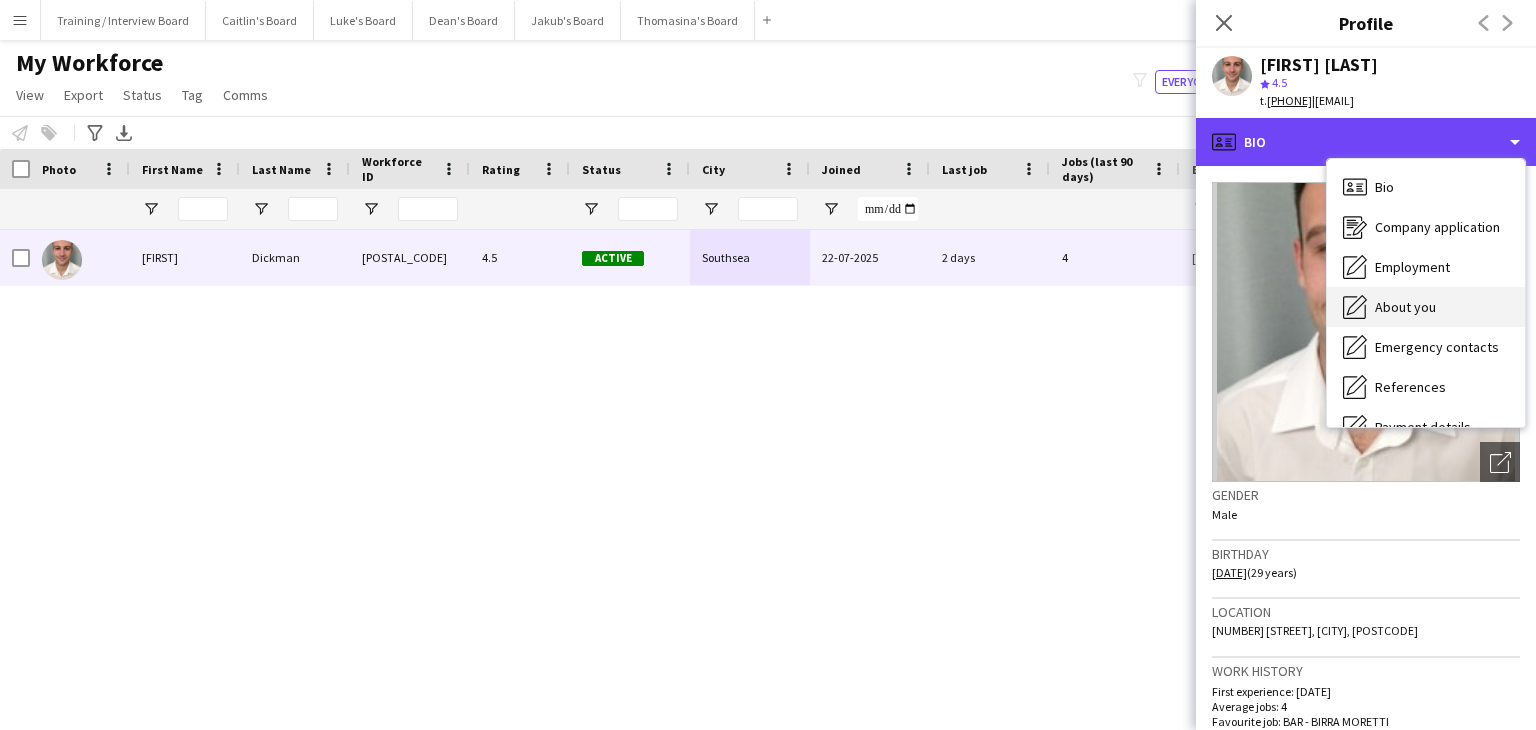 scroll, scrollTop: 100, scrollLeft: 0, axis: vertical 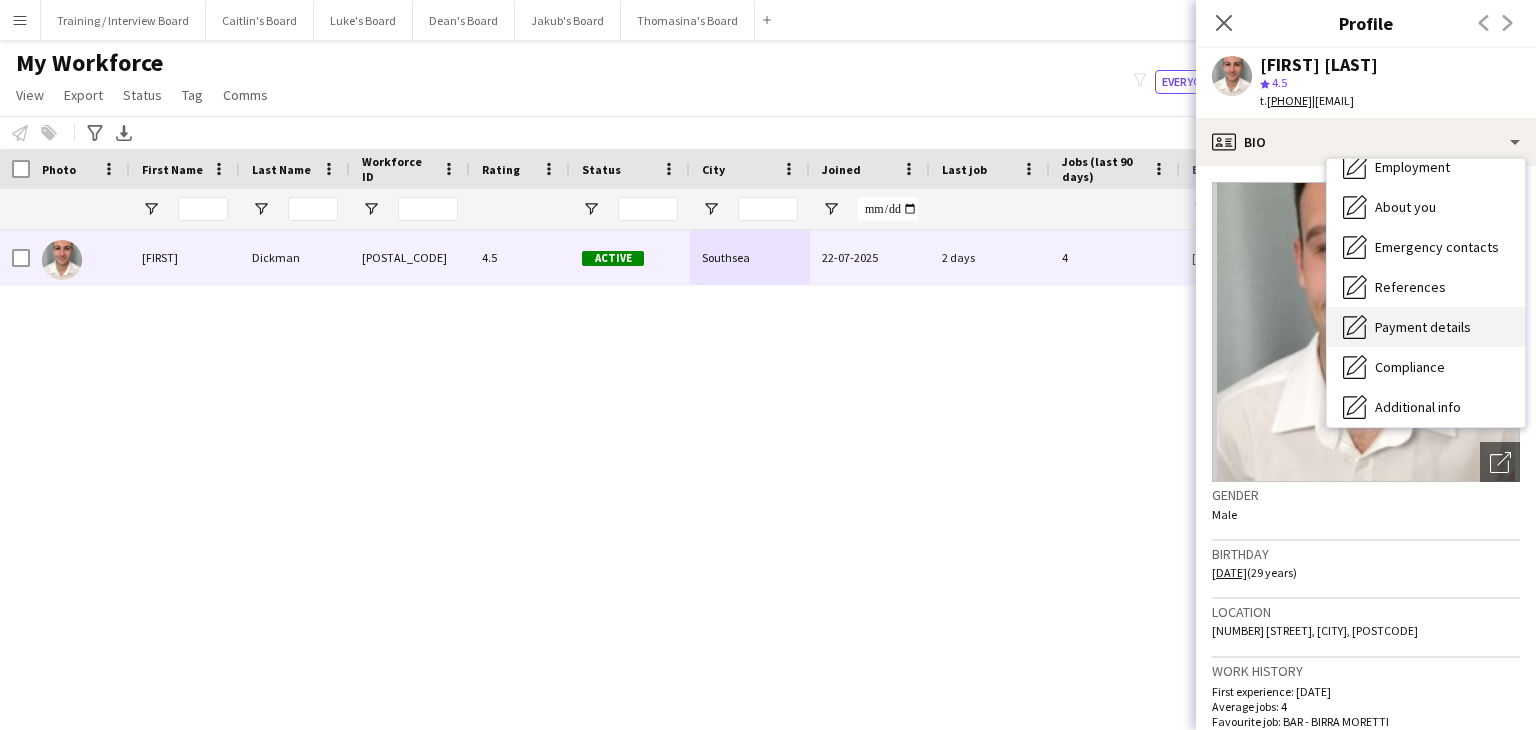 click on "Payment details" at bounding box center (1423, 327) 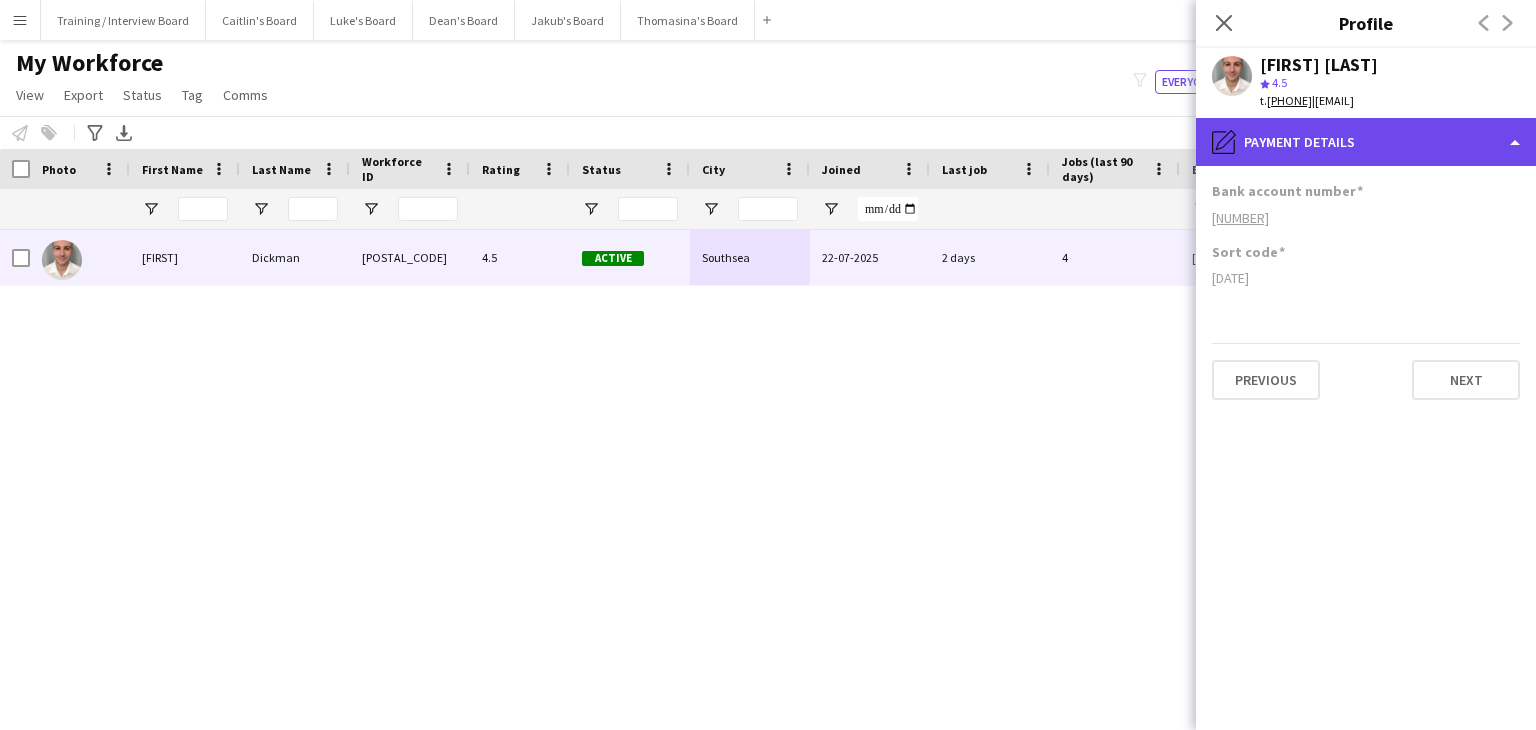 click on "pencil4
Payment details" 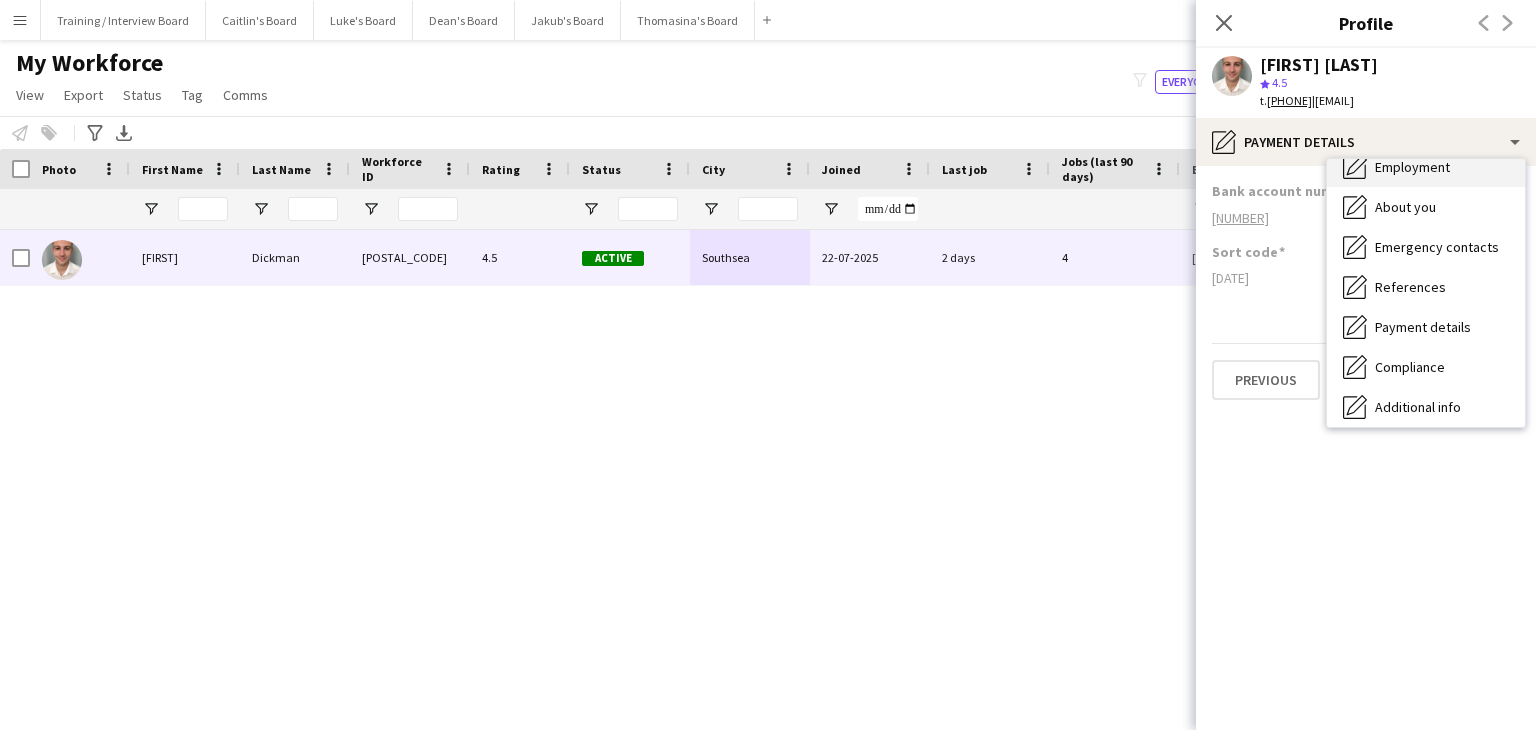 click on "Employment" at bounding box center (1412, 167) 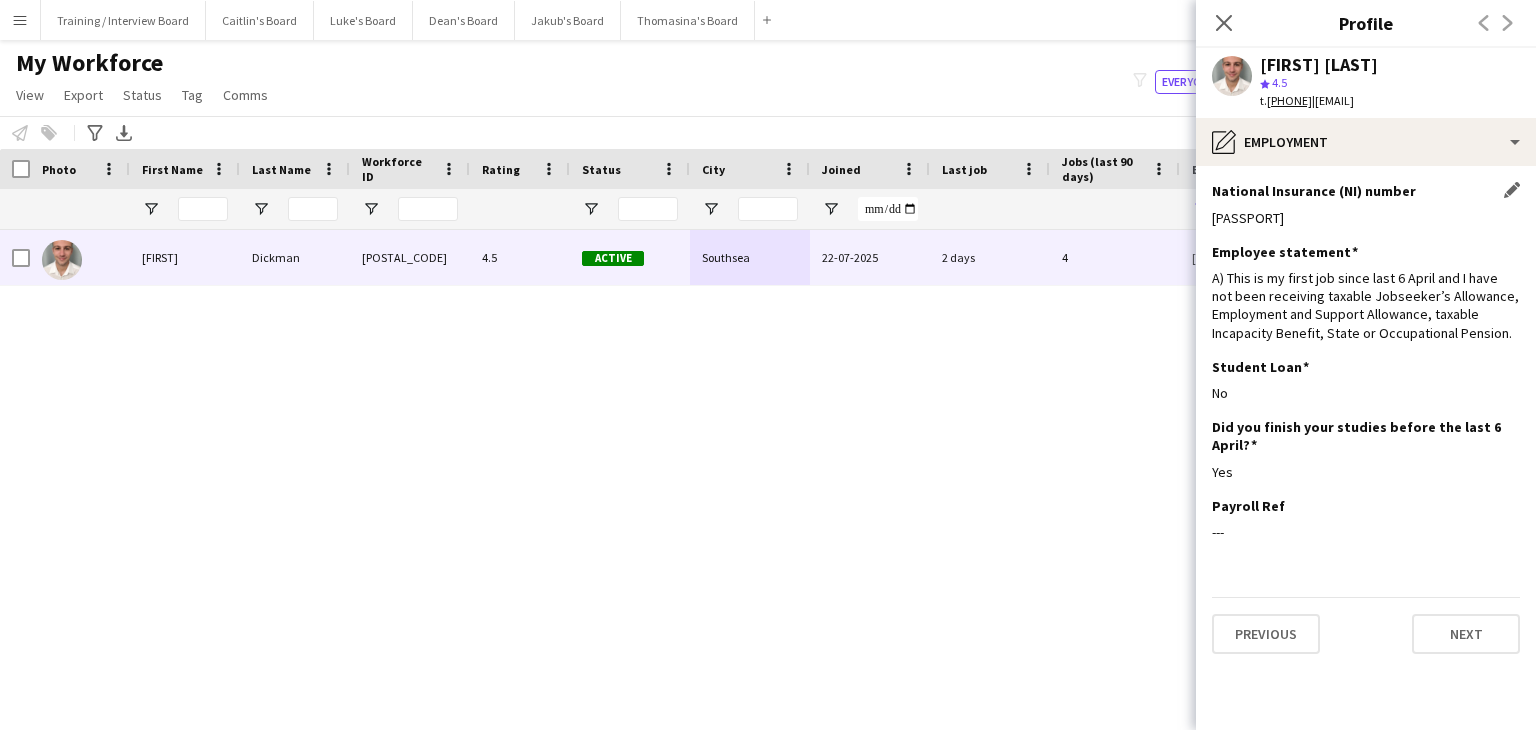 drag, startPoint x: 1224, startPoint y: 21, endPoint x: 1286, endPoint y: 182, distance: 172.52536 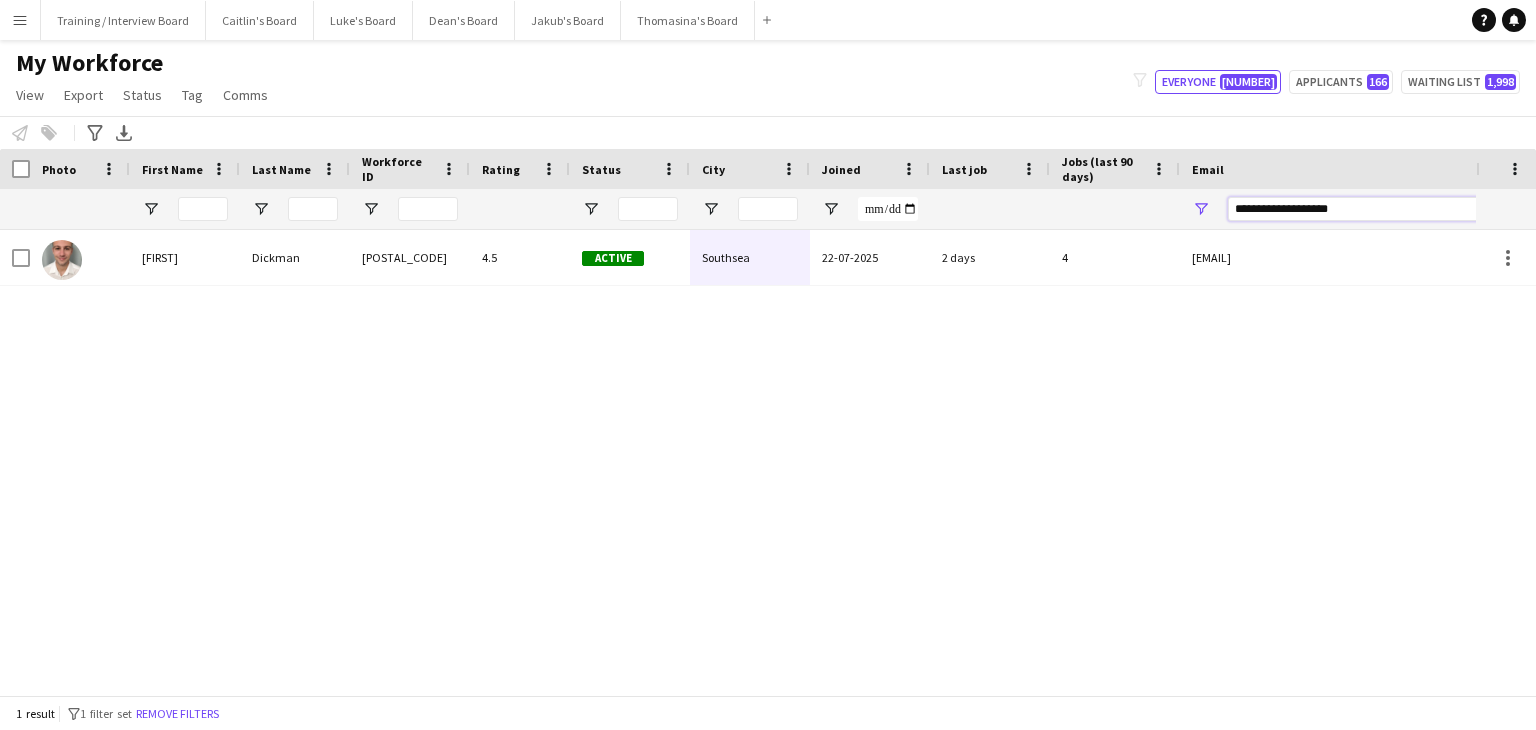 drag, startPoint x: 1380, startPoint y: 203, endPoint x: 1129, endPoint y: 209, distance: 251.0717 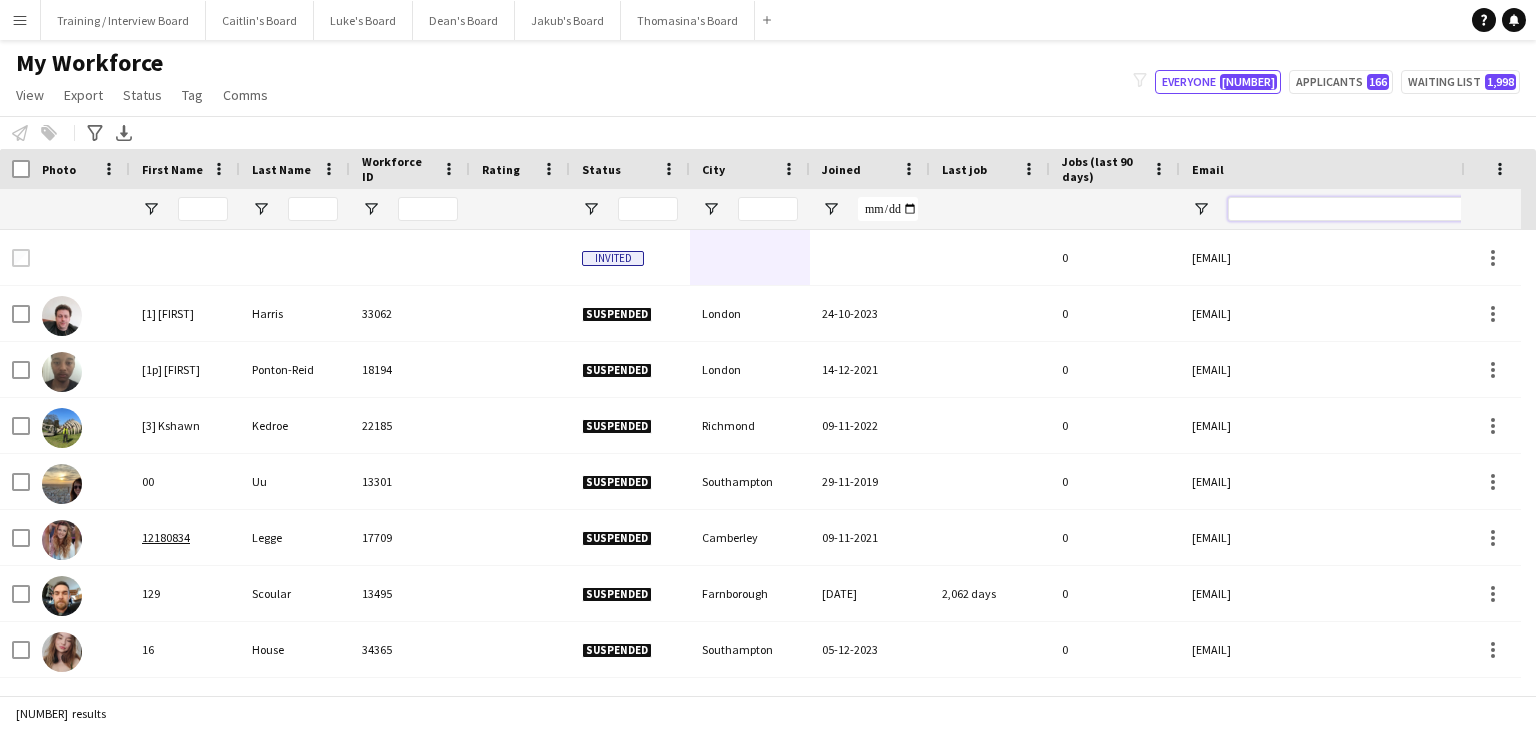 drag, startPoint x: 1230, startPoint y: 205, endPoint x: 1252, endPoint y: 203, distance: 22.090721 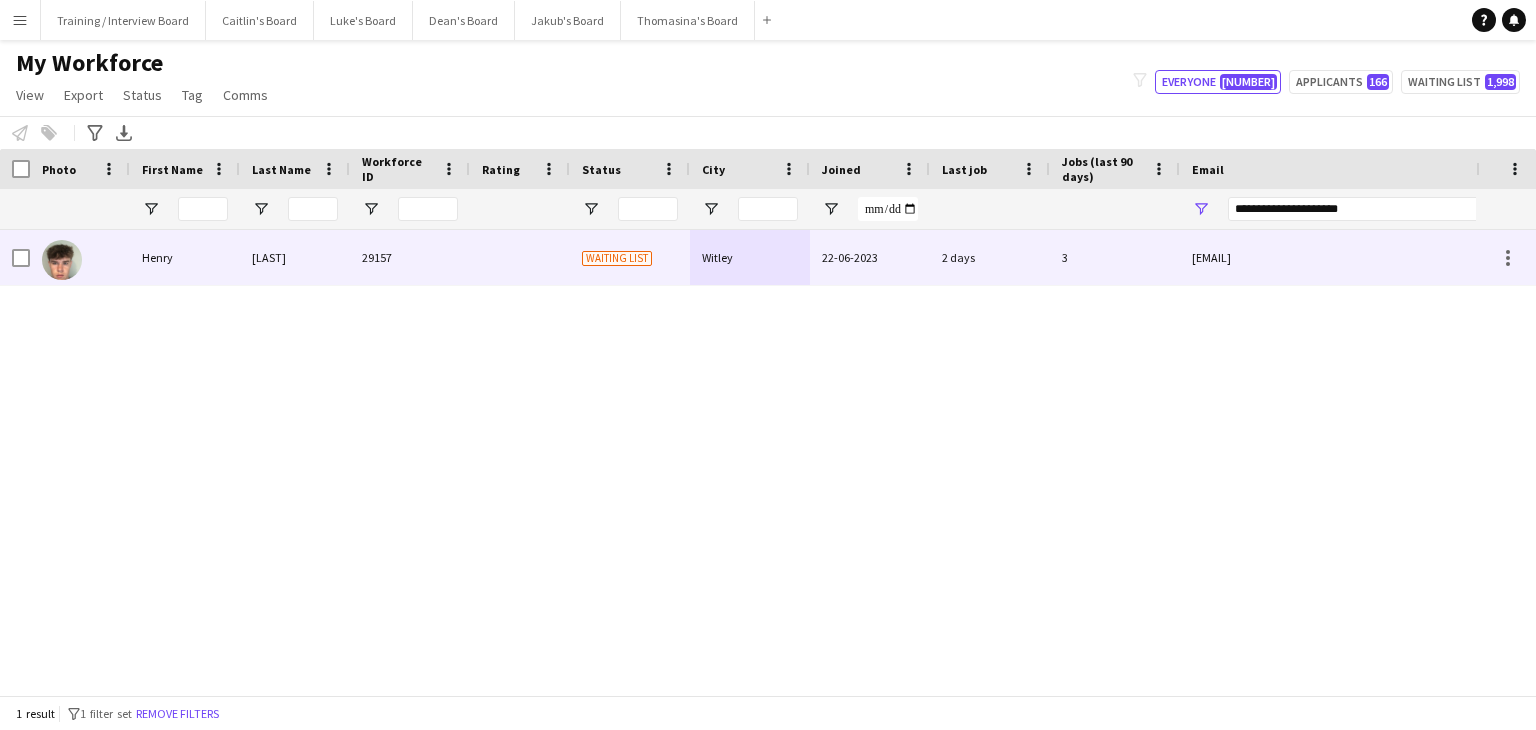 click on "Waiting list" at bounding box center (630, 257) 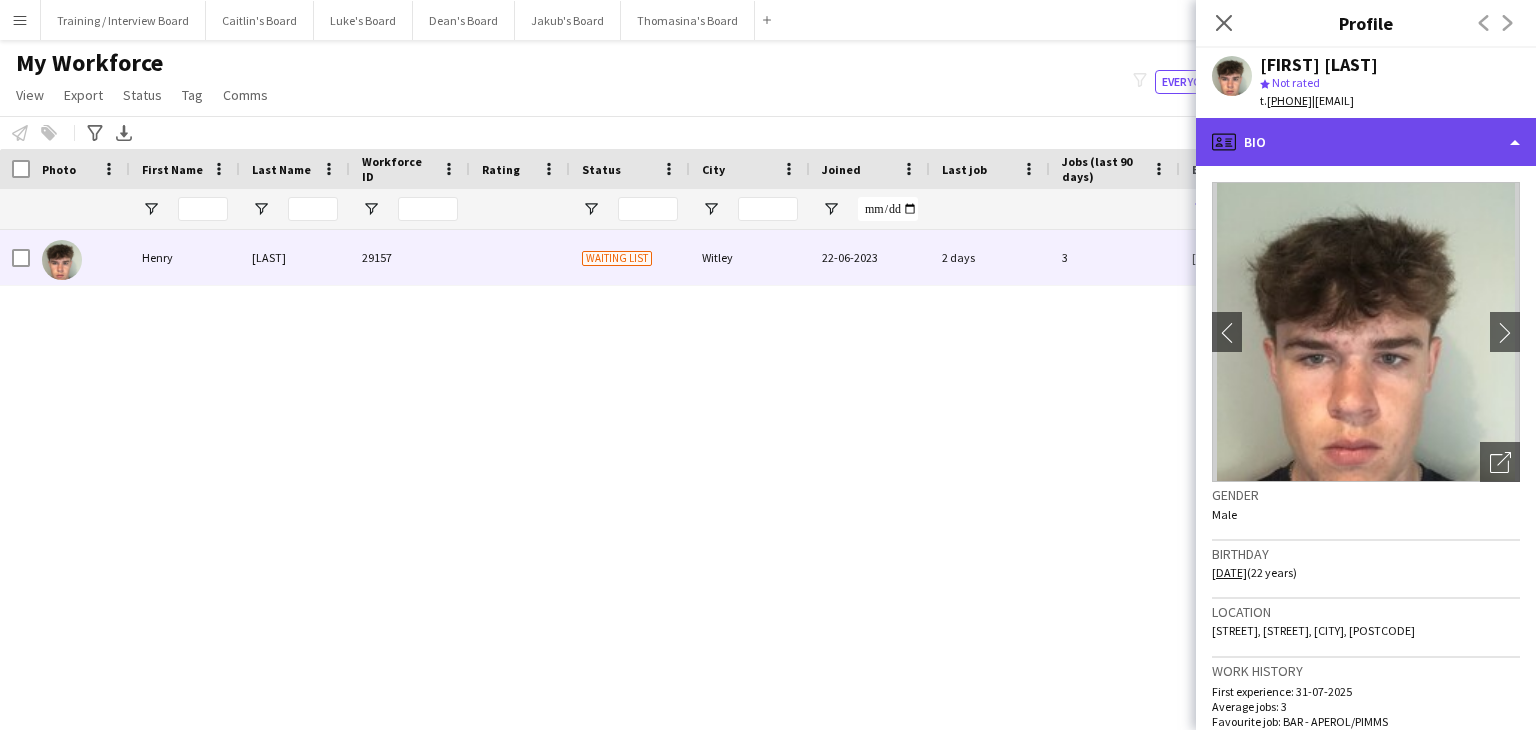 click on "profile
Bio" 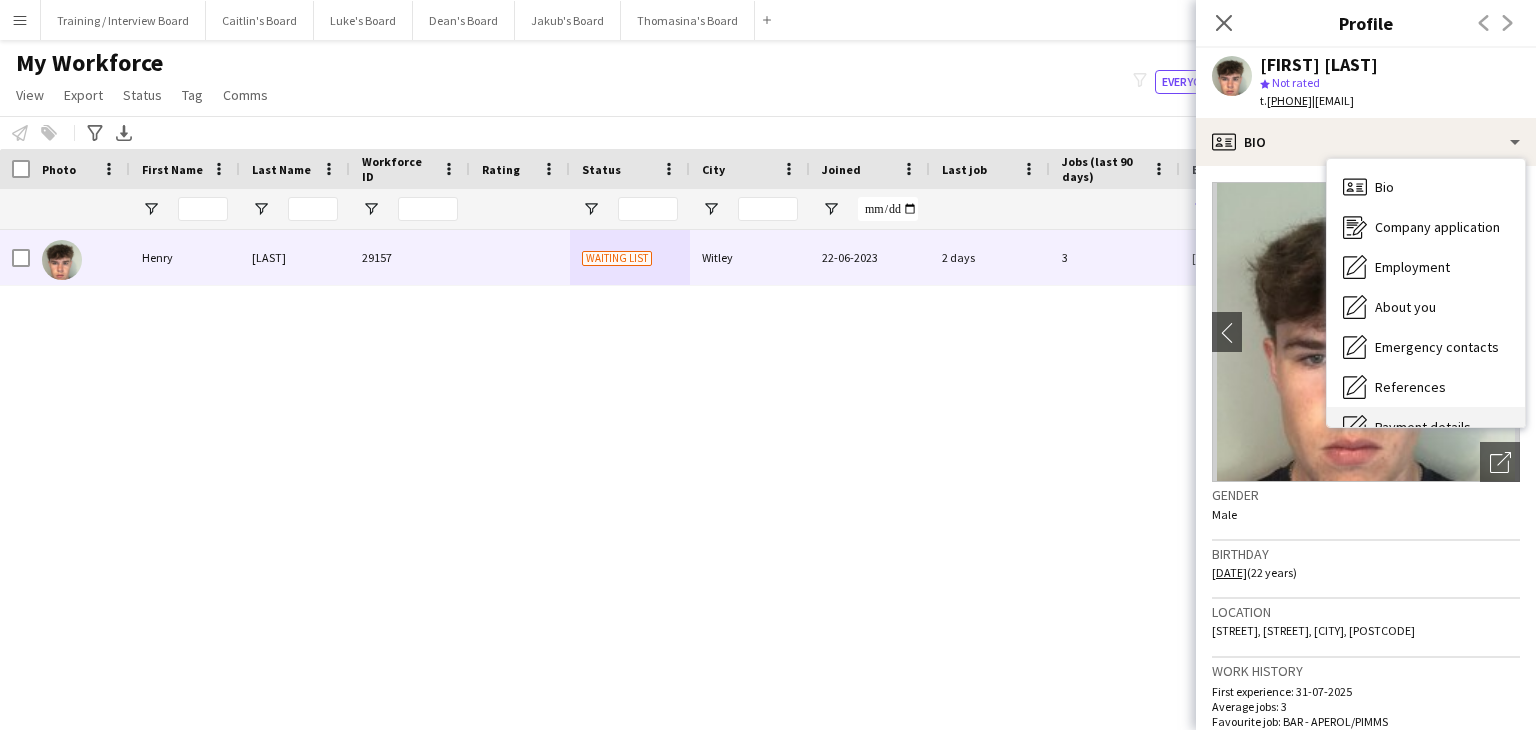 click on "Payment details
Payment details" at bounding box center (1426, 427) 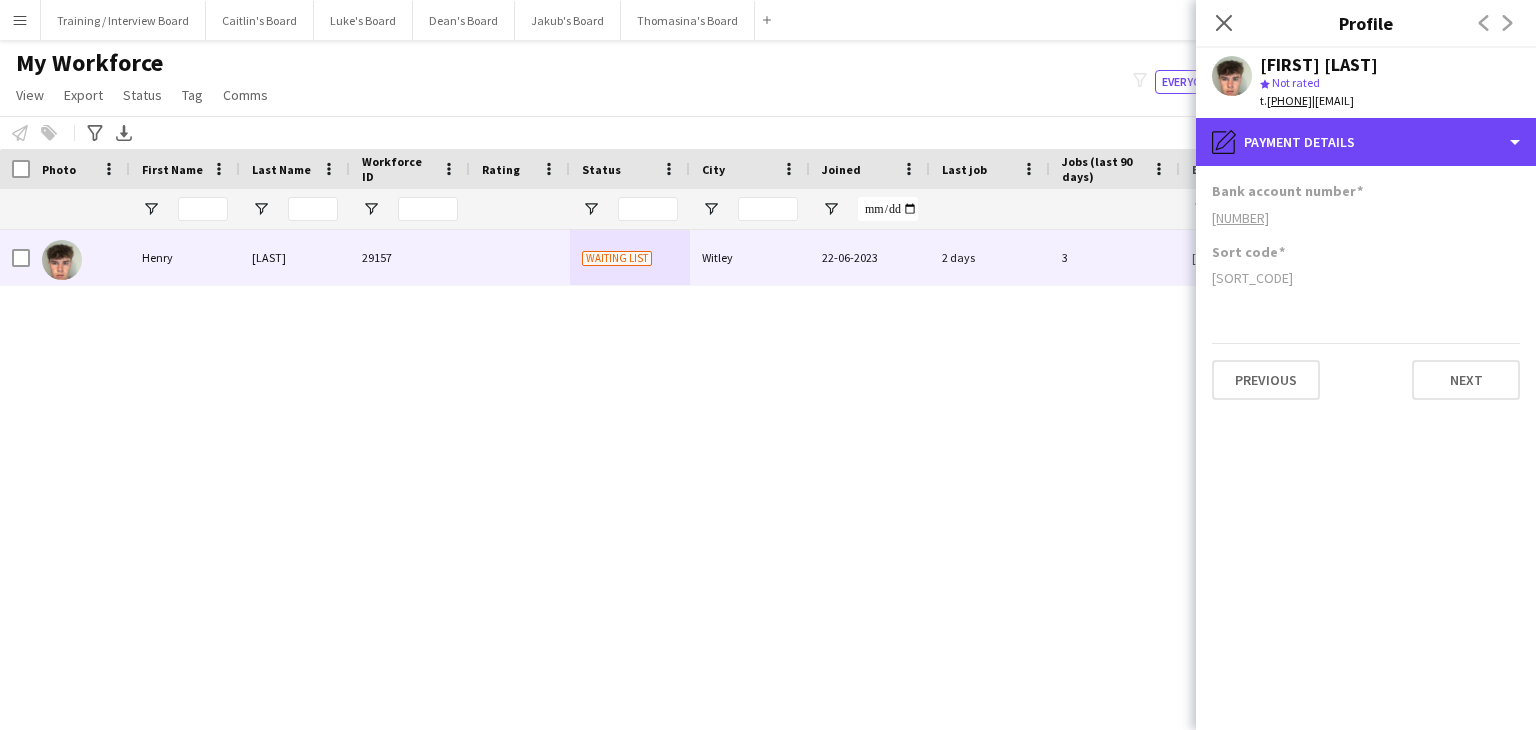 click on "pencil4
Payment details" 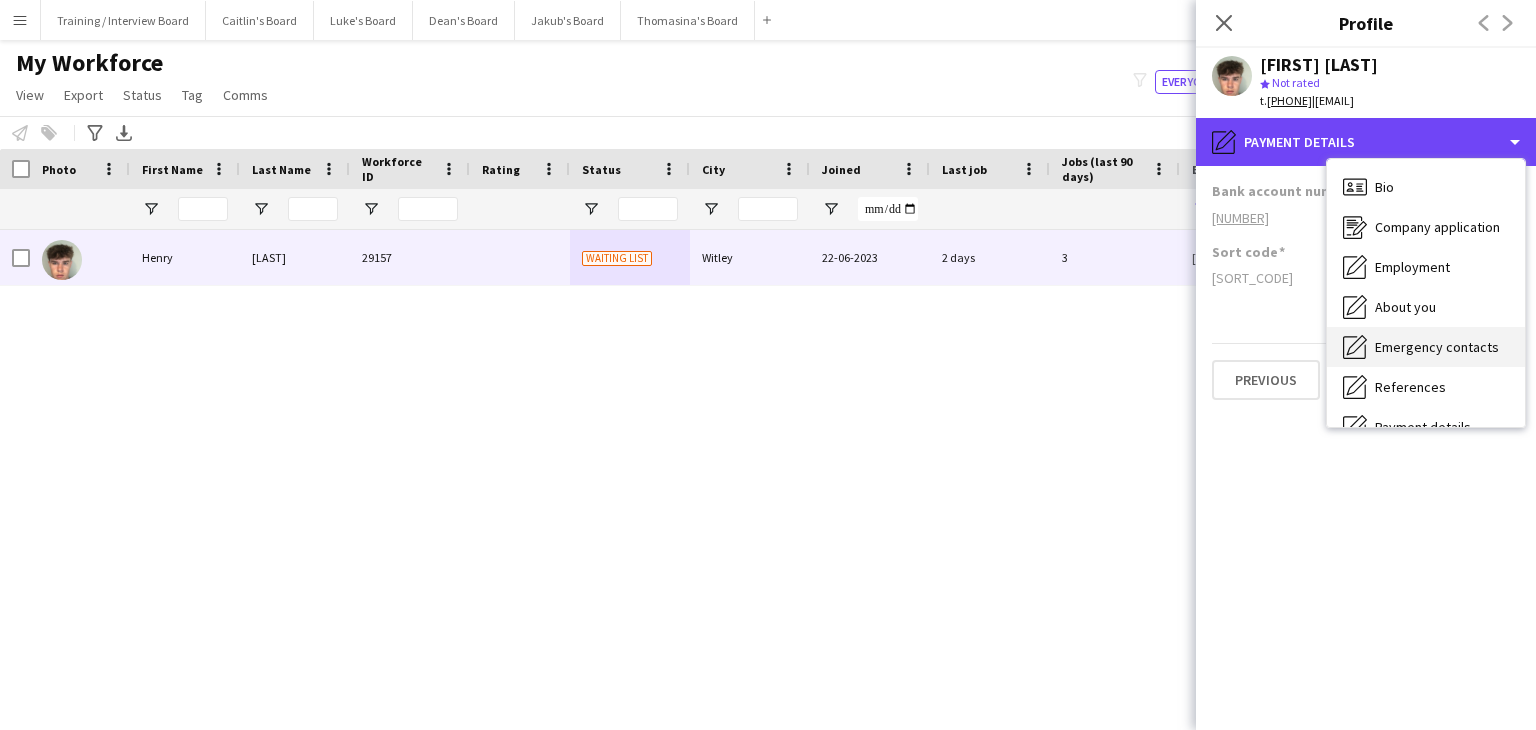 scroll, scrollTop: 100, scrollLeft: 0, axis: vertical 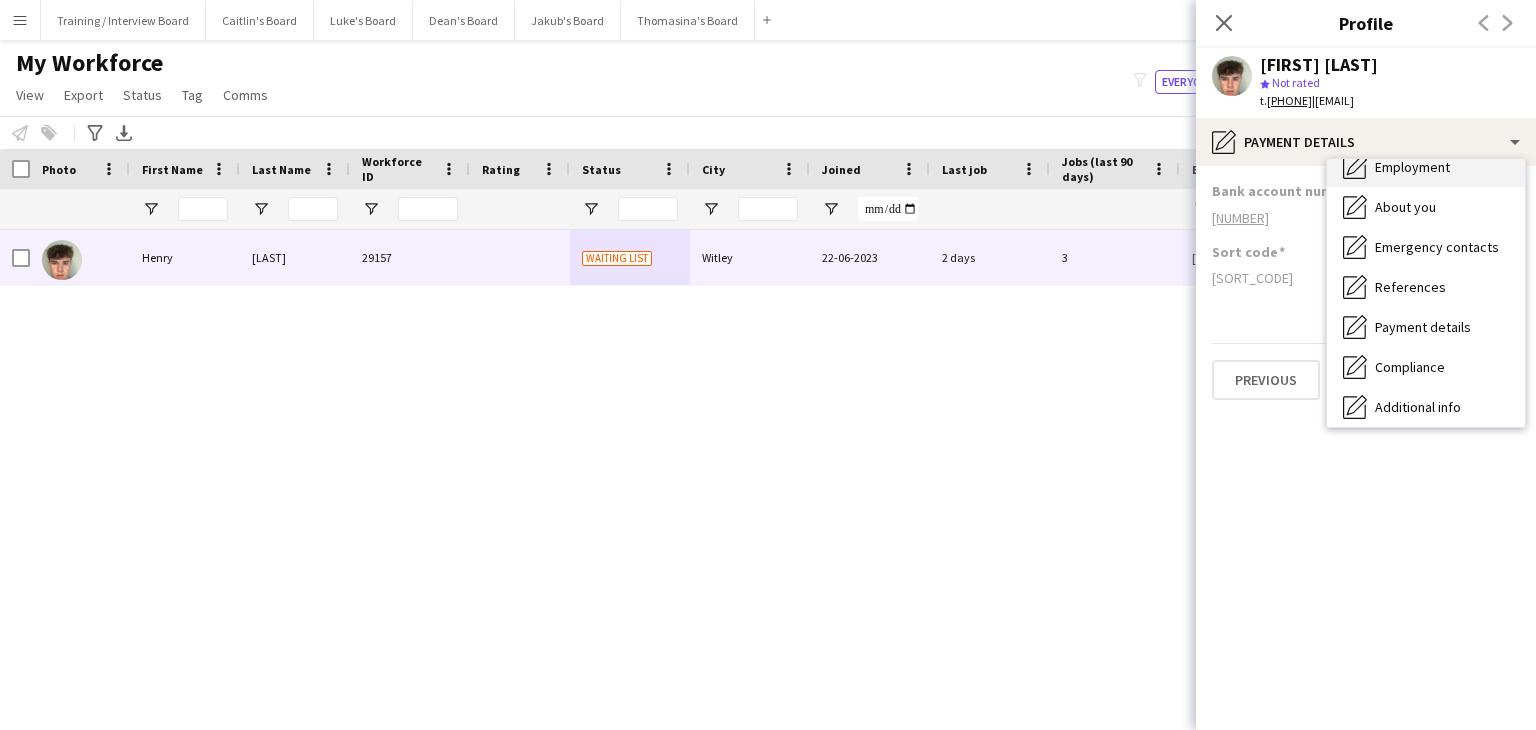 click on "Employment" at bounding box center (1412, 167) 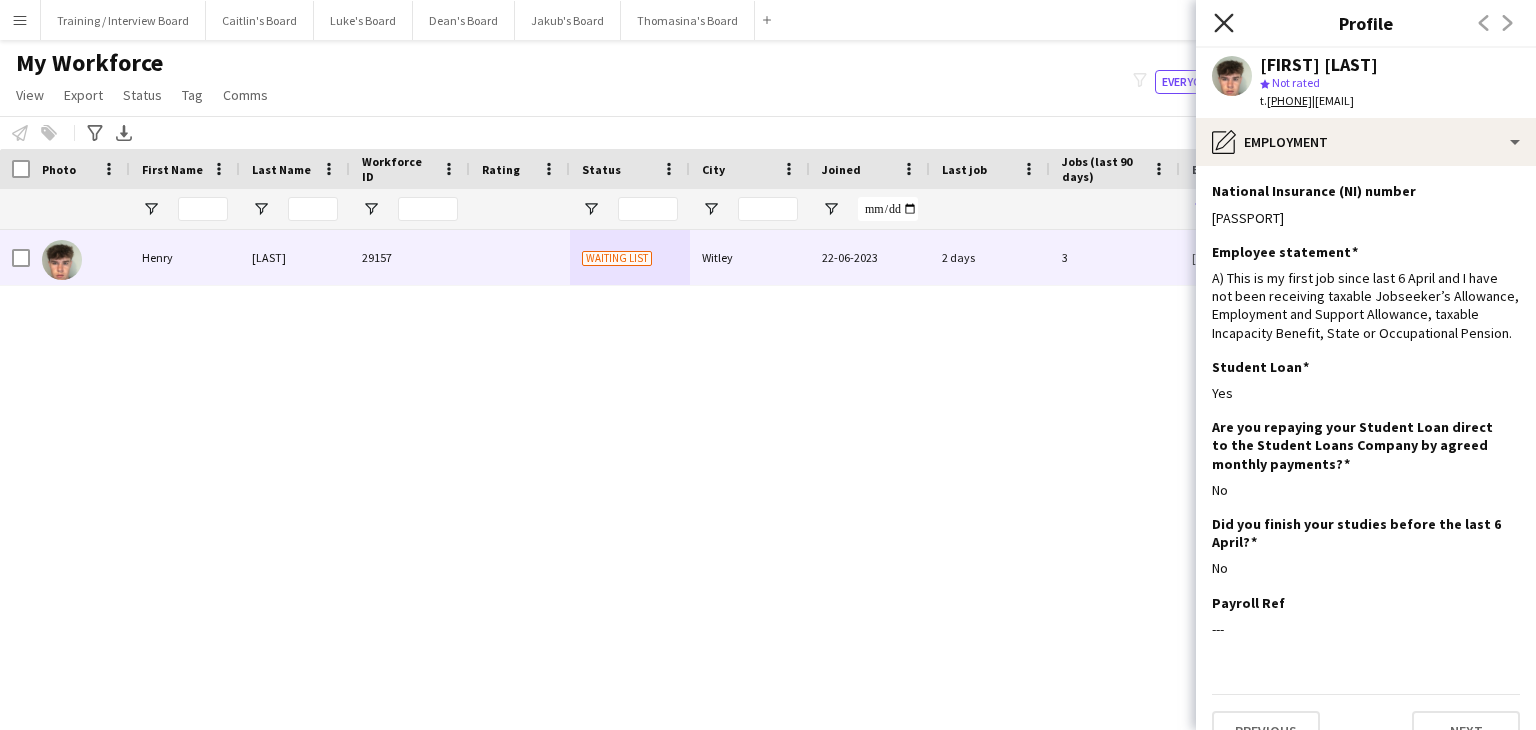 click 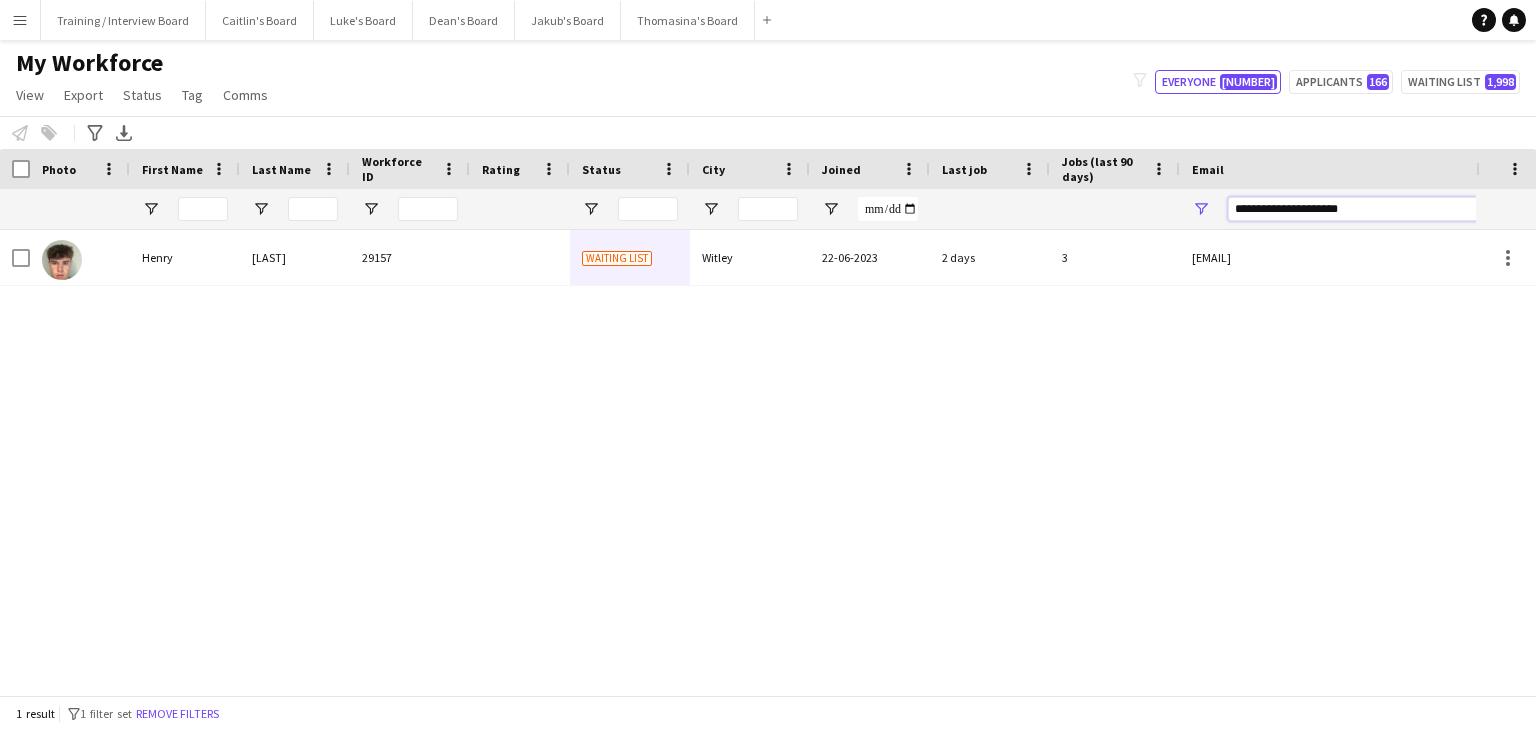 click at bounding box center [1084, 209] 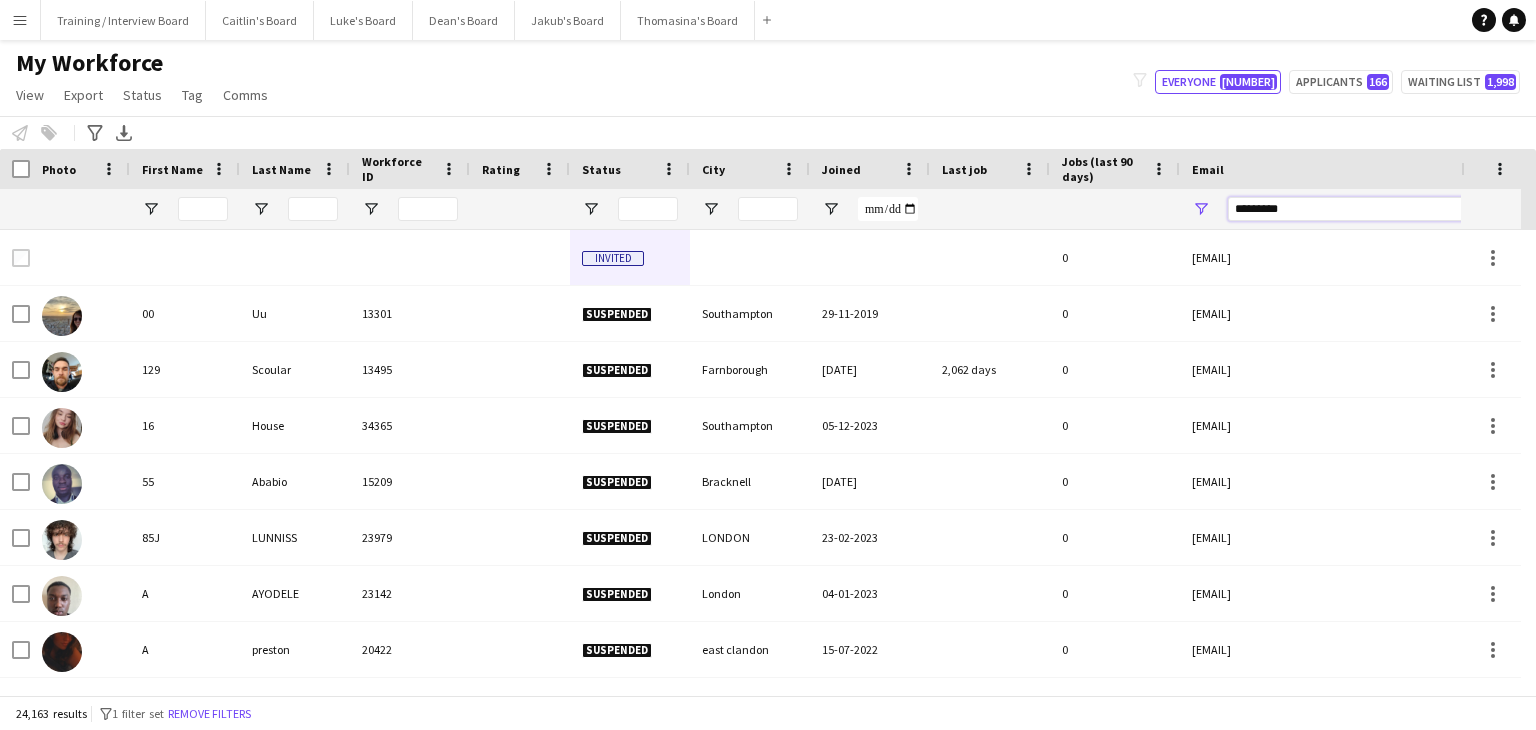 drag, startPoint x: 1250, startPoint y: 210, endPoint x: 1126, endPoint y: 208, distance: 124.01613 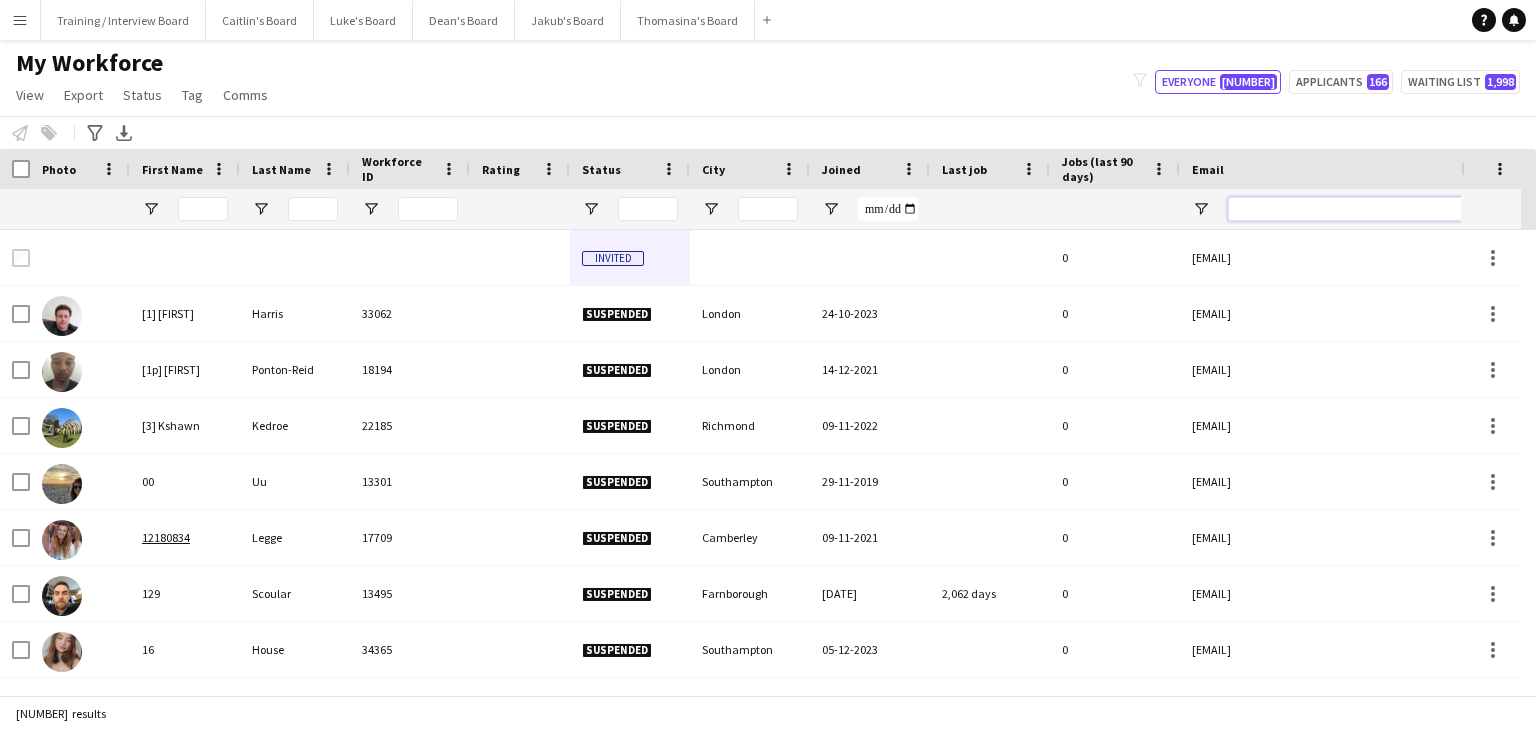 paste on "**********" 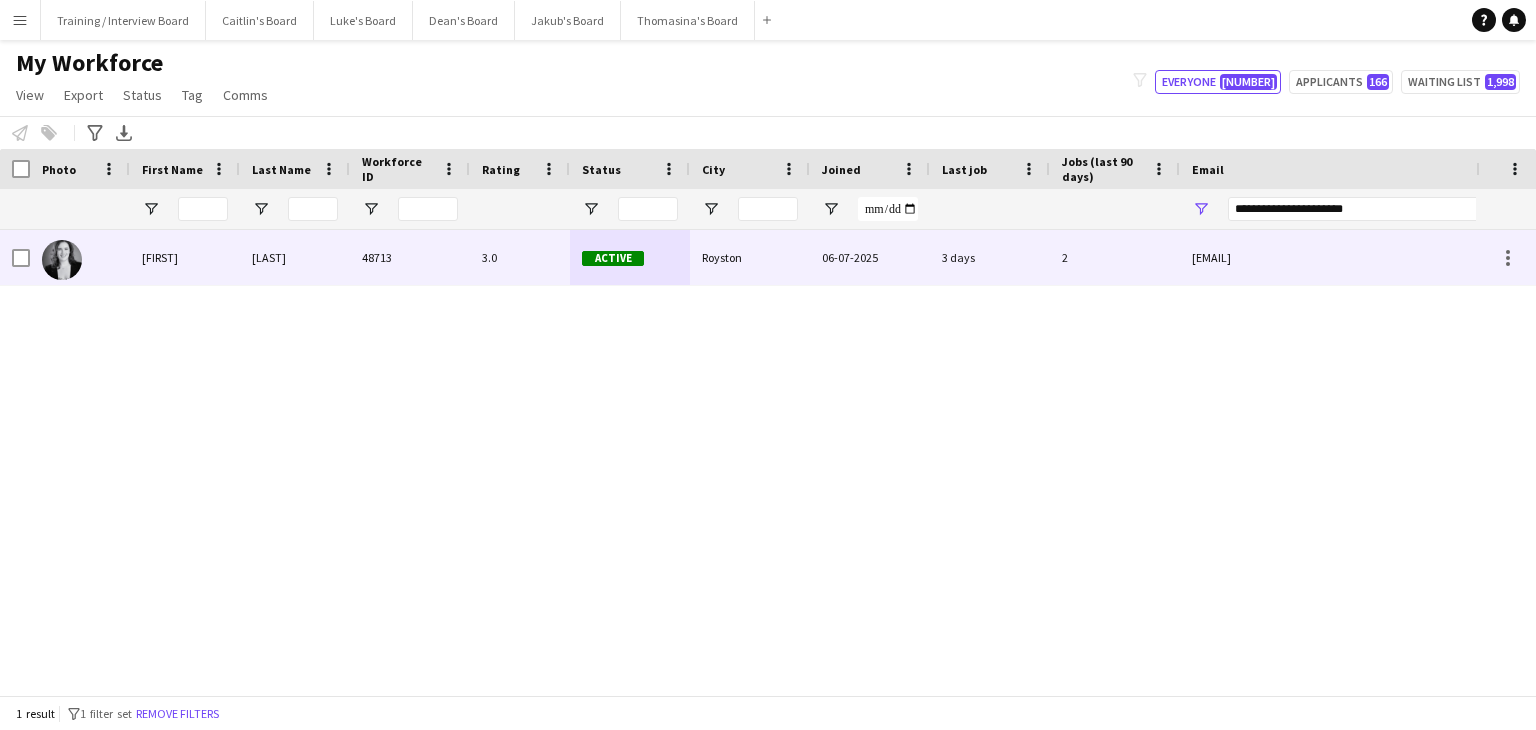 click on "Royston" at bounding box center [750, 257] 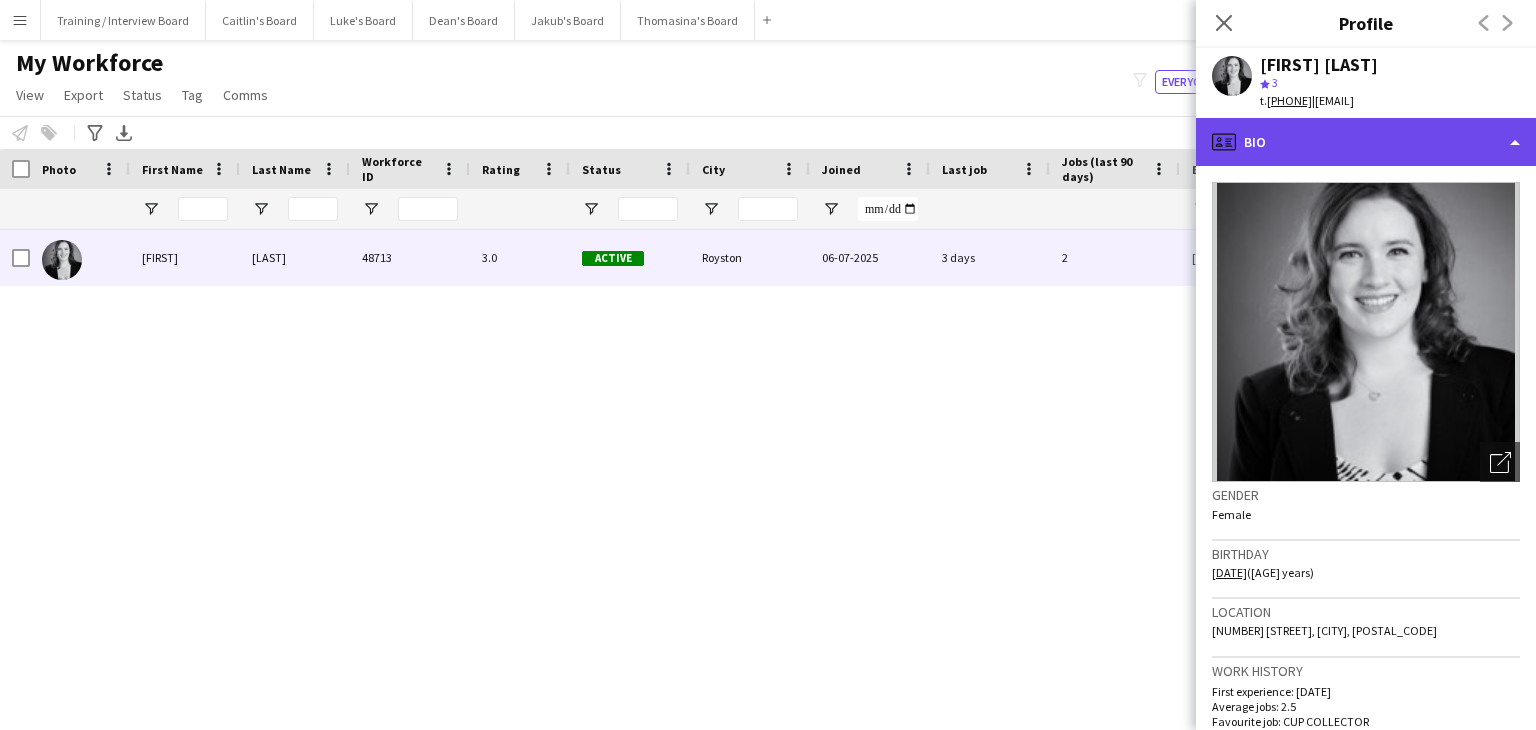click on "profile
Bio" 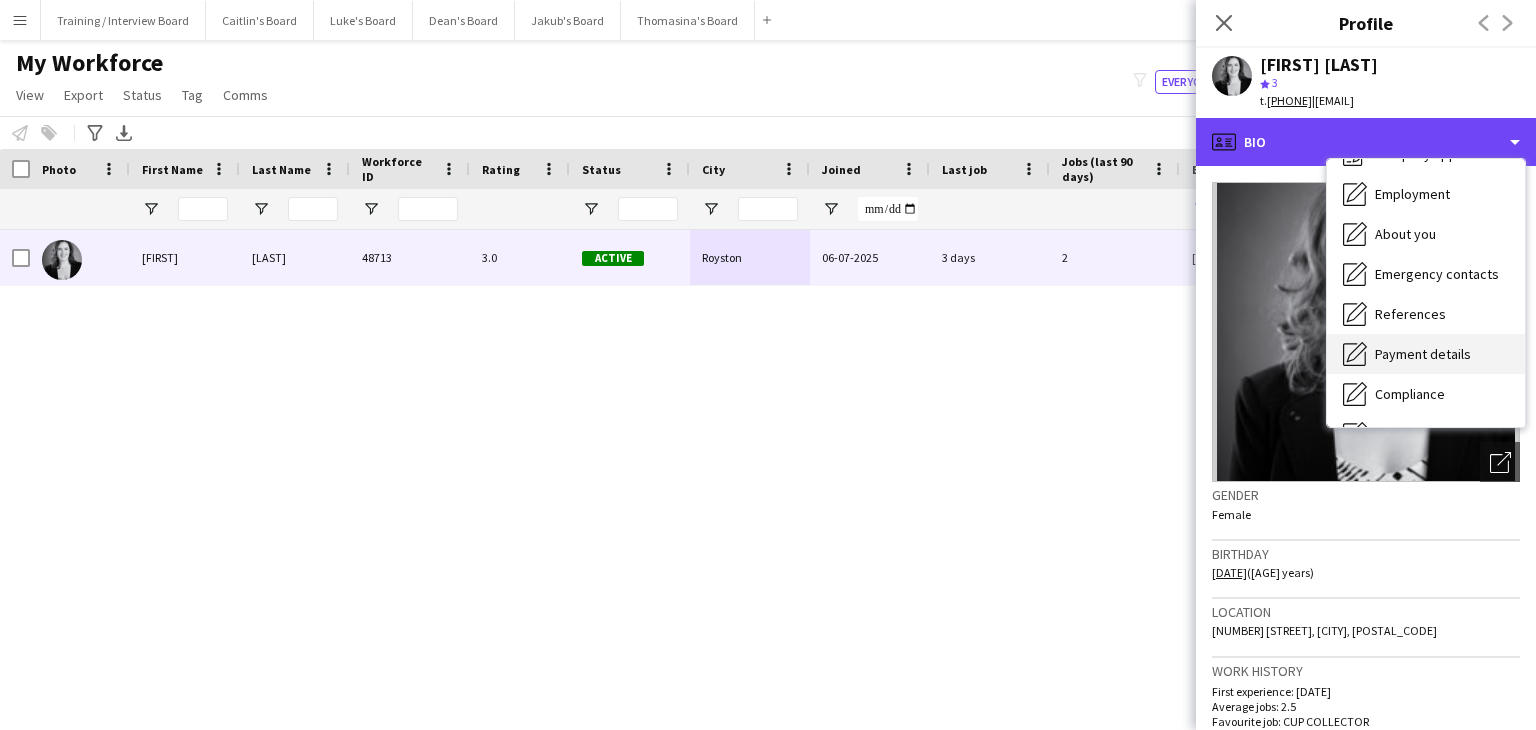 scroll, scrollTop: 100, scrollLeft: 0, axis: vertical 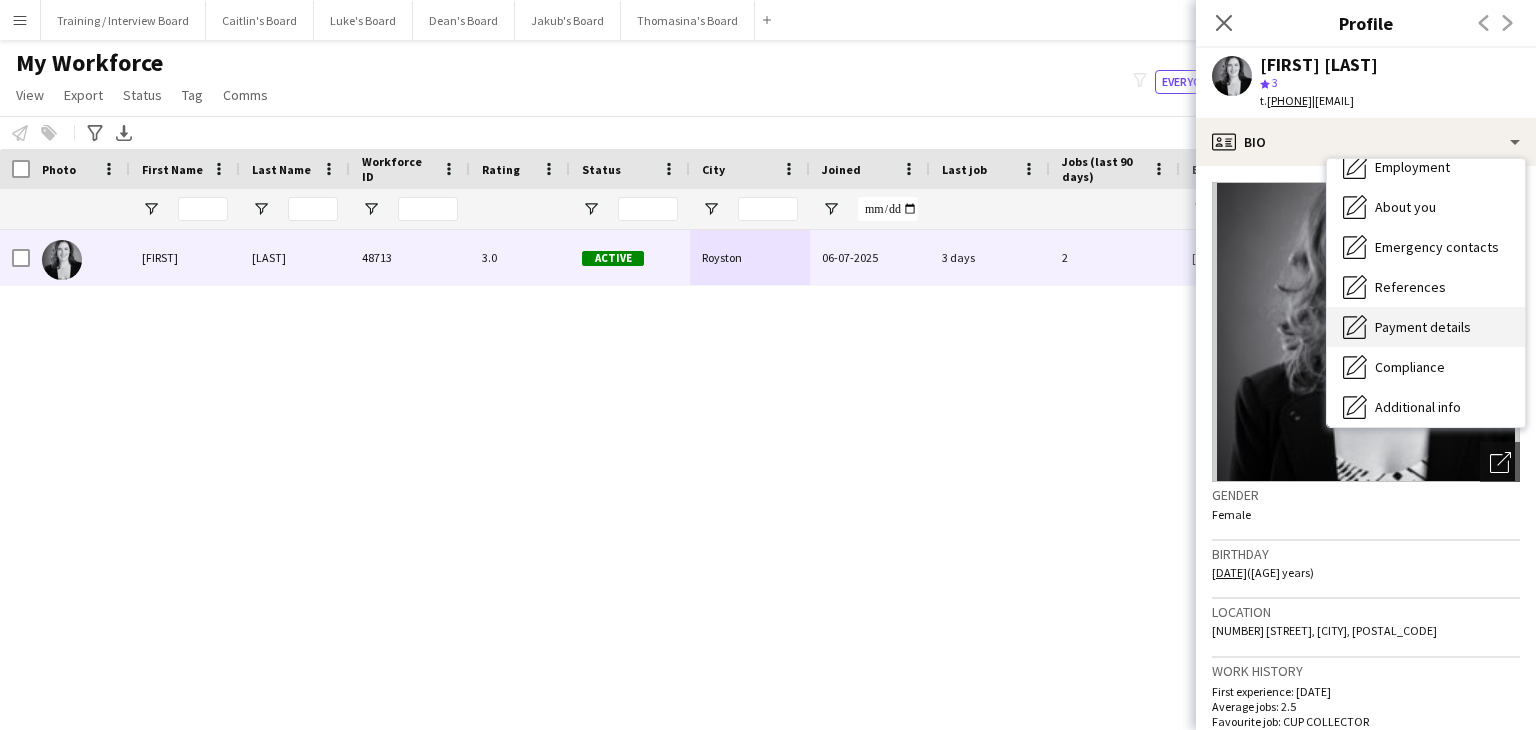 click on "Payment details" at bounding box center (1423, 327) 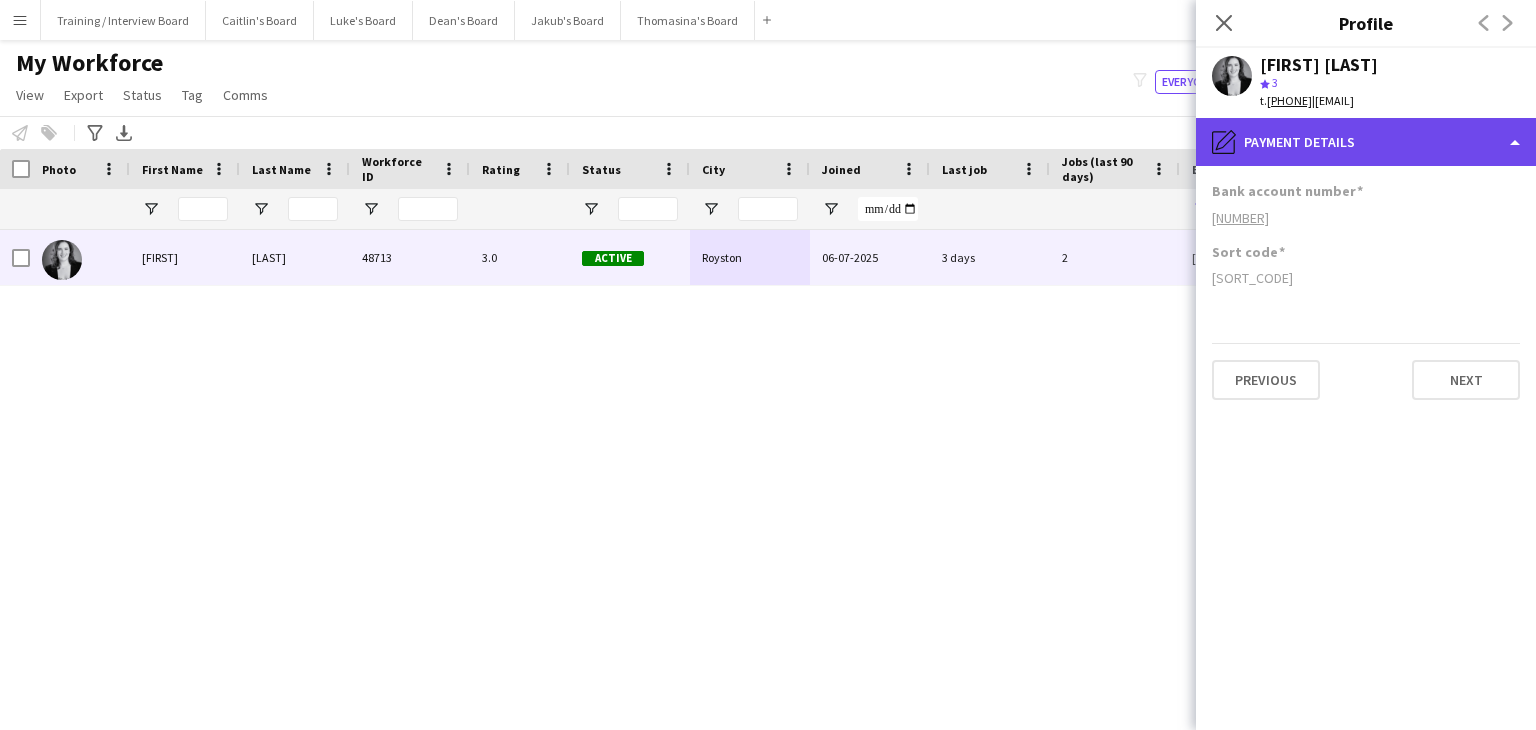 click on "pencil4
Payment details" 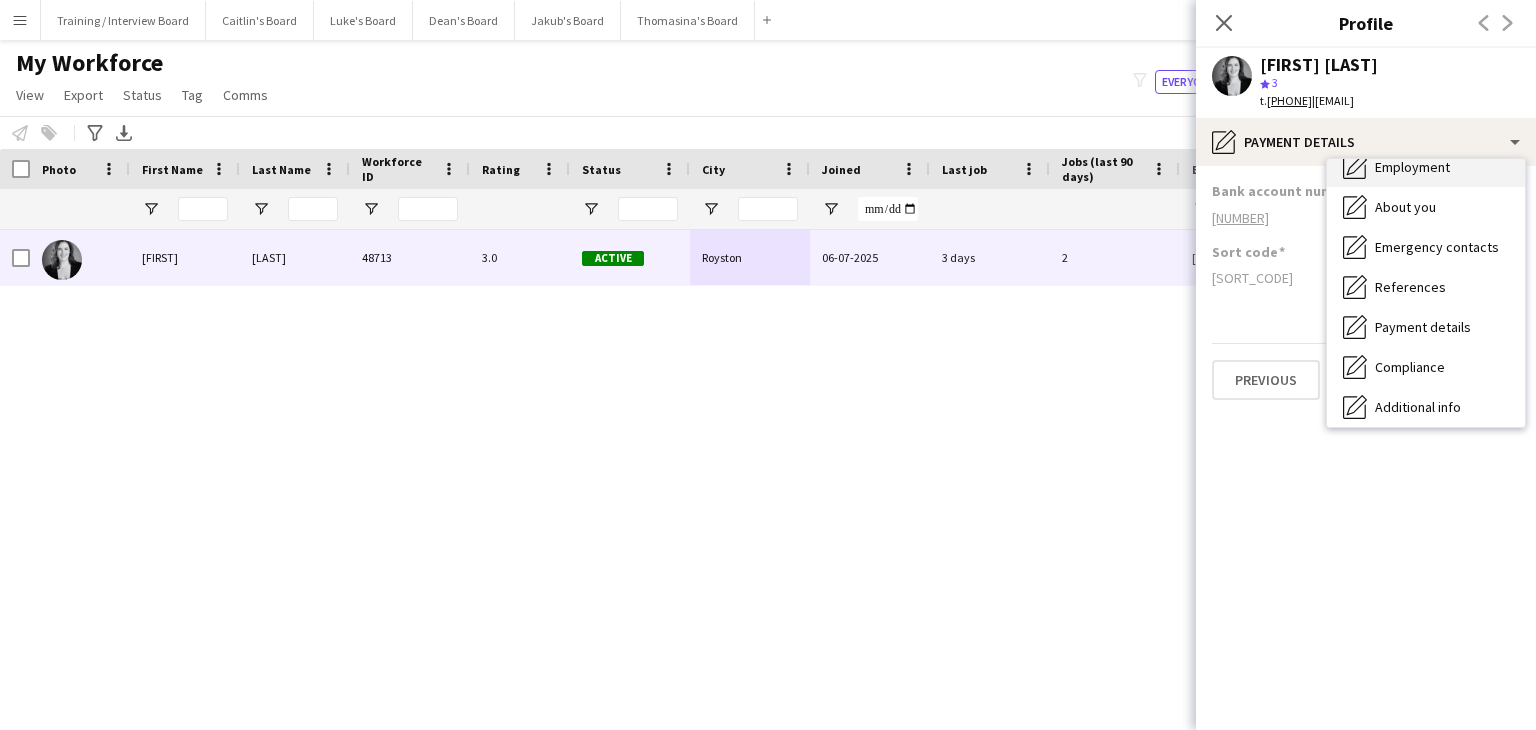 click on "Employment
Employment" at bounding box center [1426, 167] 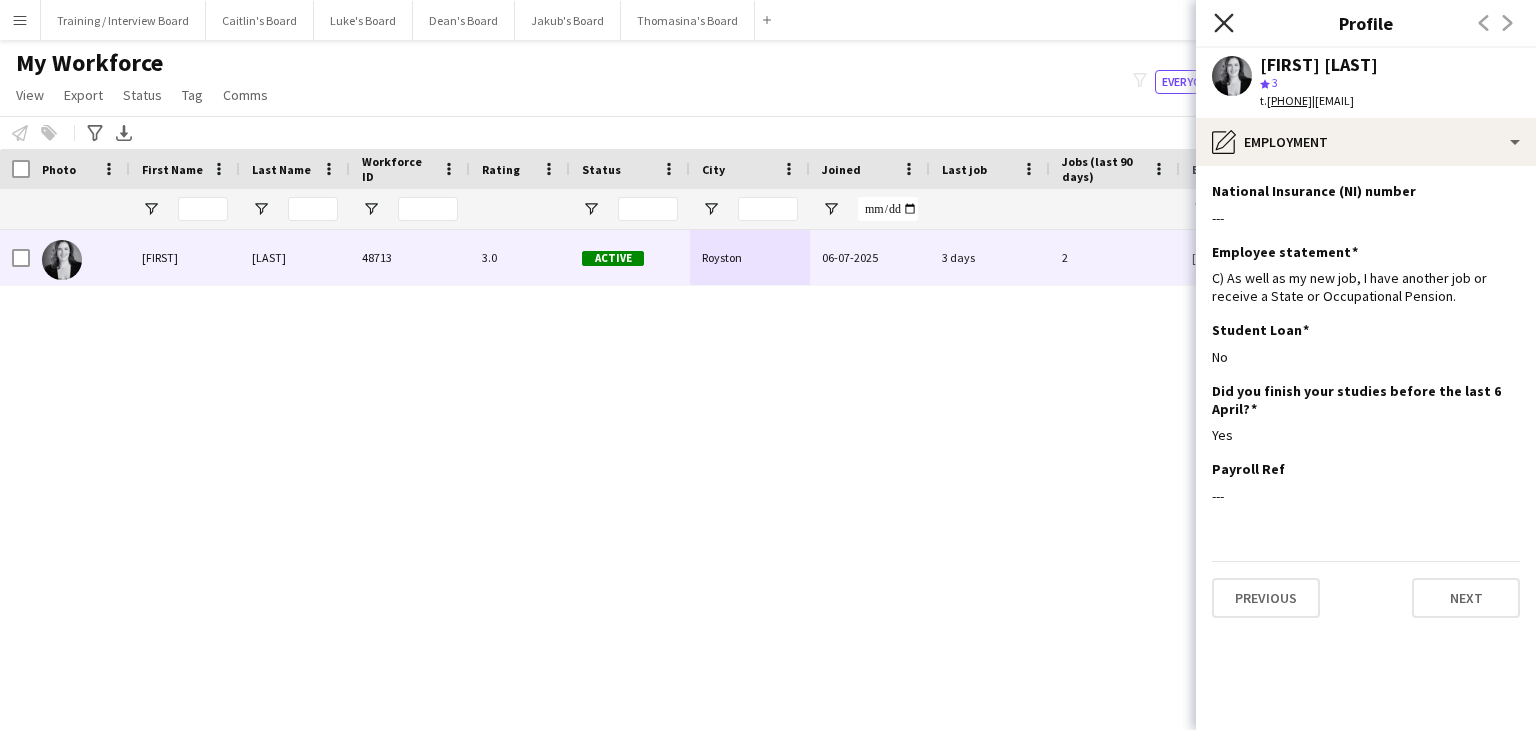 click on "Close pop-in" 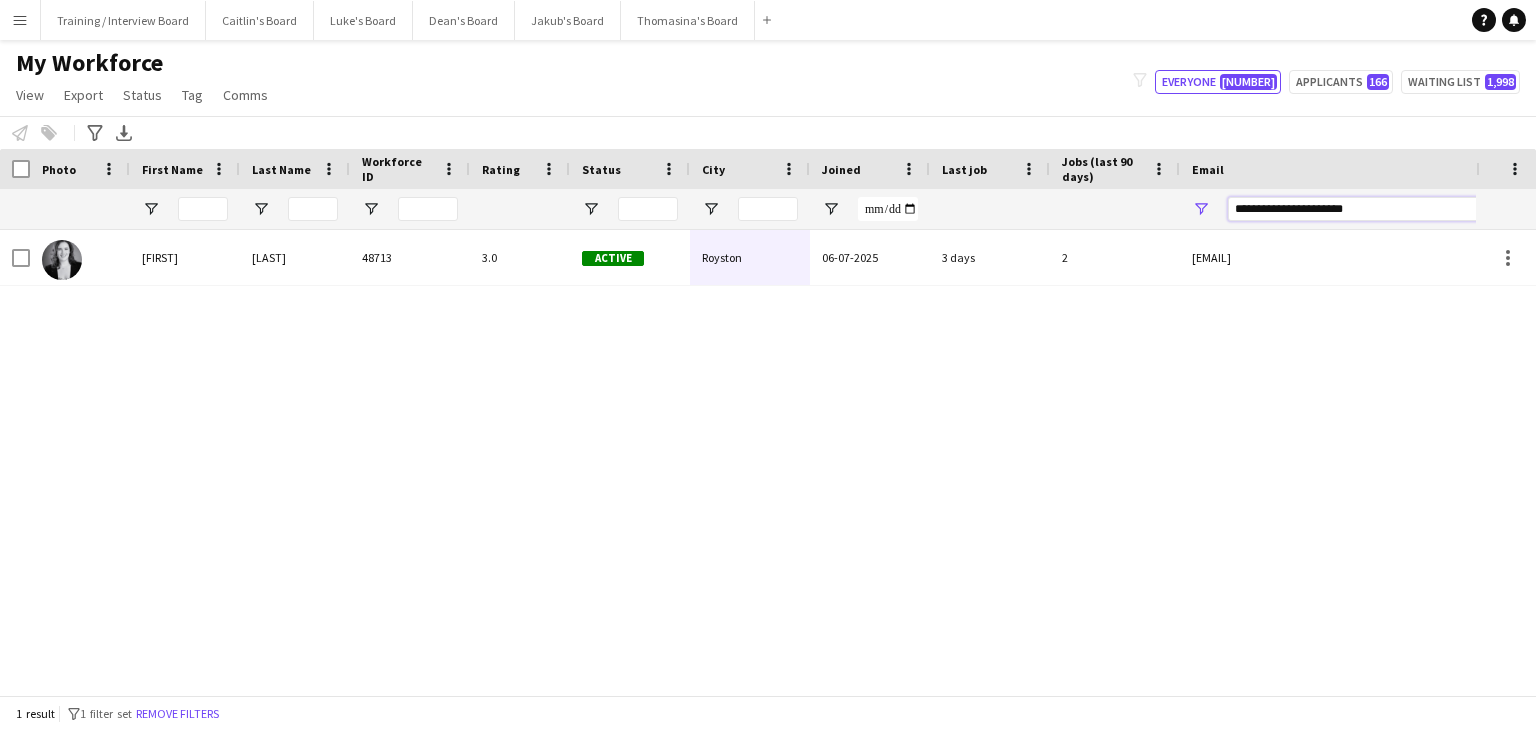 drag, startPoint x: 1293, startPoint y: 213, endPoint x: 1155, endPoint y: 214, distance: 138.00362 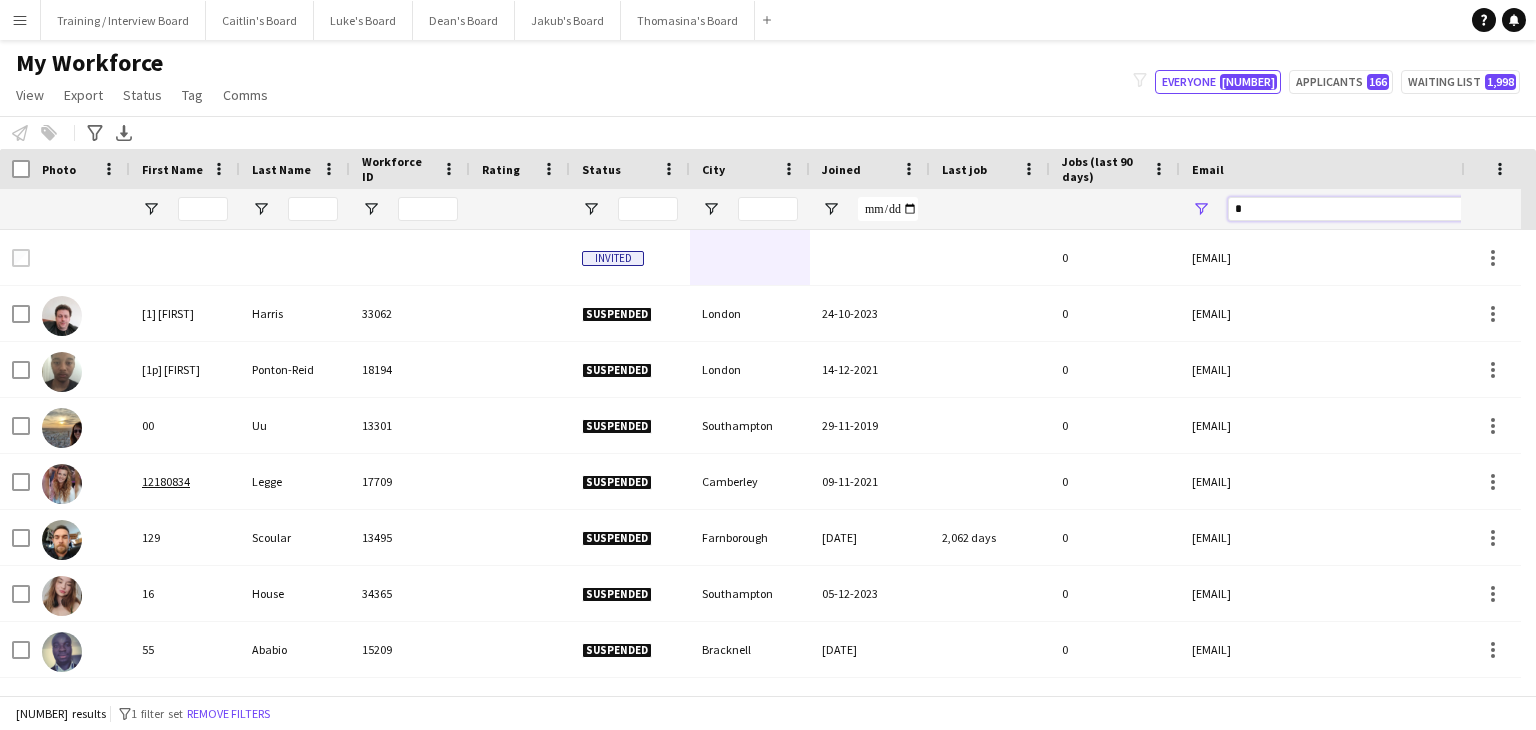 drag, startPoint x: 1293, startPoint y: 206, endPoint x: 1136, endPoint y: 195, distance: 157.38487 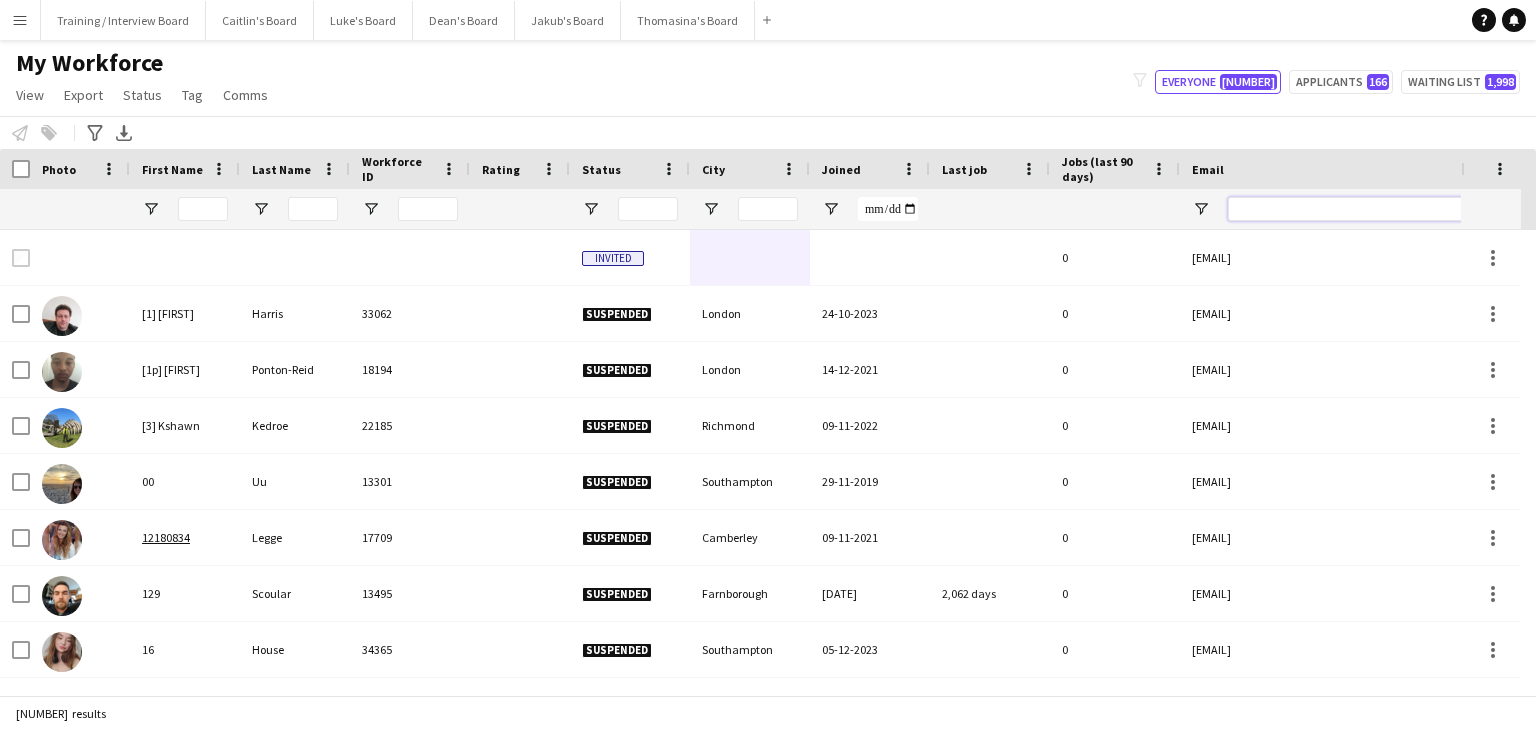 paste on "**********" 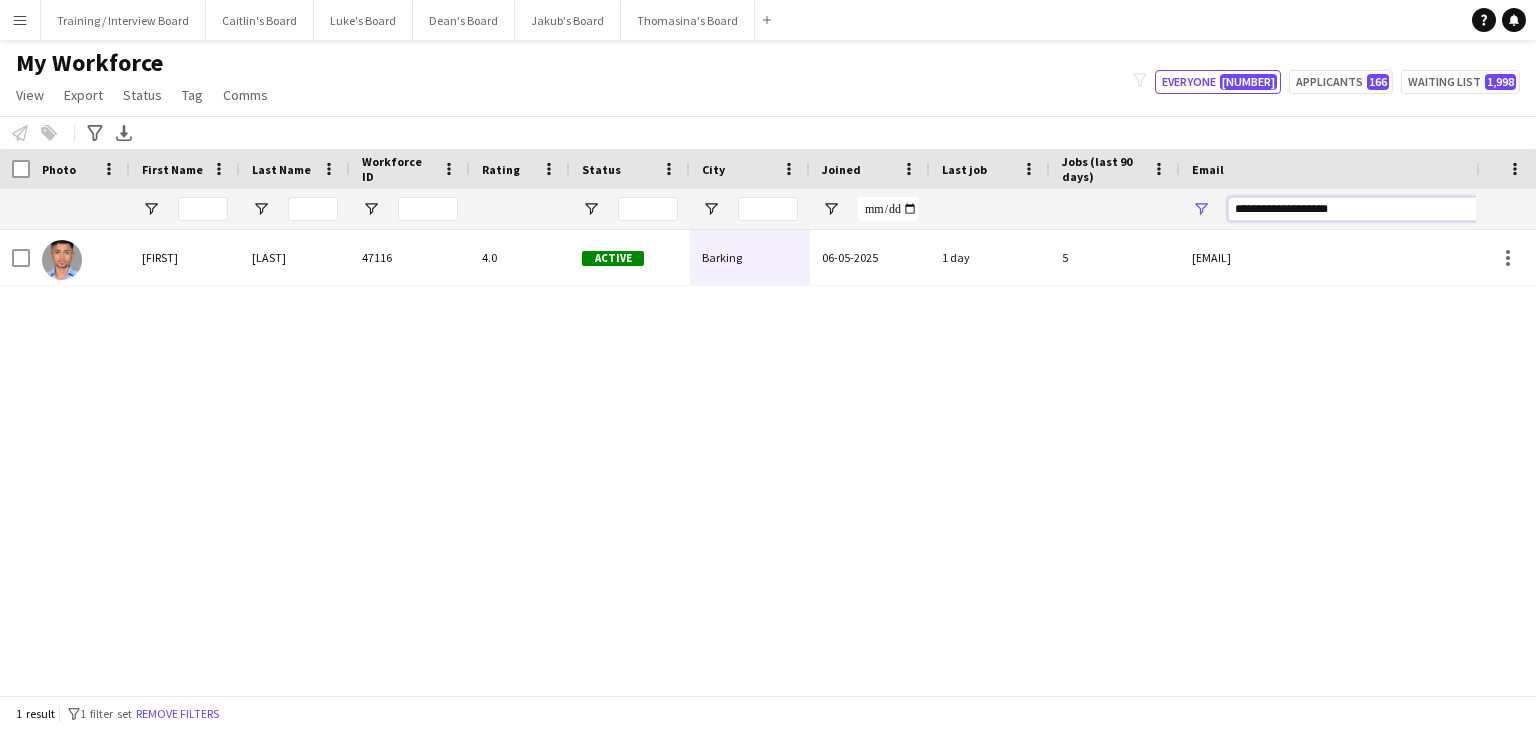 type on "**********" 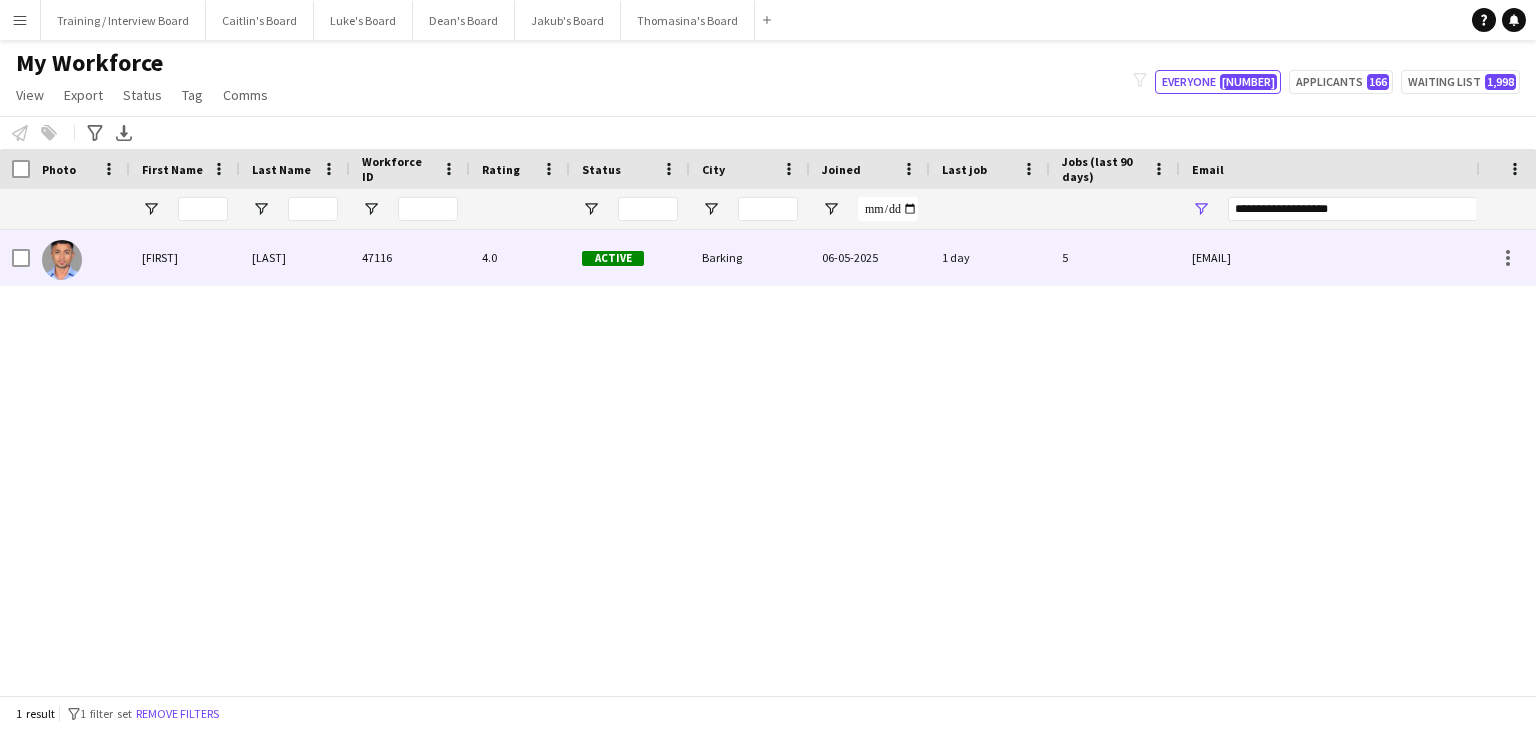click on "Barking" at bounding box center [750, 257] 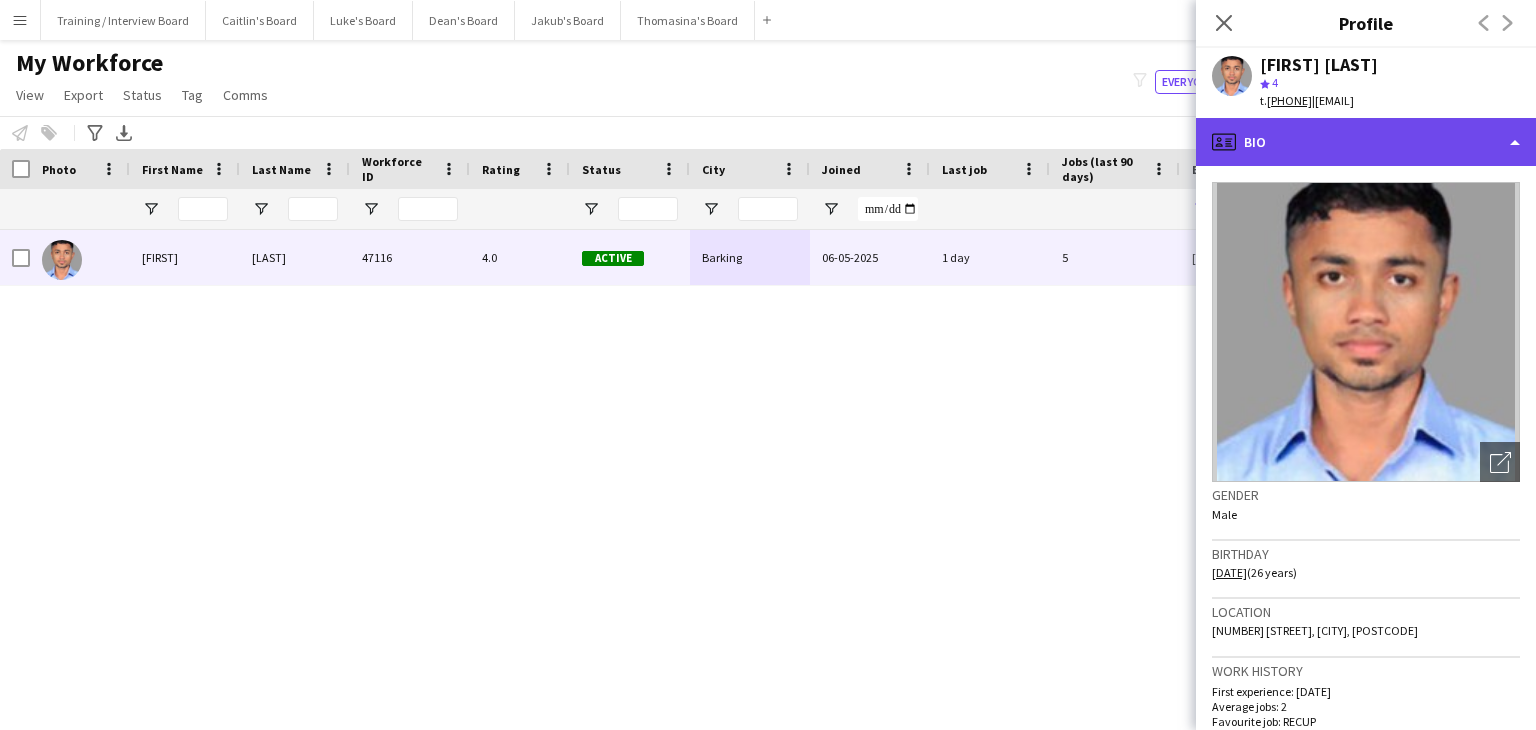 click on "profile
Bio" 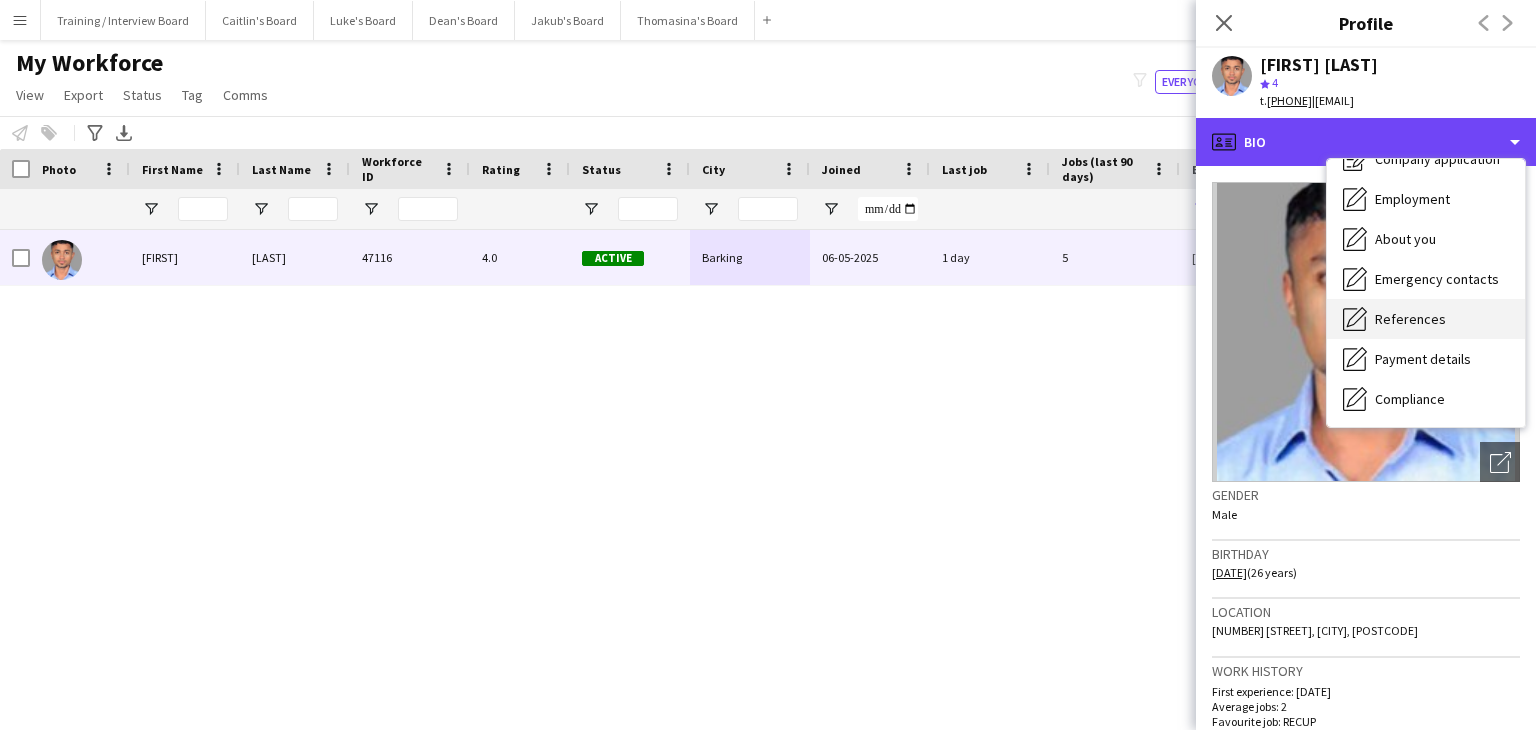 scroll, scrollTop: 100, scrollLeft: 0, axis: vertical 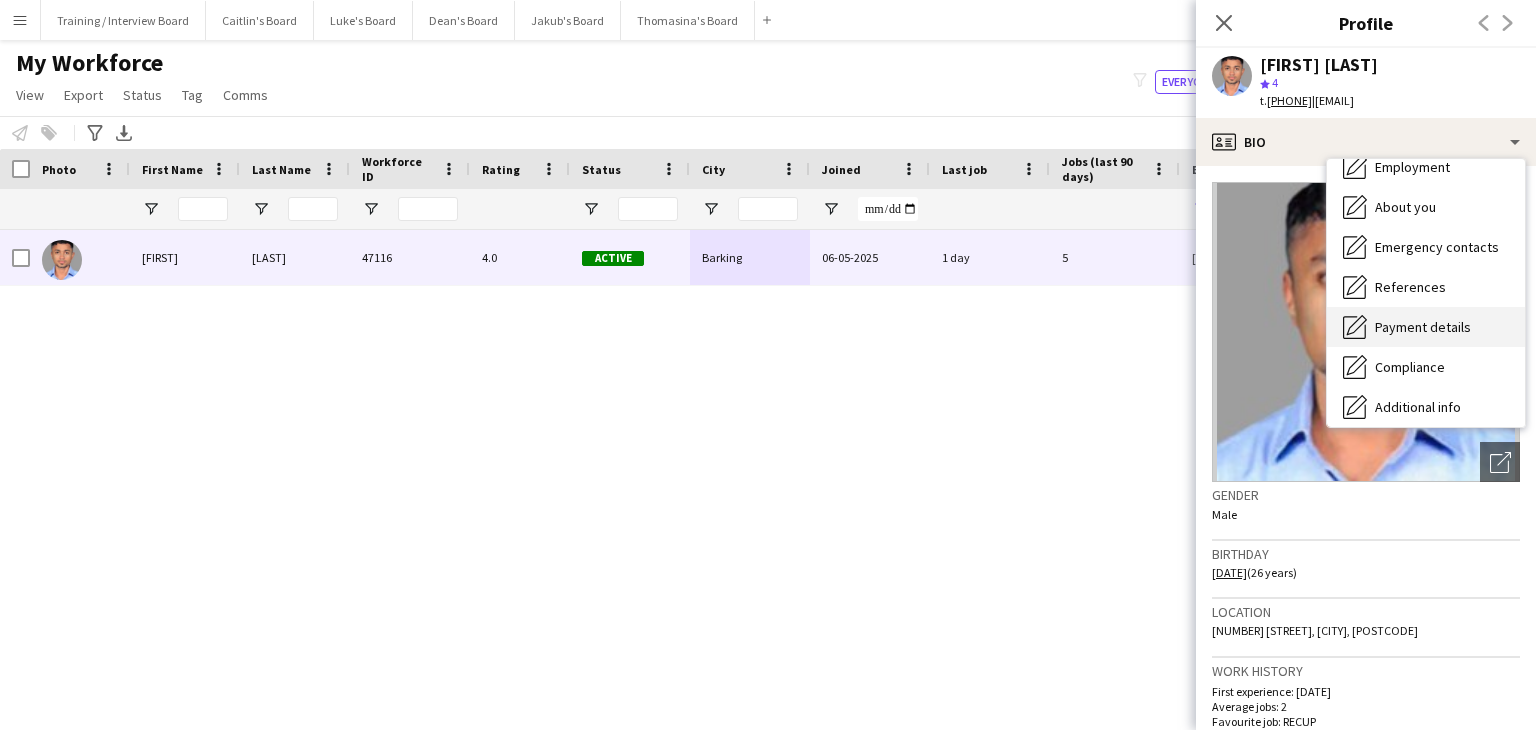 click on "Payment details" at bounding box center [1423, 327] 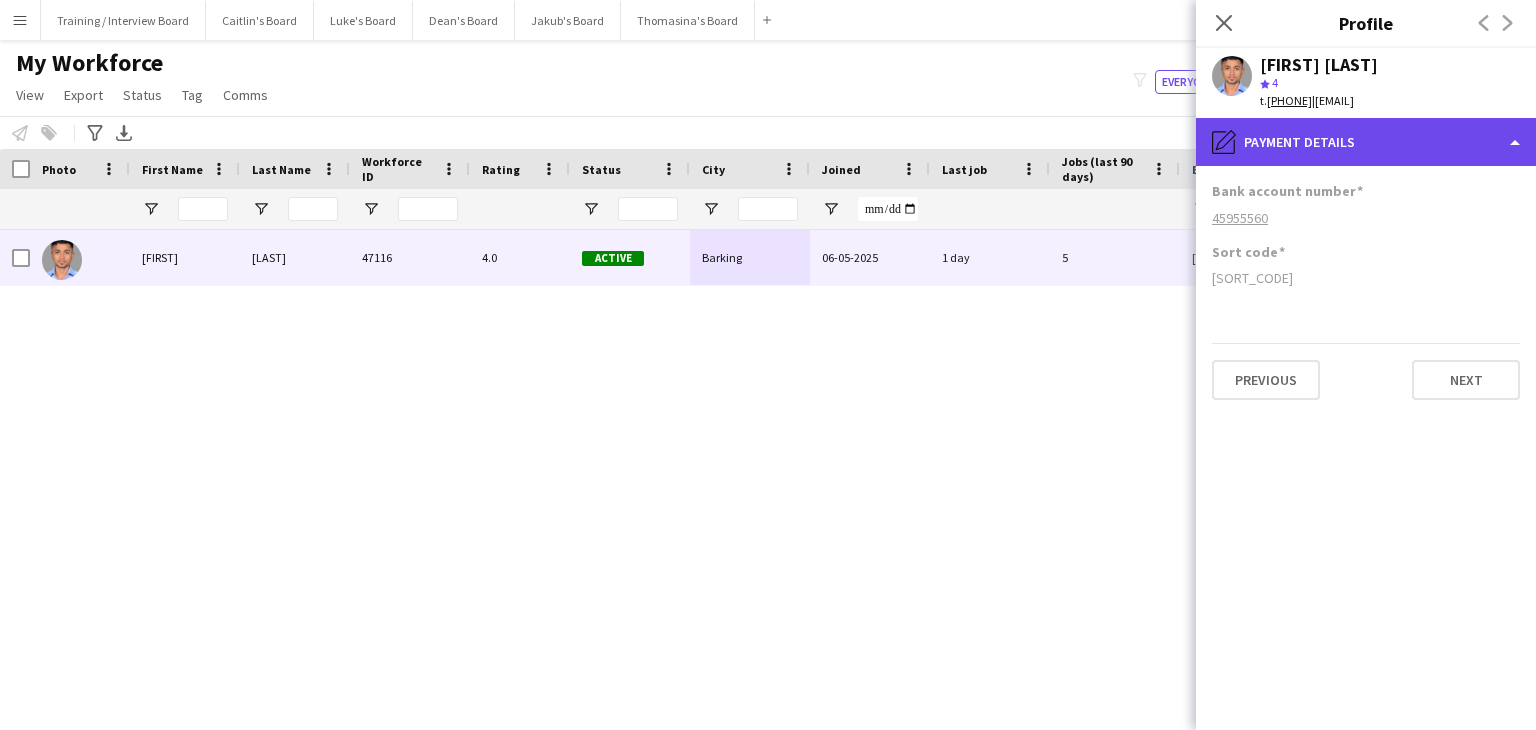 click on "pencil4
Payment details" 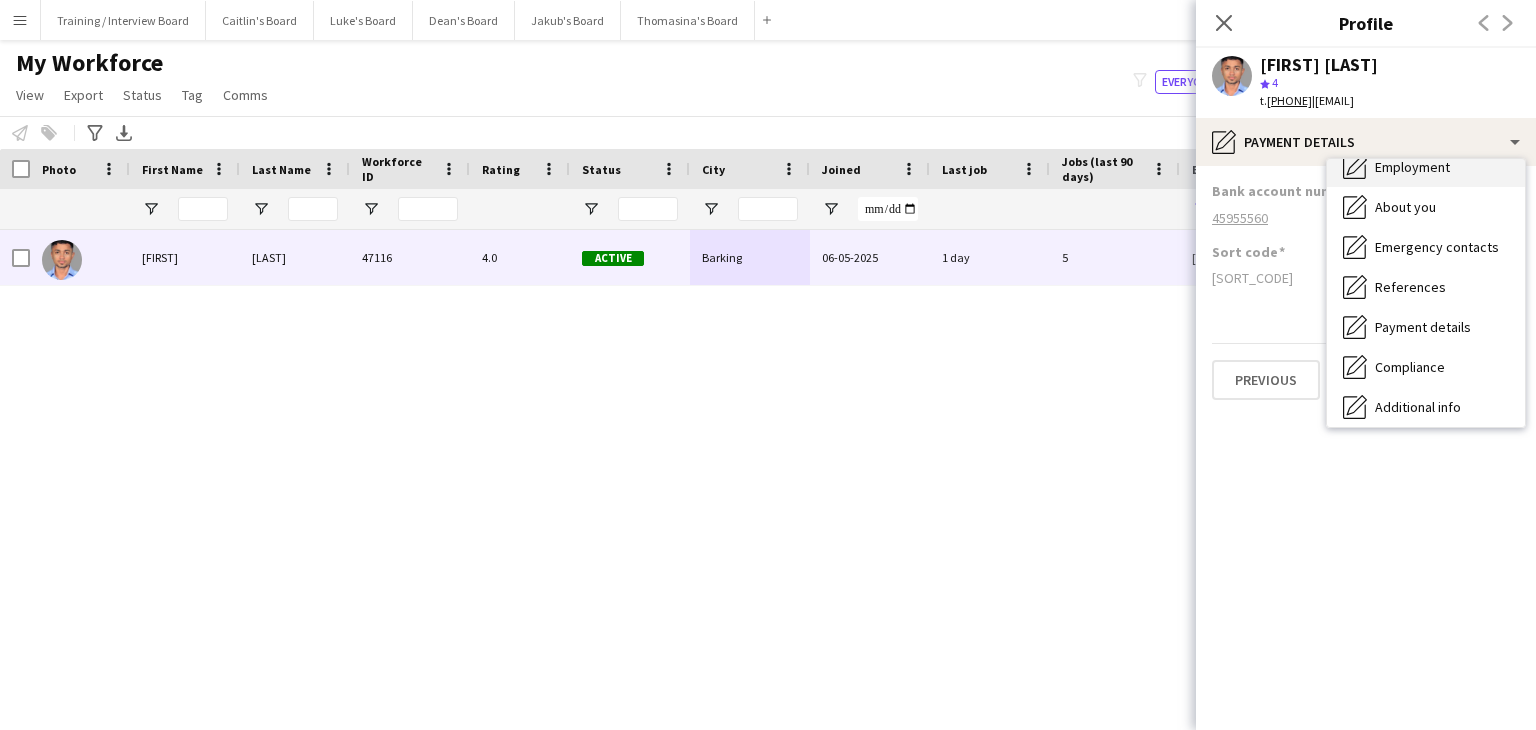 click on "Employment
Employment" at bounding box center (1426, 167) 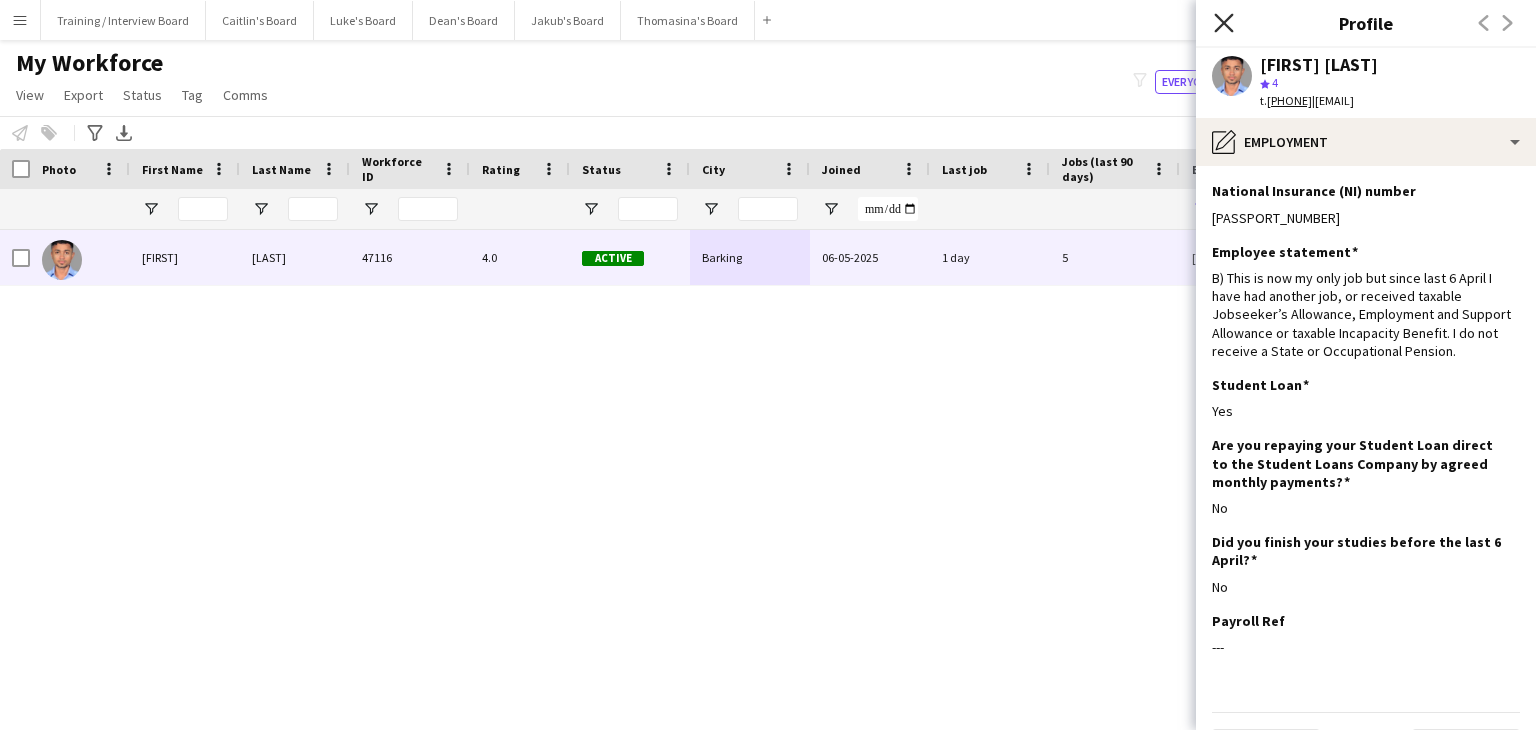 drag, startPoint x: 1226, startPoint y: 14, endPoint x: 1255, endPoint y: 203, distance: 191.21193 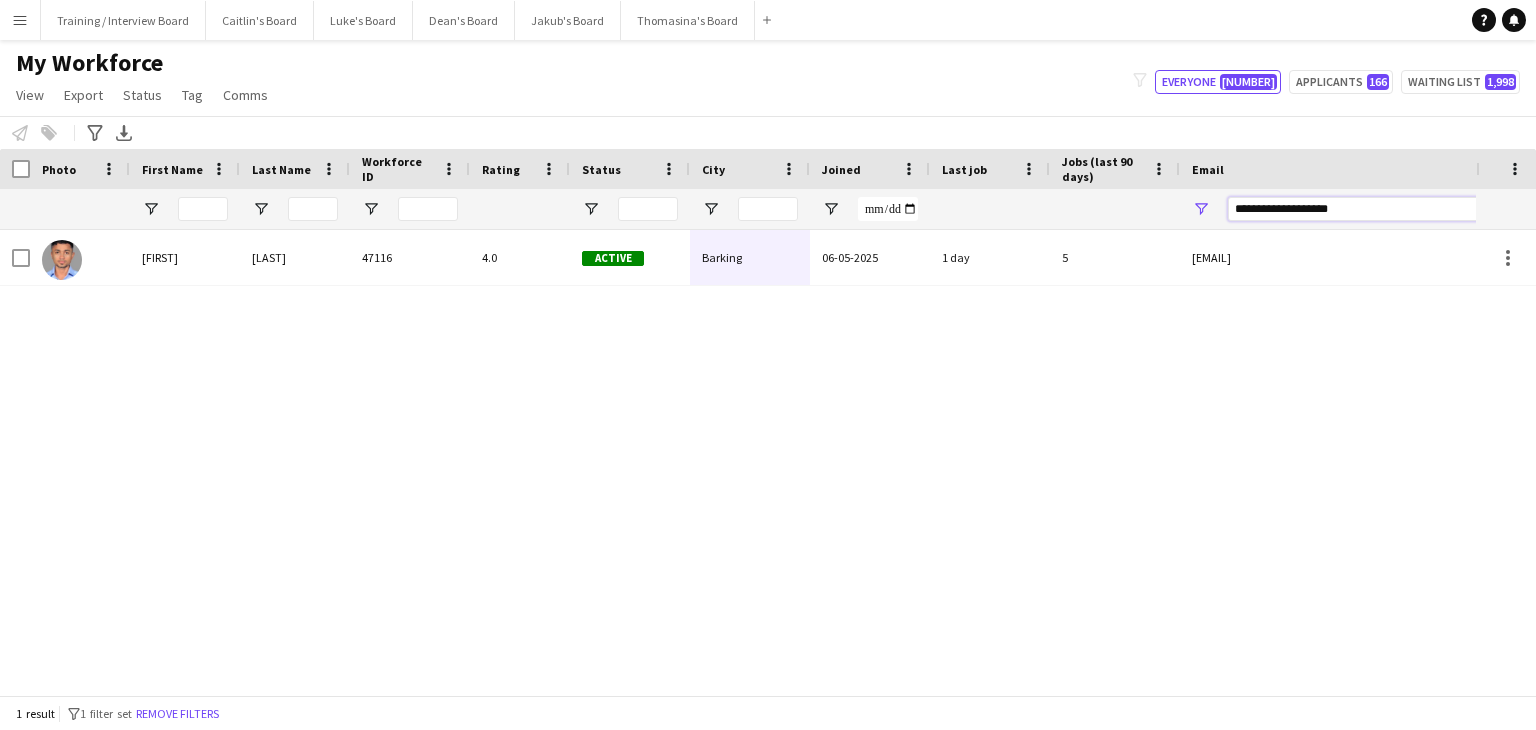drag, startPoint x: 1328, startPoint y: 217, endPoint x: 1072, endPoint y: 209, distance: 256.12497 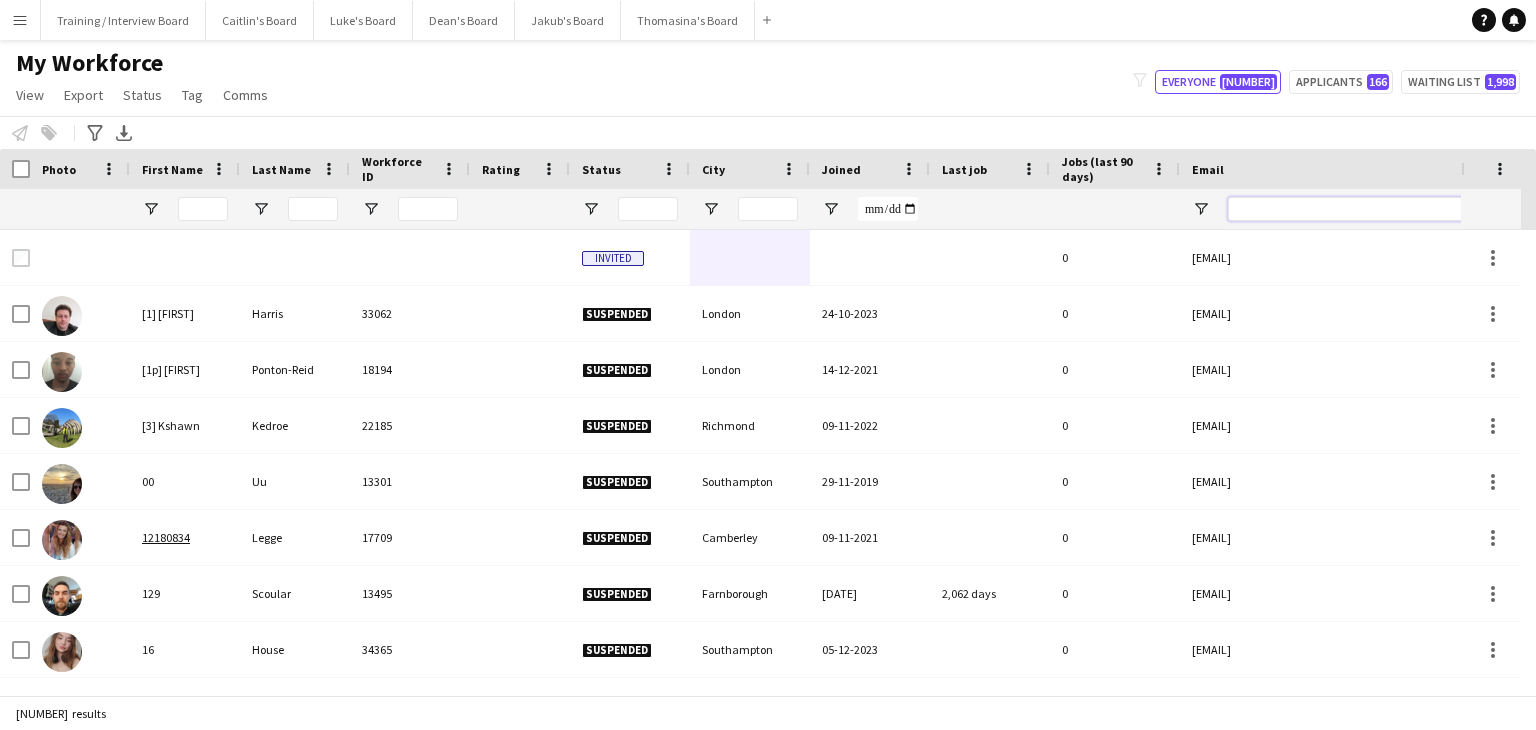 paste on "**********" 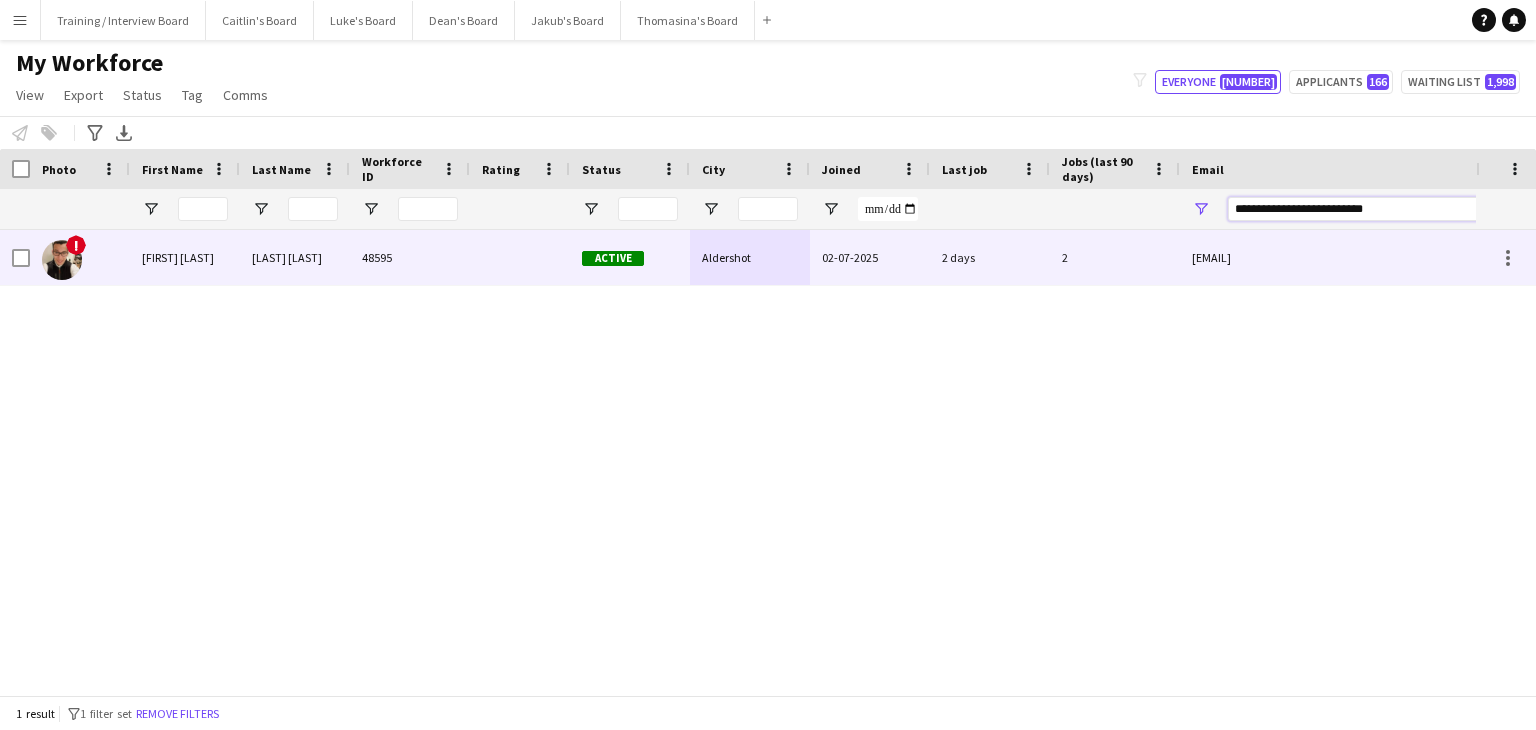 type on "**********" 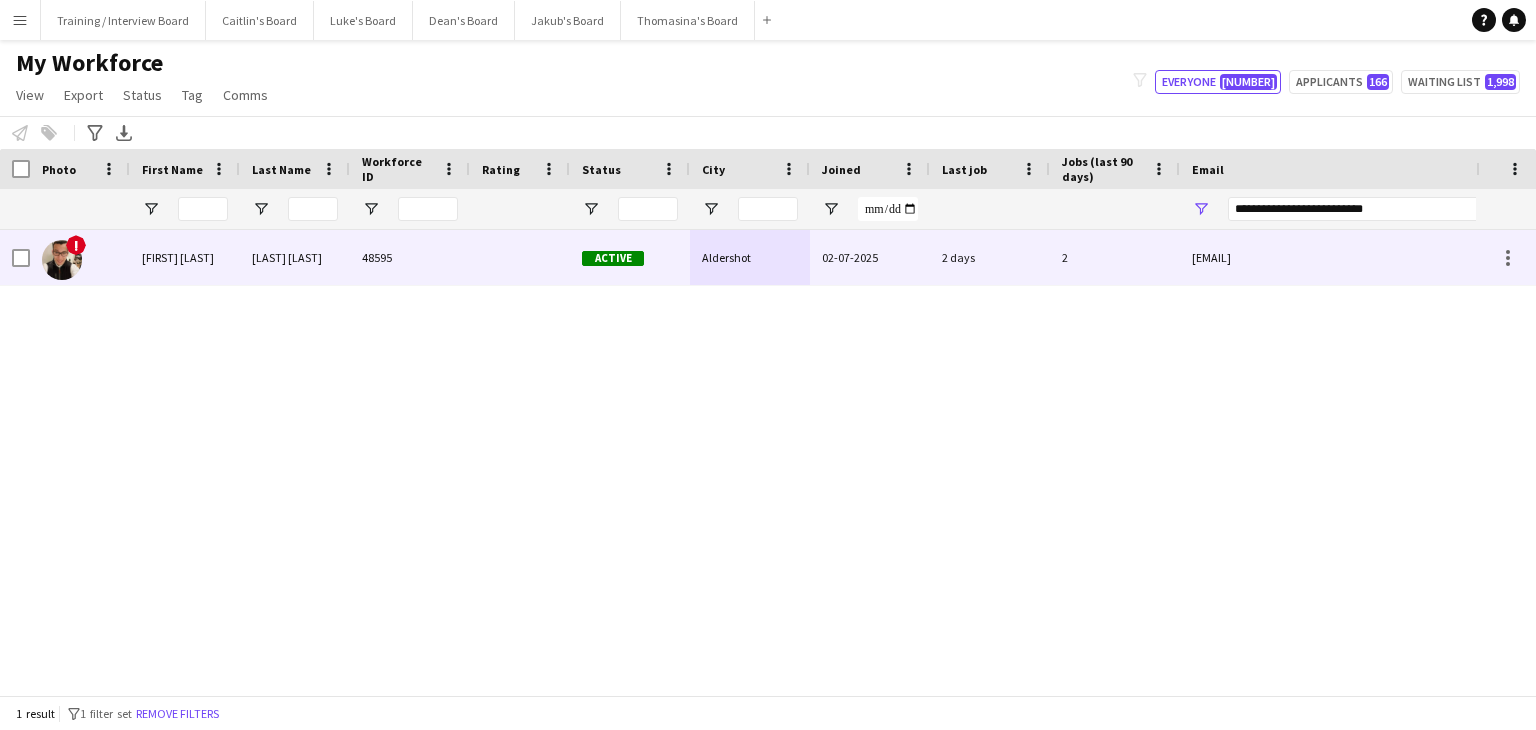 click at bounding box center (520, 257) 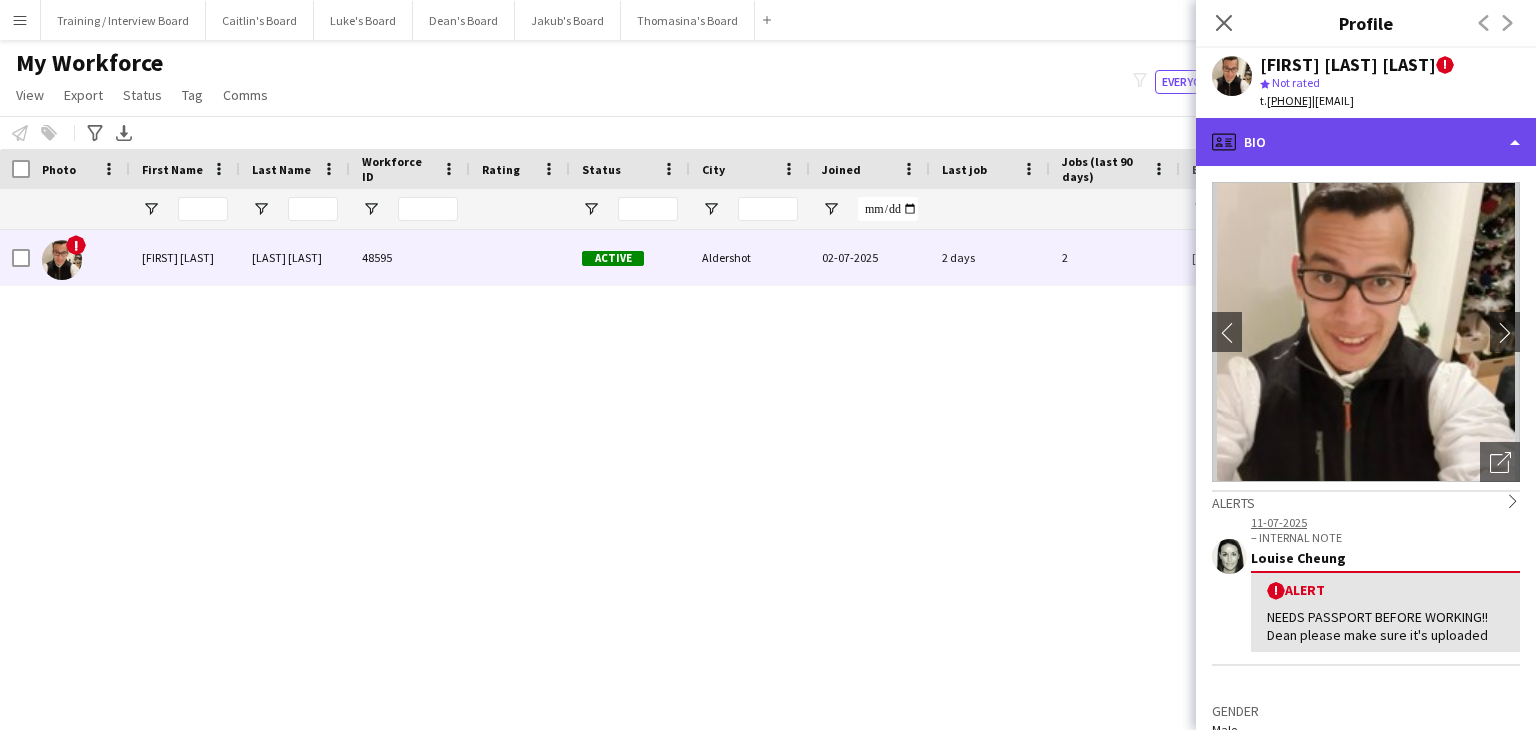 click on "profile
Bio" 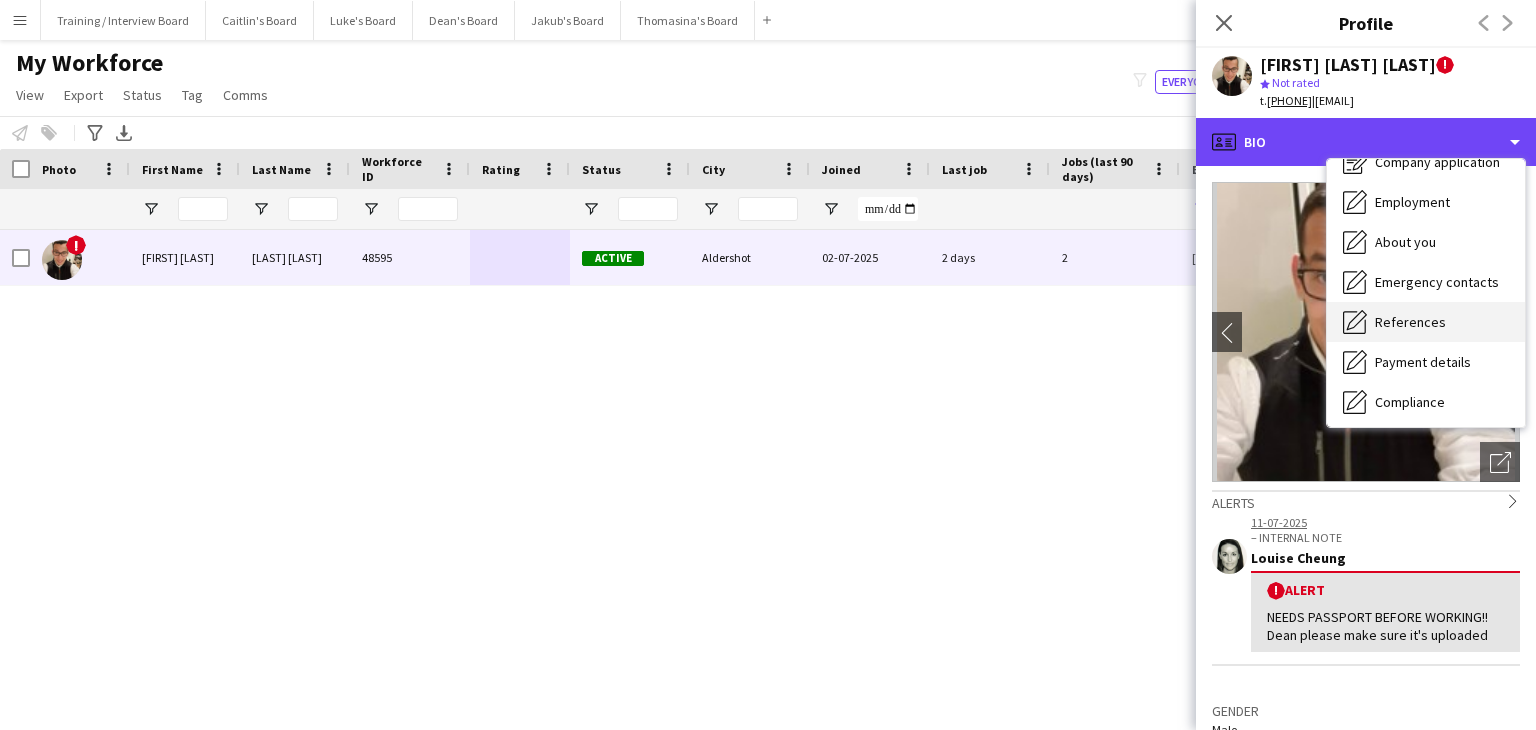scroll, scrollTop: 100, scrollLeft: 0, axis: vertical 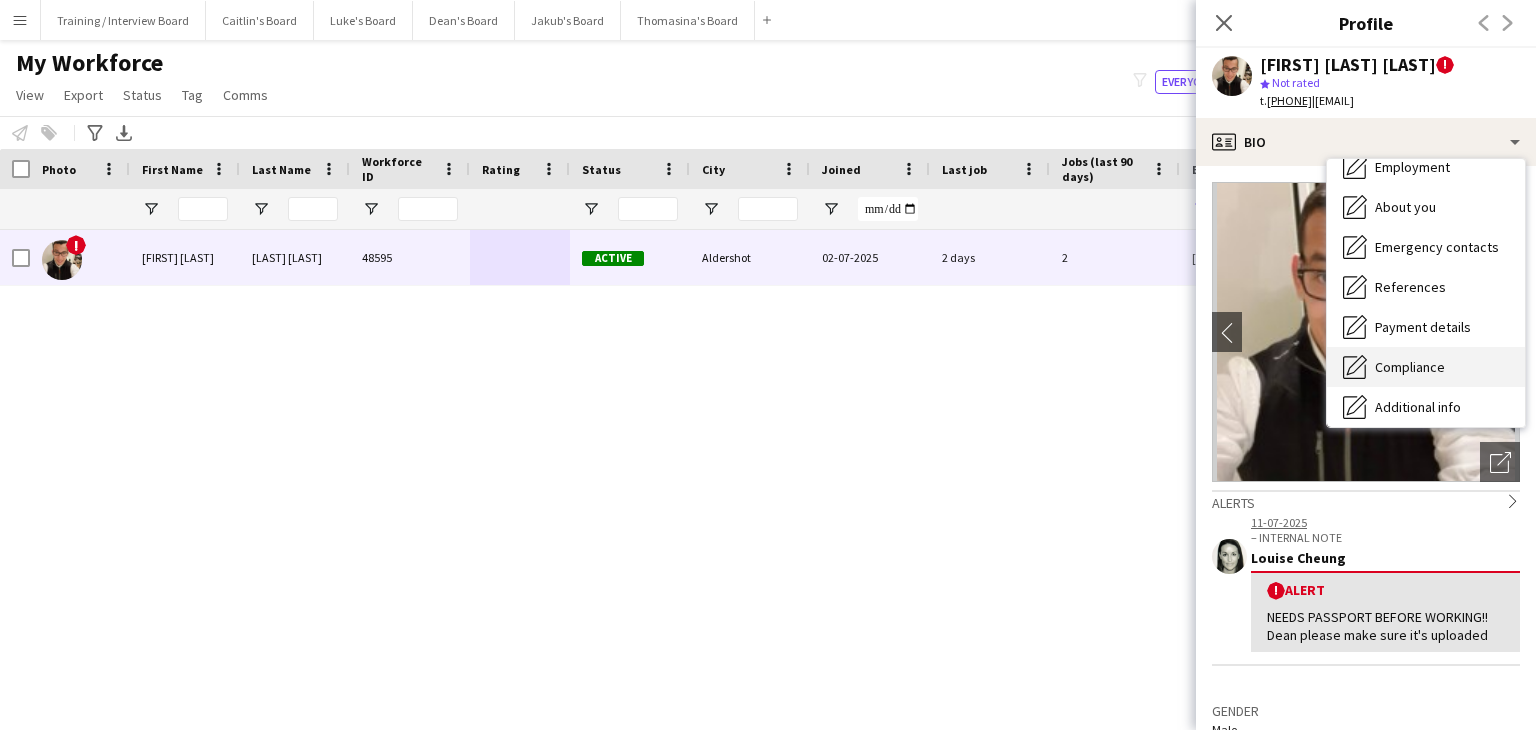 click on "Compliance" at bounding box center (1410, 367) 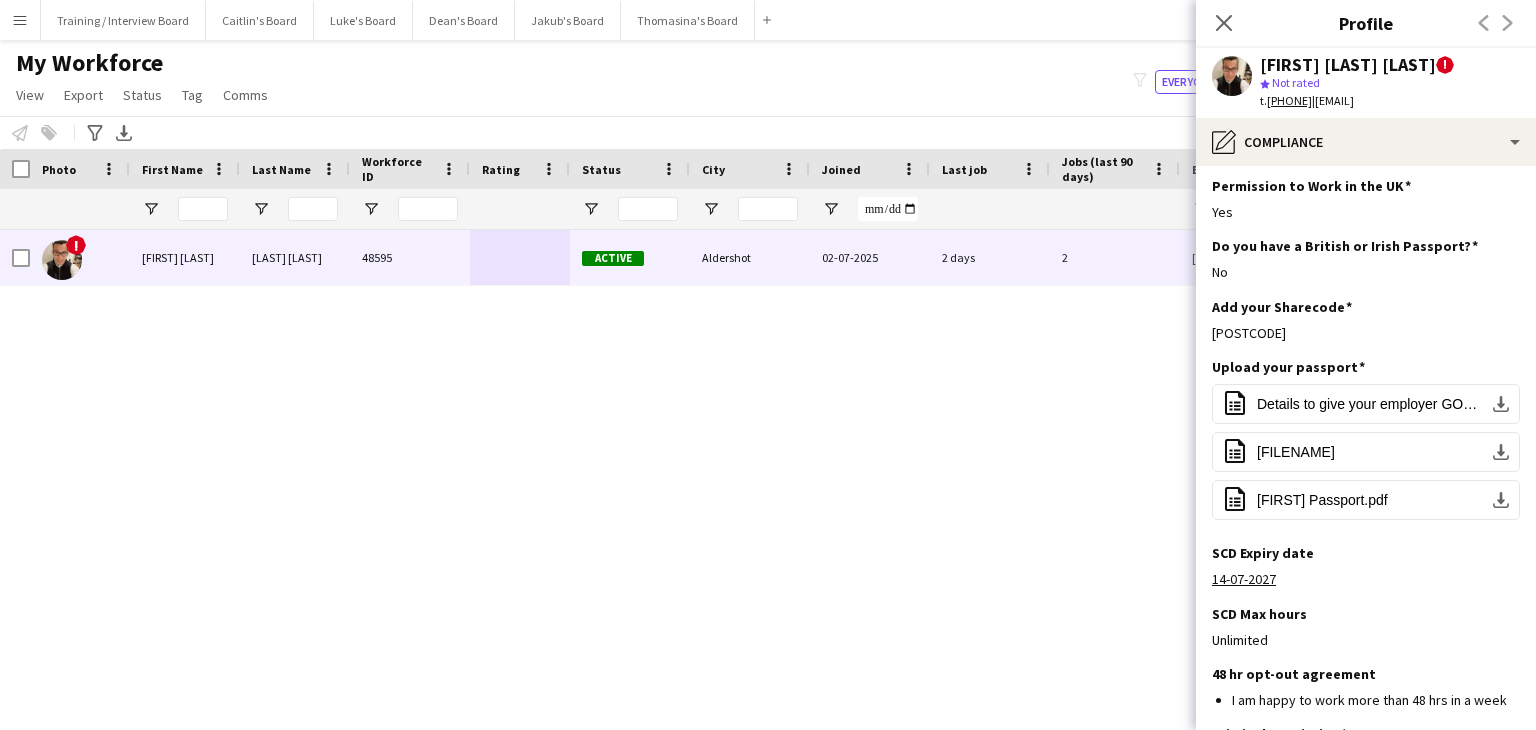 scroll, scrollTop: 100, scrollLeft: 0, axis: vertical 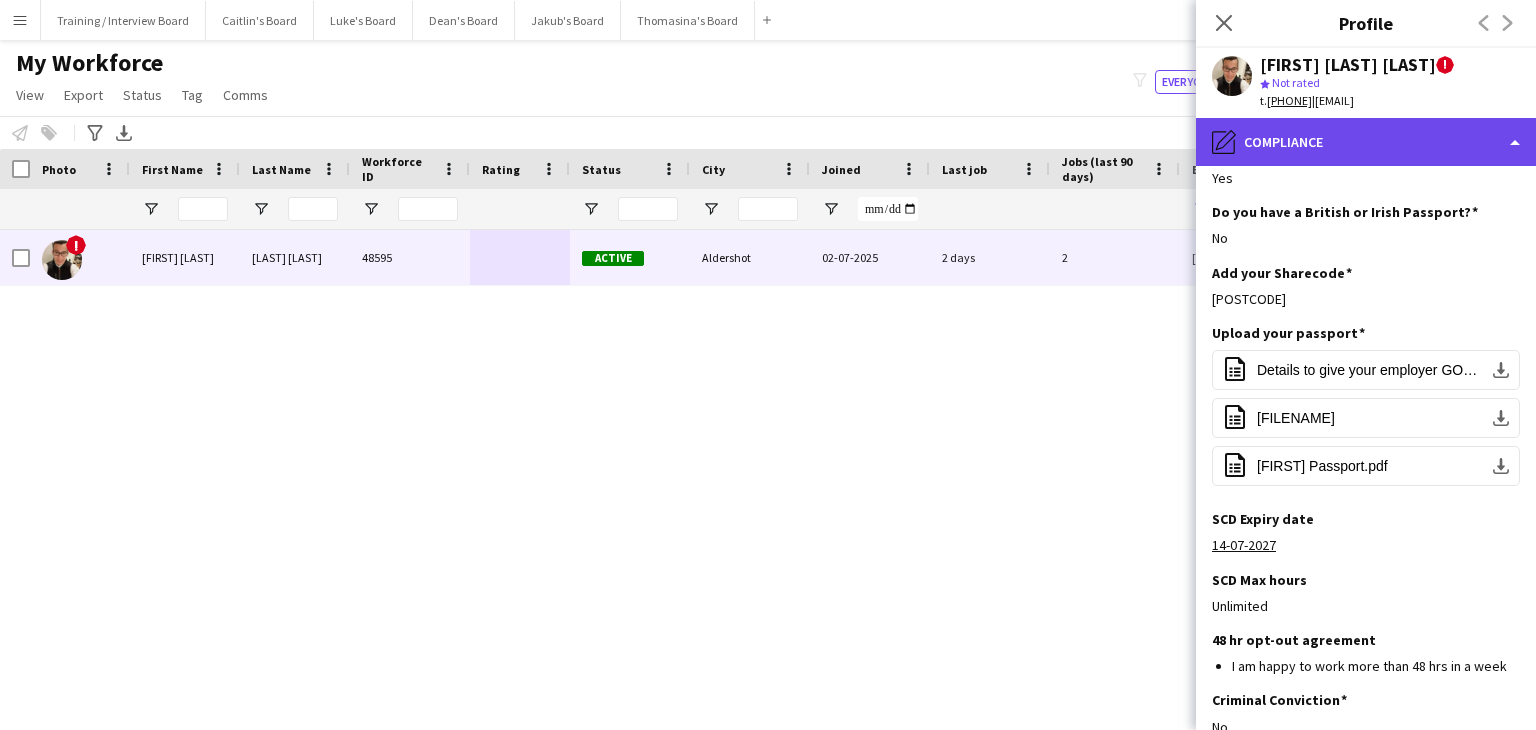click on "pencil4
Compliance" 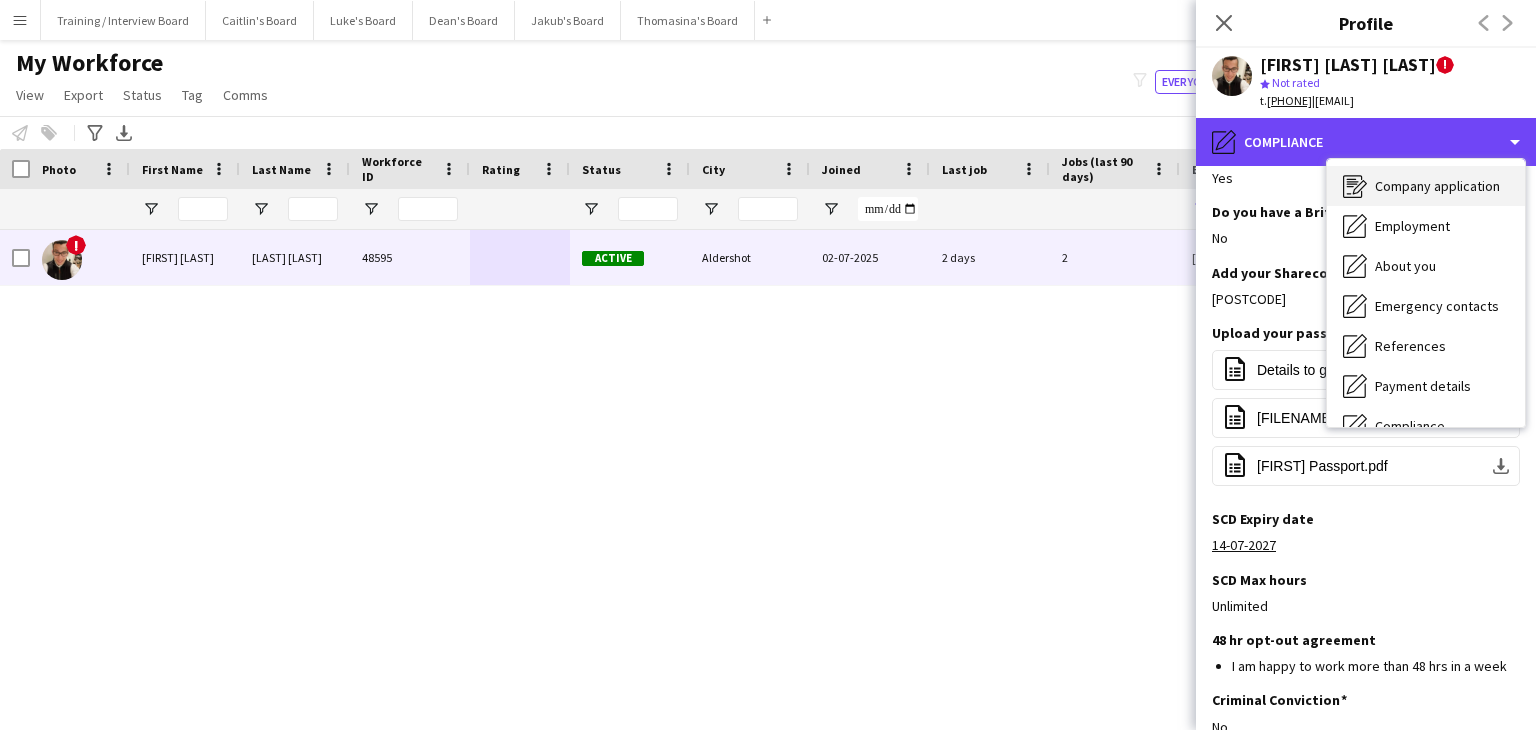 scroll, scrollTop: 0, scrollLeft: 0, axis: both 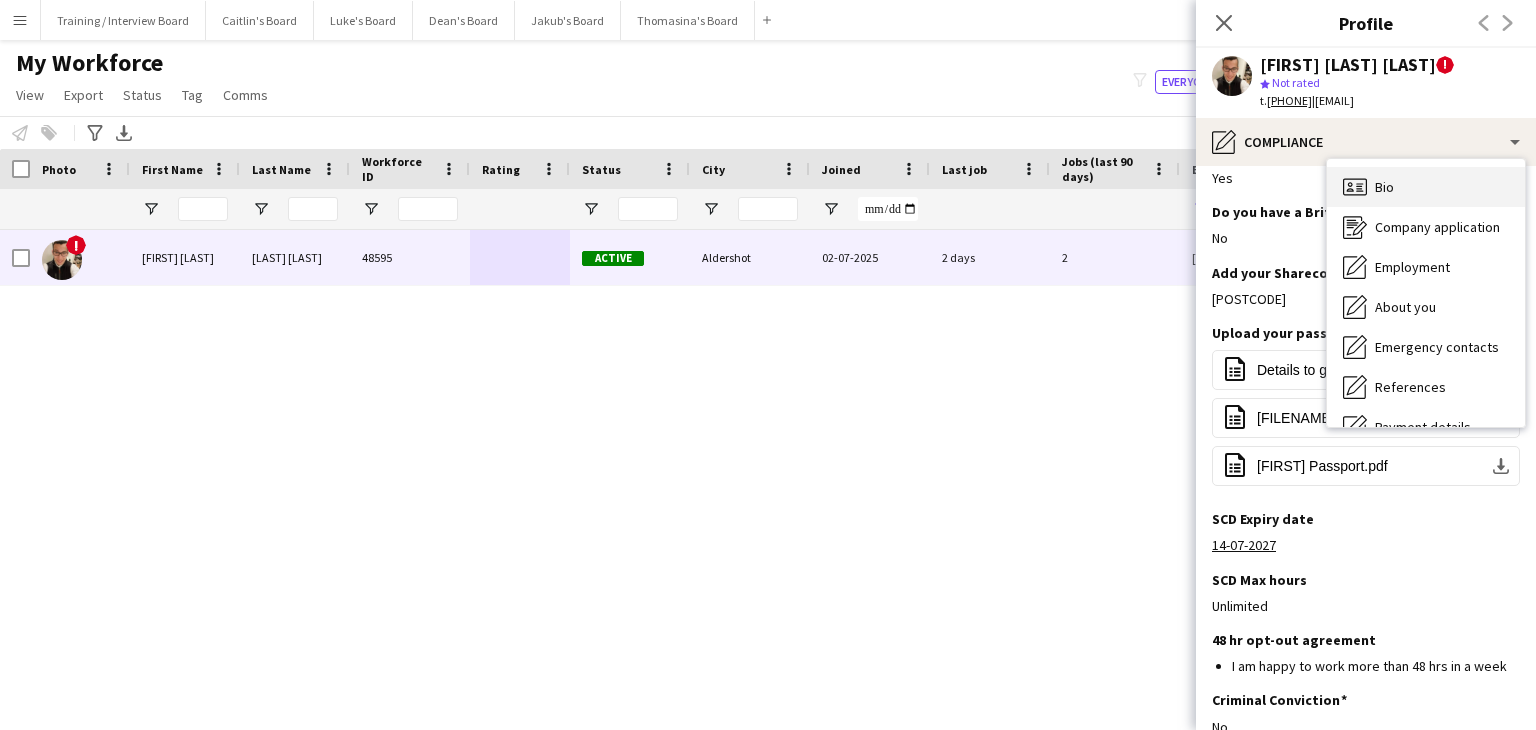click on "Bio
Bio" at bounding box center (1426, 187) 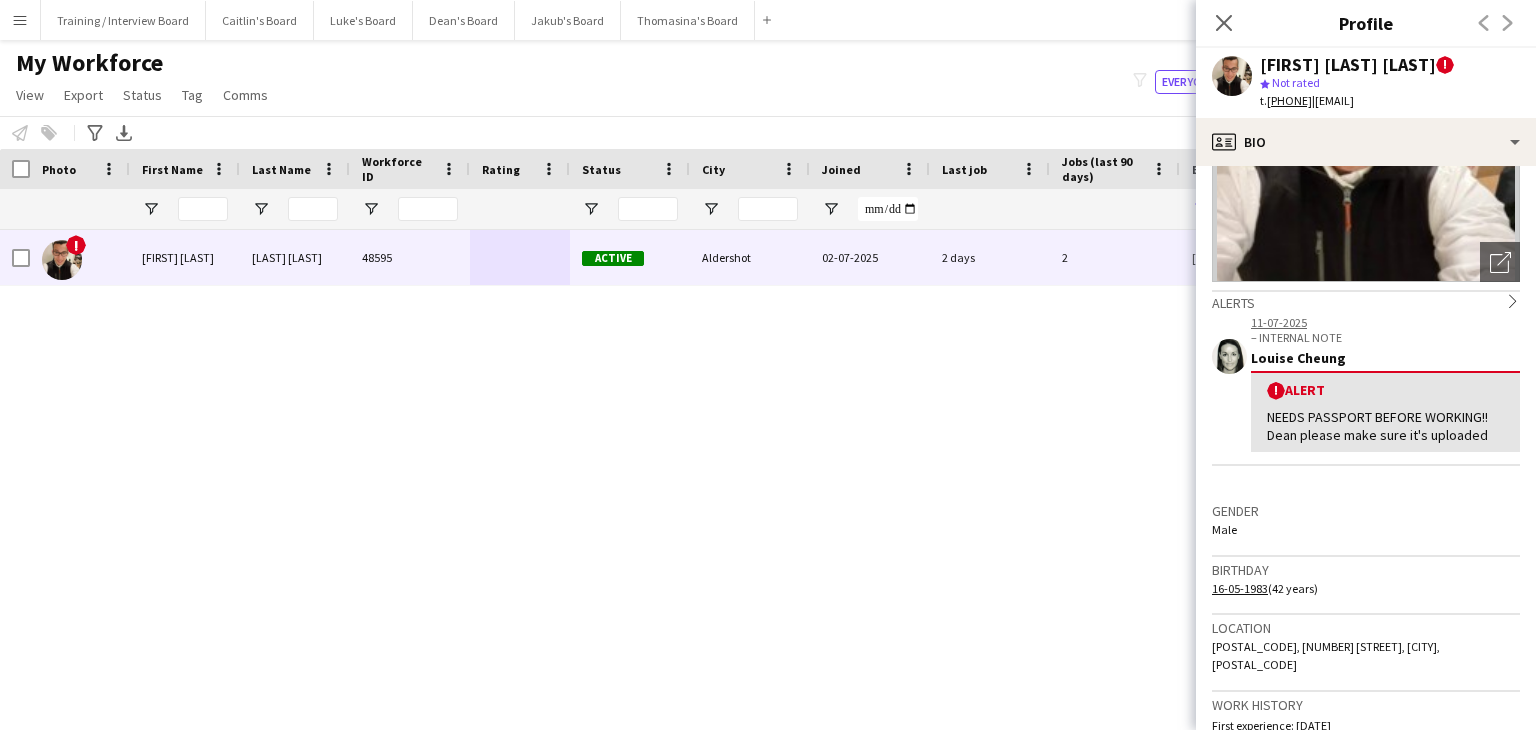 scroll, scrollTop: 300, scrollLeft: 0, axis: vertical 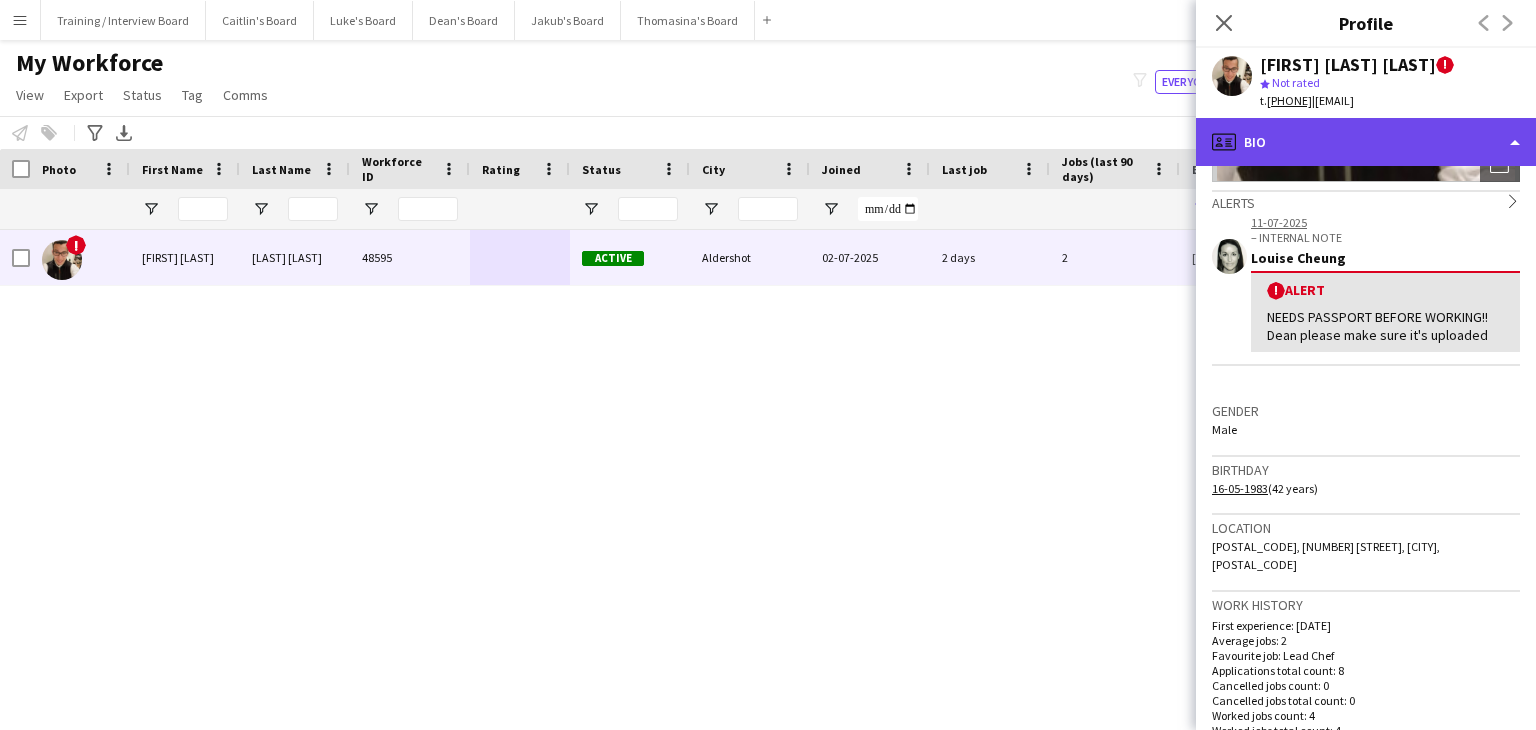 click on "profile
Bio" 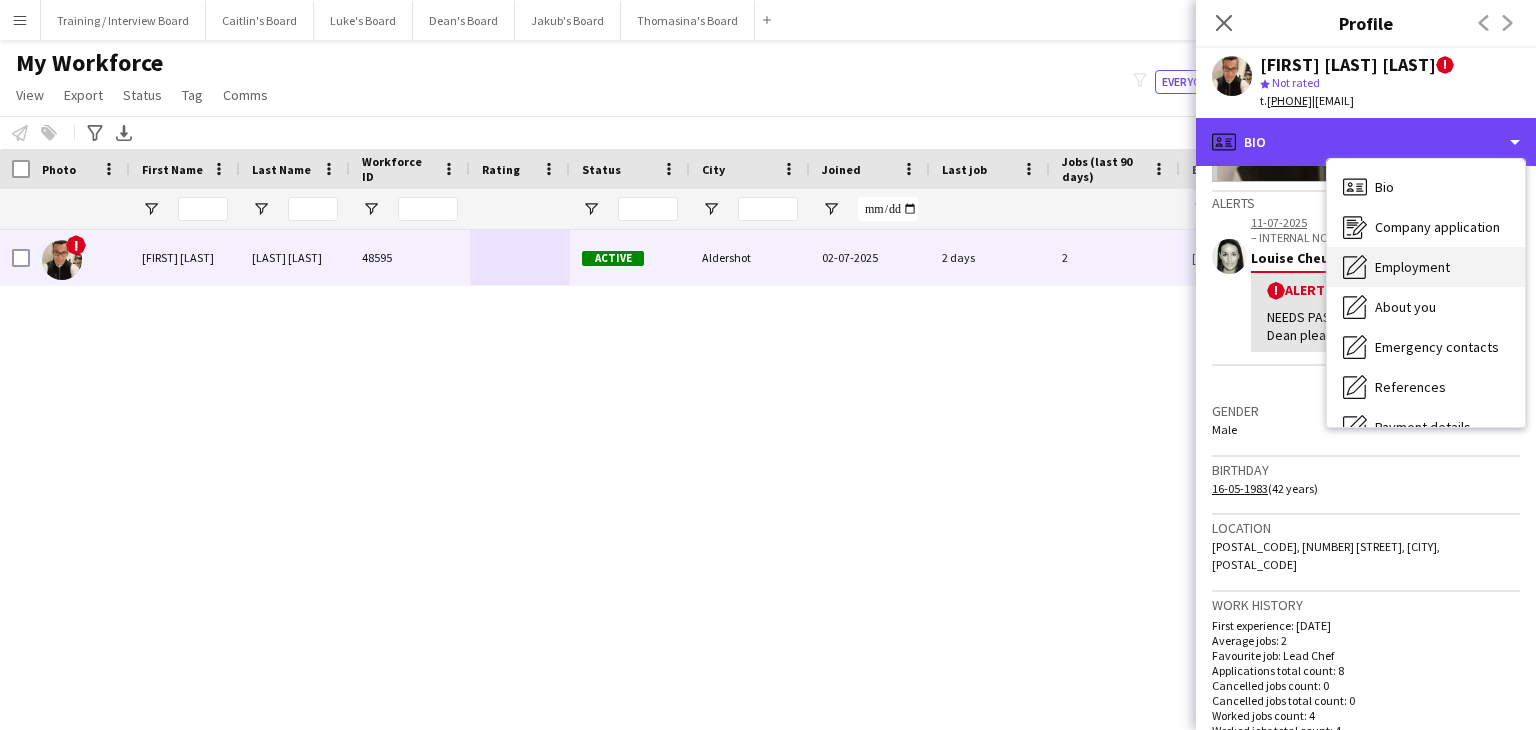 scroll, scrollTop: 100, scrollLeft: 0, axis: vertical 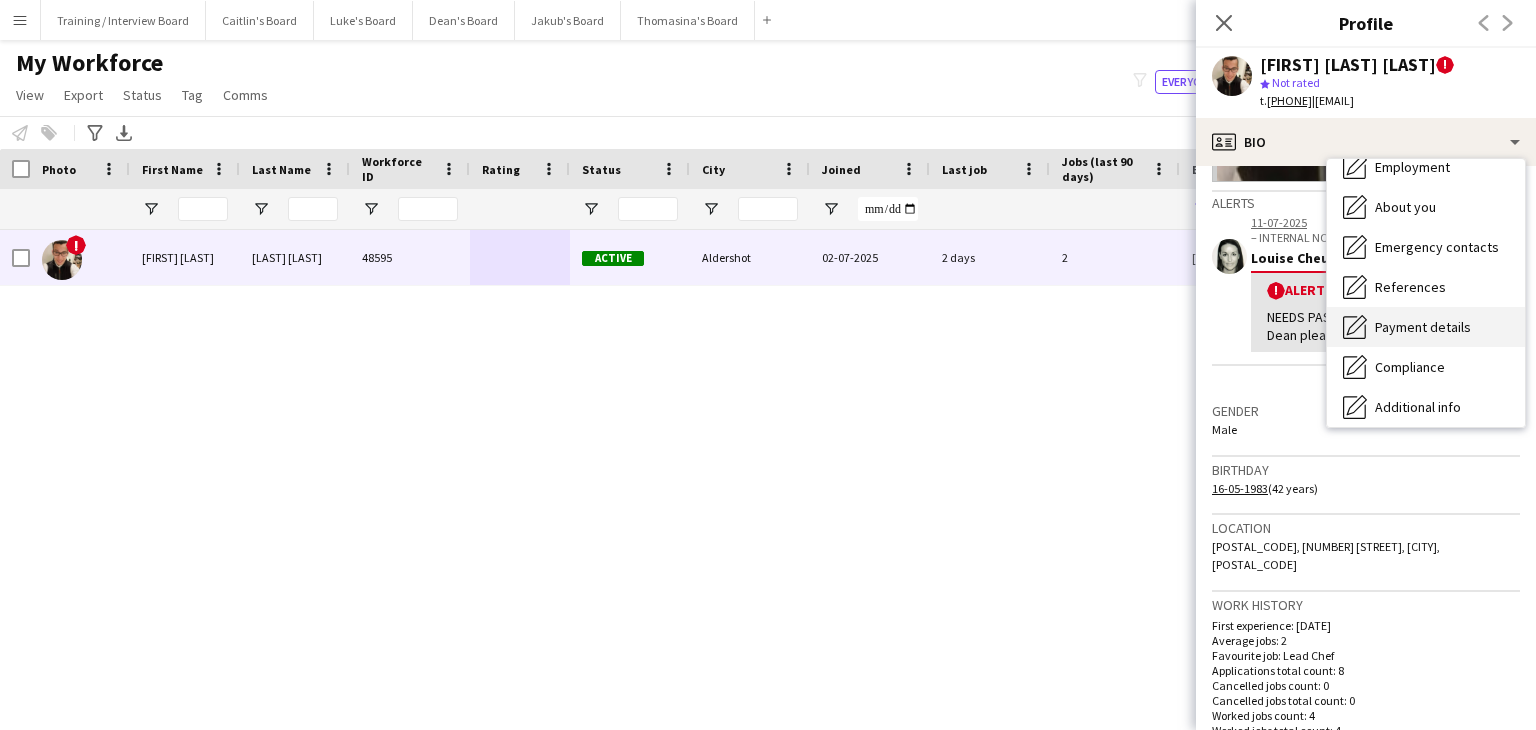 click on "Payment details" at bounding box center [1423, 327] 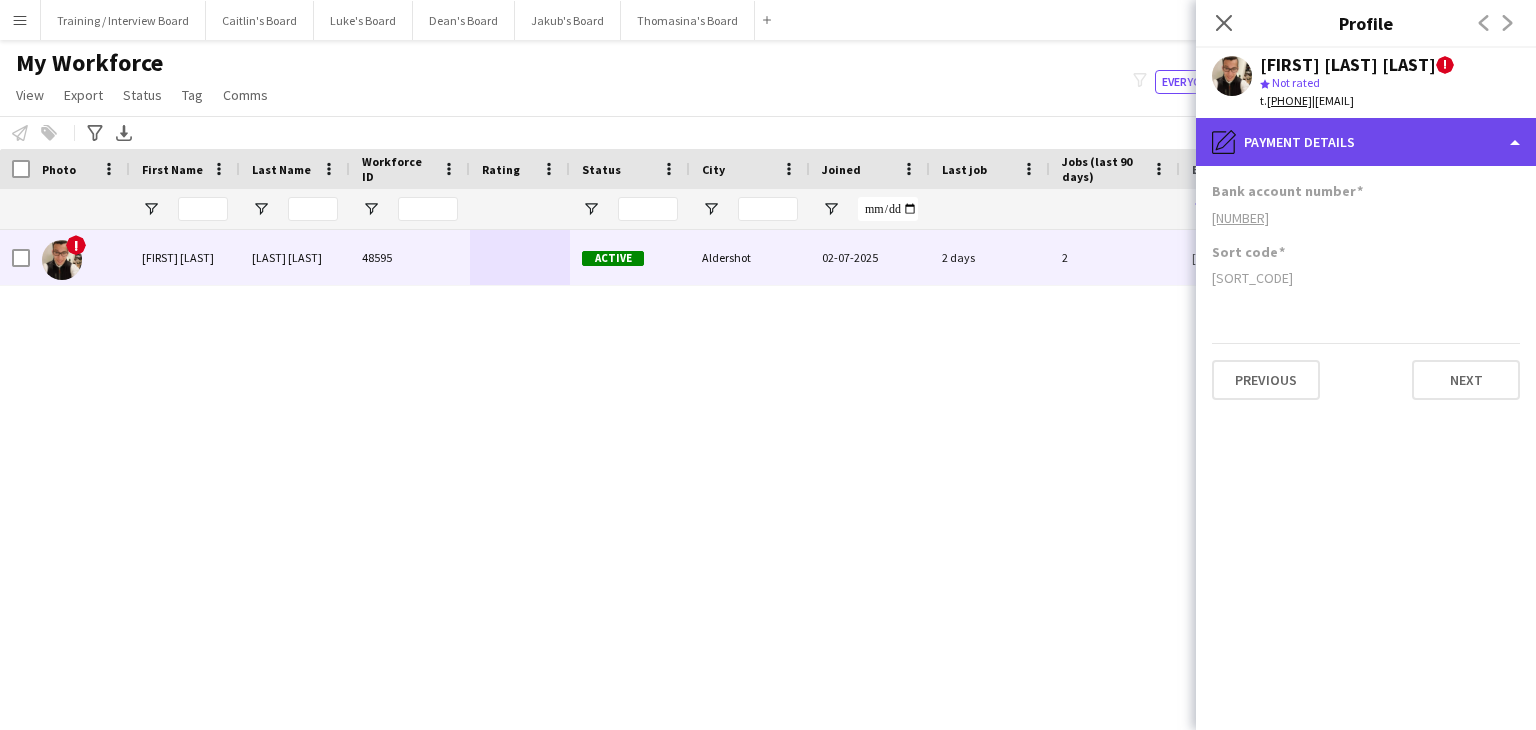 click on "pencil4
Payment details" 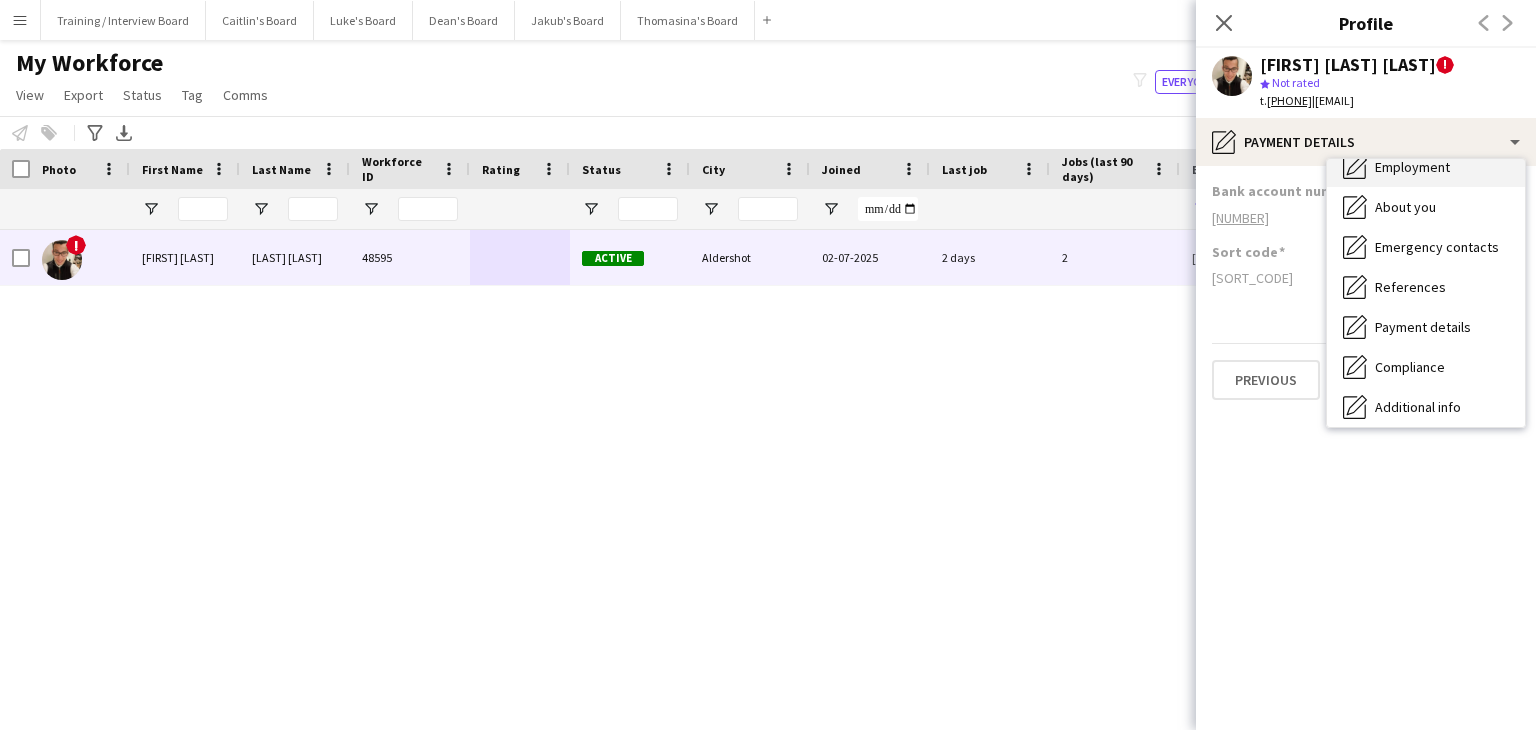click on "Employment
Employment" at bounding box center (1426, 167) 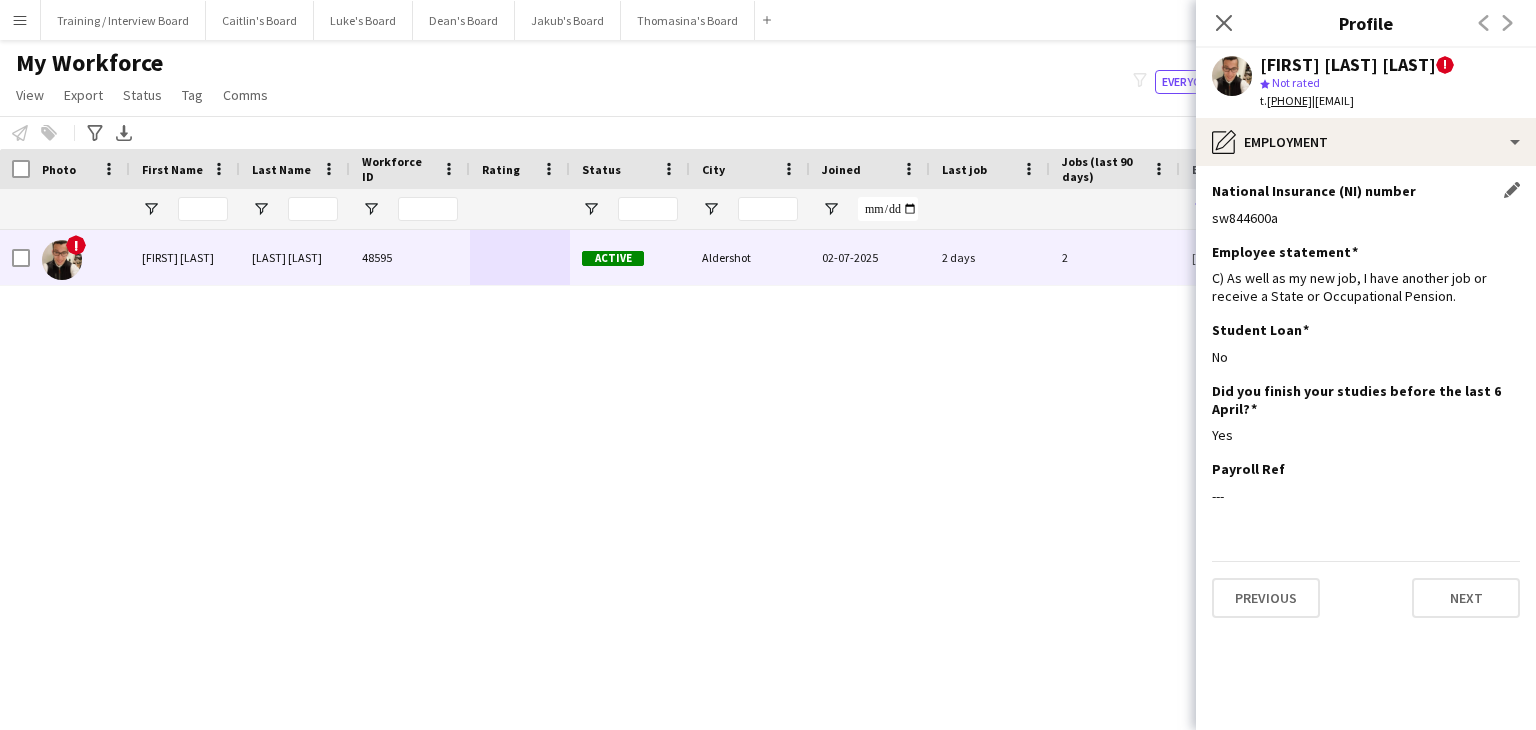 click on "Close pop-in" 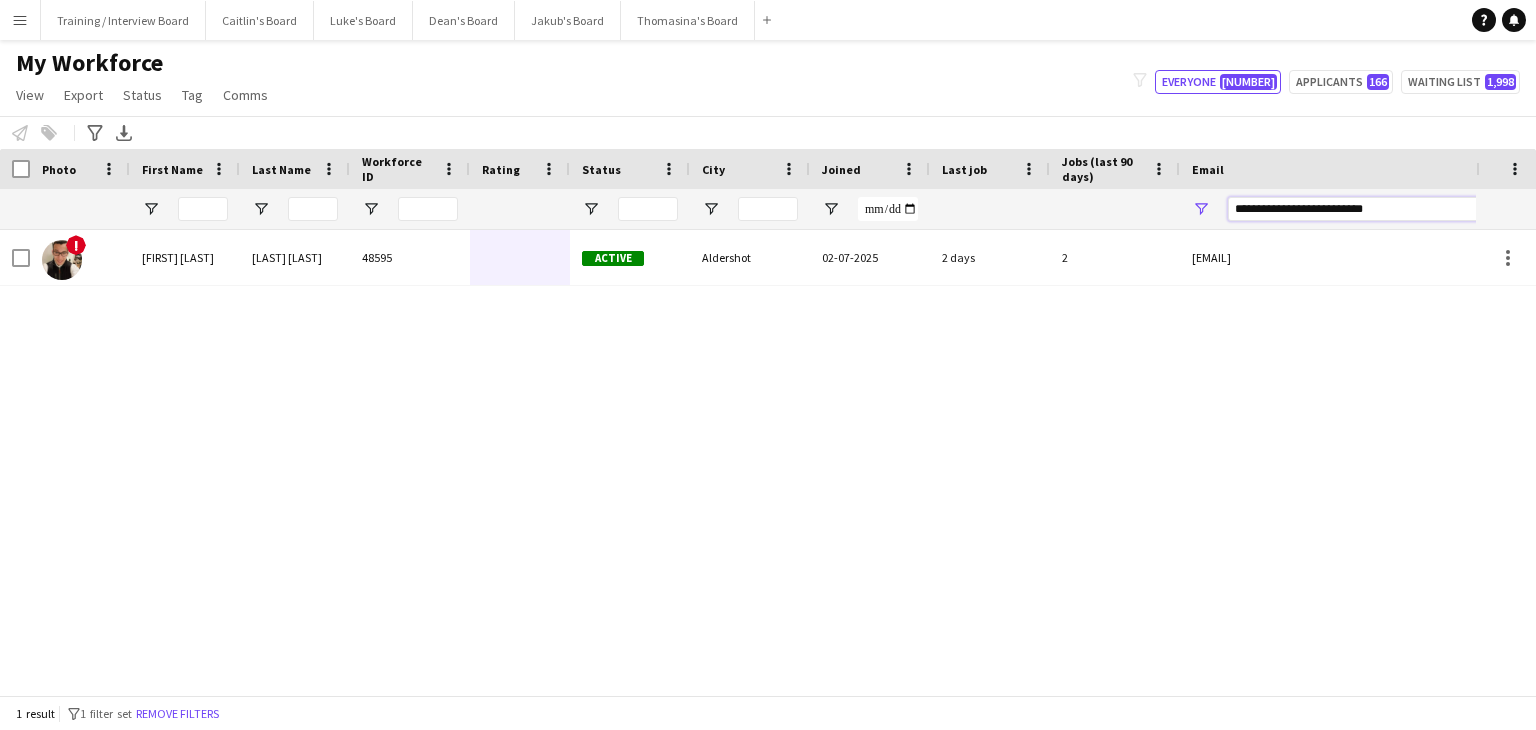 drag, startPoint x: 1409, startPoint y: 208, endPoint x: 1060, endPoint y: 225, distance: 349.4138 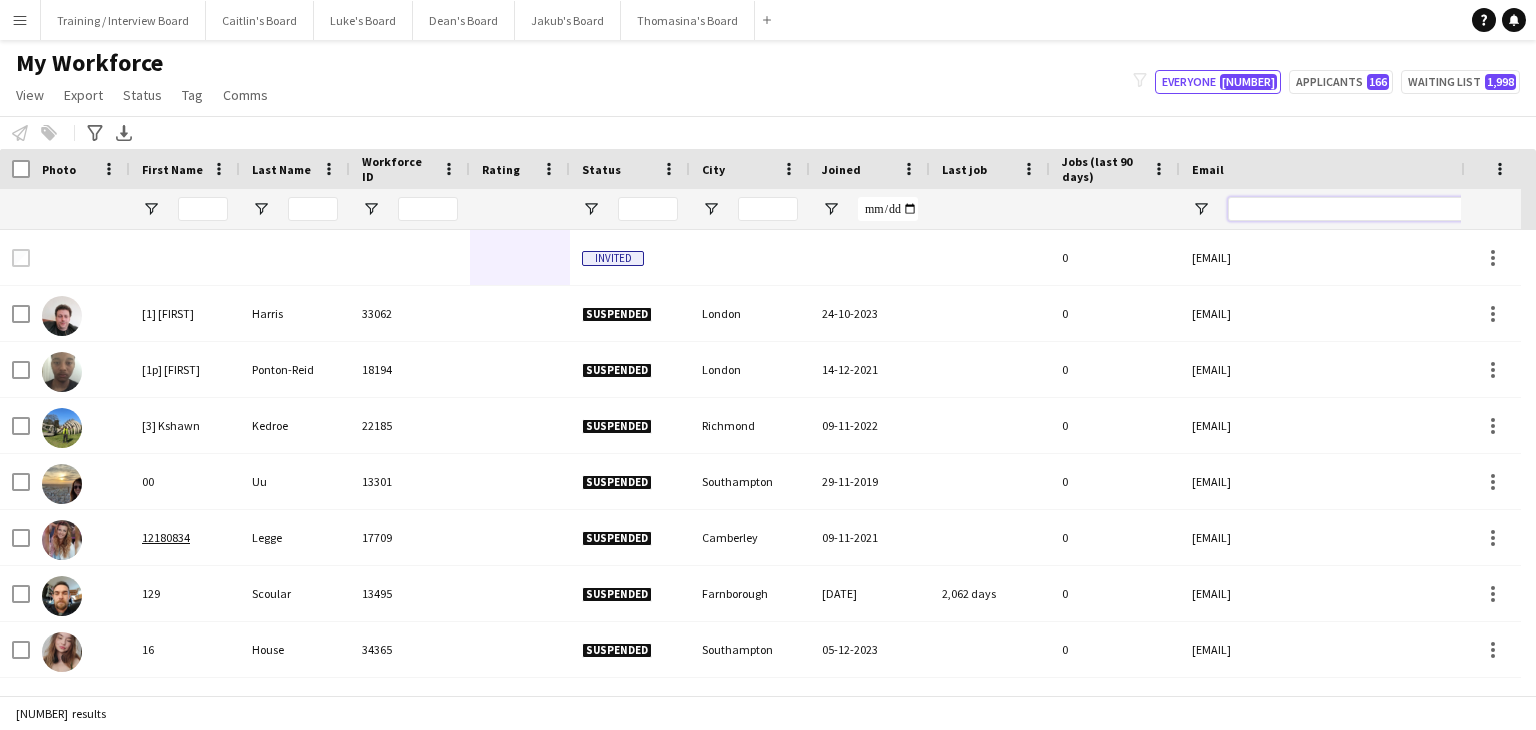 paste on "**********" 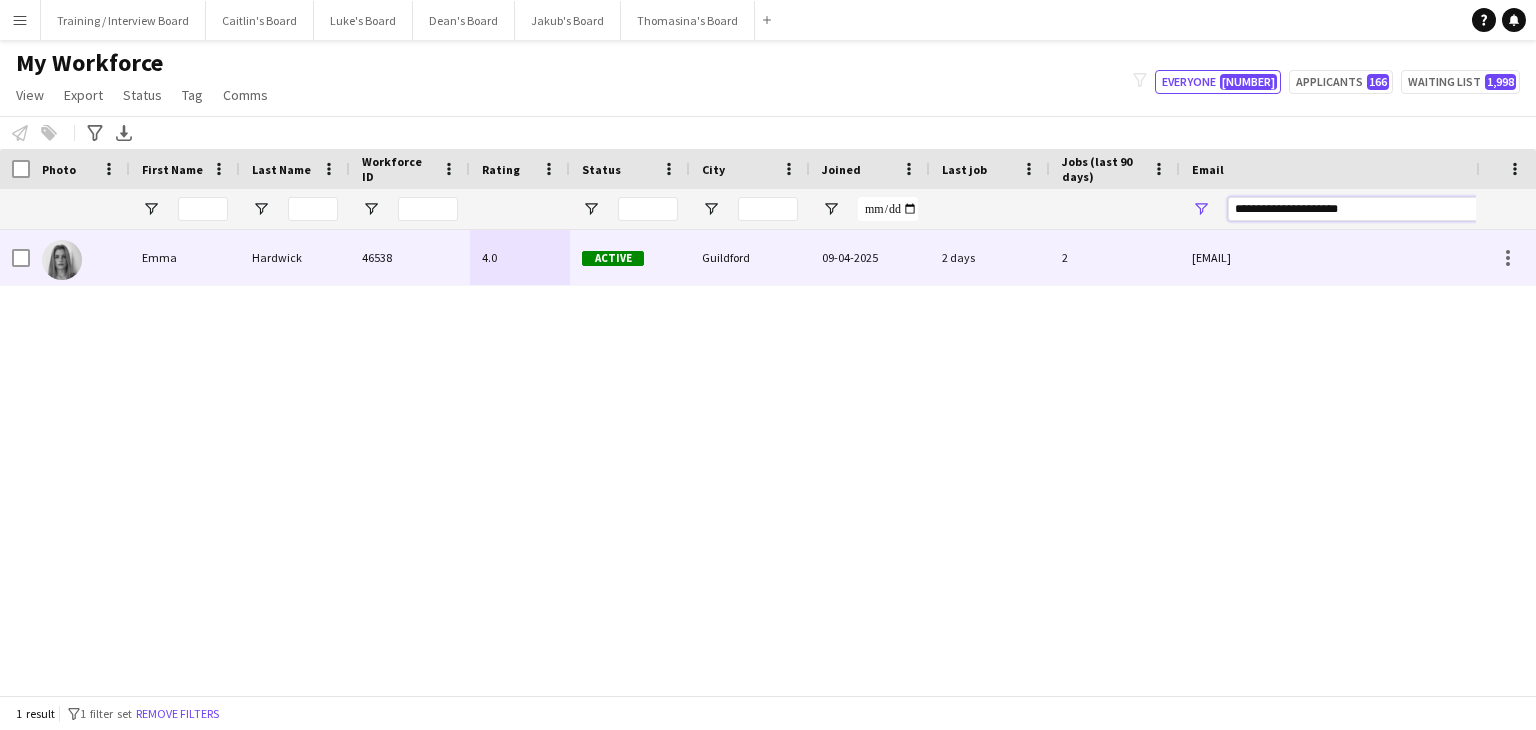 type on "**********" 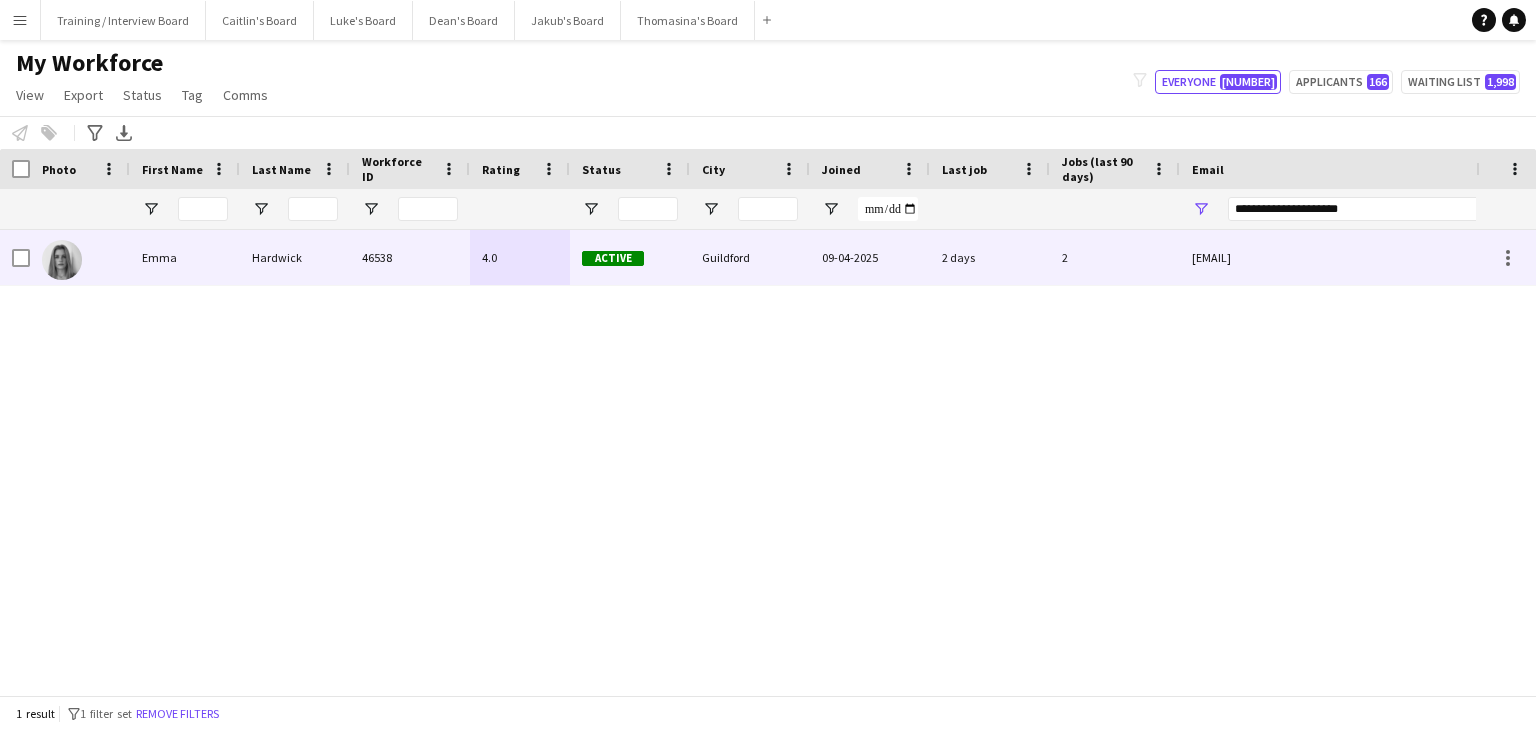 click on "Active" at bounding box center [630, 257] 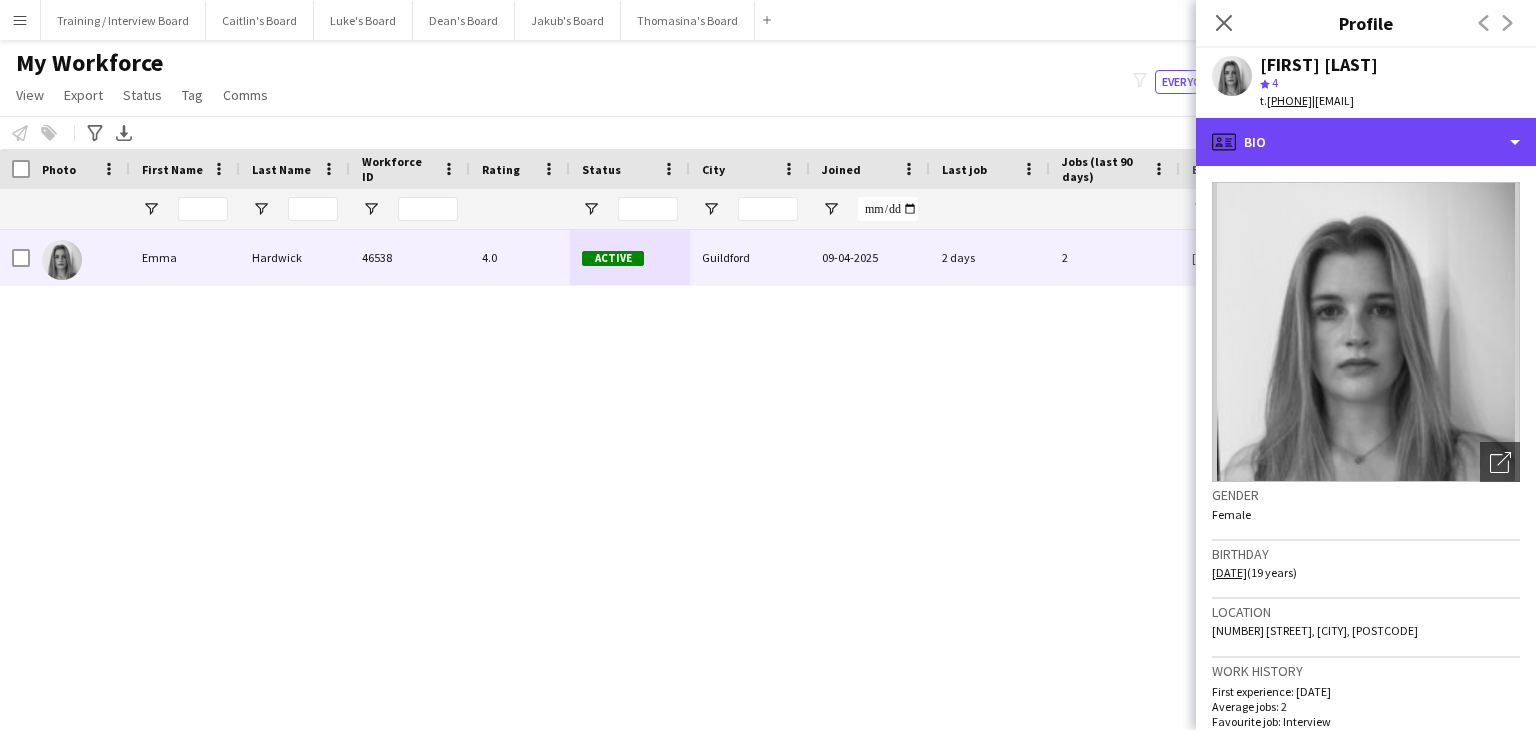 drag, startPoint x: 1353, startPoint y: 148, endPoint x: 1375, endPoint y: 200, distance: 56.462376 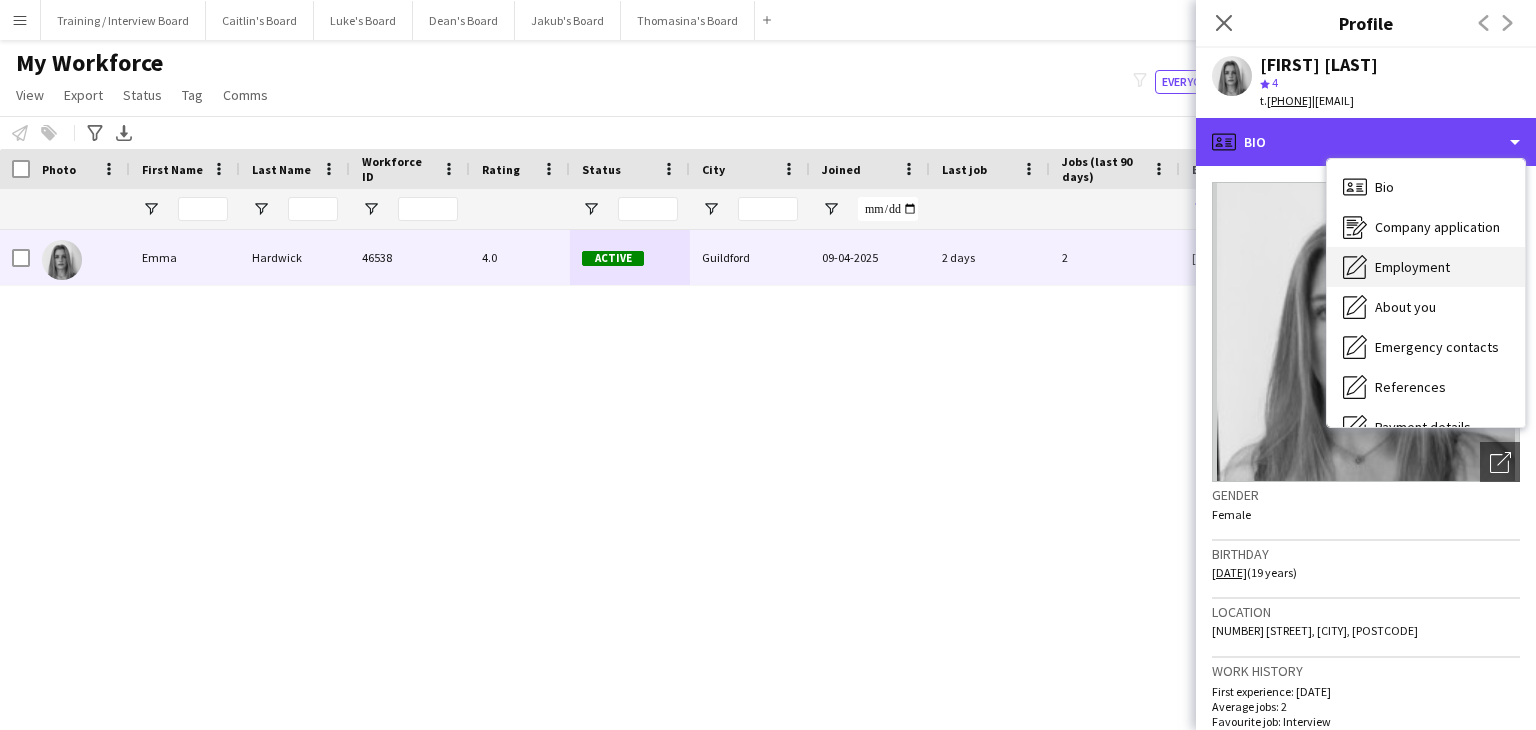 scroll, scrollTop: 100, scrollLeft: 0, axis: vertical 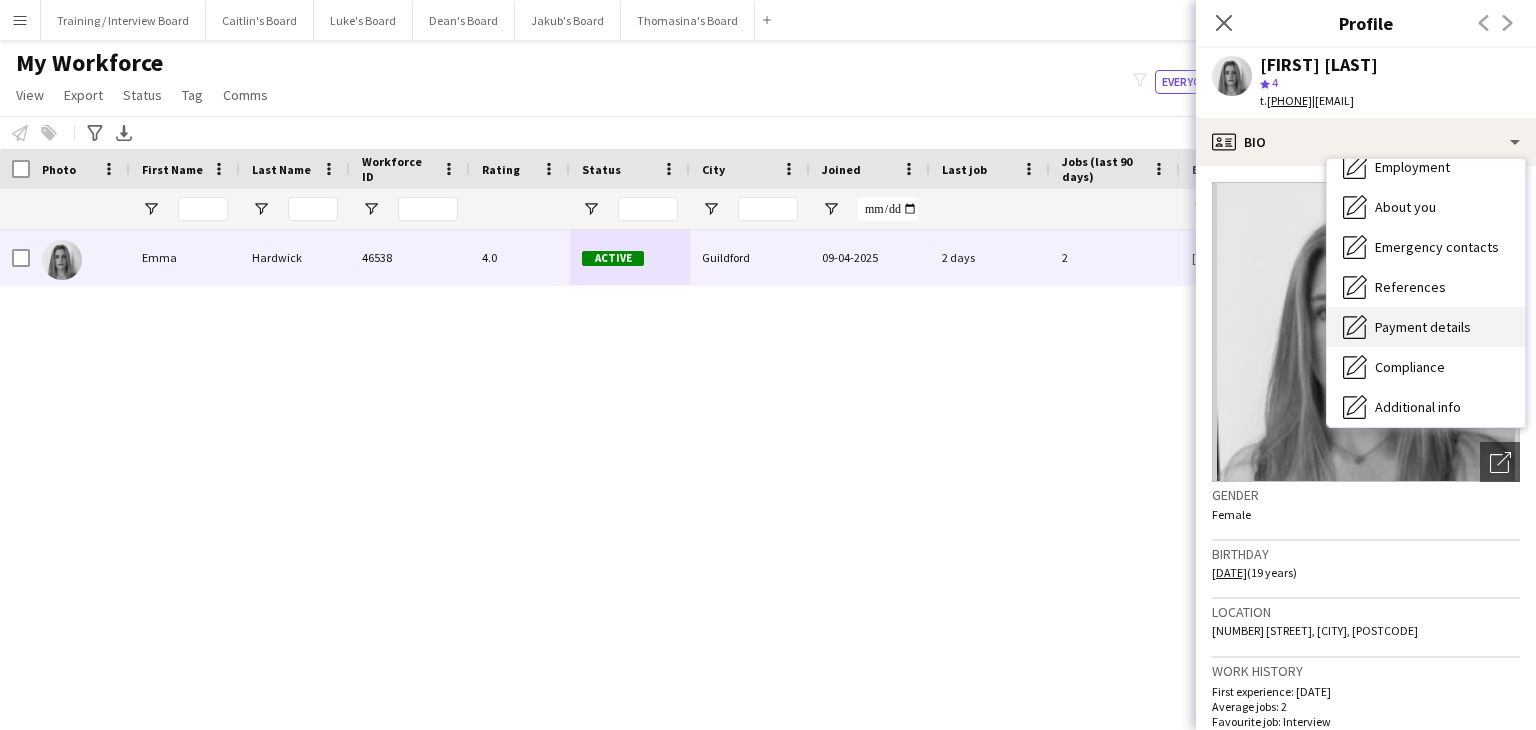 click on "Payment details
Payment details" at bounding box center (1426, 327) 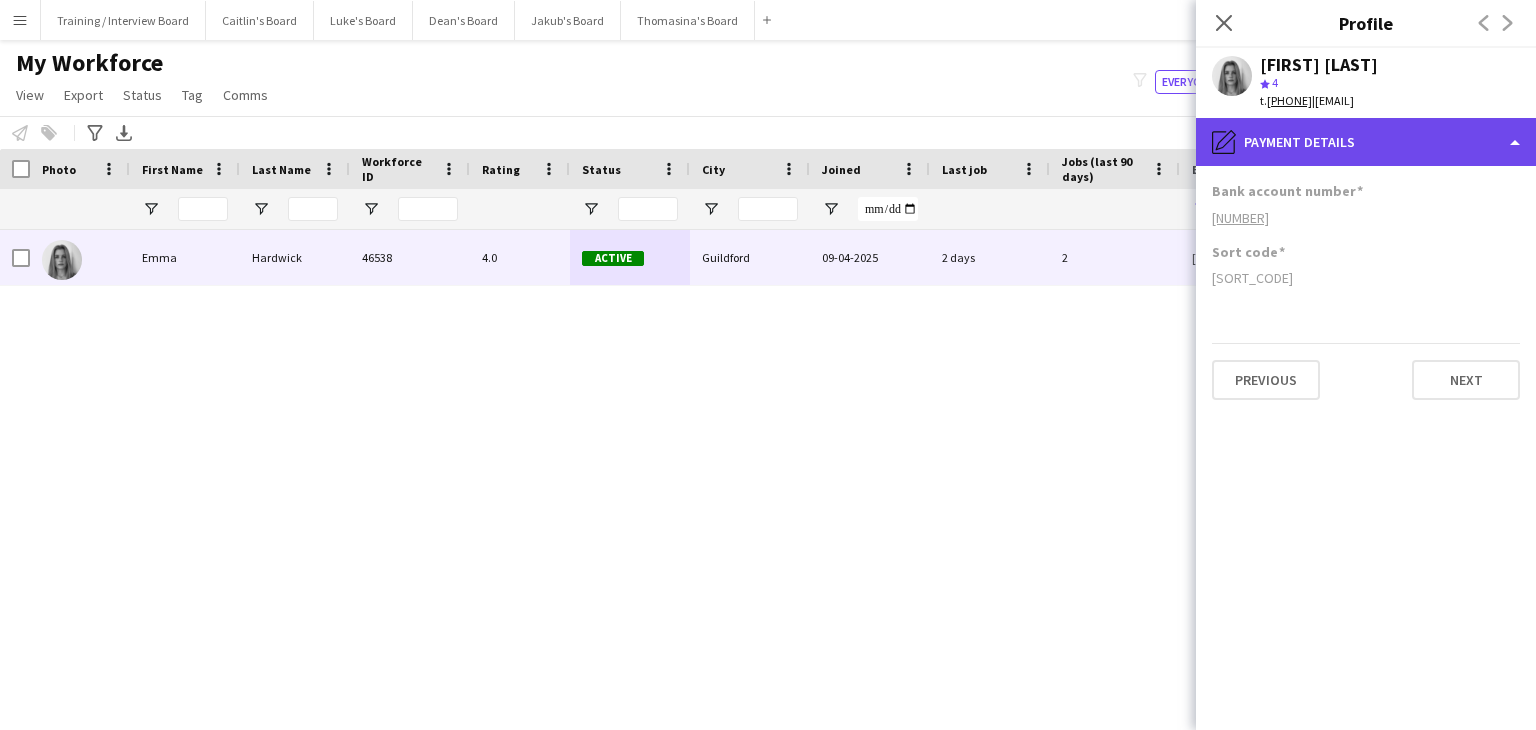 click on "pencil4
Payment details" 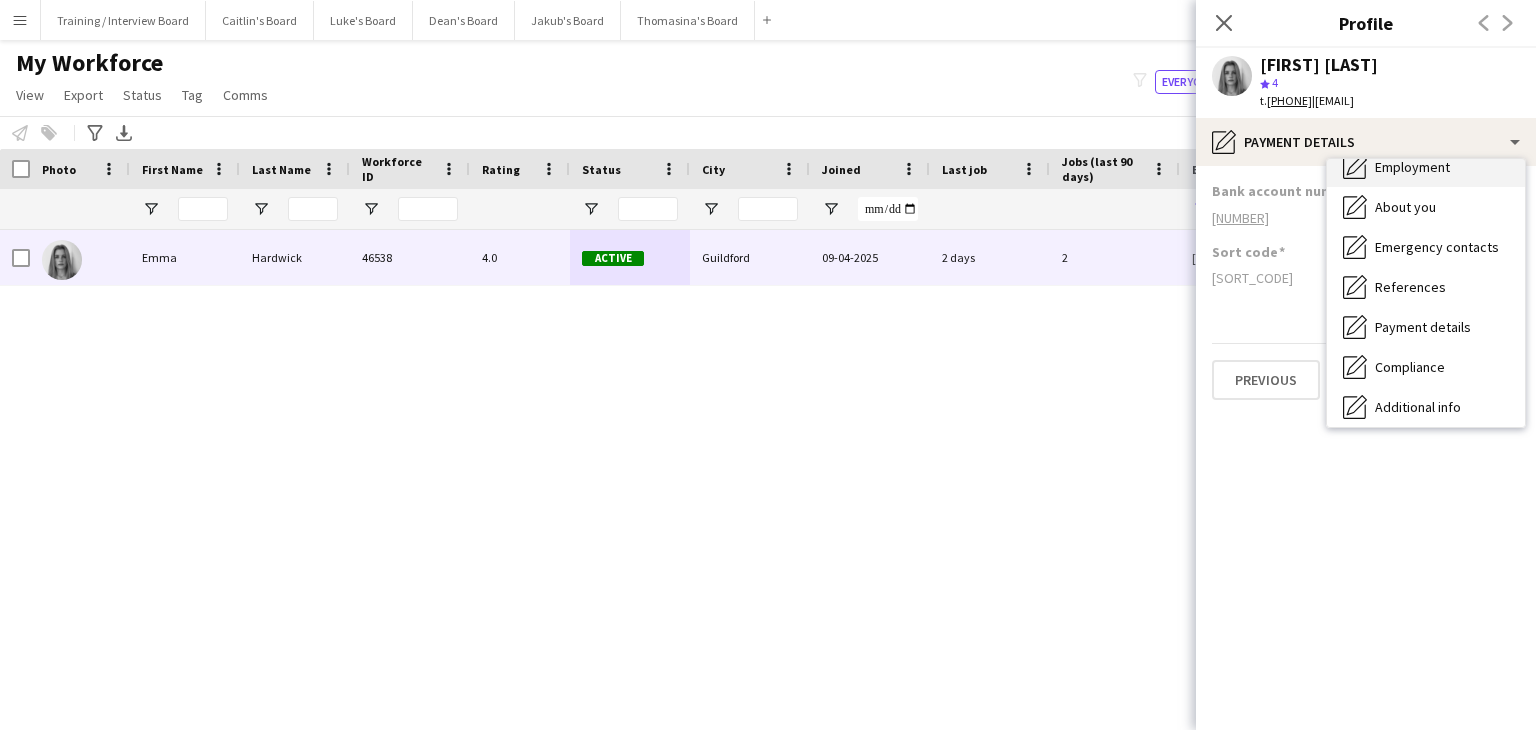 click on "Employment" at bounding box center (1412, 167) 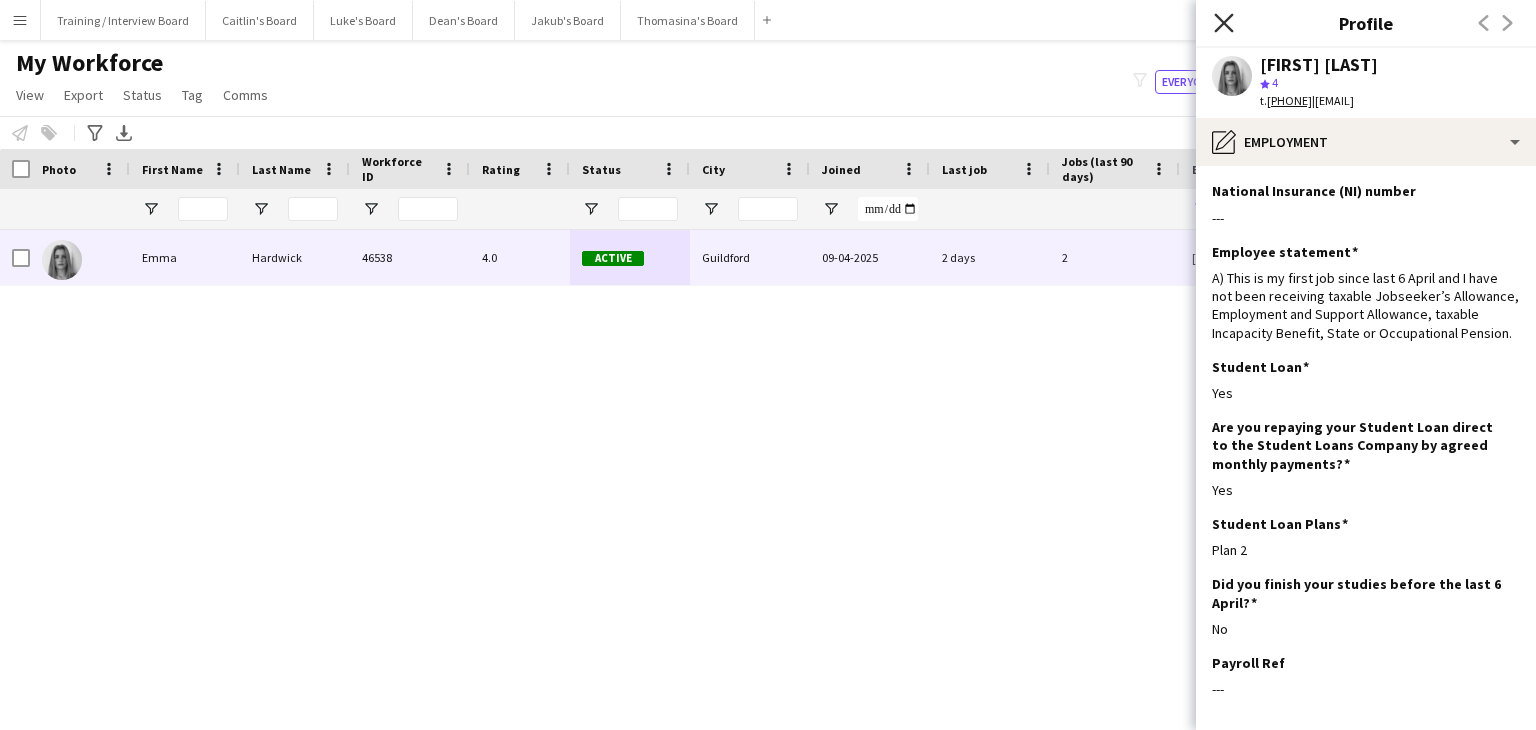 click 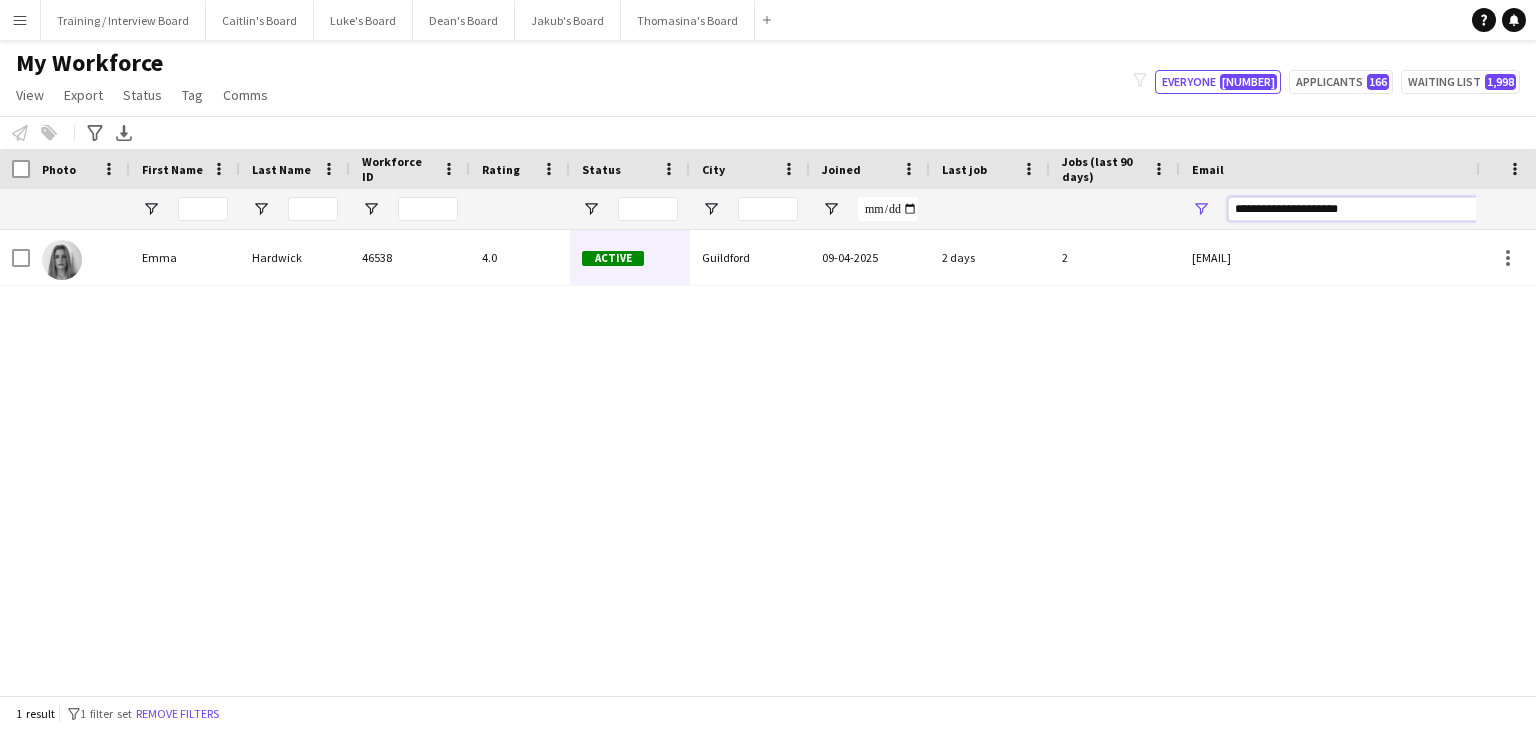 drag, startPoint x: 1396, startPoint y: 213, endPoint x: 1100, endPoint y: 228, distance: 296.37982 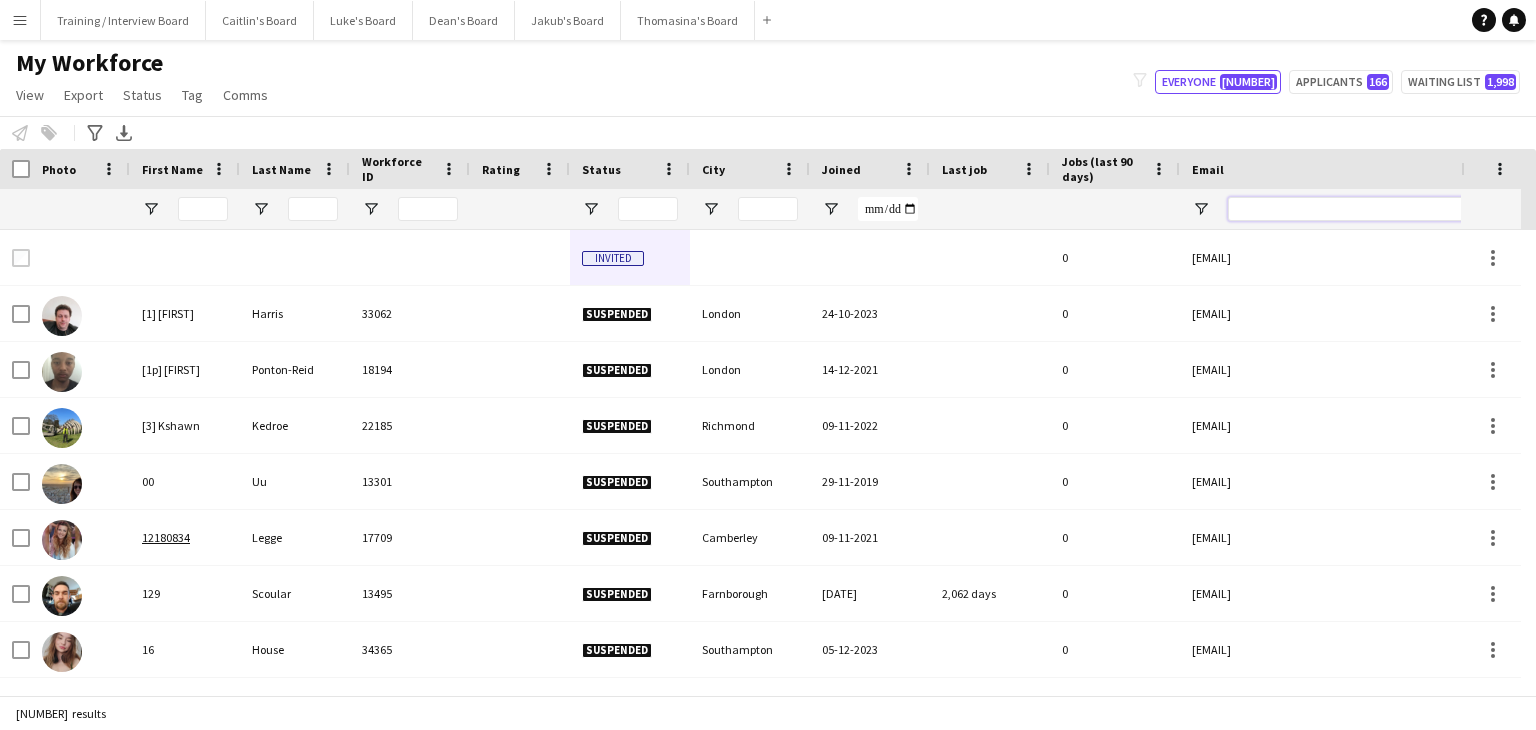 paste on "**********" 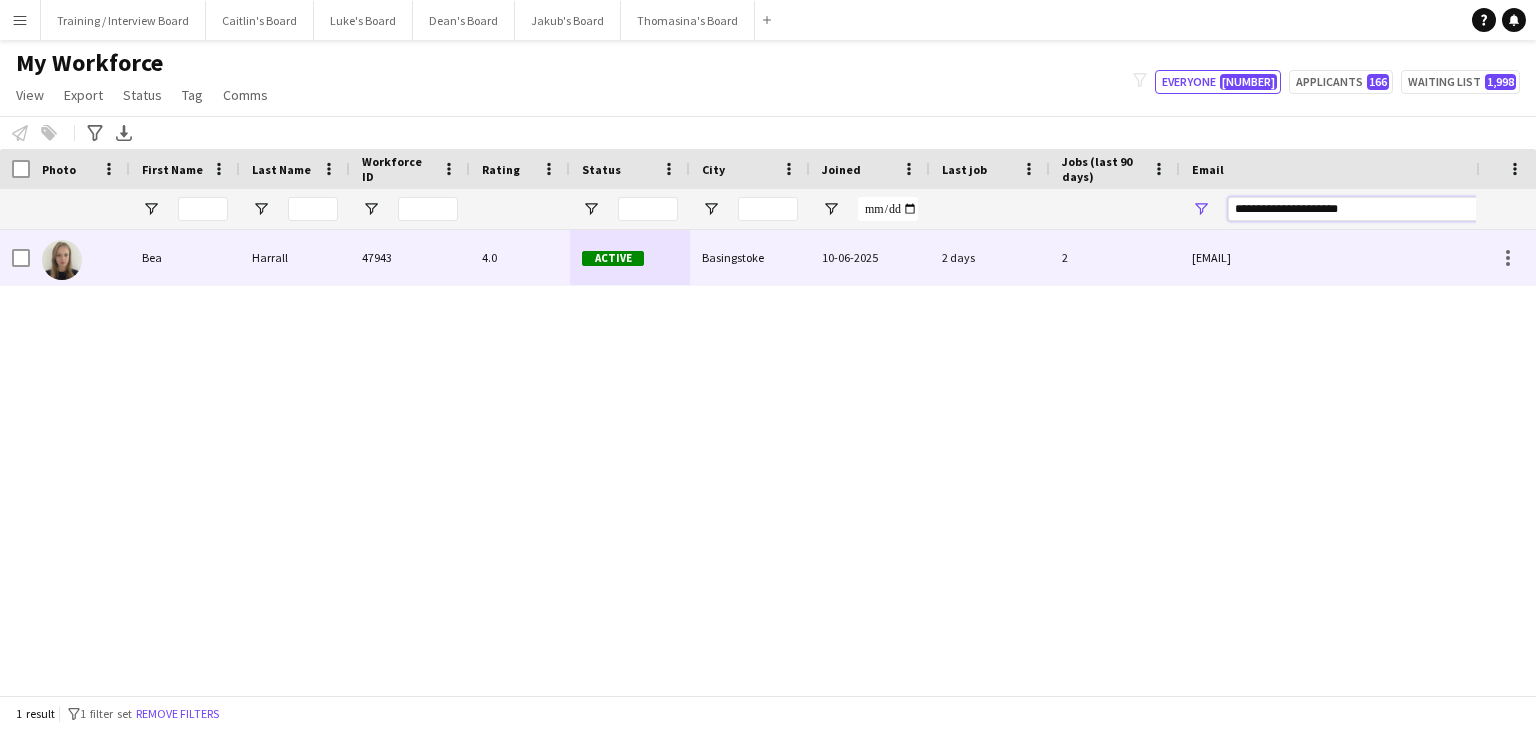 type on "**********" 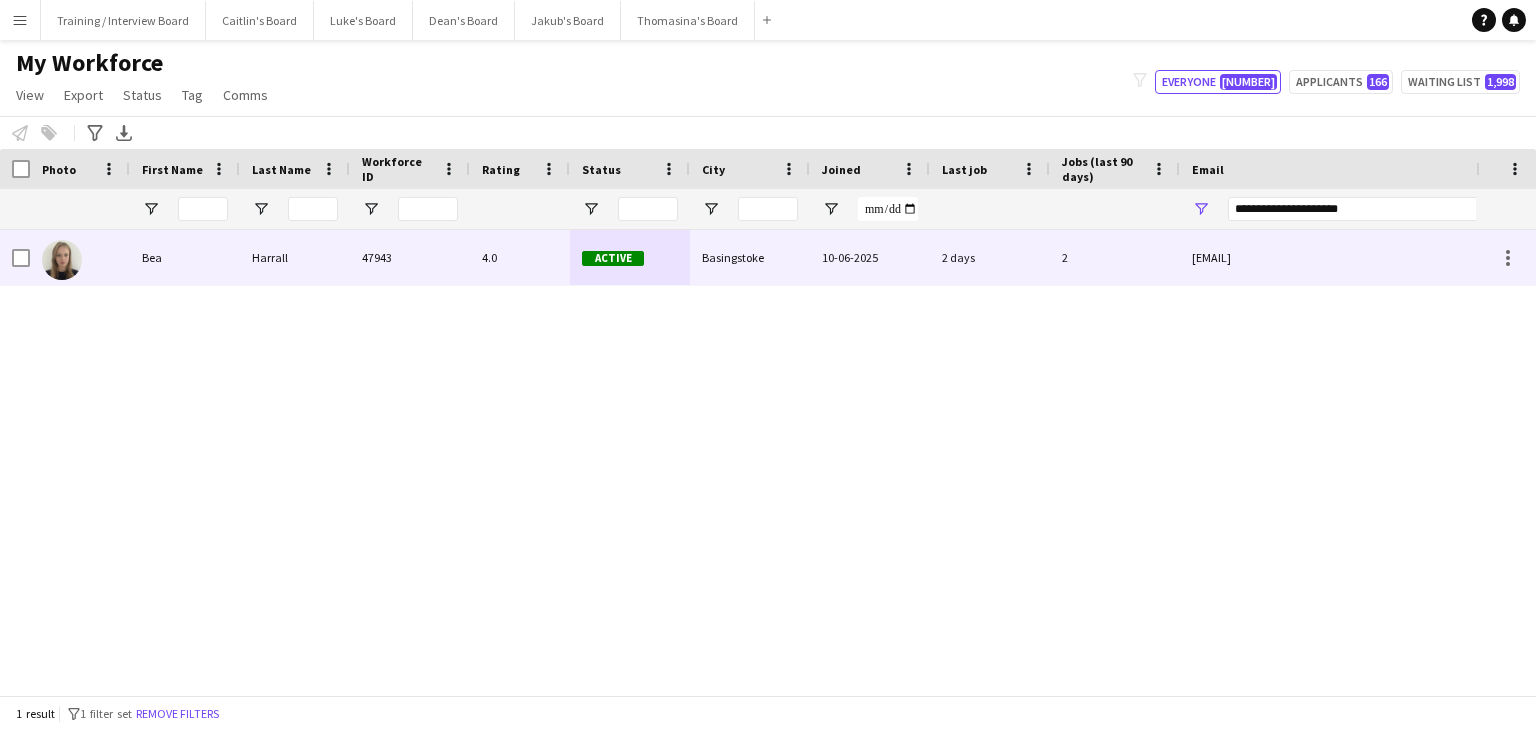 click on "Active" at bounding box center [630, 257] 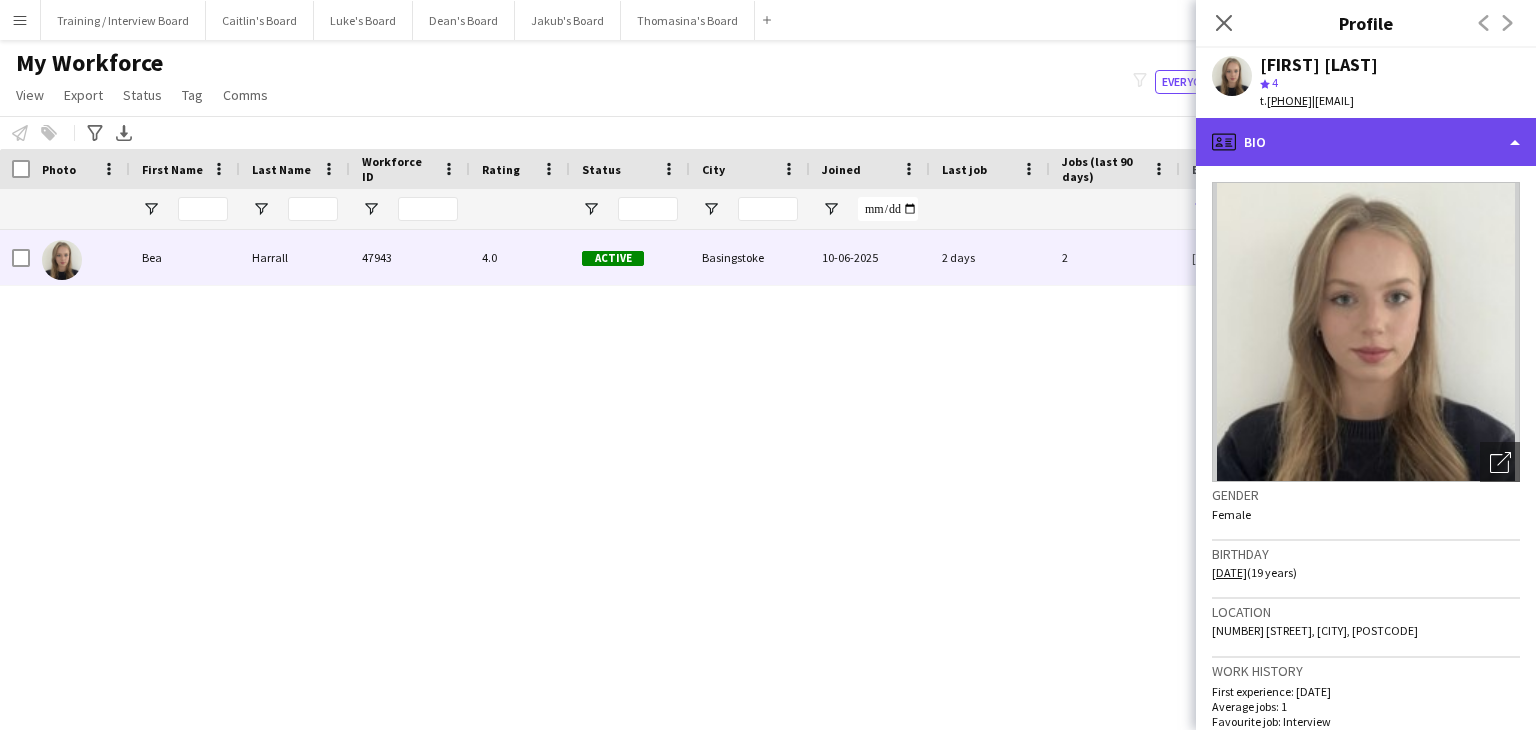 drag, startPoint x: 1322, startPoint y: 145, endPoint x: 1331, endPoint y: 192, distance: 47.853943 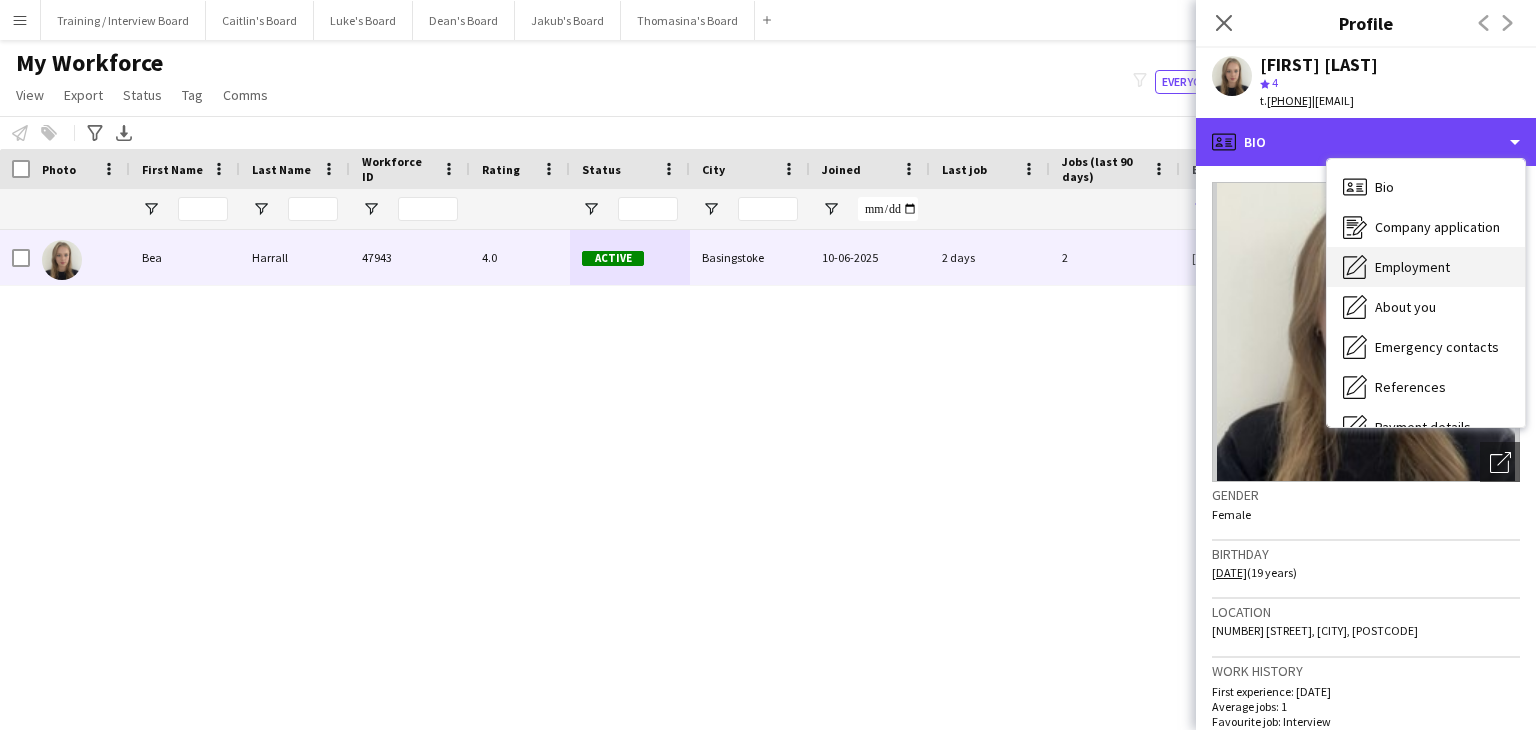 scroll, scrollTop: 100, scrollLeft: 0, axis: vertical 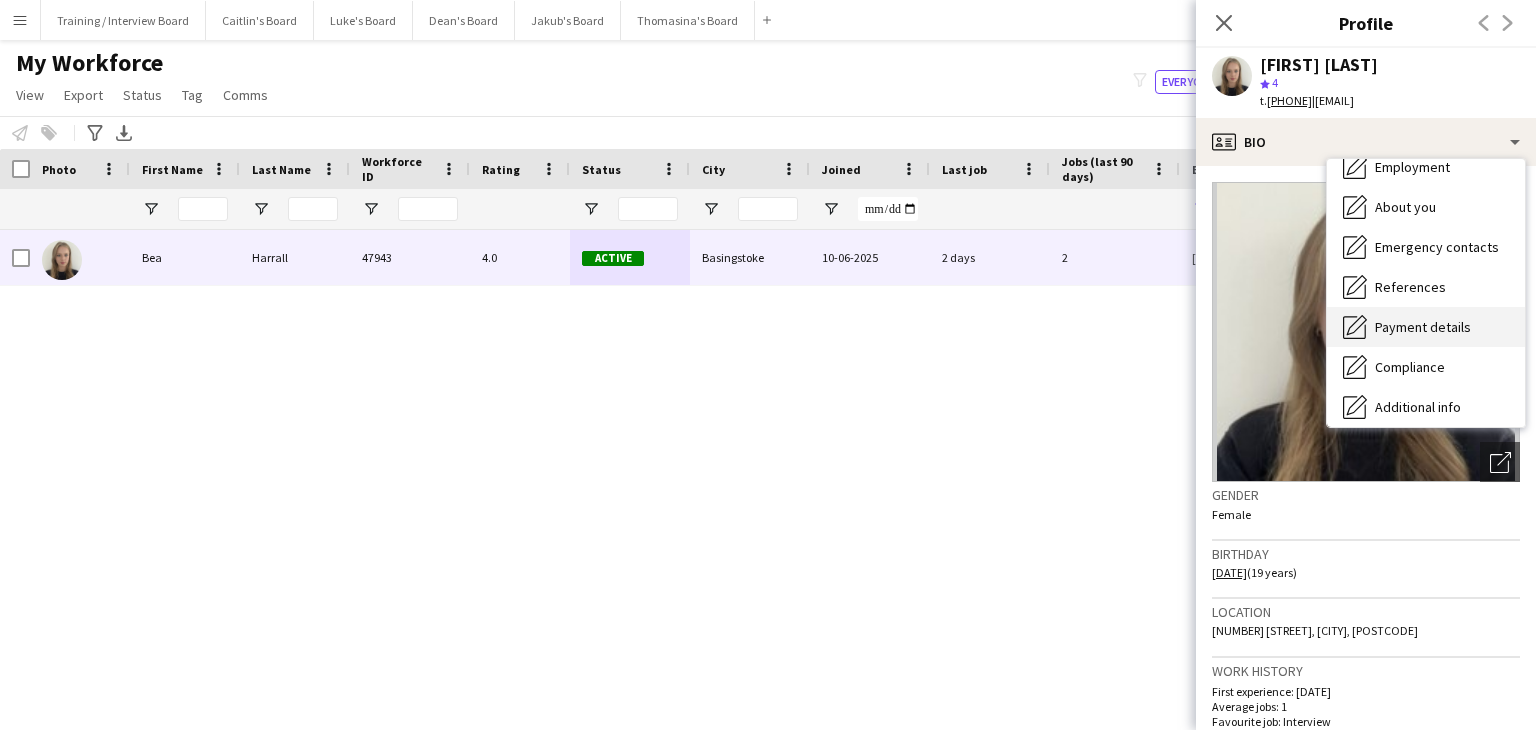 click on "Payment details
Payment details" at bounding box center (1426, 327) 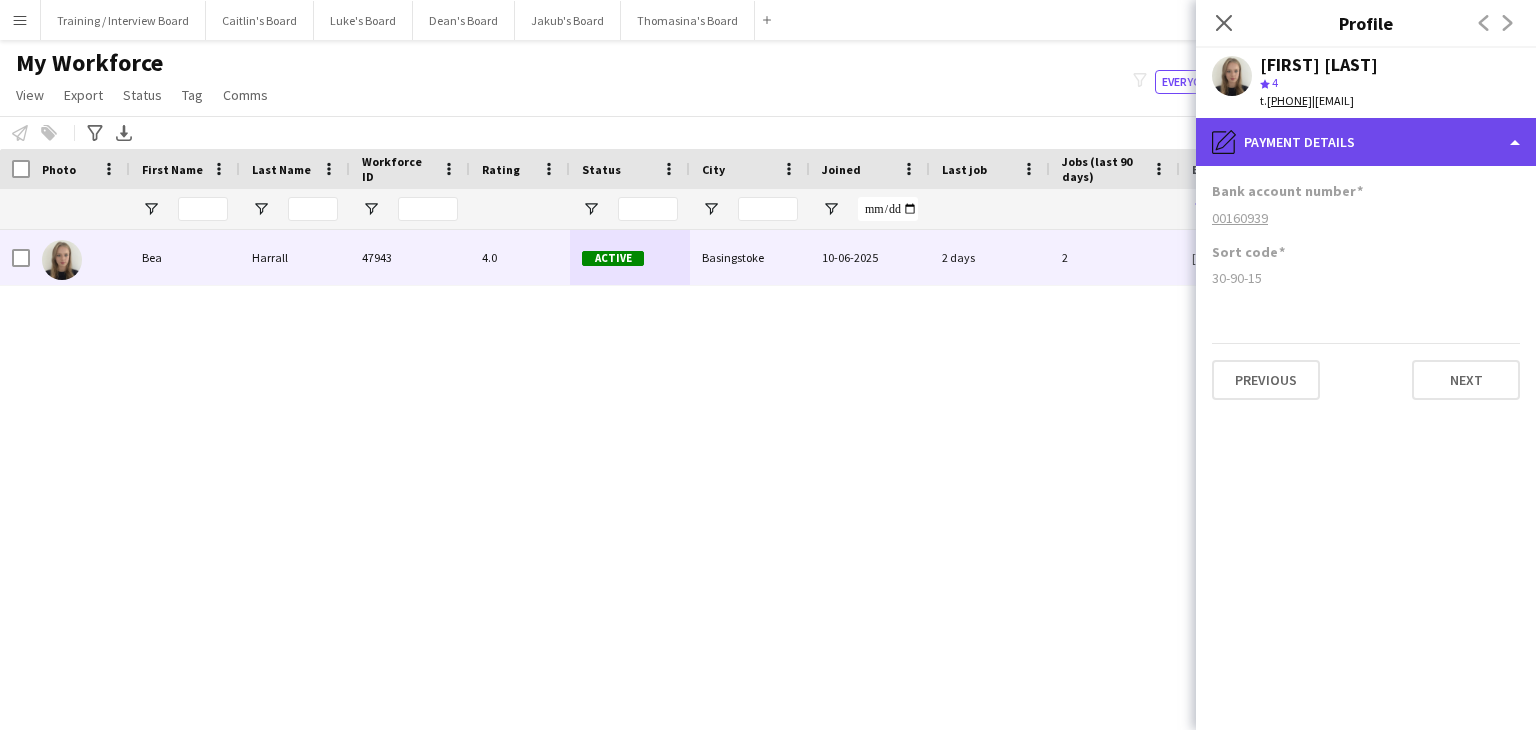 click on "pencil4
Payment details" 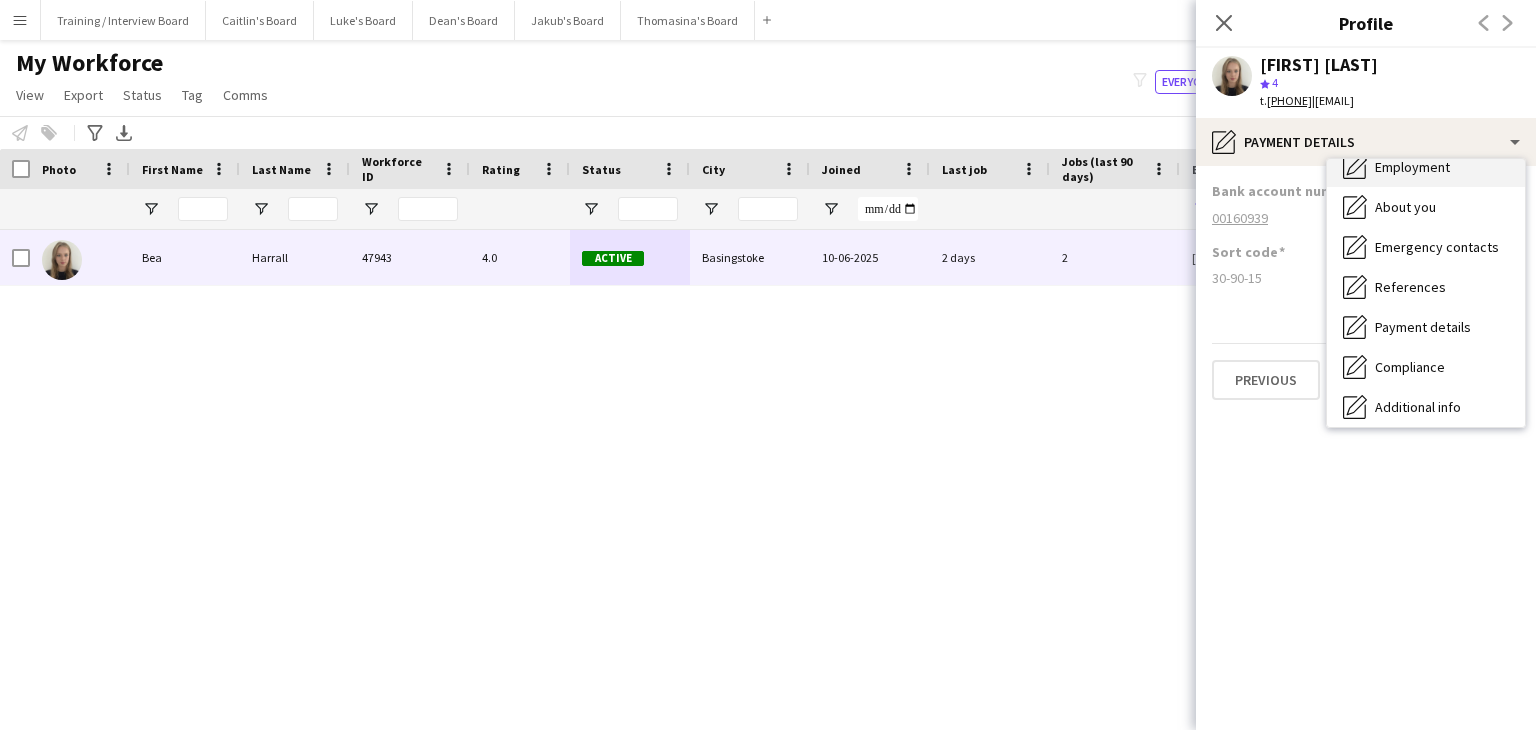 click on "Employment" at bounding box center (1412, 167) 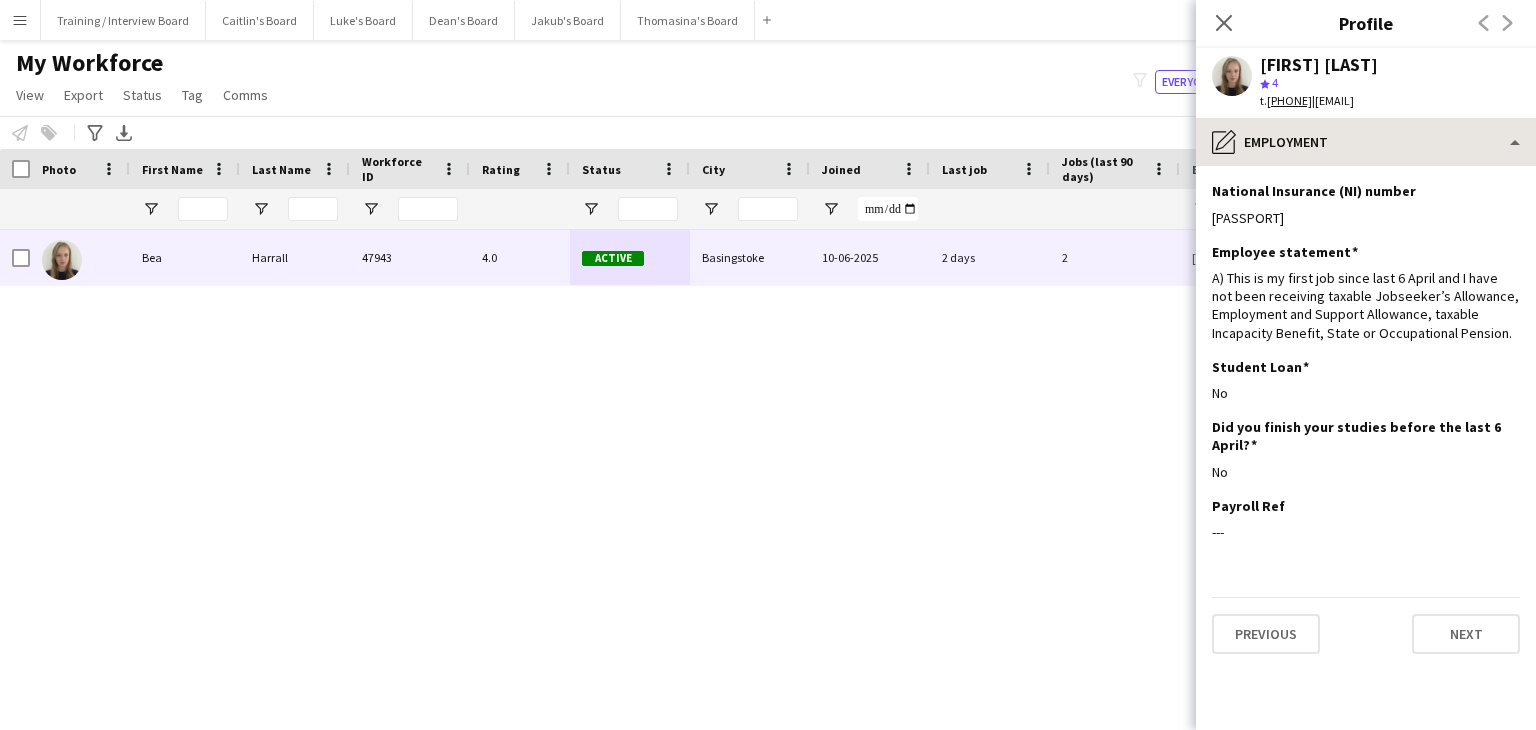 drag, startPoint x: 1225, startPoint y: 20, endPoint x: 1285, endPoint y: 160, distance: 152.31546 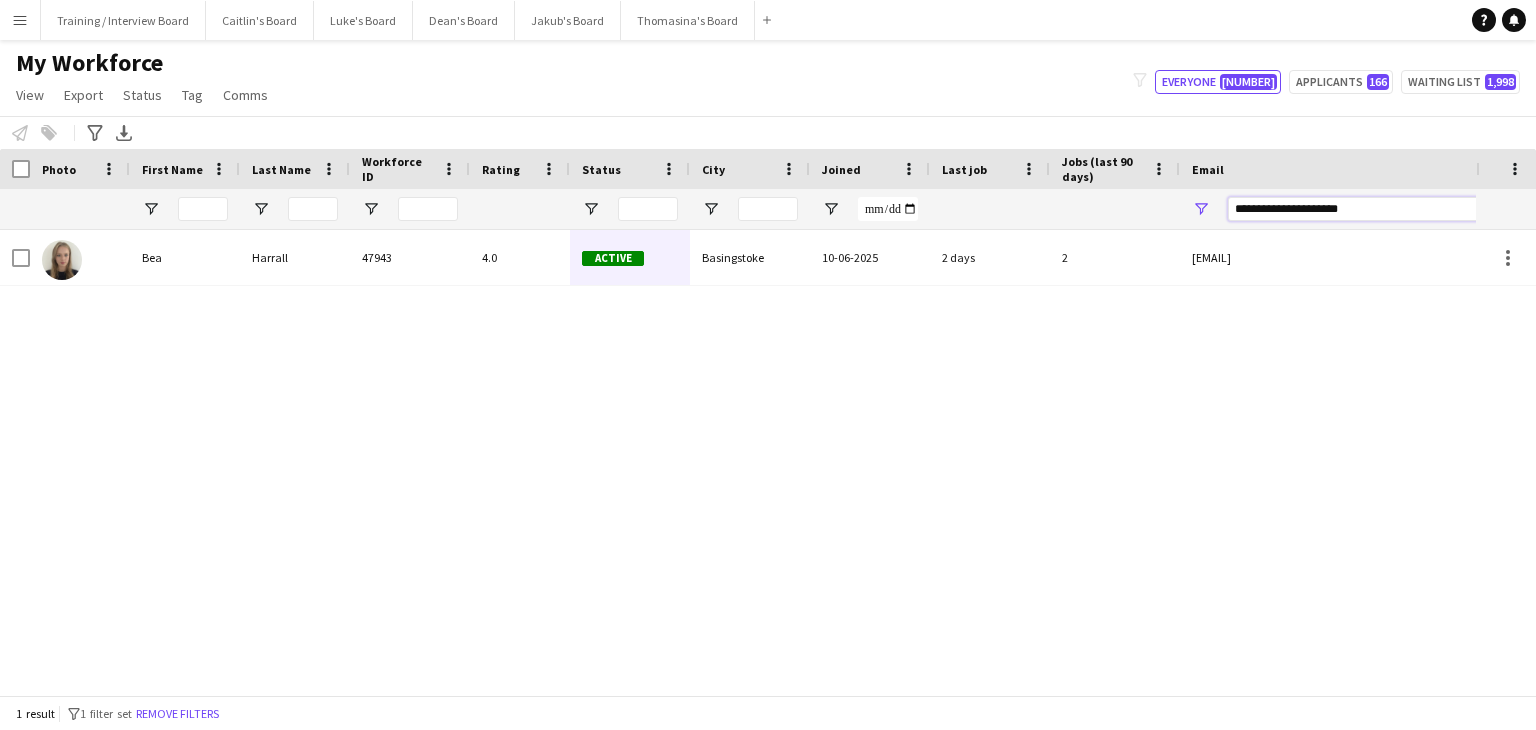 drag, startPoint x: 1373, startPoint y: 217, endPoint x: 1121, endPoint y: 217, distance: 252 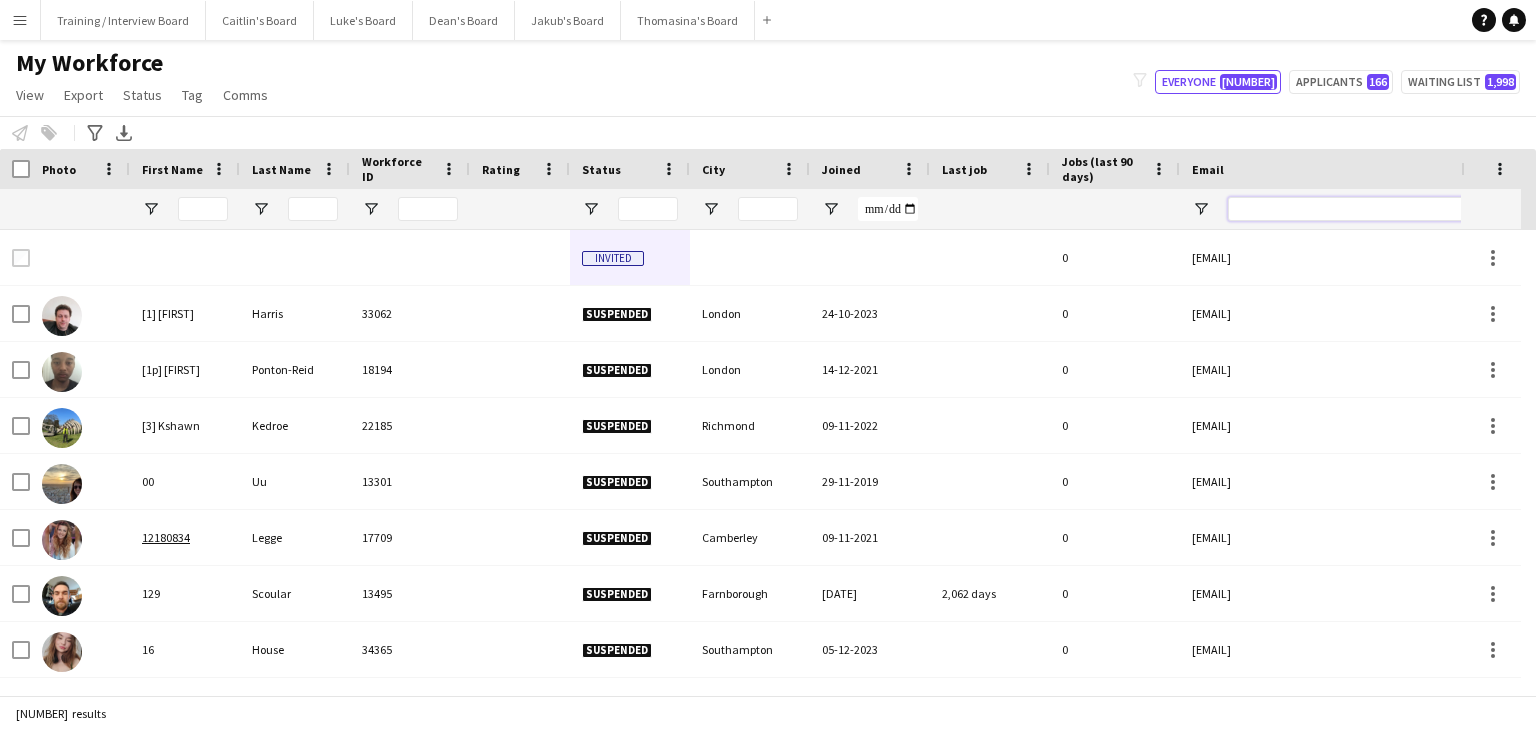 paste on "**********" 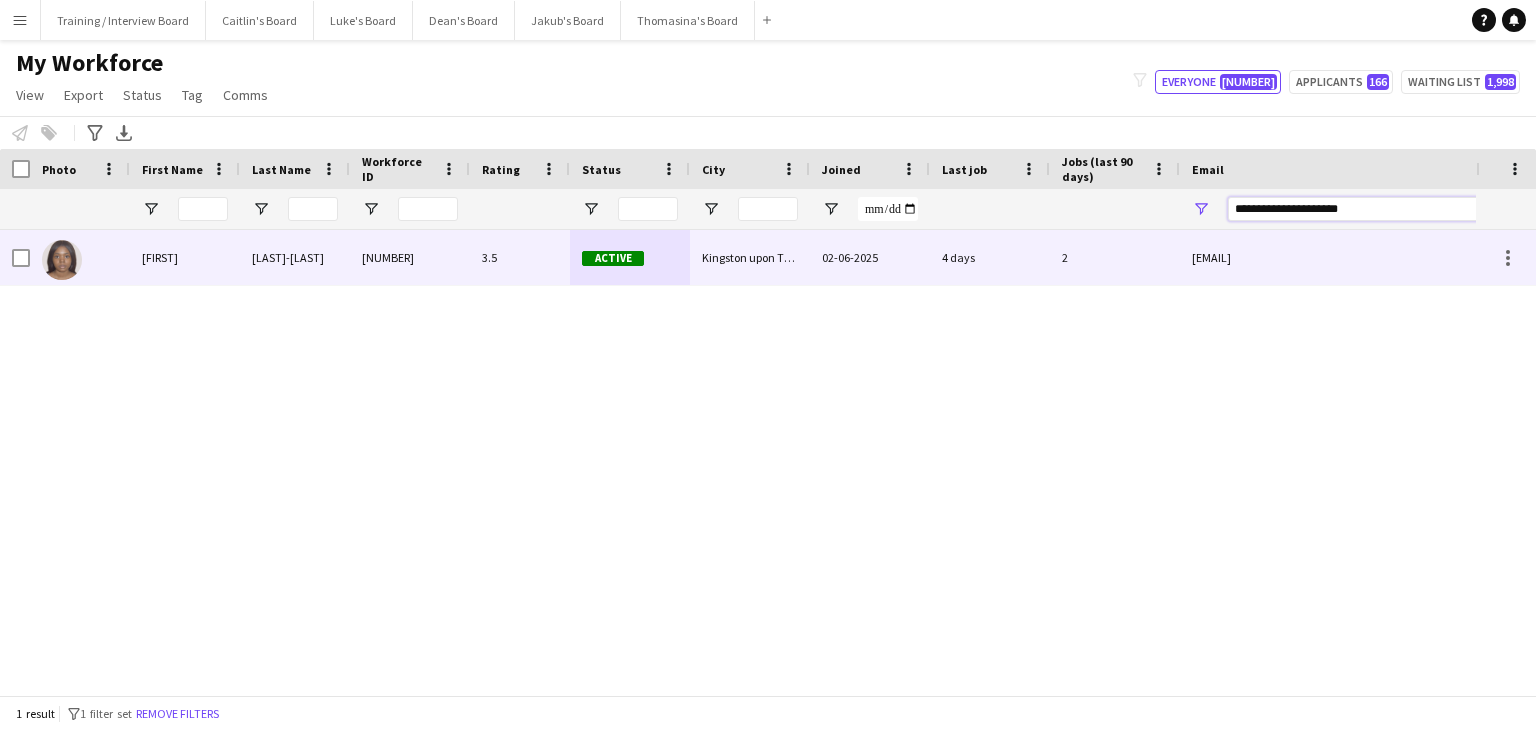 type on "**********" 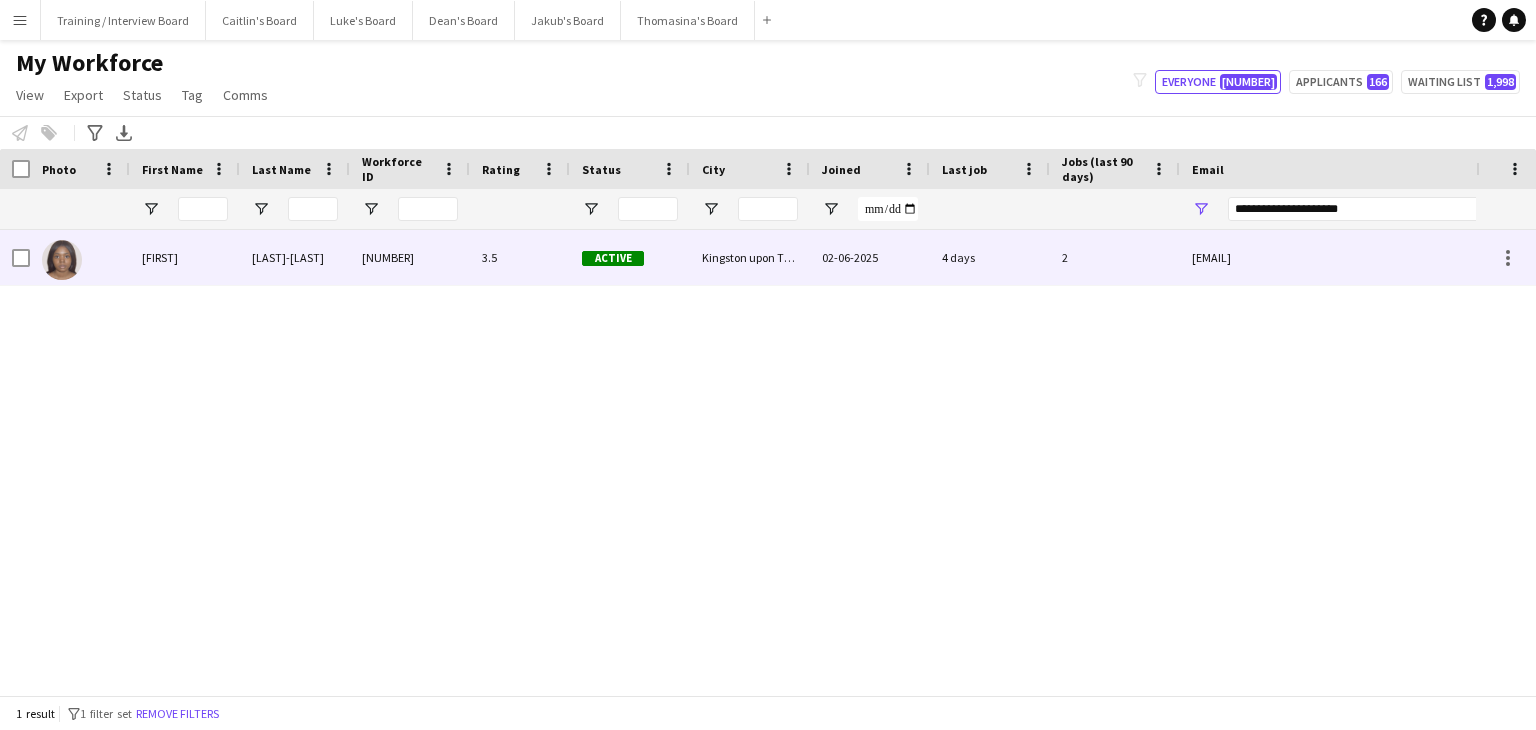 click on "Kingston upon Thames" at bounding box center [750, 257] 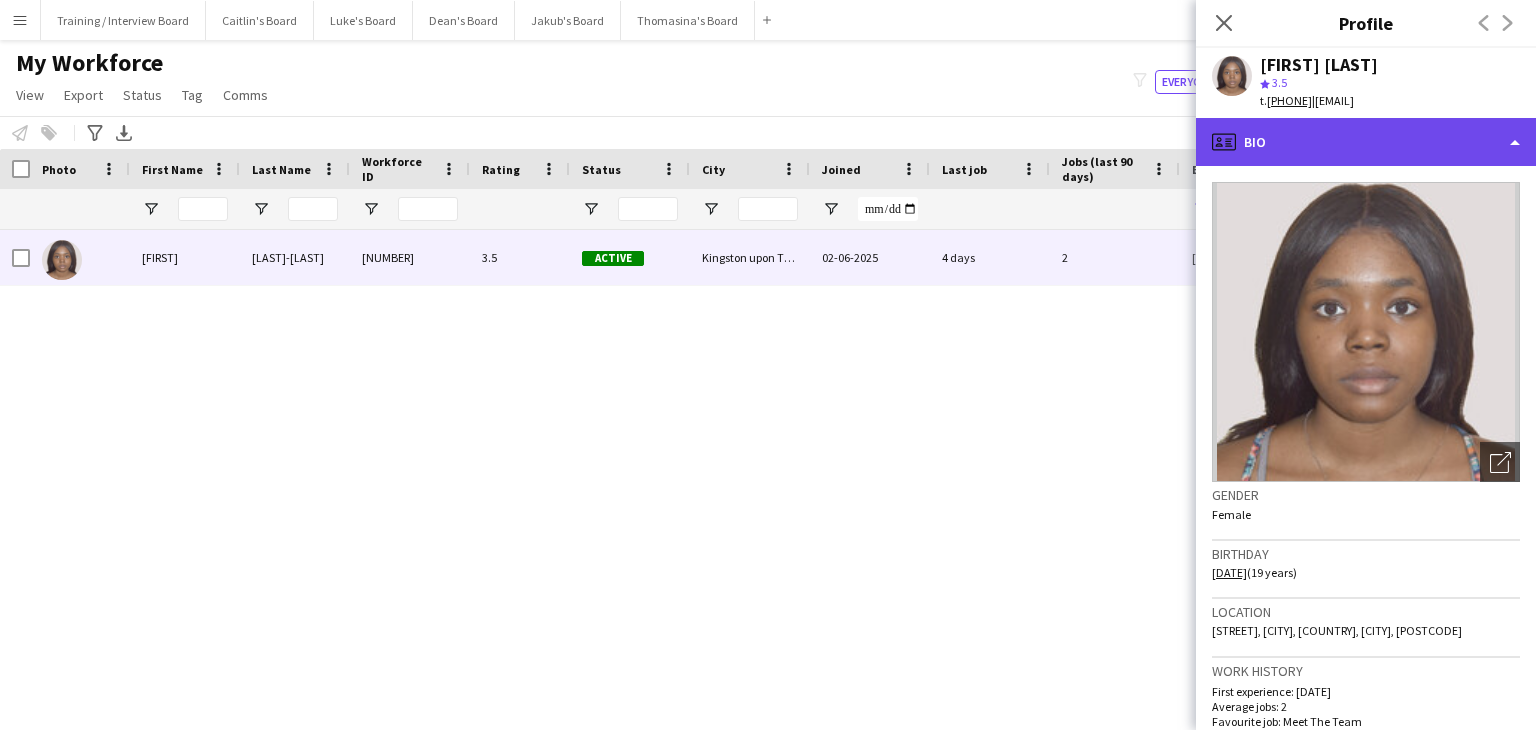 click on "profile
Bio" 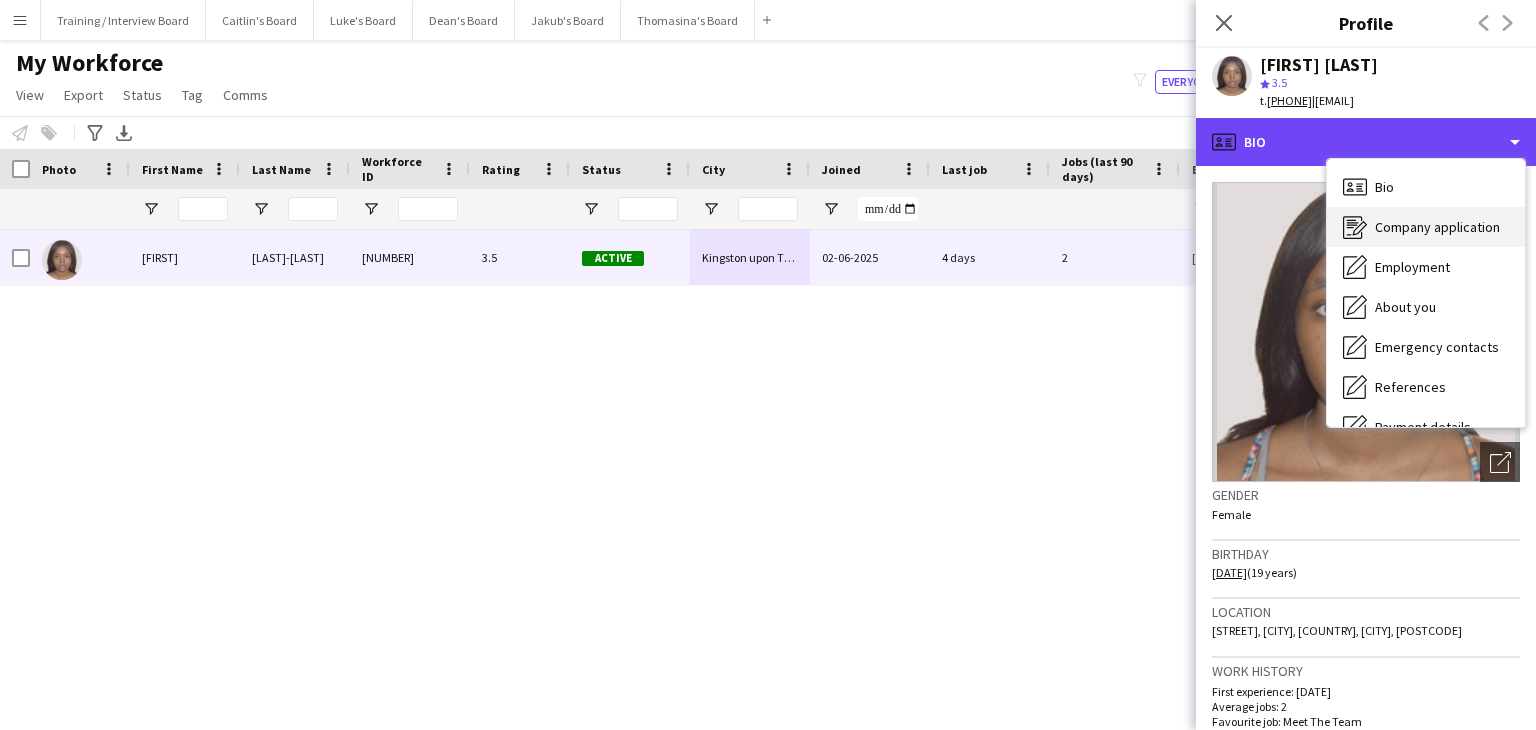scroll, scrollTop: 100, scrollLeft: 0, axis: vertical 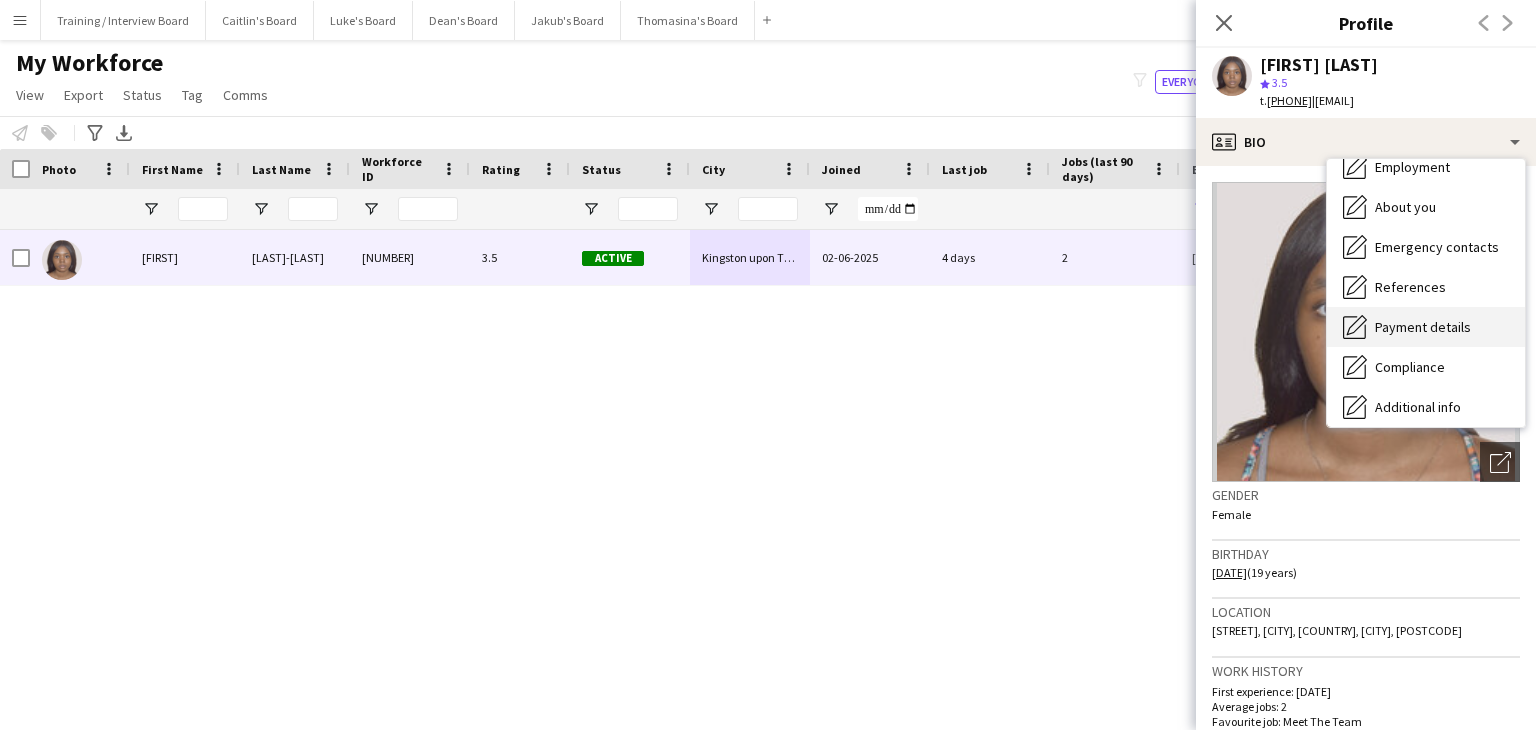 click on "Payment details" at bounding box center (1423, 327) 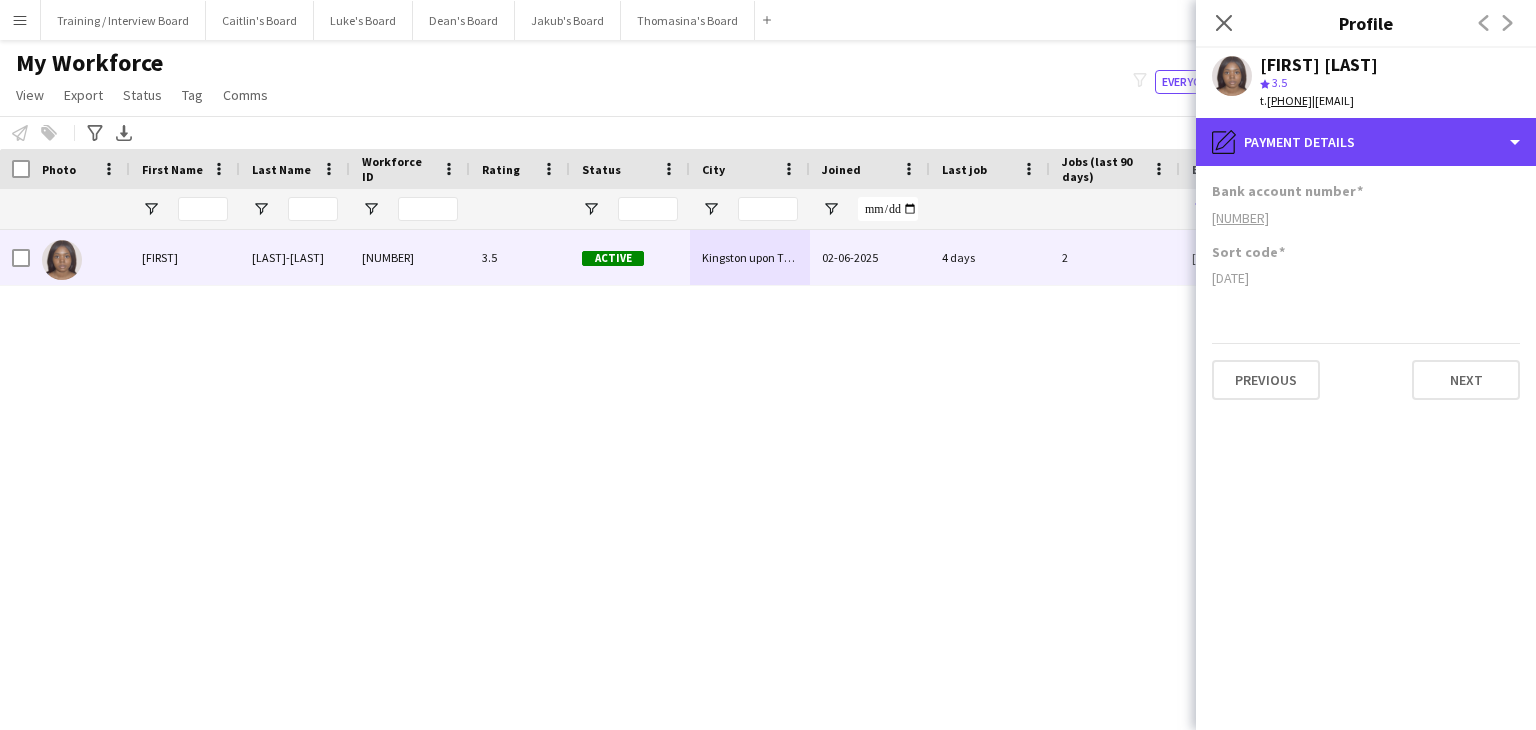 drag, startPoint x: 1361, startPoint y: 144, endPoint x: 1356, endPoint y: 161, distance: 17.720045 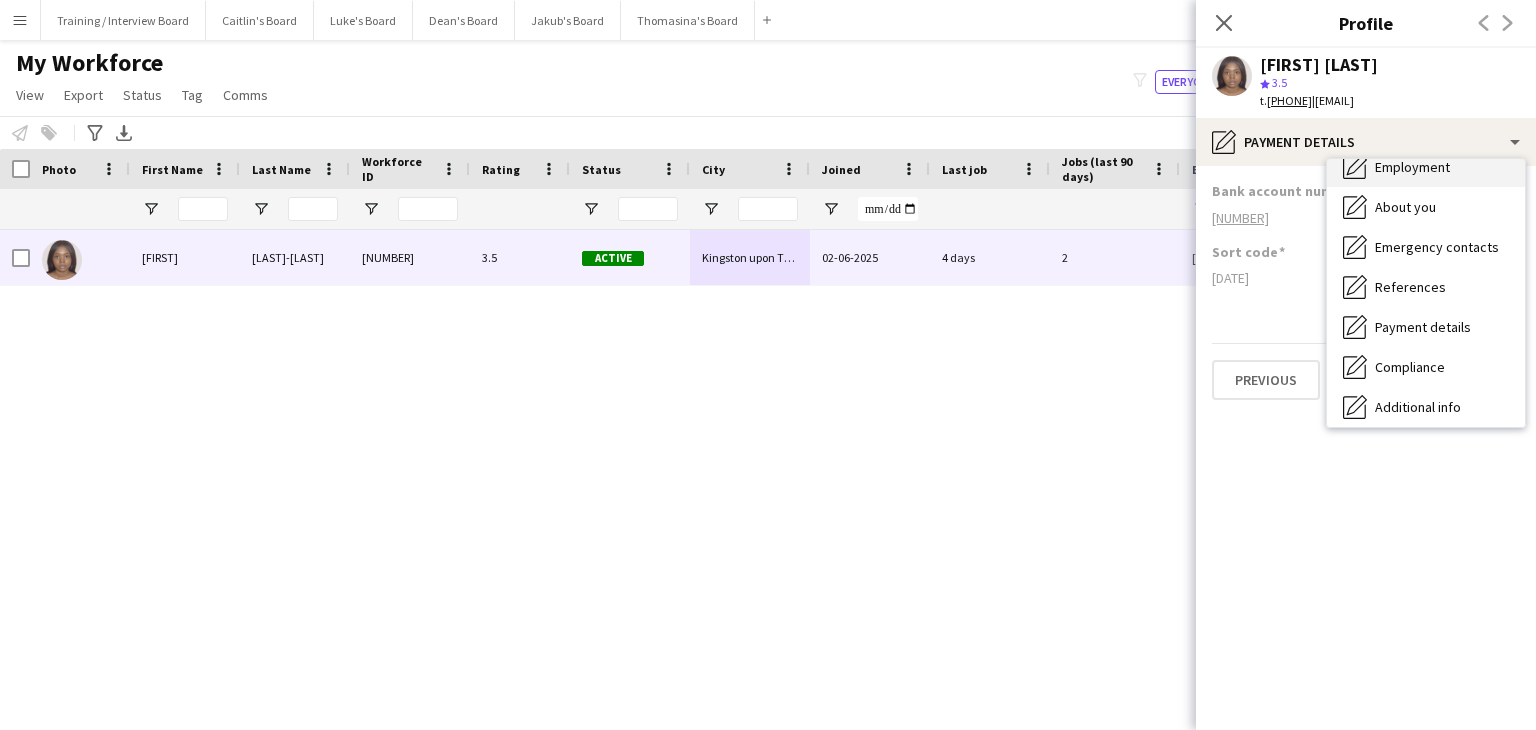 click on "Employment
Employment" at bounding box center [1426, 167] 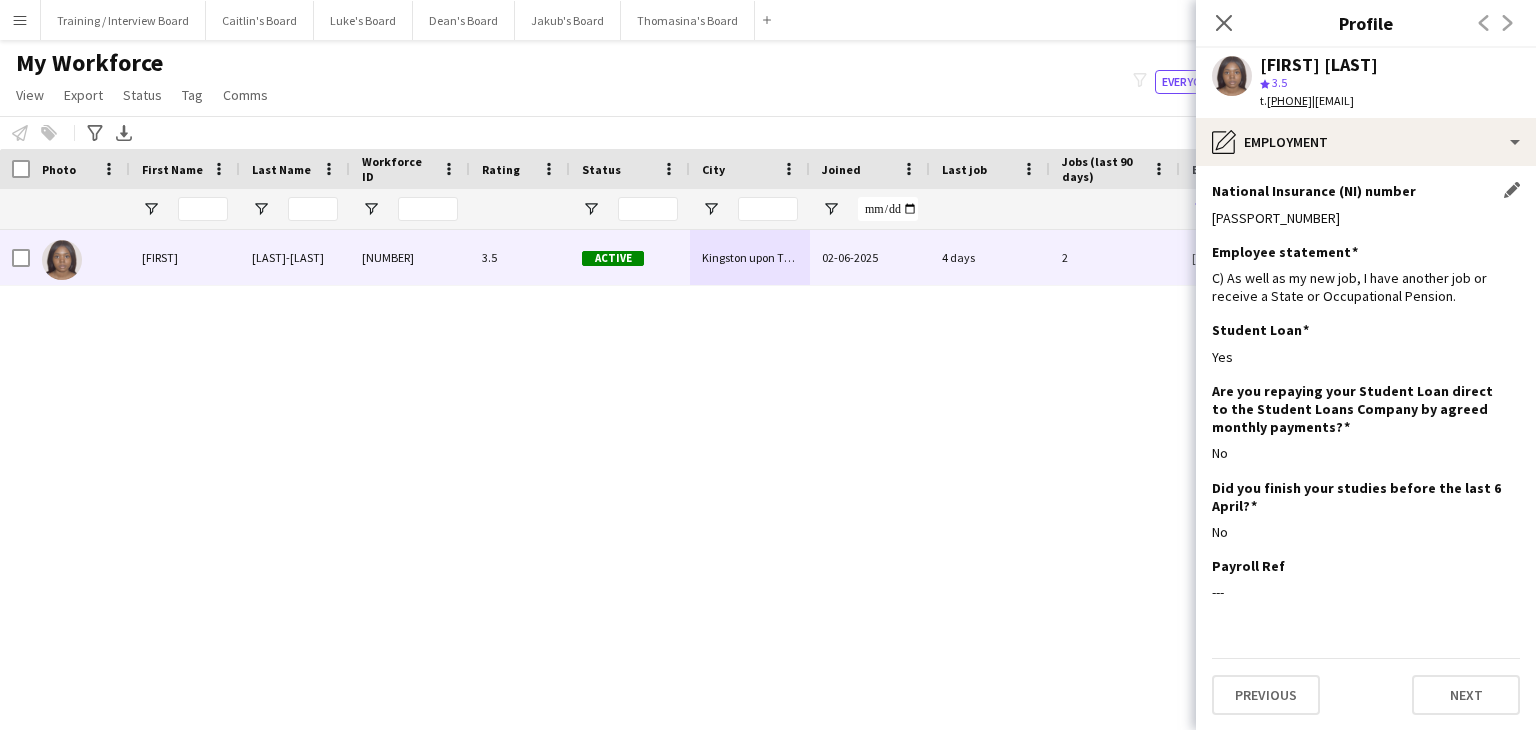 click 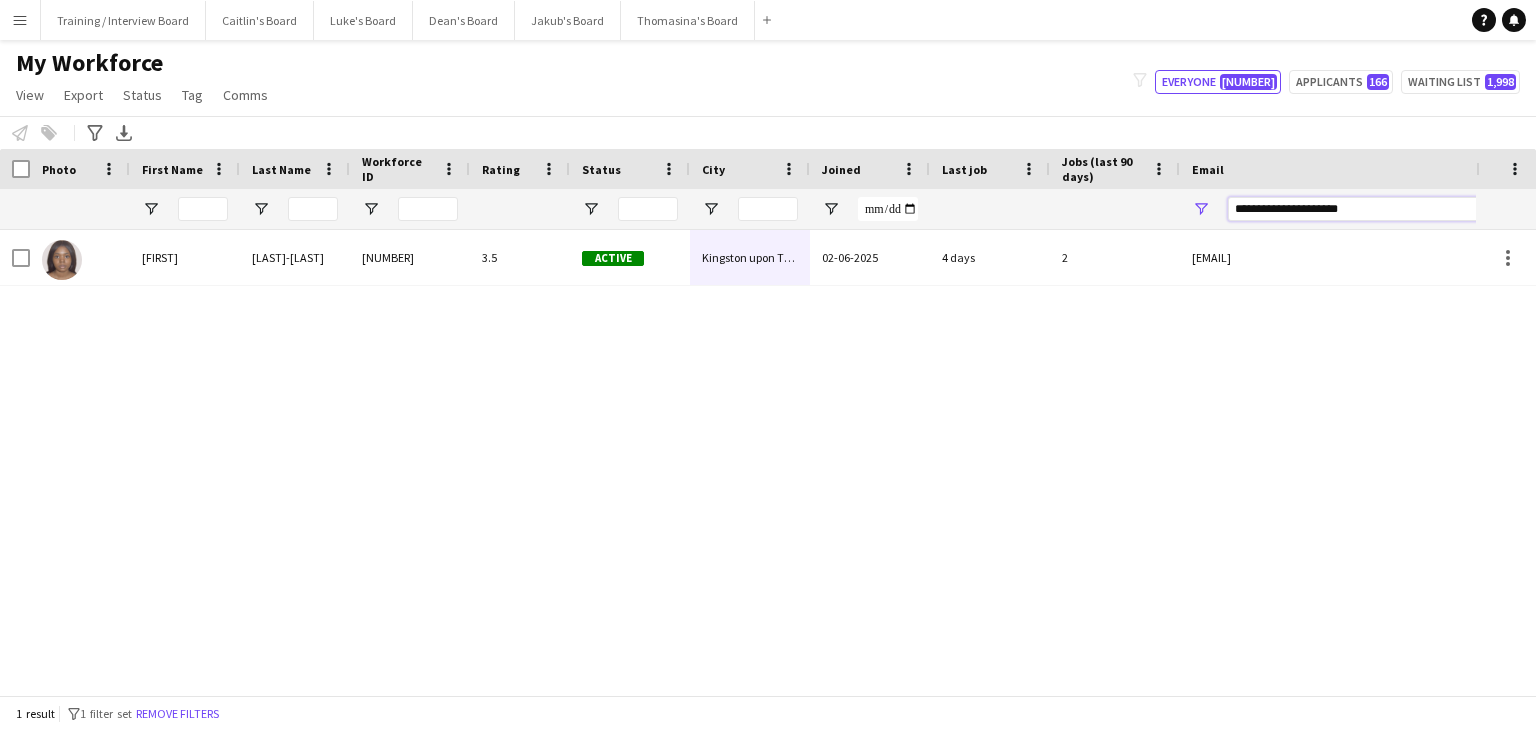 drag, startPoint x: 1310, startPoint y: 212, endPoint x: 1104, endPoint y: 214, distance: 206.0097 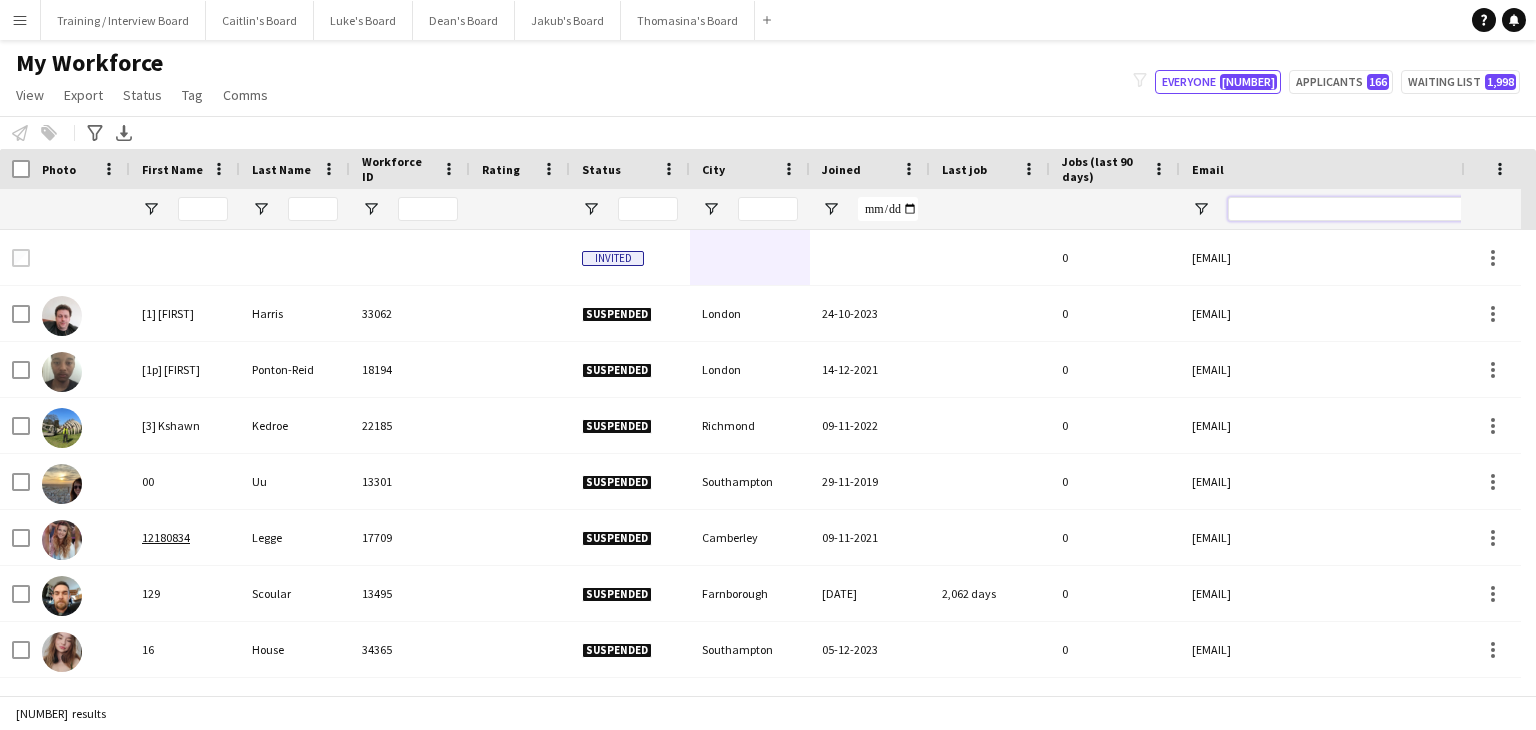 paste on "**********" 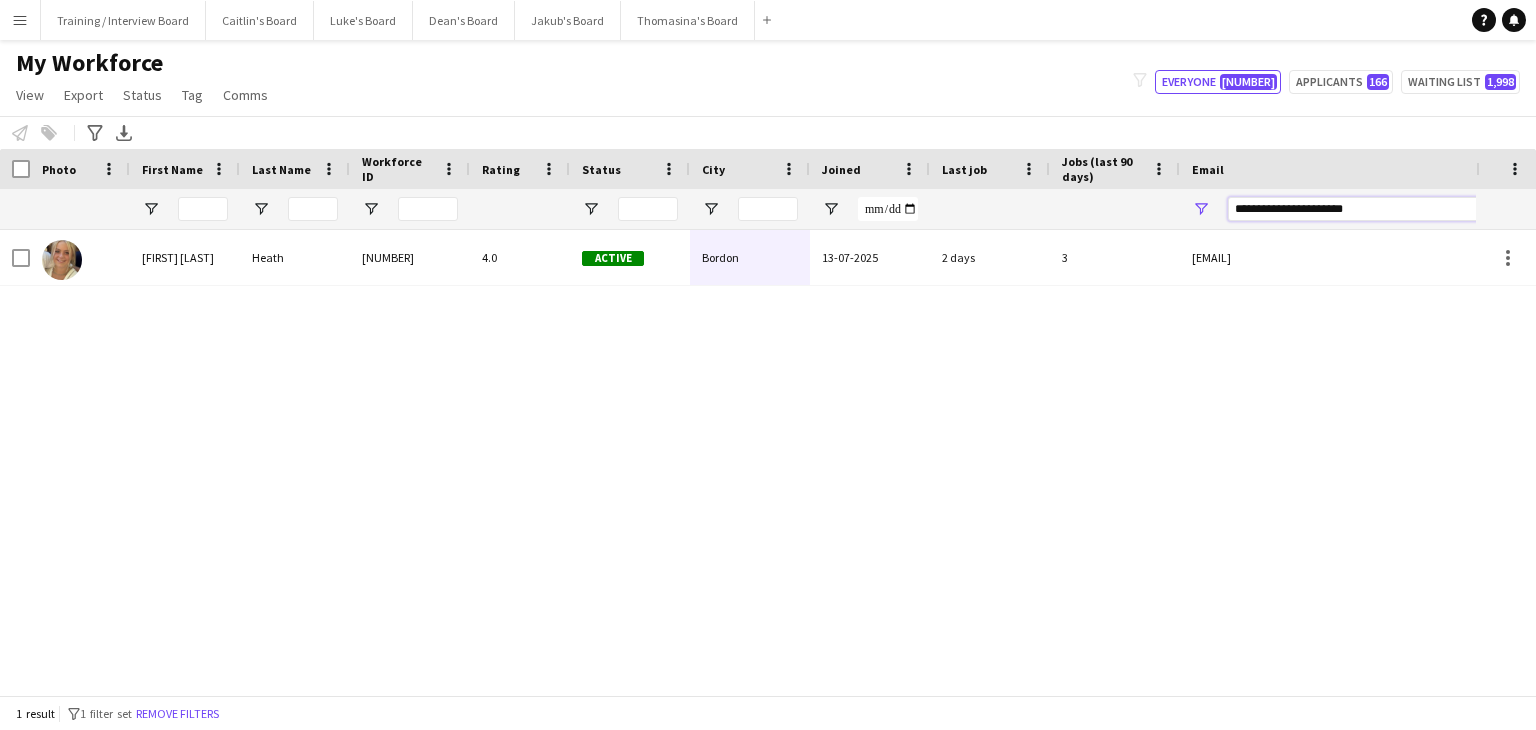 type on "**********" 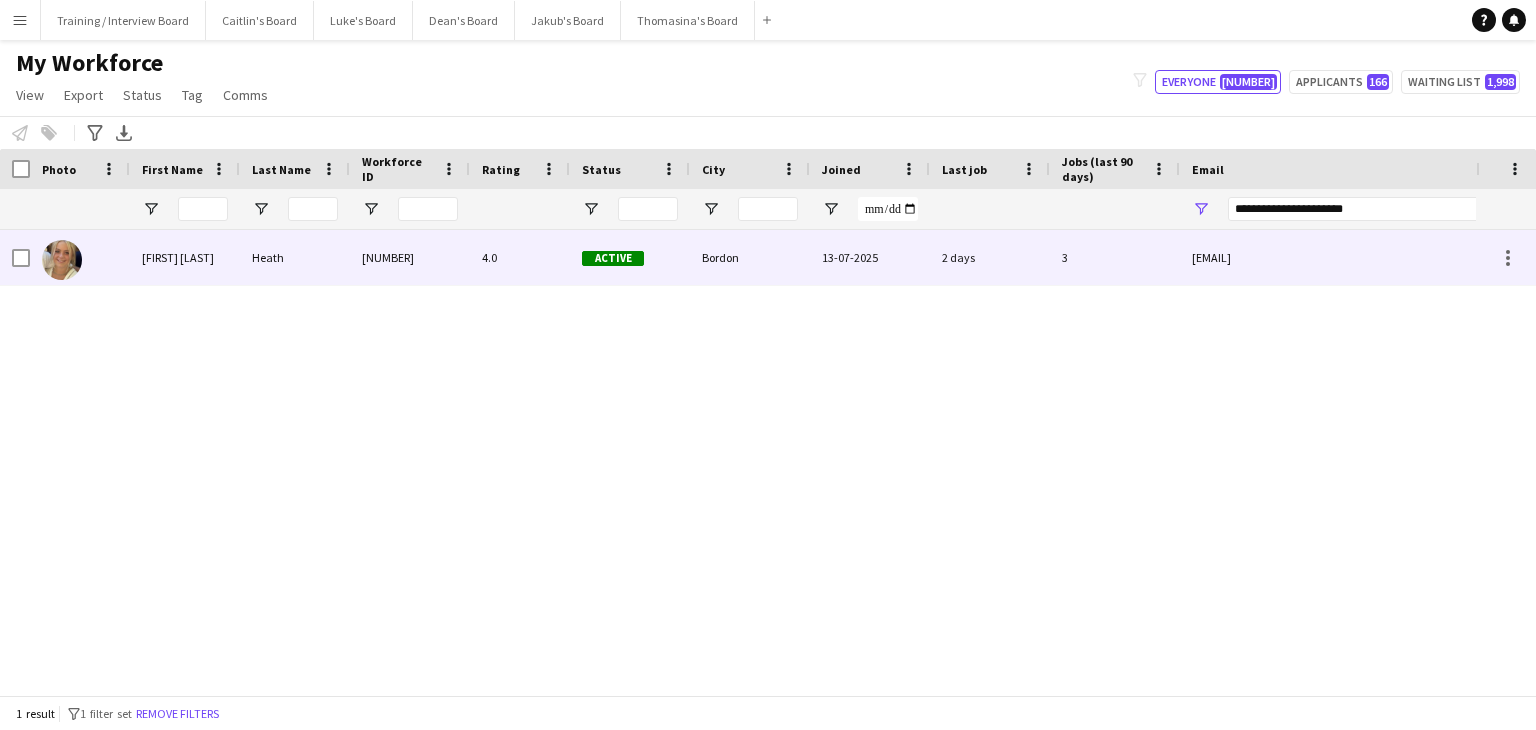 click on "Active" at bounding box center [630, 257] 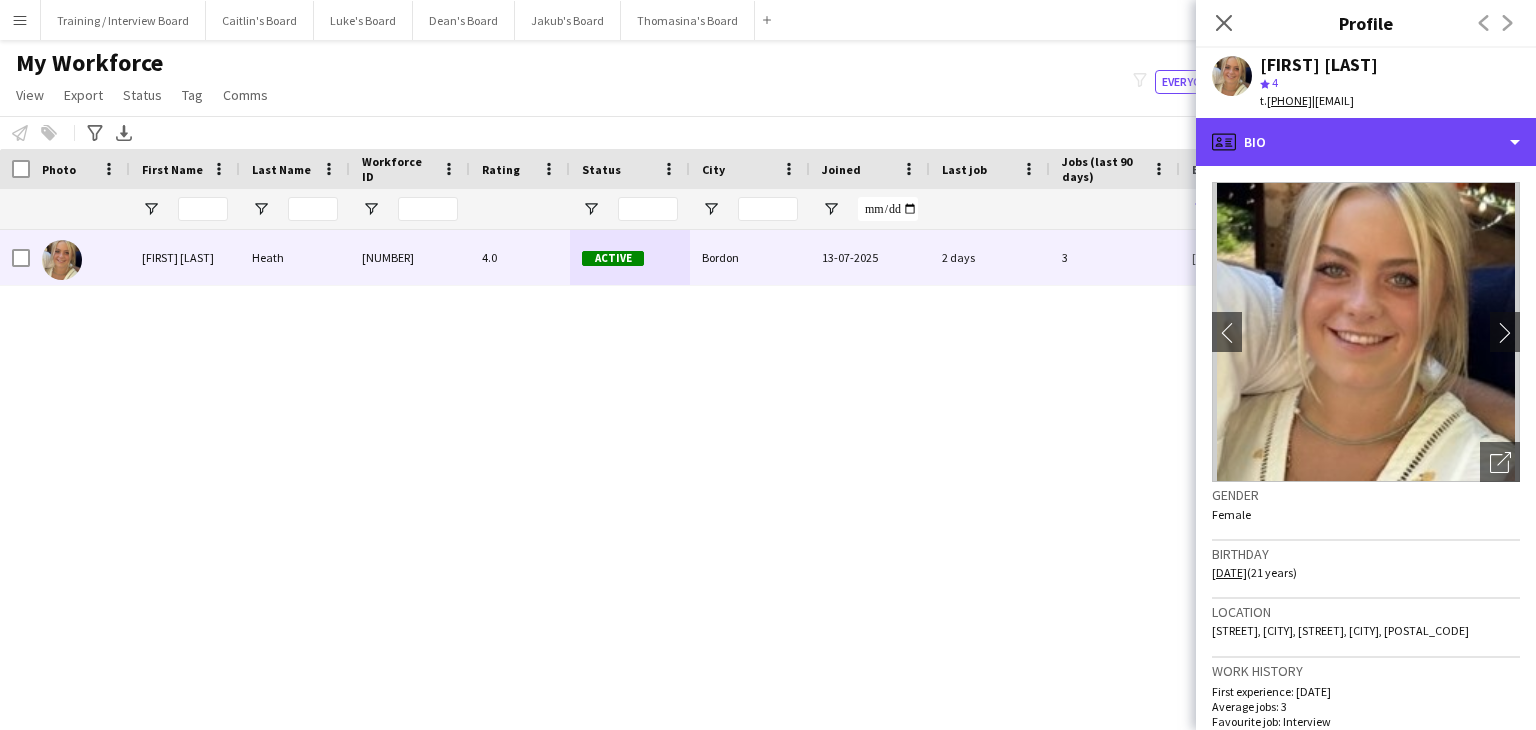 drag, startPoint x: 1366, startPoint y: 149, endPoint x: 1456, endPoint y: 253, distance: 137.53545 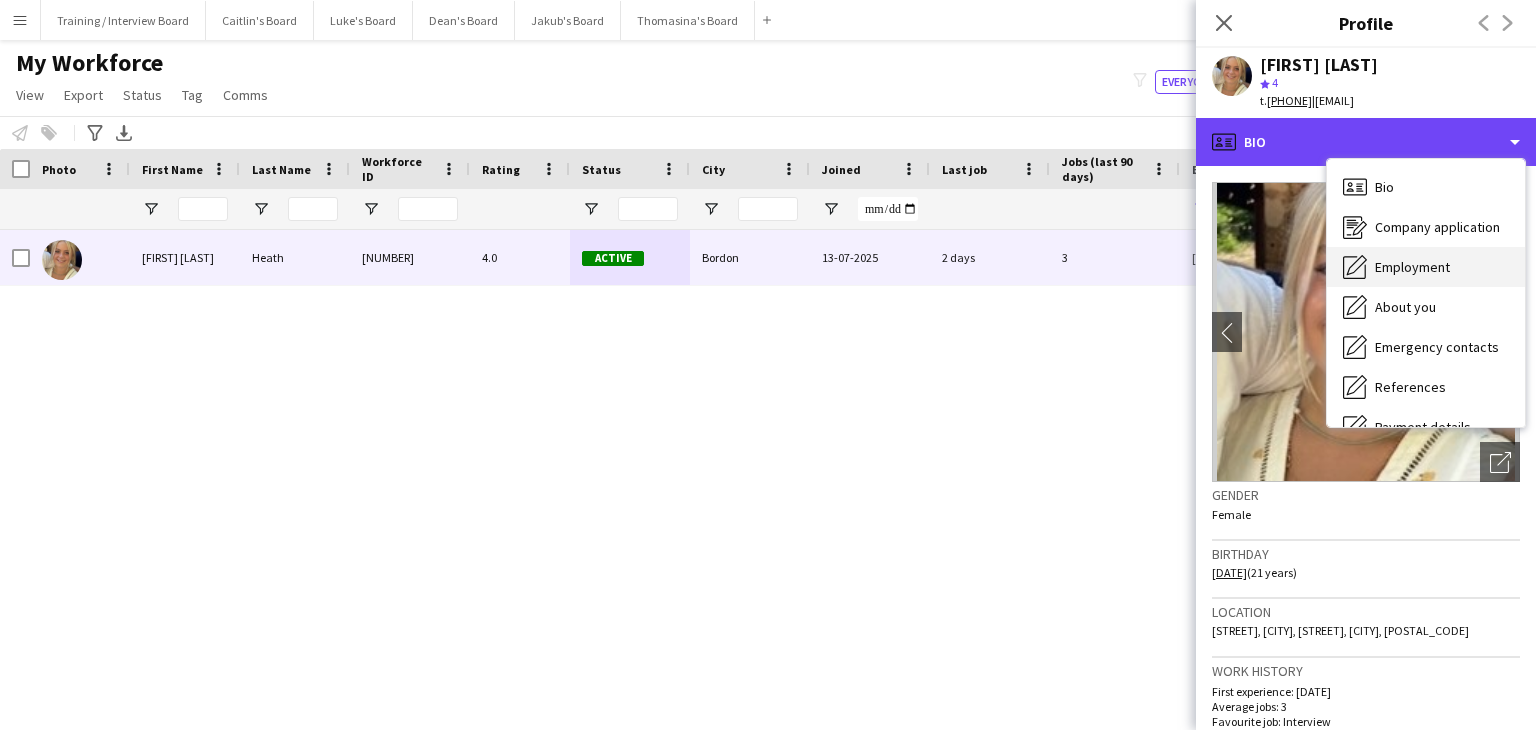 scroll, scrollTop: 100, scrollLeft: 0, axis: vertical 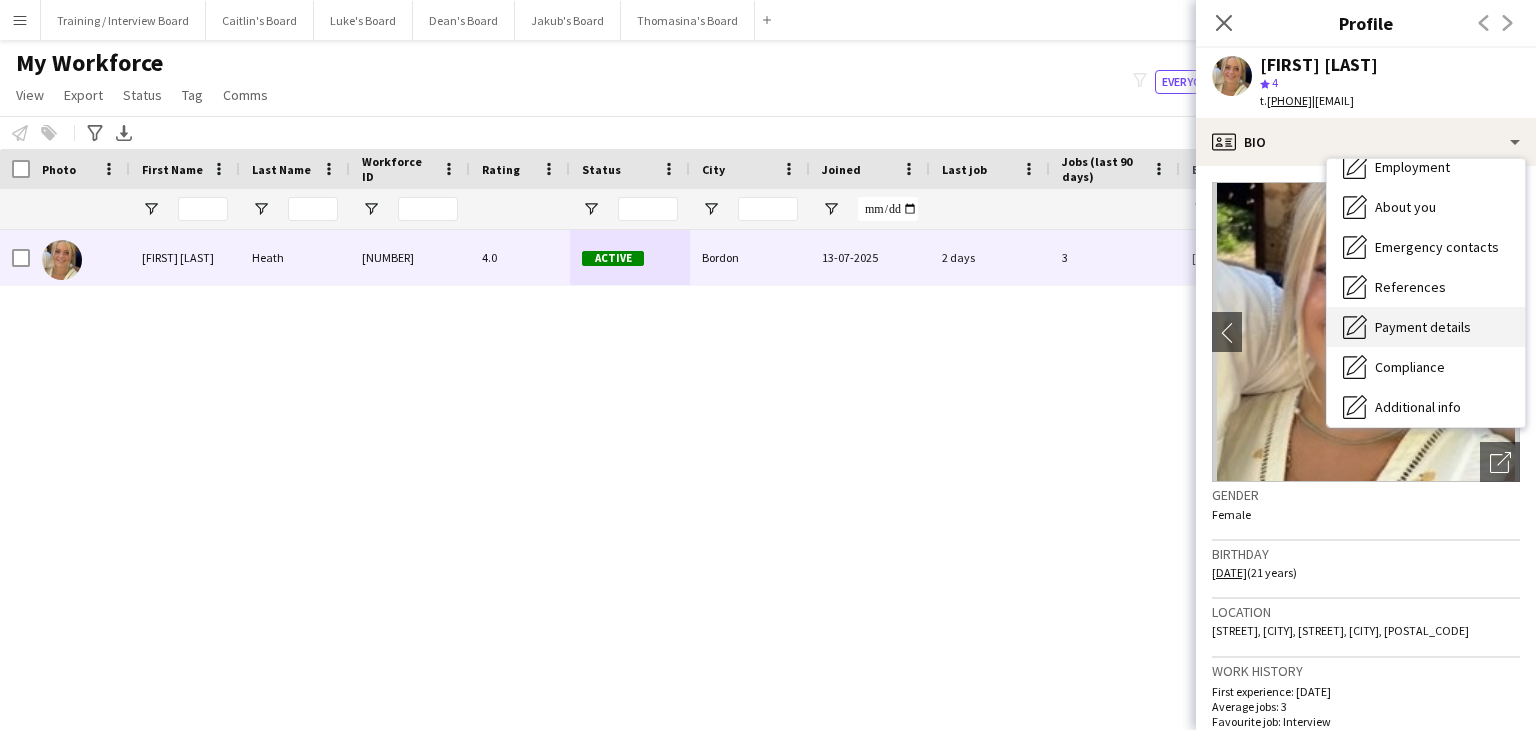 click on "Payment details
Payment details" at bounding box center (1426, 327) 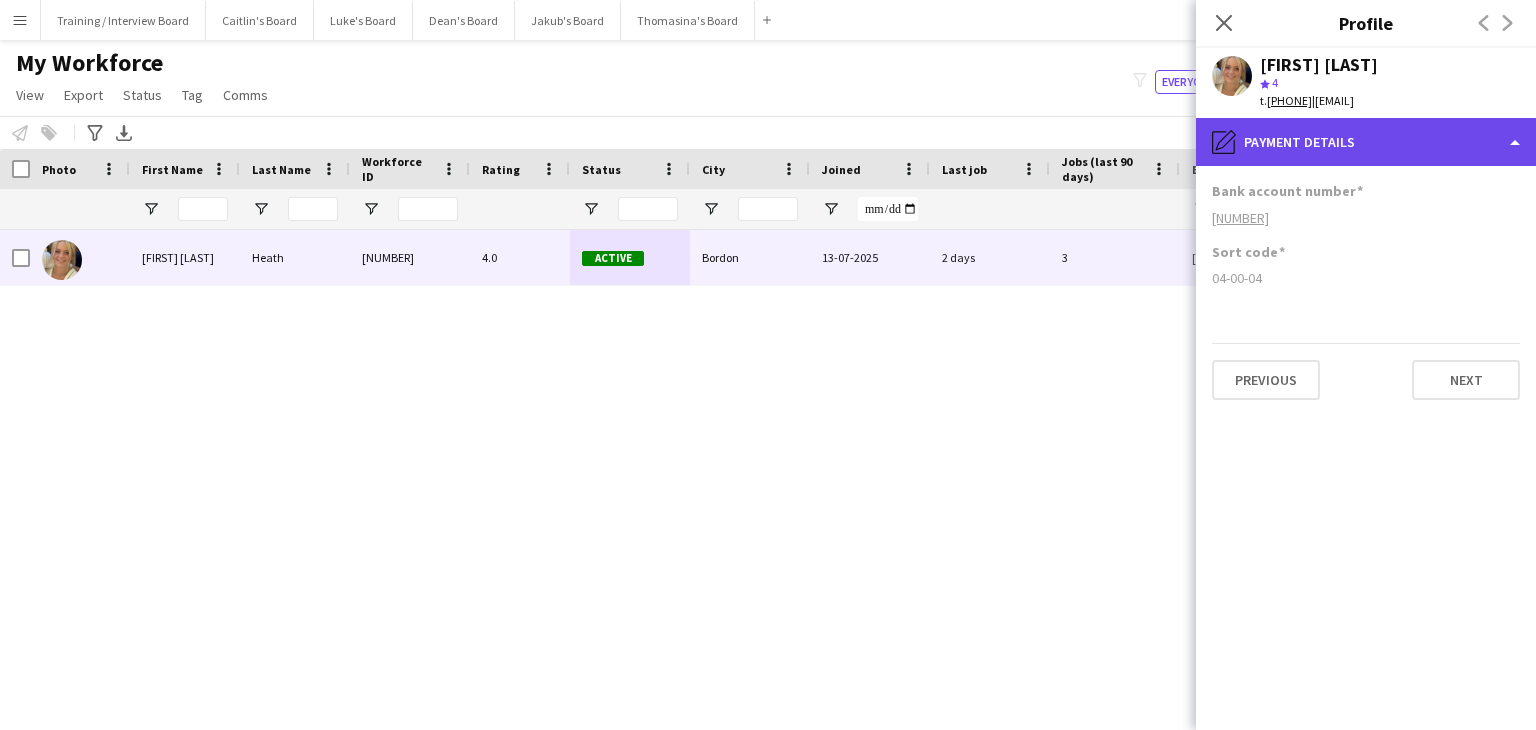click on "pencil4
Payment details" 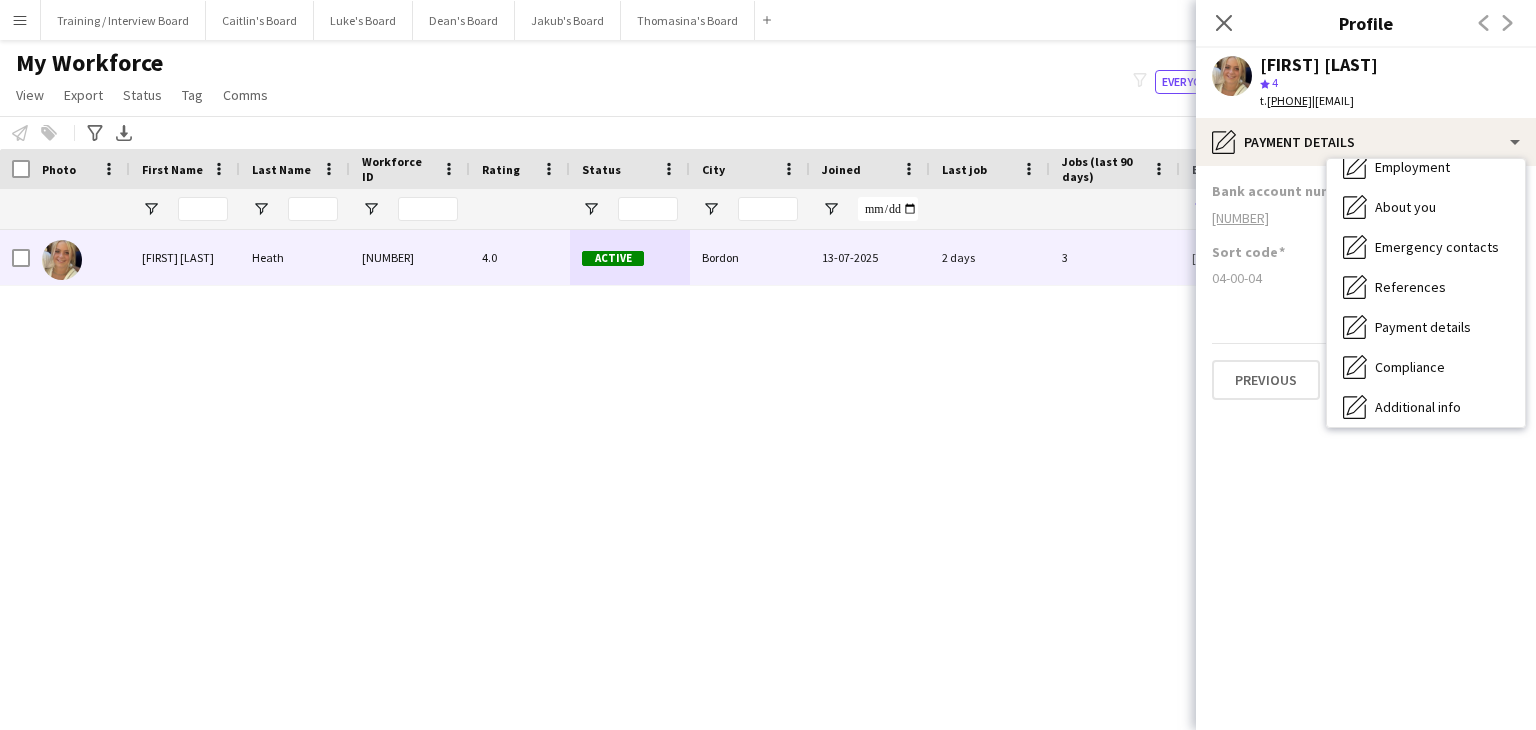 drag, startPoint x: 1403, startPoint y: 175, endPoint x: 1387, endPoint y: 179, distance: 16.492422 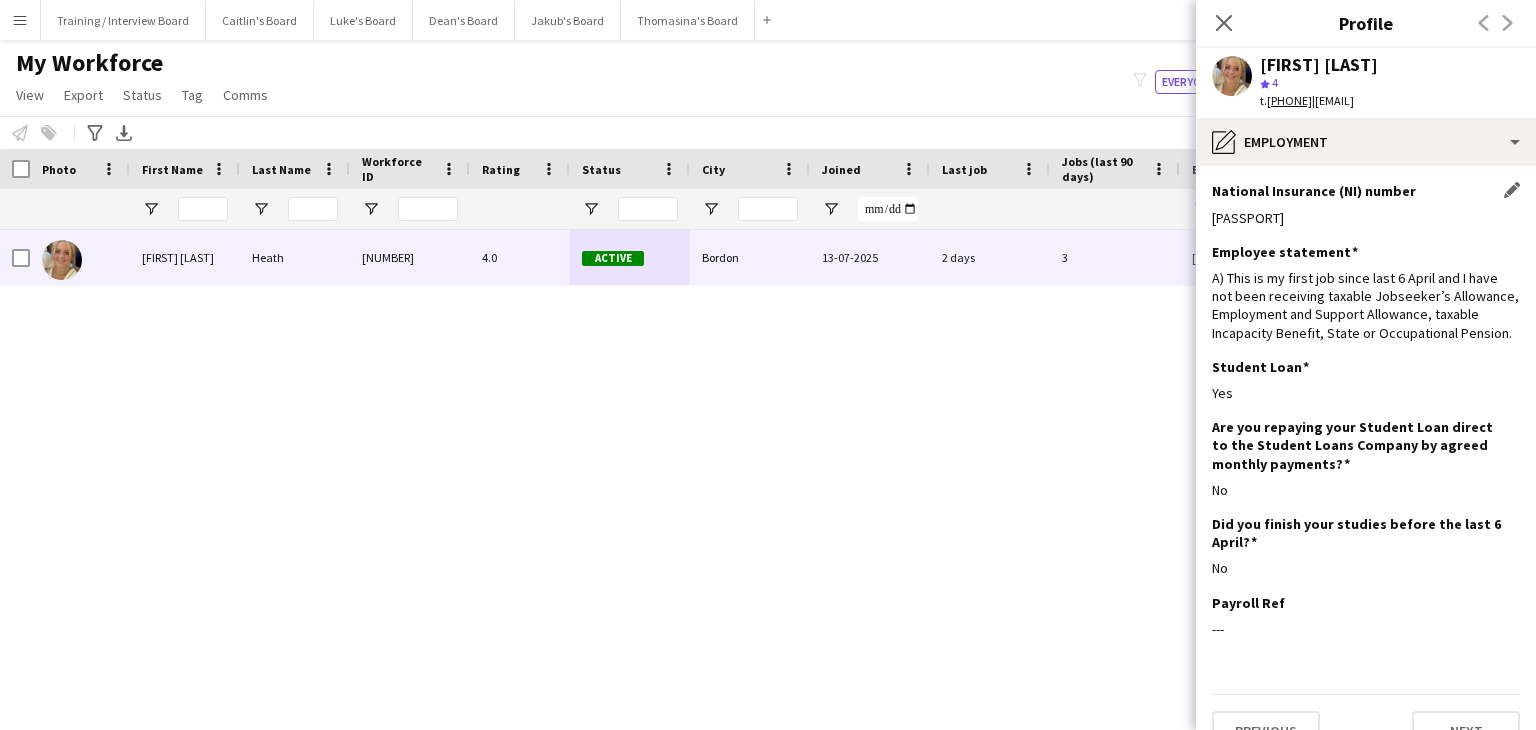 drag, startPoint x: 1222, startPoint y: 20, endPoint x: 1260, endPoint y: 233, distance: 216.36311 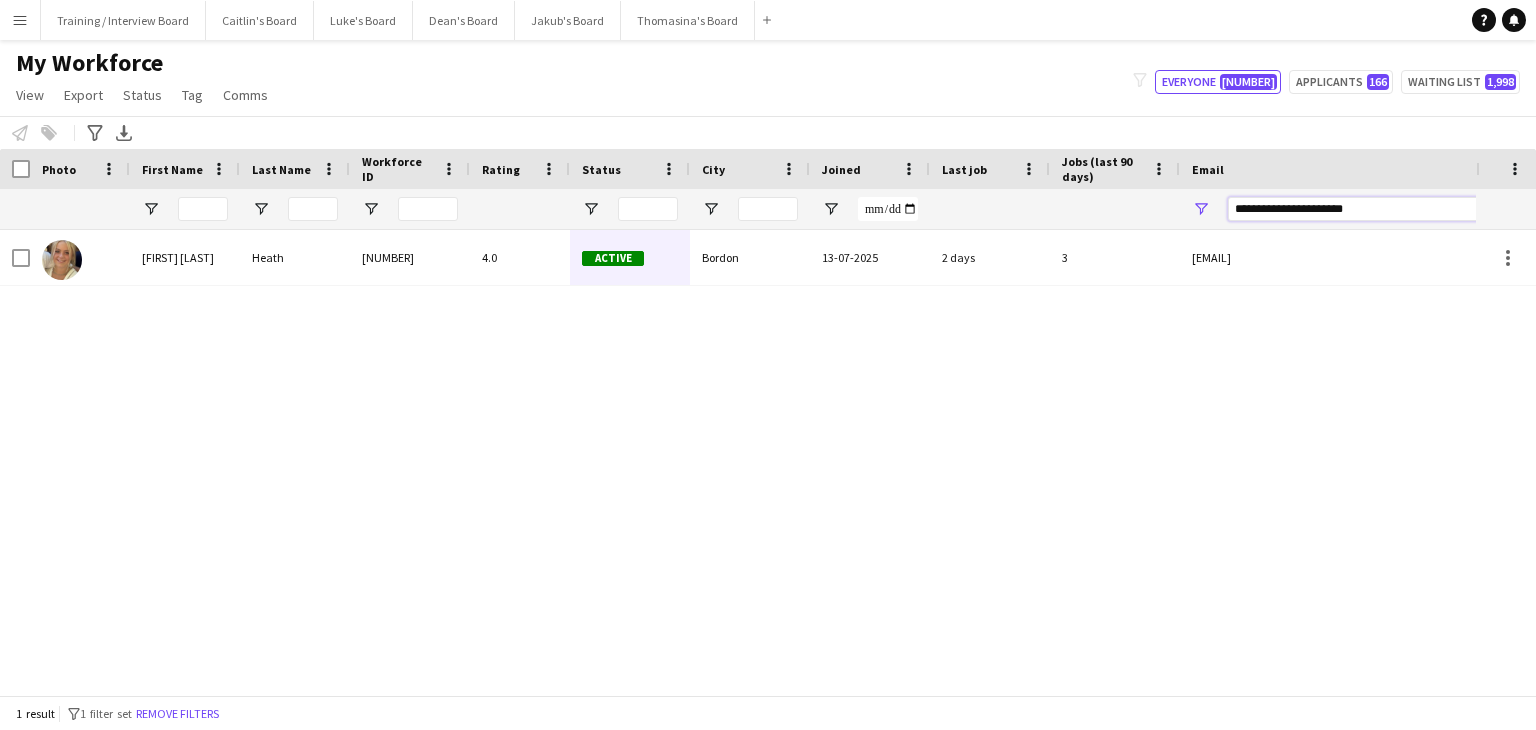 drag, startPoint x: 1398, startPoint y: 214, endPoint x: 1126, endPoint y: 224, distance: 272.18375 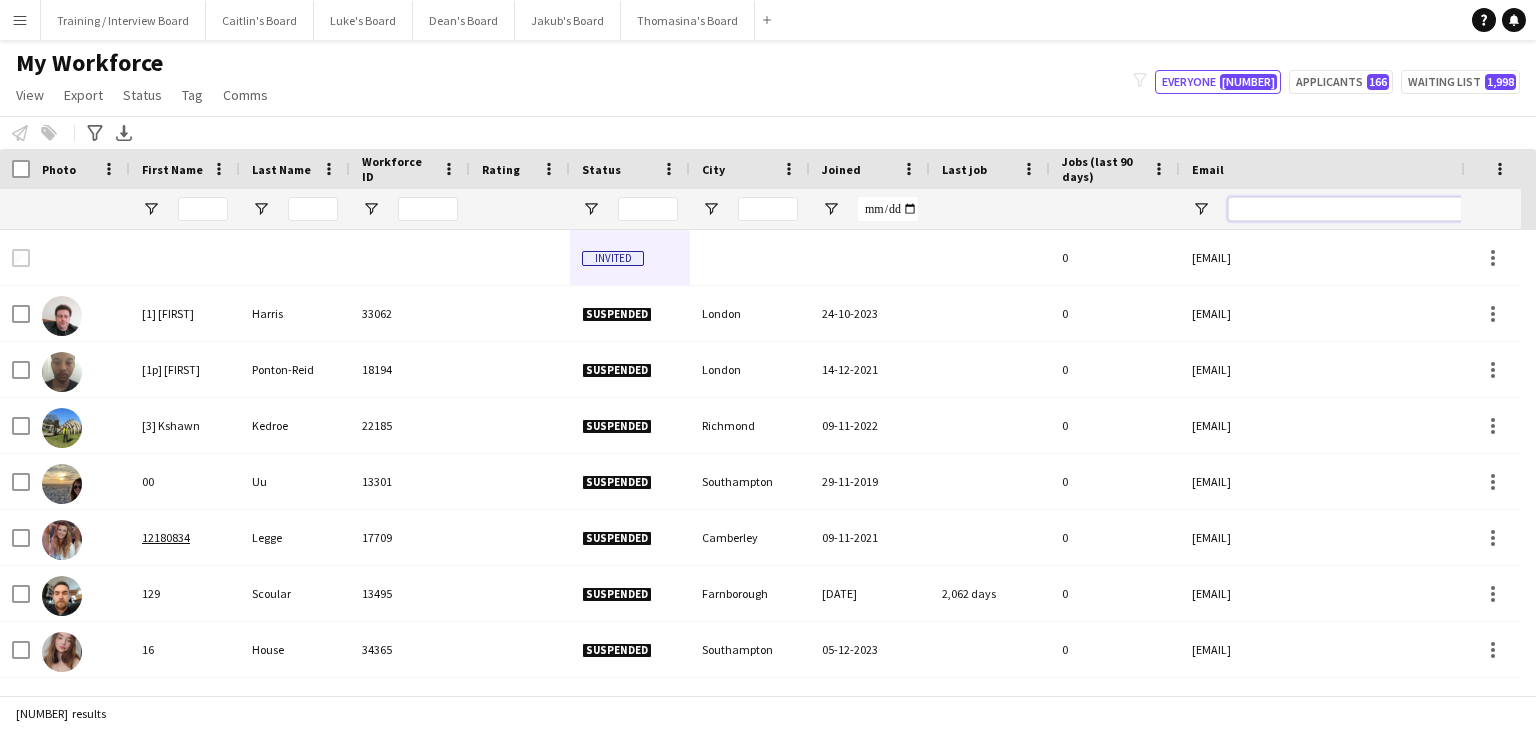 paste on "**********" 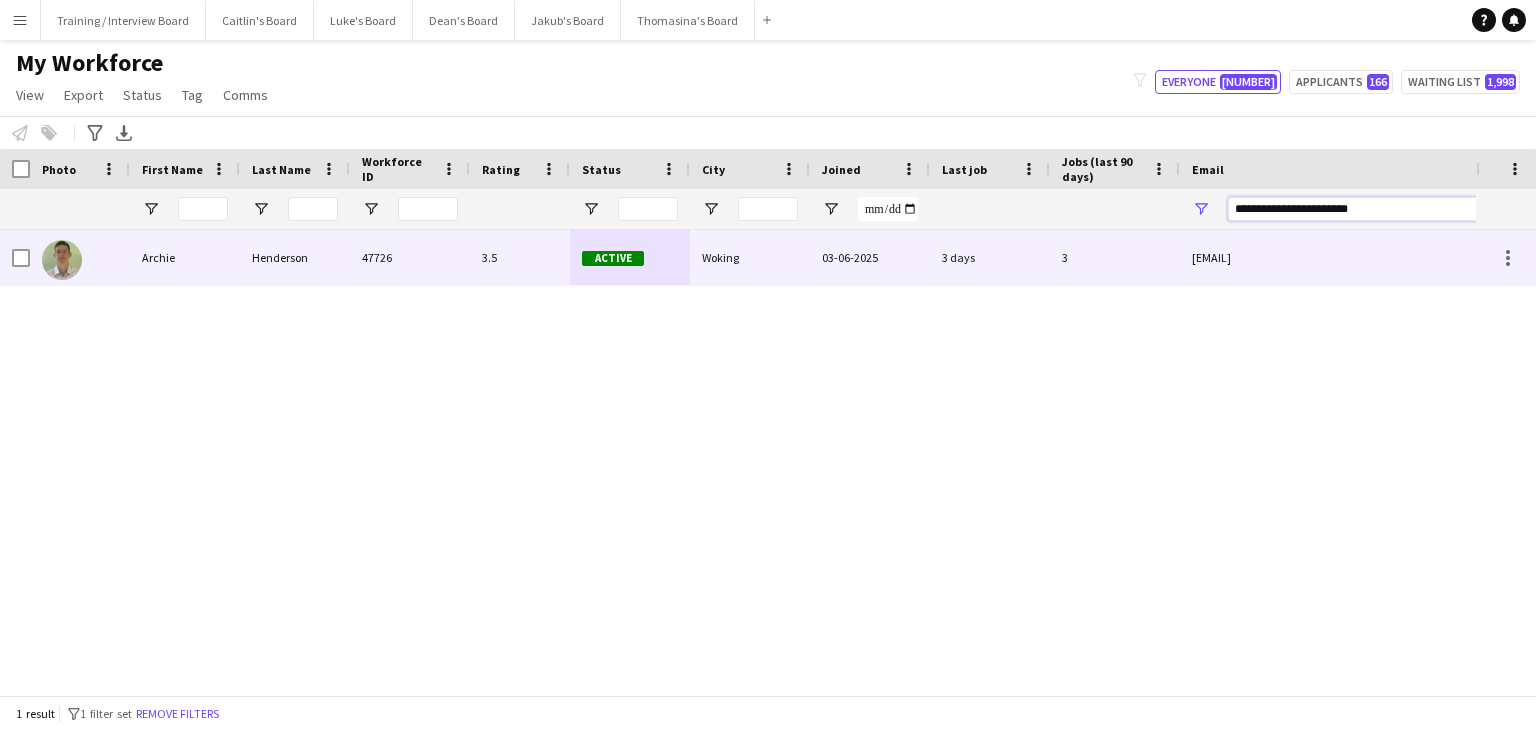 type on "**********" 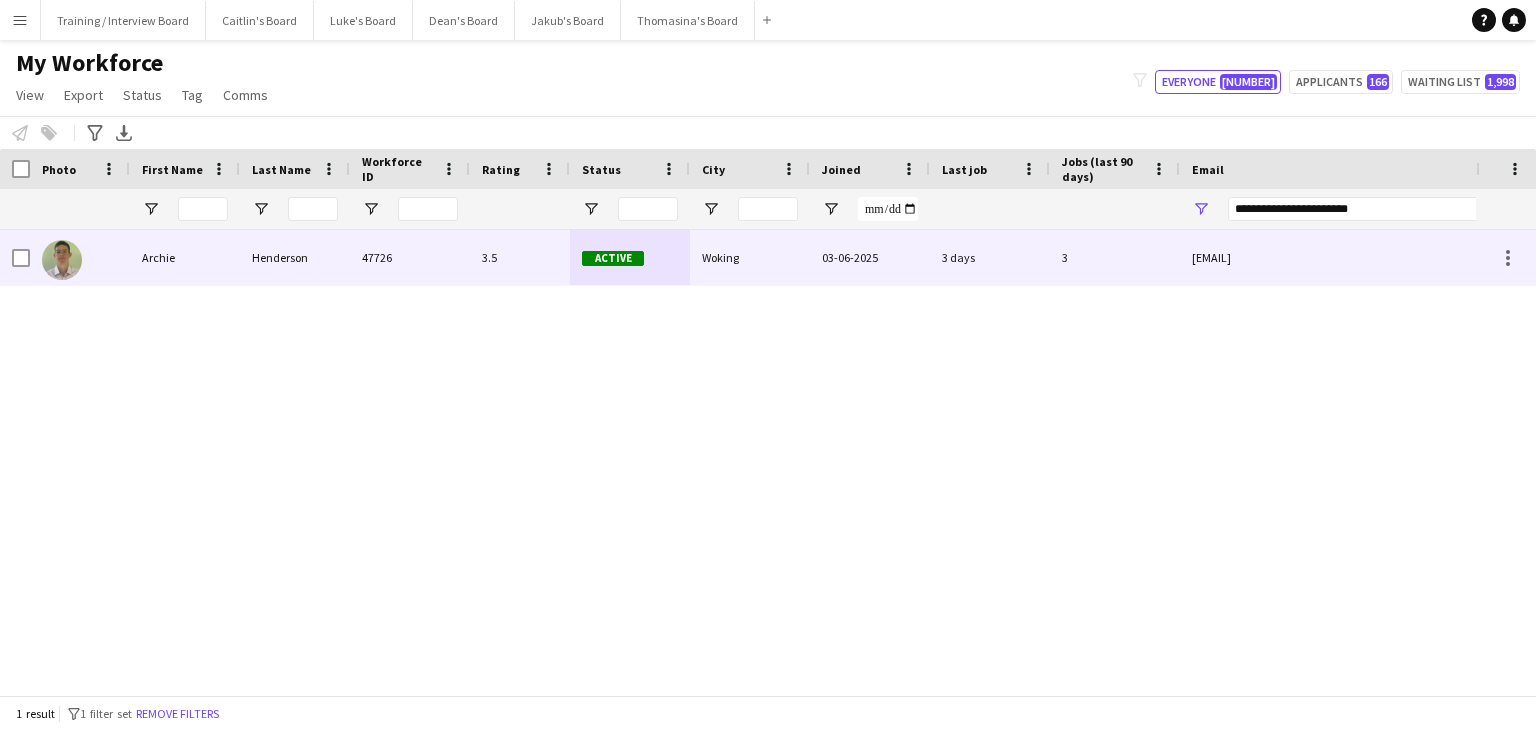 click on "Woking" at bounding box center (750, 257) 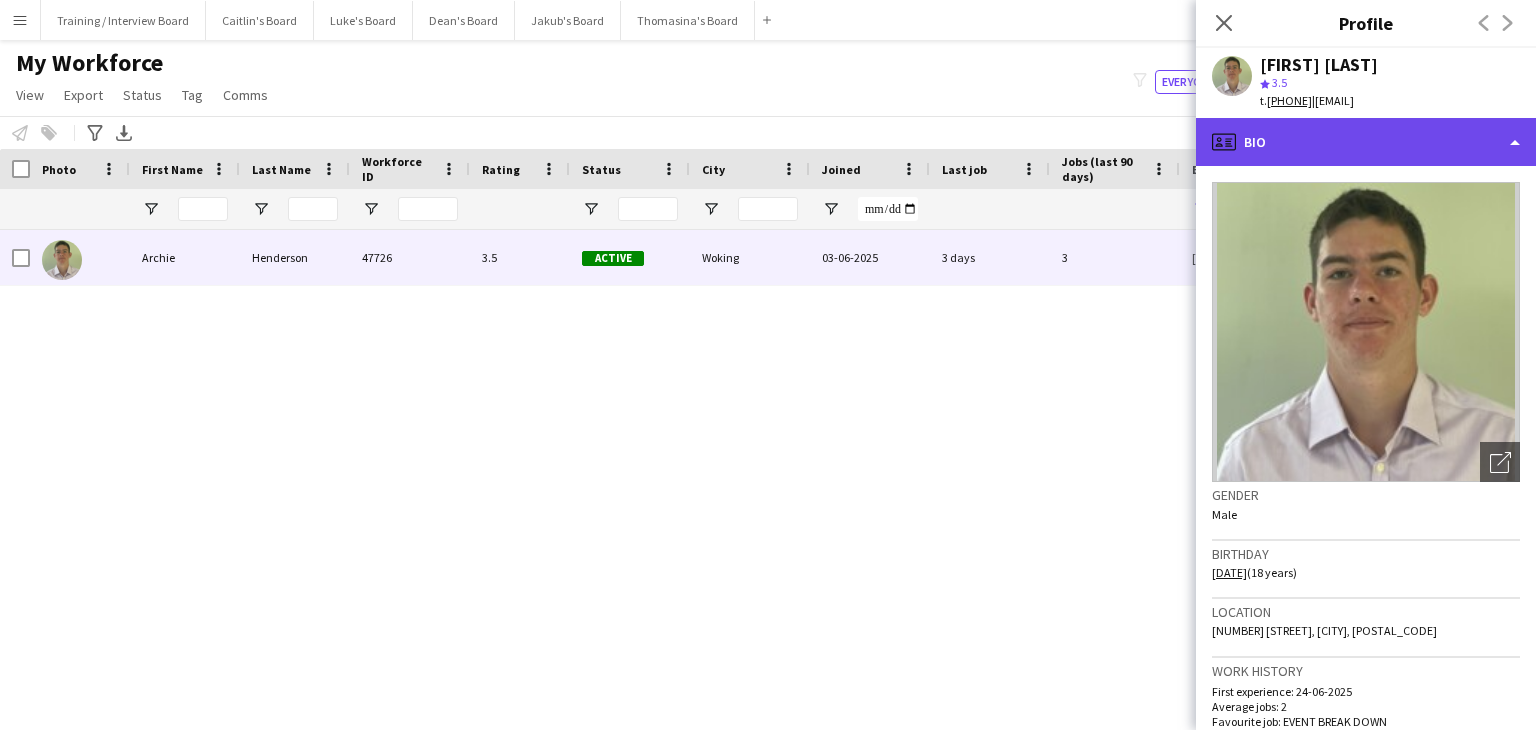 click on "profile
Bio" 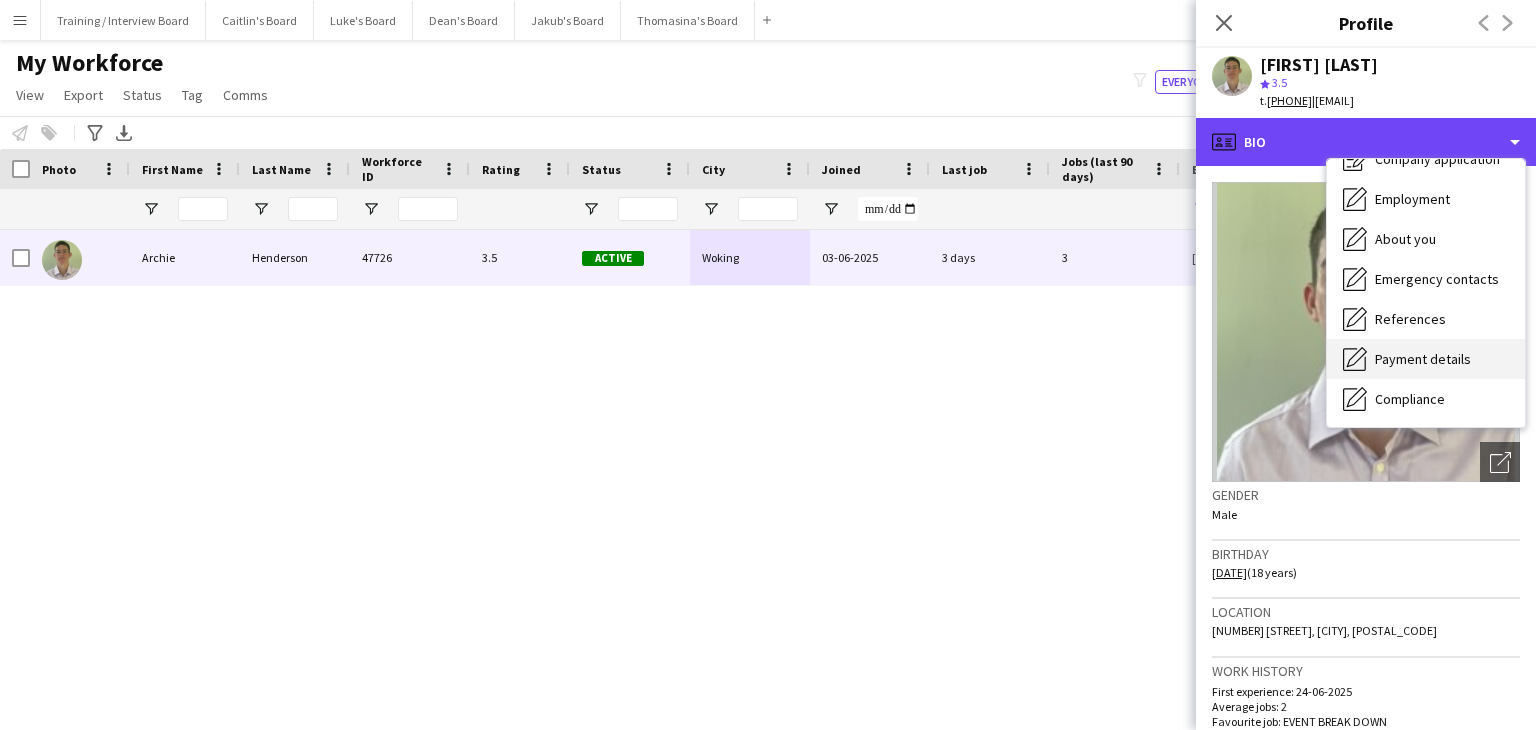 scroll, scrollTop: 100, scrollLeft: 0, axis: vertical 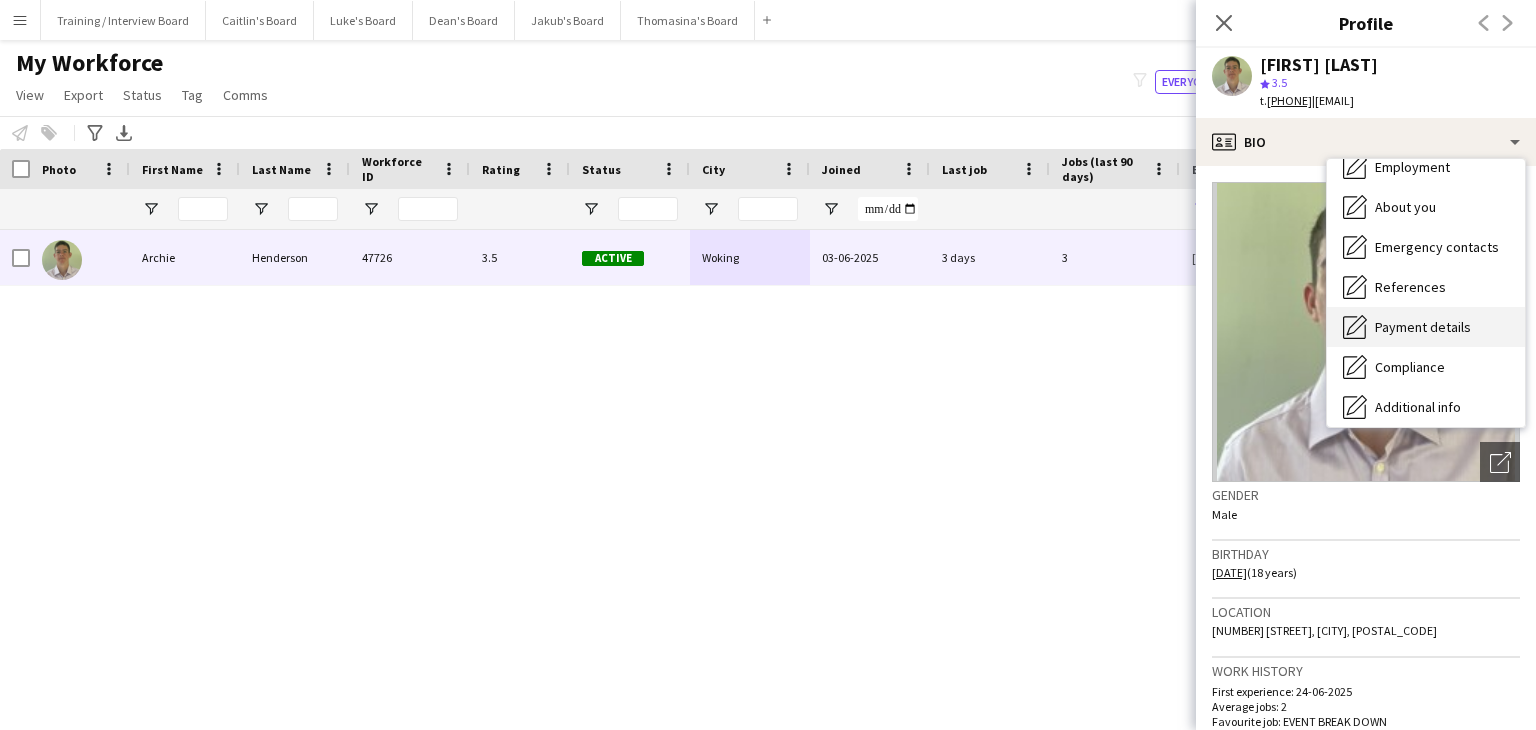 click on "Payment details
Payment details" at bounding box center [1426, 327] 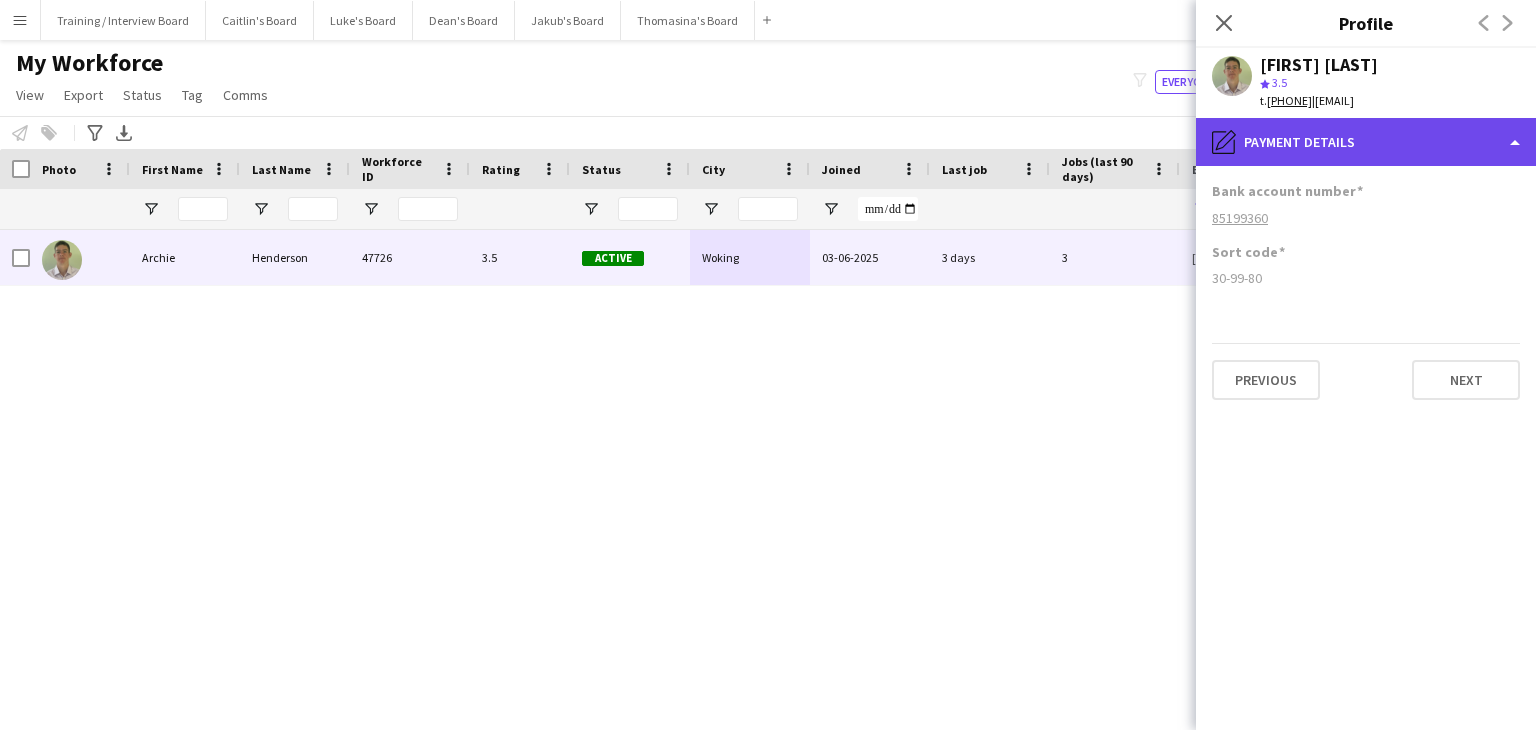 click on "pencil4
Payment details" 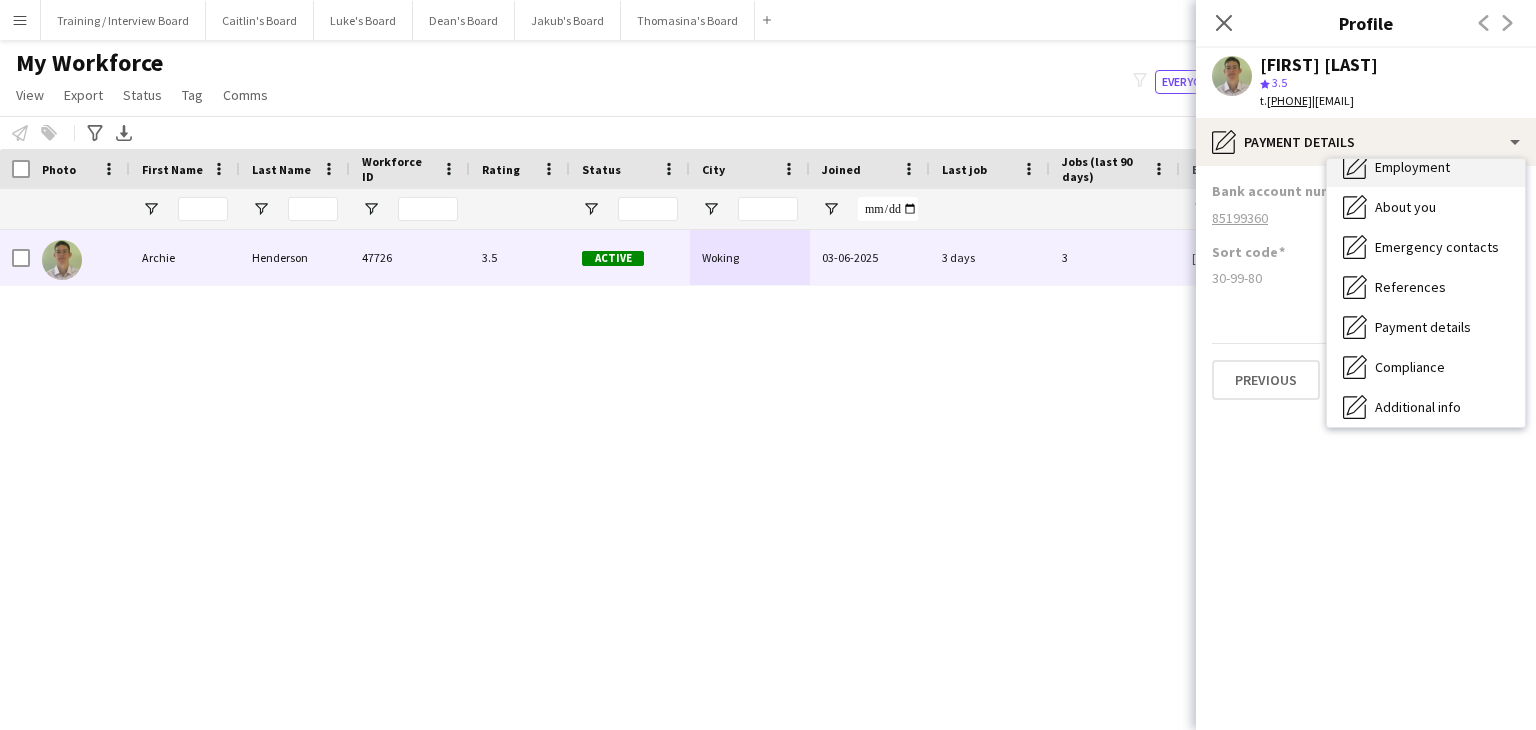 click on "Employment" at bounding box center [1412, 167] 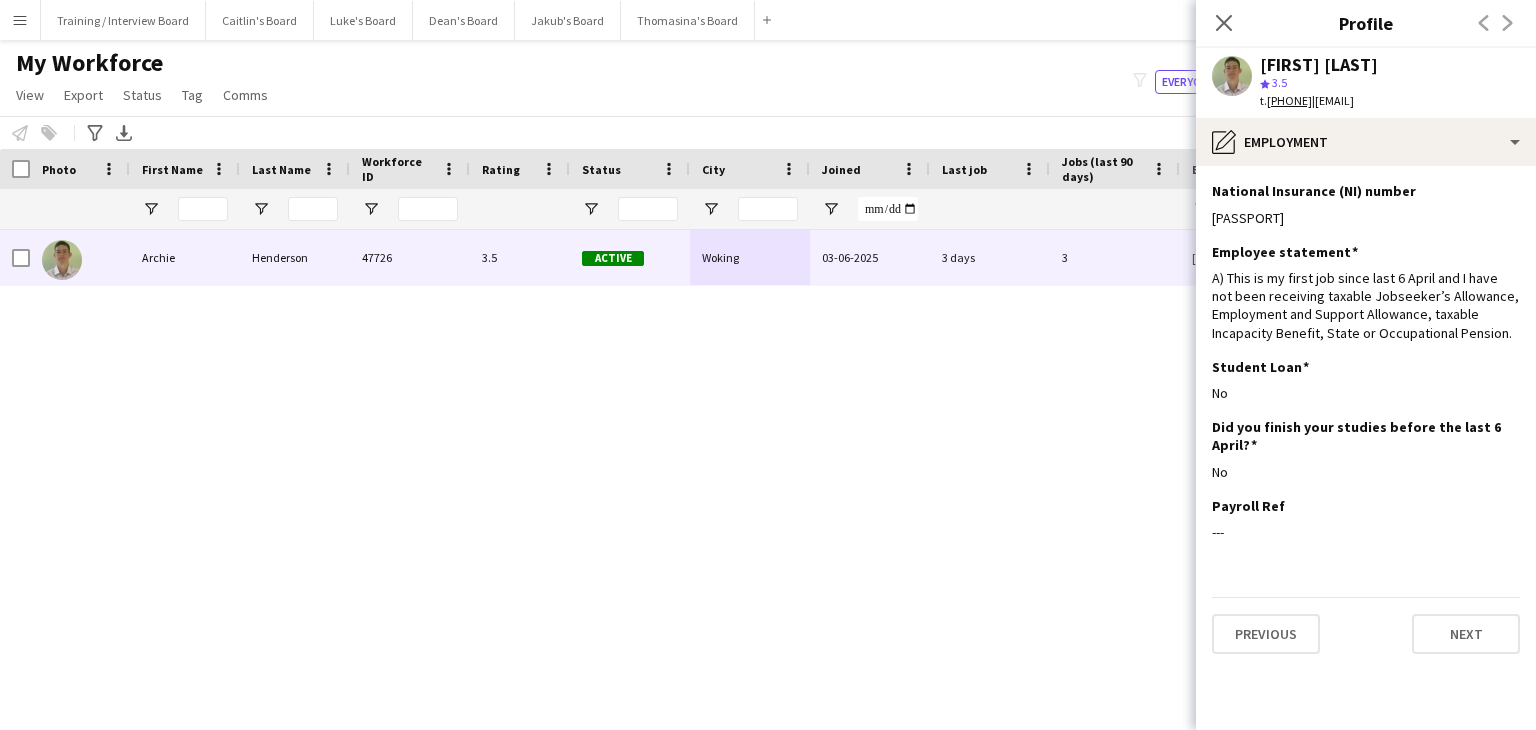 drag, startPoint x: 1226, startPoint y: 16, endPoint x: 1286, endPoint y: 166, distance: 161.55495 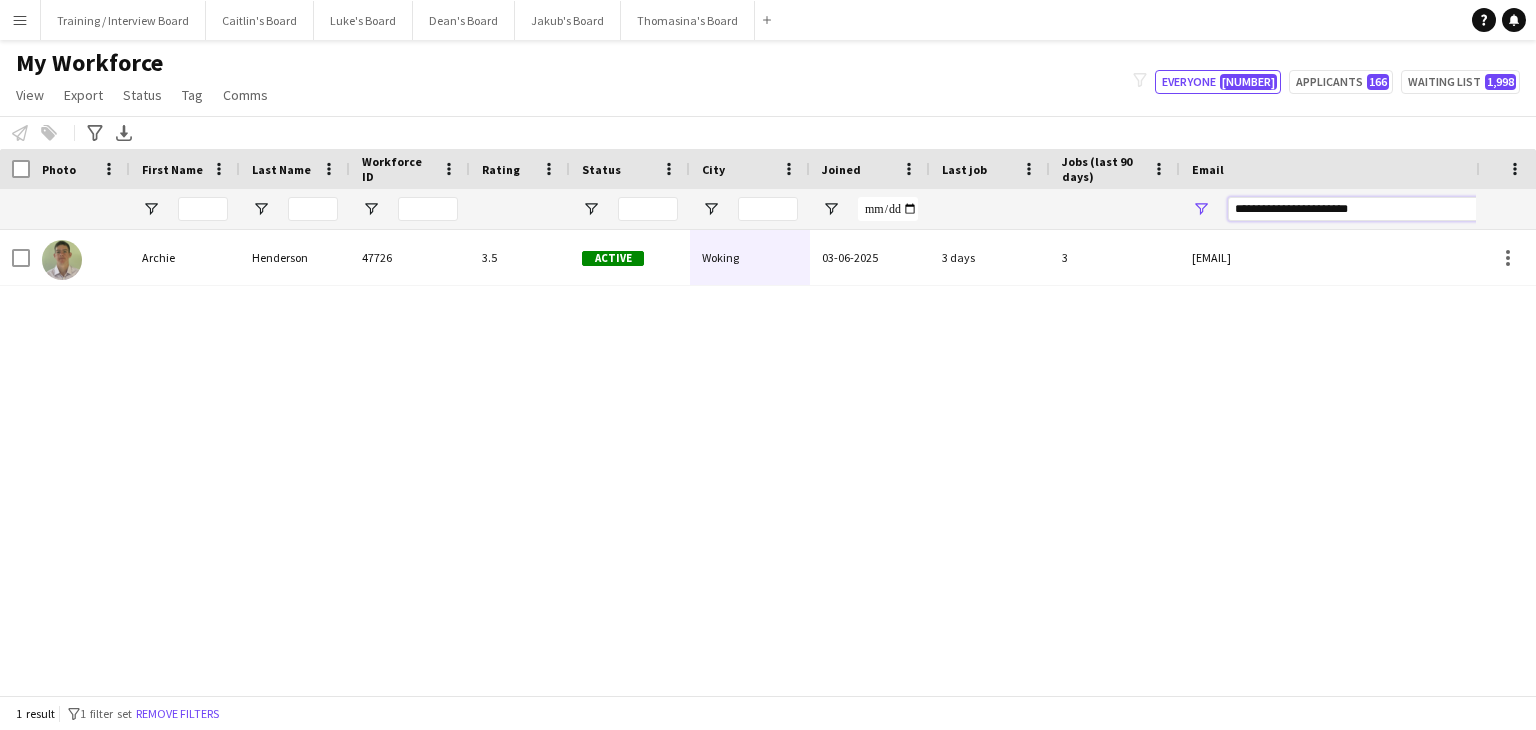 drag, startPoint x: 1404, startPoint y: 212, endPoint x: 1065, endPoint y: 223, distance: 339.1784 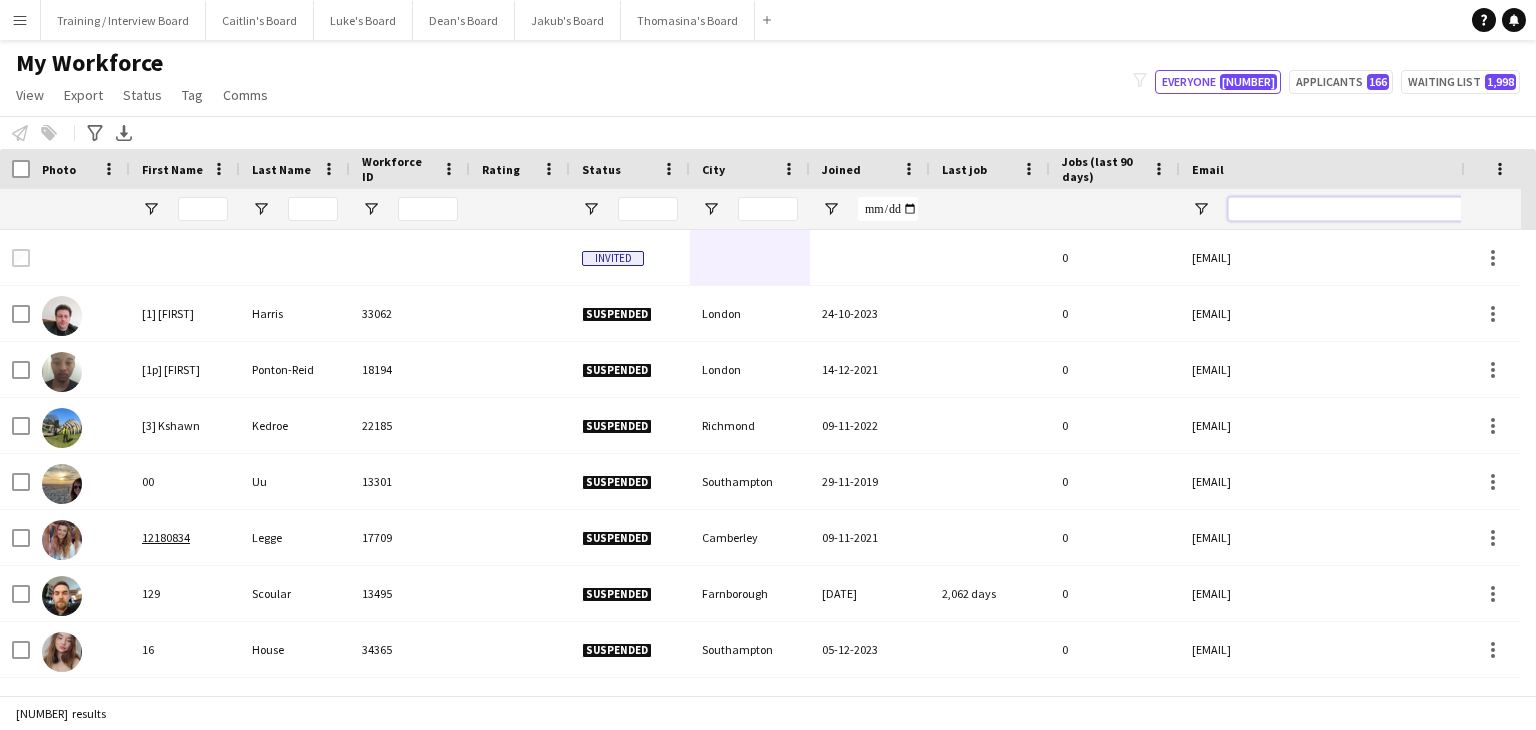 paste on "**********" 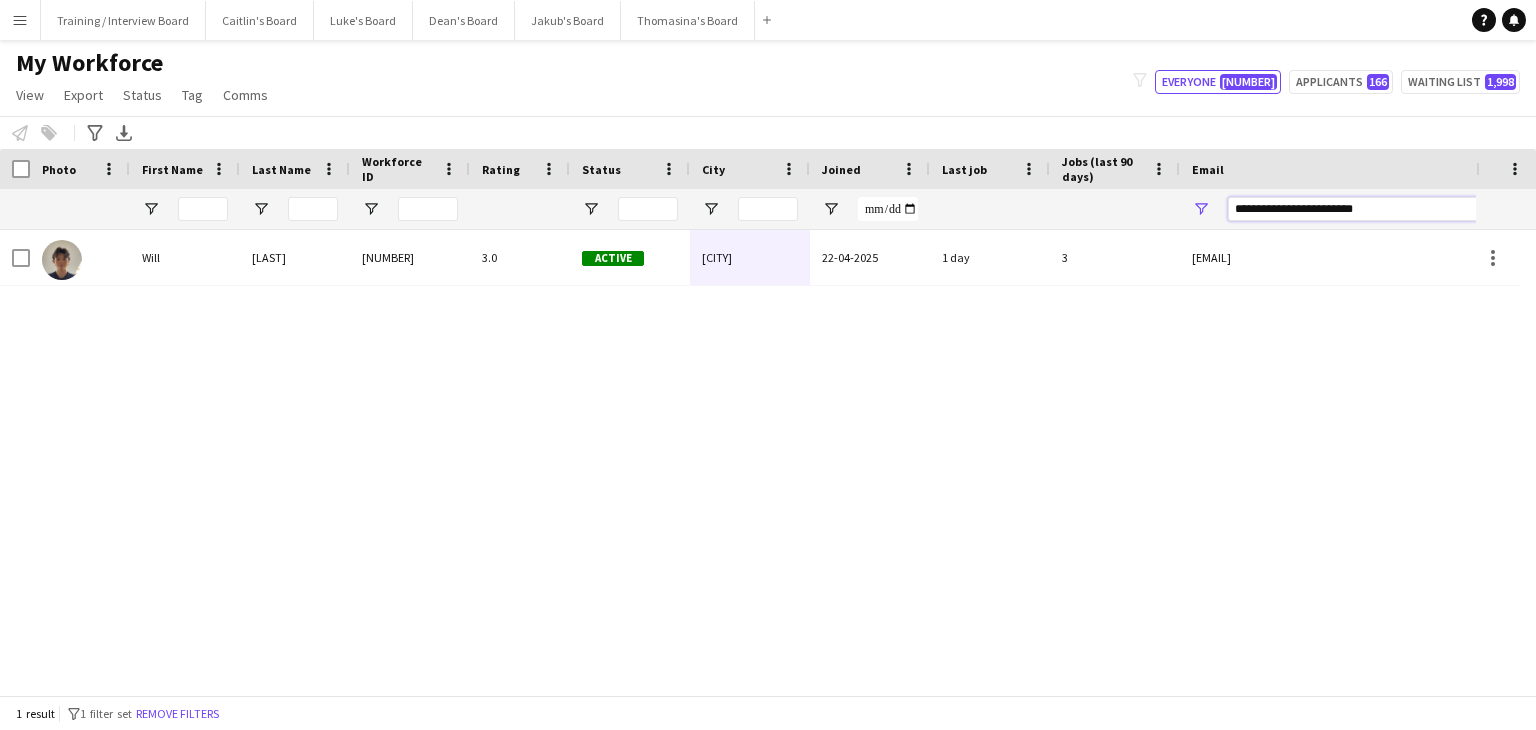 type on "**********" 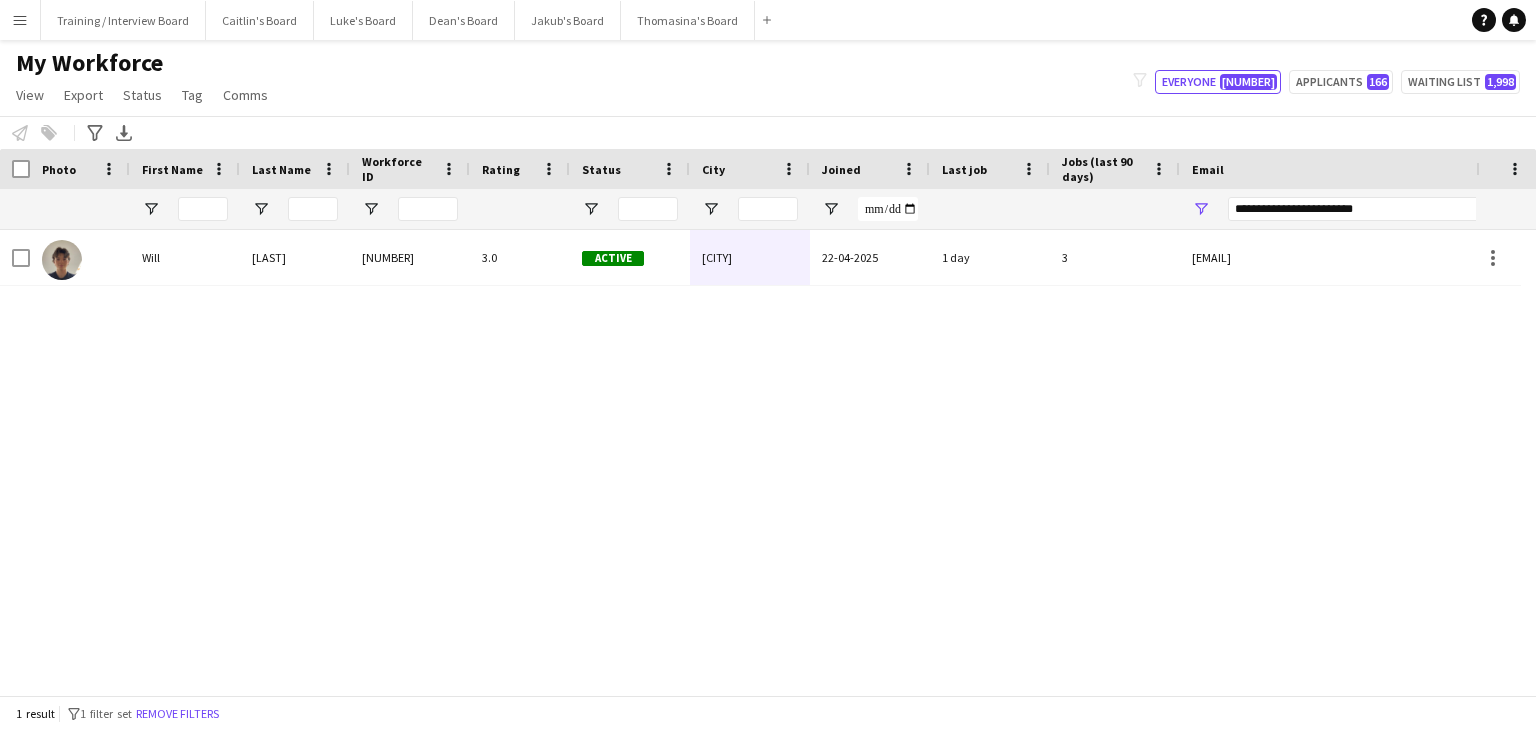 click on "Bletchingley" at bounding box center [750, 257] 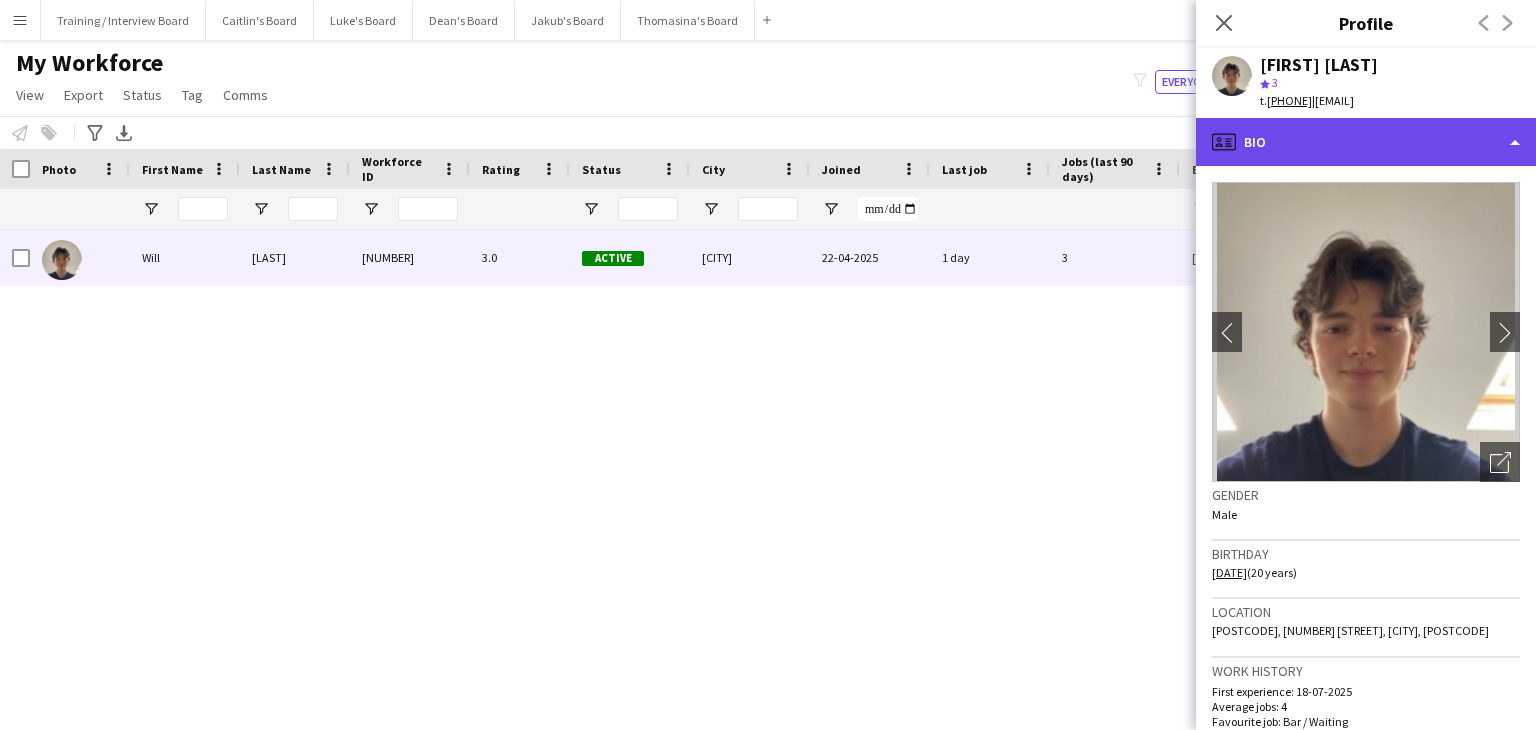 click on "profile
Bio" 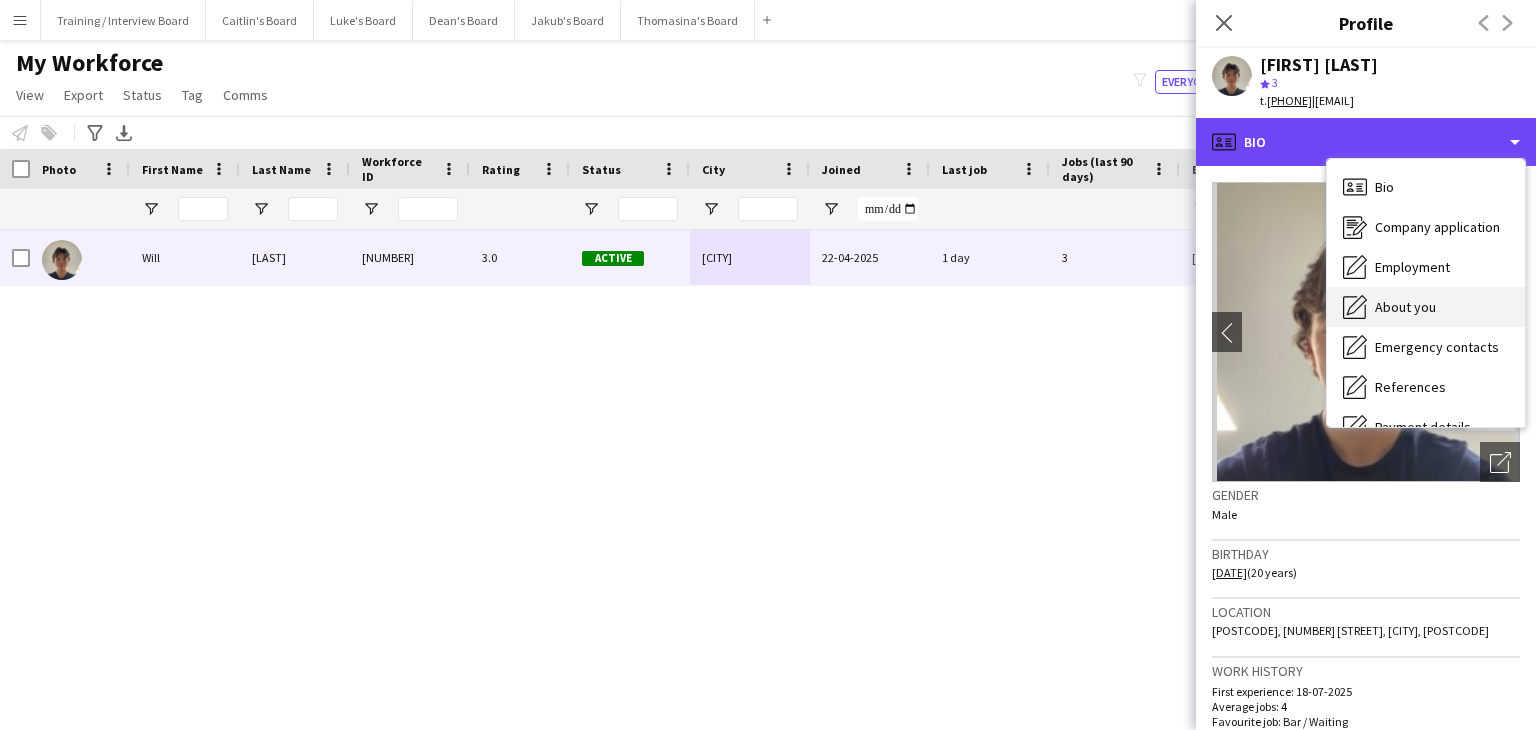 scroll, scrollTop: 100, scrollLeft: 0, axis: vertical 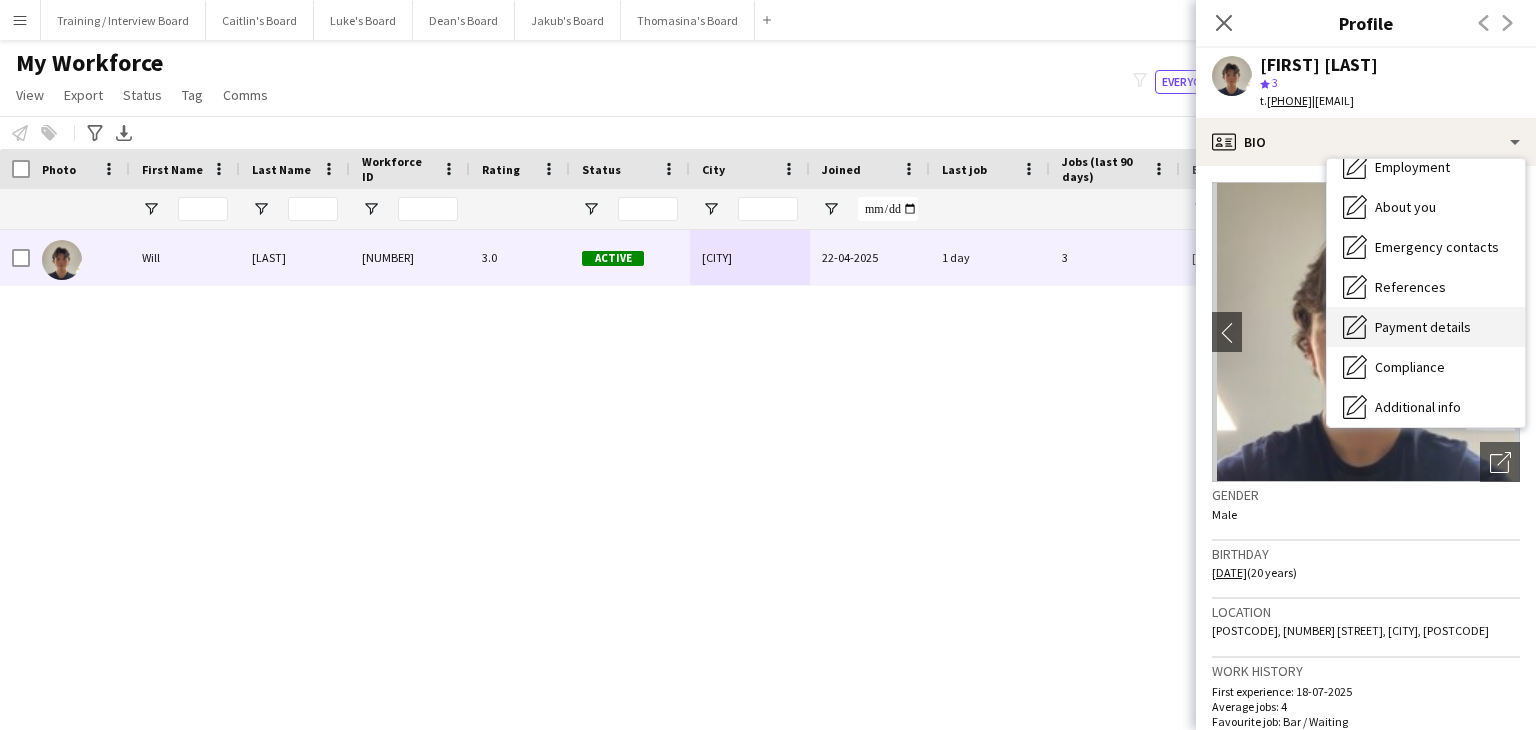 click on "Payment details
Payment details" at bounding box center (1426, 327) 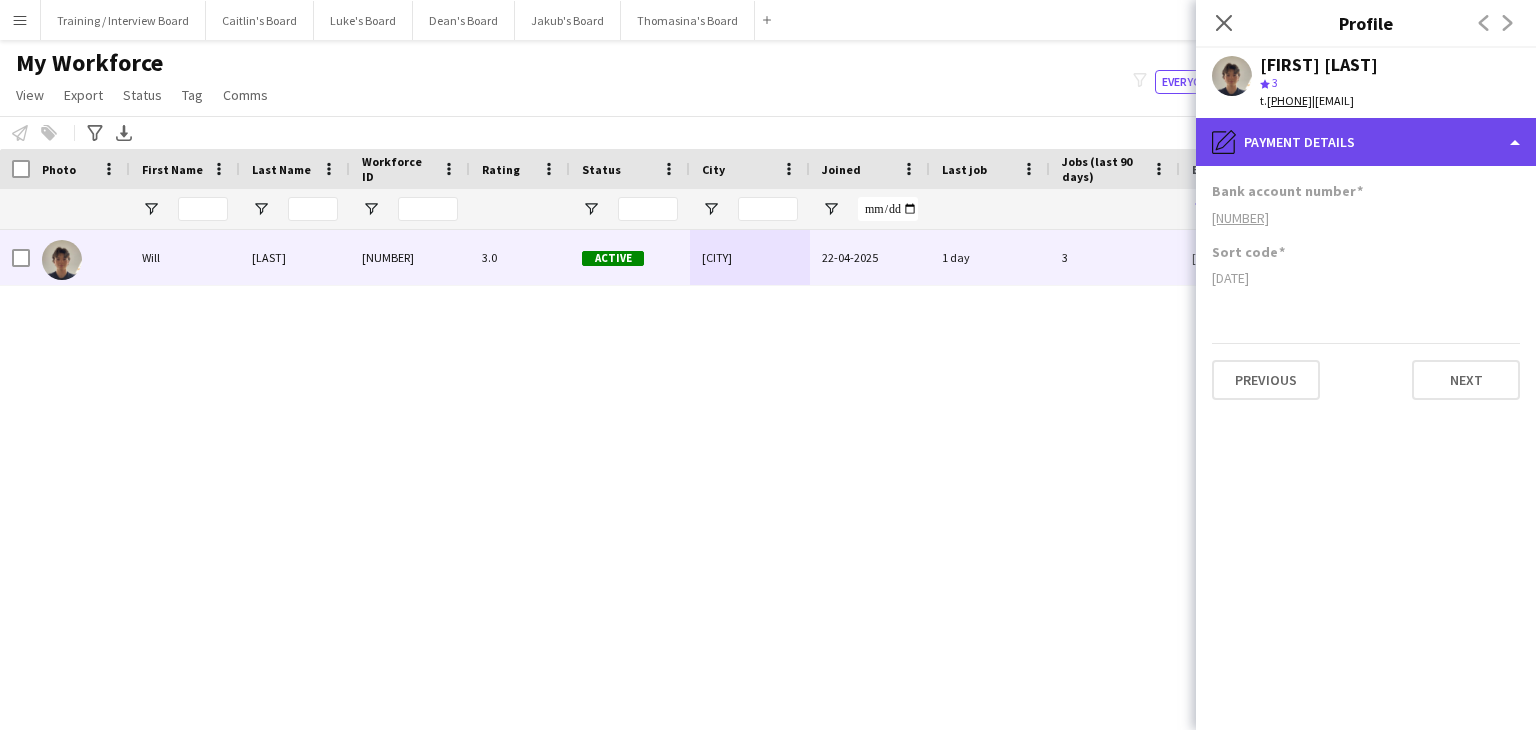 click on "pencil4
Payment details" 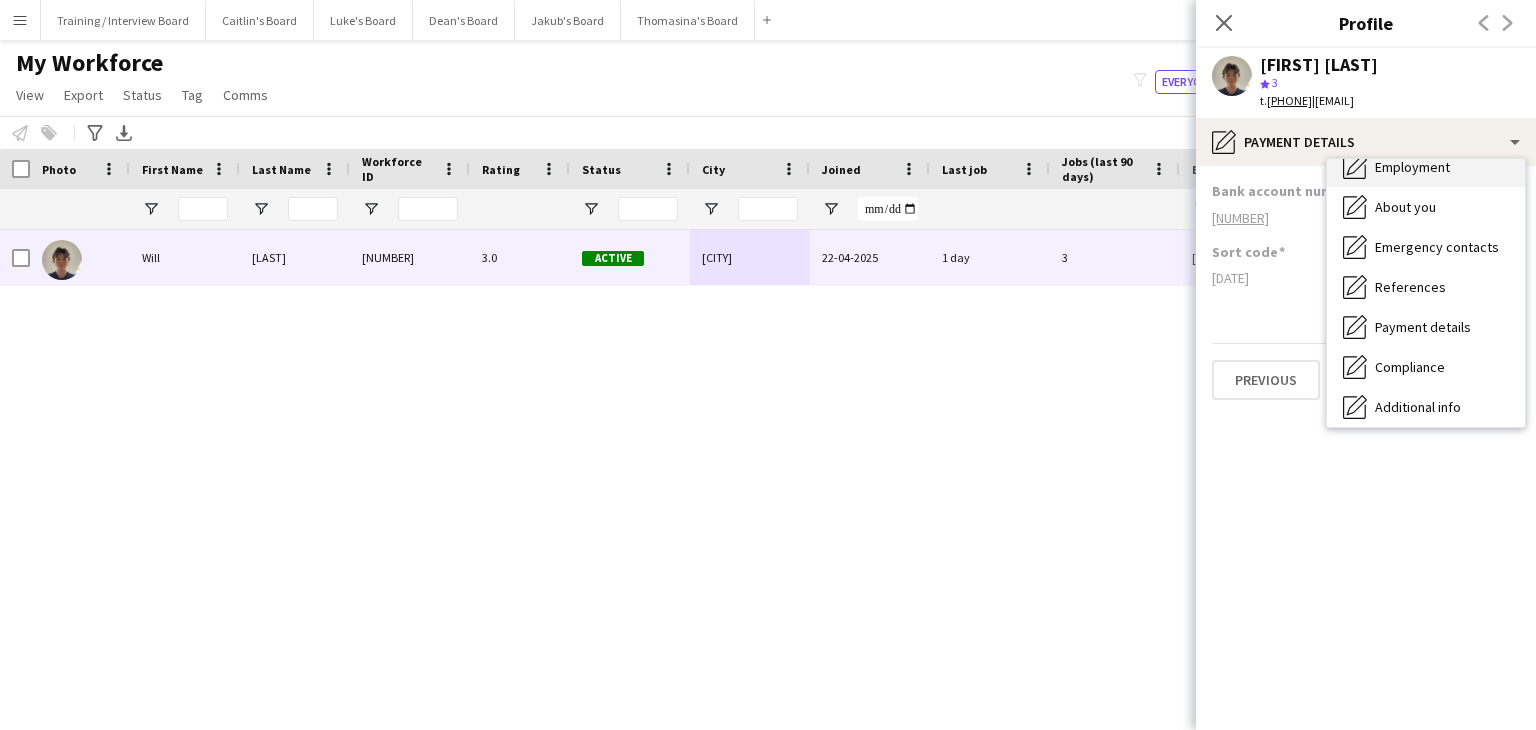 click on "Employment
Employment" at bounding box center (1426, 167) 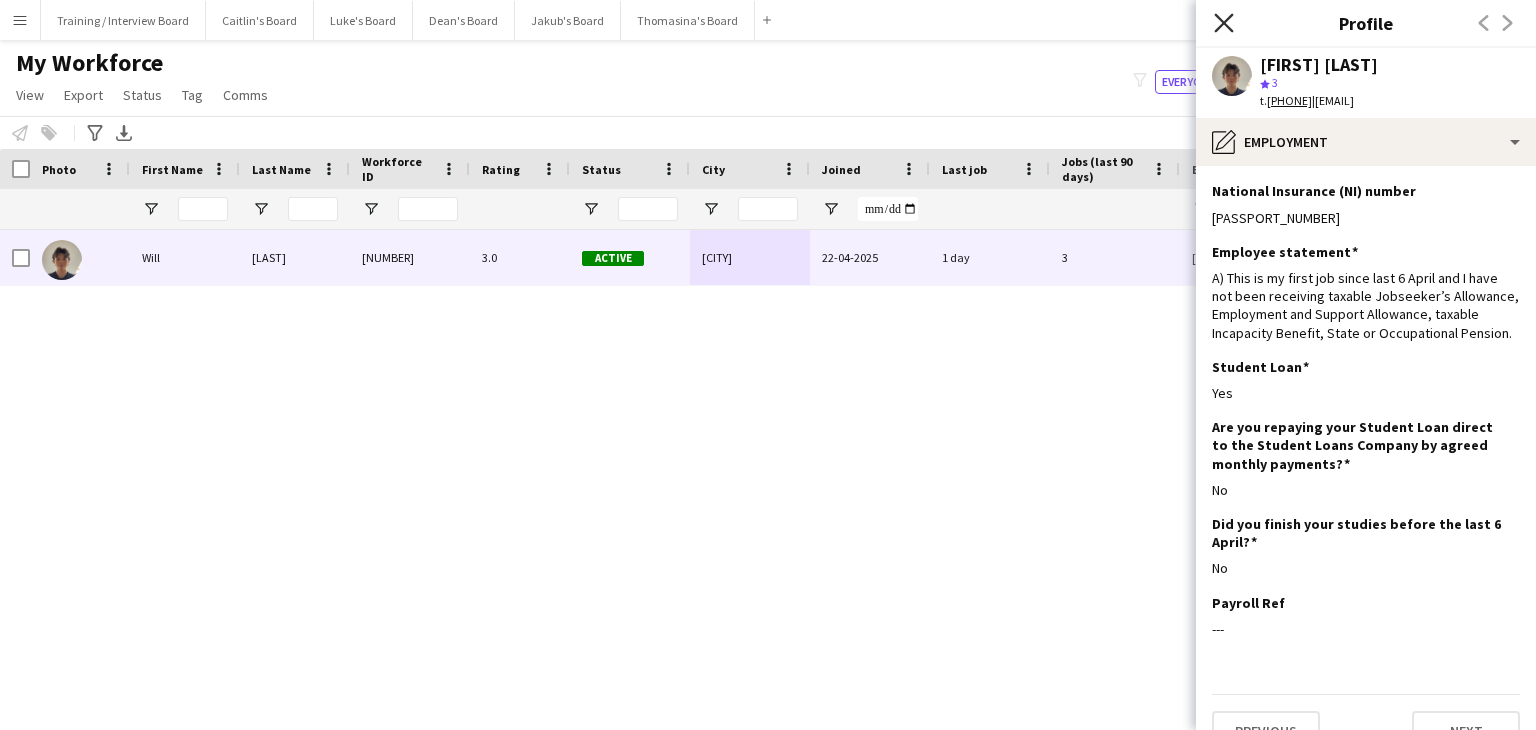 click on "Close pop-in" 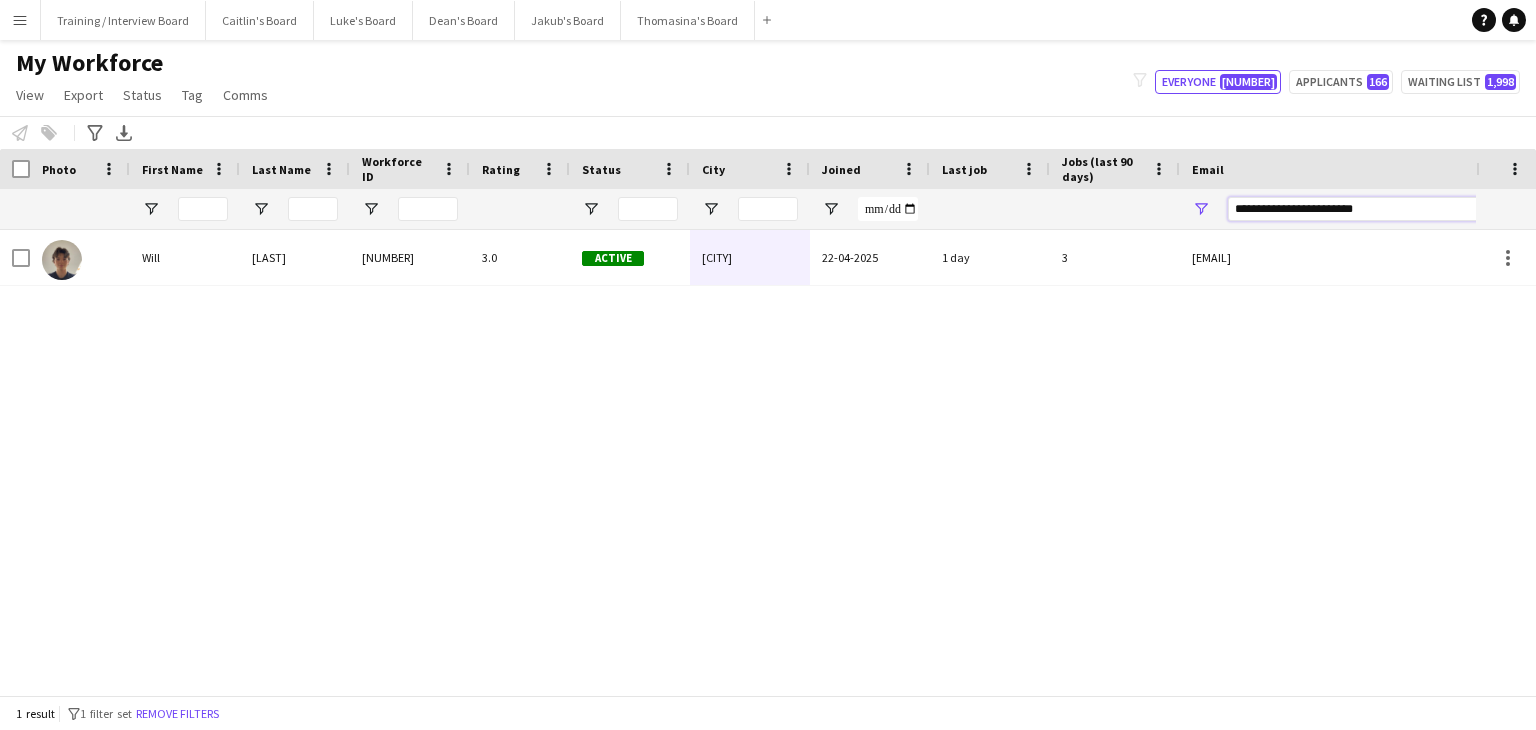 drag, startPoint x: 1416, startPoint y: 212, endPoint x: 1063, endPoint y: 217, distance: 353.0354 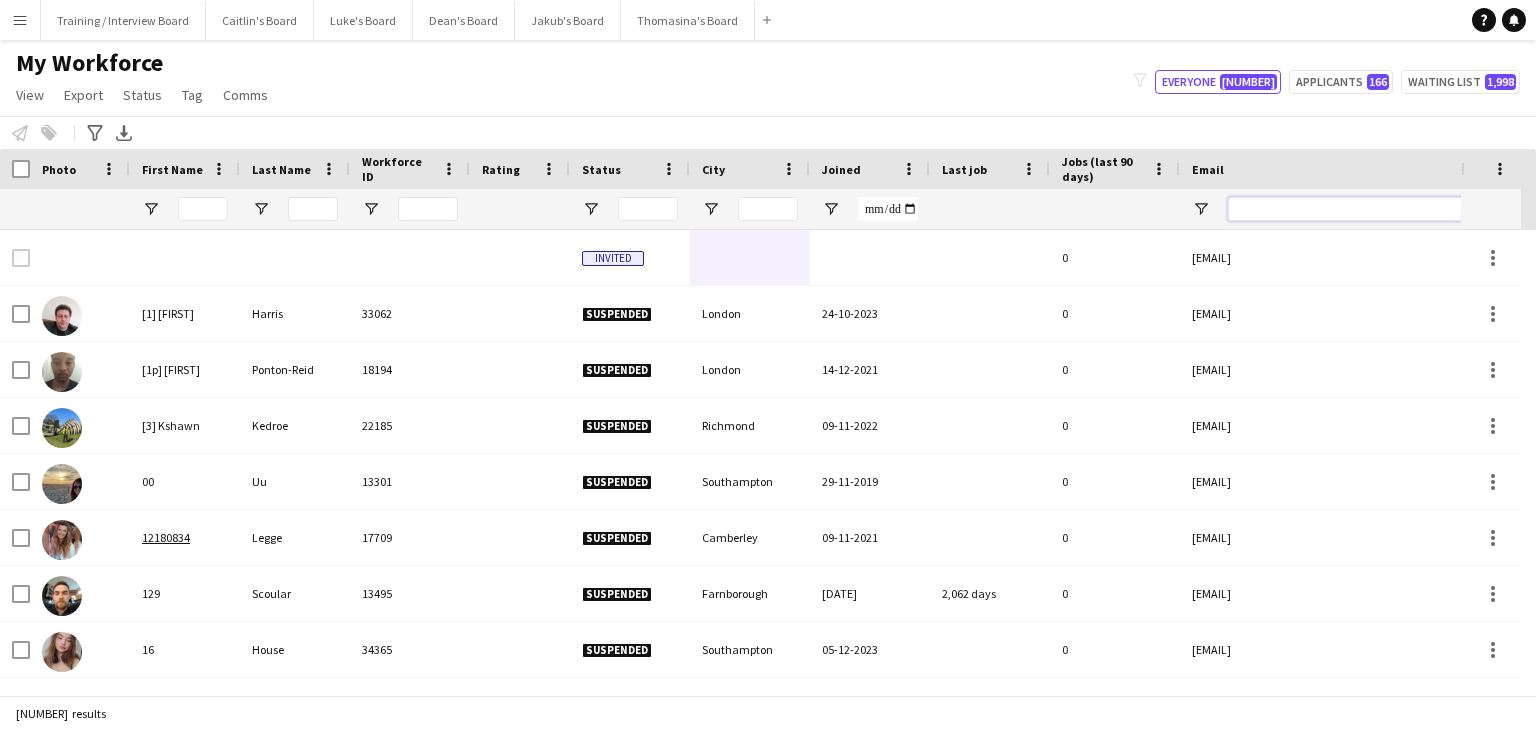paste on "**********" 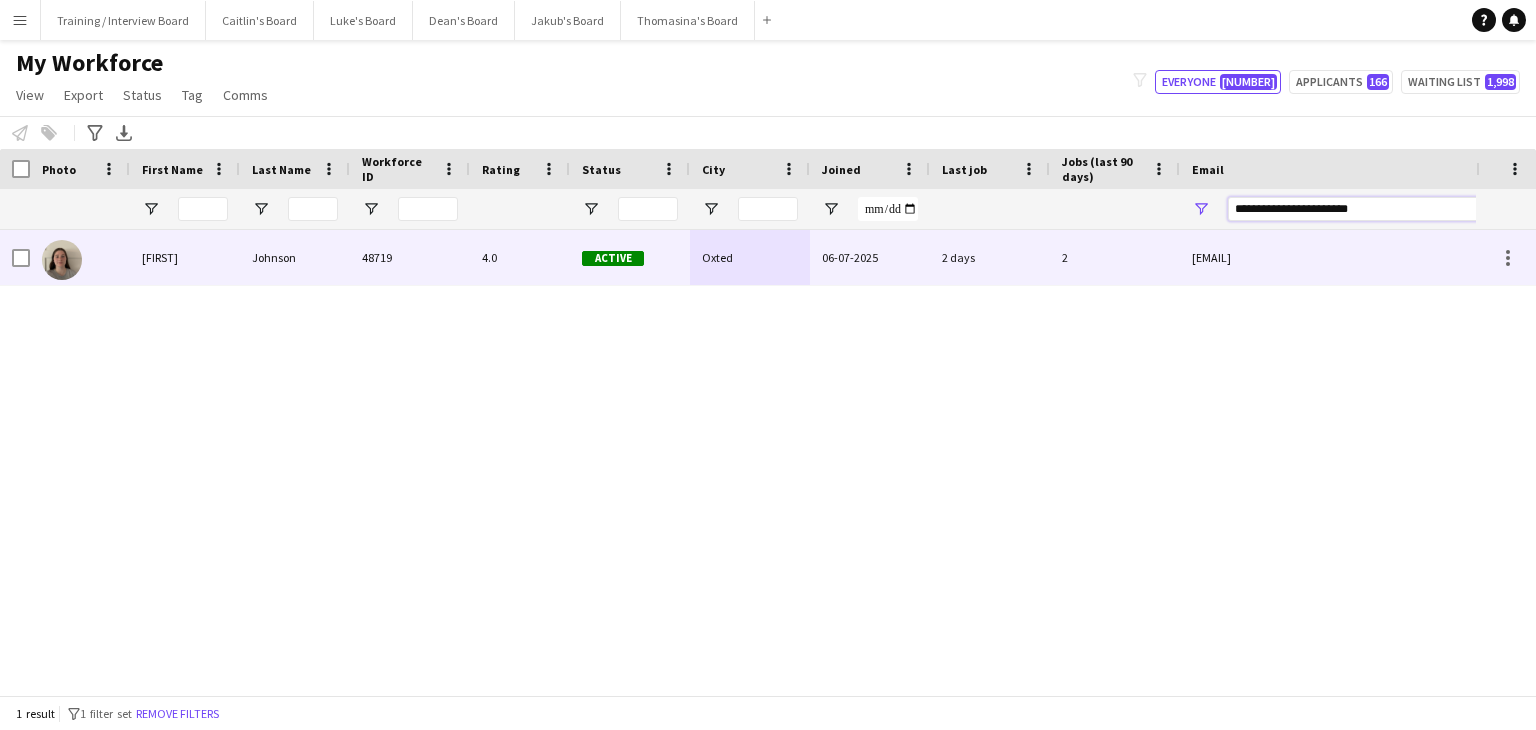 type on "**********" 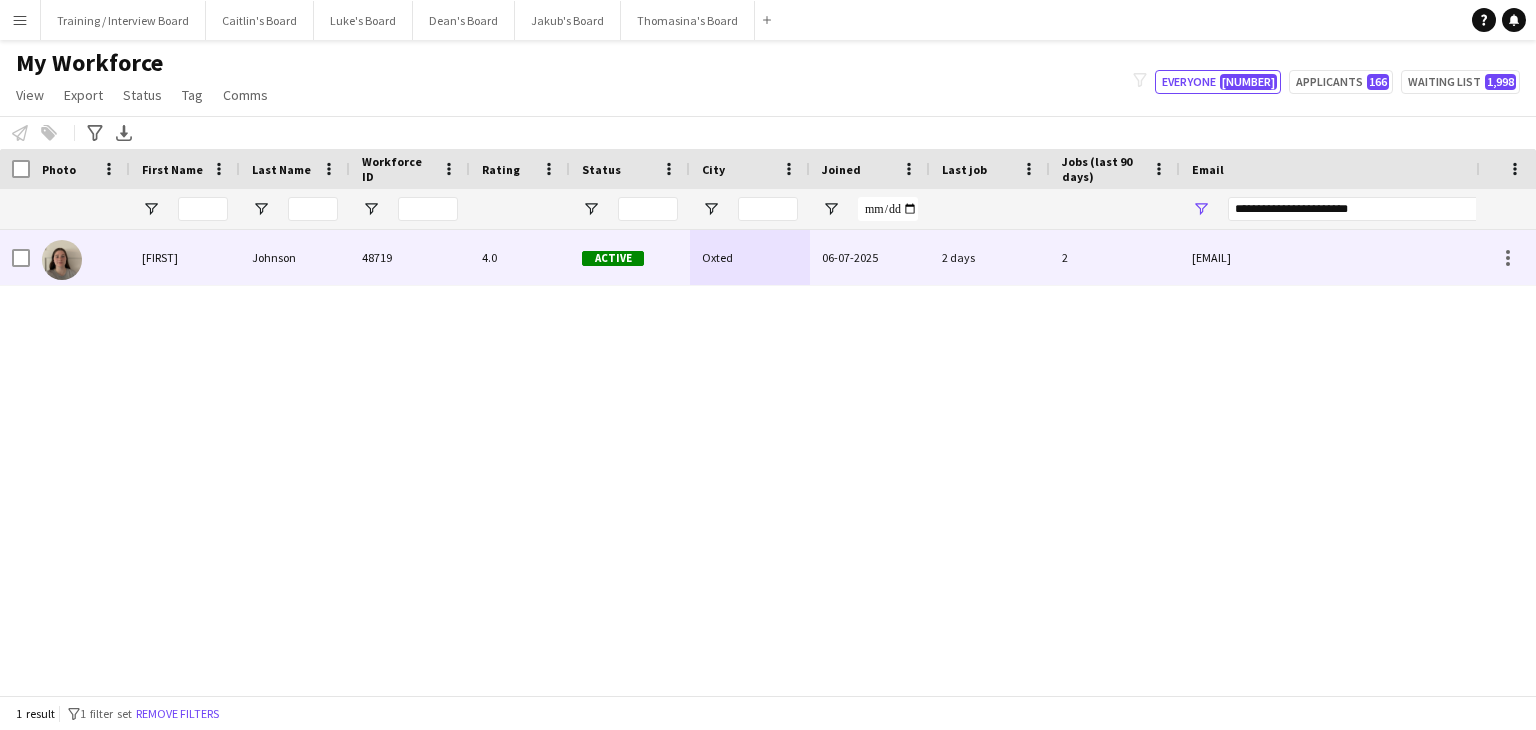 click on "Oxted" at bounding box center (750, 257) 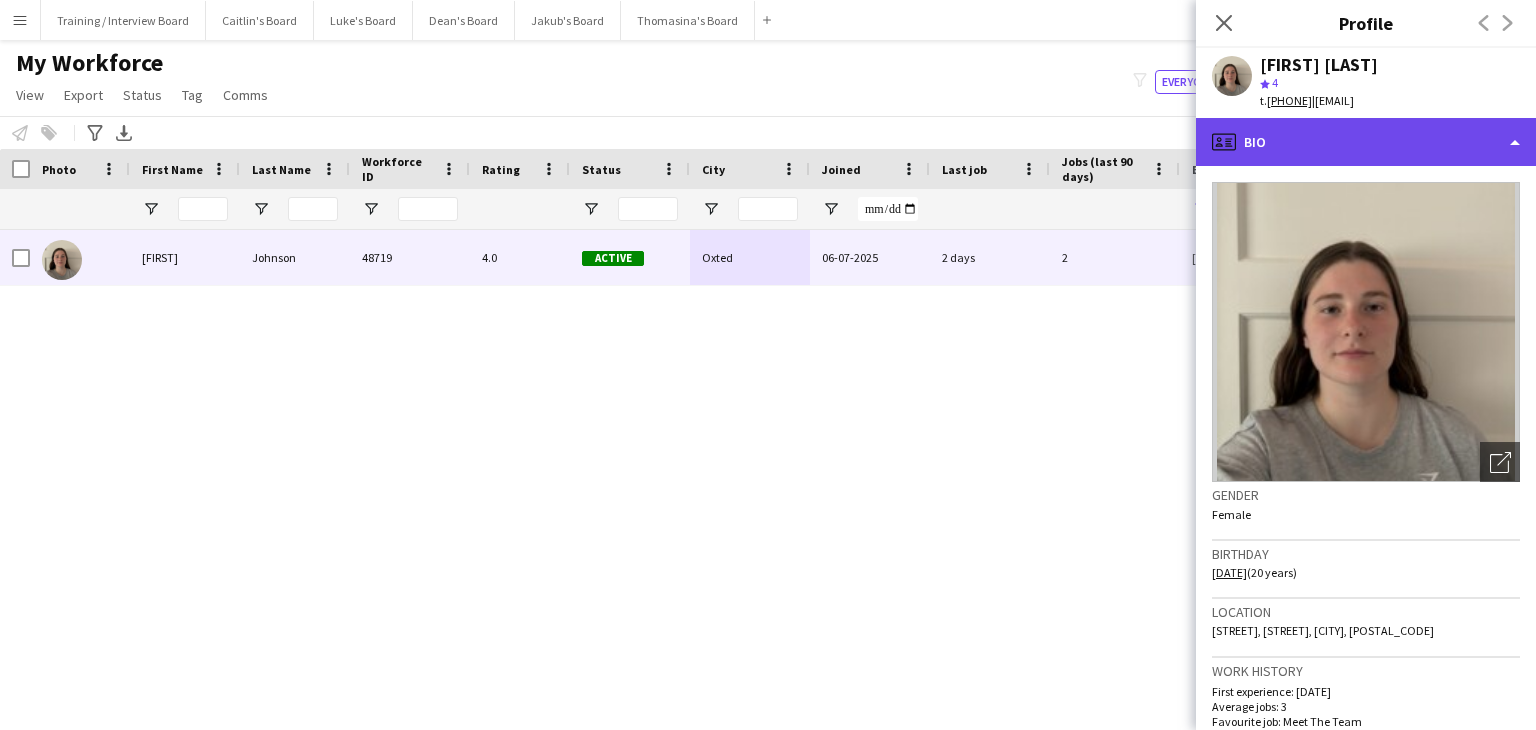 click on "profile
Bio" 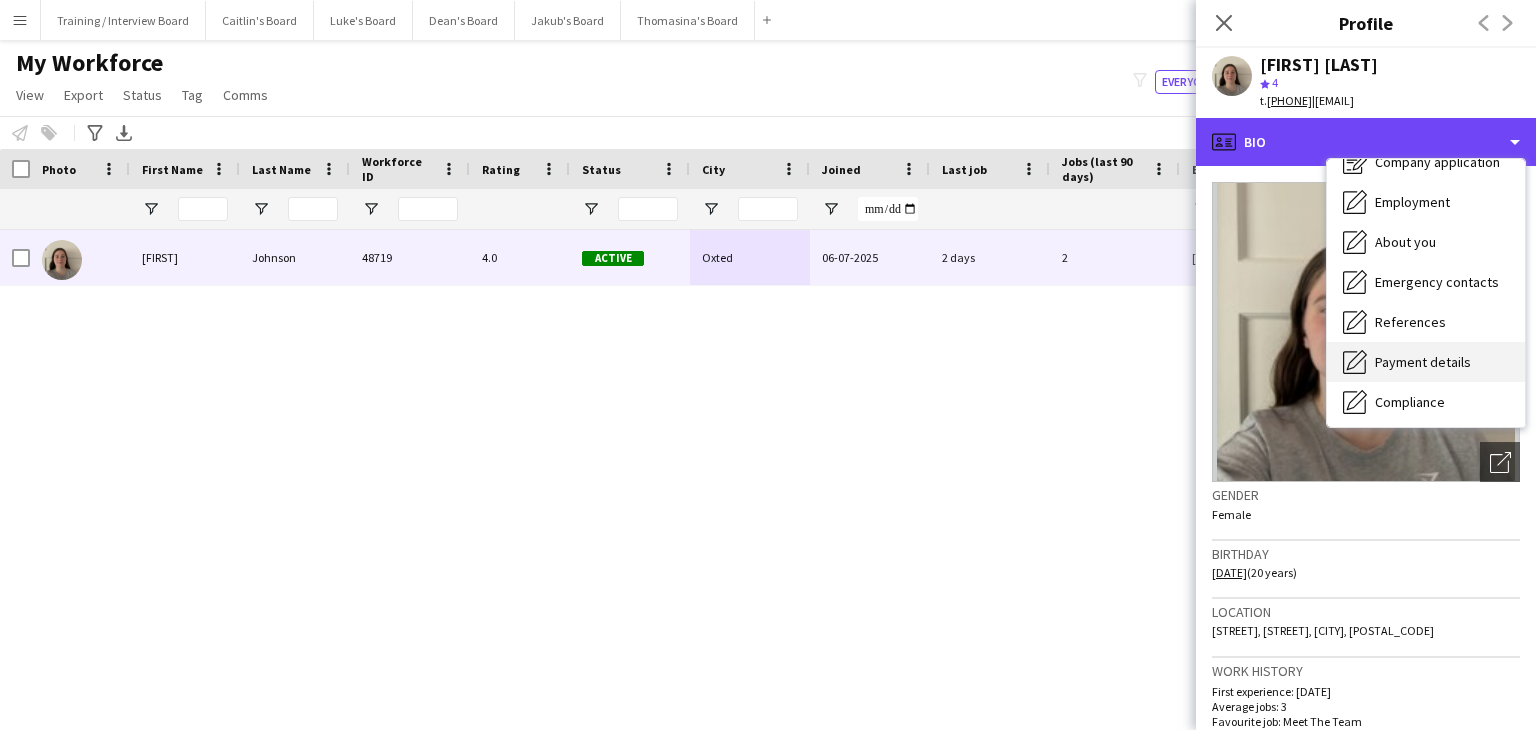 scroll, scrollTop: 100, scrollLeft: 0, axis: vertical 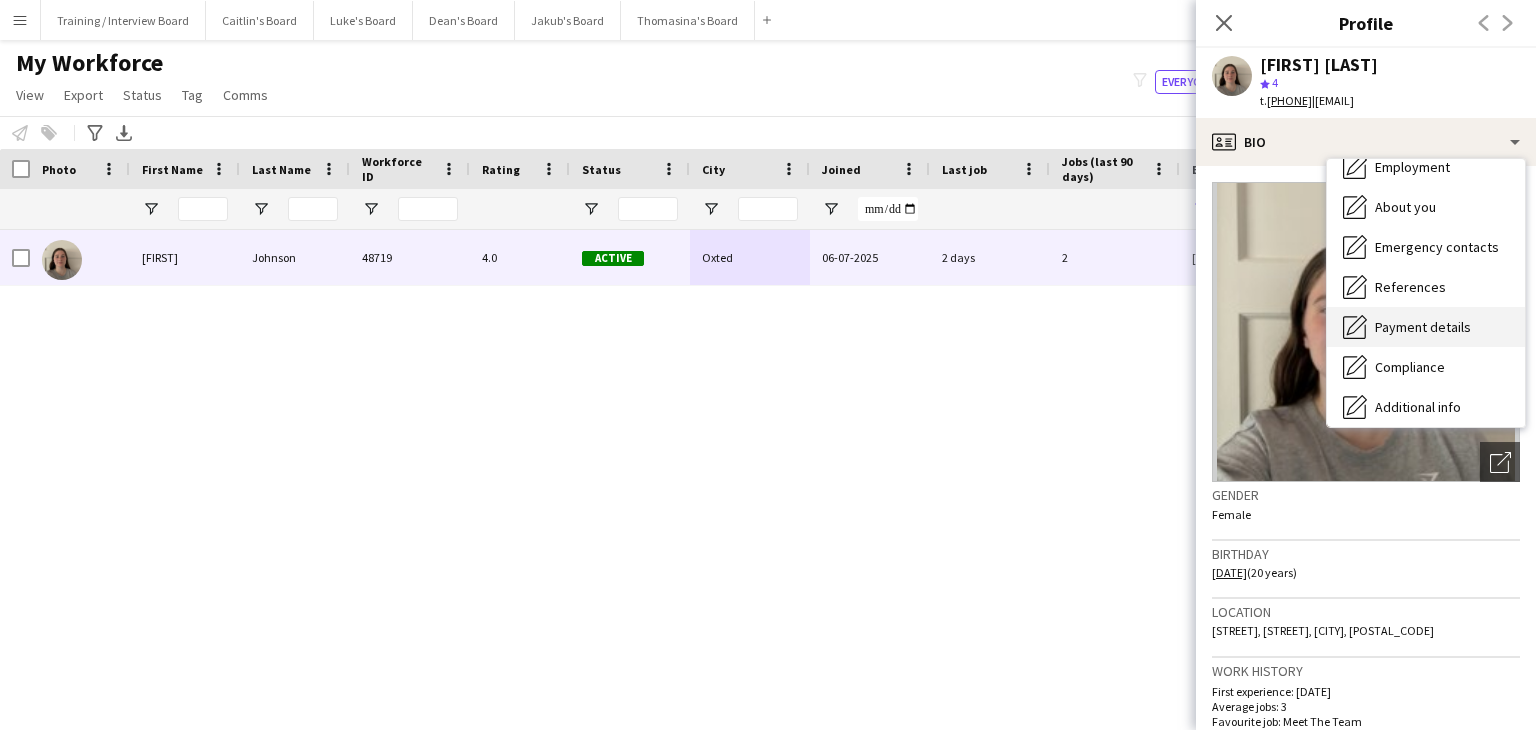 click on "Payment details" at bounding box center [1423, 327] 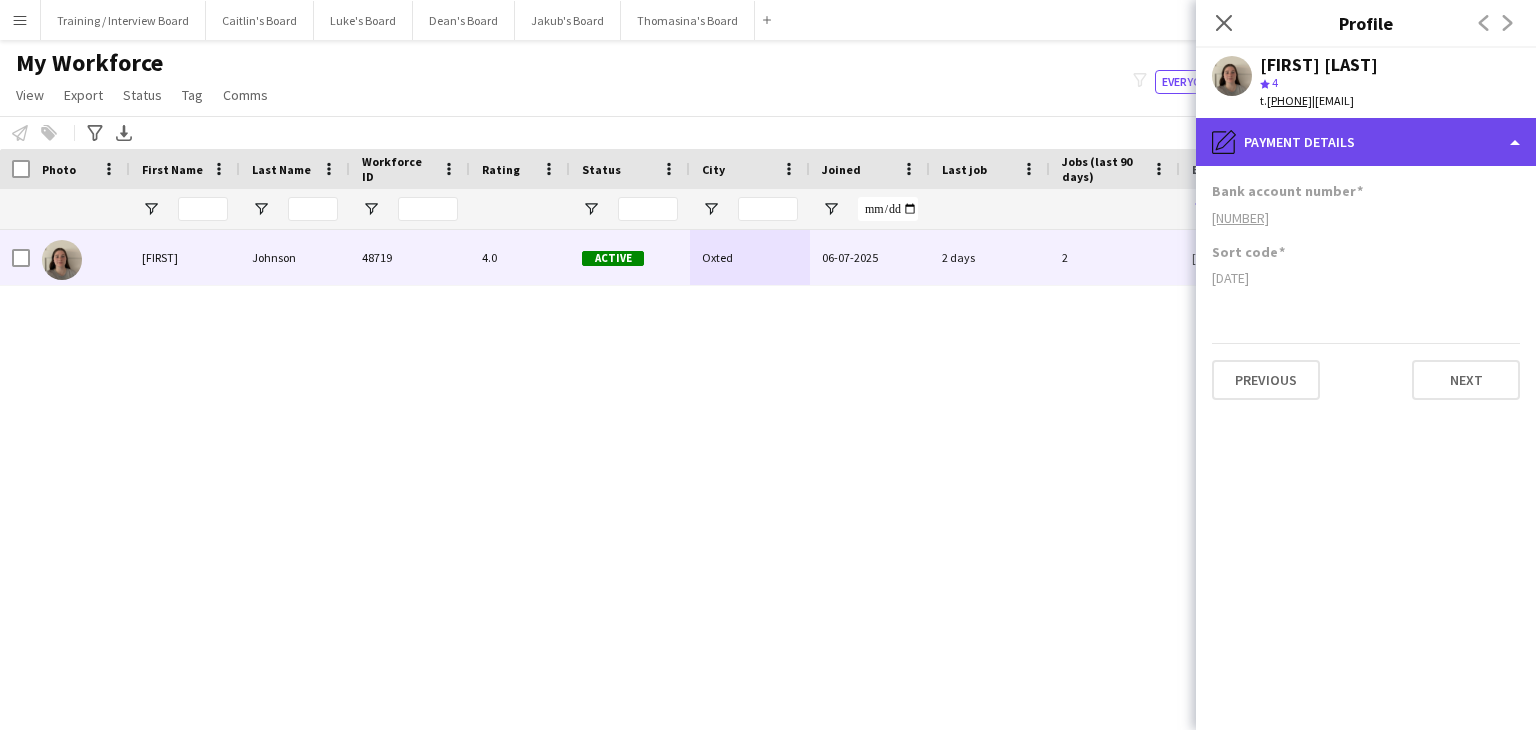 click on "pencil4
Payment details" 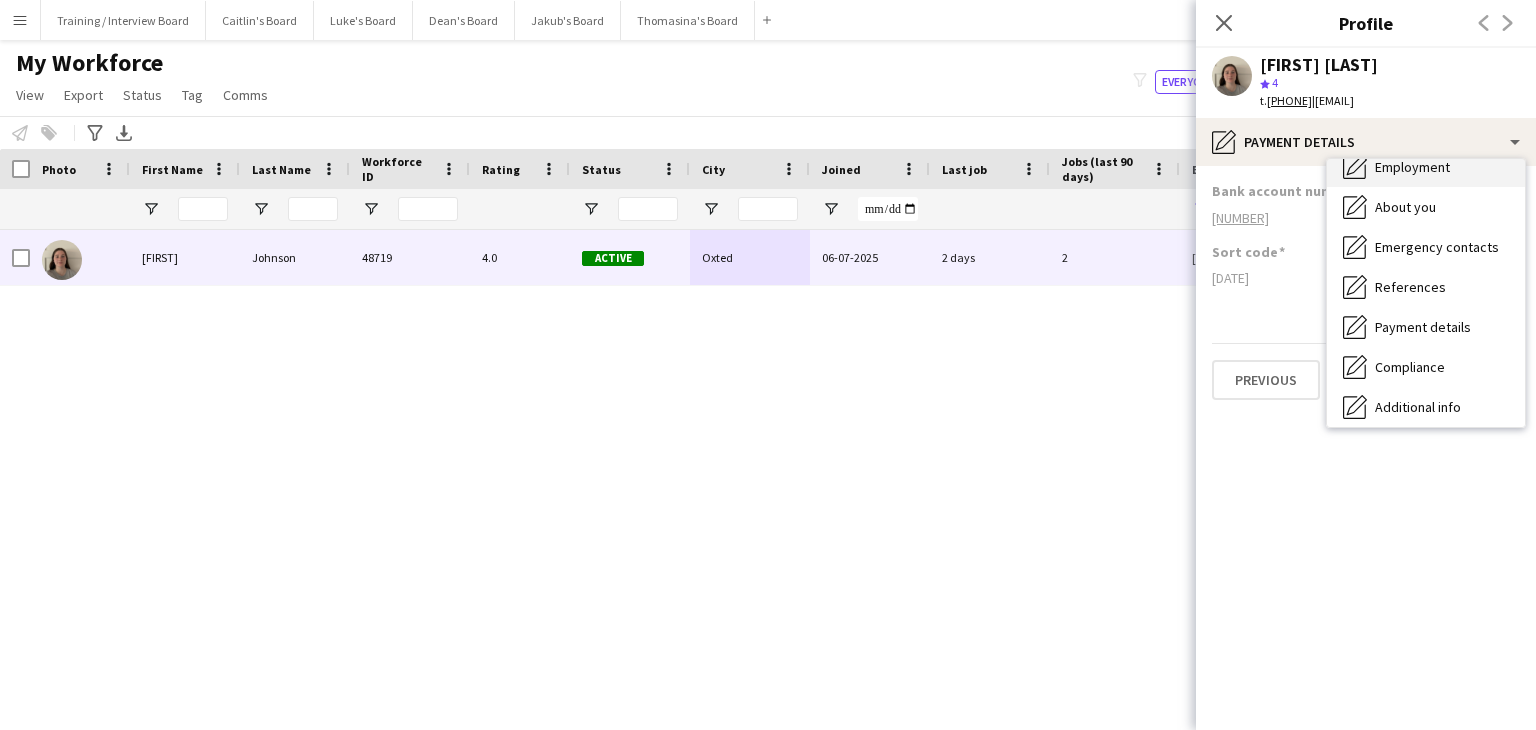 click on "Employment" at bounding box center [1412, 167] 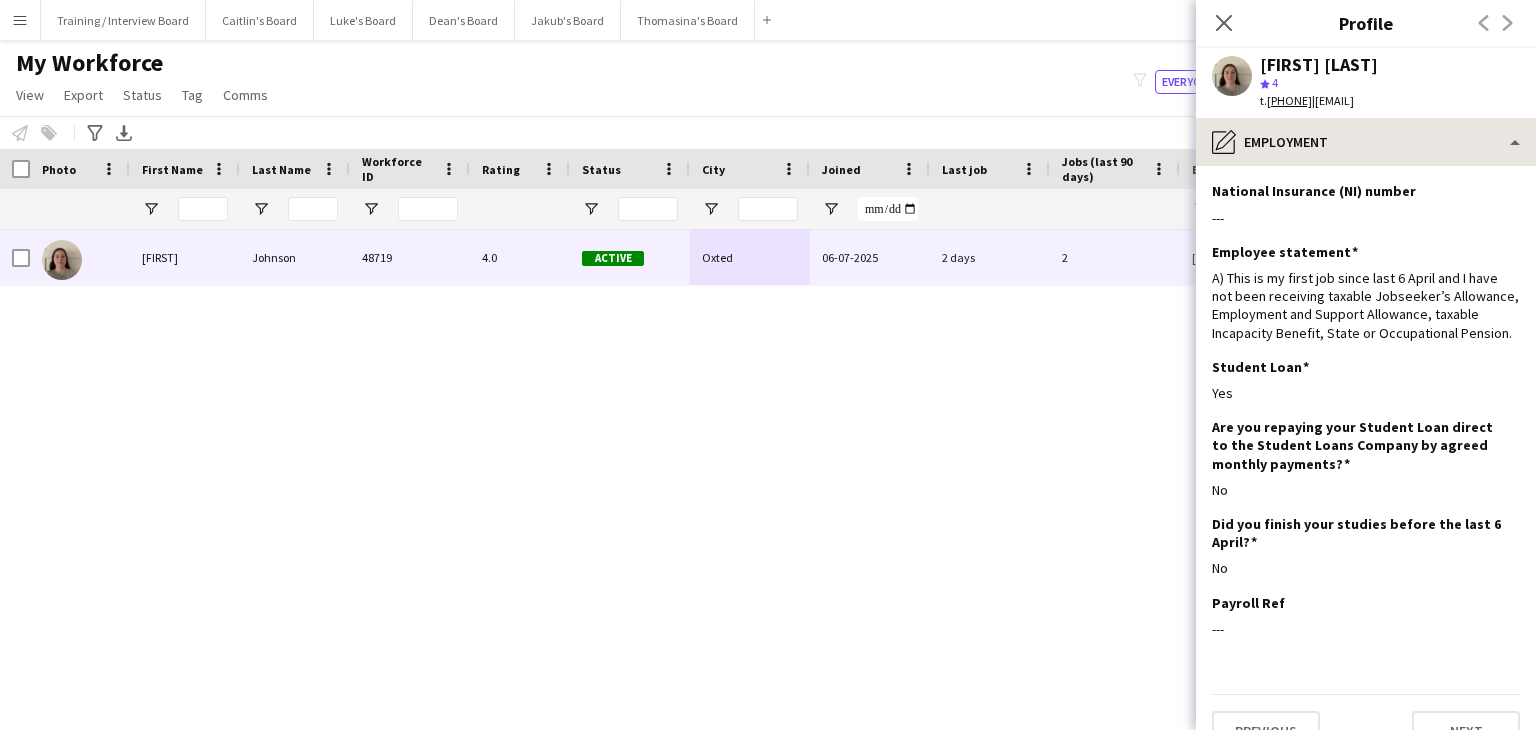 drag, startPoint x: 1226, startPoint y: 24, endPoint x: 1245, endPoint y: 153, distance: 130.39172 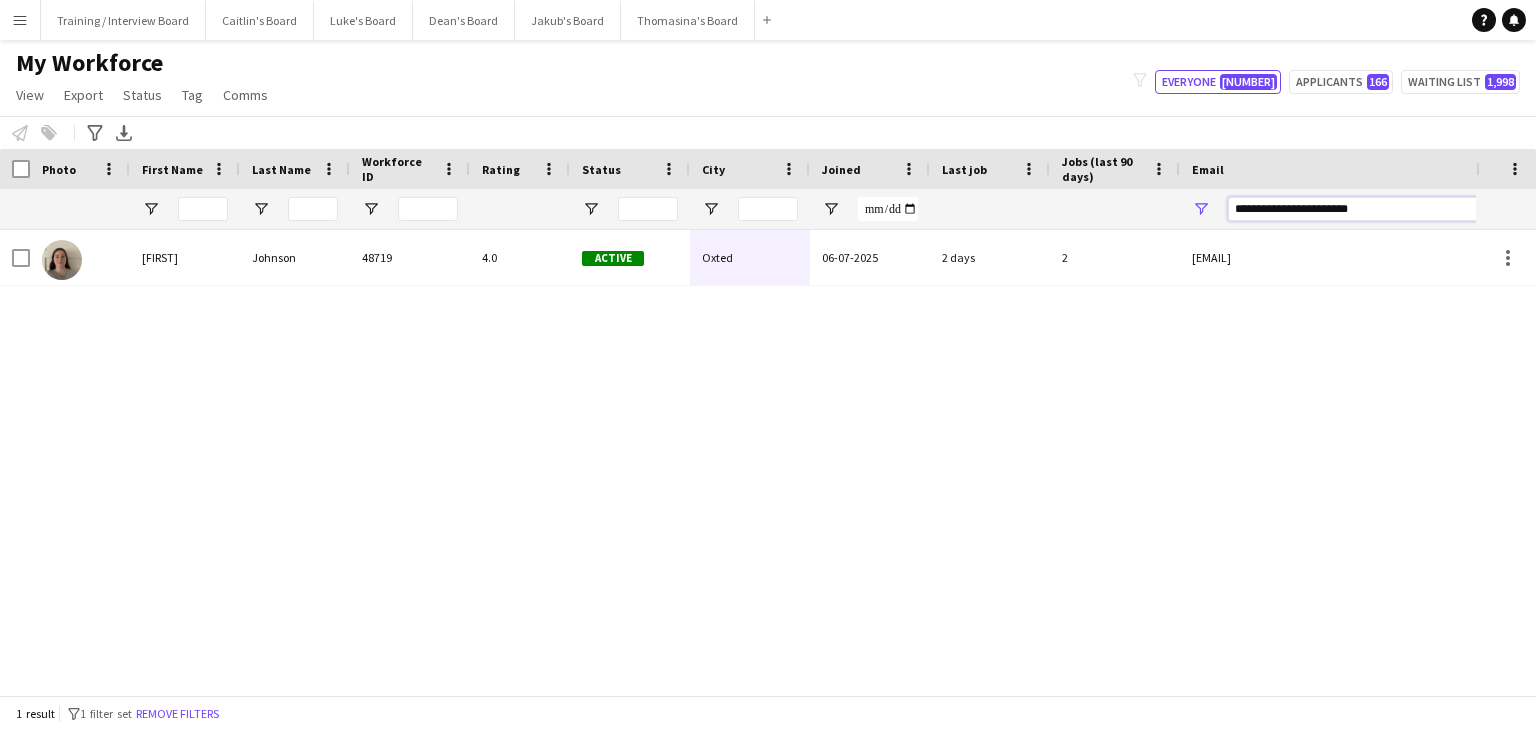 drag, startPoint x: 1169, startPoint y: 222, endPoint x: 1119, endPoint y: 221, distance: 50.01 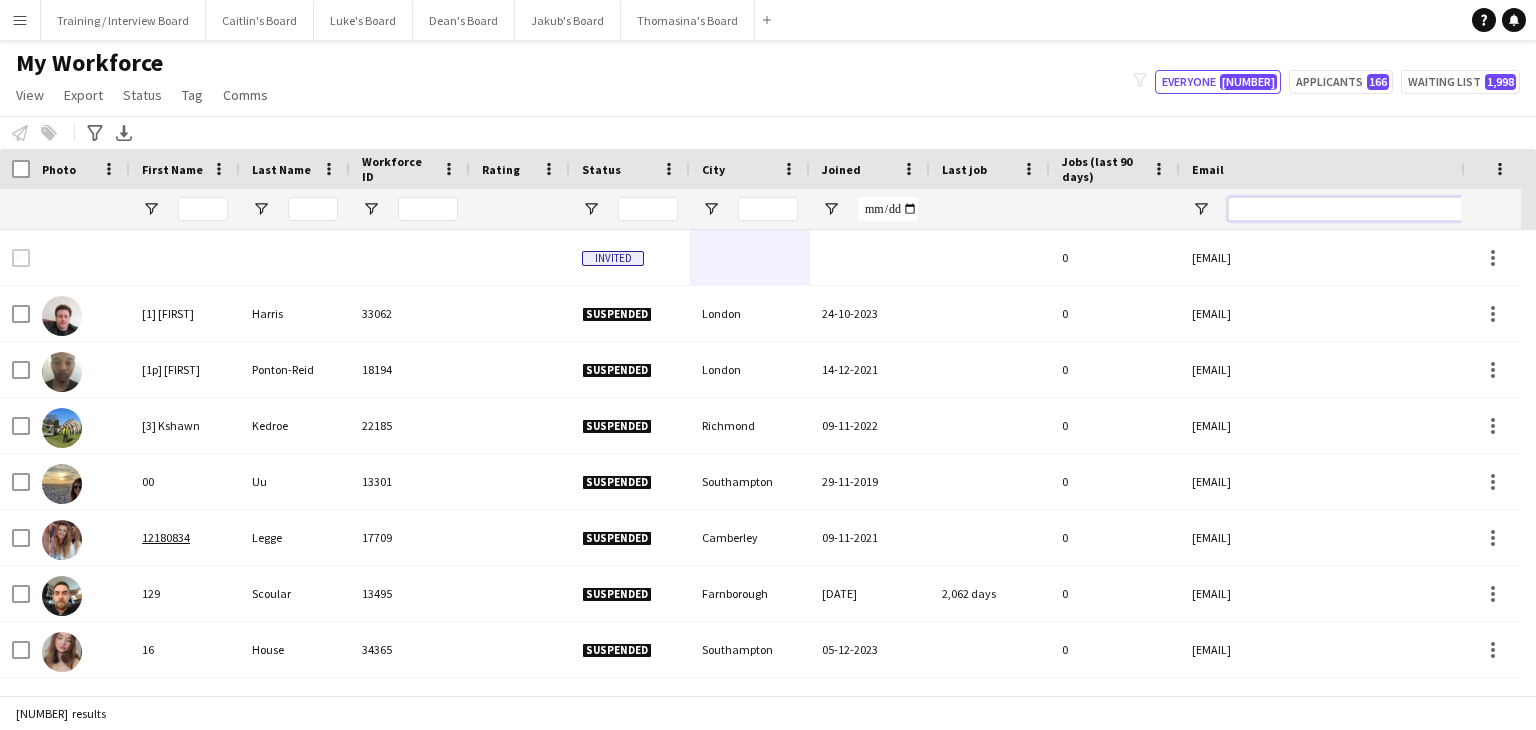 paste on "**********" 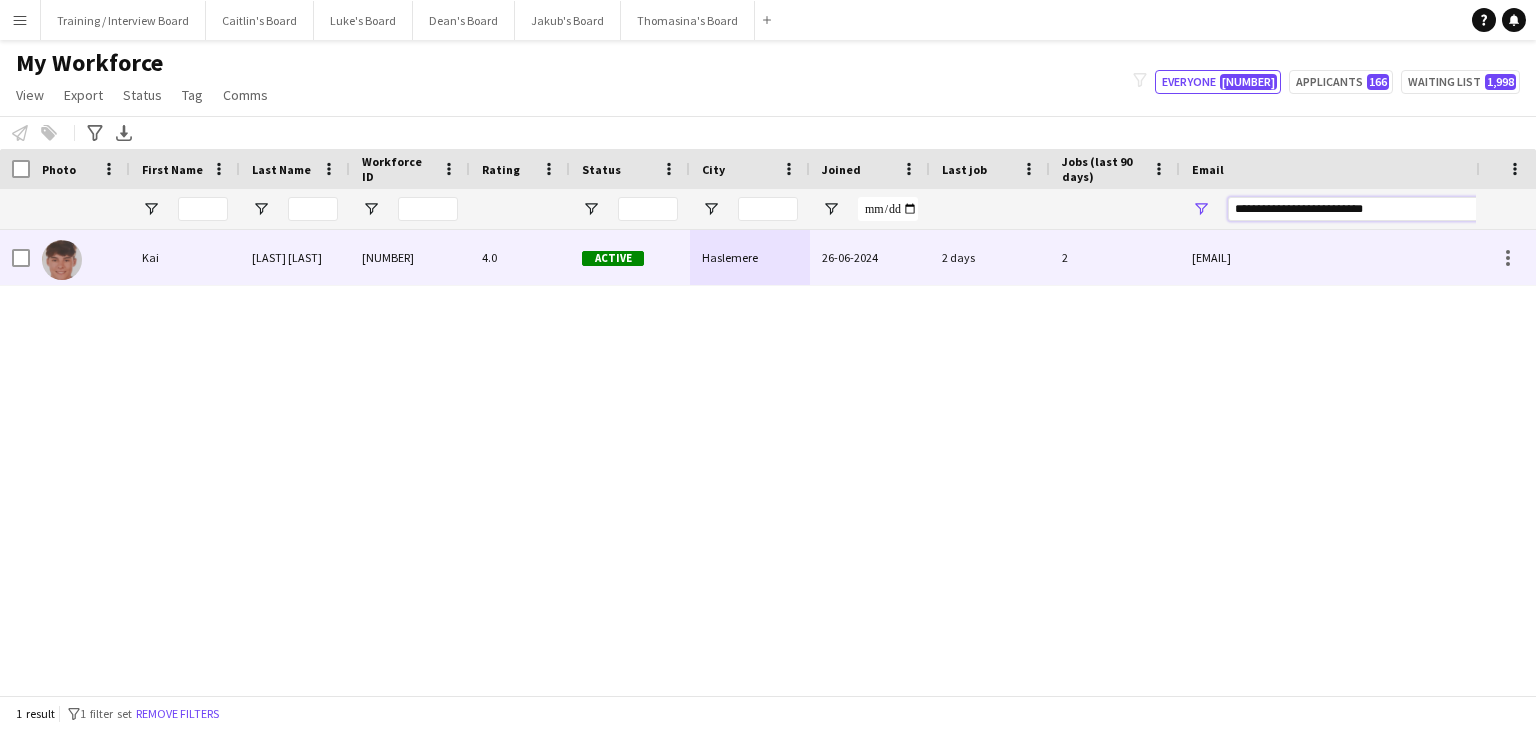 type on "**********" 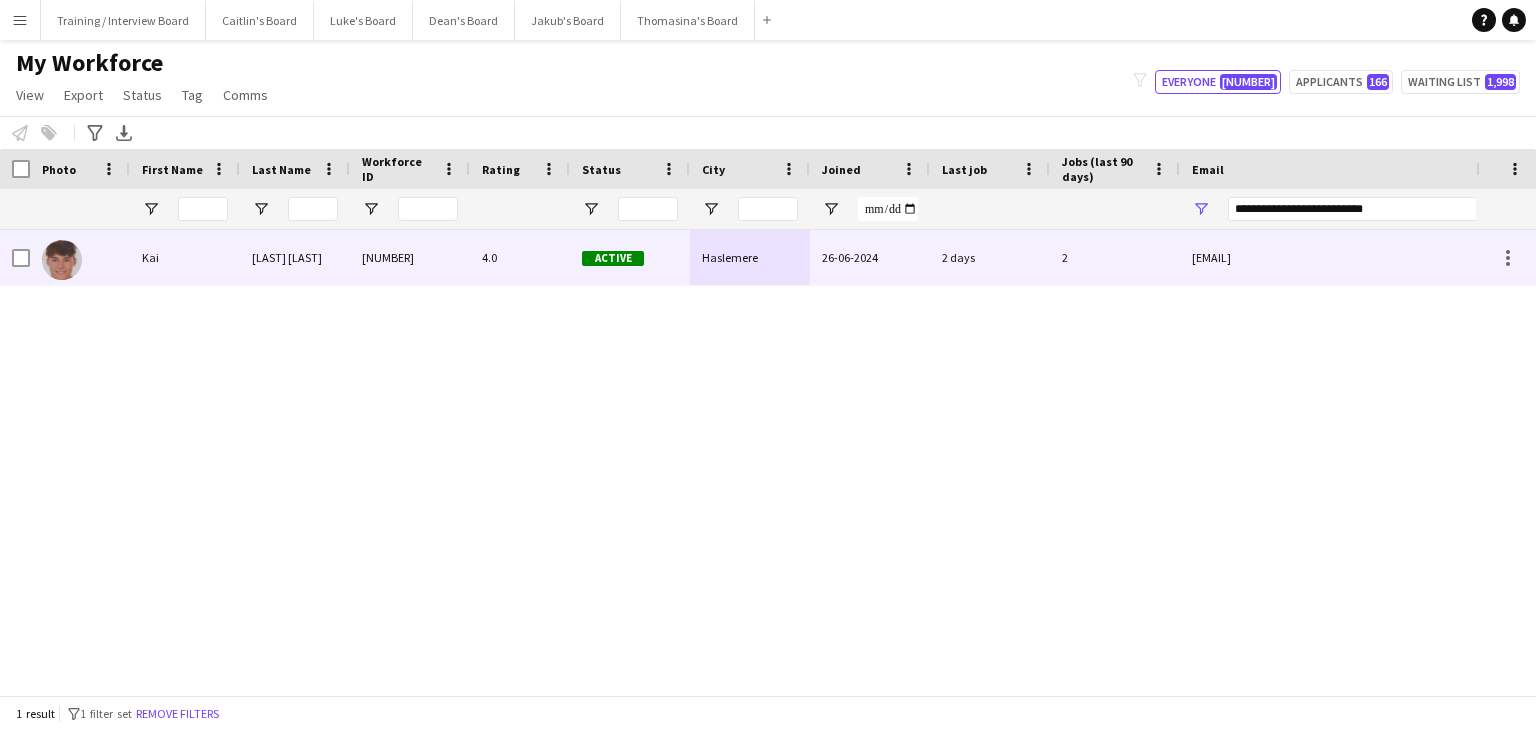 click on "[POSTAL_CODE]" at bounding box center (410, 257) 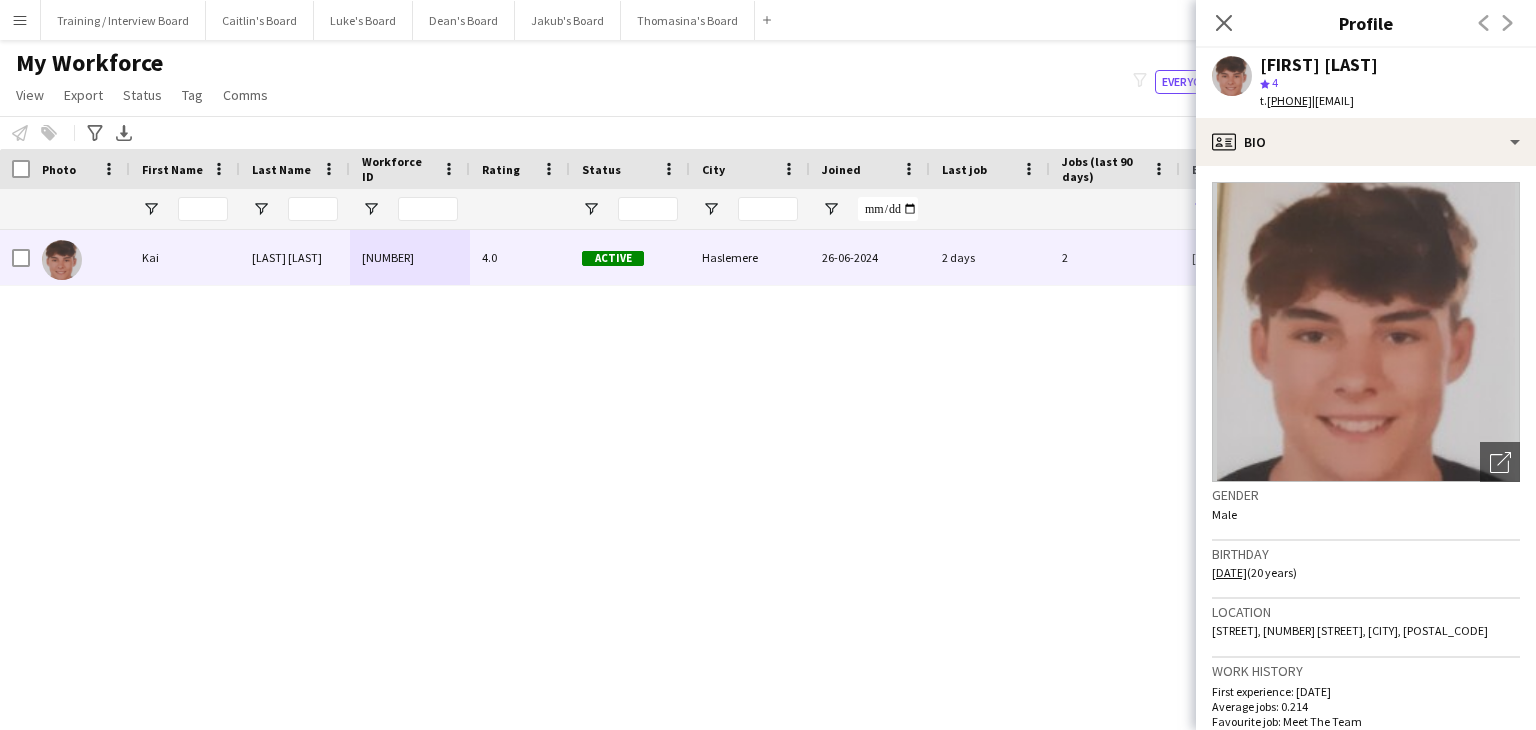 drag, startPoint x: 1408, startPoint y: 66, endPoint x: 1289, endPoint y: 64, distance: 119.01681 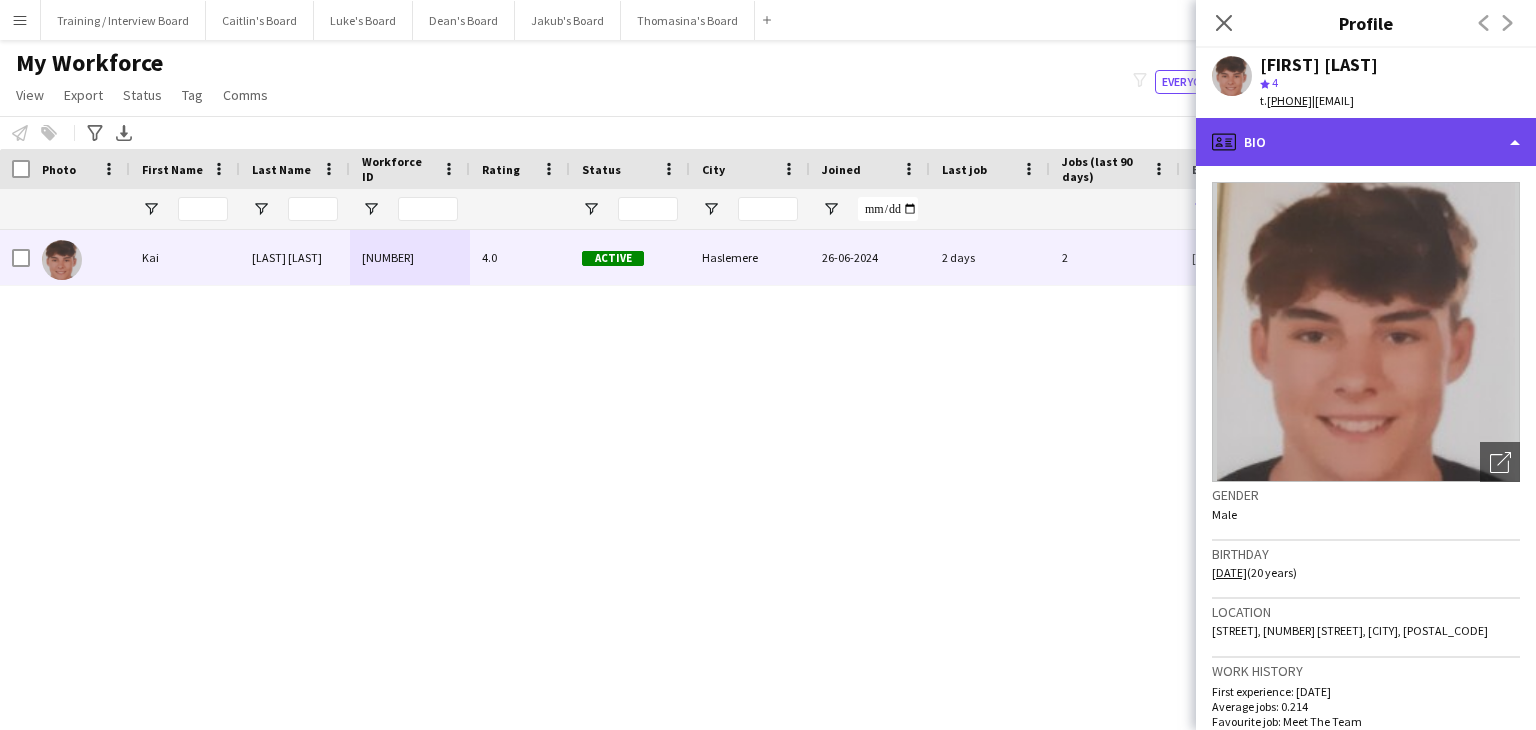 click on "profile
Bio" 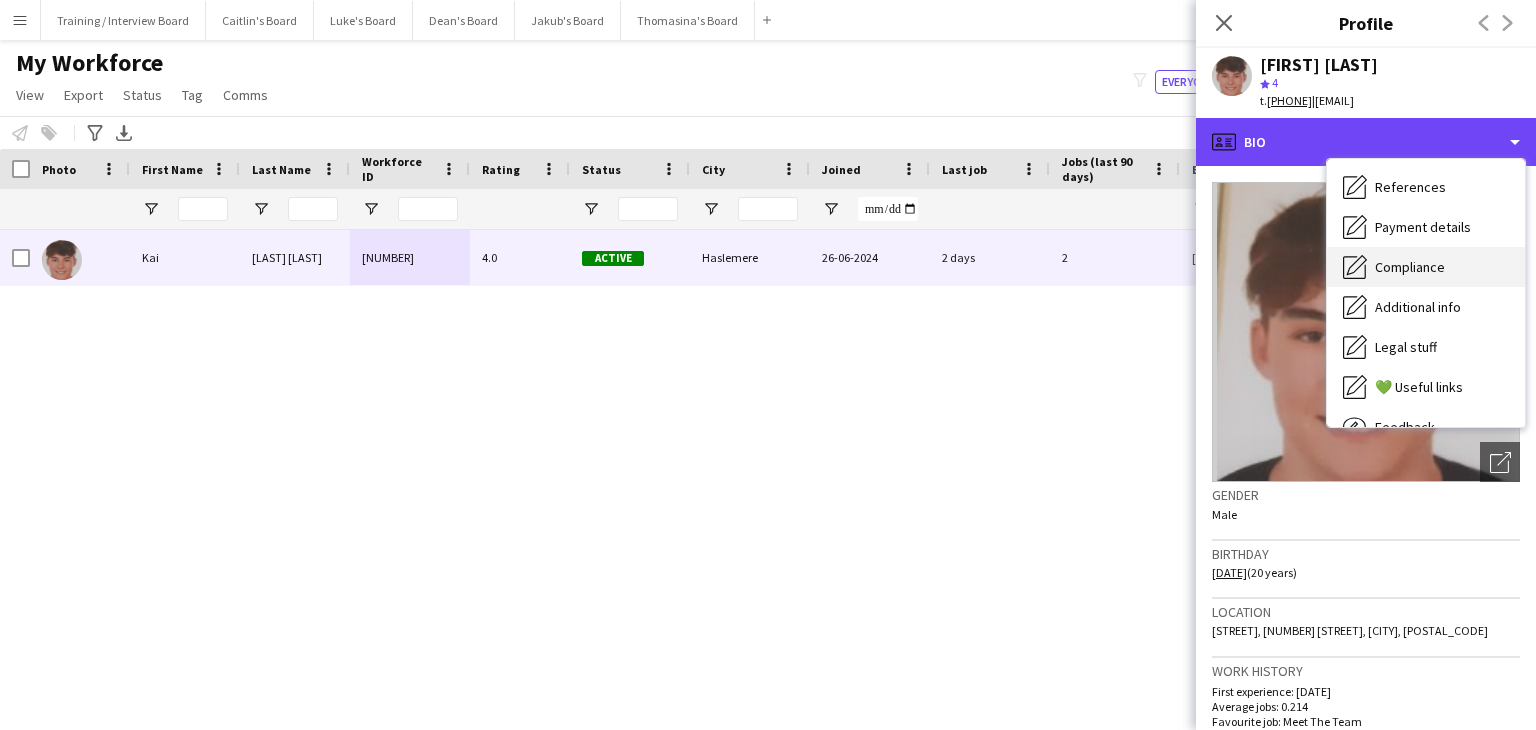 scroll, scrollTop: 195, scrollLeft: 0, axis: vertical 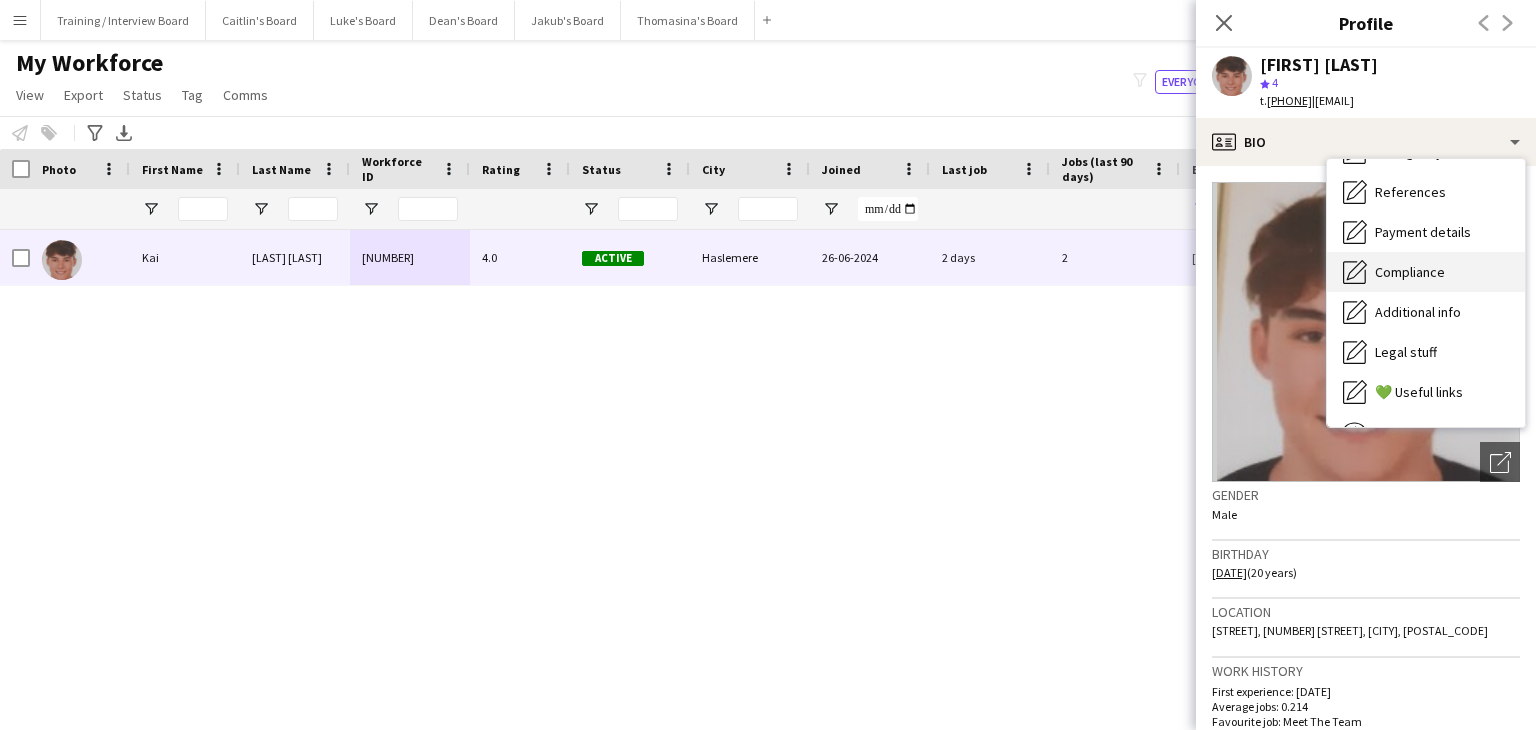 click on "Compliance
Compliance" at bounding box center [1426, 272] 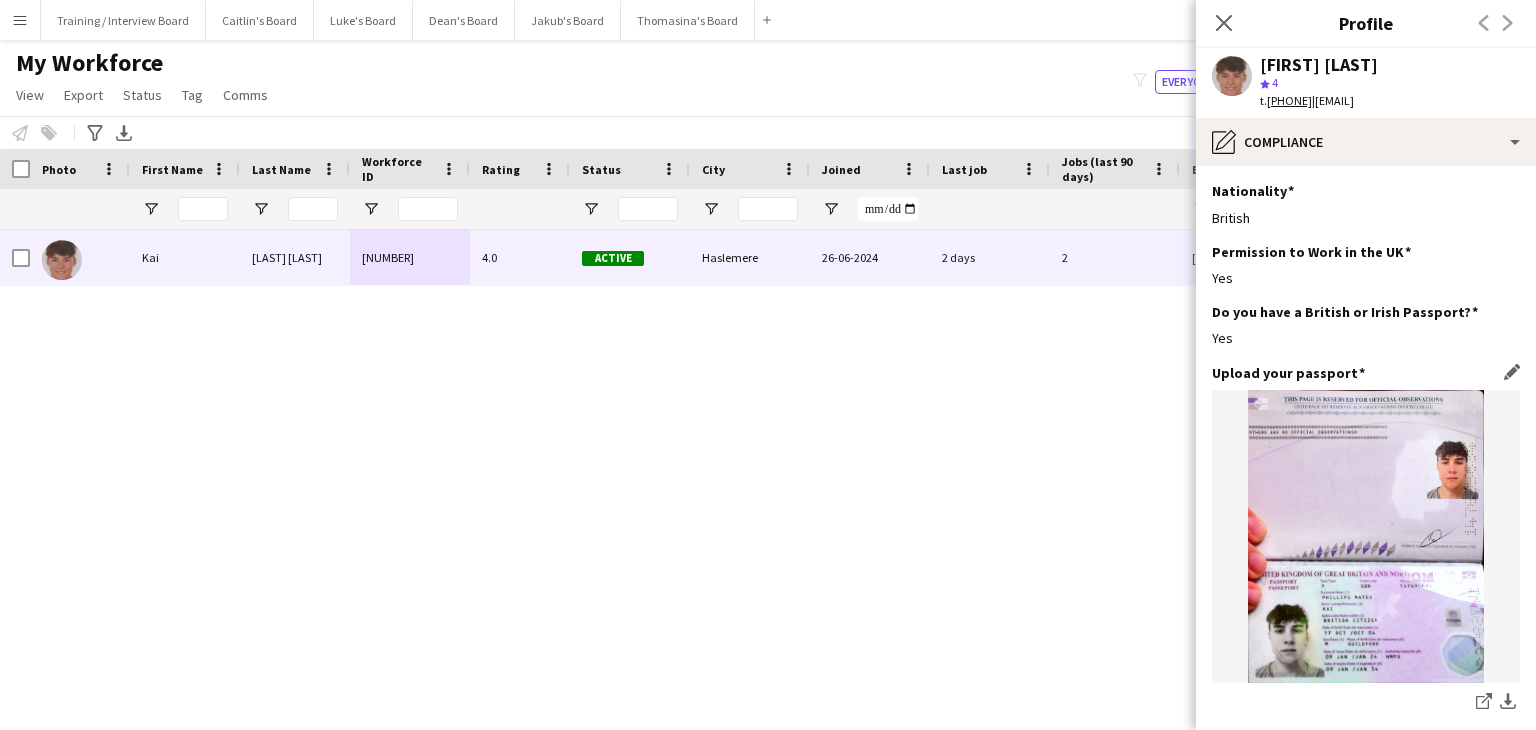 click 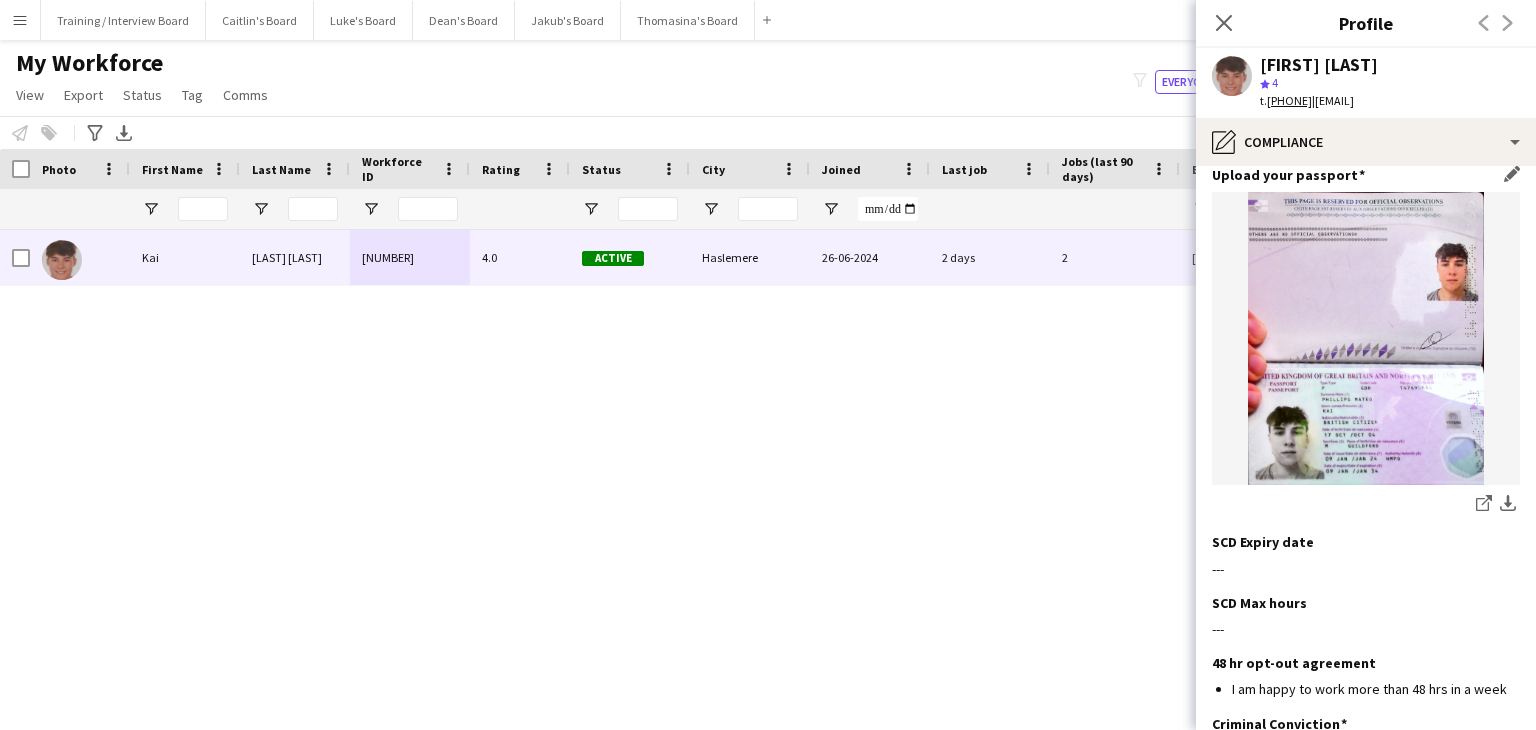 scroll, scrollTop: 200, scrollLeft: 0, axis: vertical 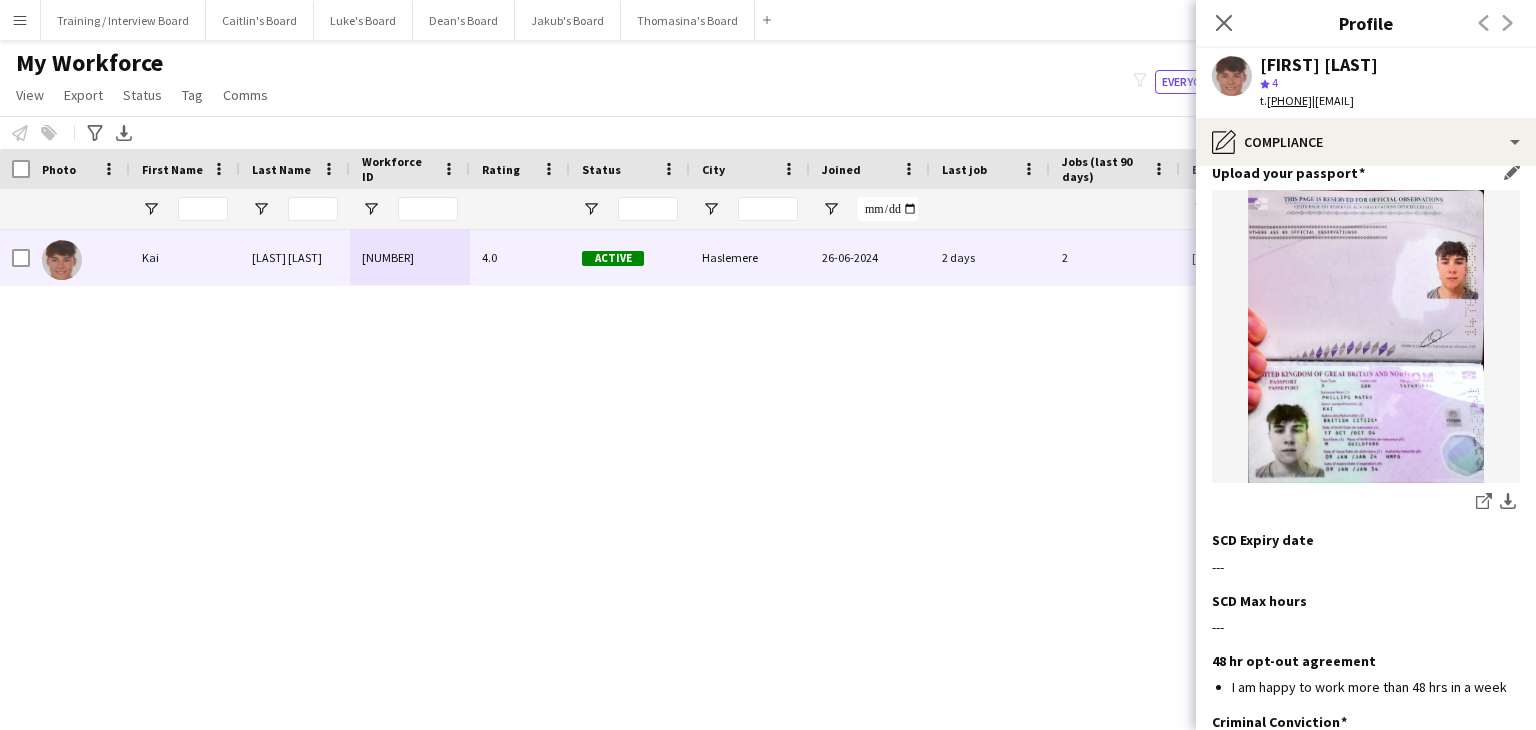 click 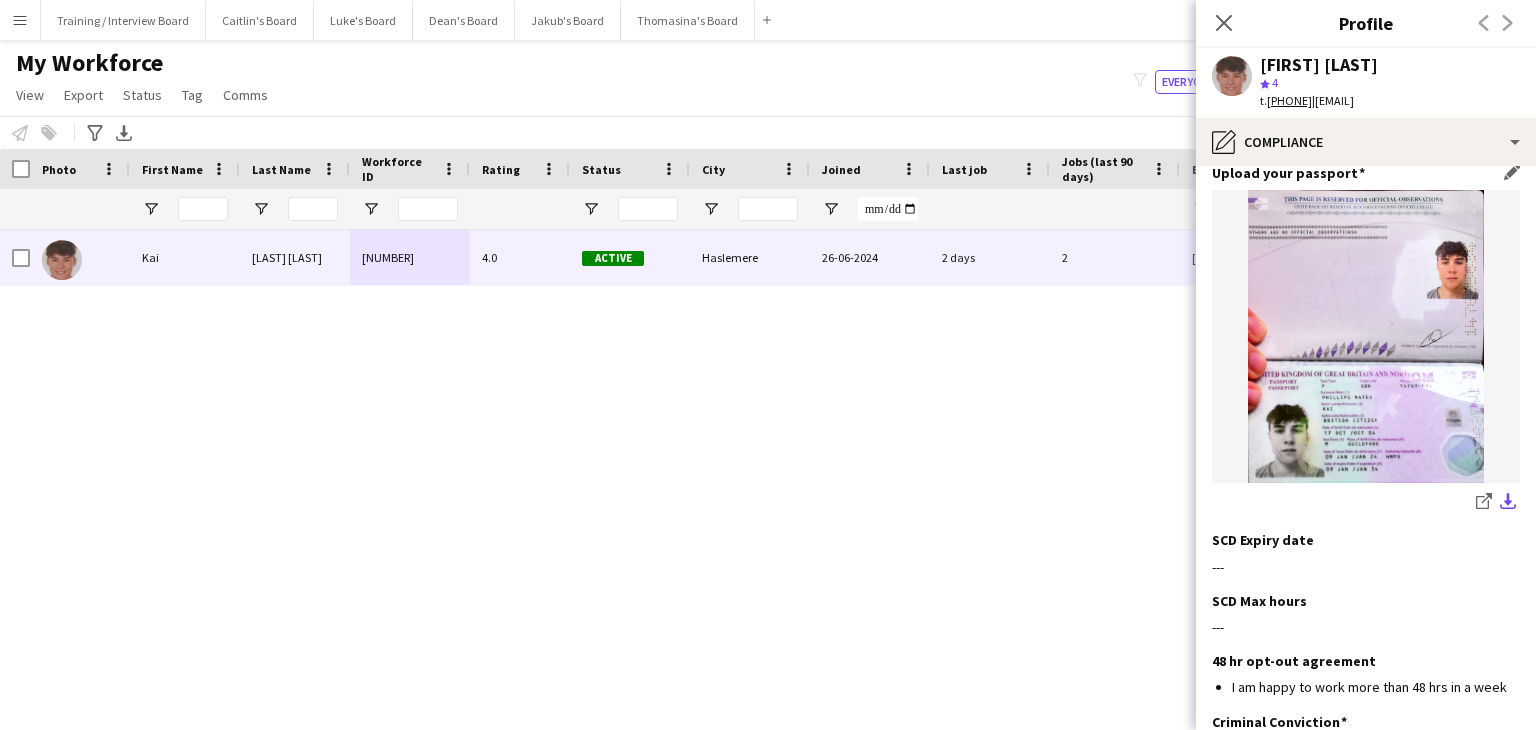 click on "download-bottom" 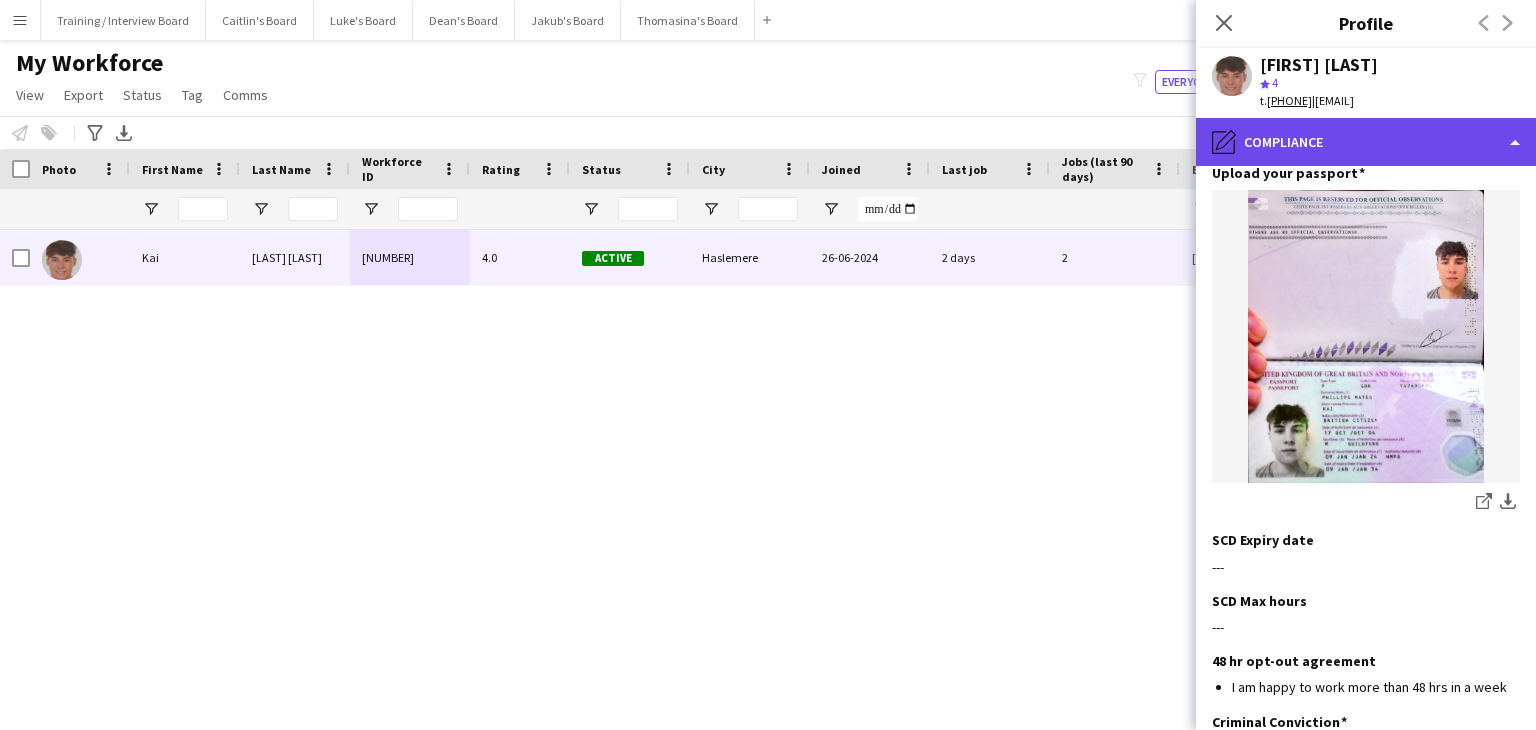 click on "pencil4
Compliance" 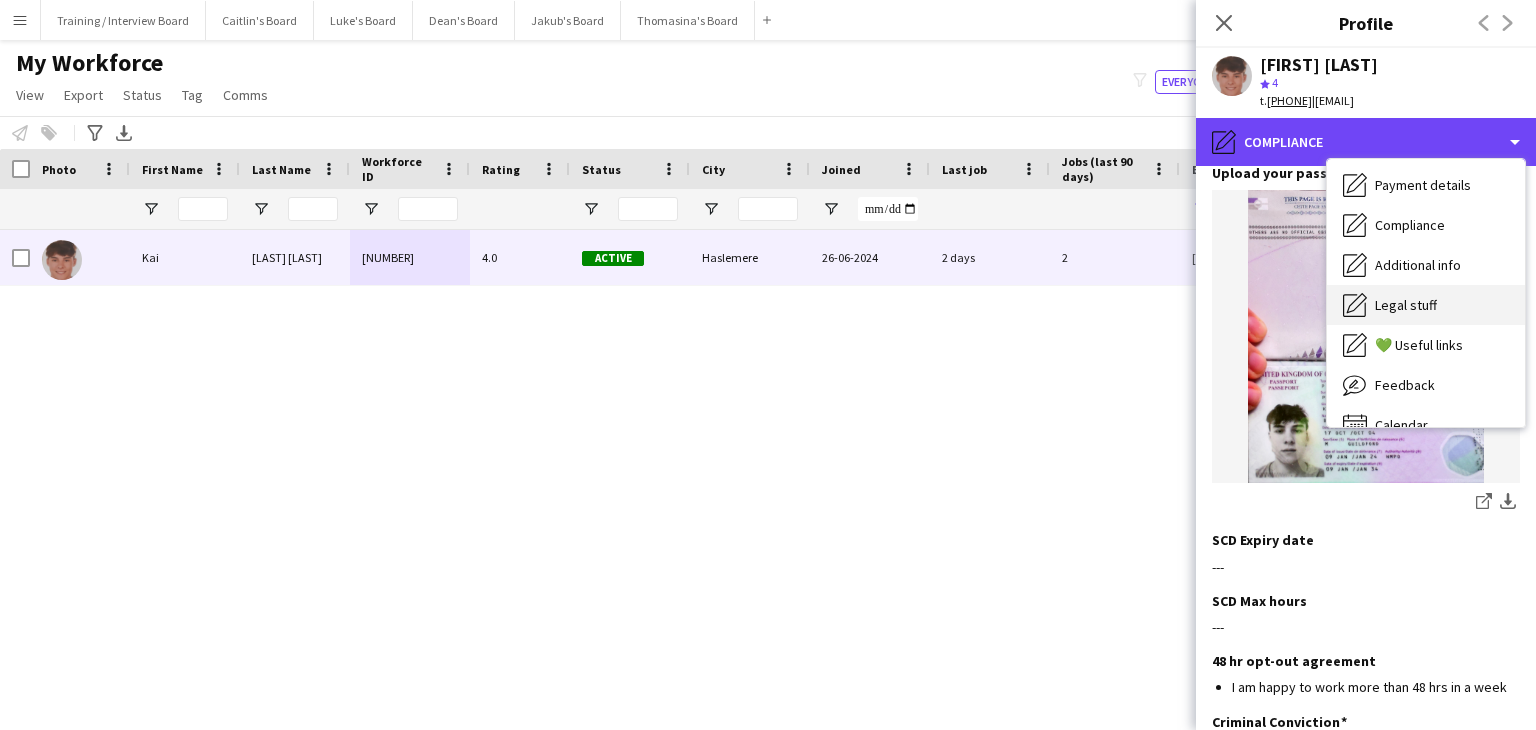 scroll, scrollTop: 268, scrollLeft: 0, axis: vertical 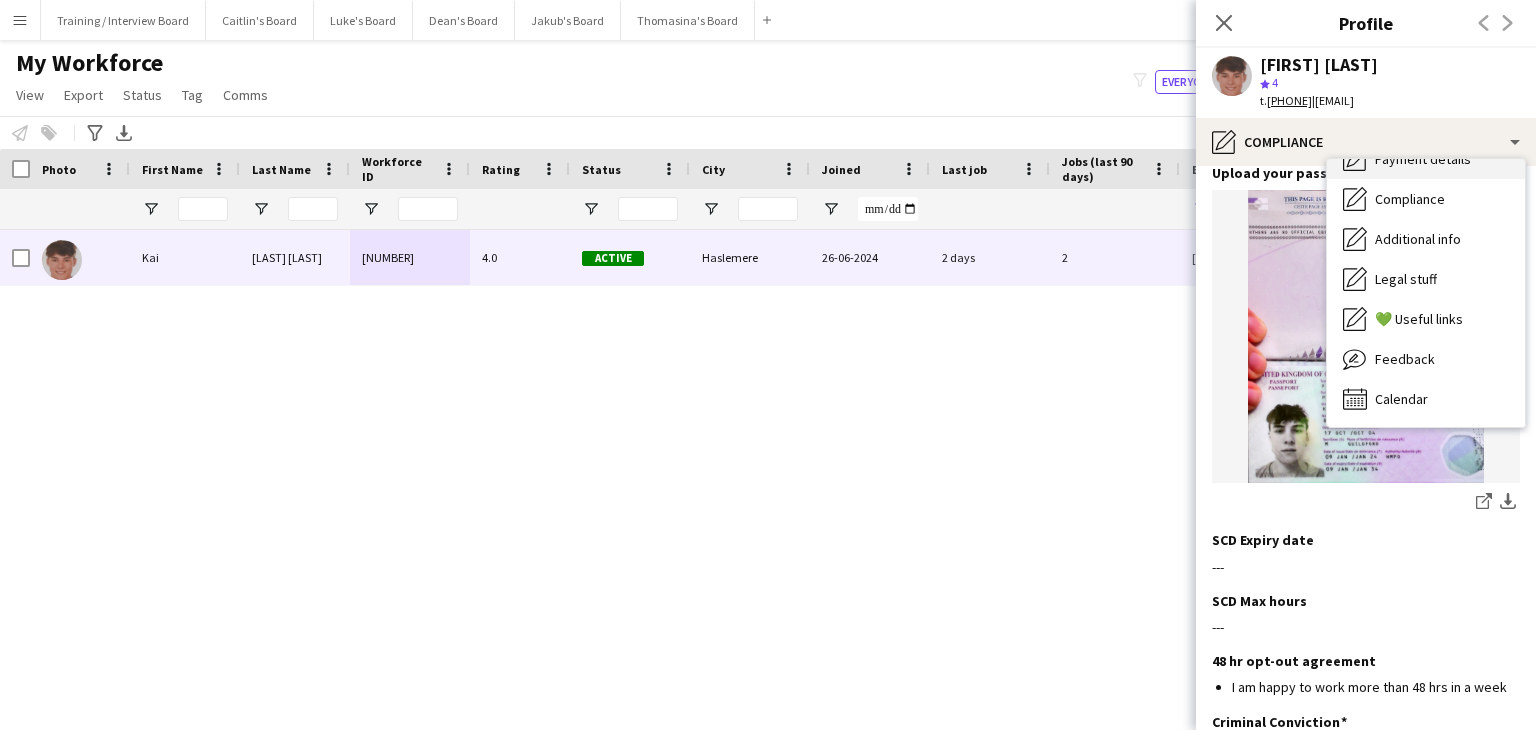 click on "Payment details
Payment details" at bounding box center (1426, 159) 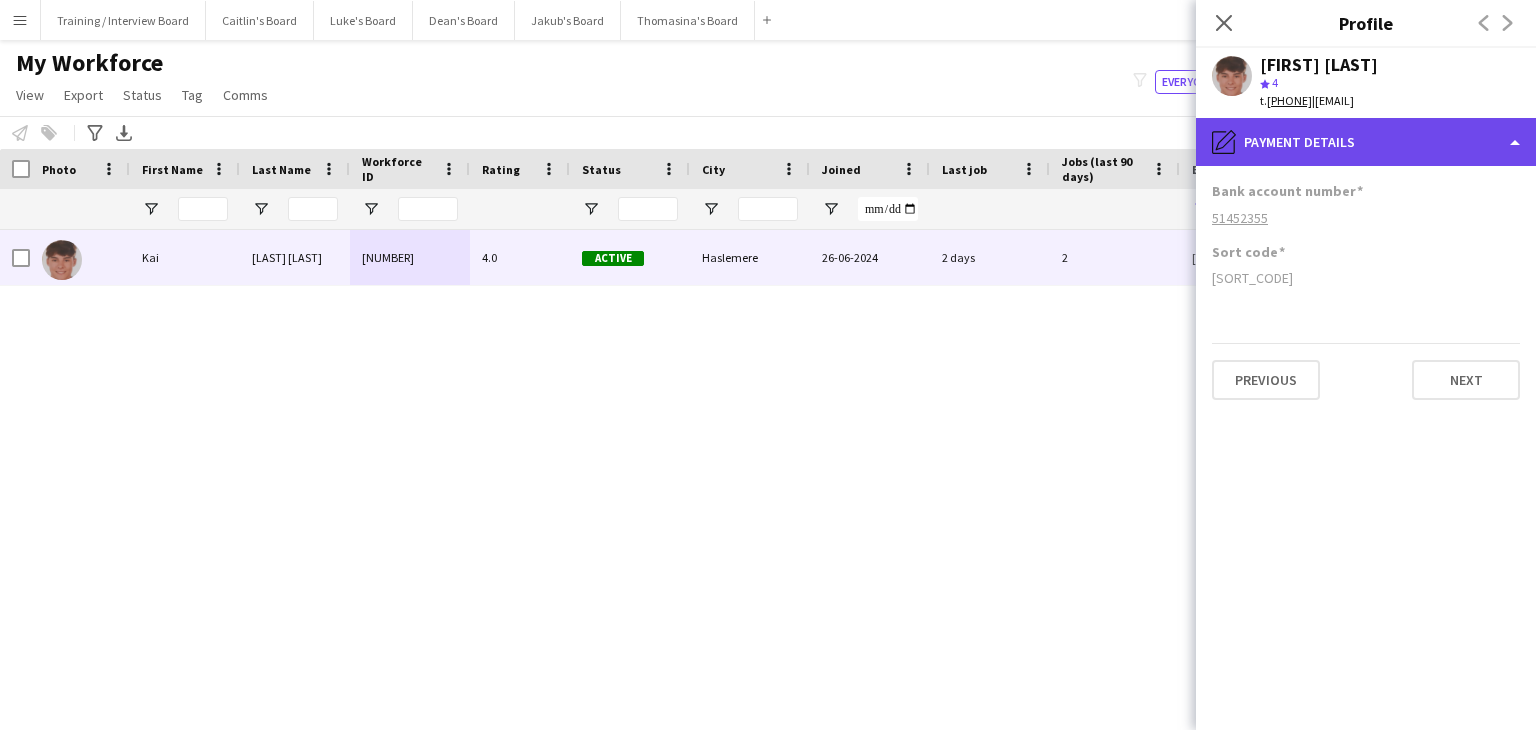 click on "pencil4
Payment details" 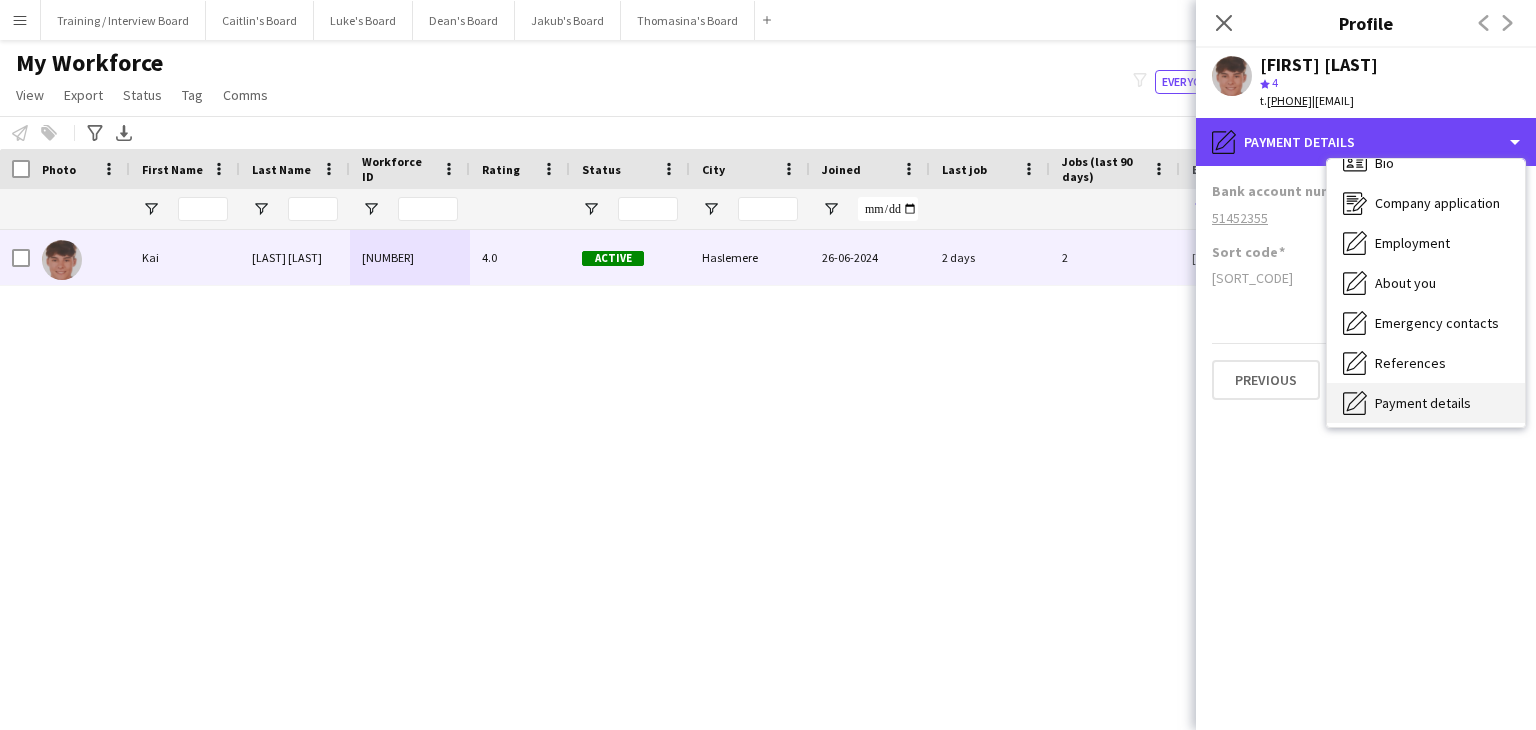 scroll, scrollTop: 0, scrollLeft: 0, axis: both 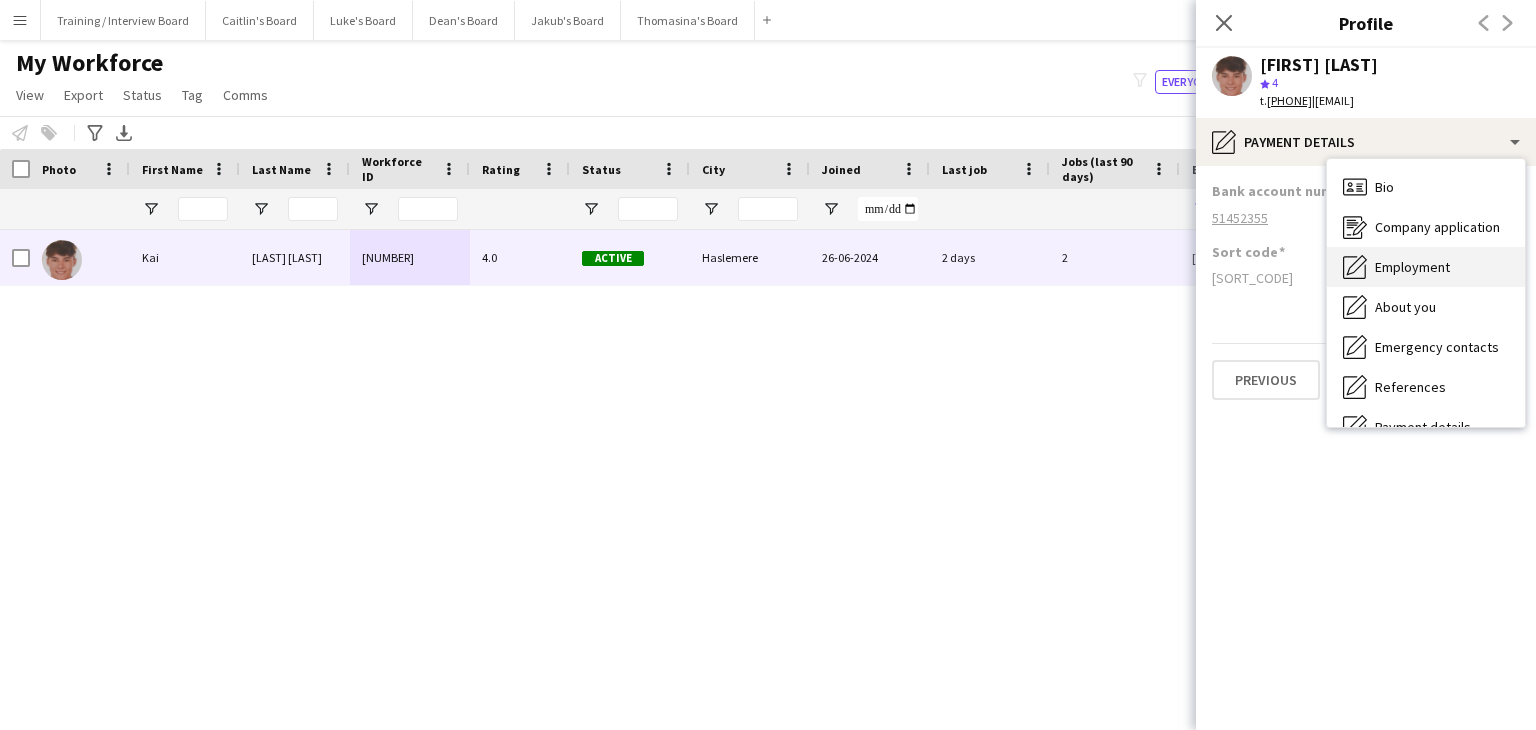 click on "Employment
Employment" at bounding box center (1426, 267) 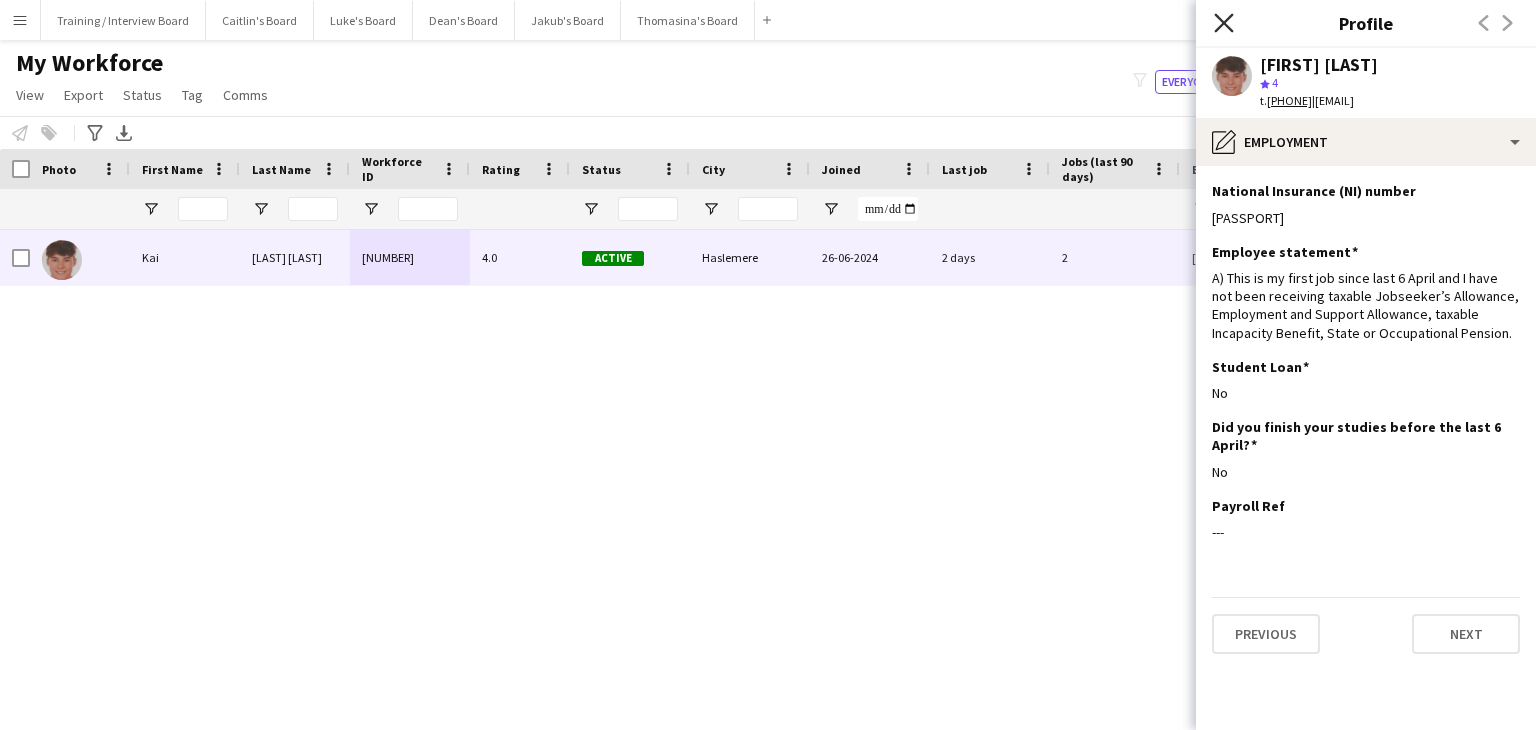click 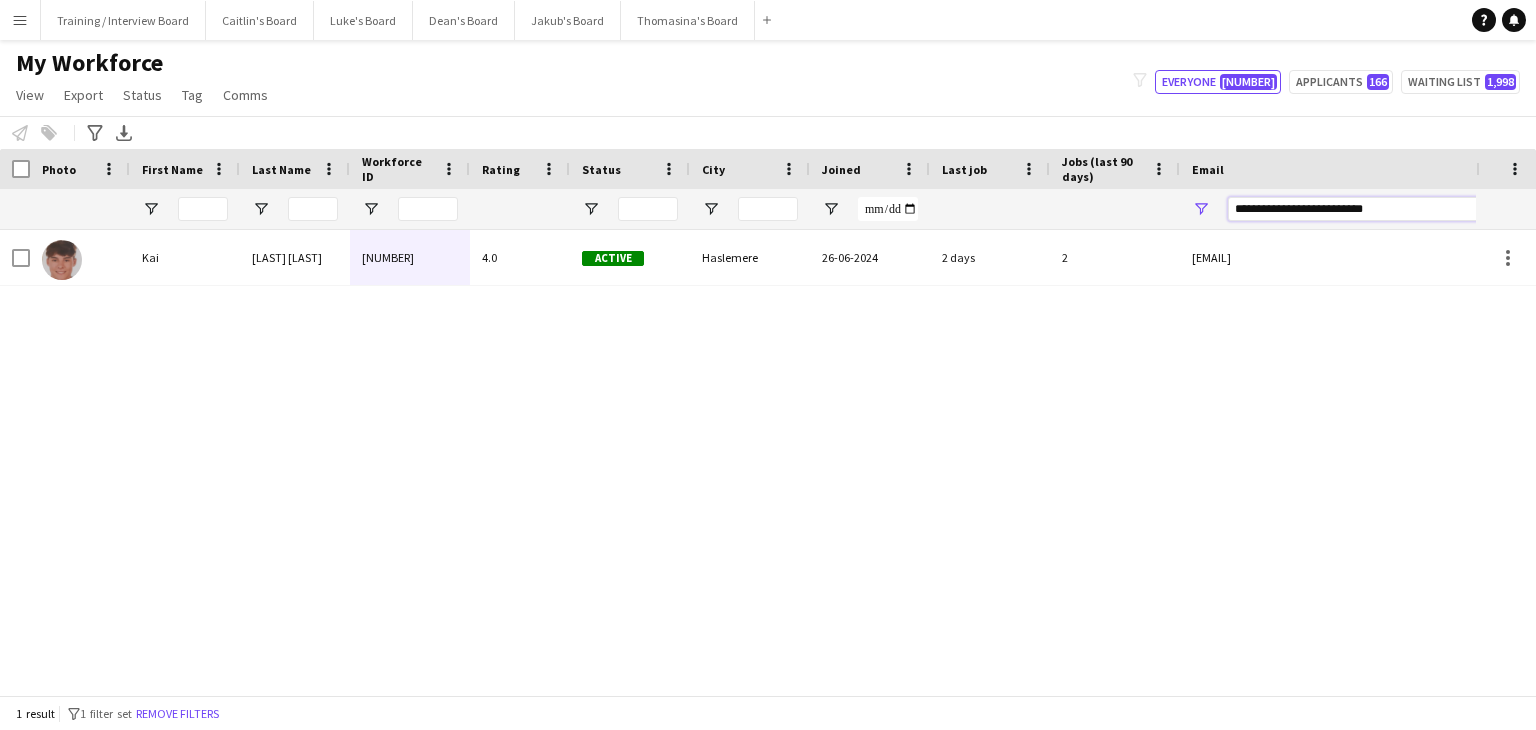 drag, startPoint x: 1408, startPoint y: 218, endPoint x: 1093, endPoint y: 220, distance: 315.00635 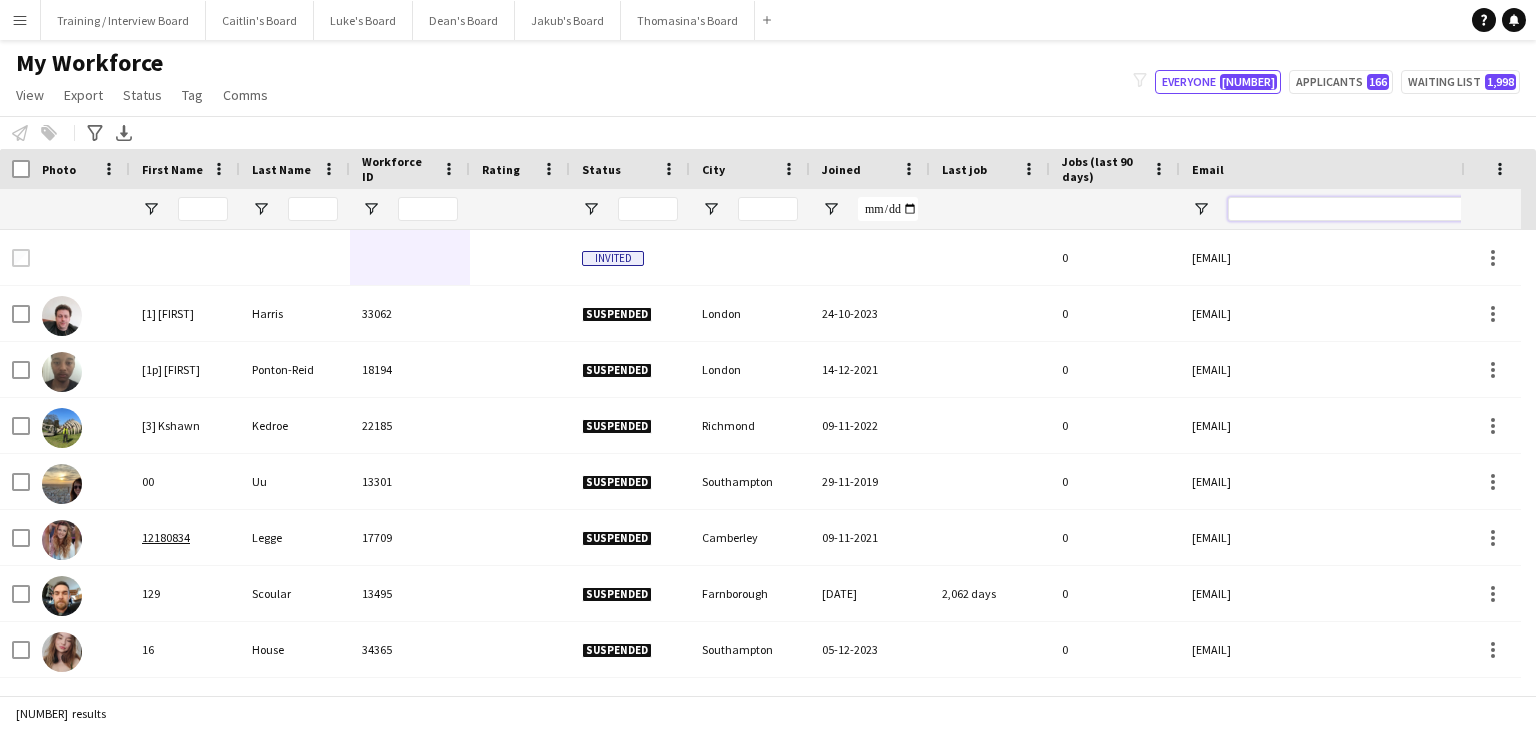 paste on "**********" 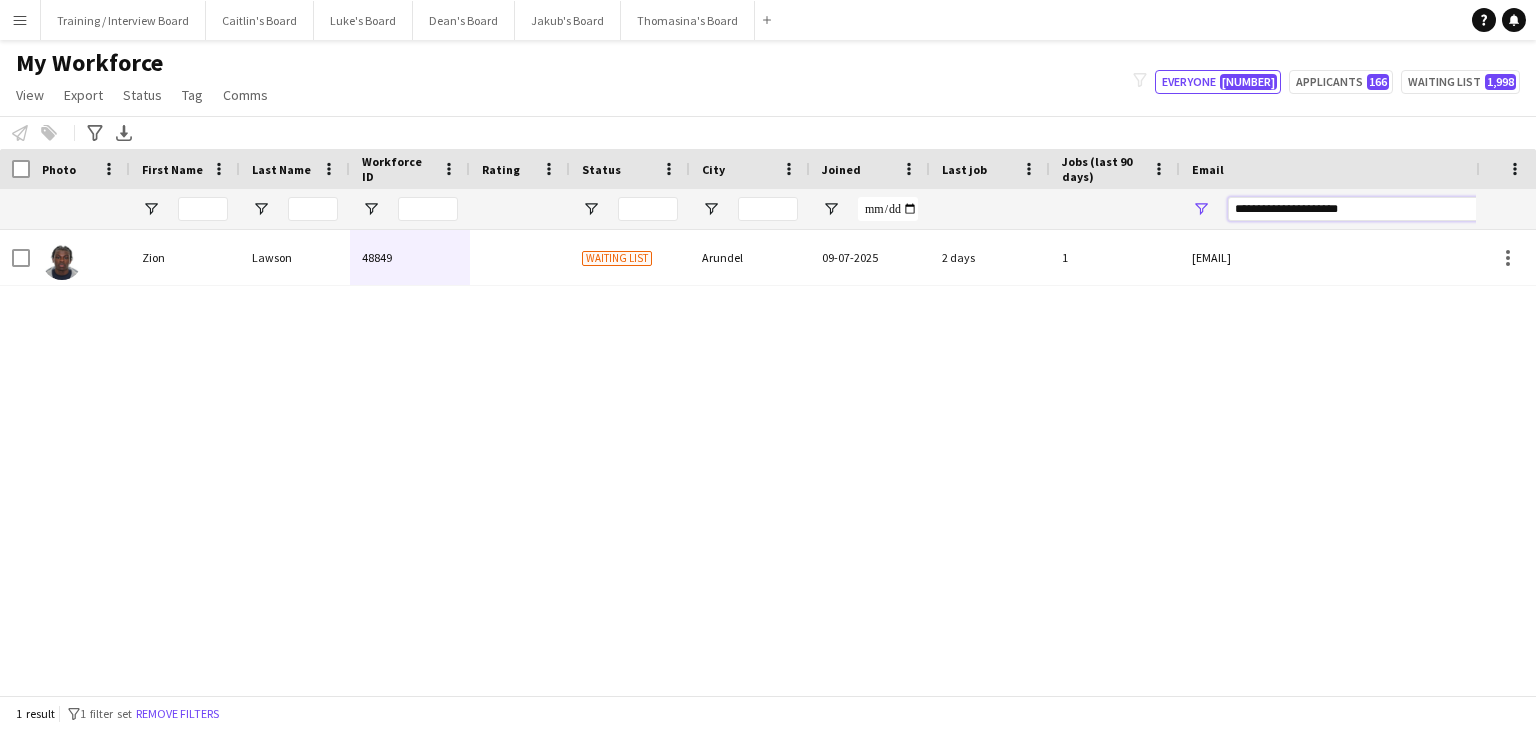 type on "**********" 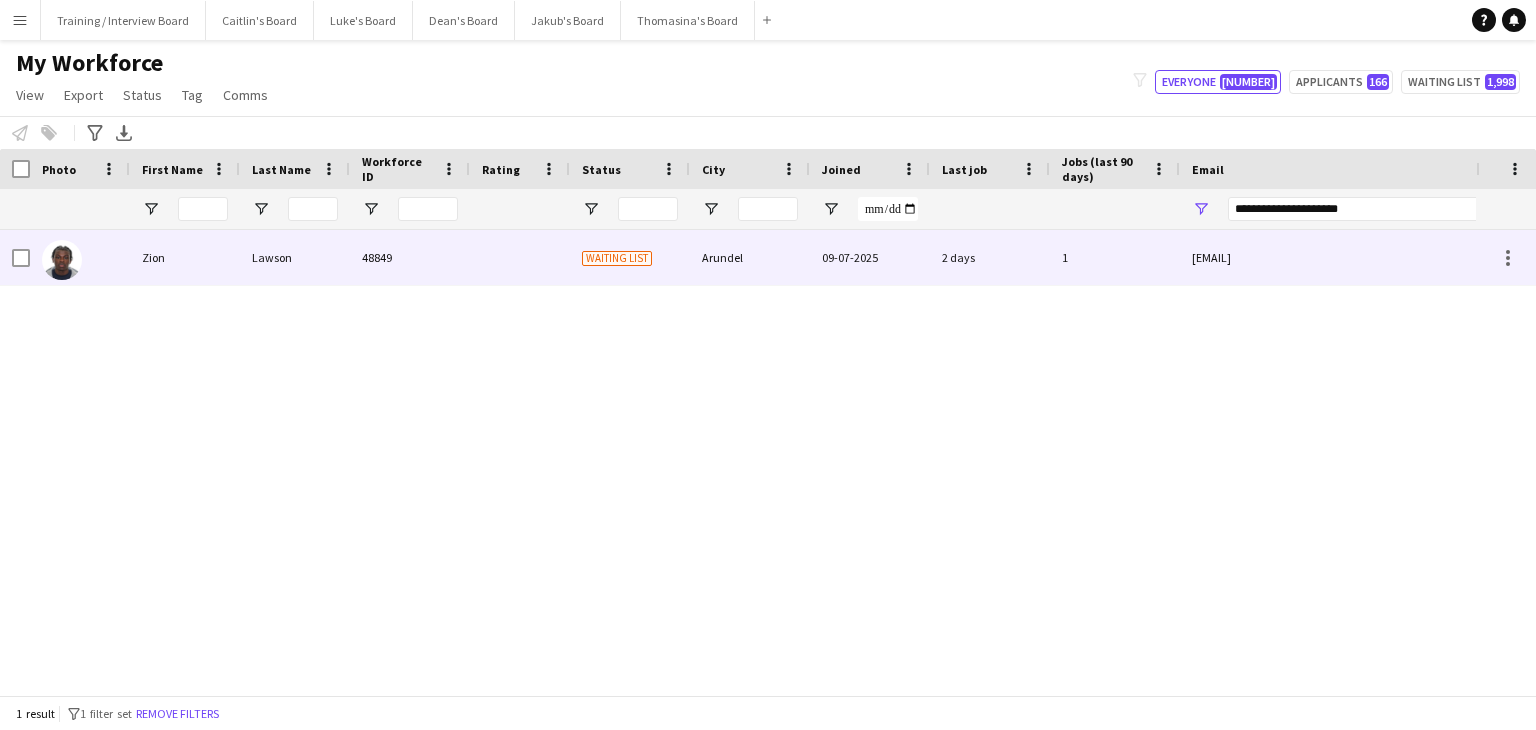 click on "Arundel" at bounding box center [750, 257] 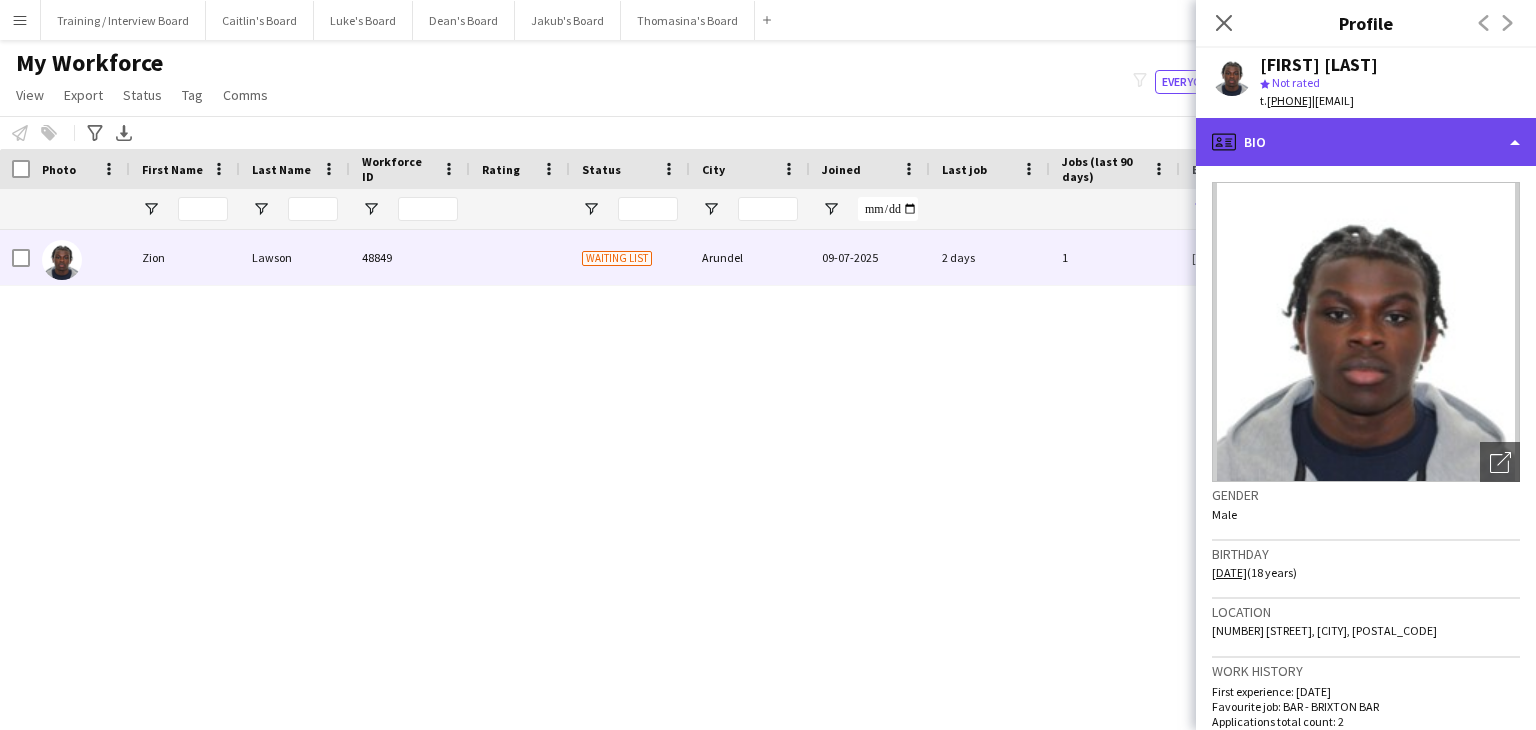 click on "profile
Bio" 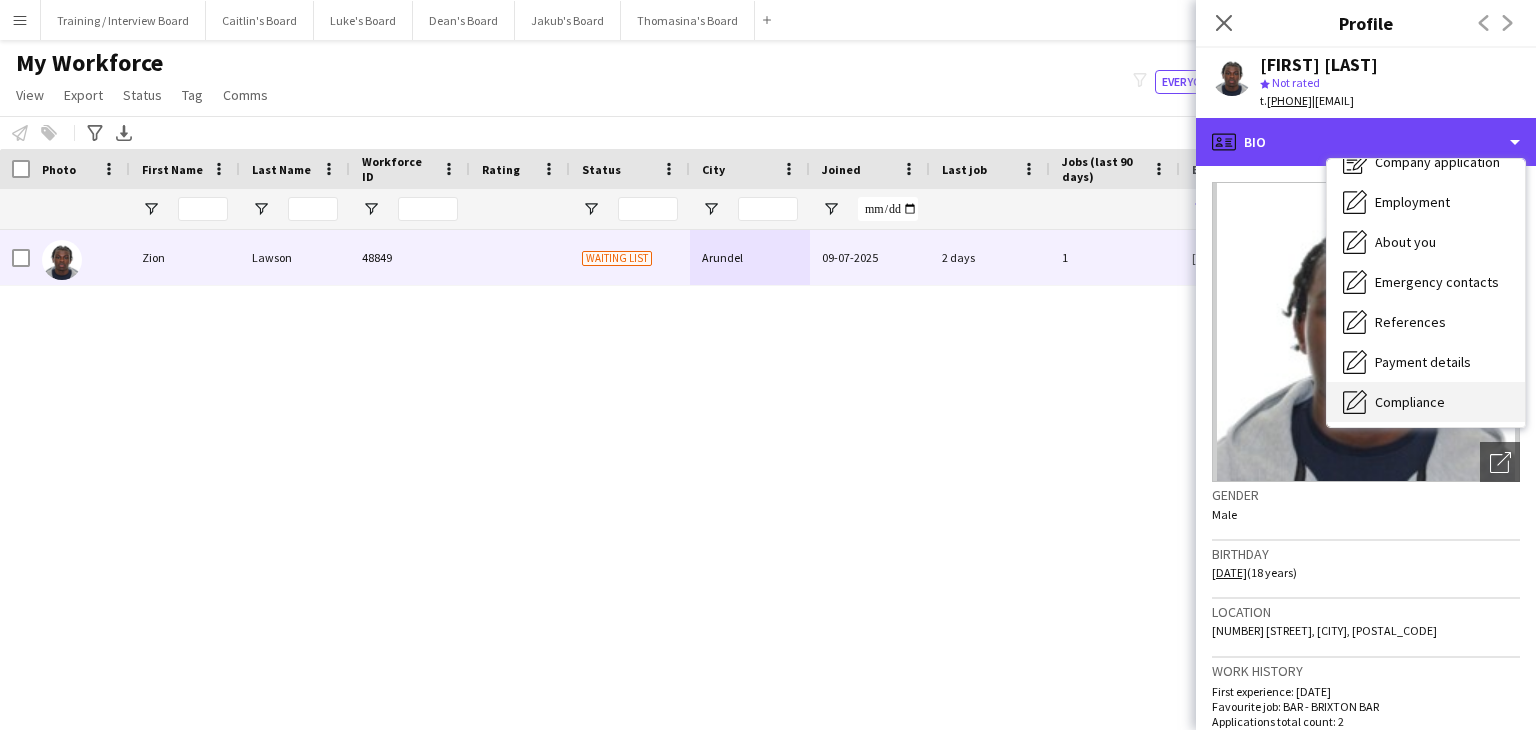 scroll, scrollTop: 100, scrollLeft: 0, axis: vertical 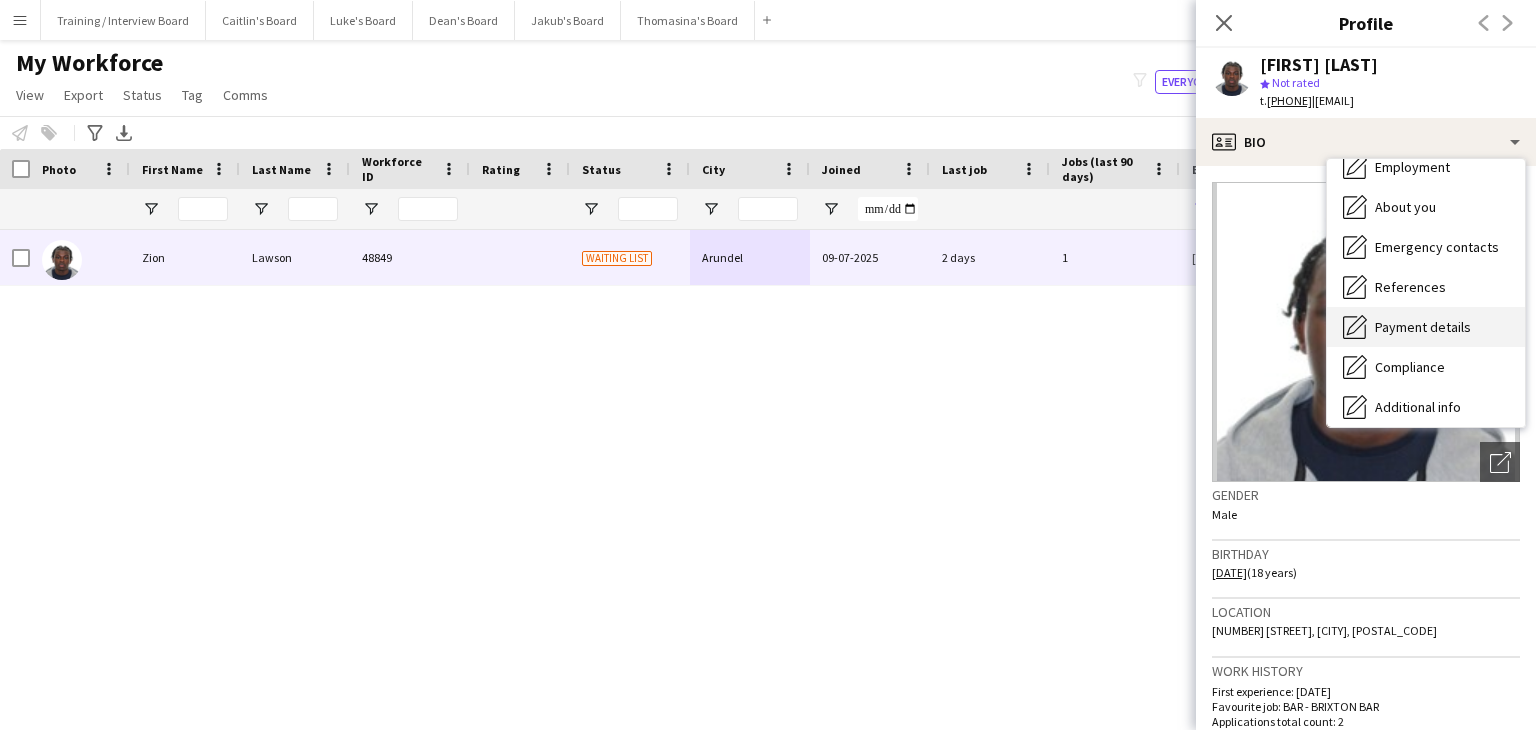 click on "Payment details
Payment details" at bounding box center [1426, 327] 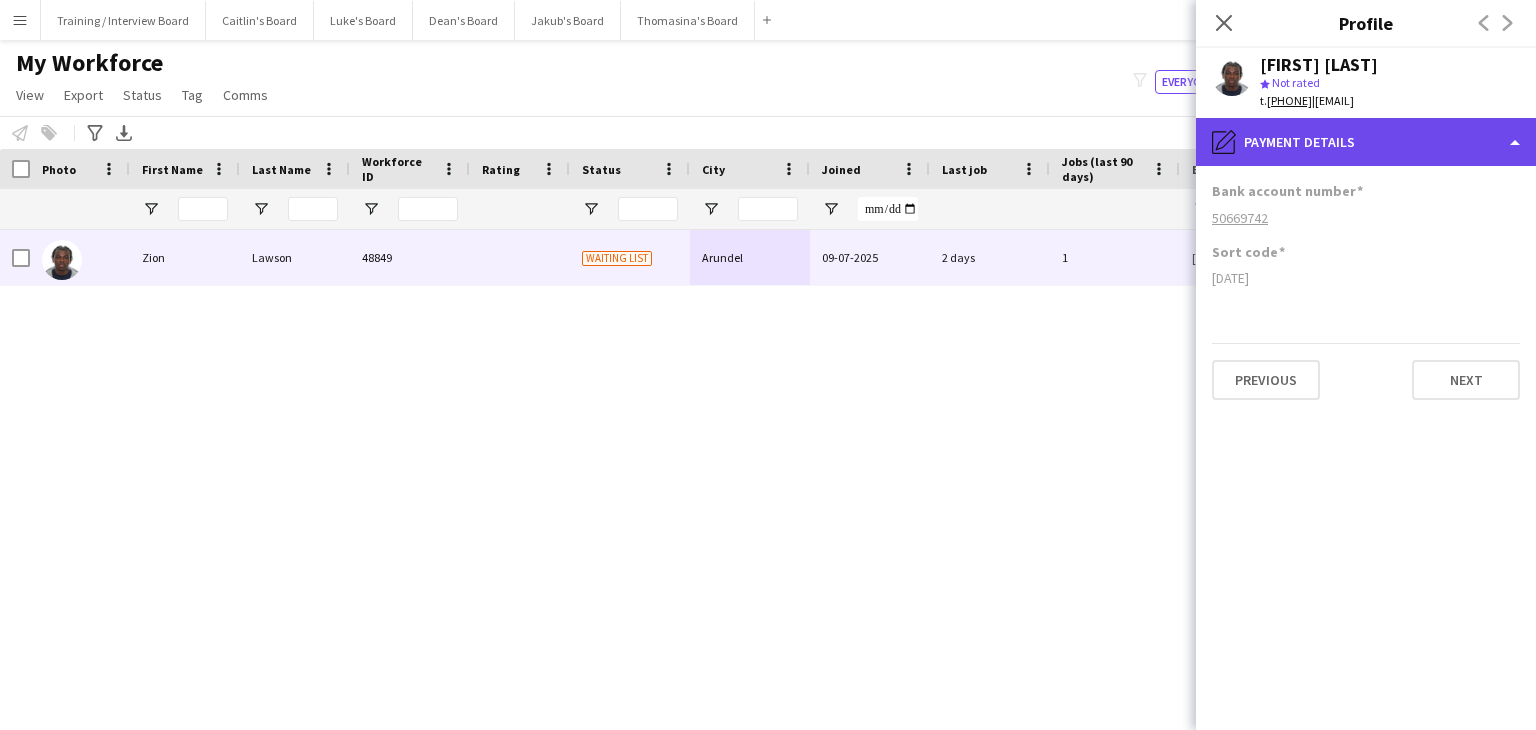 click on "pencil4
Payment details" 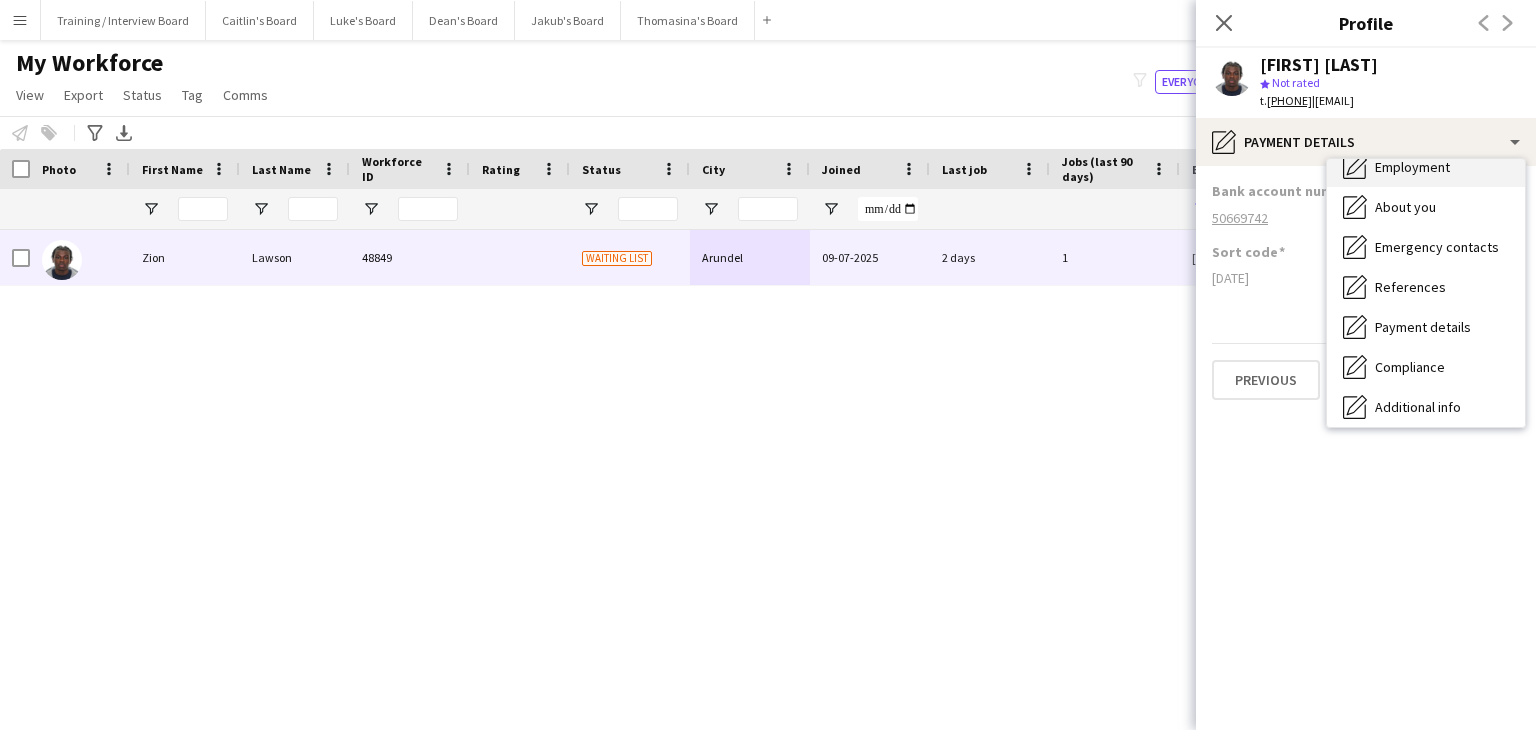 click on "Employment" at bounding box center [1412, 167] 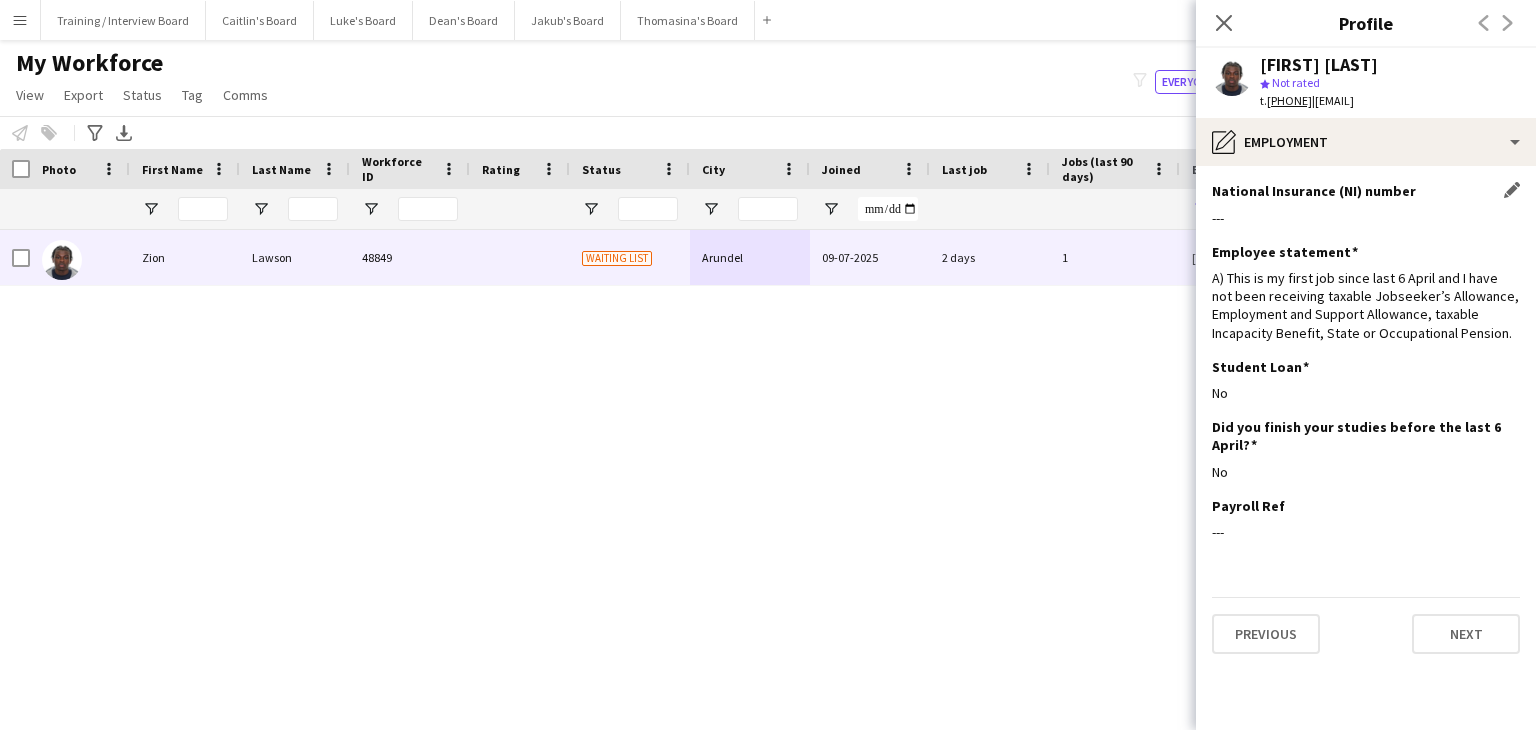 click 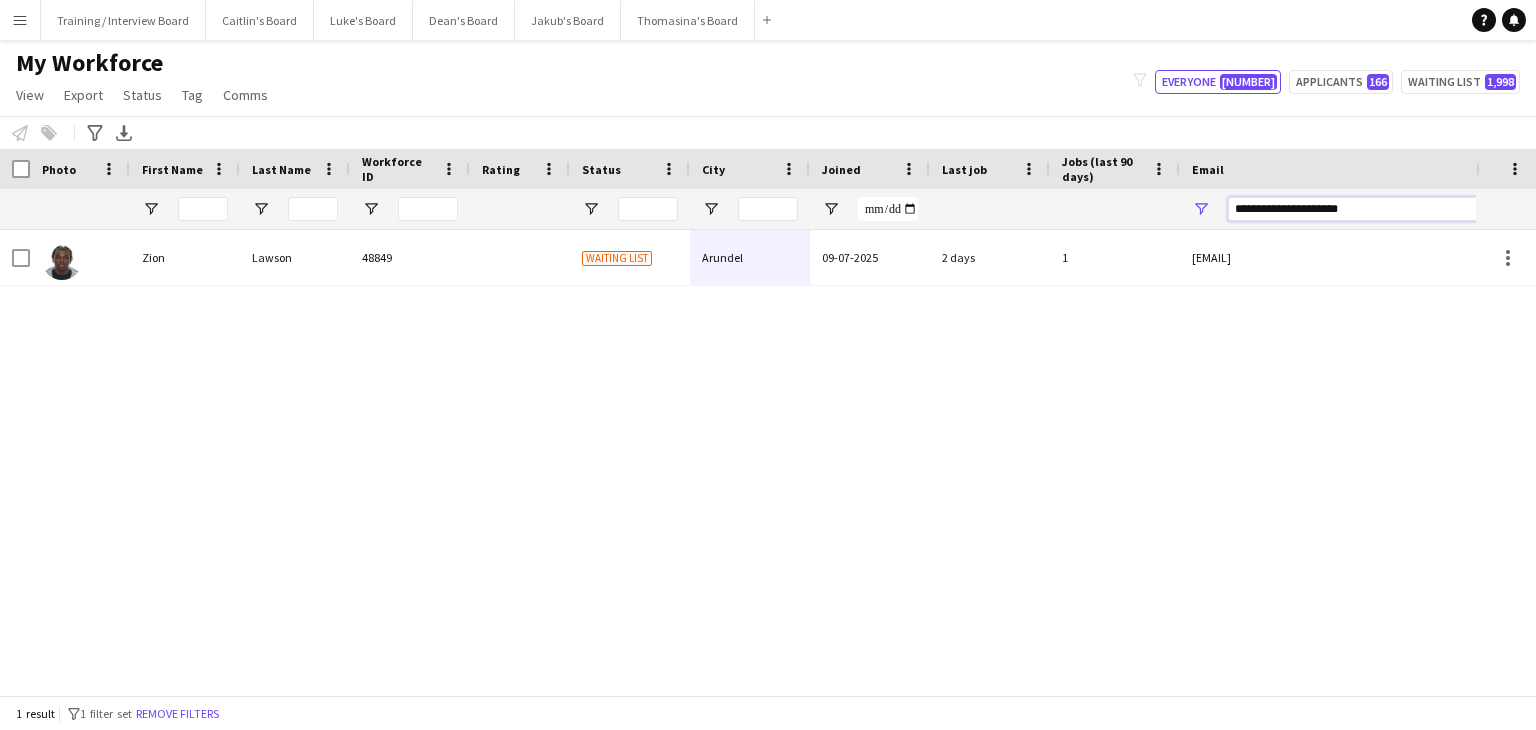 drag, startPoint x: 1396, startPoint y: 208, endPoint x: 1070, endPoint y: 208, distance: 326 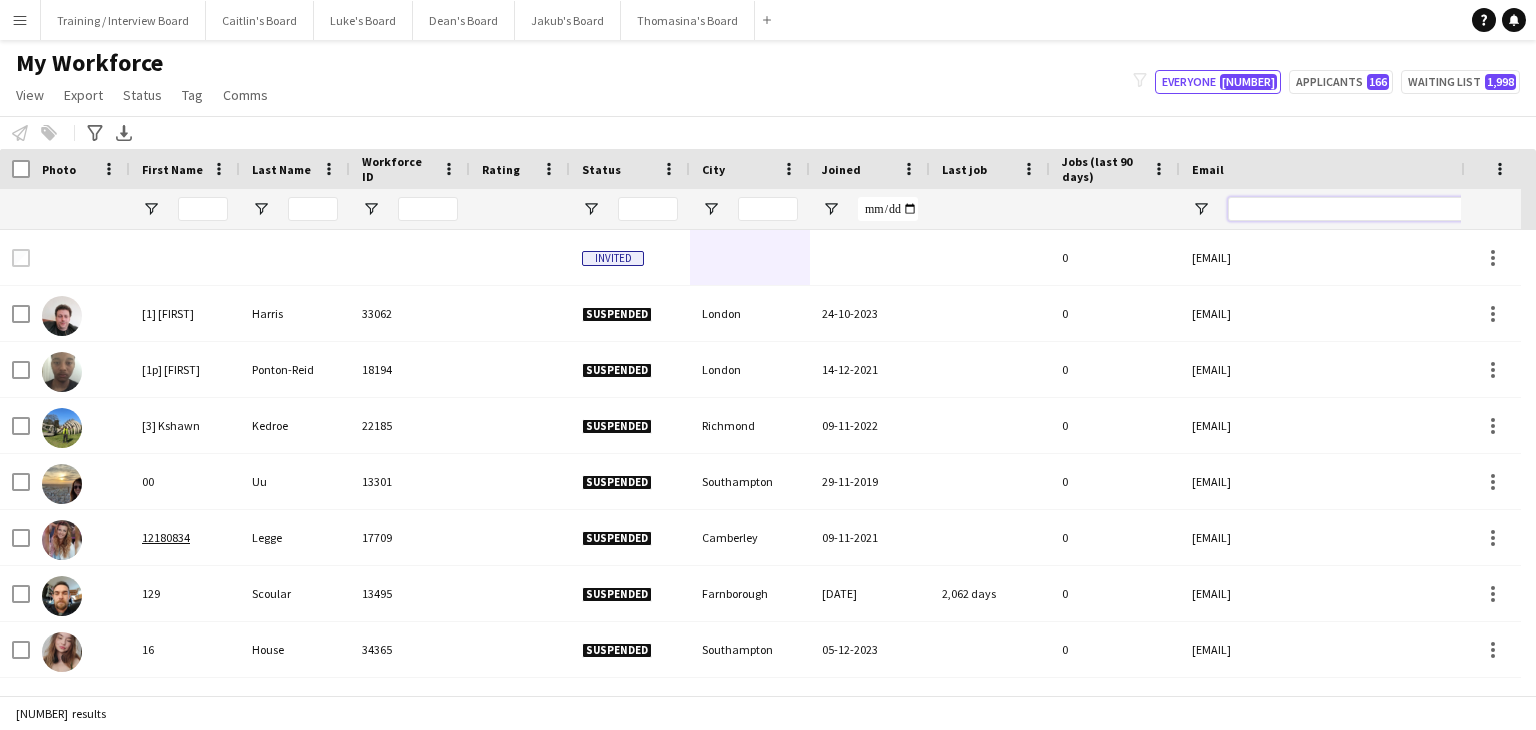paste on "**********" 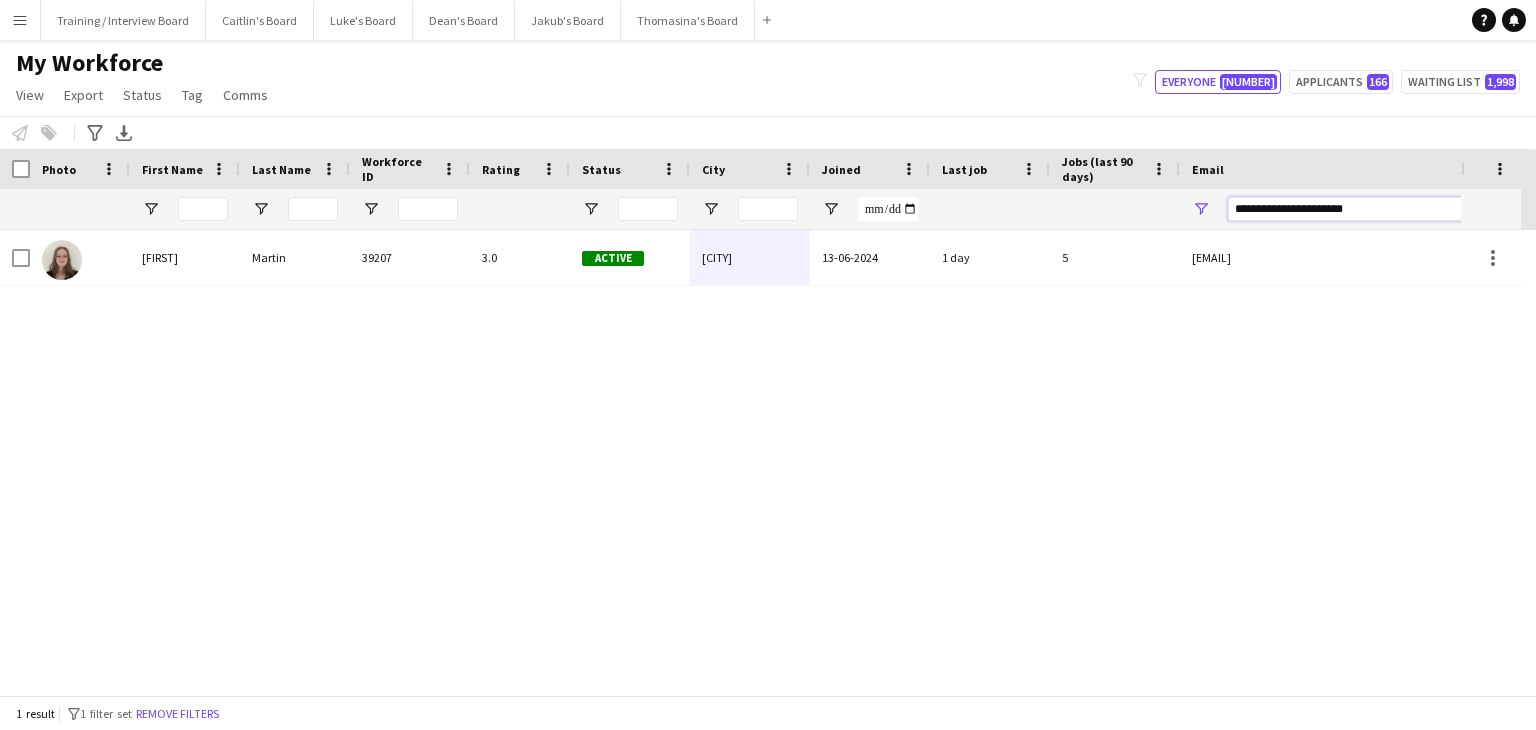 type on "**********" 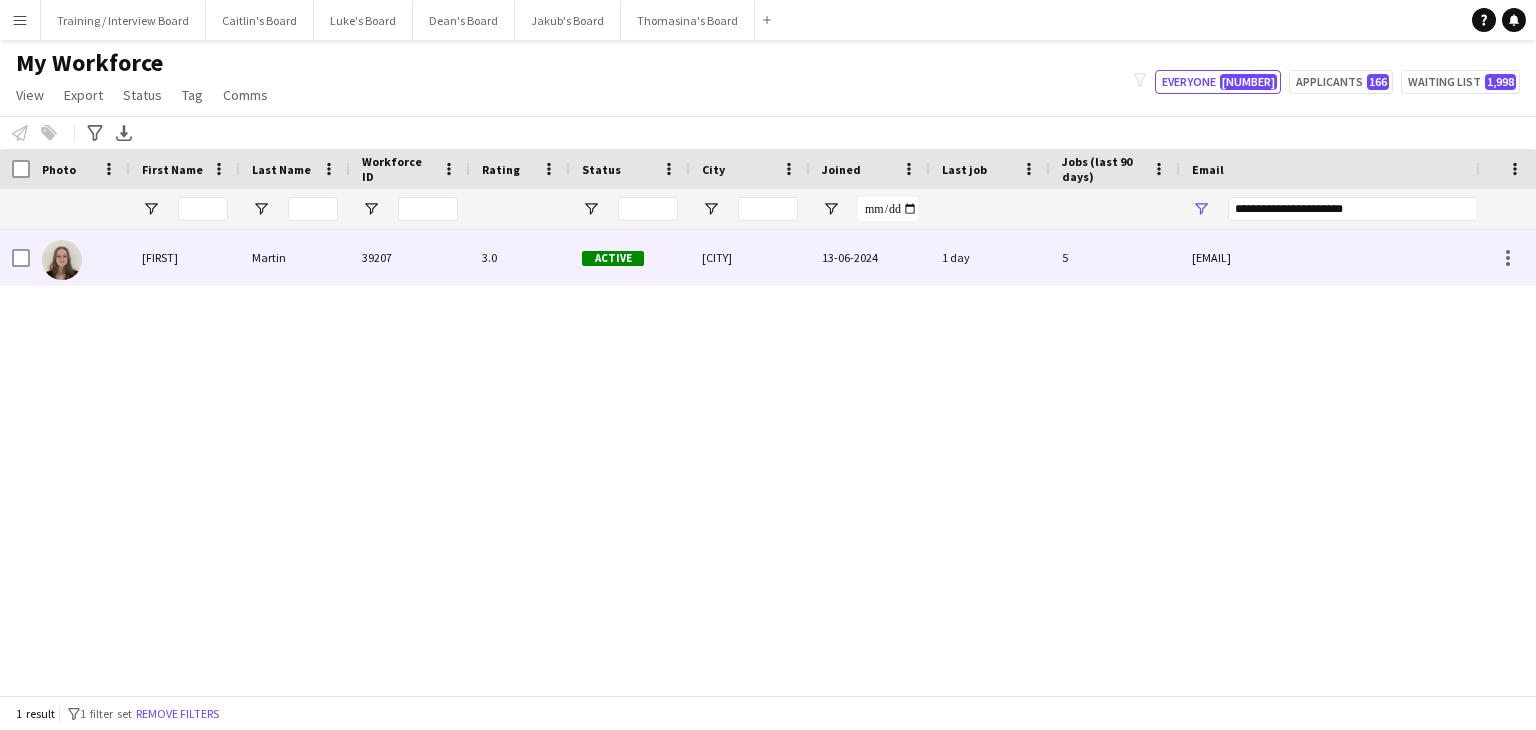 click on "13-06-2024" at bounding box center (870, 257) 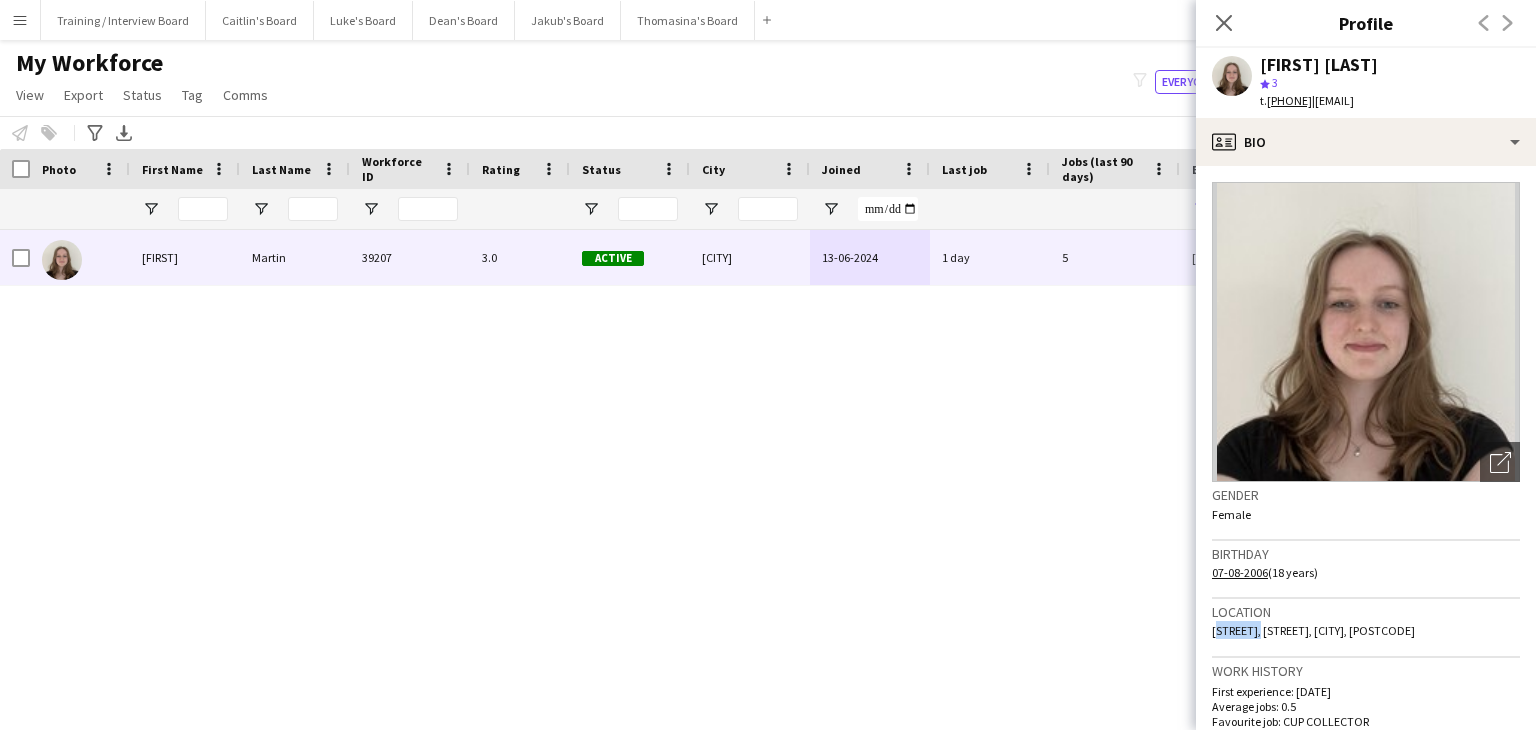 drag, startPoint x: 1260, startPoint y: 632, endPoint x: 1222, endPoint y: 630, distance: 38.052597 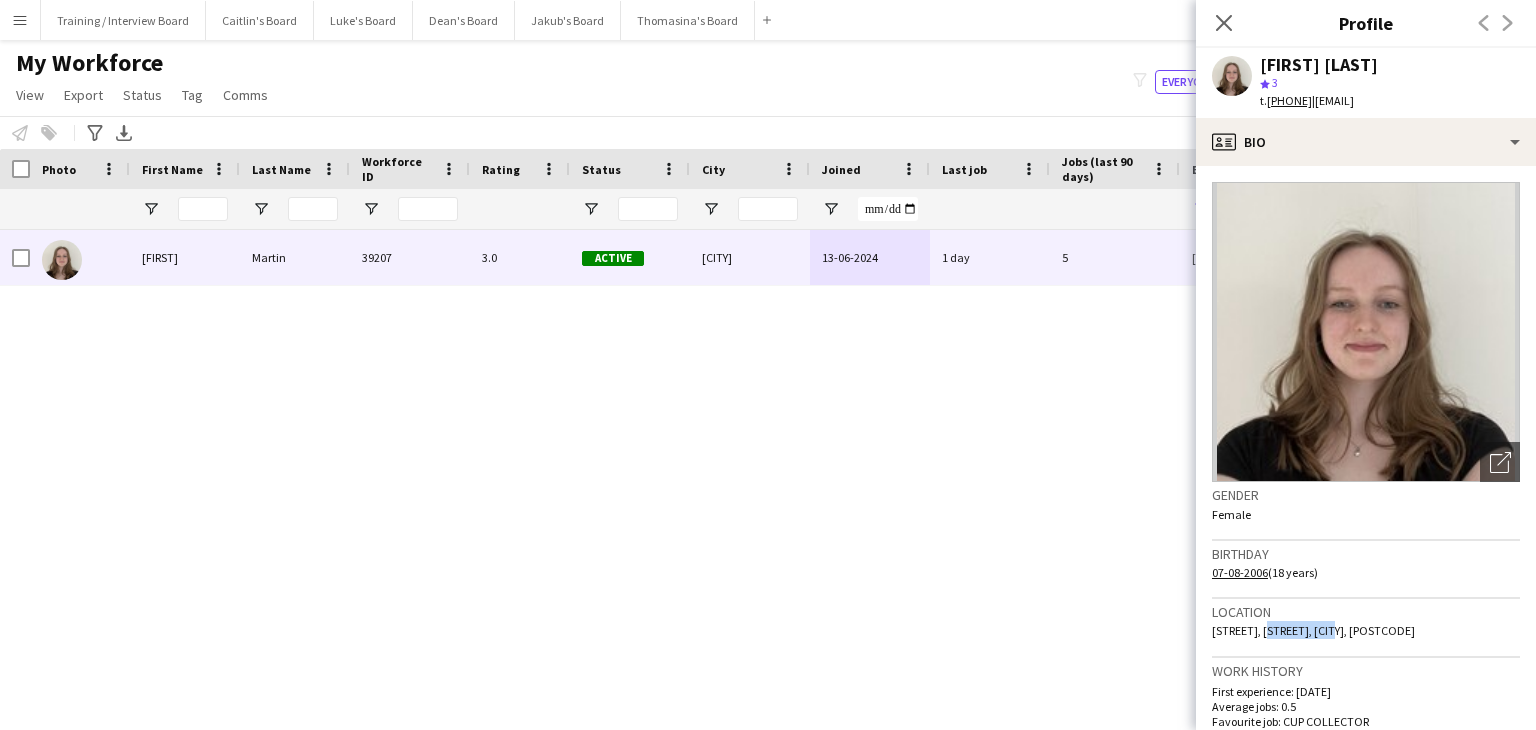 drag, startPoint x: 1336, startPoint y: 629, endPoint x: 1268, endPoint y: 629, distance: 68 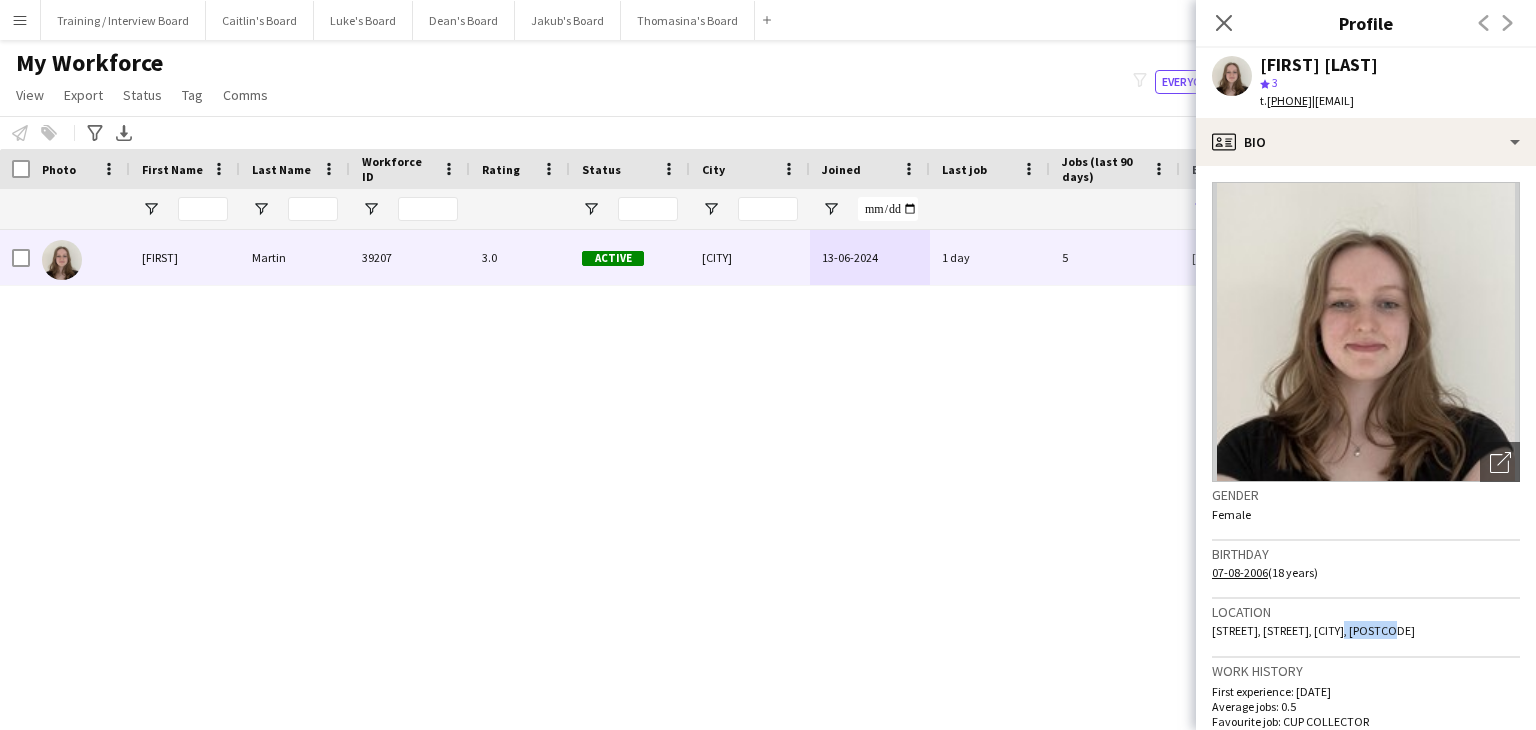 drag, startPoint x: 1392, startPoint y: 629, endPoint x: 1344, endPoint y: 629, distance: 48 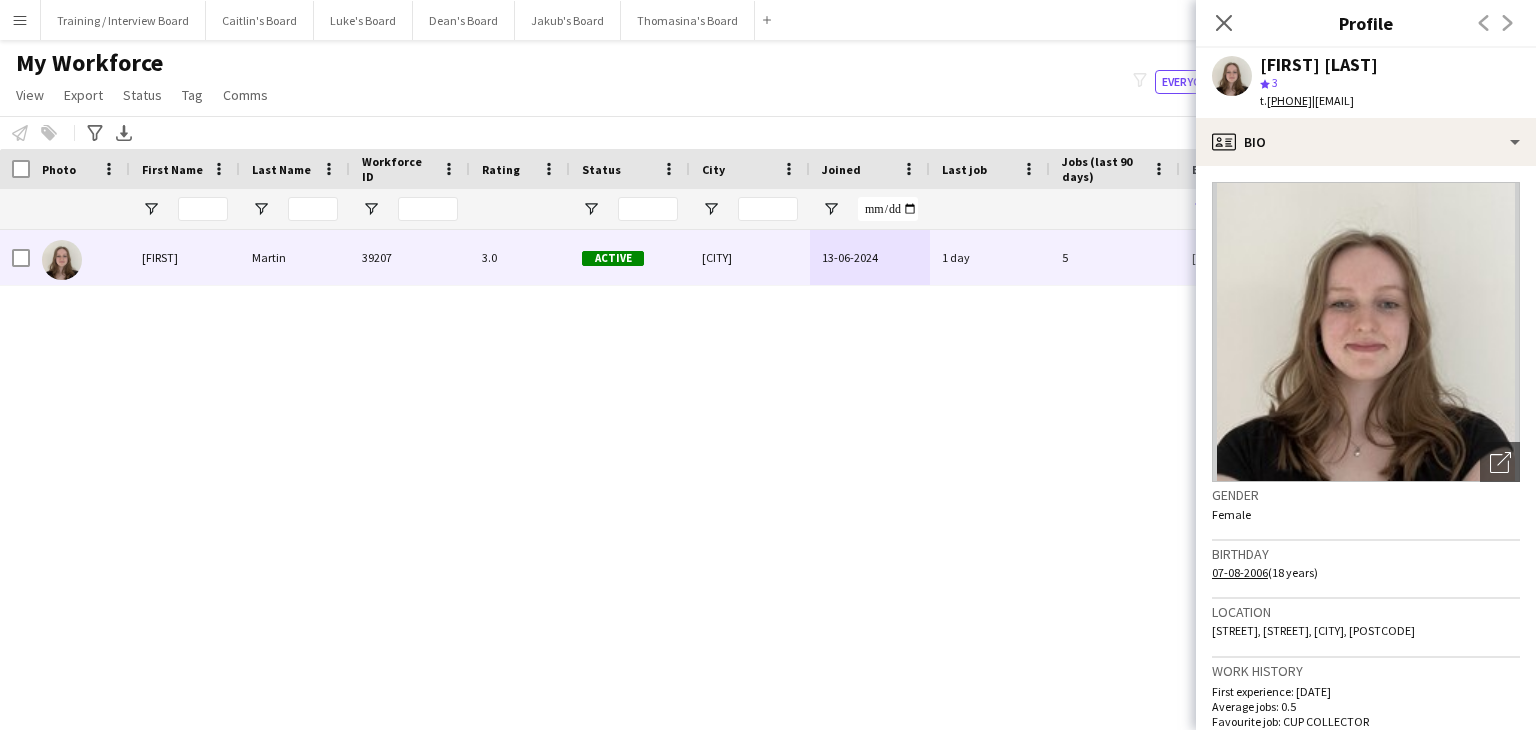 click on "Location   Oaklands, Whitmore Vale, Grayshott, GU26 6JB" 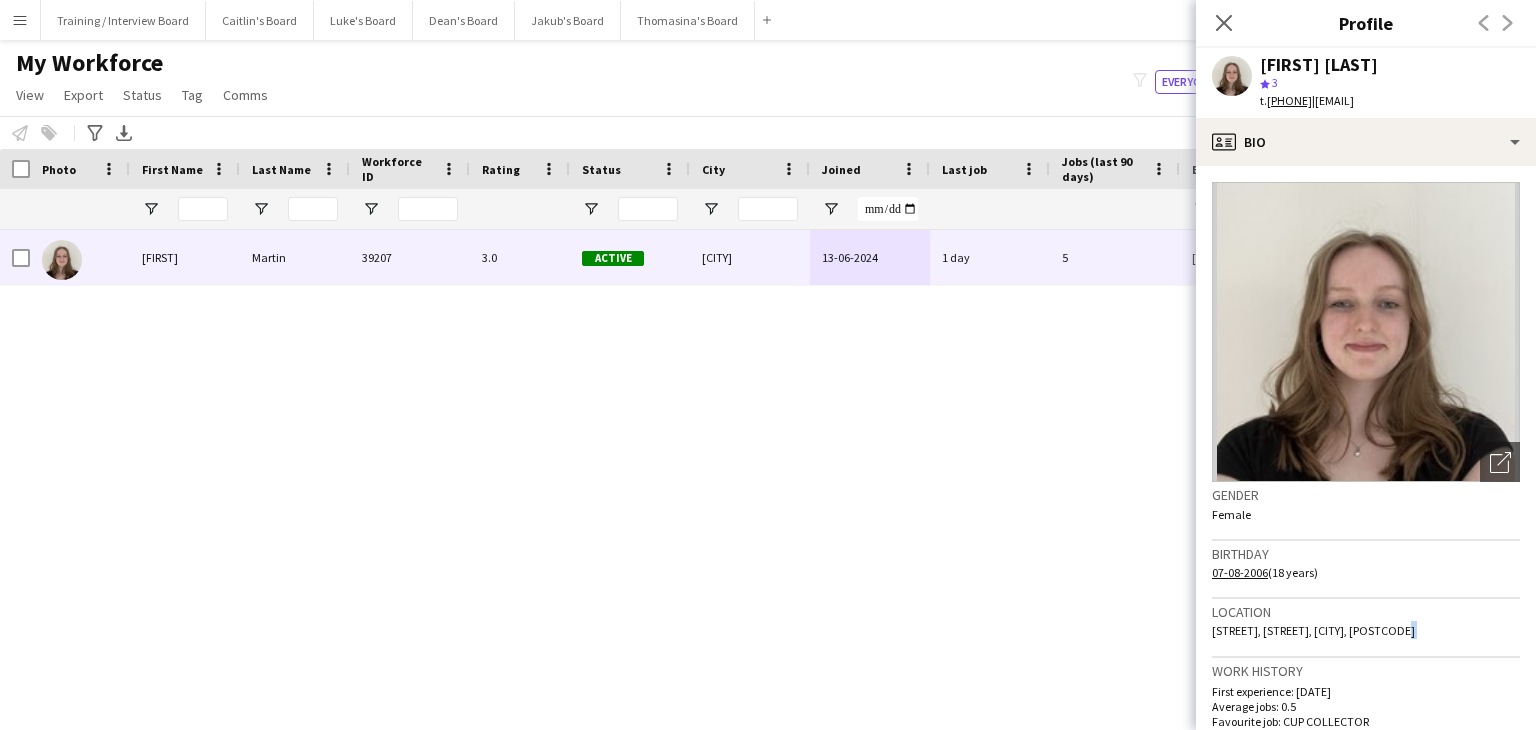 drag, startPoint x: 1448, startPoint y: 629, endPoint x: 1409, endPoint y: 632, distance: 39.115215 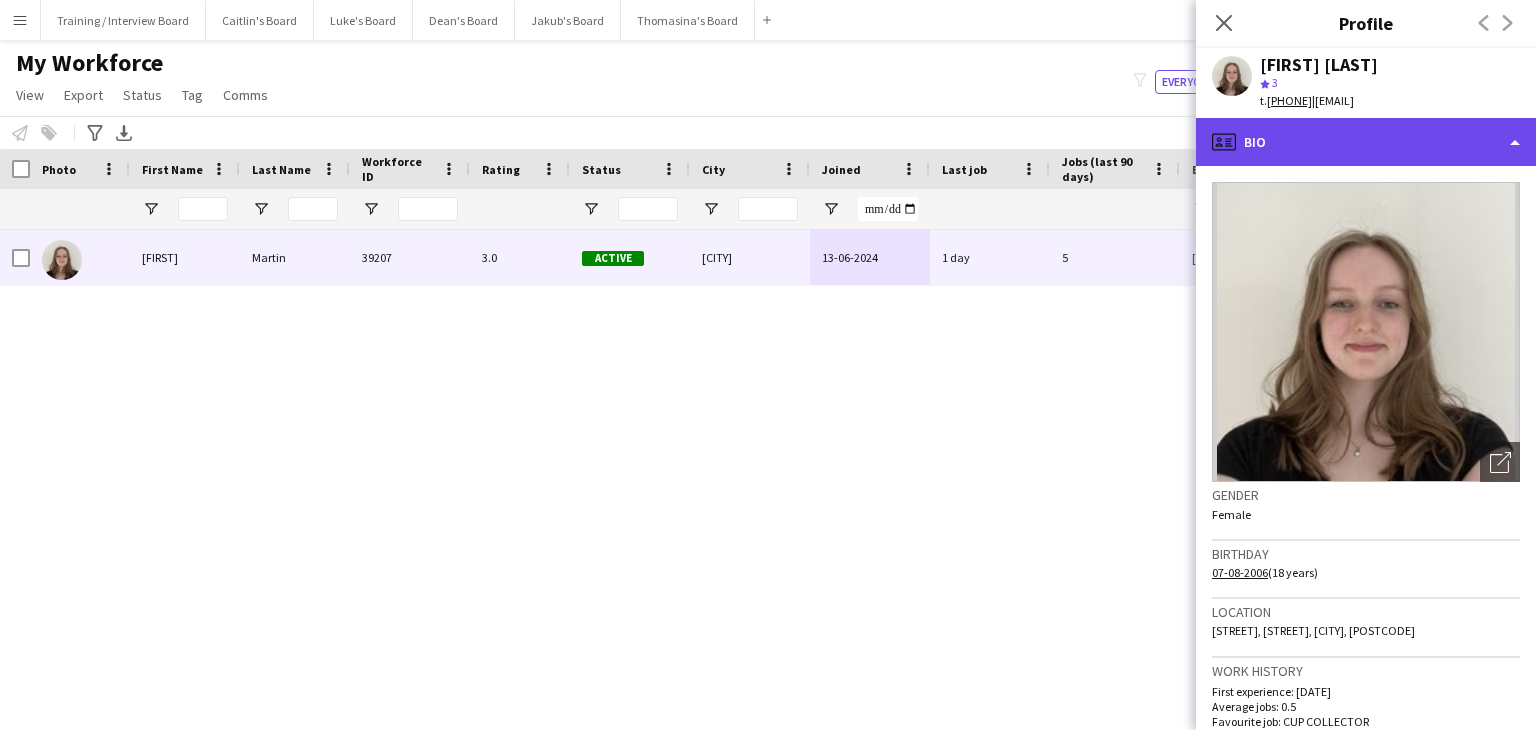 click on "profile
Bio" 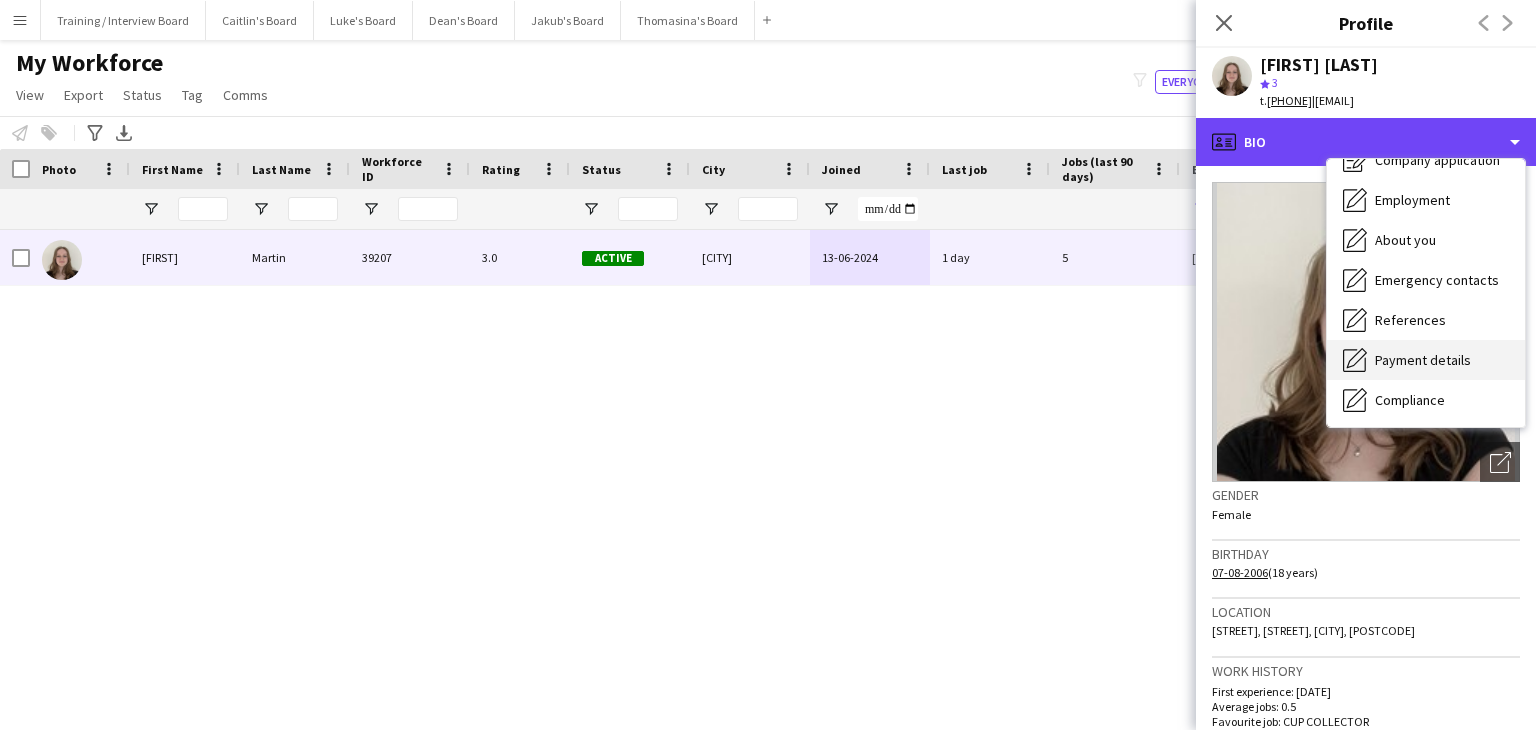 scroll, scrollTop: 100, scrollLeft: 0, axis: vertical 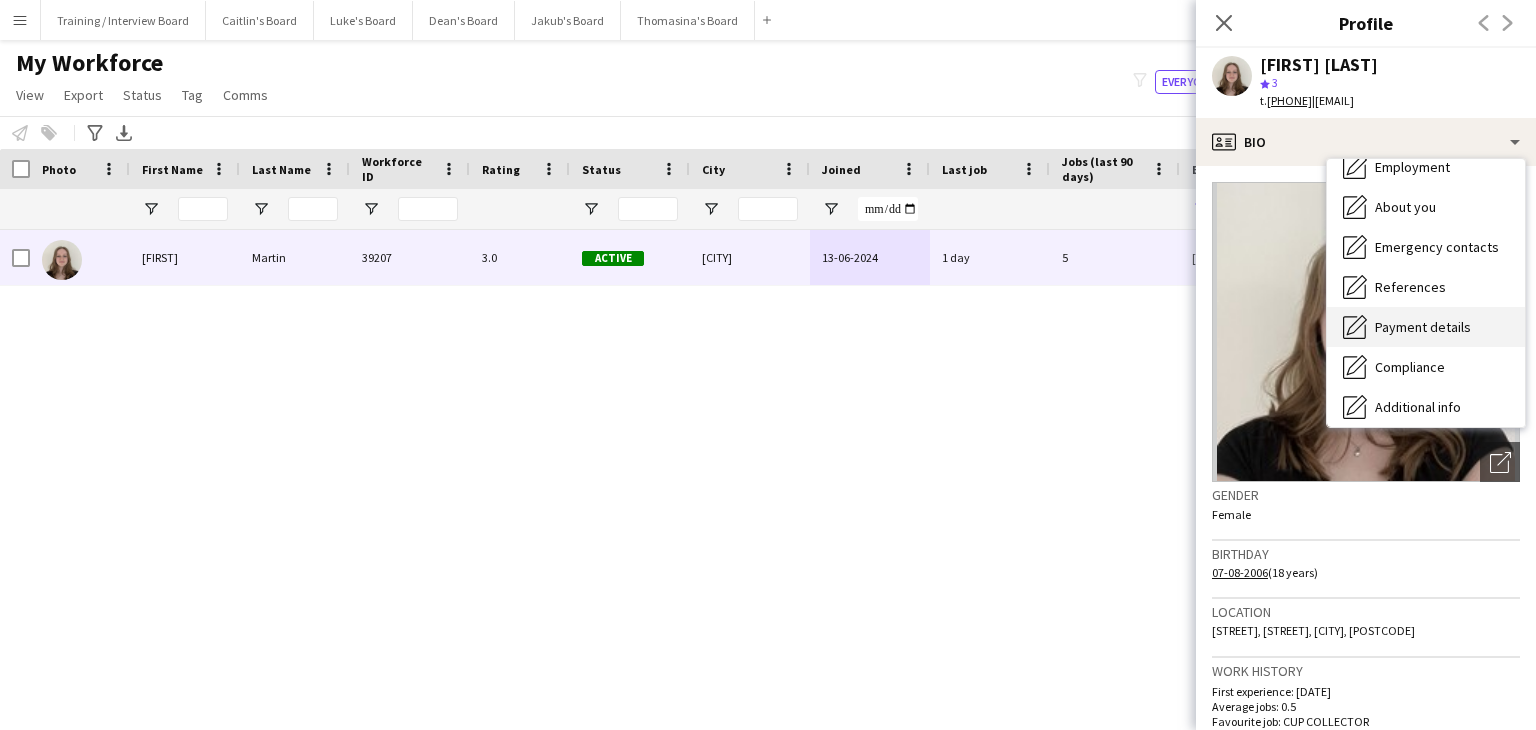 click on "Payment details" at bounding box center [1423, 327] 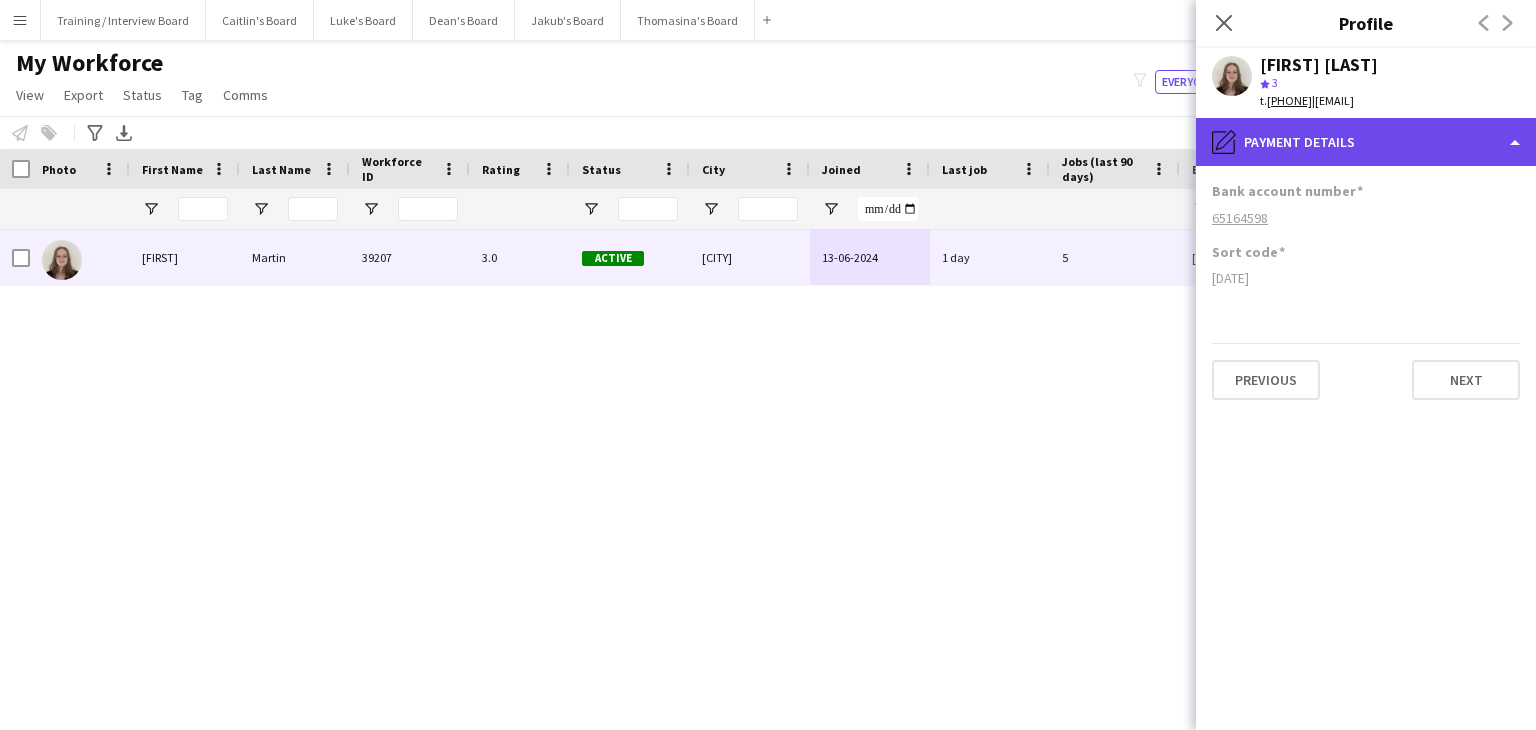 click on "pencil4
Payment details" 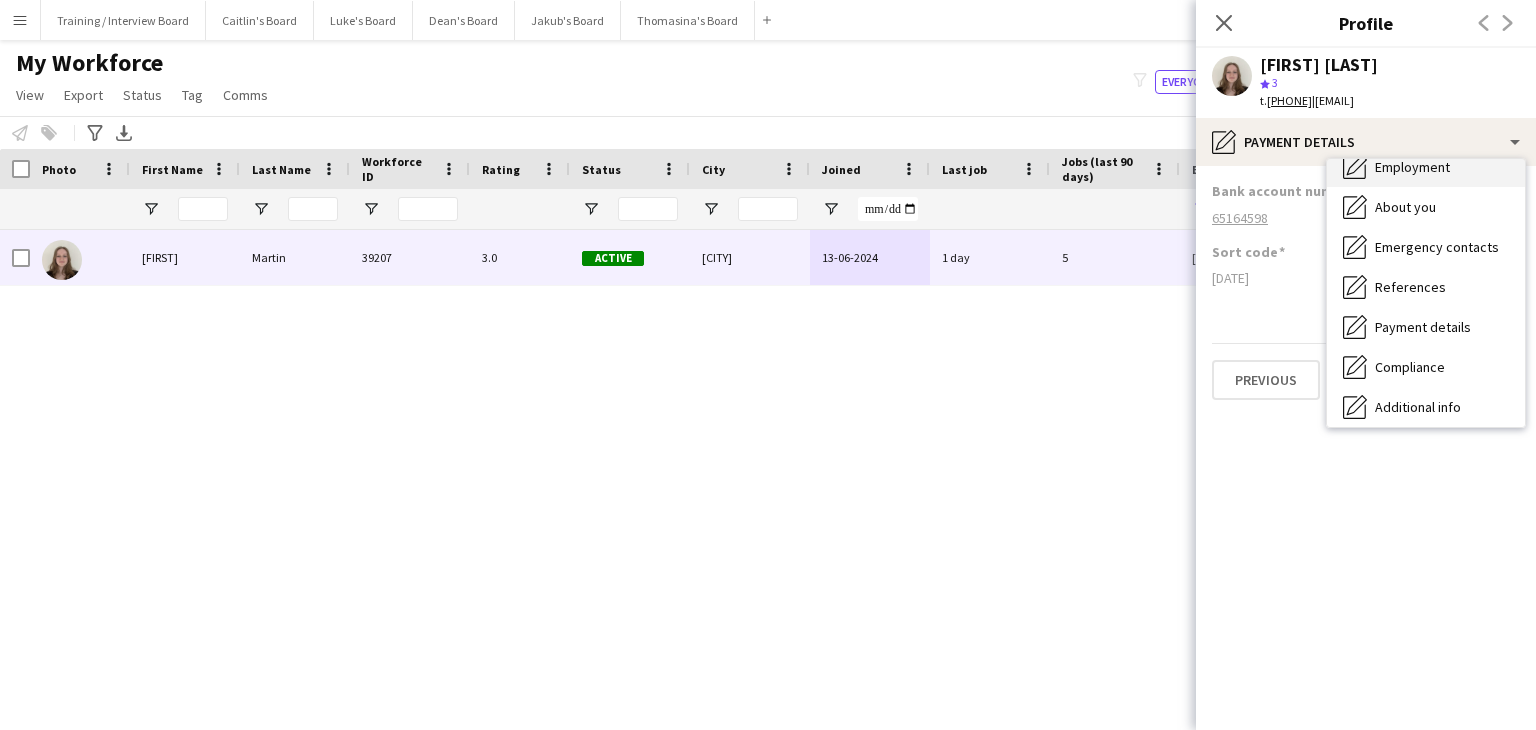 click on "Employment
Employment" at bounding box center [1426, 167] 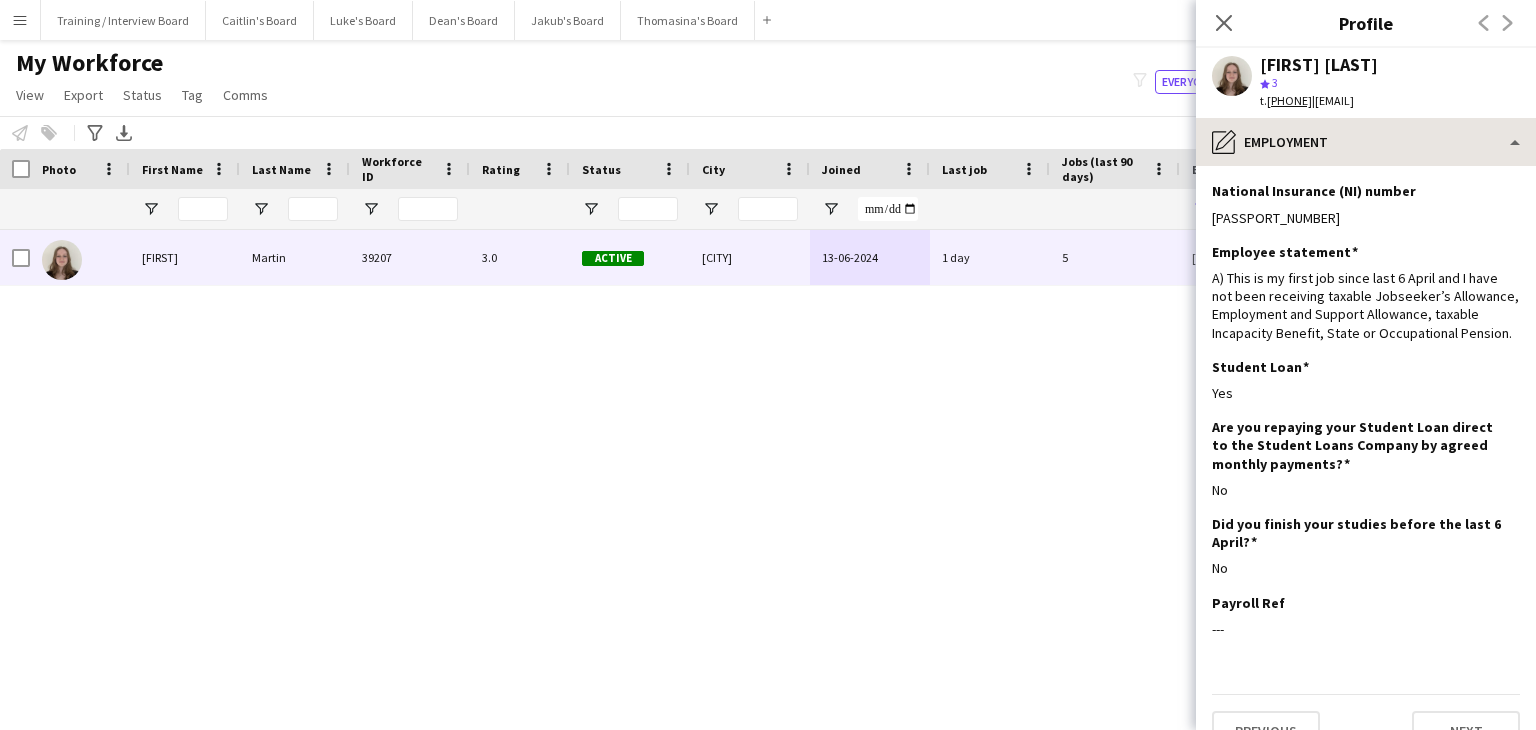 click 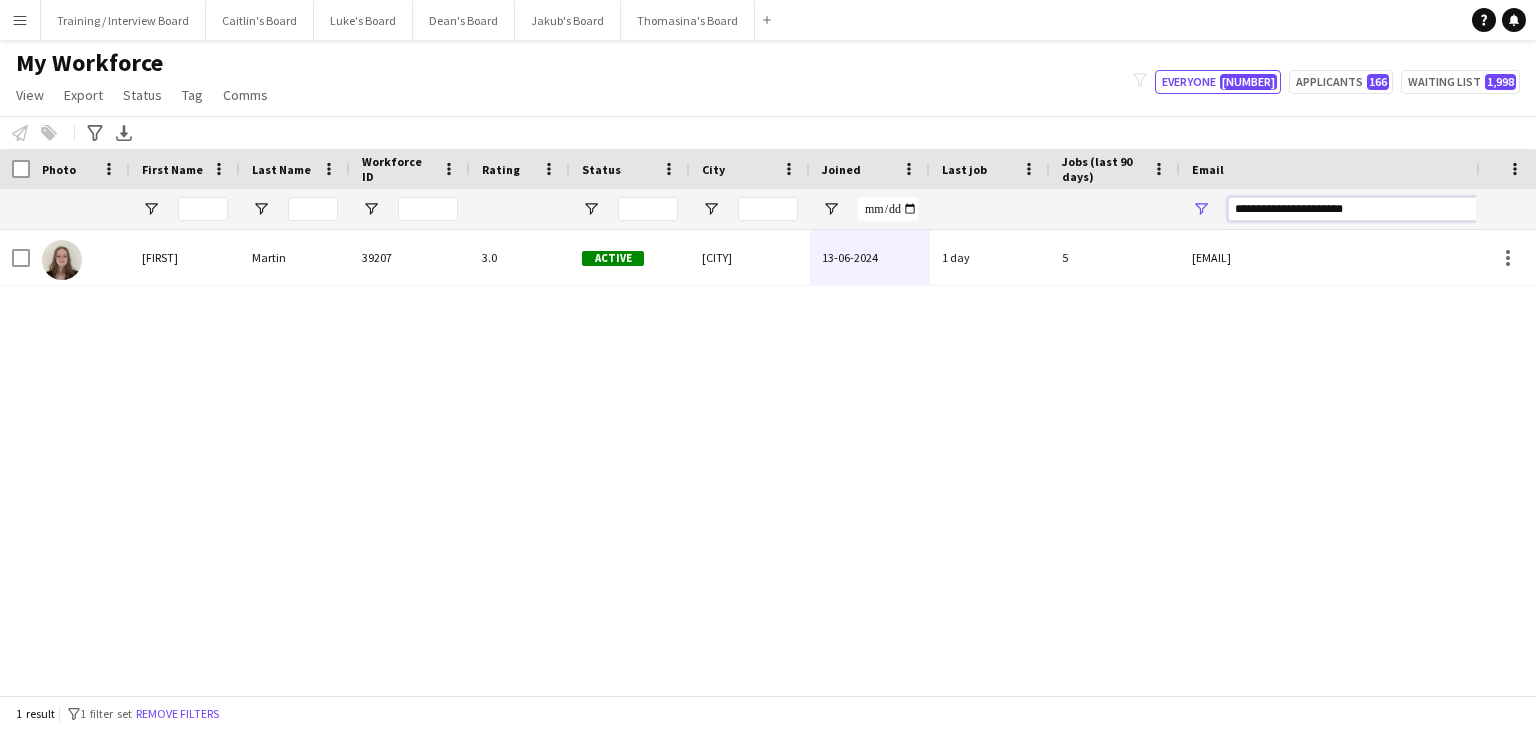 drag, startPoint x: 1390, startPoint y: 213, endPoint x: 1180, endPoint y: 201, distance: 210.34258 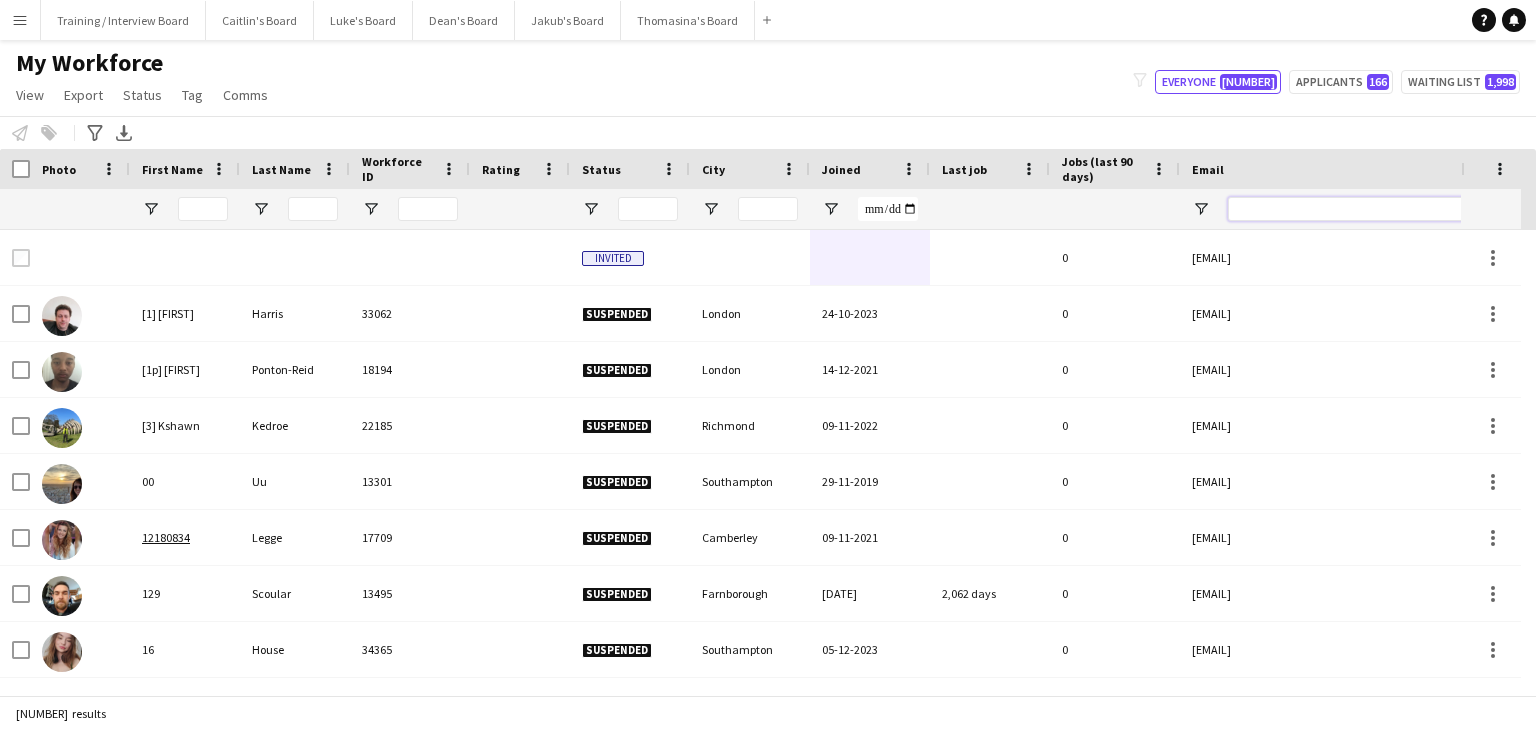 paste on "**********" 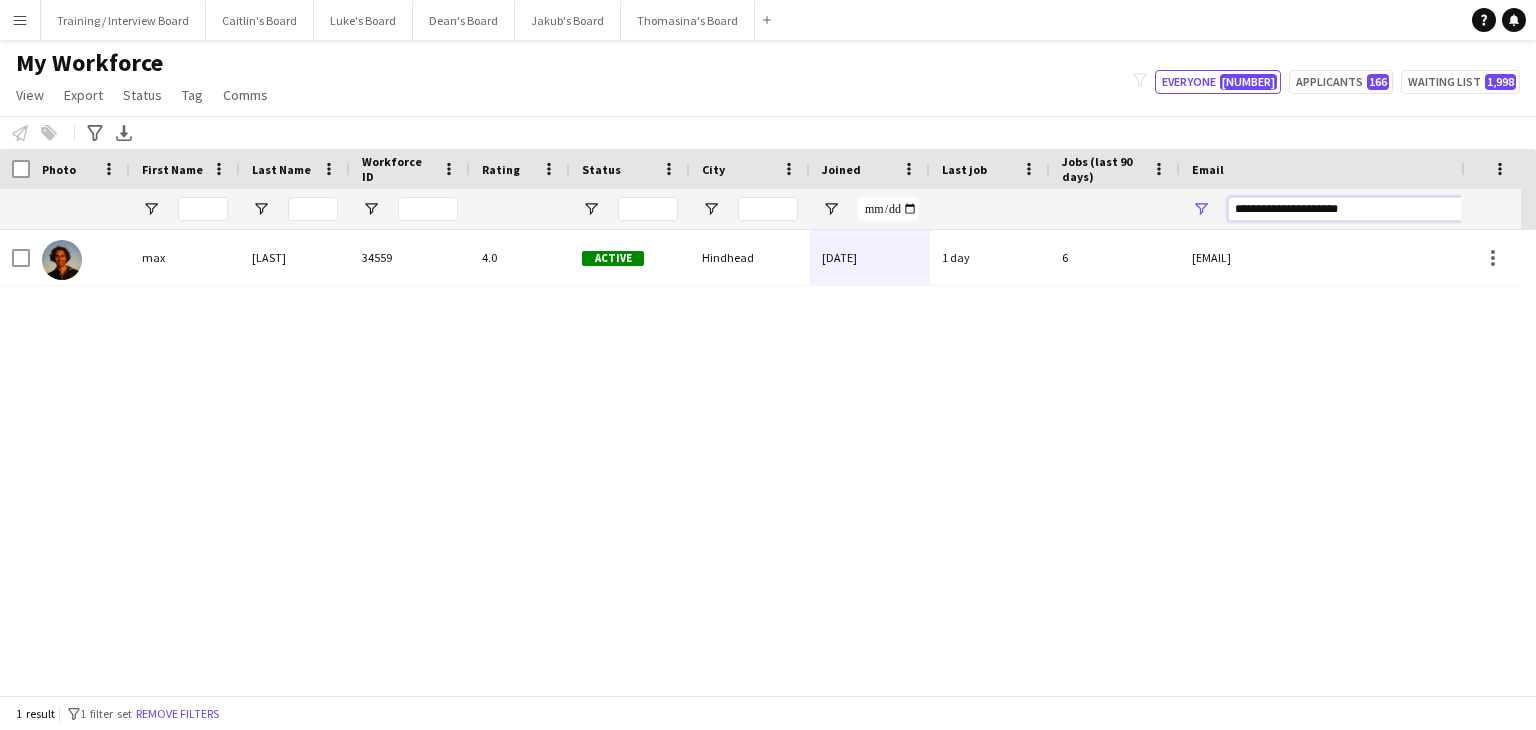 type on "**********" 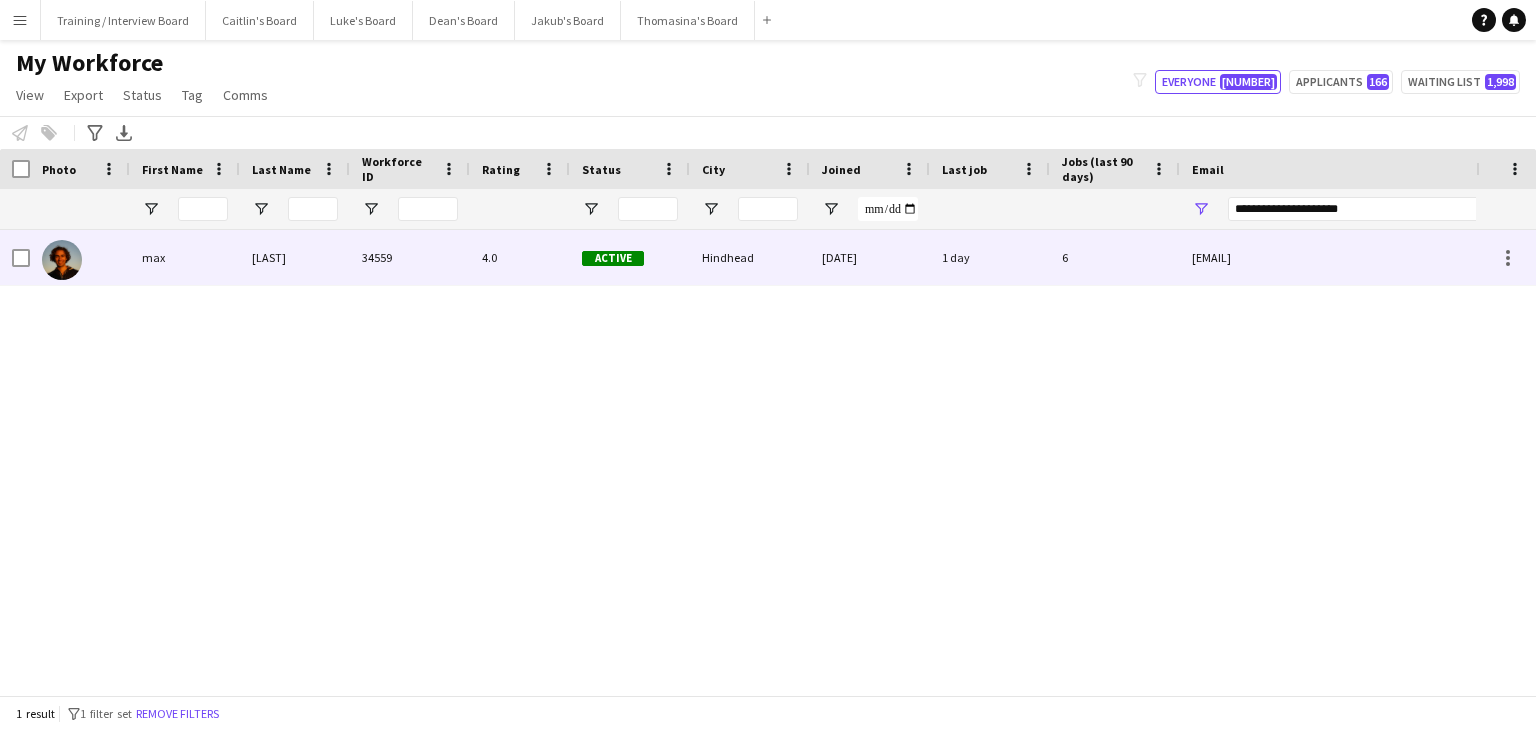 click on "12-12-2023" at bounding box center (870, 257) 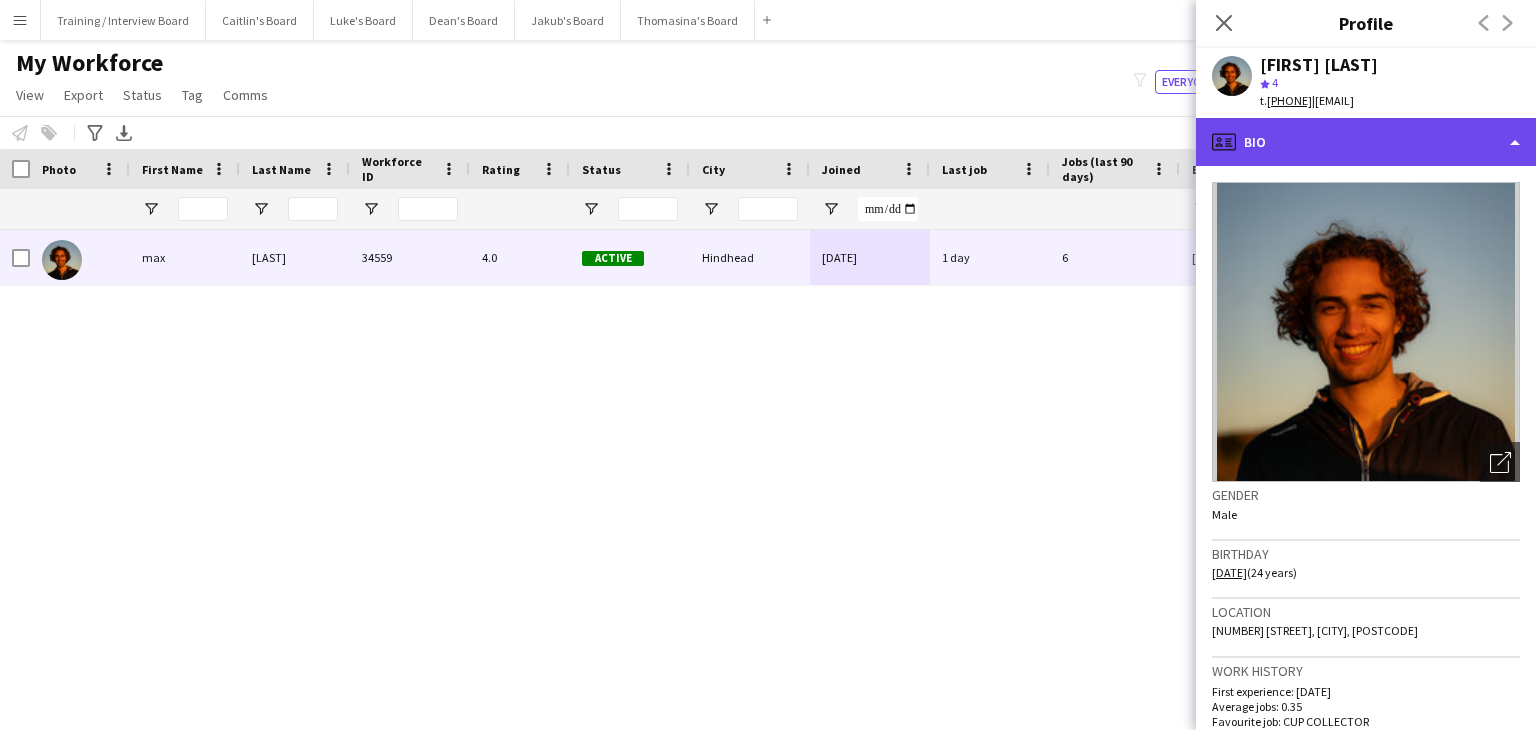 click on "profile
Bio" 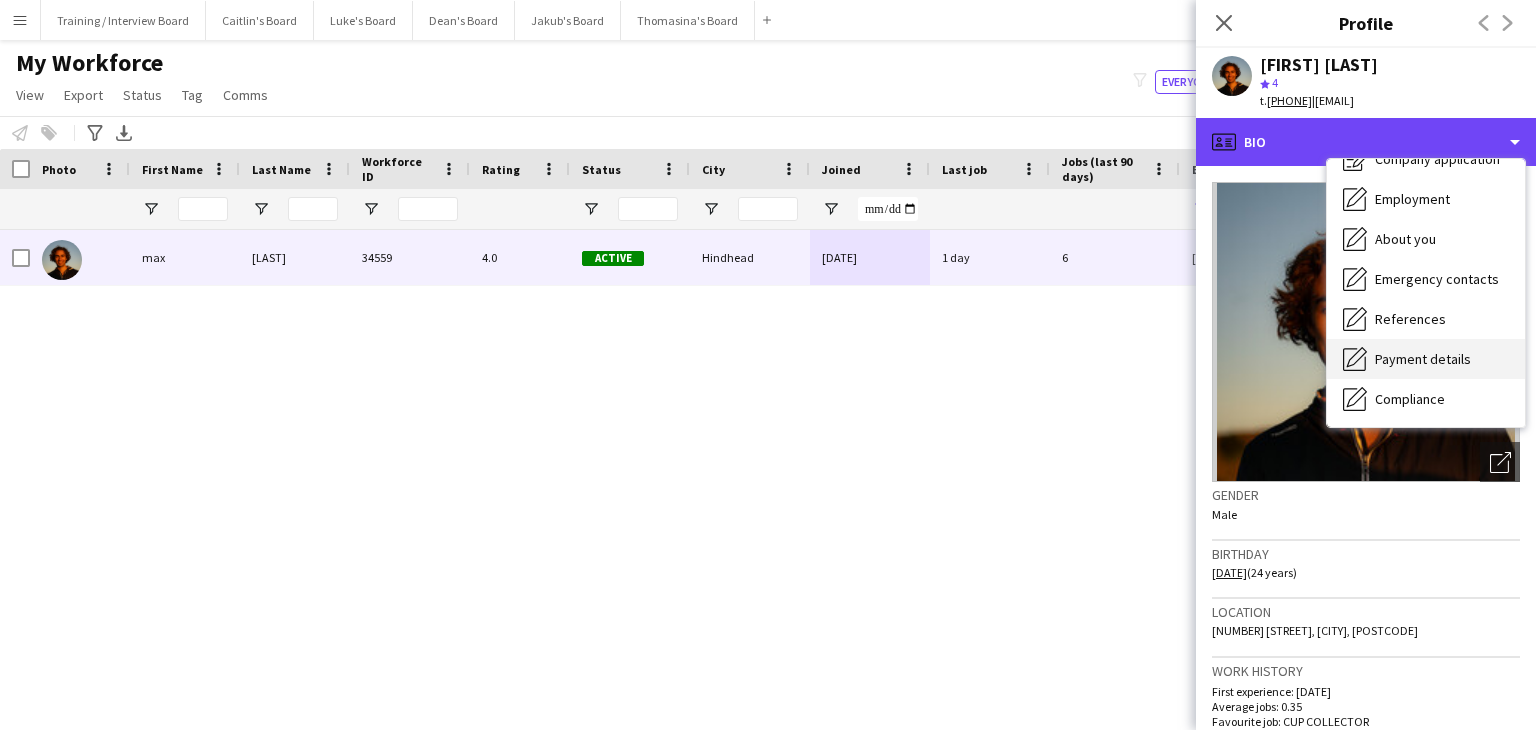 scroll, scrollTop: 100, scrollLeft: 0, axis: vertical 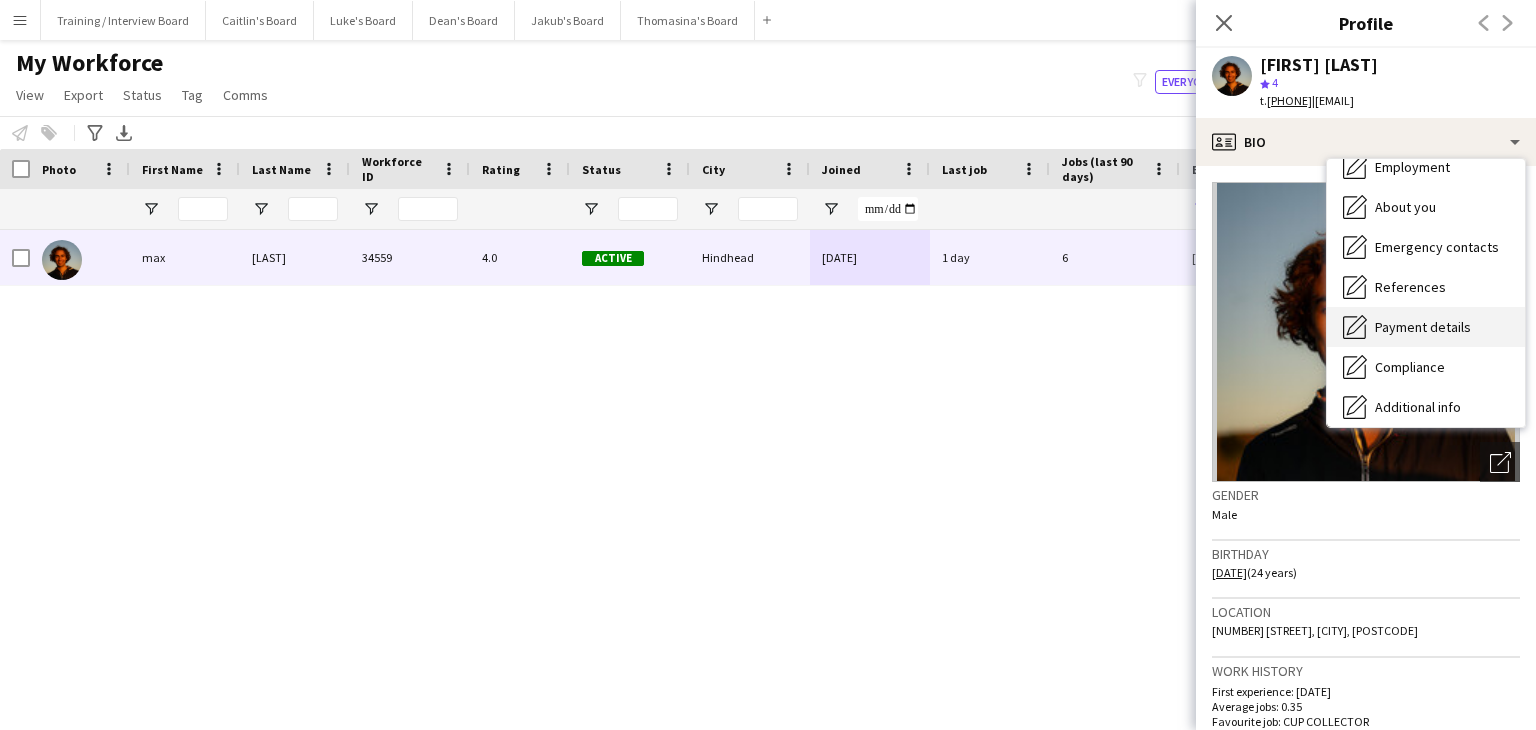 click on "Payment details" at bounding box center [1423, 327] 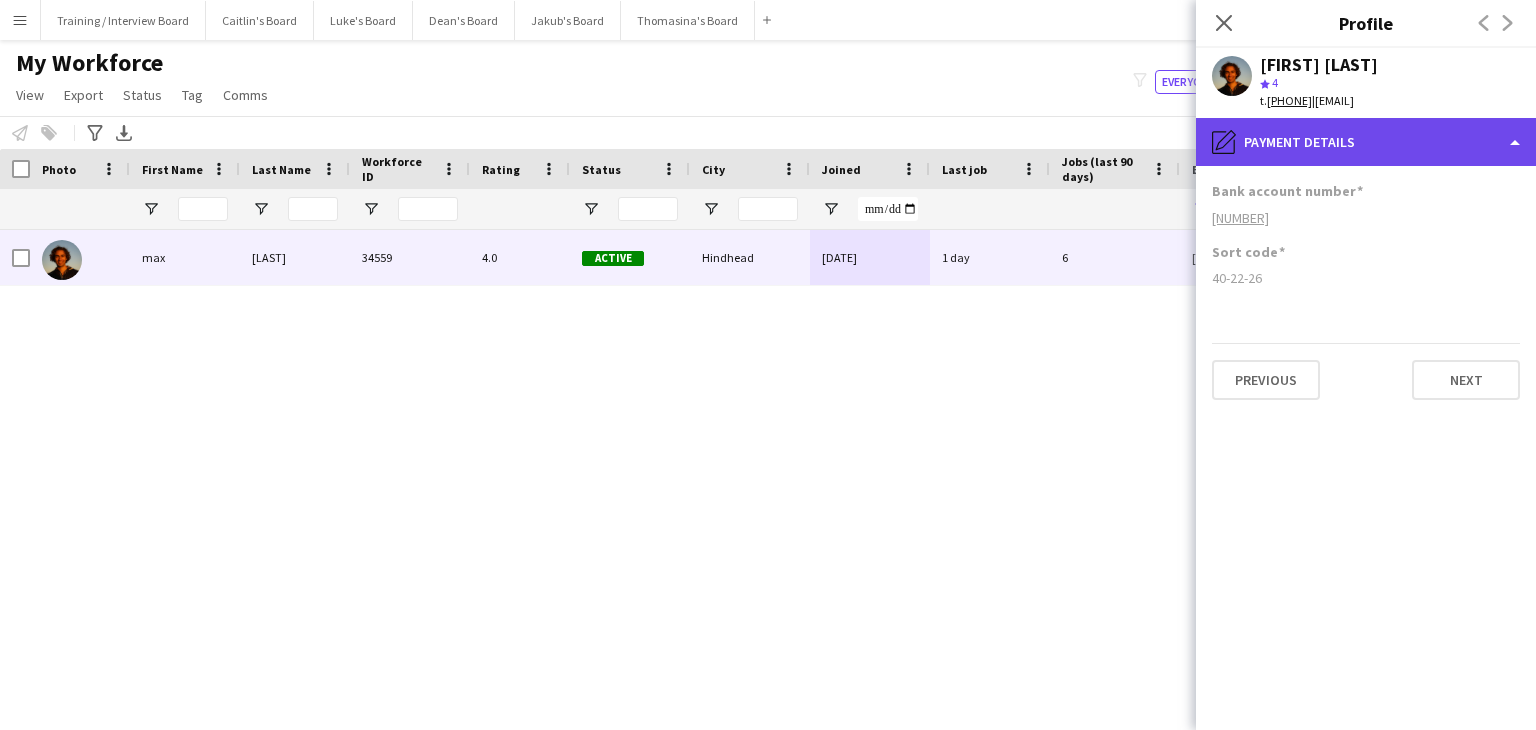 click on "pencil4
Payment details" 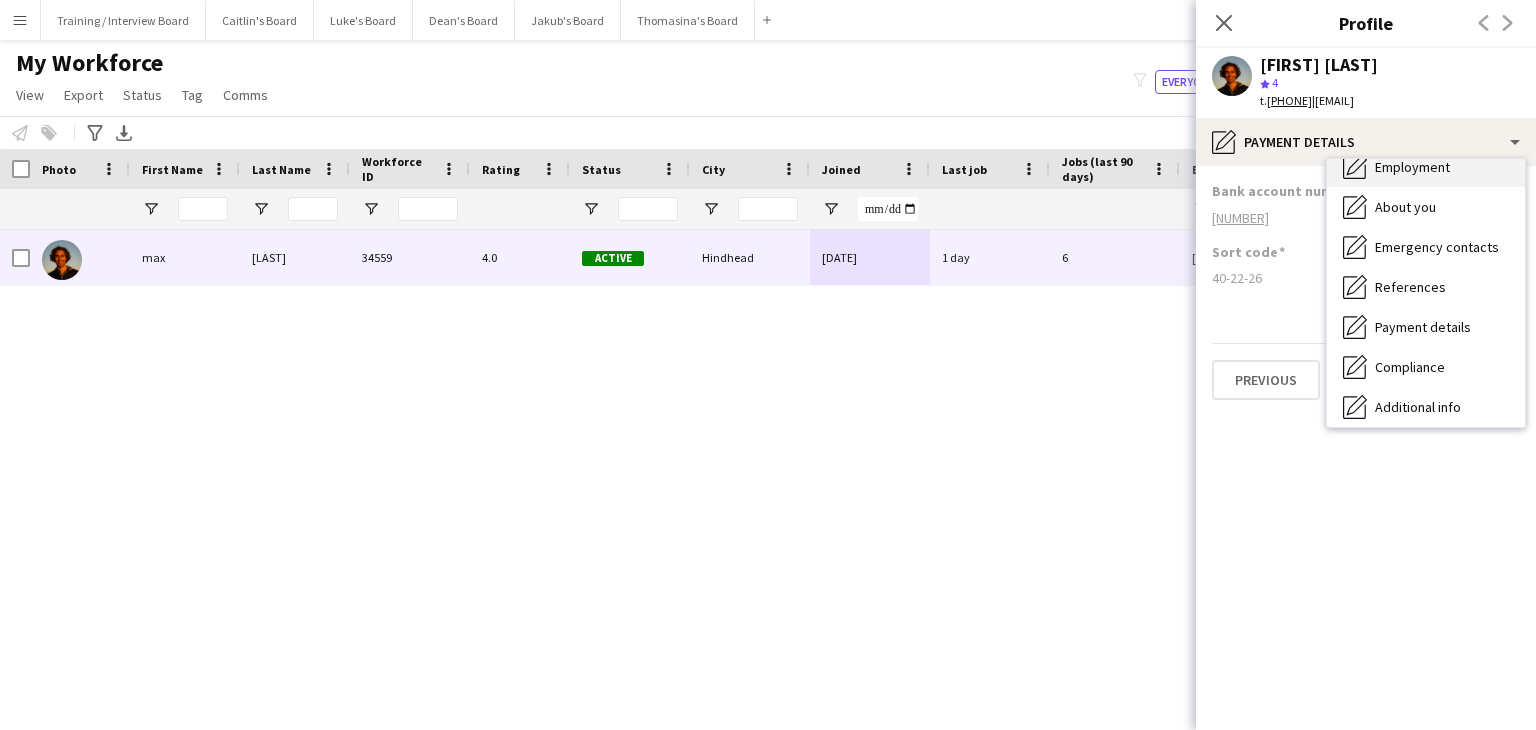 click on "Employment" at bounding box center (1412, 167) 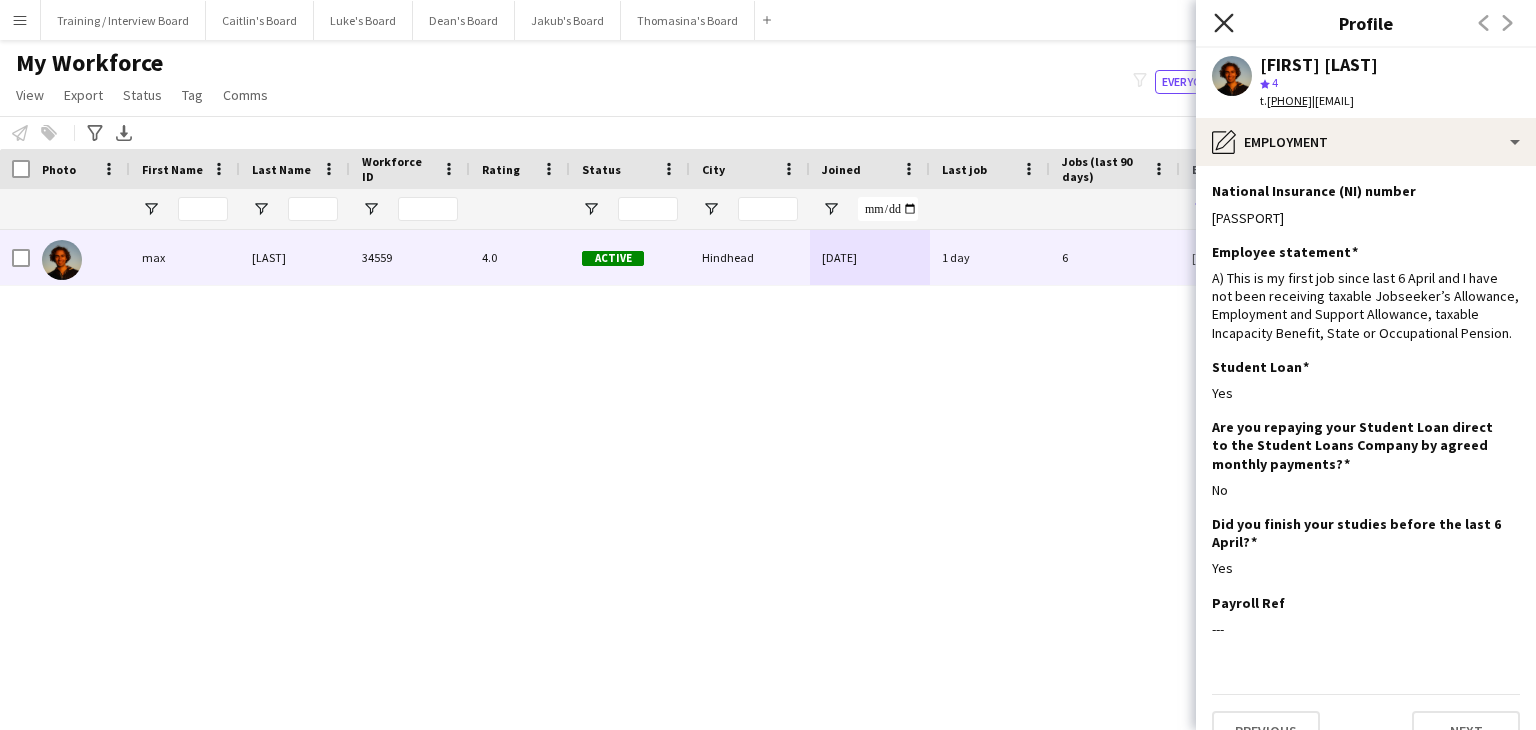click on "Close pop-in" 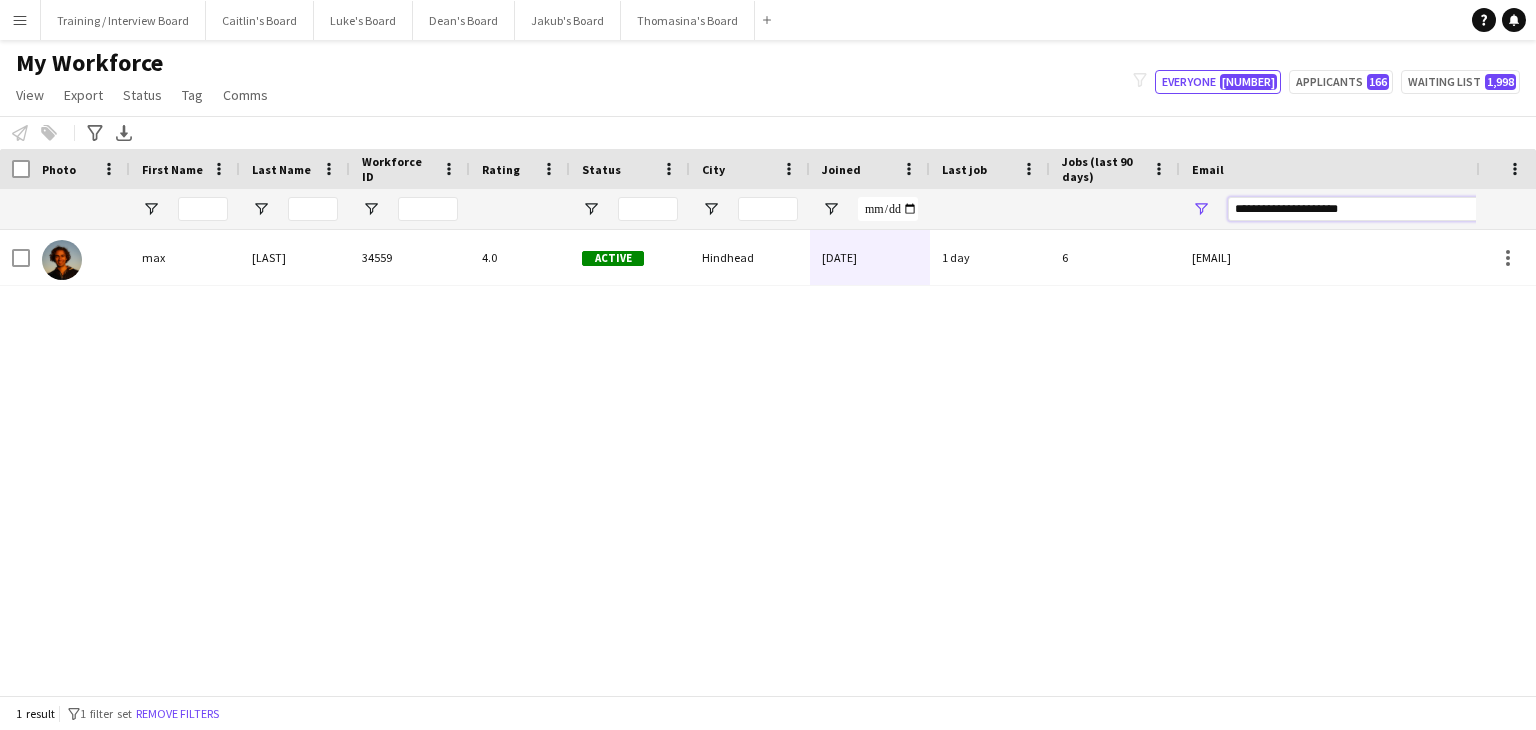 drag, startPoint x: 1368, startPoint y: 209, endPoint x: 1085, endPoint y: 209, distance: 283 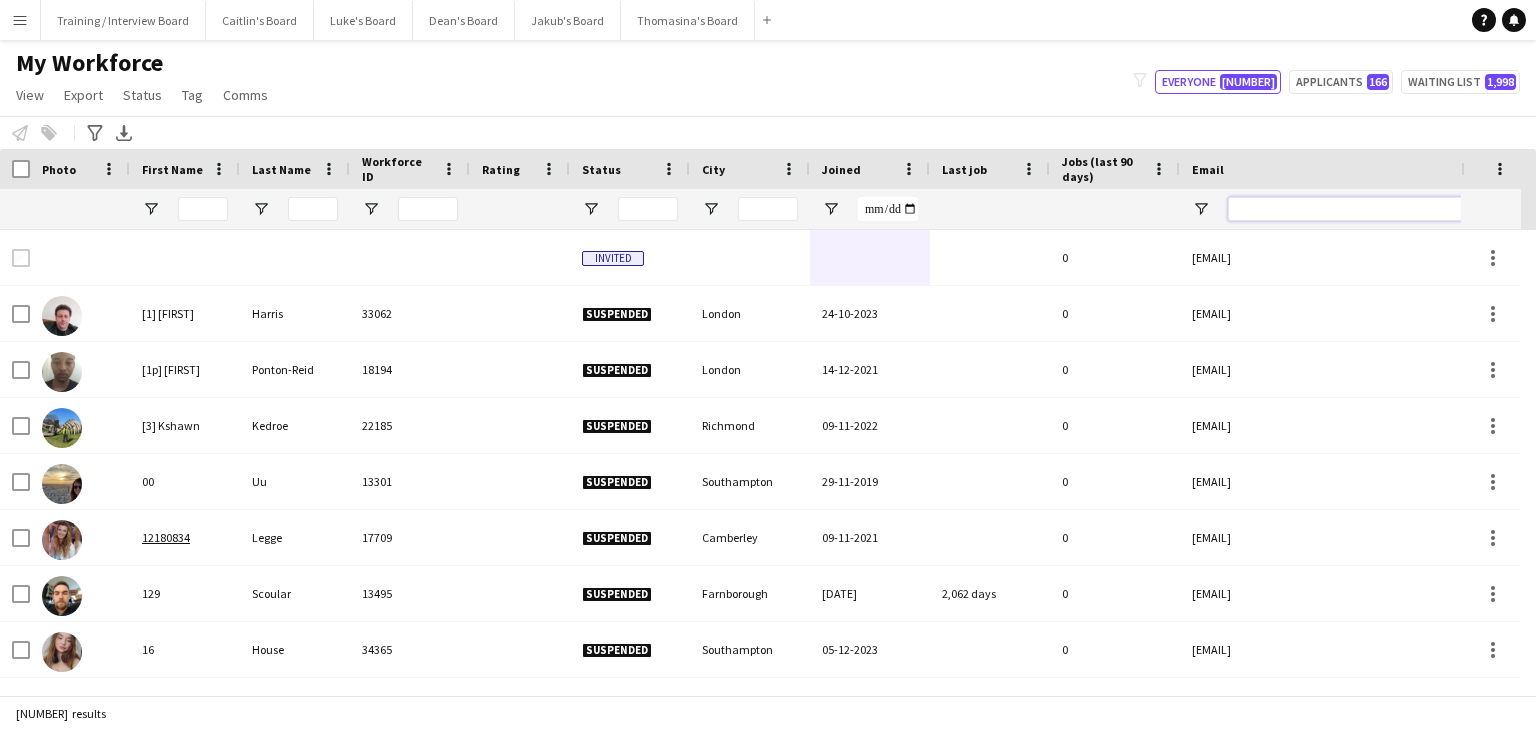 paste on "**********" 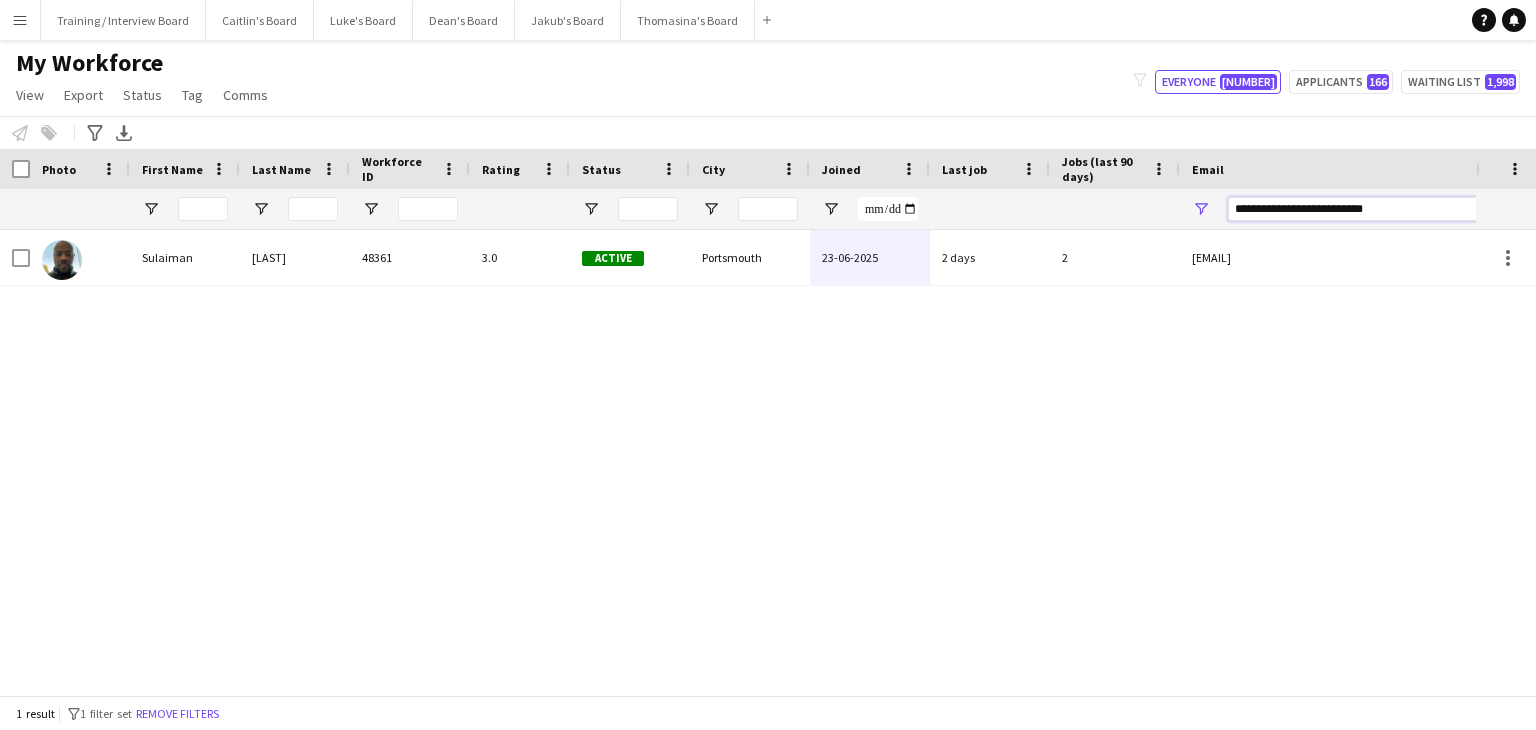 type on "**********" 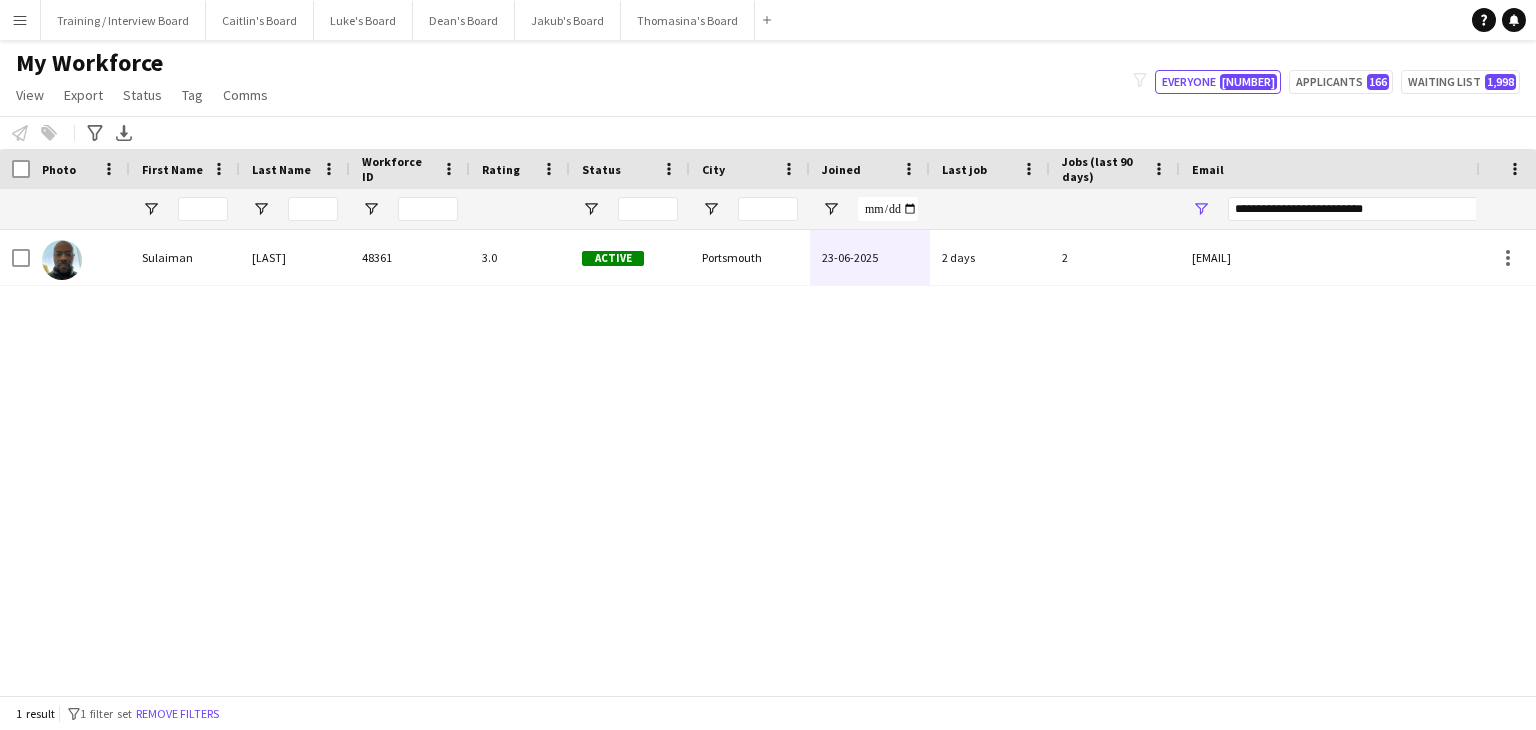 click on "3.0" at bounding box center (520, 257) 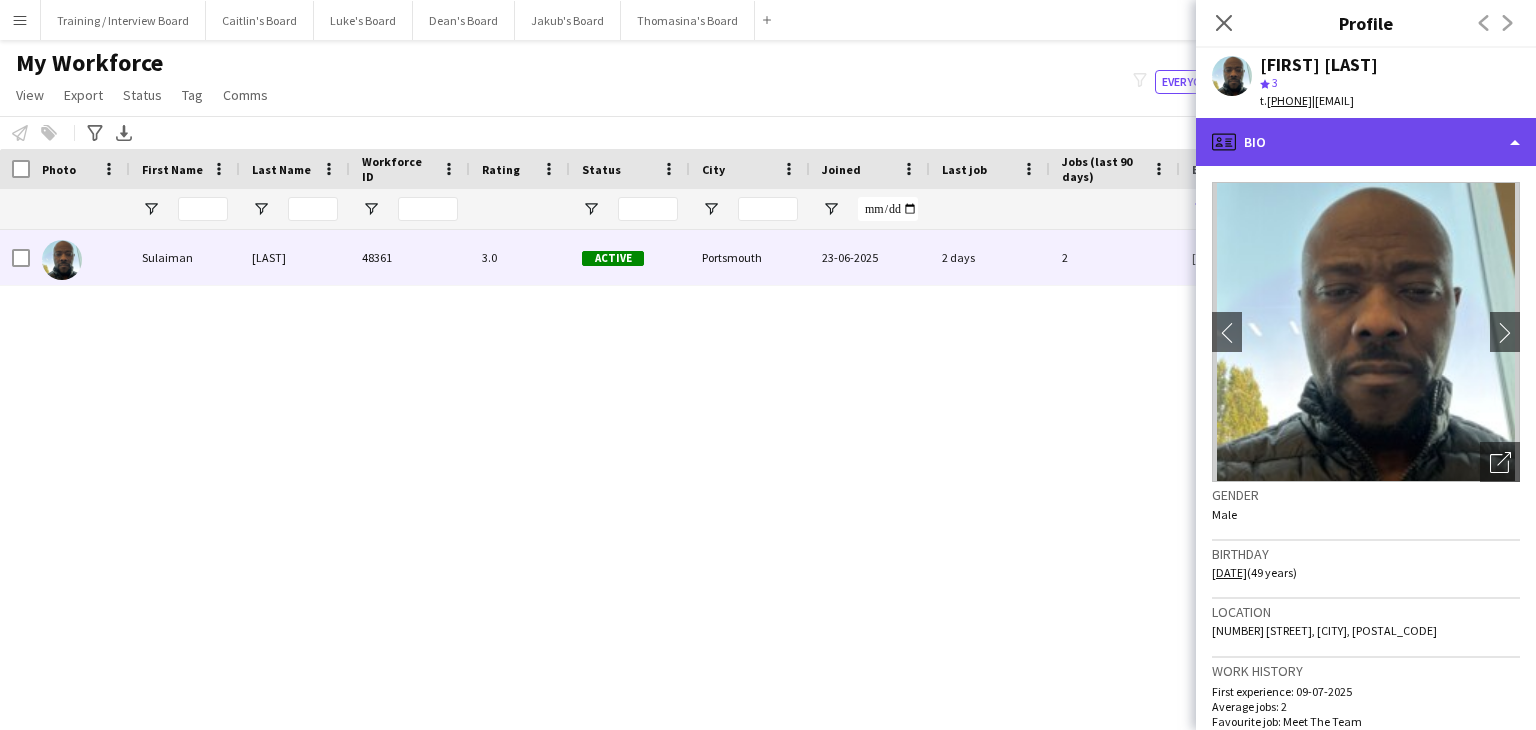 click on "profile
Bio" 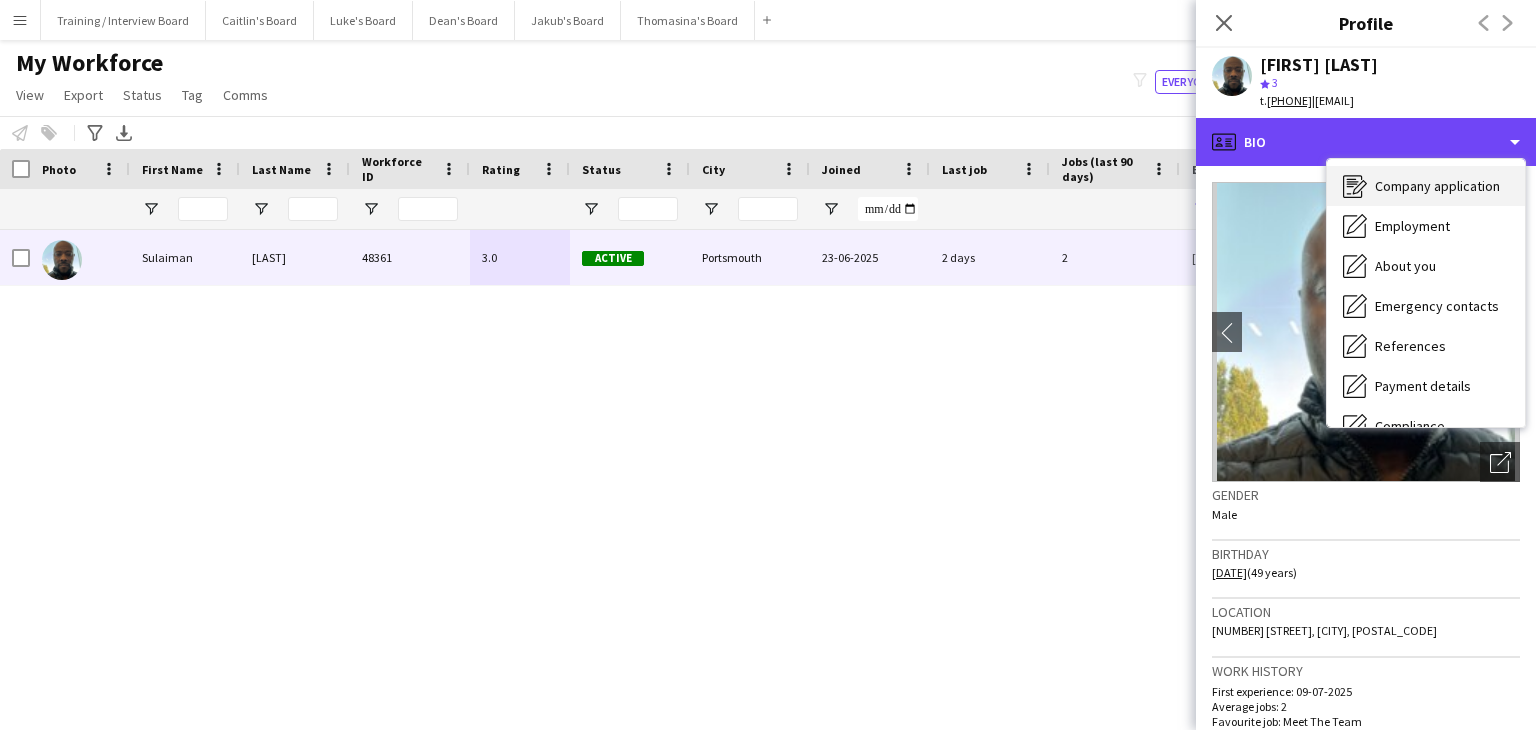 scroll, scrollTop: 100, scrollLeft: 0, axis: vertical 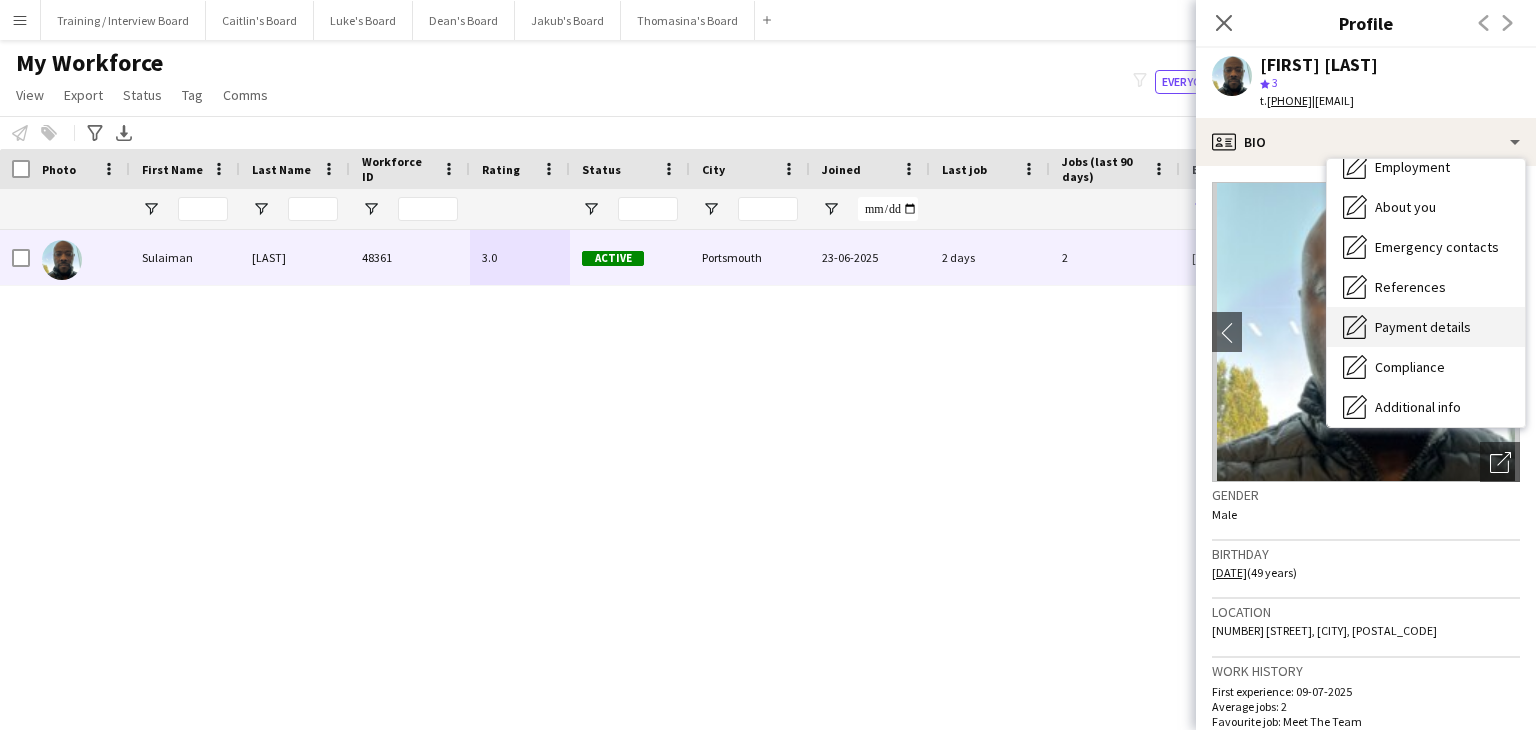 click on "Payment details" at bounding box center (1423, 327) 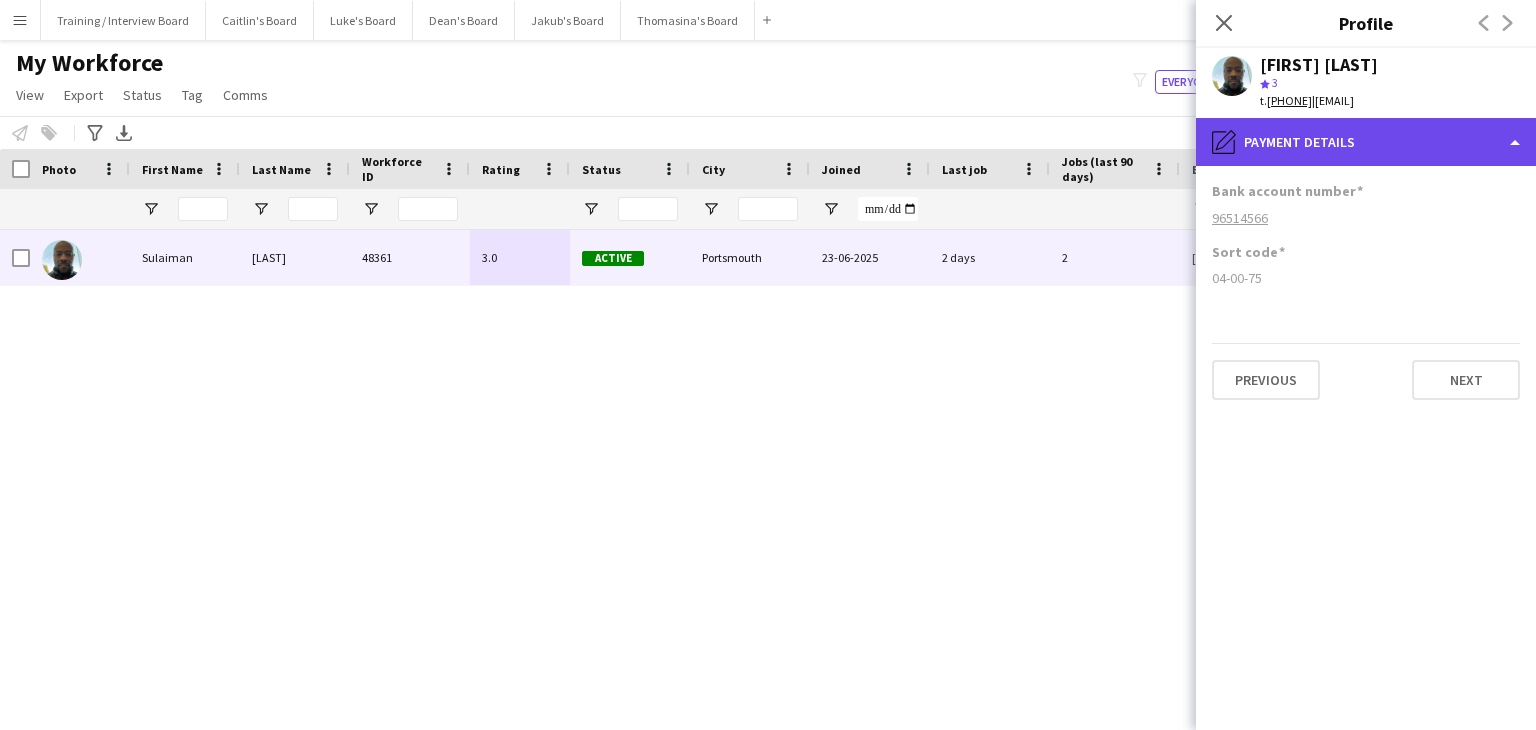 click on "pencil4
Payment details" 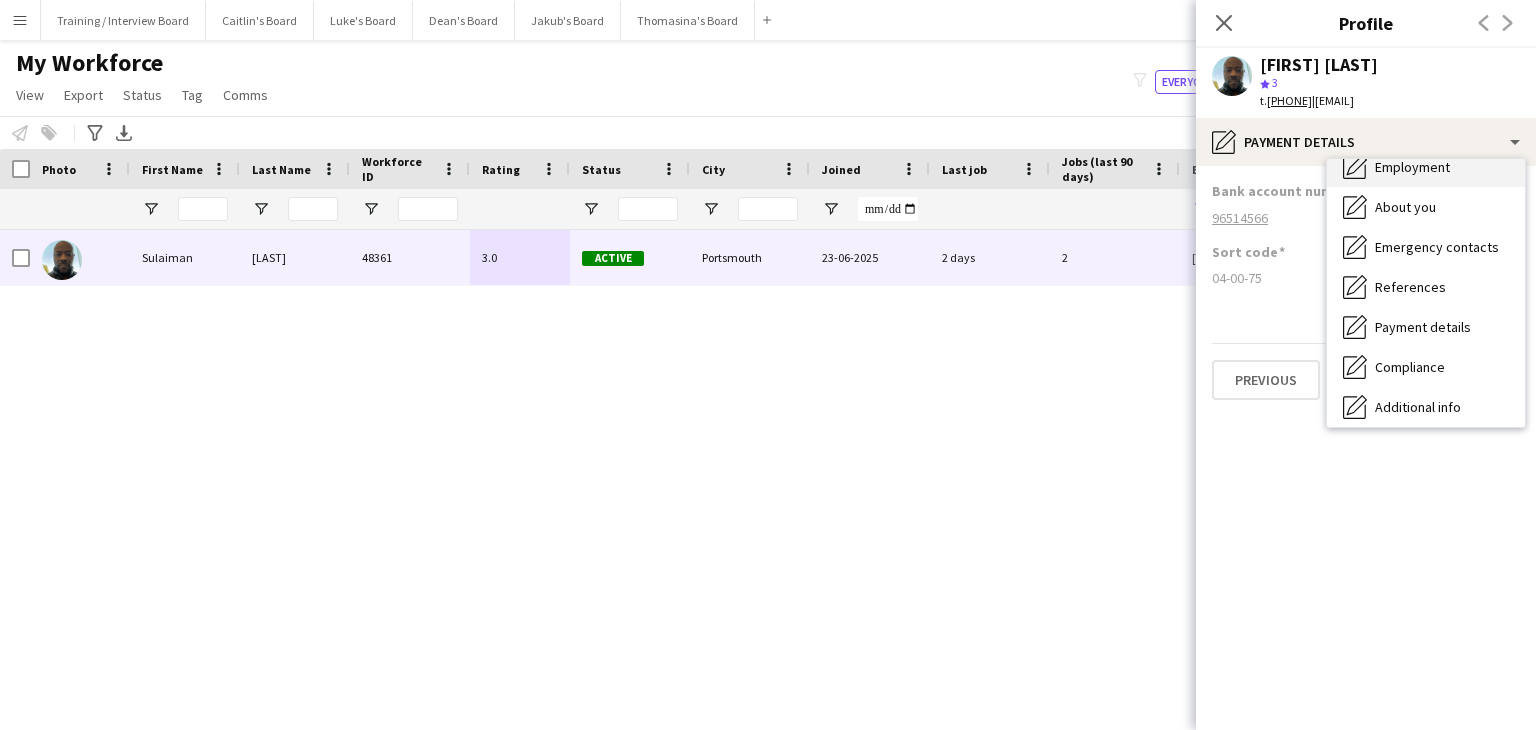 click on "Employment" at bounding box center (1412, 167) 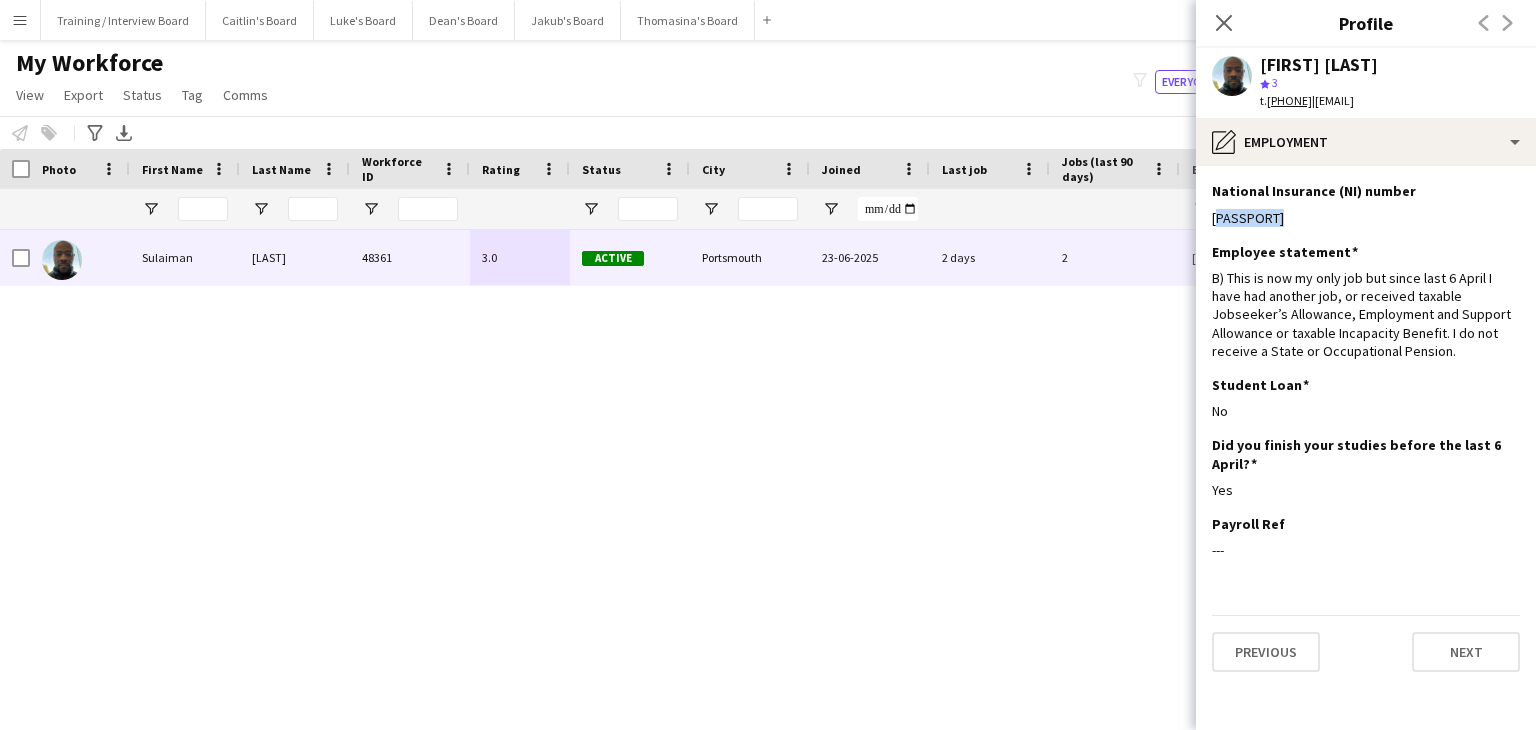 drag, startPoint x: 1262, startPoint y: 236, endPoint x: 1200, endPoint y: 237, distance: 62.008064 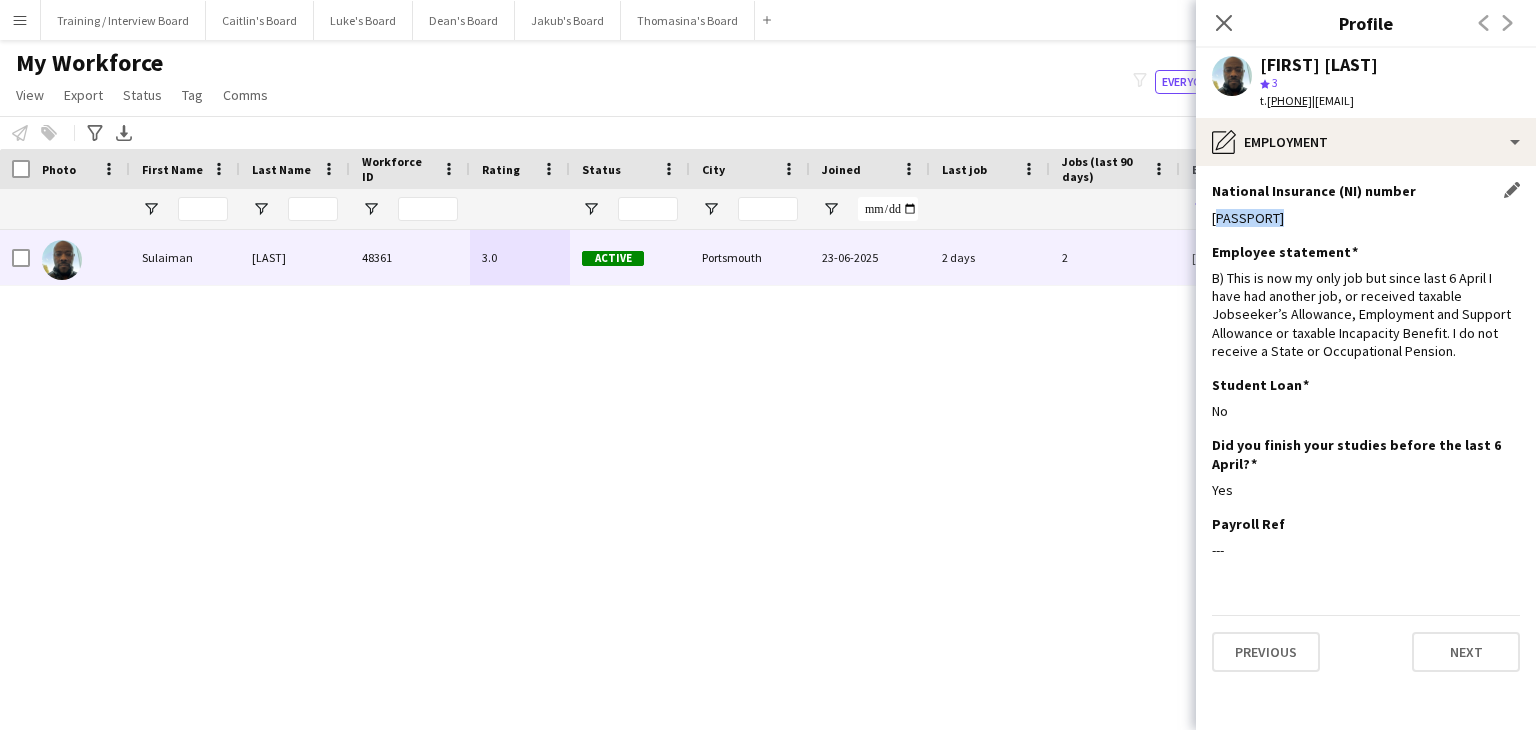 copy on "TL717607D" 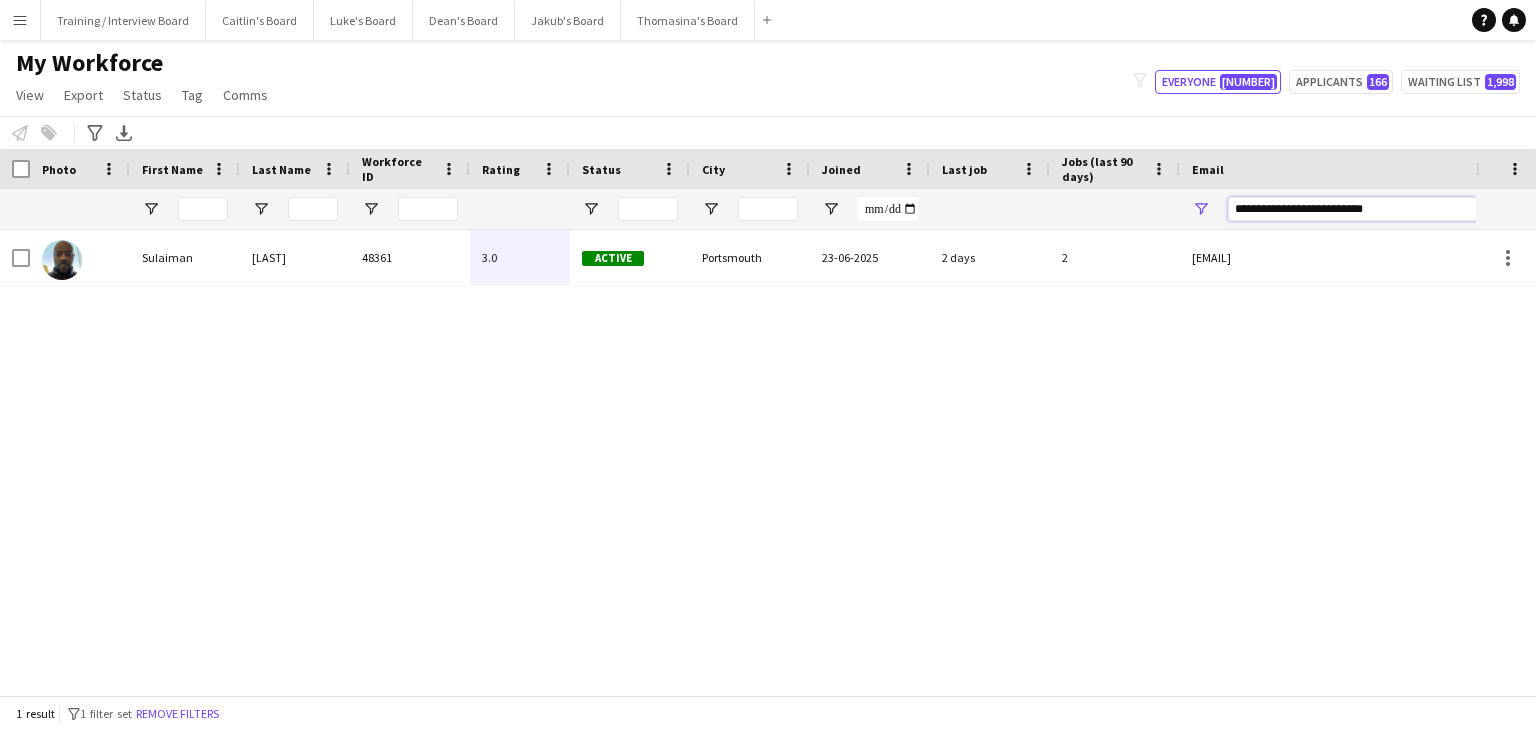 drag, startPoint x: 1443, startPoint y: 213, endPoint x: 960, endPoint y: 198, distance: 483.23285 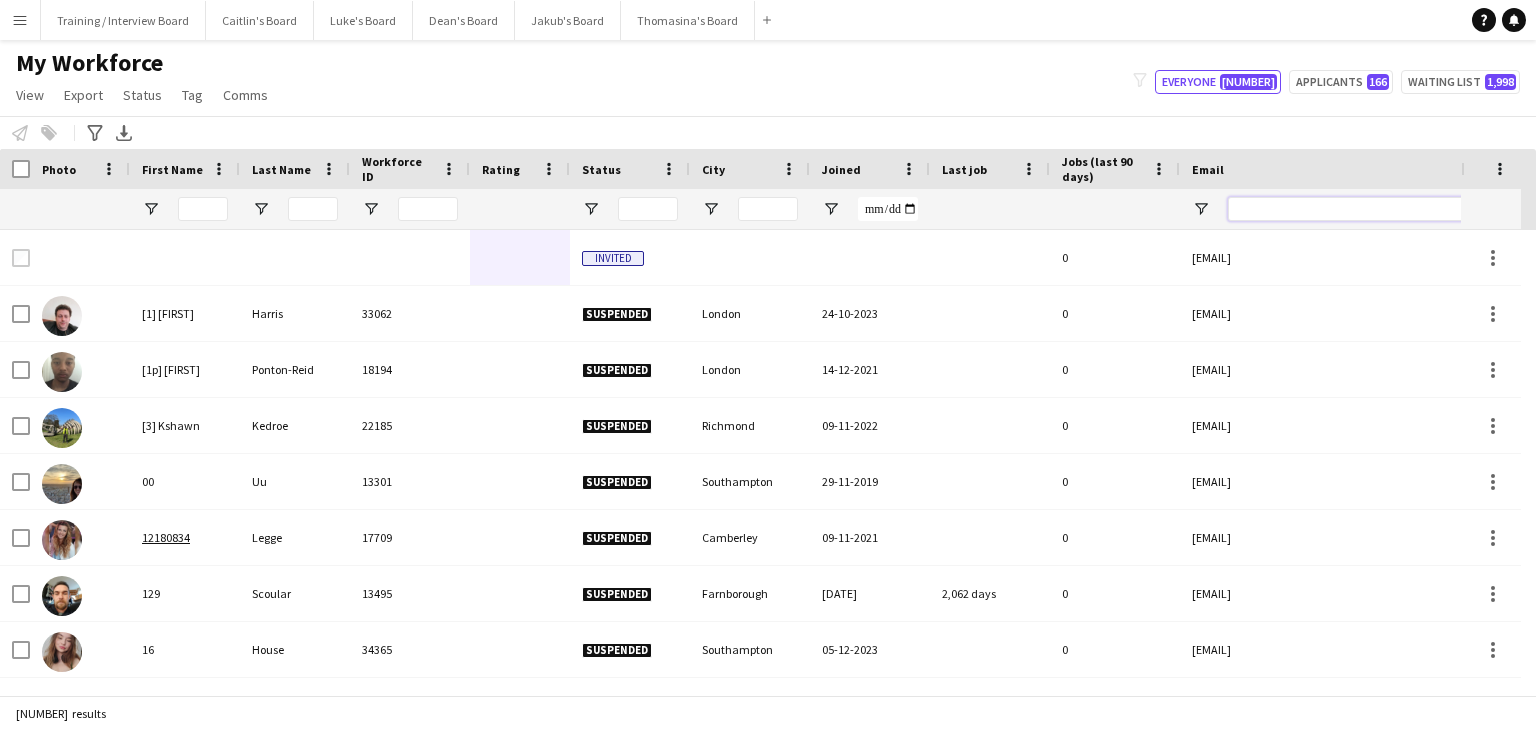 paste on "**********" 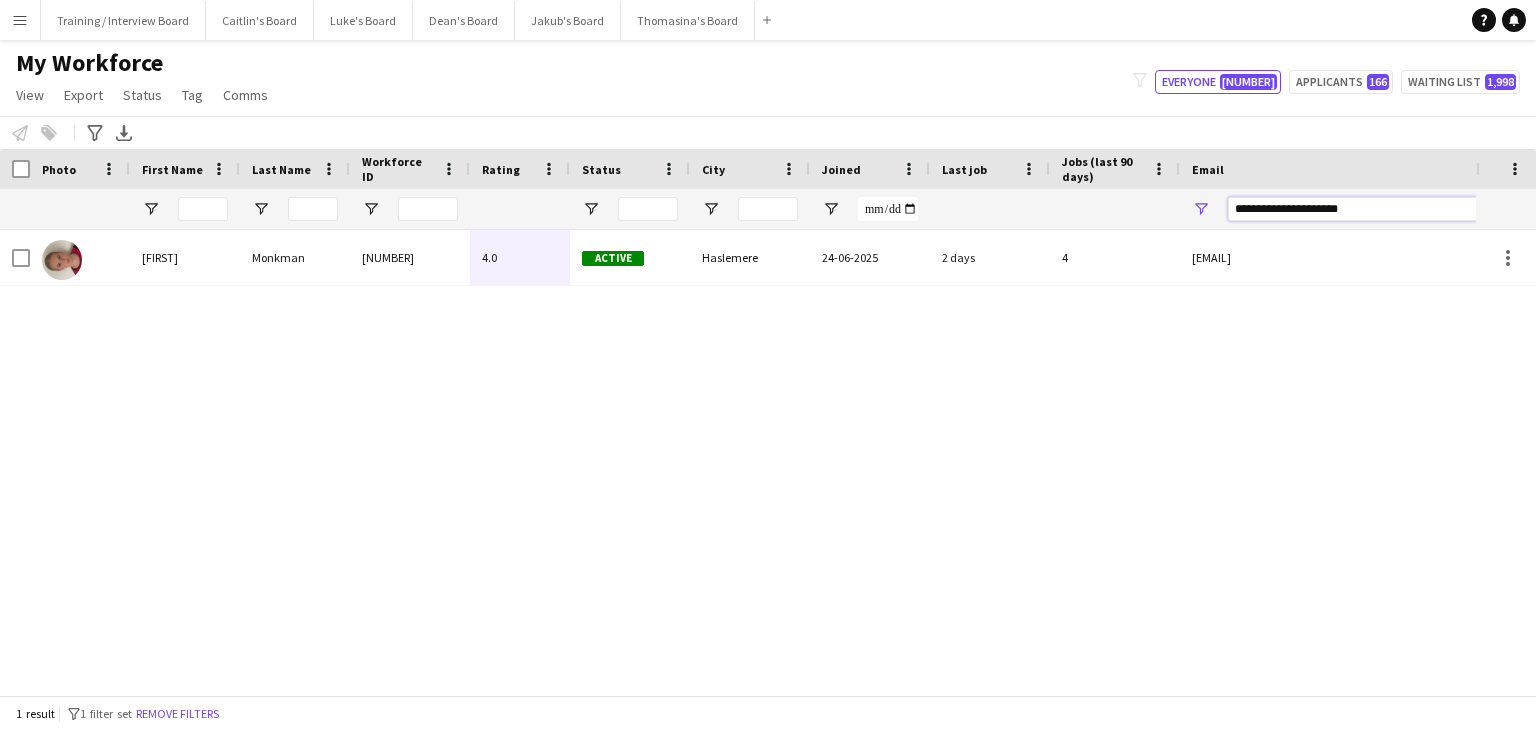 type on "**********" 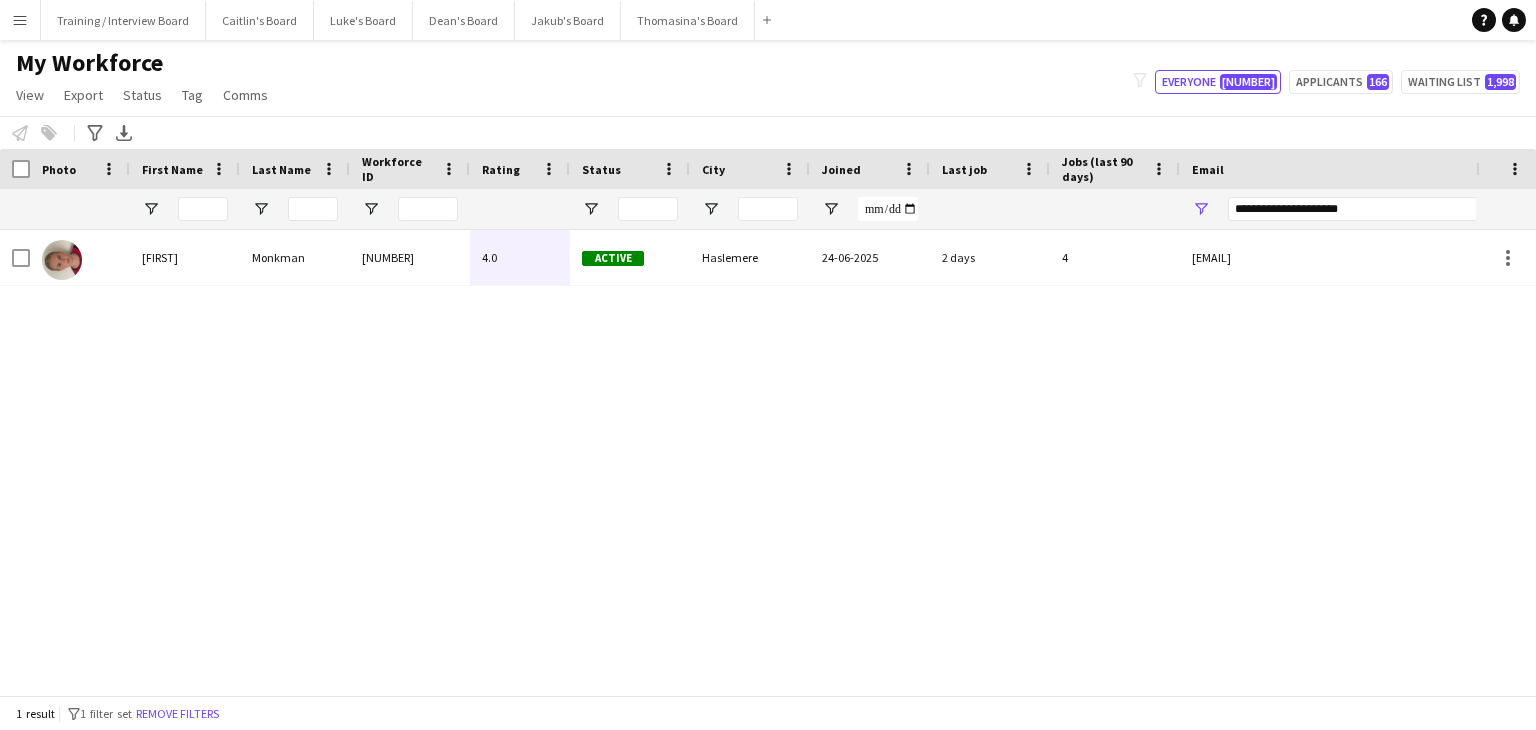 click on "Haslemere" at bounding box center [750, 257] 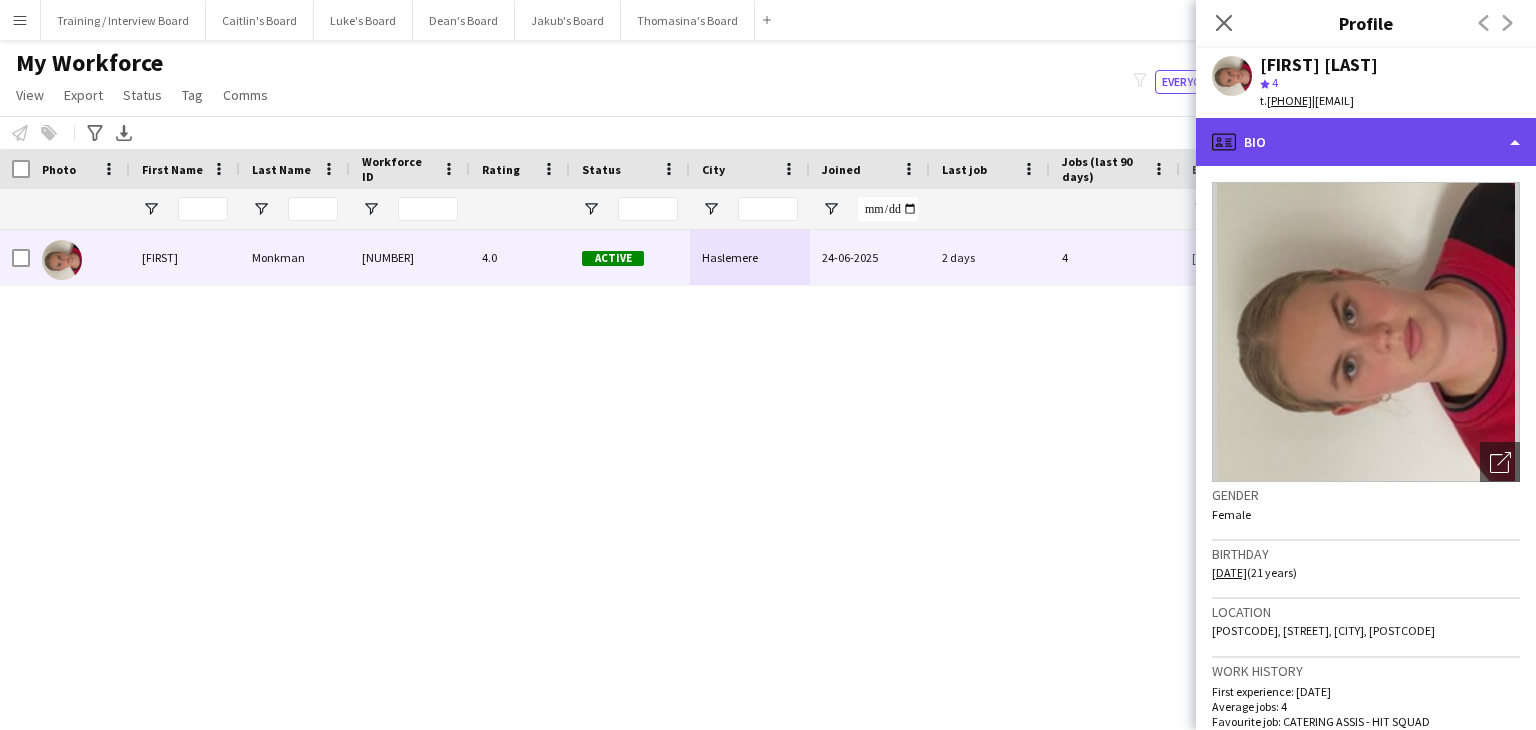 click on "profile
Bio" 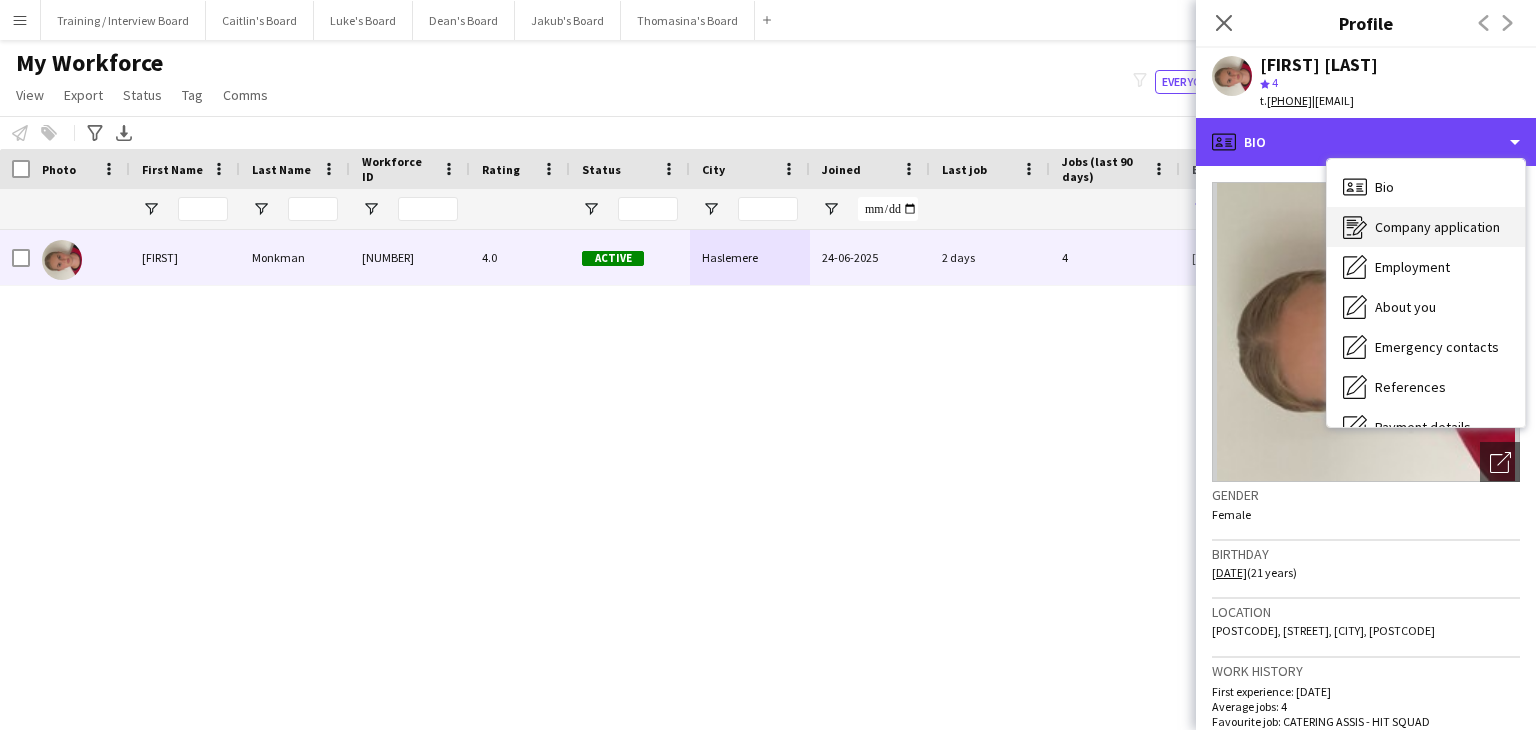 scroll, scrollTop: 100, scrollLeft: 0, axis: vertical 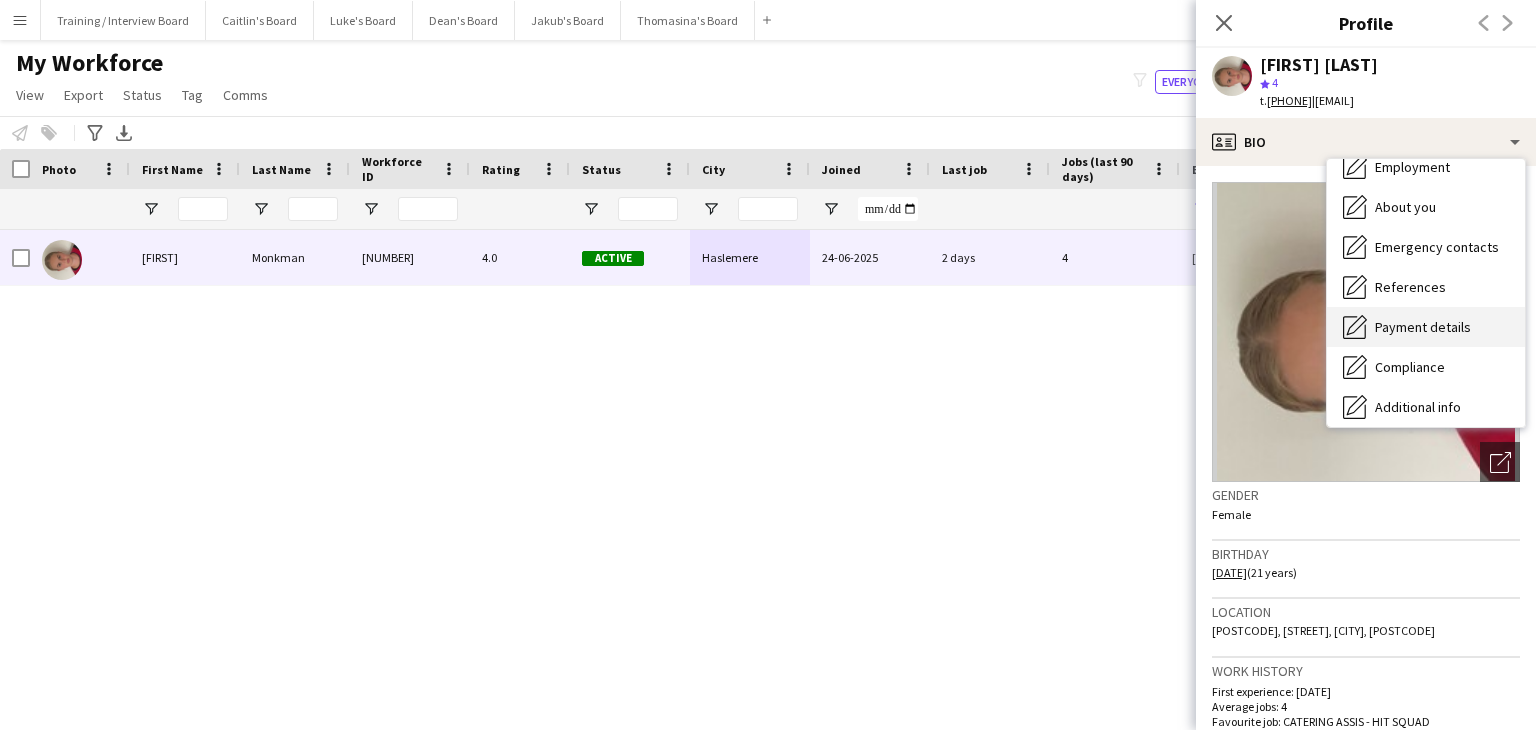click on "Payment details" at bounding box center (1423, 327) 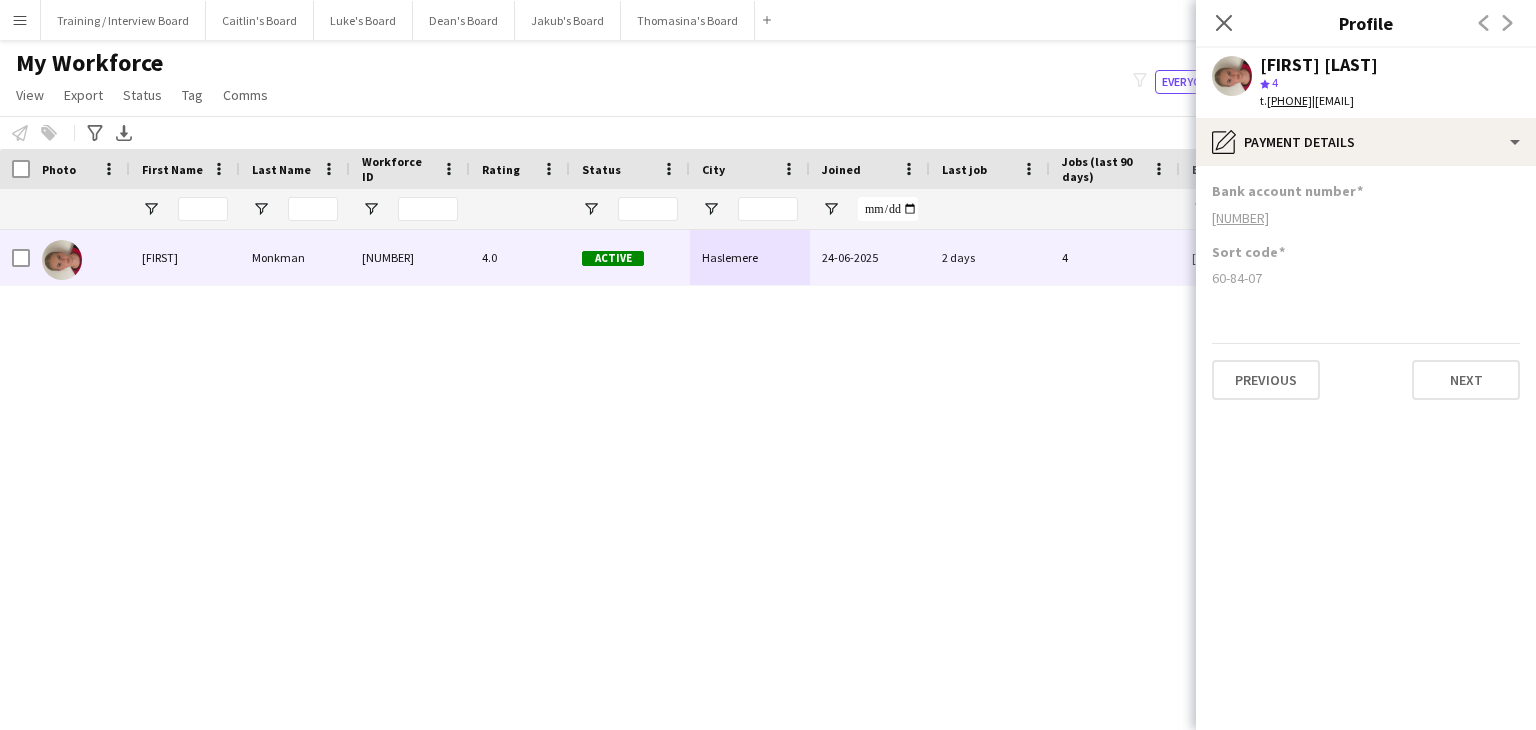 drag, startPoint x: 1277, startPoint y: 278, endPoint x: 1213, endPoint y: 274, distance: 64.12488 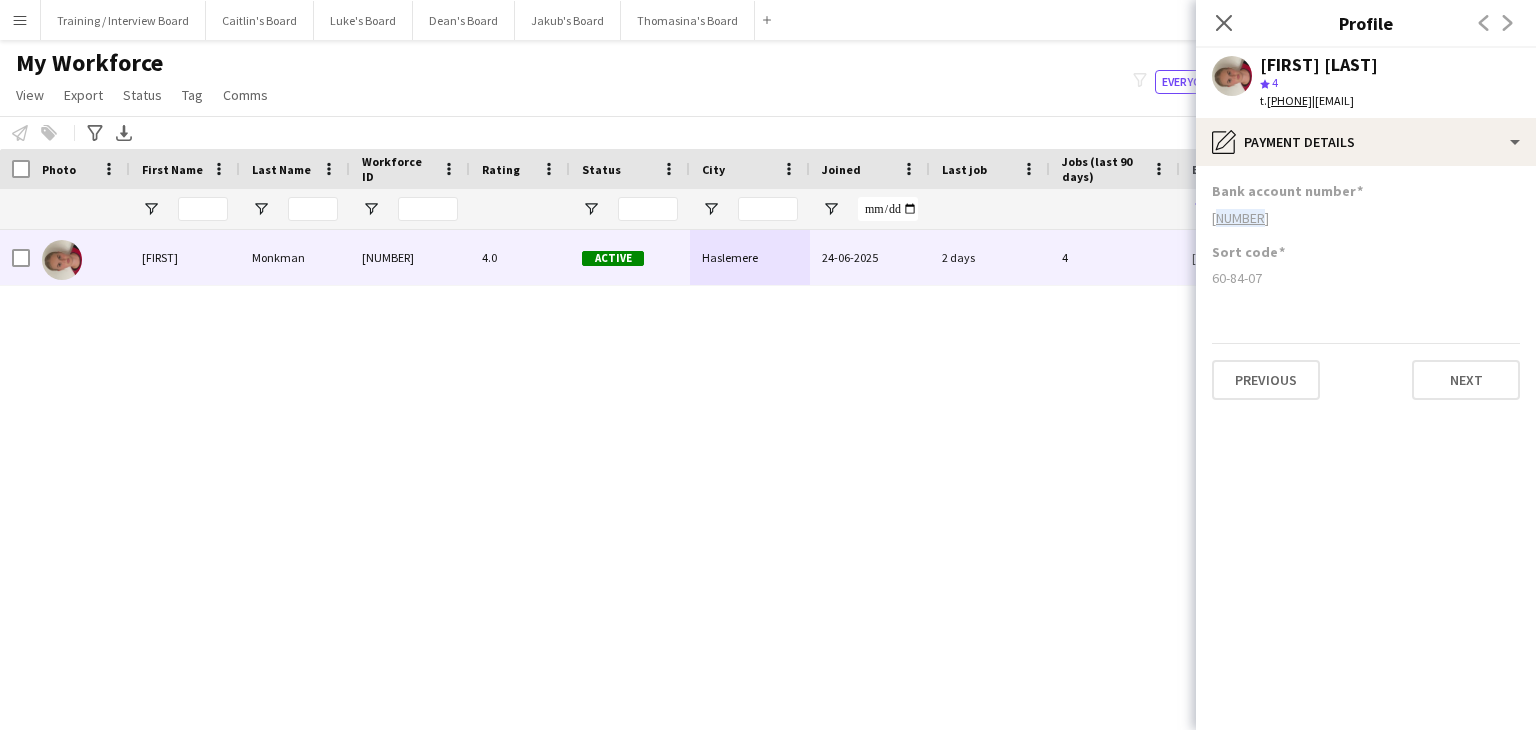 click on "74665225" 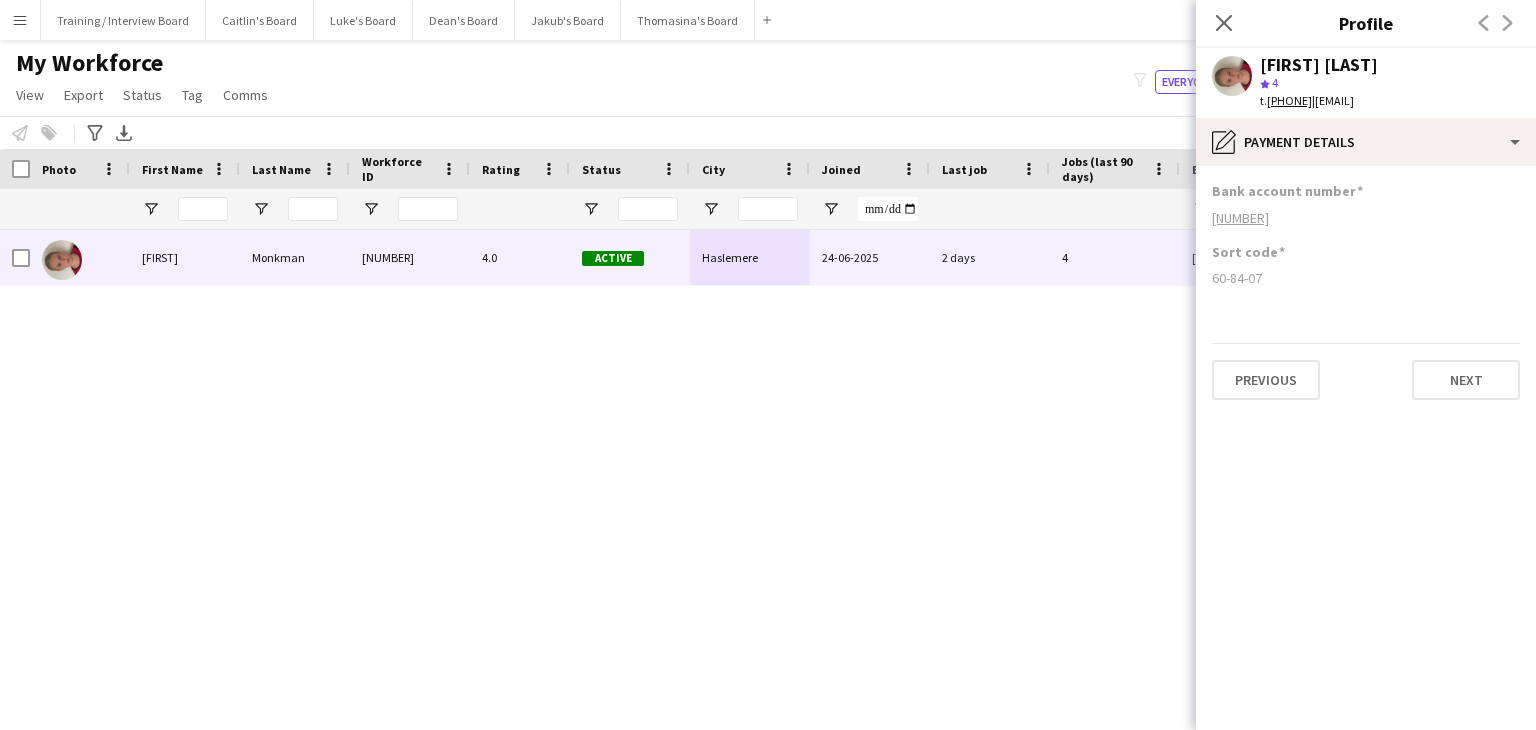 click on "74665225" 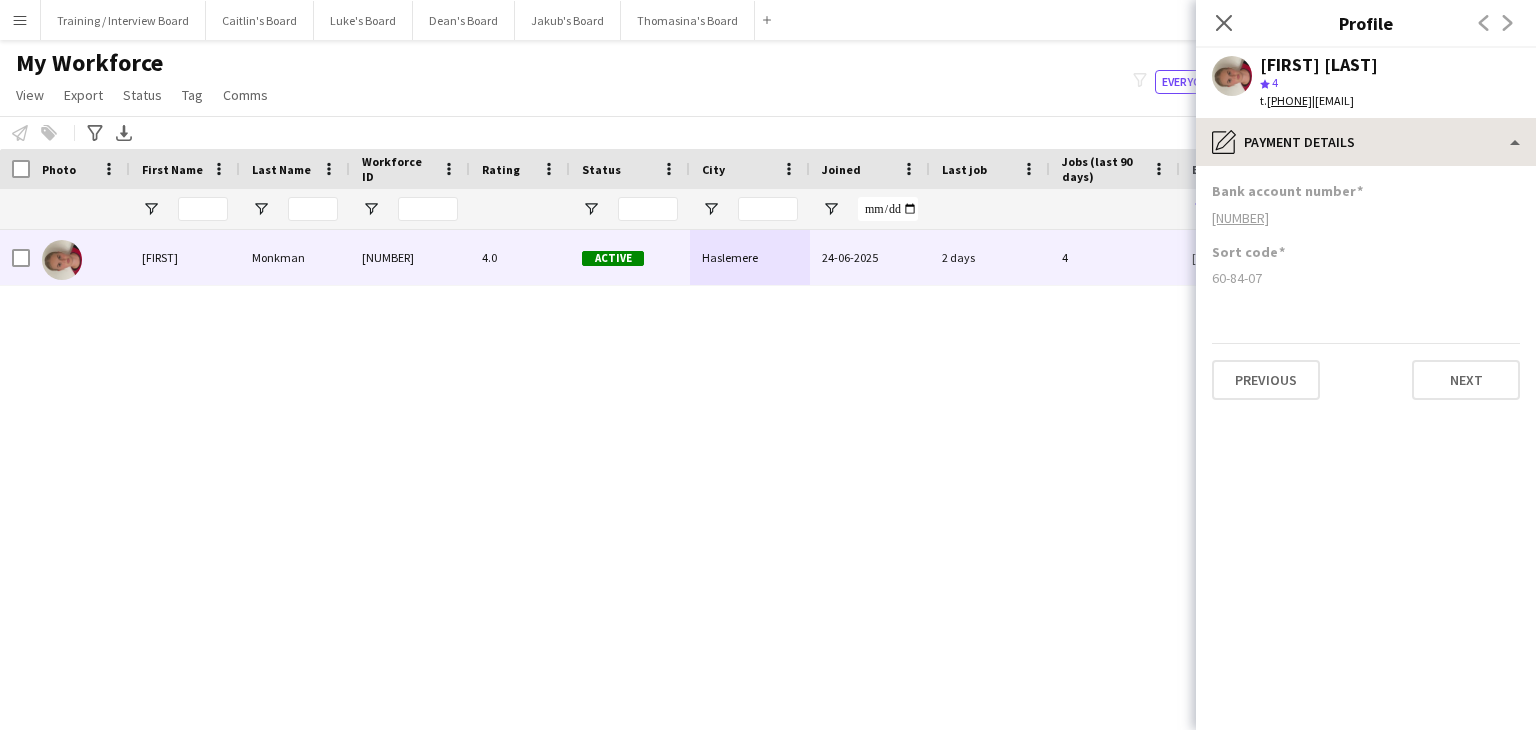 click on "pencil4
Payment details
Bio
Bio
Company application
Company application
Employment
Employment
About you
About you
Emergency contacts
Emergency contacts
References
References
Payment details
Payment details
Compliance
Compliance
Additional info
Additional info
Legal stuff
Legal stuff
💚 Useful links
💚 Useful links
Feedback
Feedback
Calendar
Calendar  Bank account number  74665225  Sort code  60-84-07   Previous   Next" 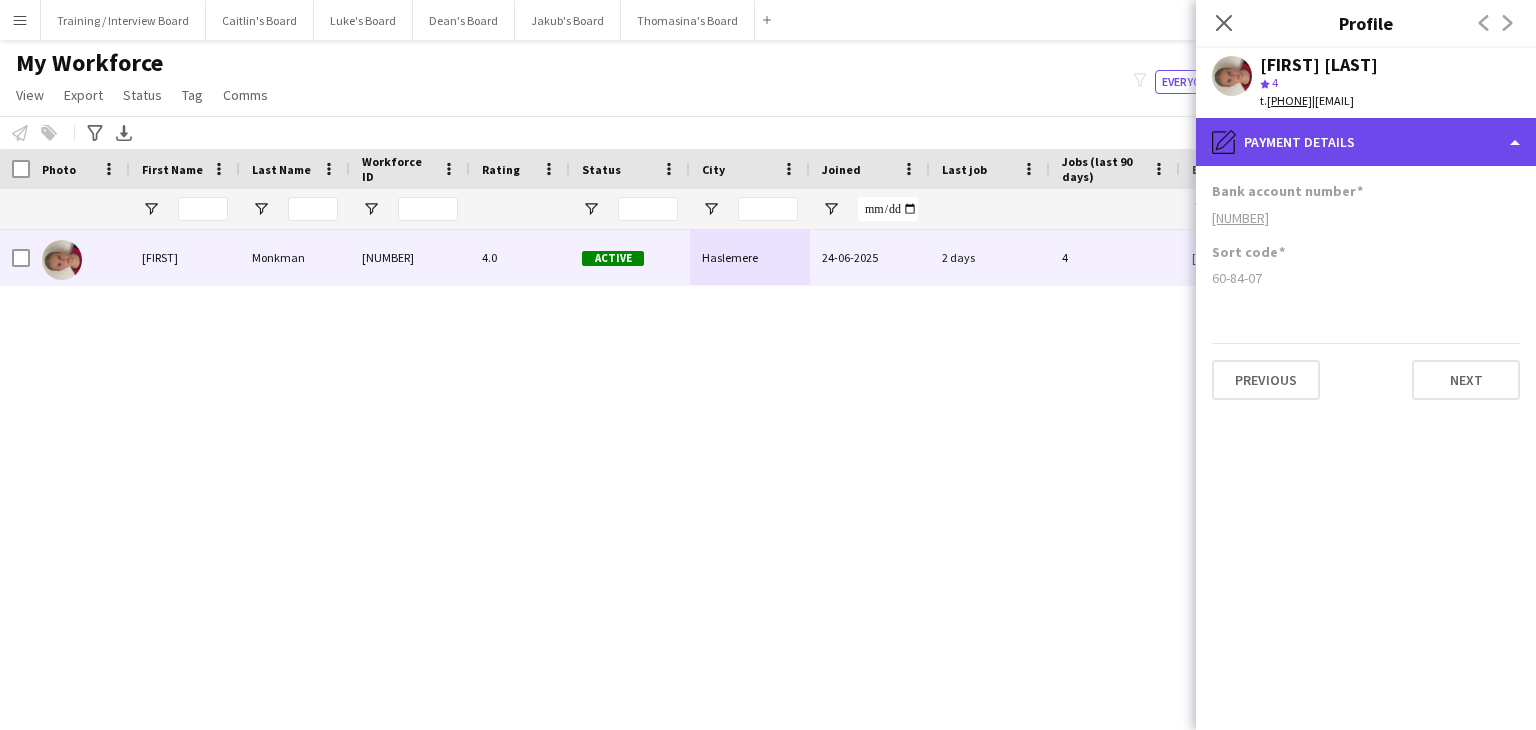 click on "pencil4
Payment details" 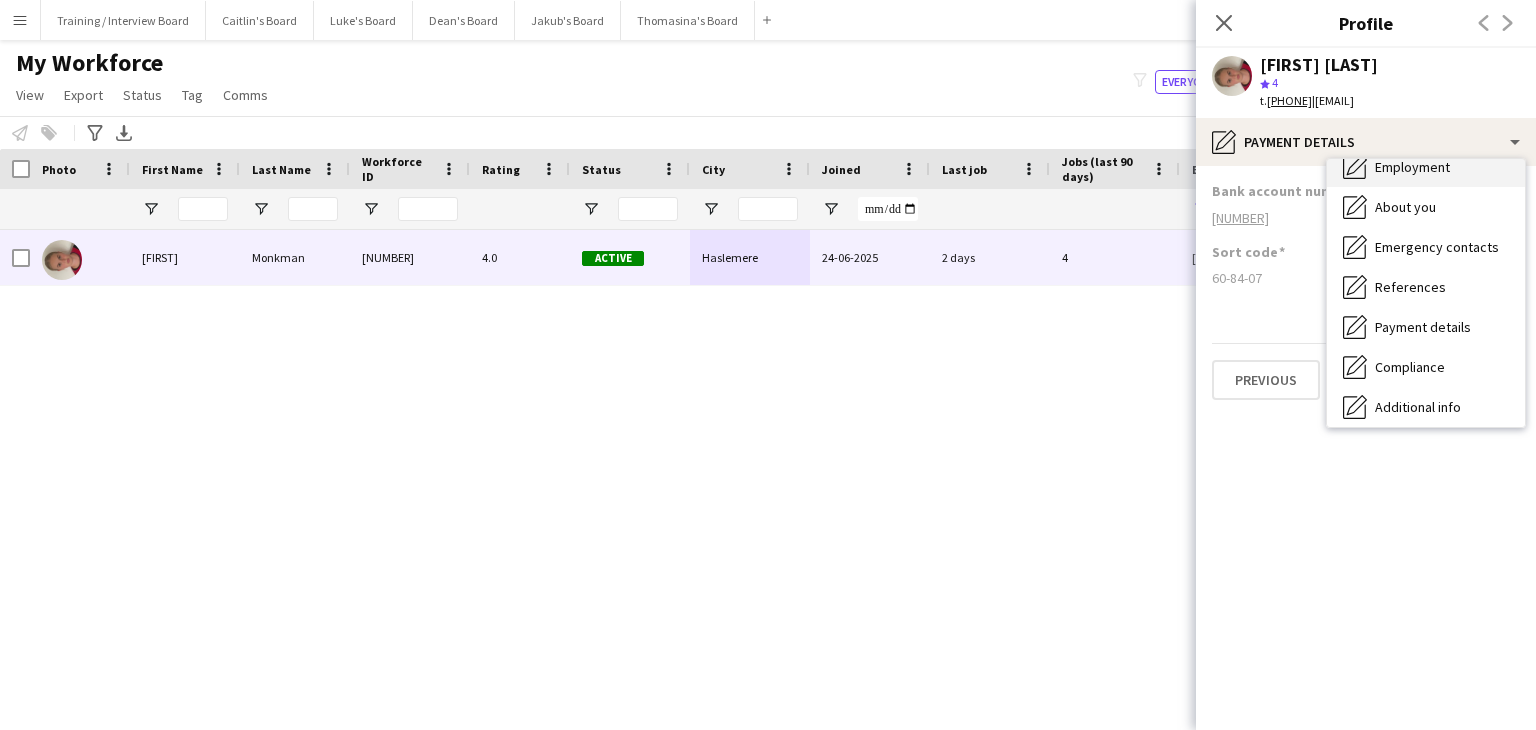click on "Employment" at bounding box center (1412, 167) 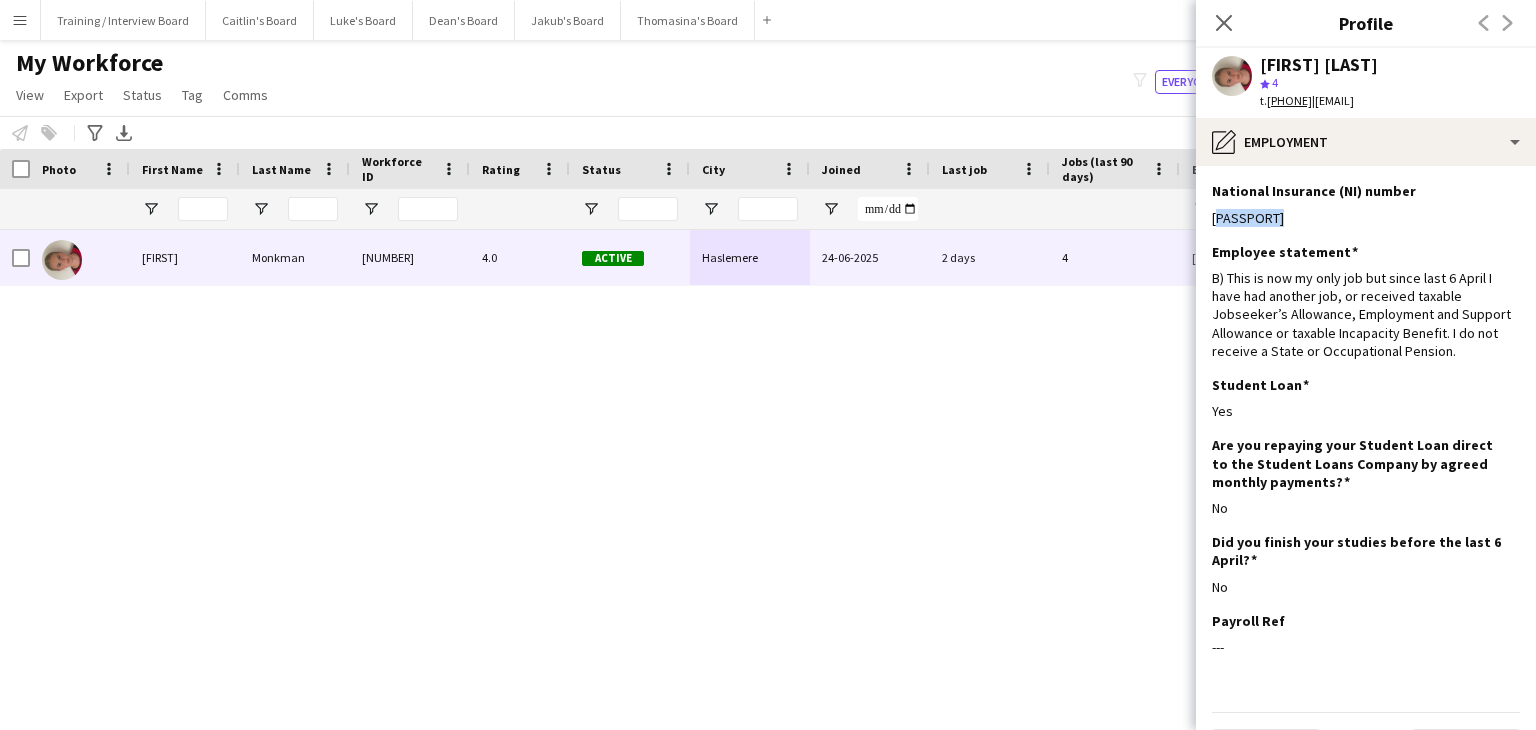 drag, startPoint x: 1283, startPoint y: 223, endPoint x: 1210, endPoint y: 223, distance: 73 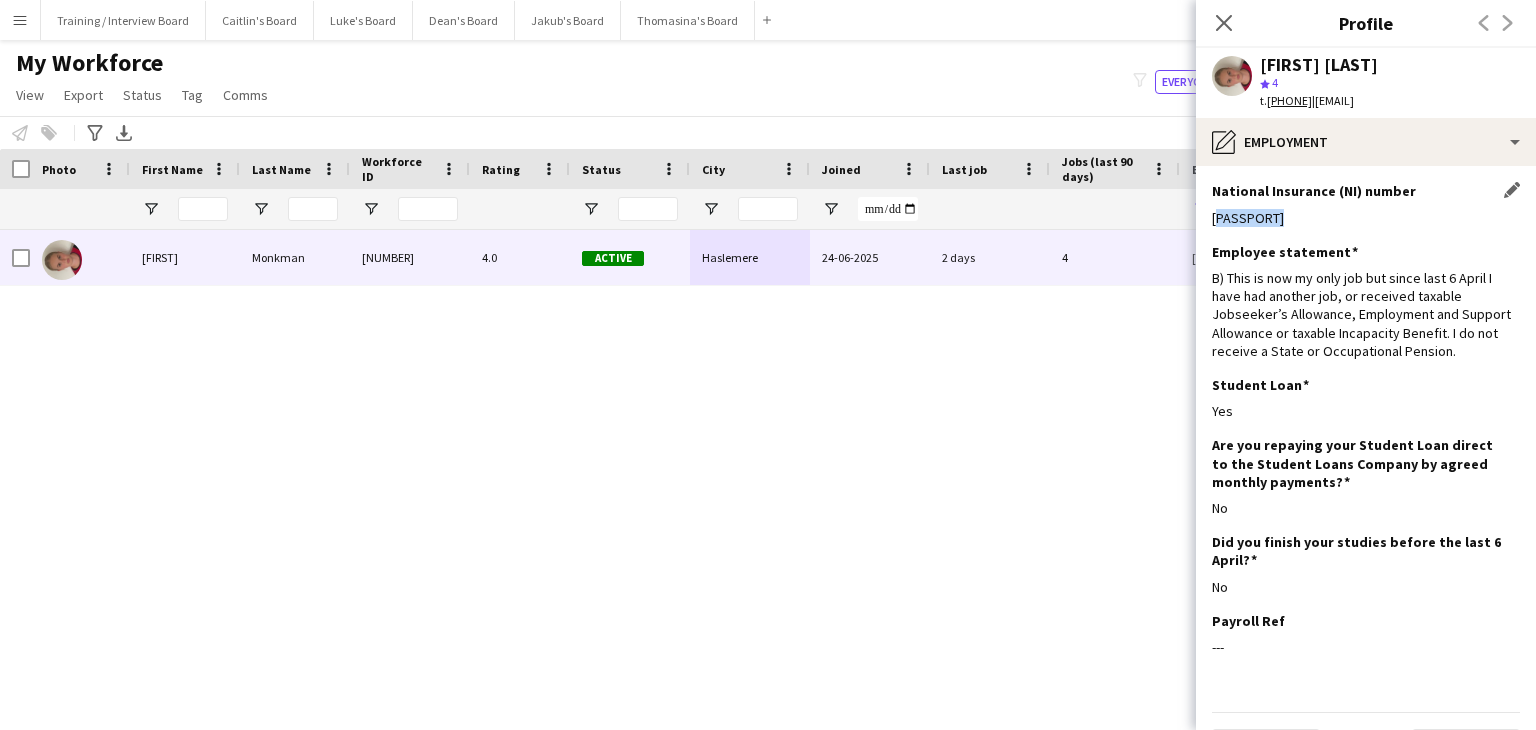 copy on "SP437352A" 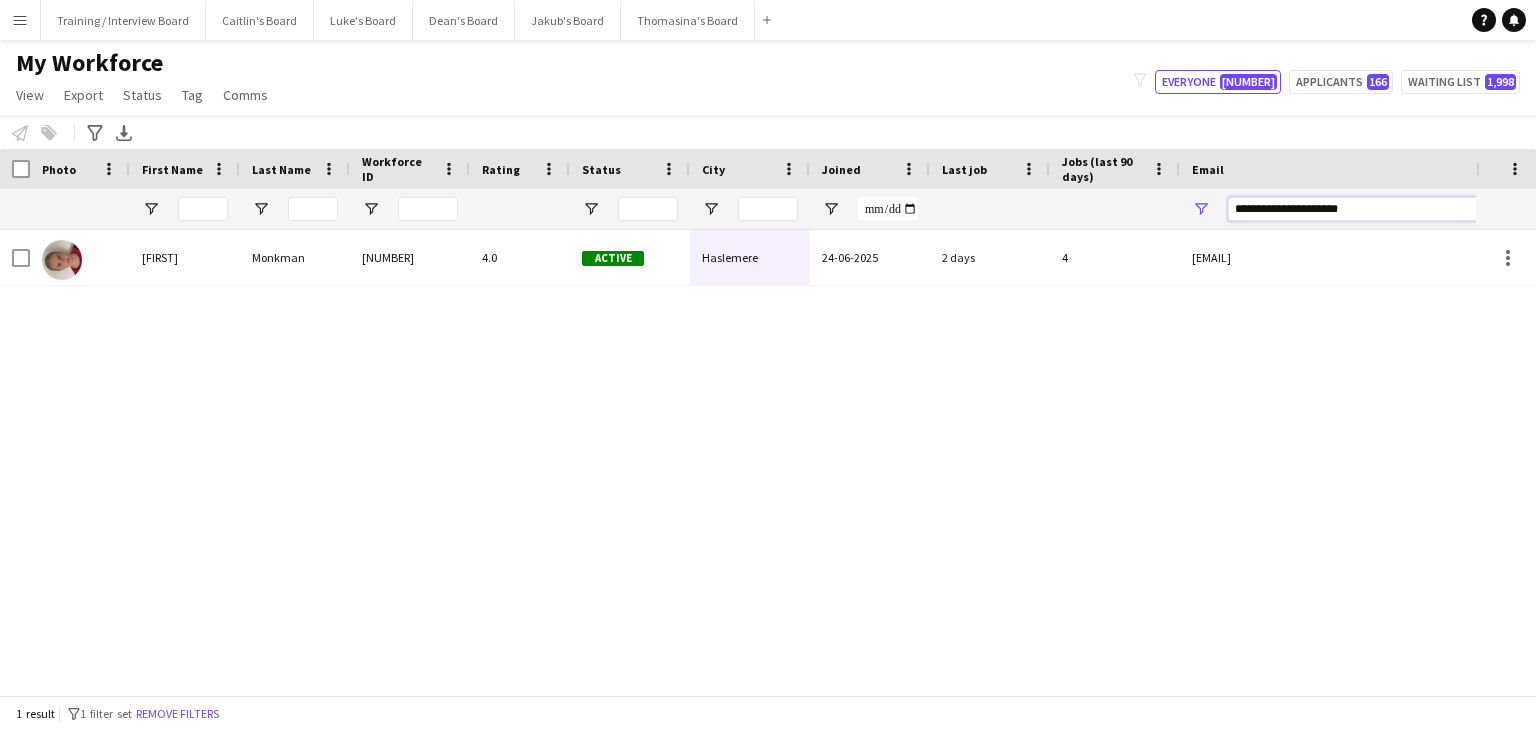click at bounding box center (1084, 209) 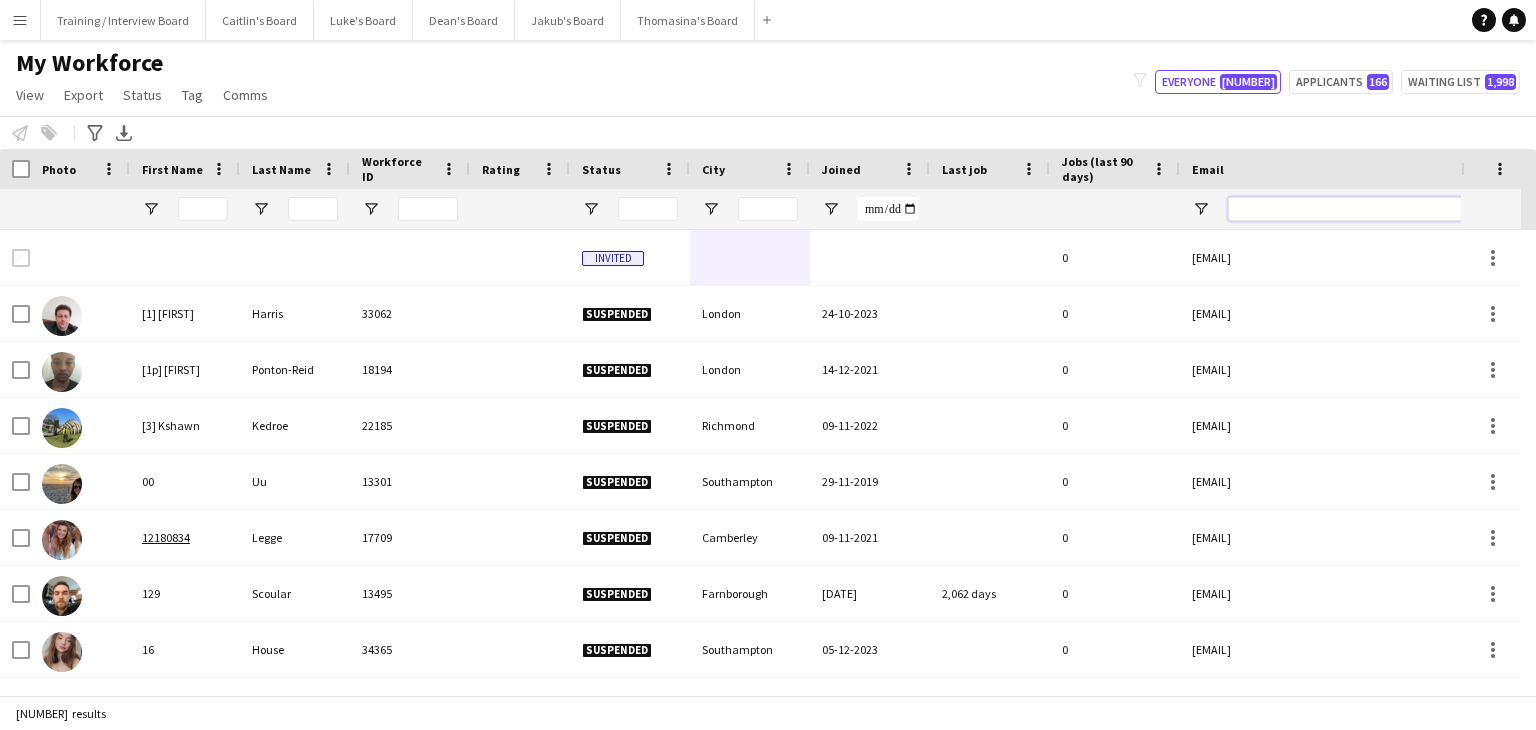 paste on "**********" 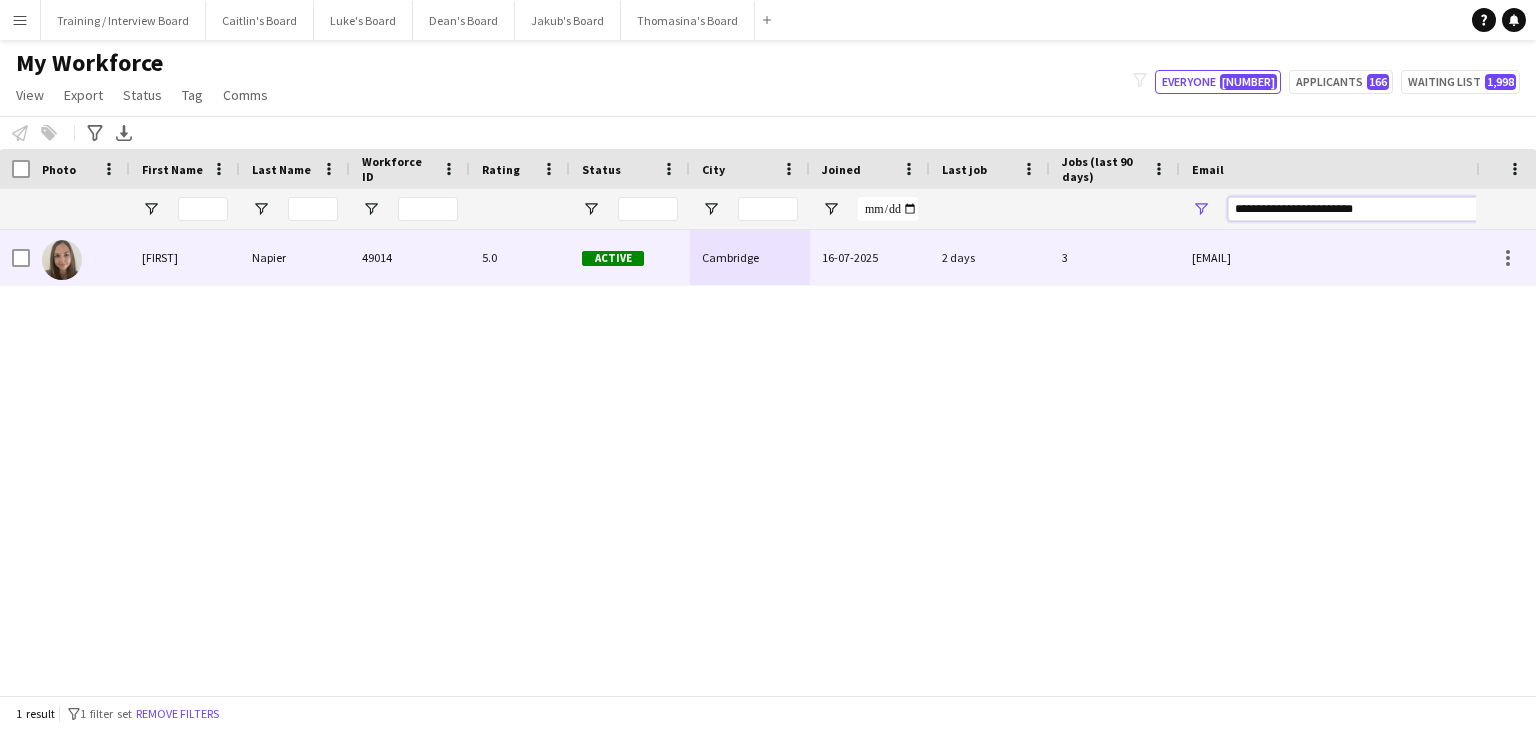 type on "**********" 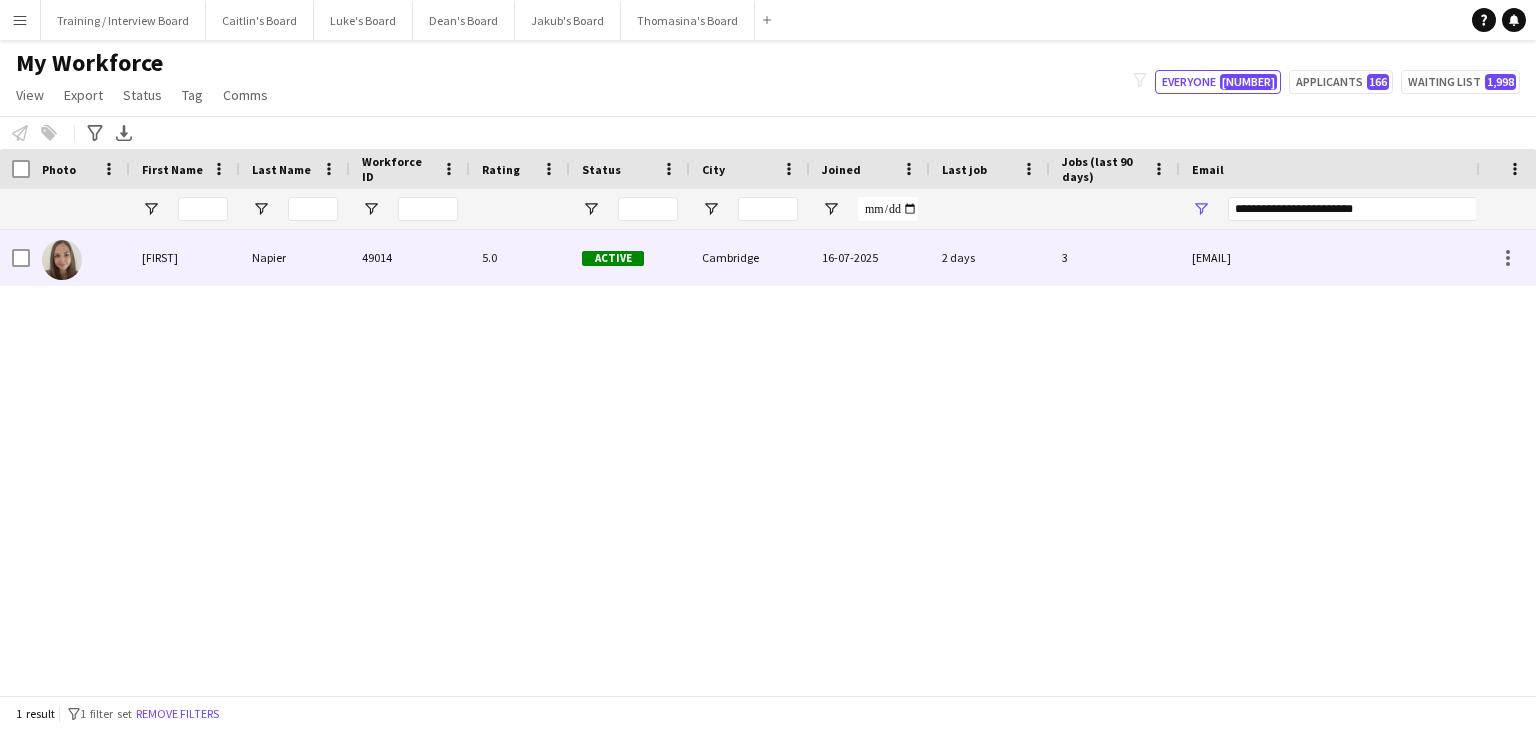 click on "Active" at bounding box center (630, 257) 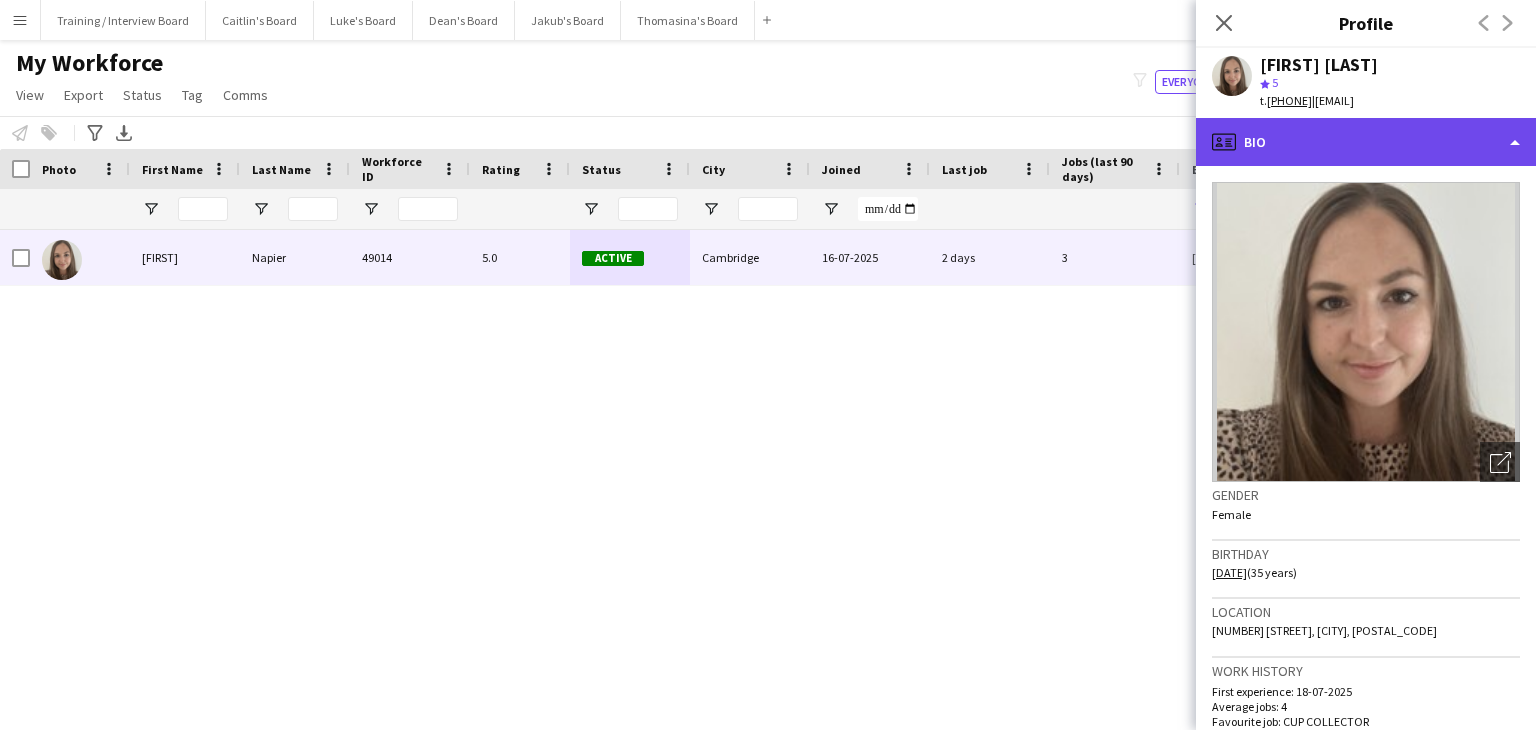 click on "profile
Bio" 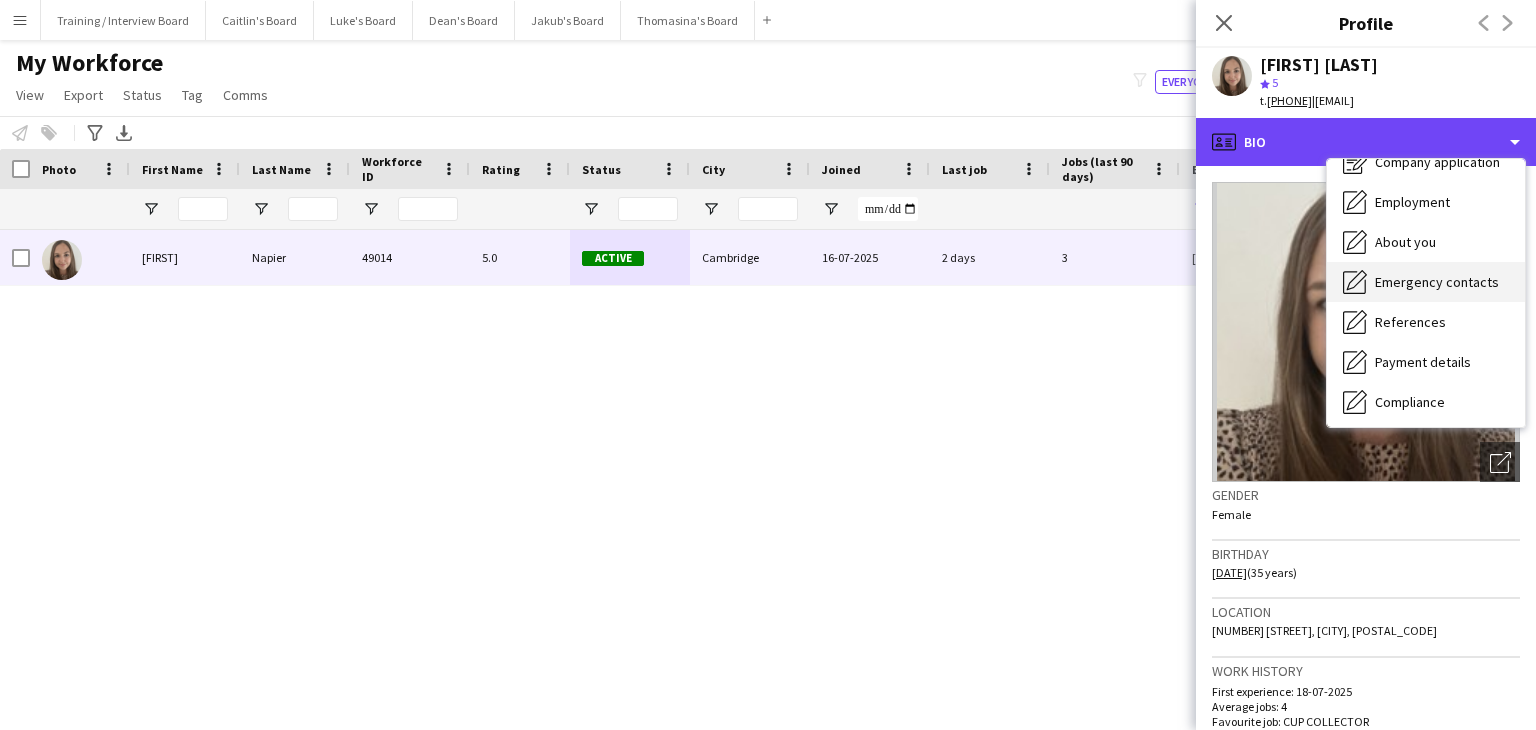 scroll, scrollTop: 100, scrollLeft: 0, axis: vertical 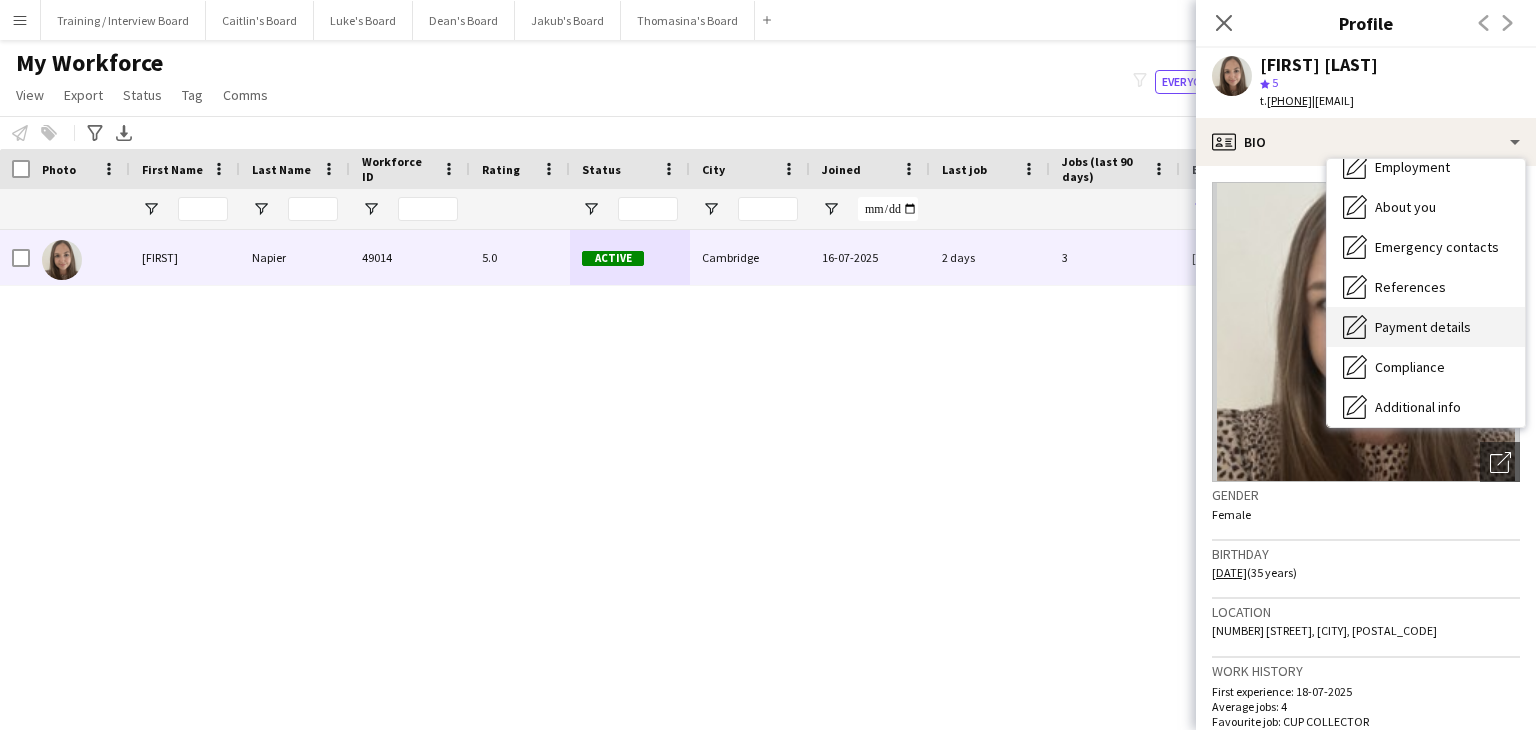 click on "Payment details" at bounding box center (1423, 327) 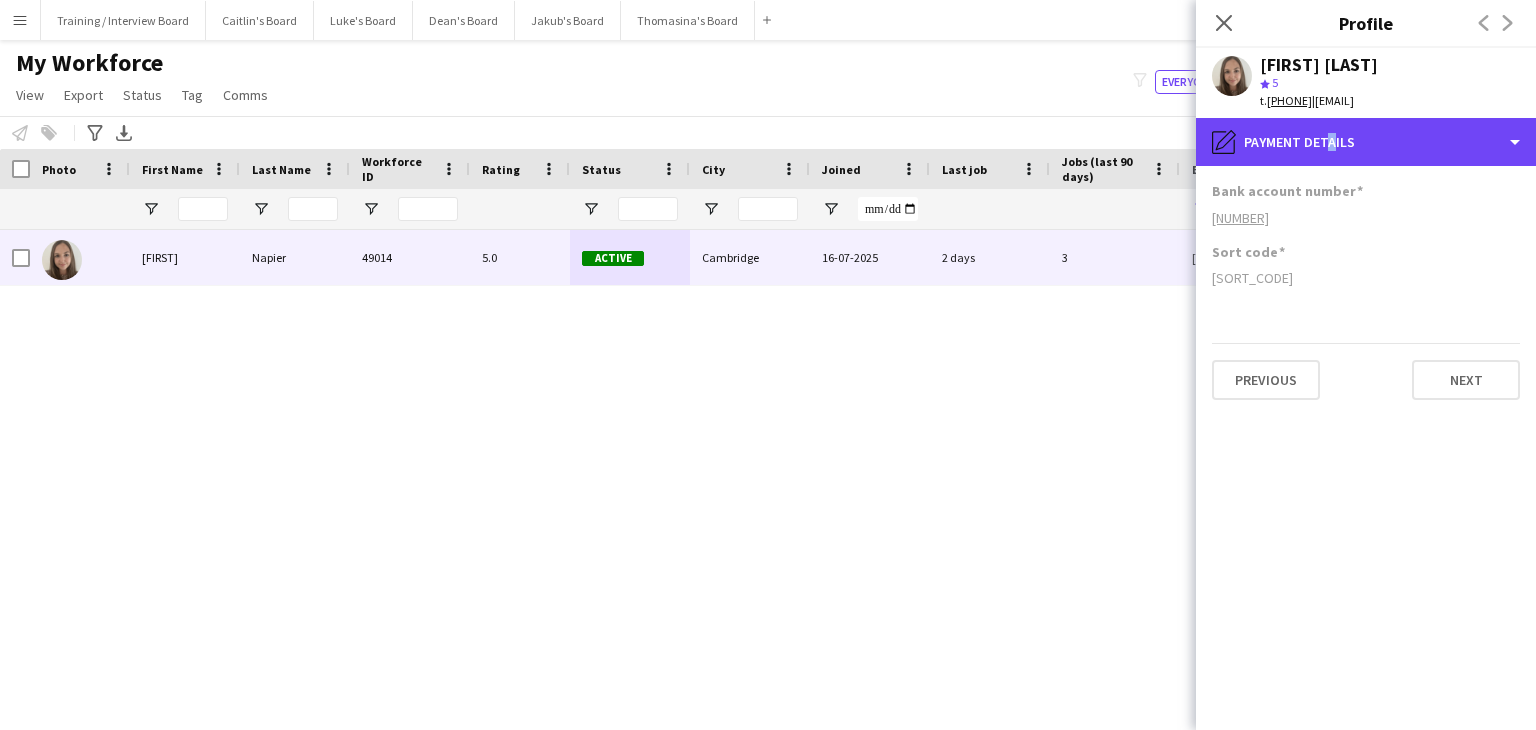 drag, startPoint x: 1323, startPoint y: 145, endPoint x: 1383, endPoint y: 161, distance: 62.0967 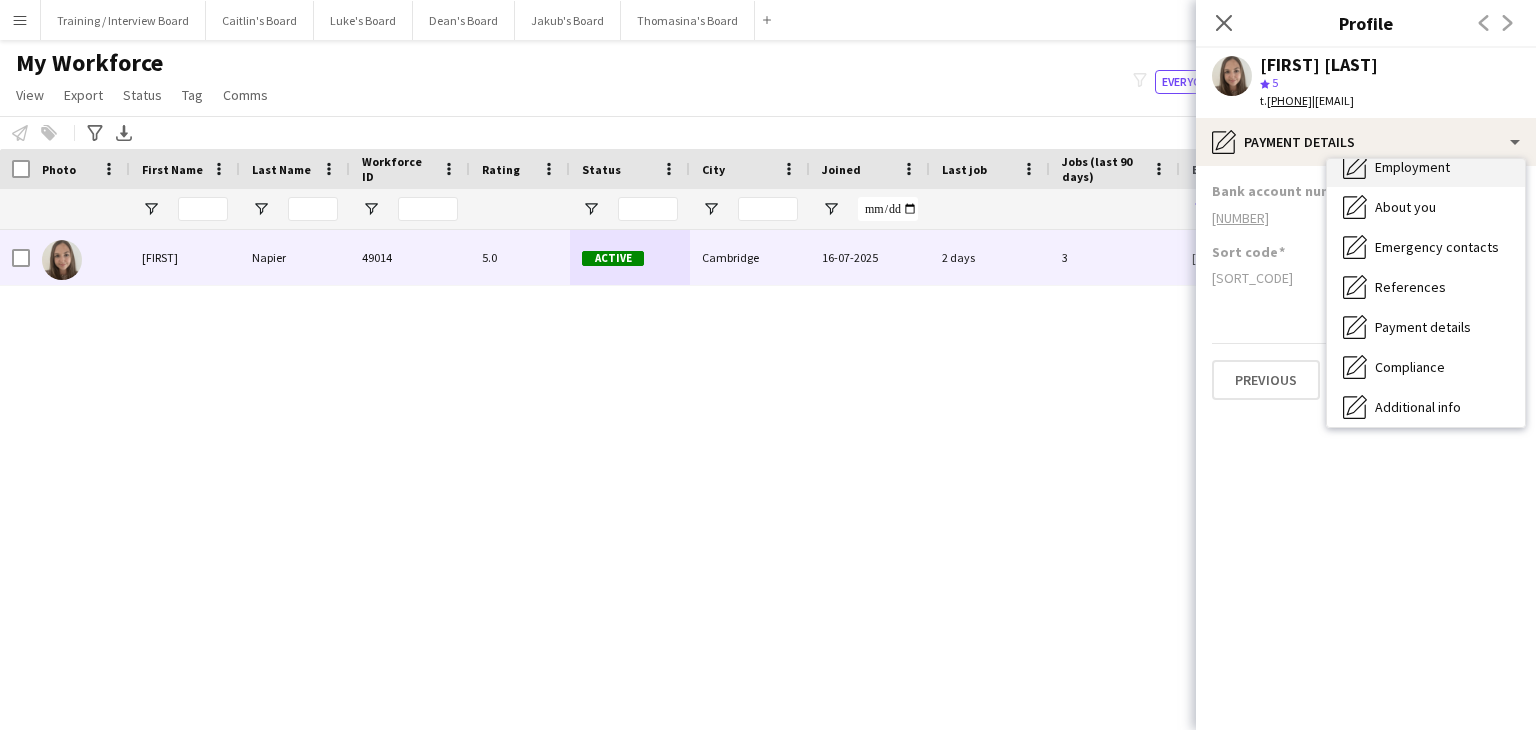 click on "Employment" at bounding box center (1412, 167) 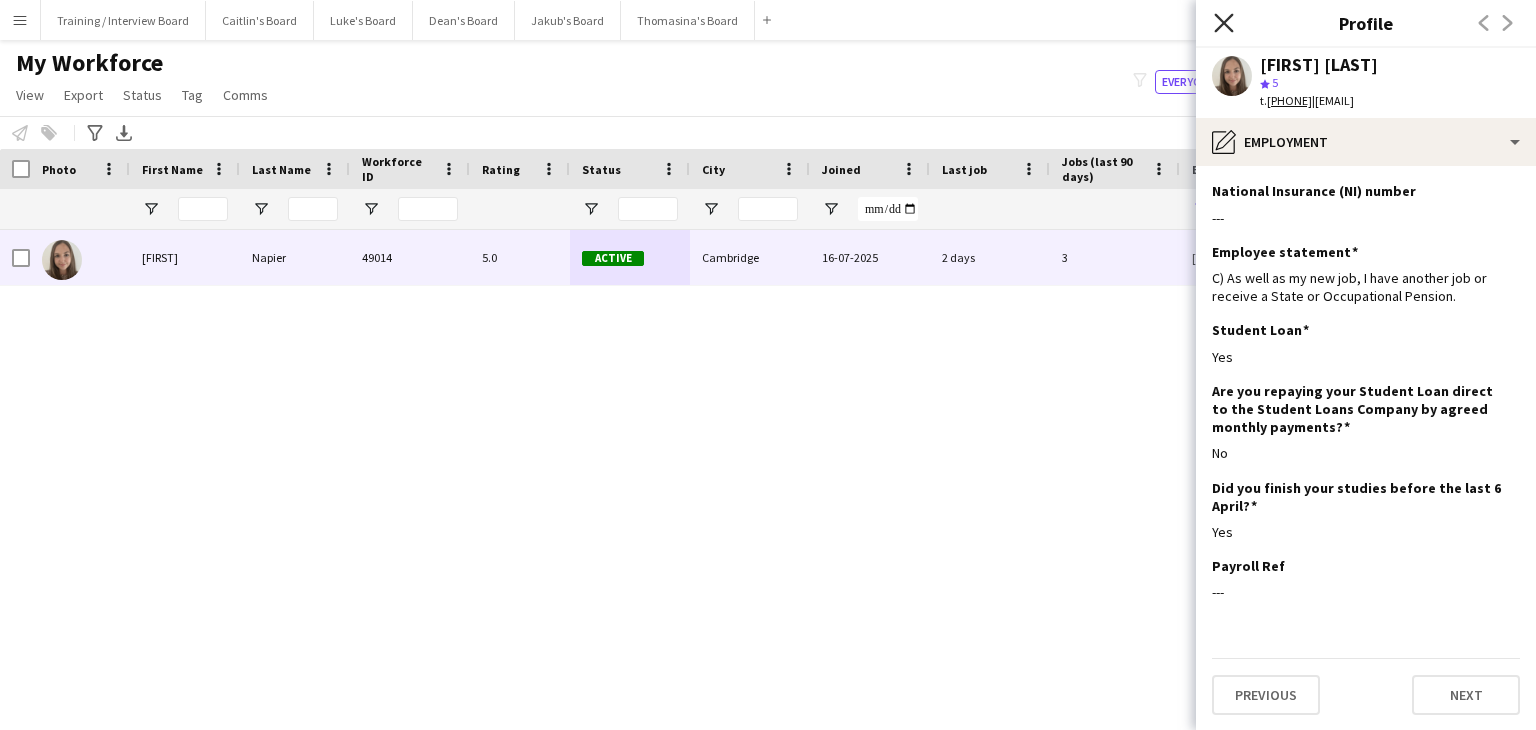 click on "Close pop-in" 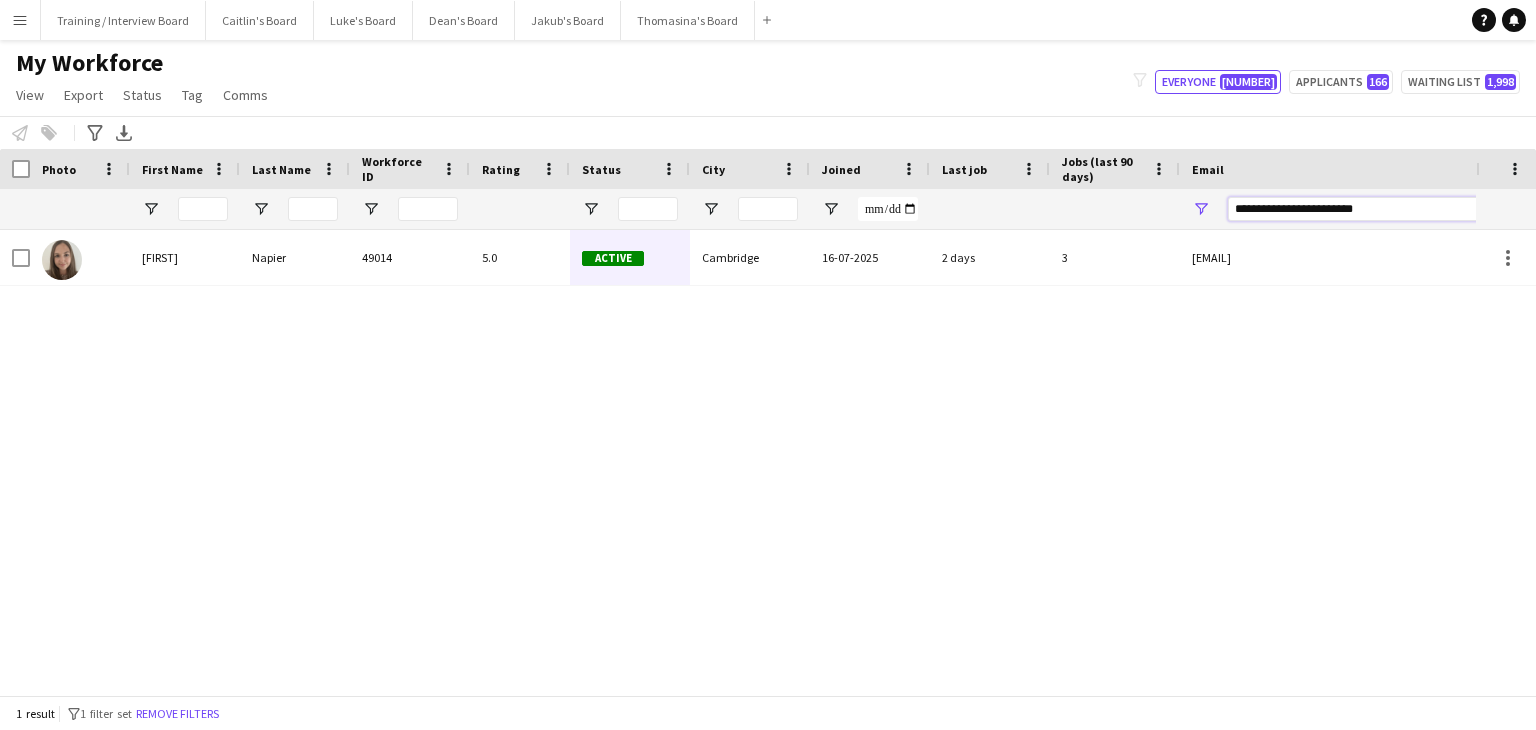 drag, startPoint x: 1419, startPoint y: 211, endPoint x: 1047, endPoint y: 205, distance: 372.04837 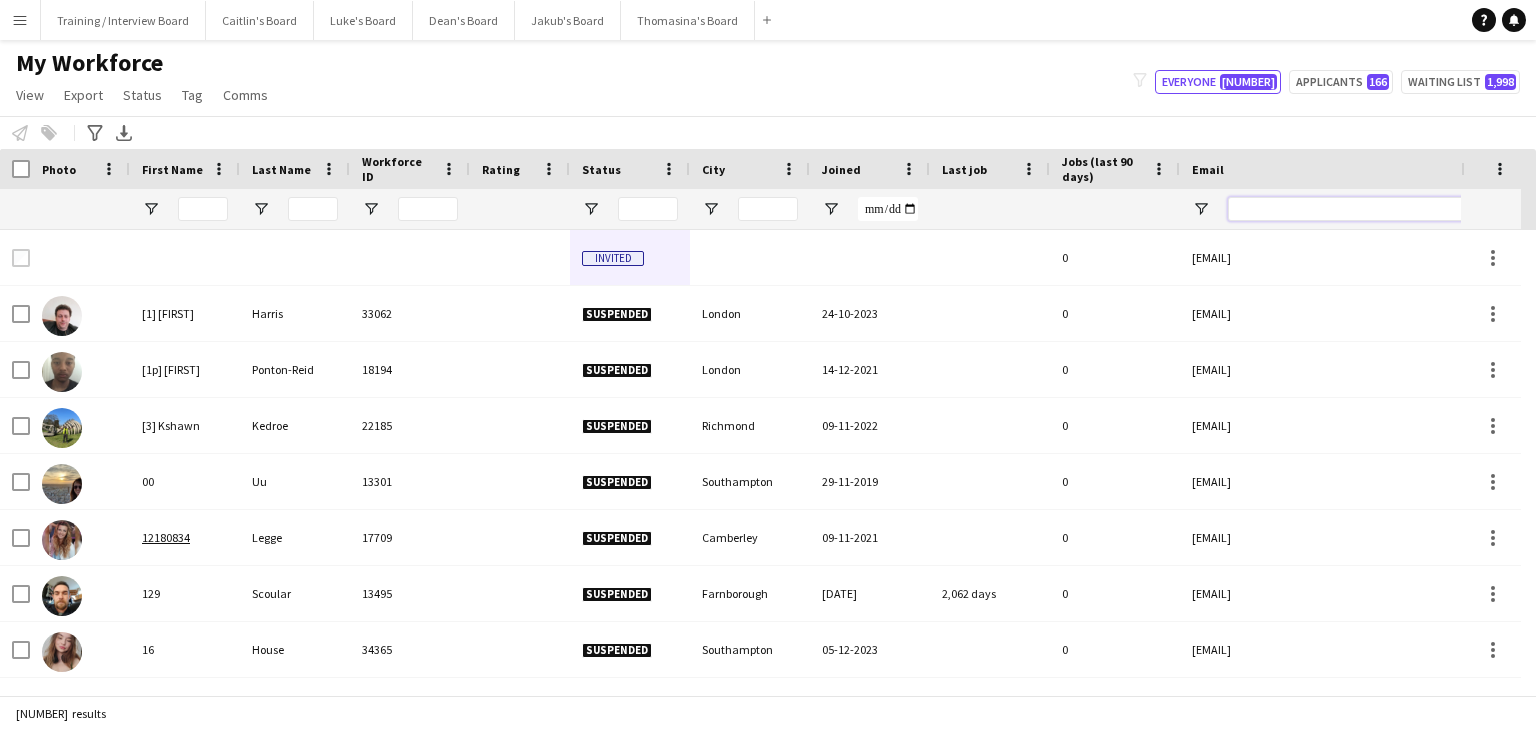 paste on "**********" 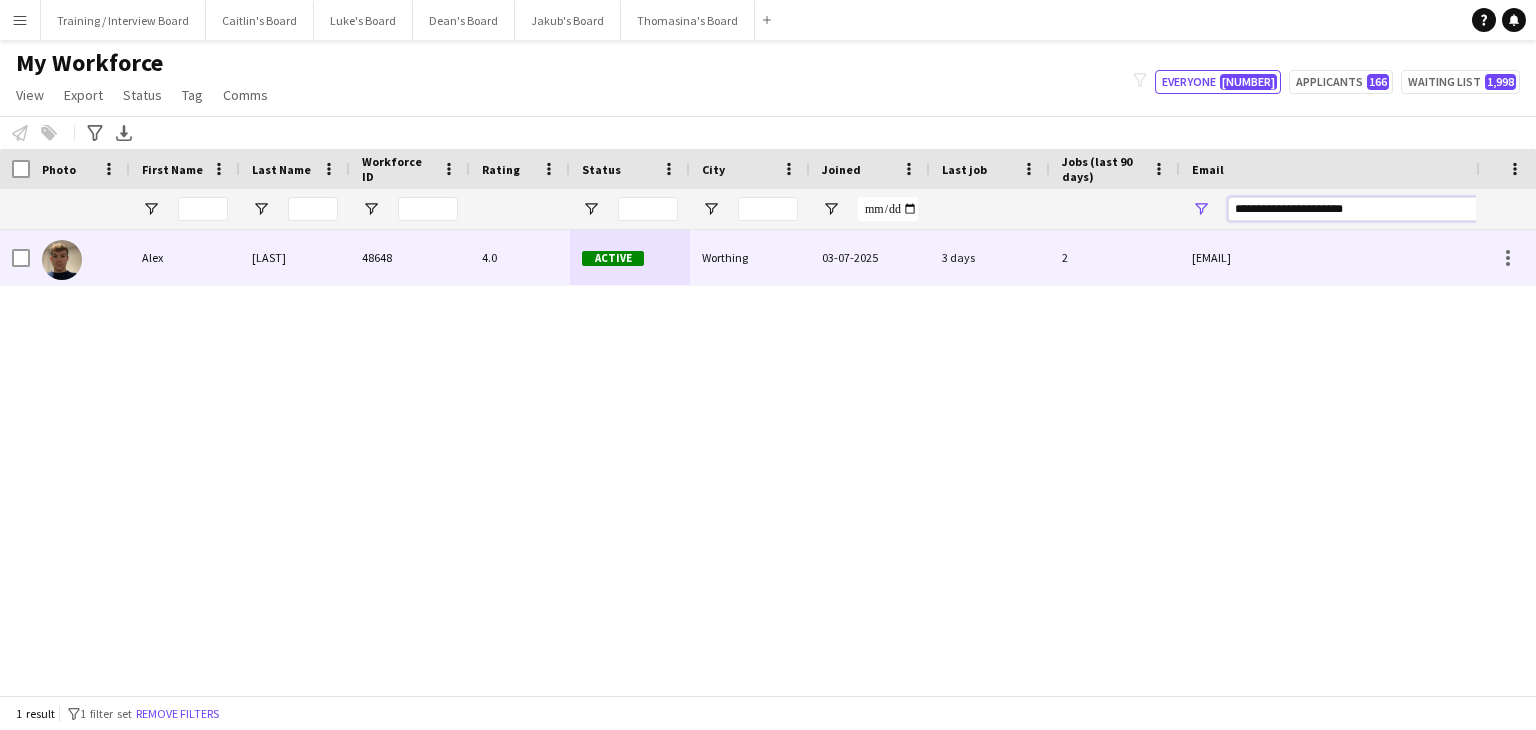 type on "**********" 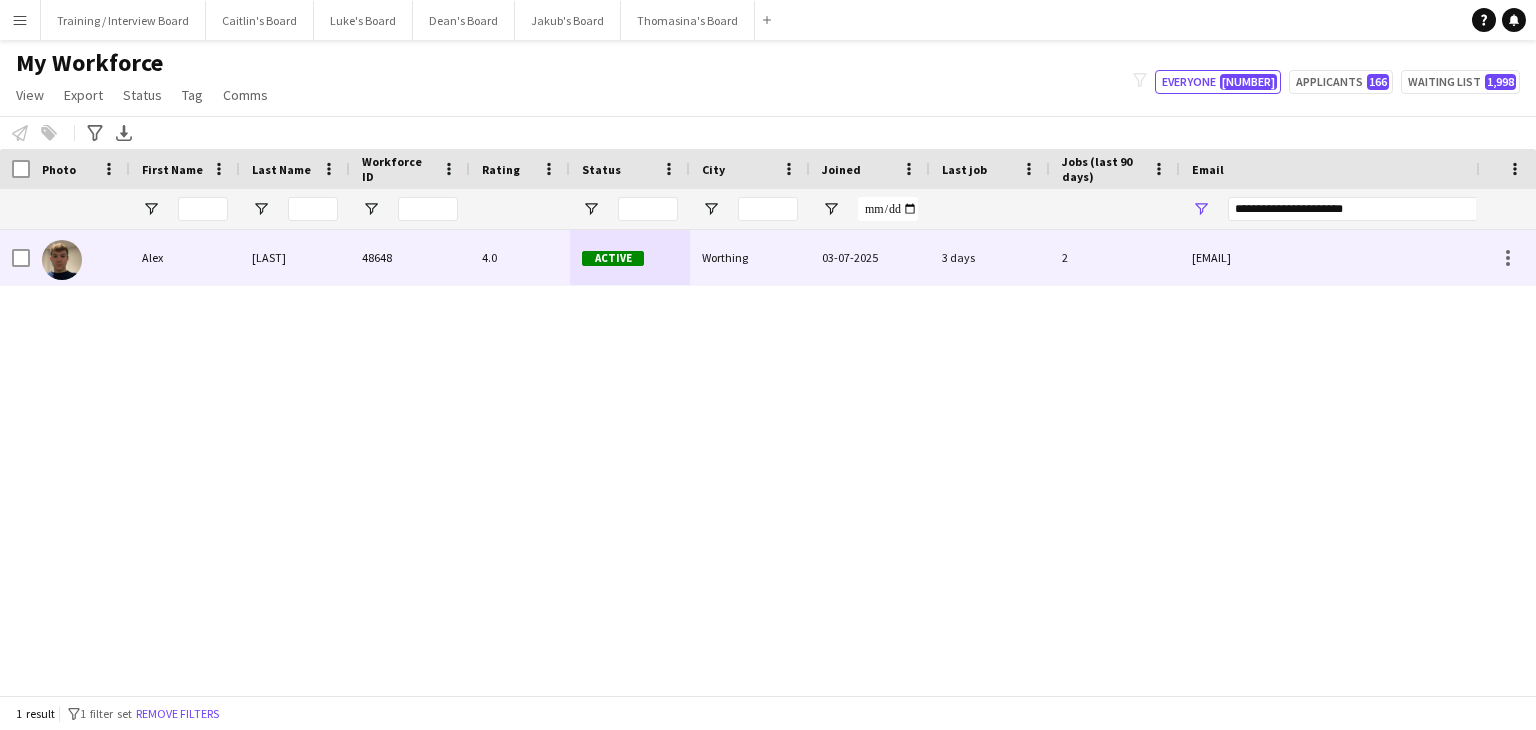 click on "Worthing" at bounding box center [750, 257] 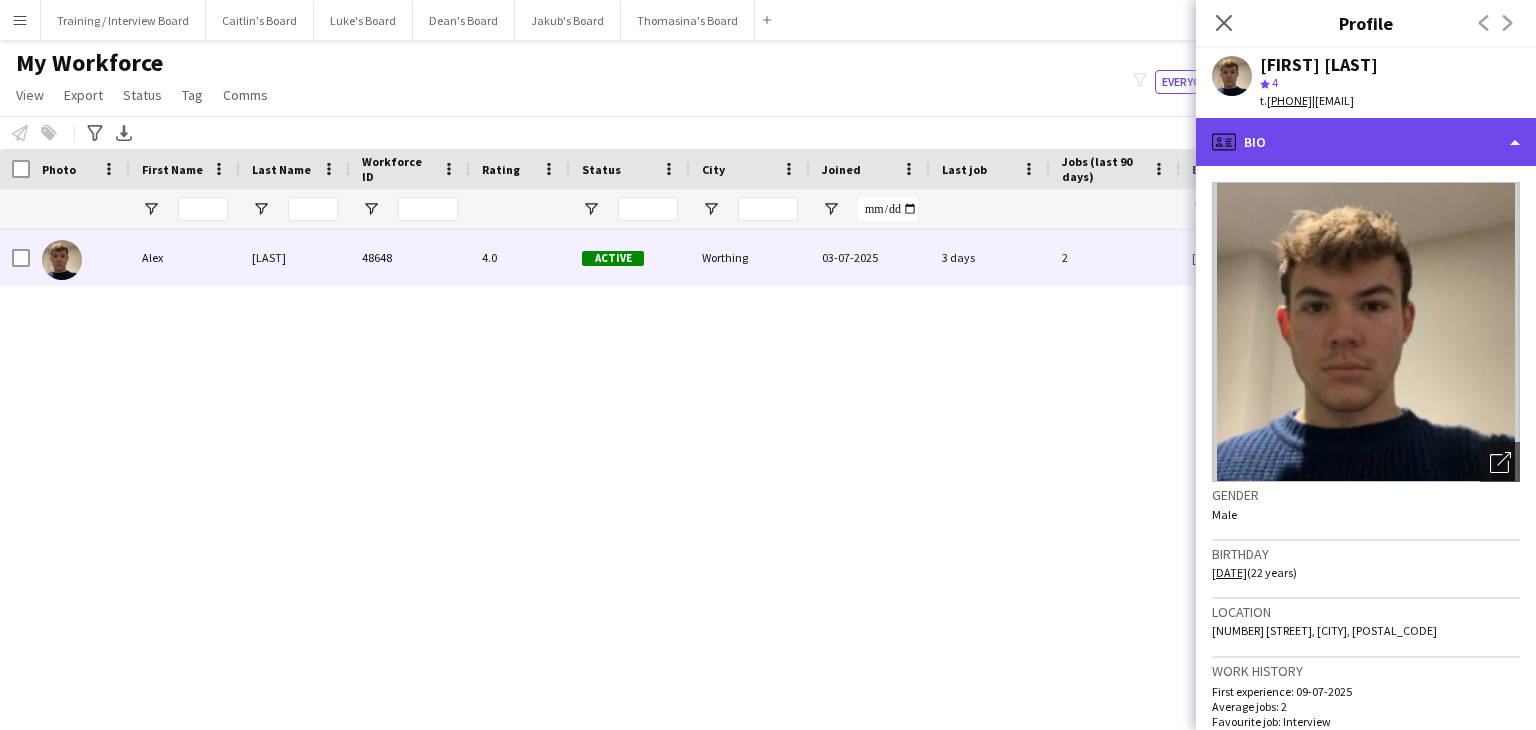 click on "profile
Bio" 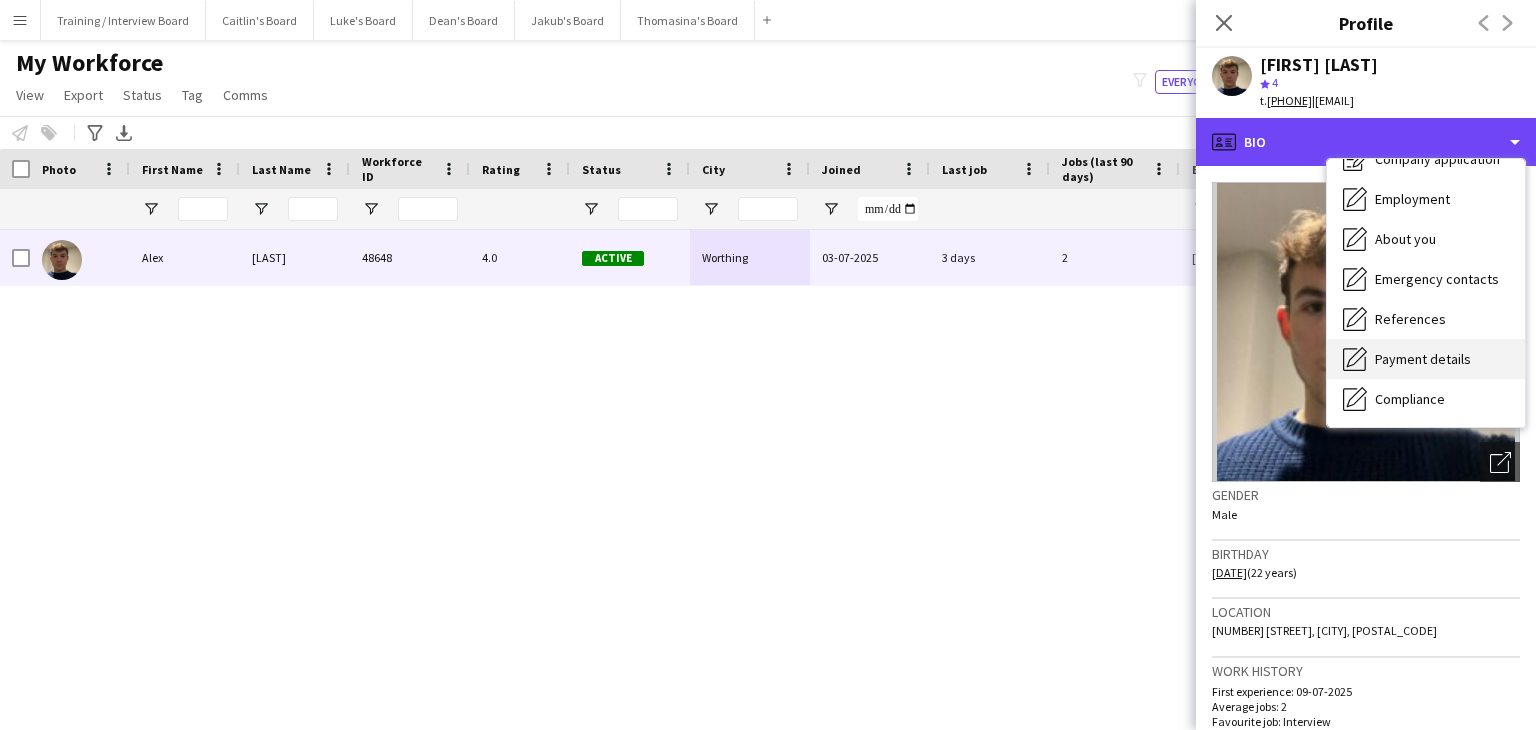 scroll, scrollTop: 100, scrollLeft: 0, axis: vertical 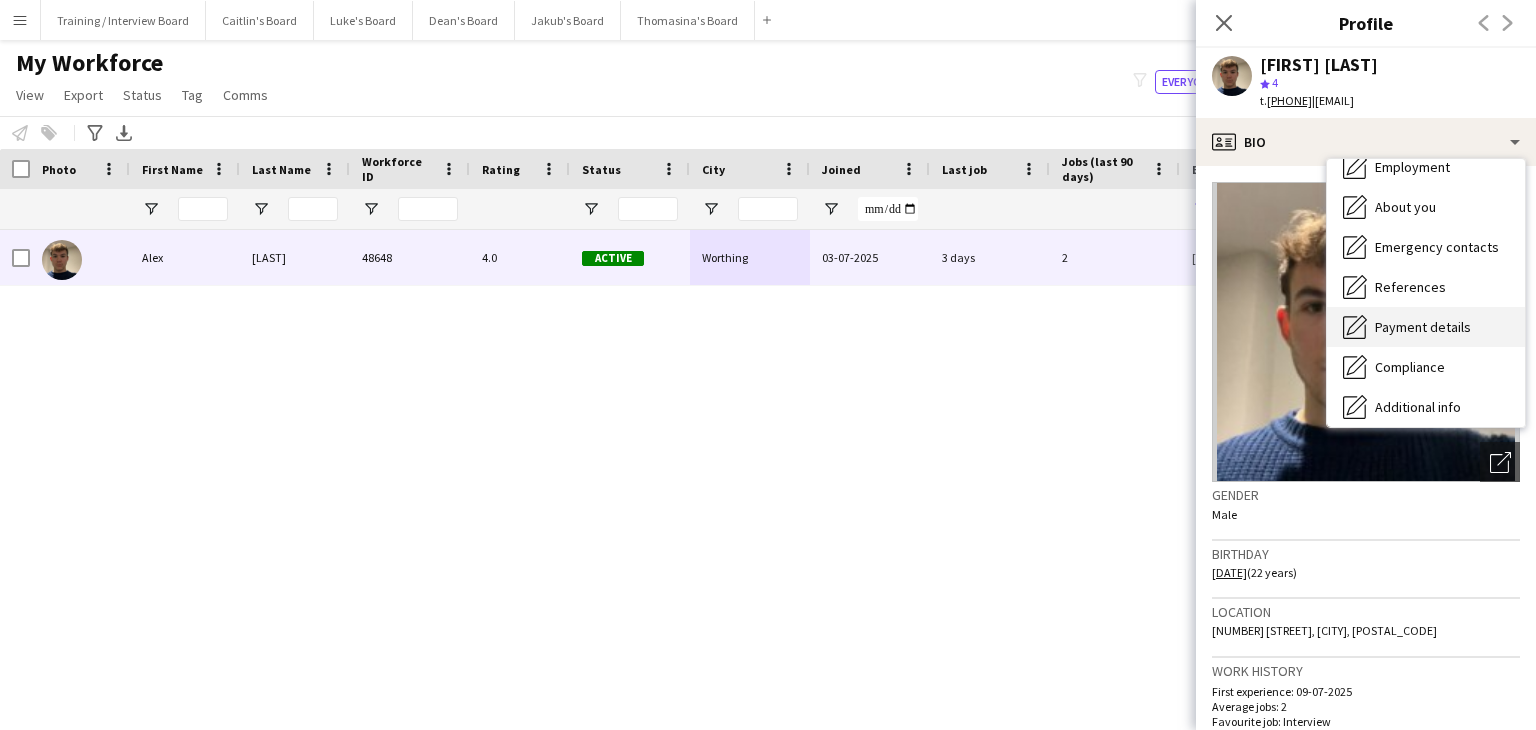 click on "Payment details" at bounding box center (1423, 327) 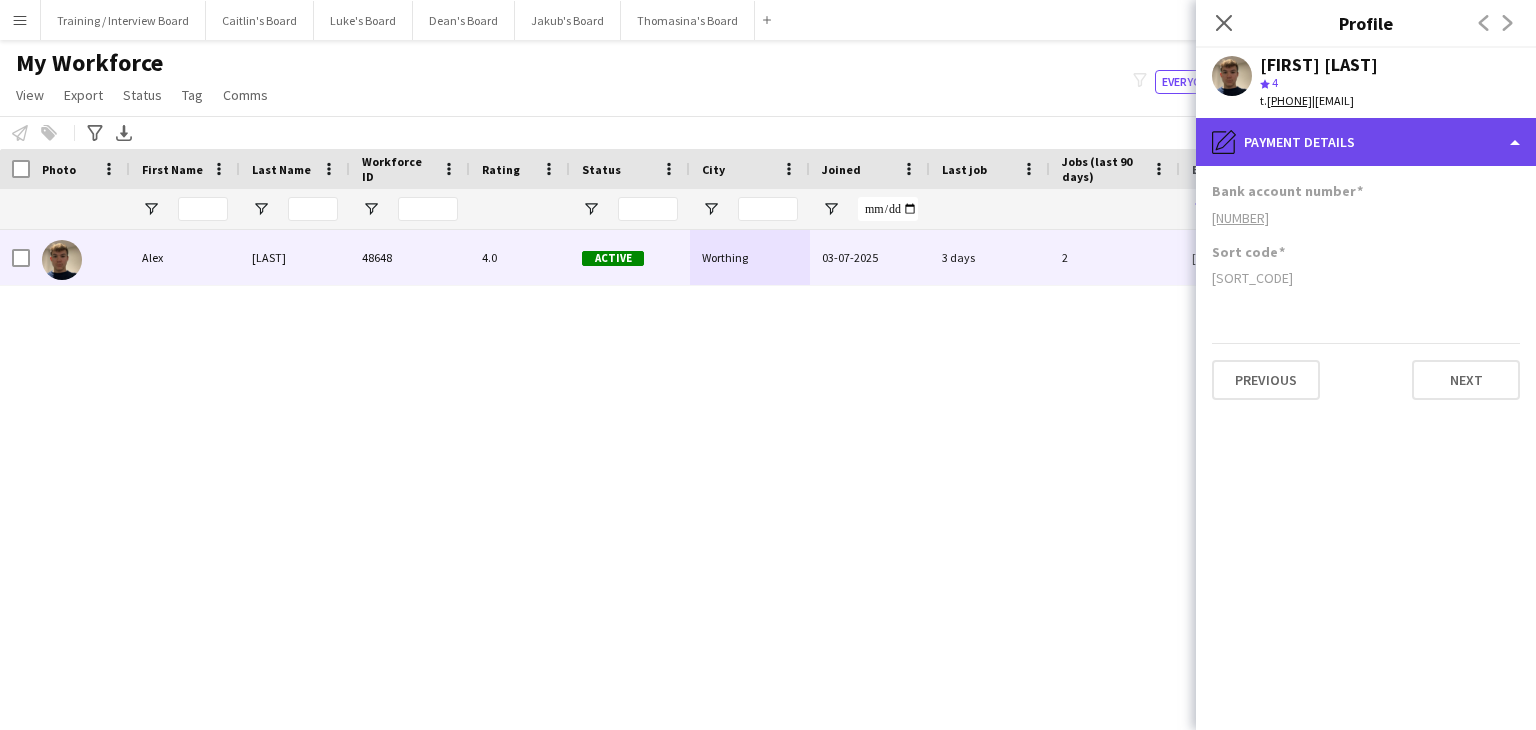 click on "pencil4
Payment details" 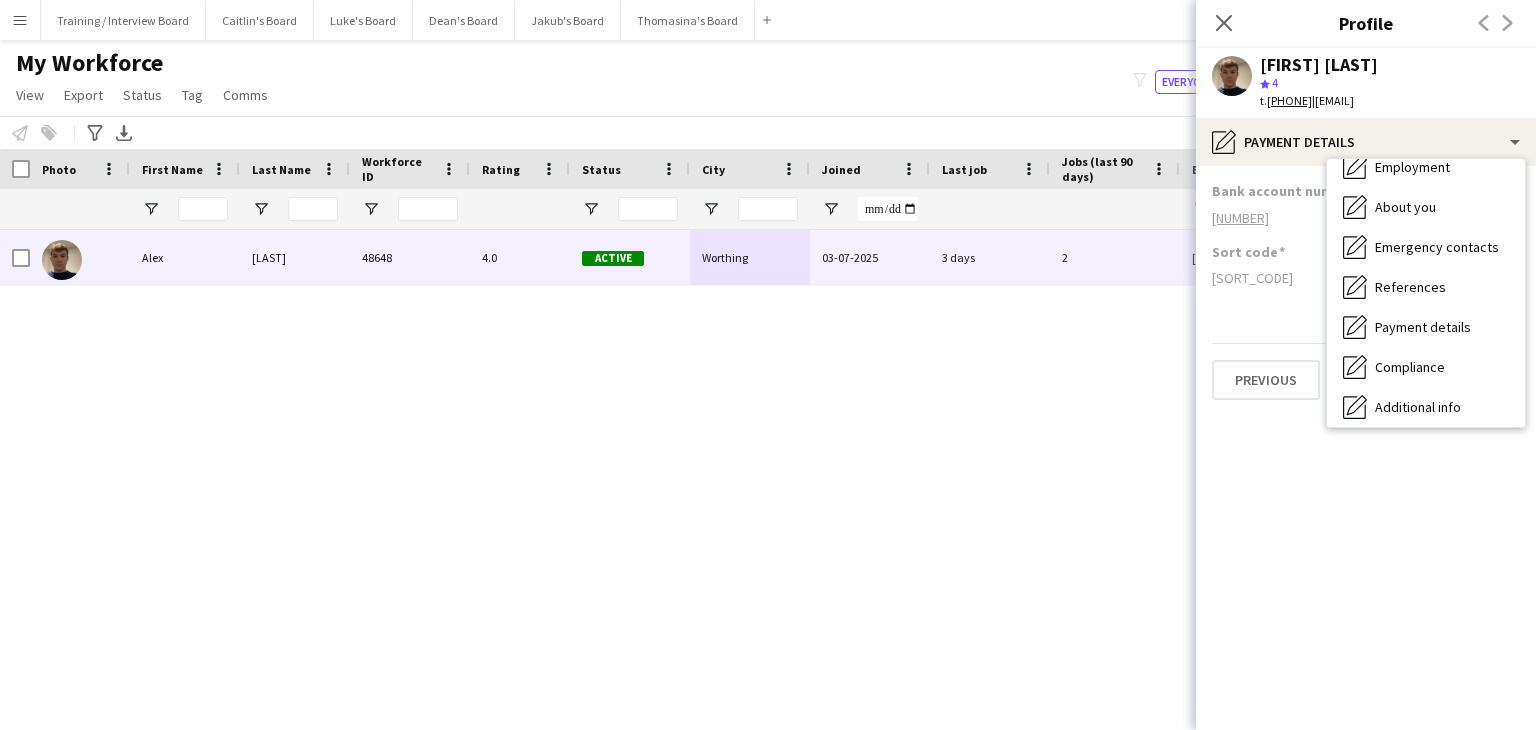 click on "Employment
Employment" at bounding box center [1426, 167] 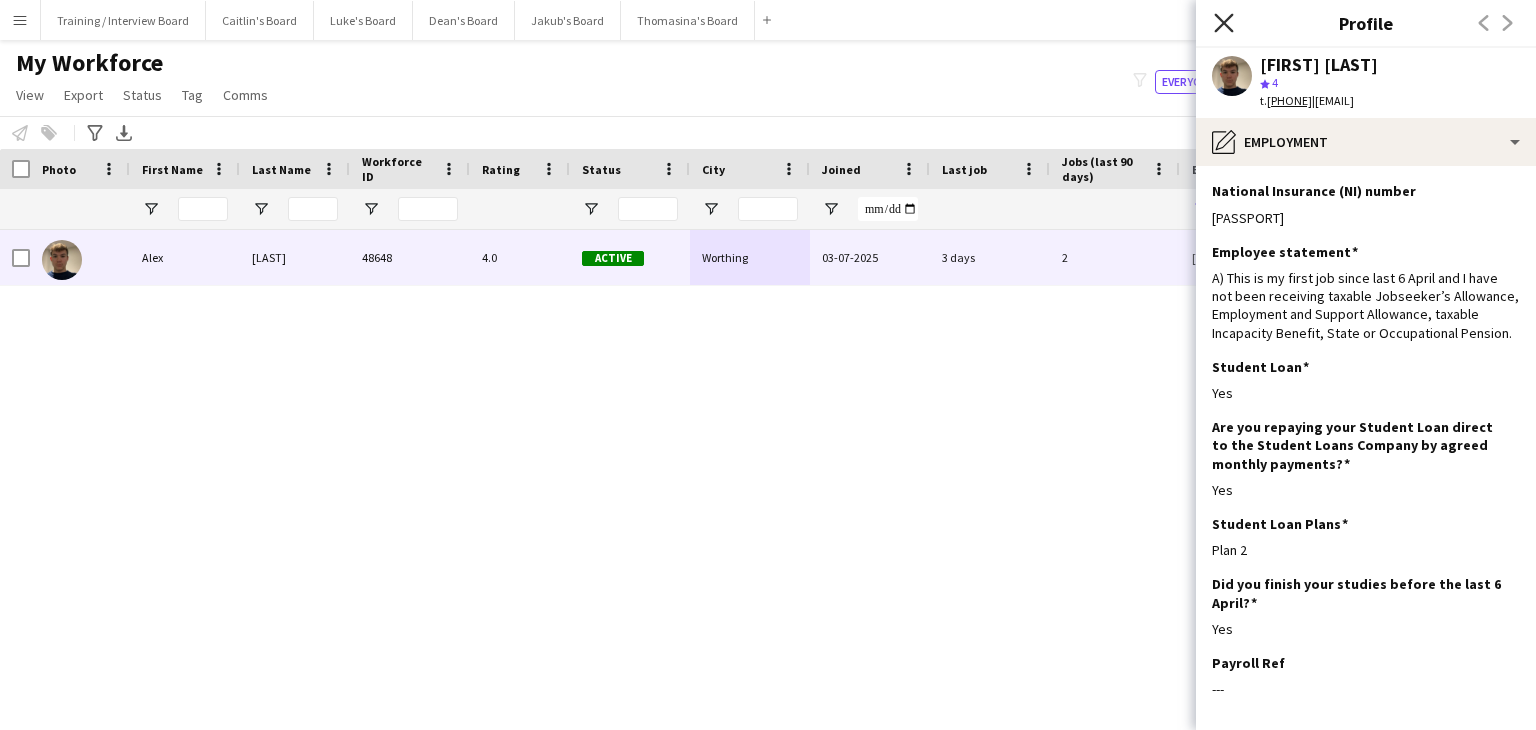 click on "Close pop-in" 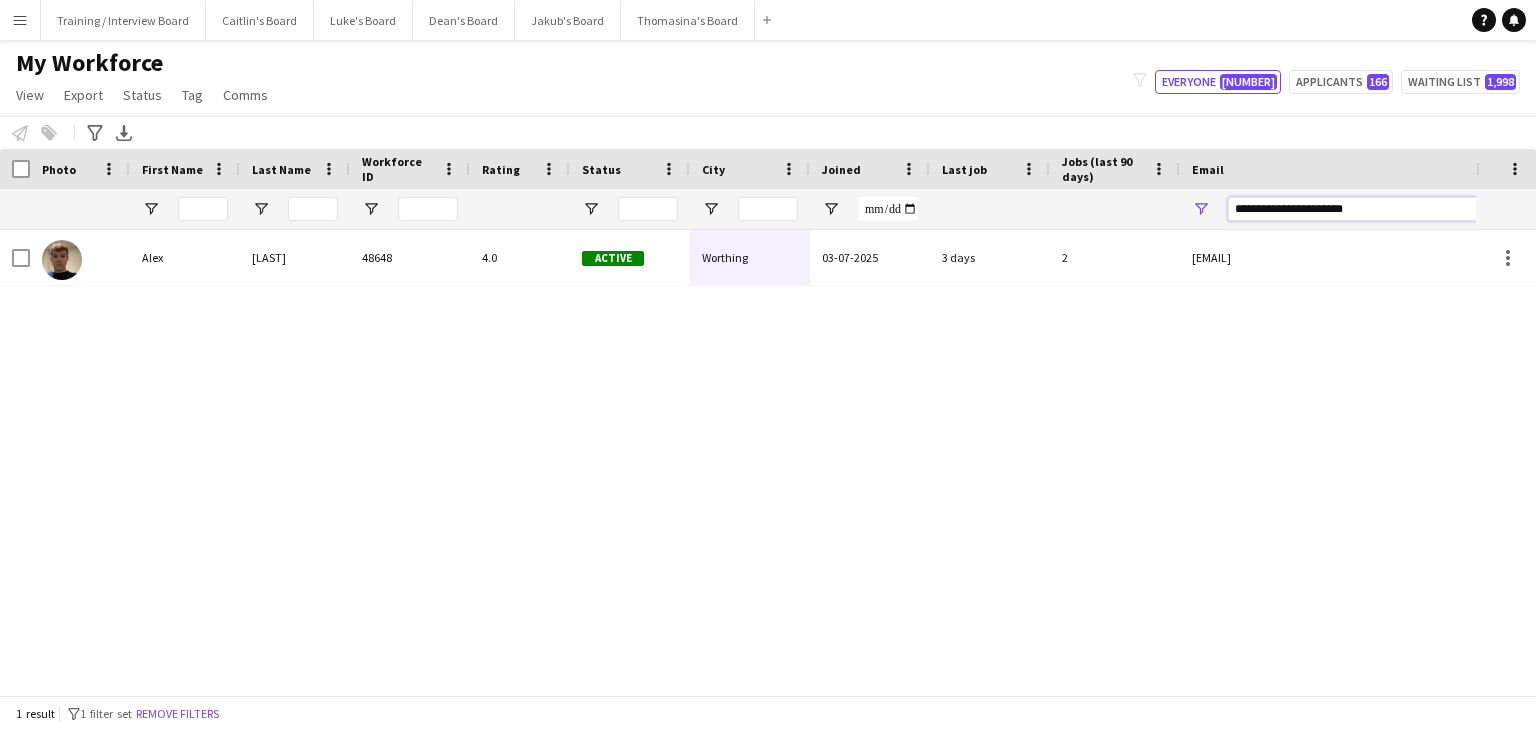 drag, startPoint x: 1411, startPoint y: 215, endPoint x: 980, endPoint y: 205, distance: 431.116 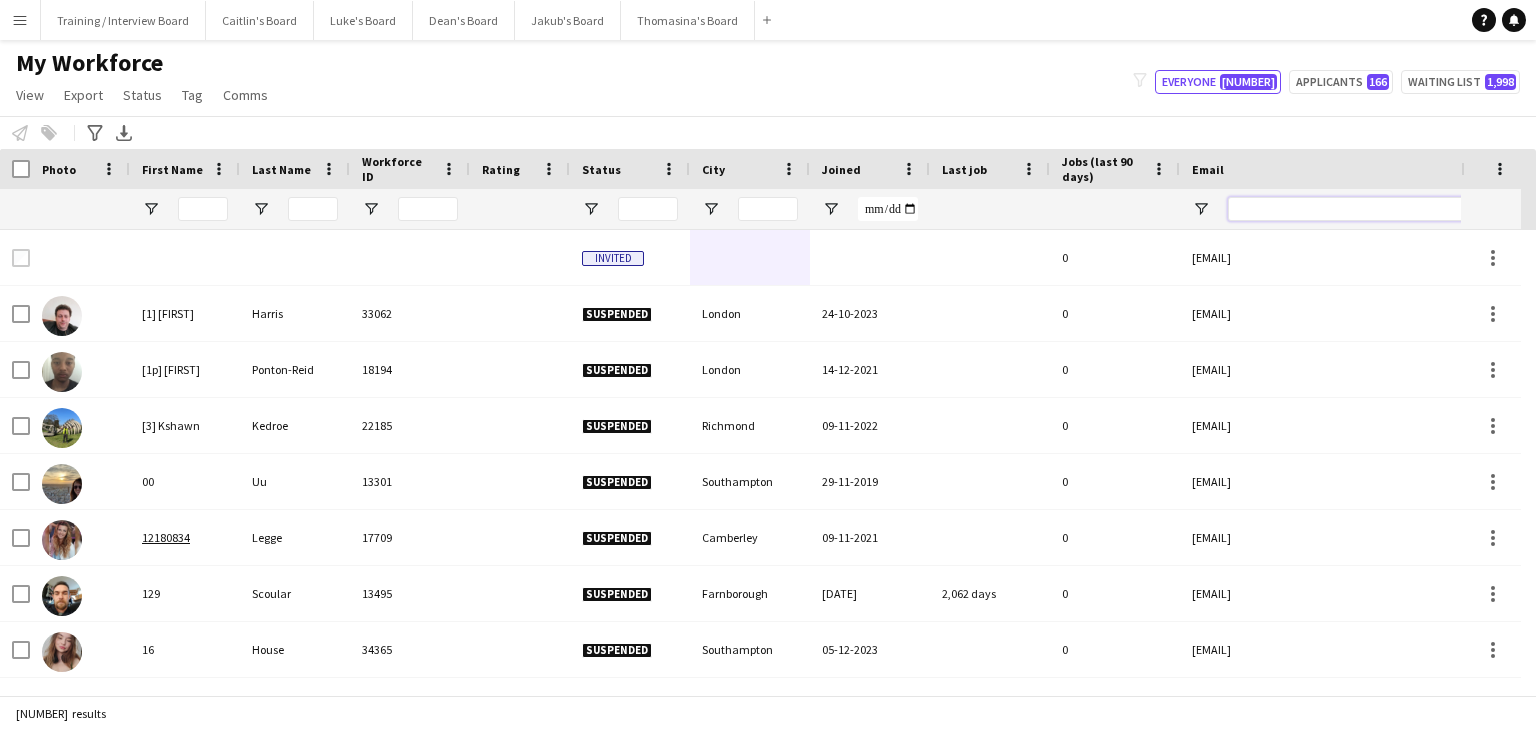 paste on "**********" 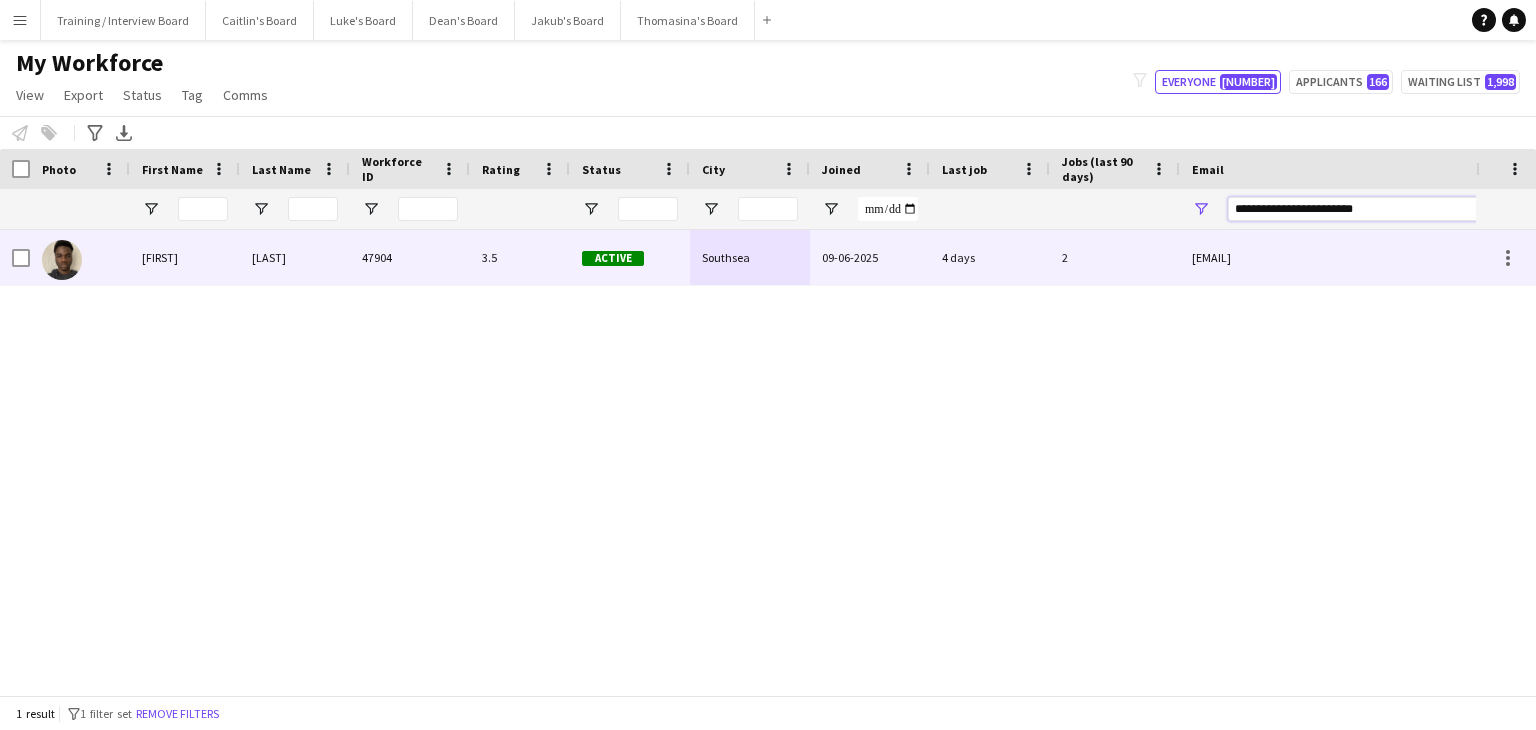 type on "**********" 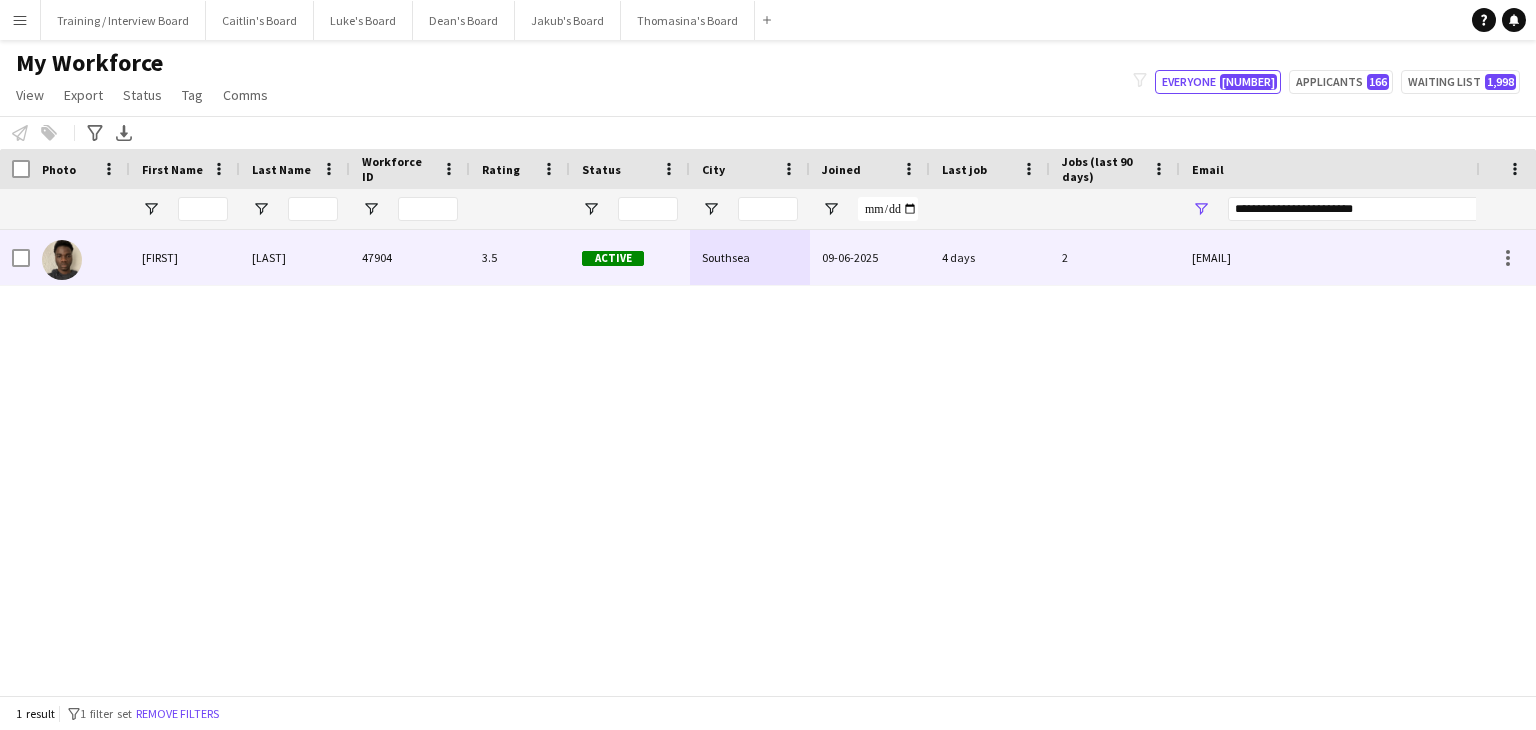 click on "09-06-2025" at bounding box center [870, 257] 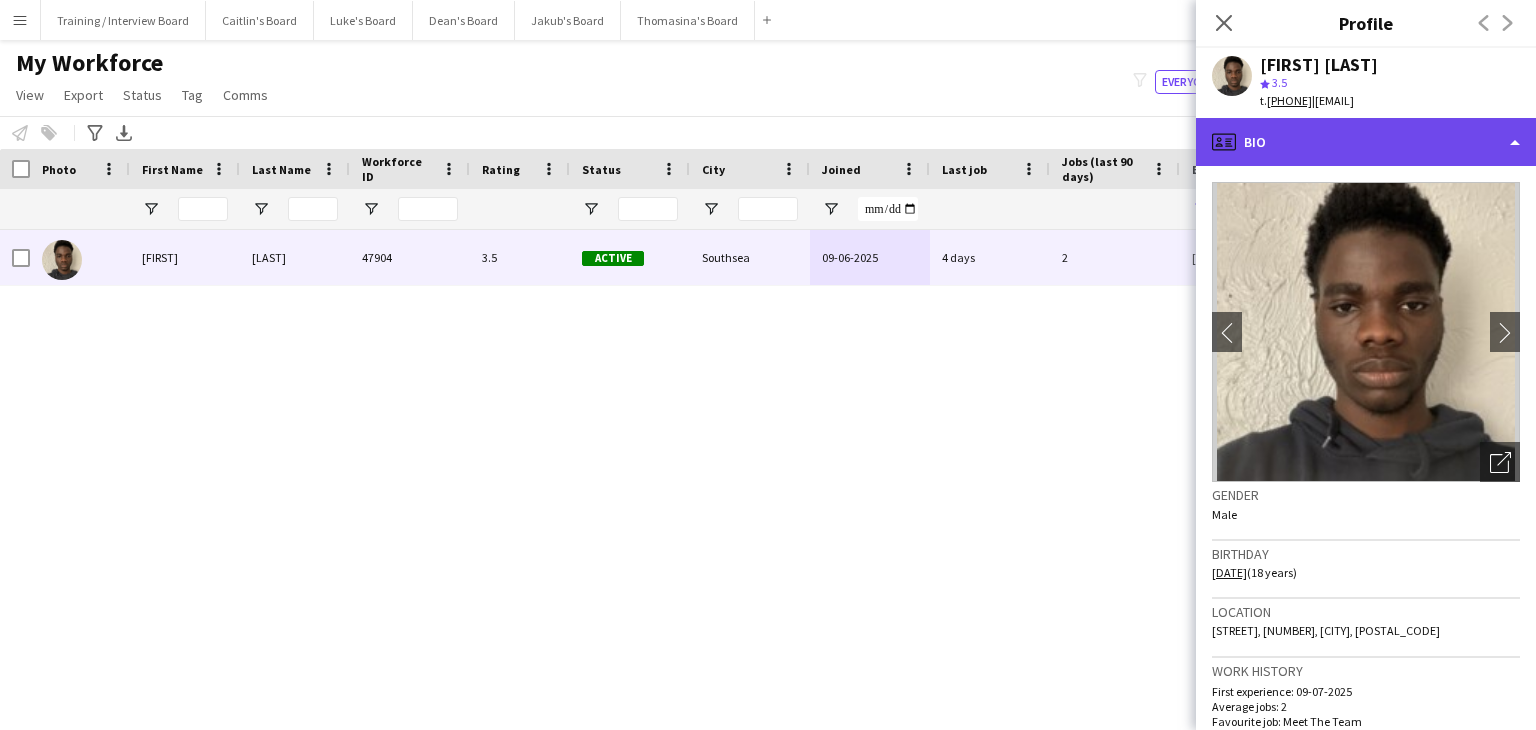 click on "profile
Bio" 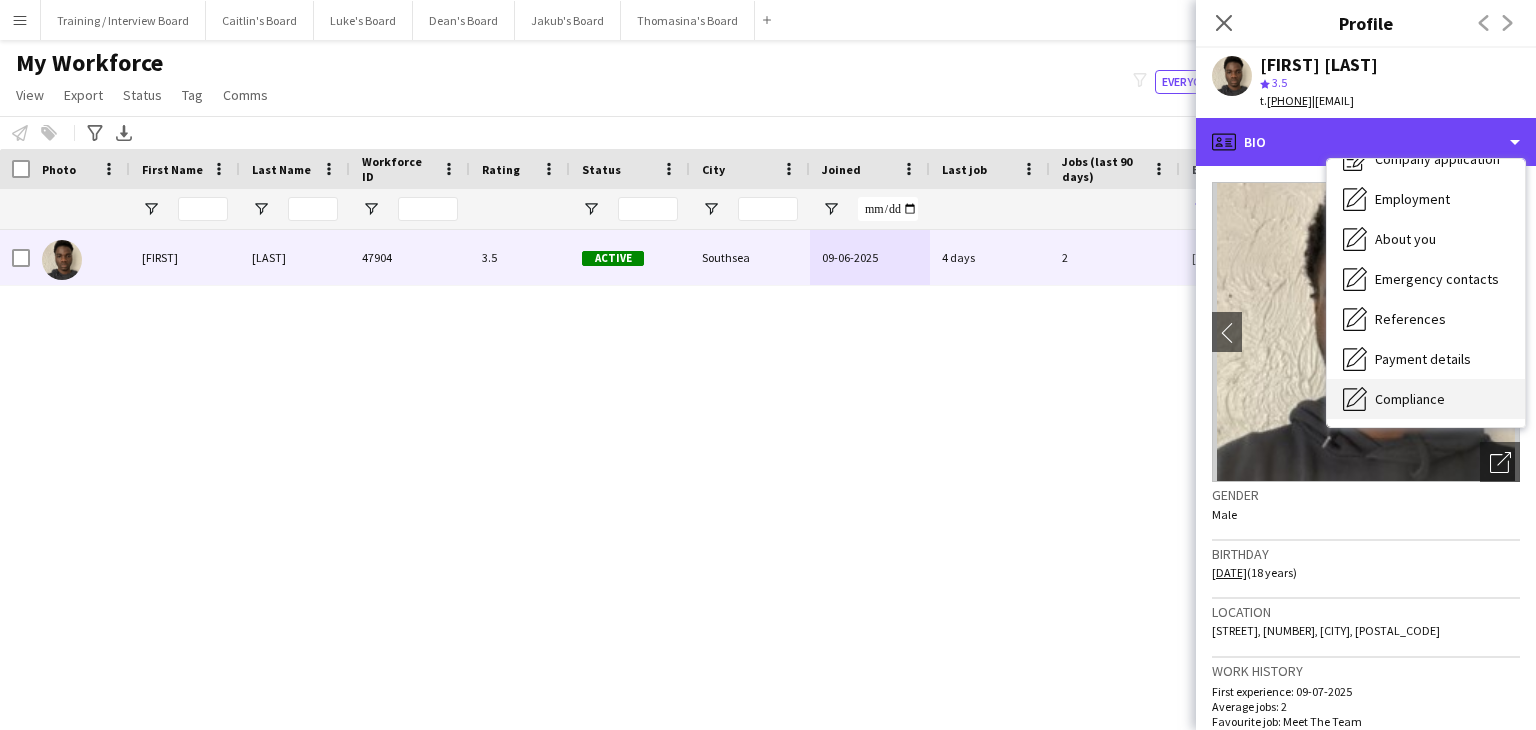 scroll, scrollTop: 100, scrollLeft: 0, axis: vertical 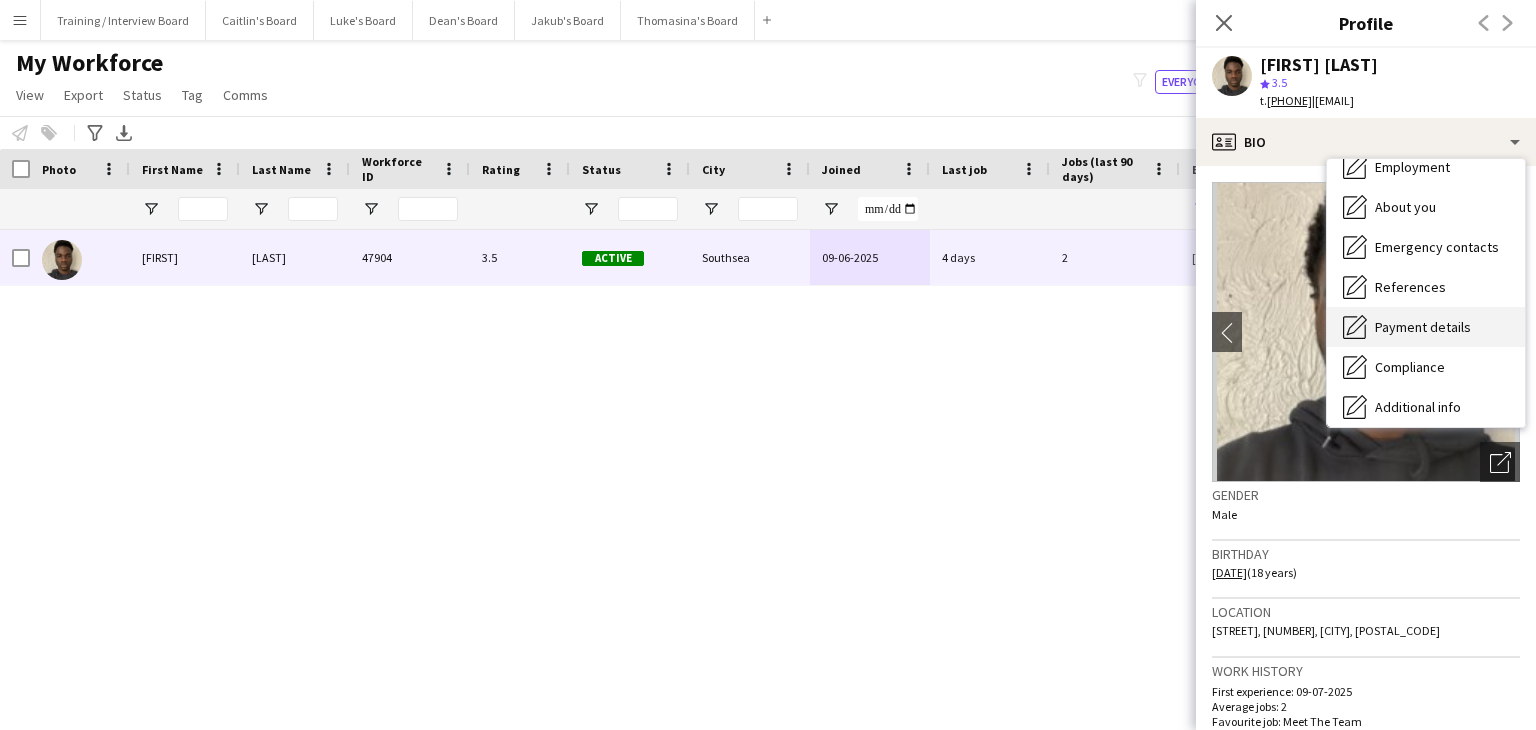 click on "Payment details
Payment details" at bounding box center (1426, 327) 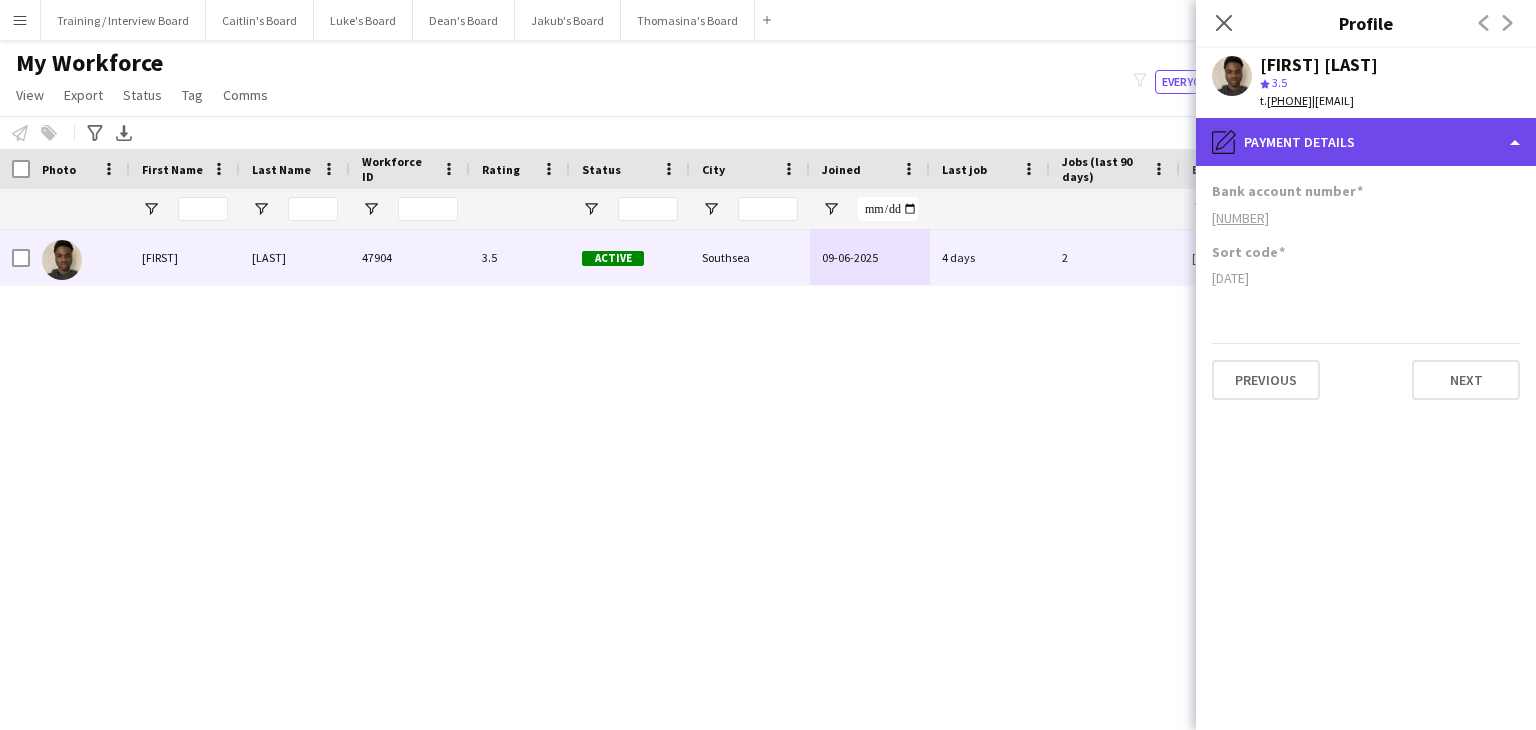 click on "pencil4
Payment details" 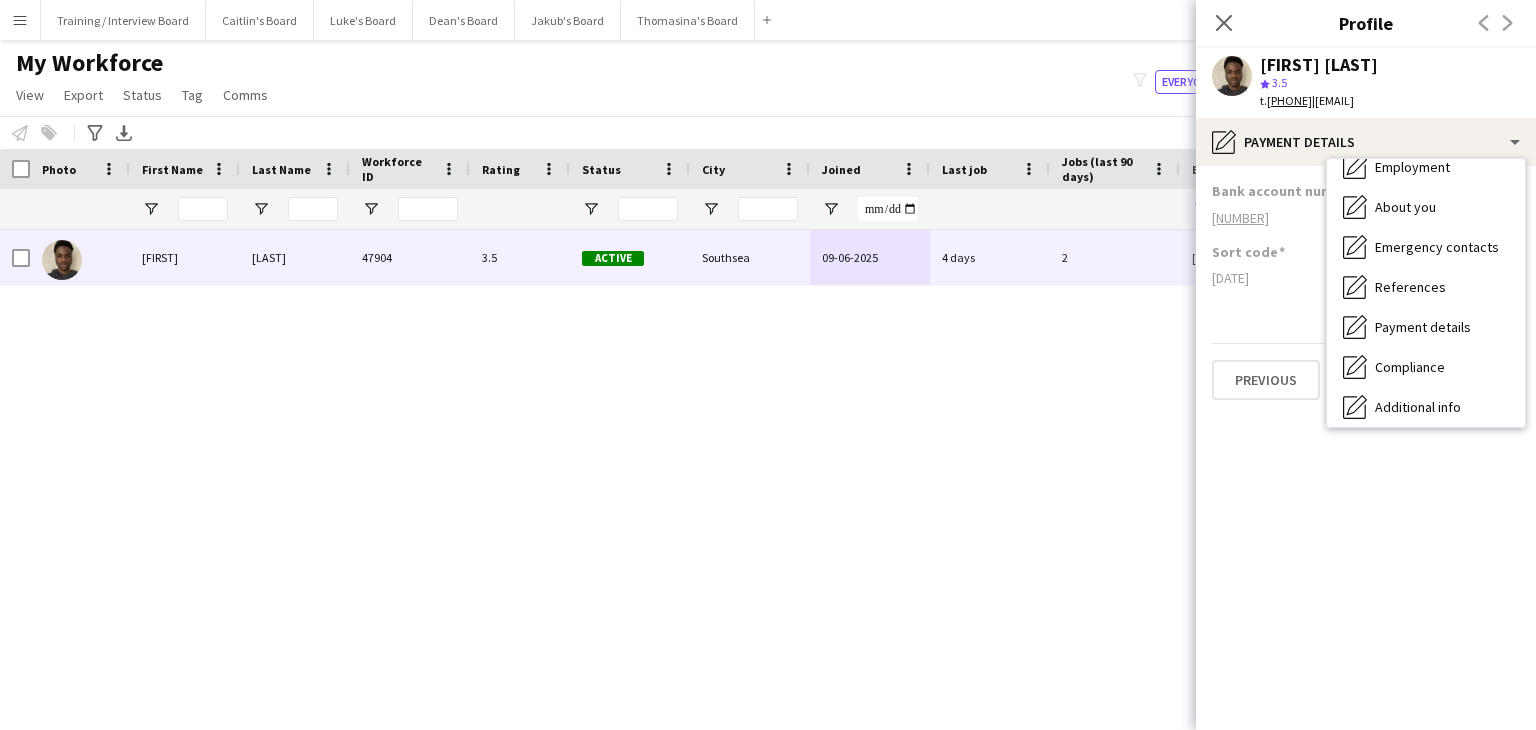 click on "Employment" at bounding box center (1412, 167) 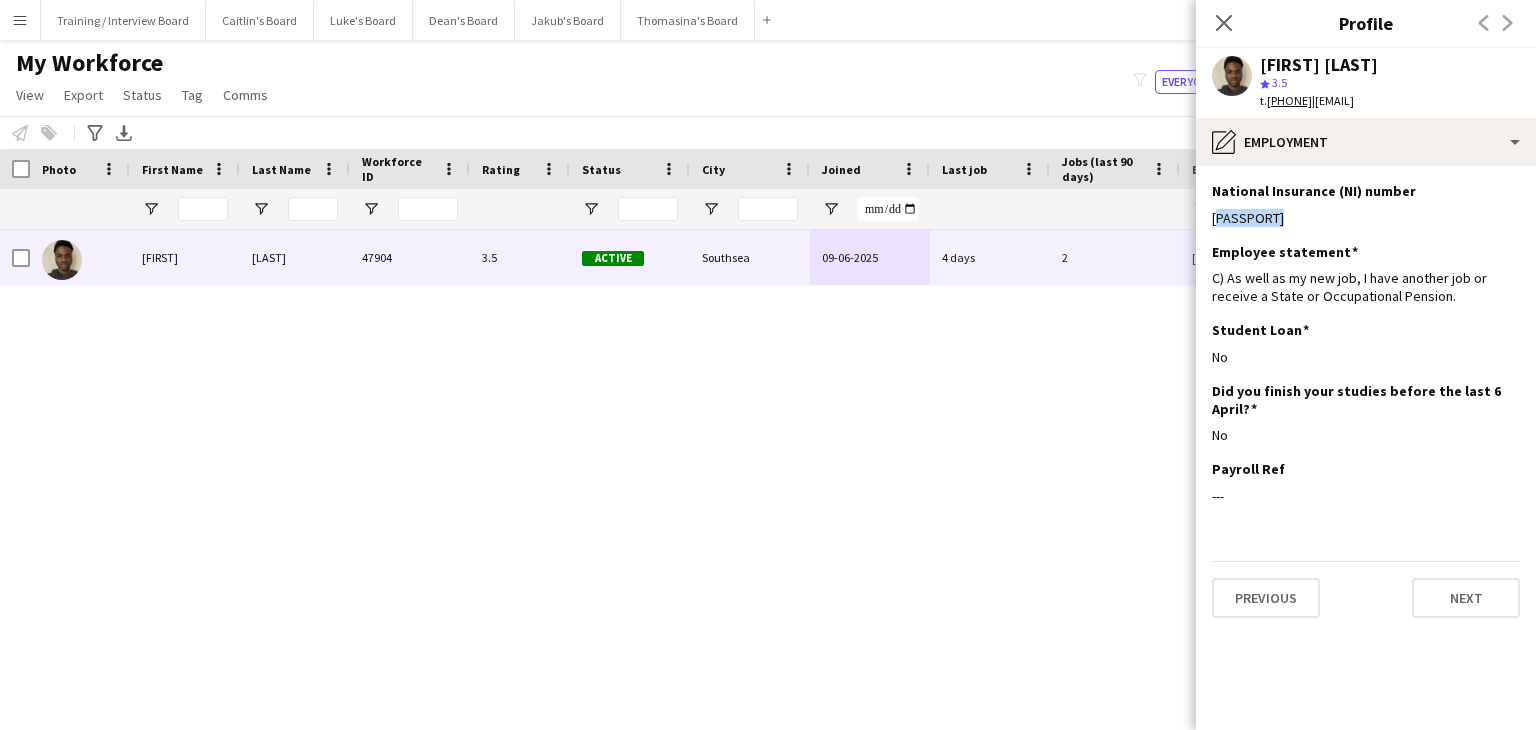 drag, startPoint x: 1279, startPoint y: 216, endPoint x: 1209, endPoint y: 217, distance: 70.00714 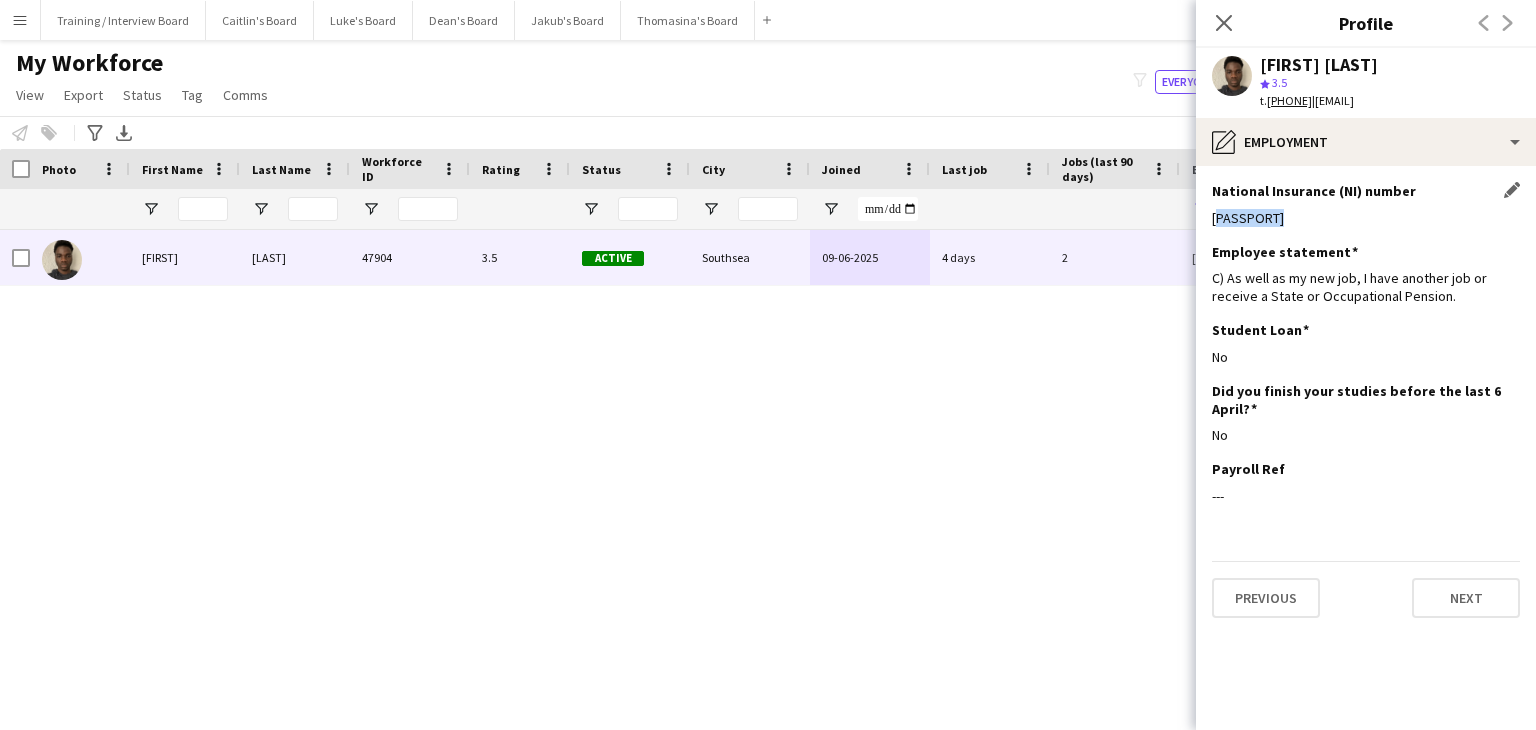 copy on "YJ707235D" 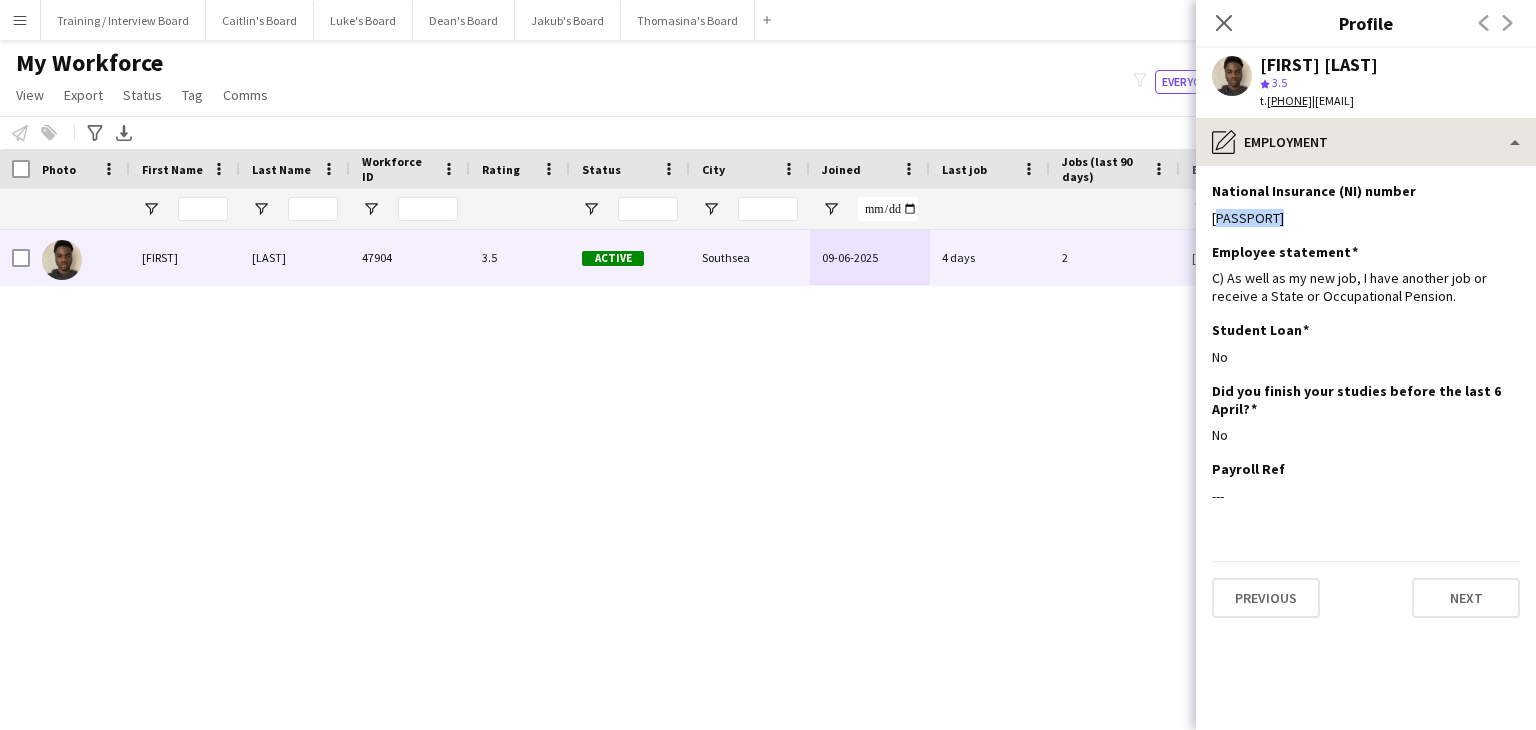 drag, startPoint x: 1225, startPoint y: 21, endPoint x: 1214, endPoint y: 118, distance: 97.62172 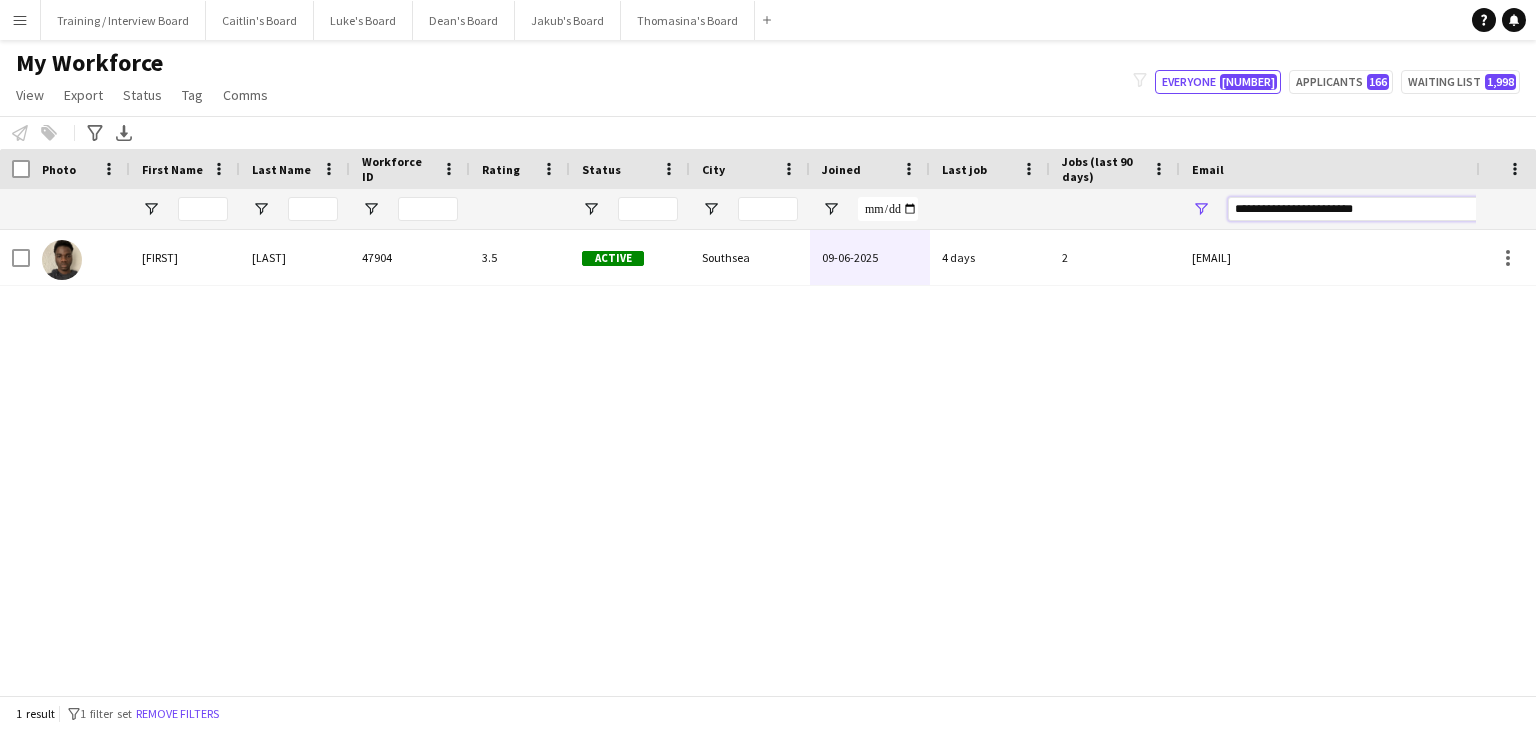 drag, startPoint x: 1422, startPoint y: 213, endPoint x: 1094, endPoint y: 207, distance: 328.05487 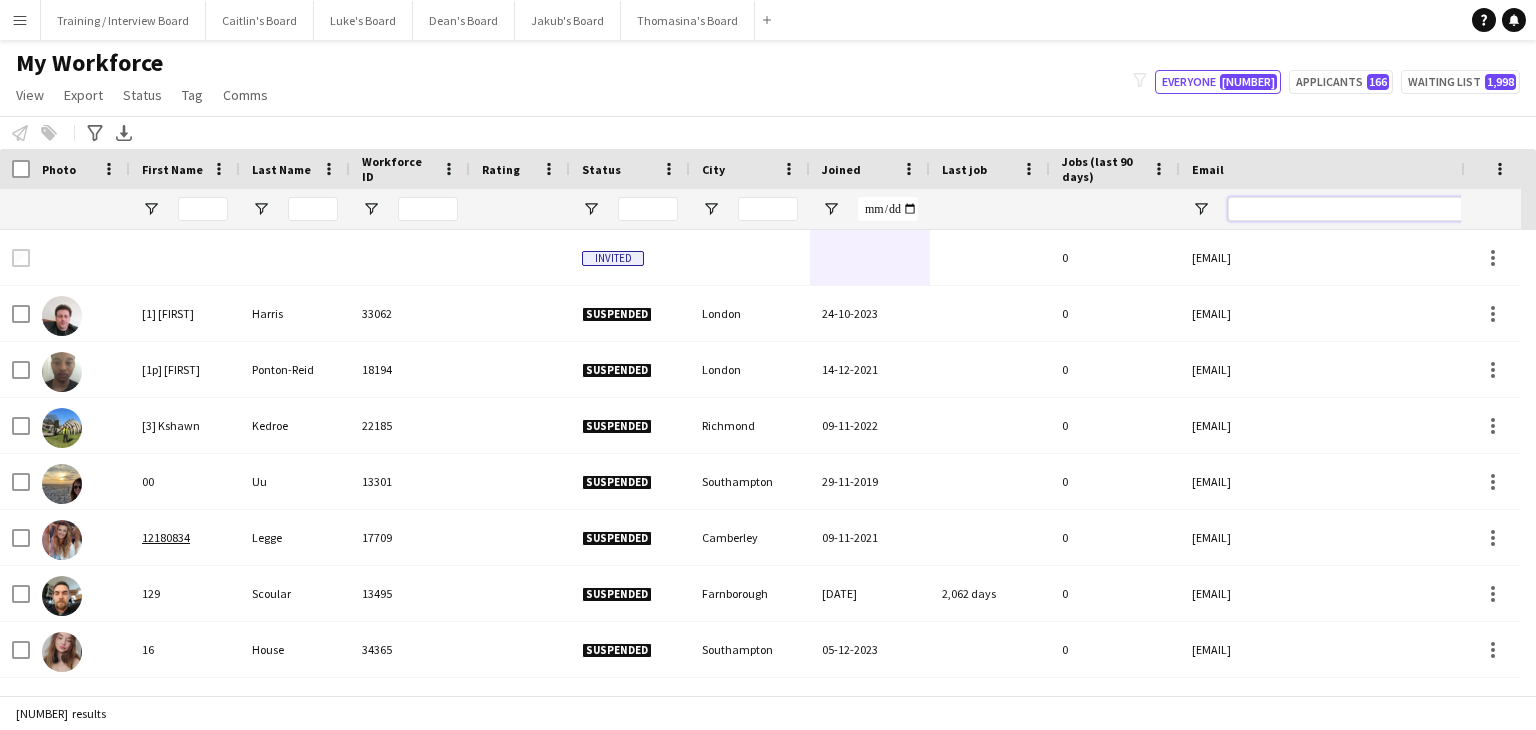 paste on "**********" 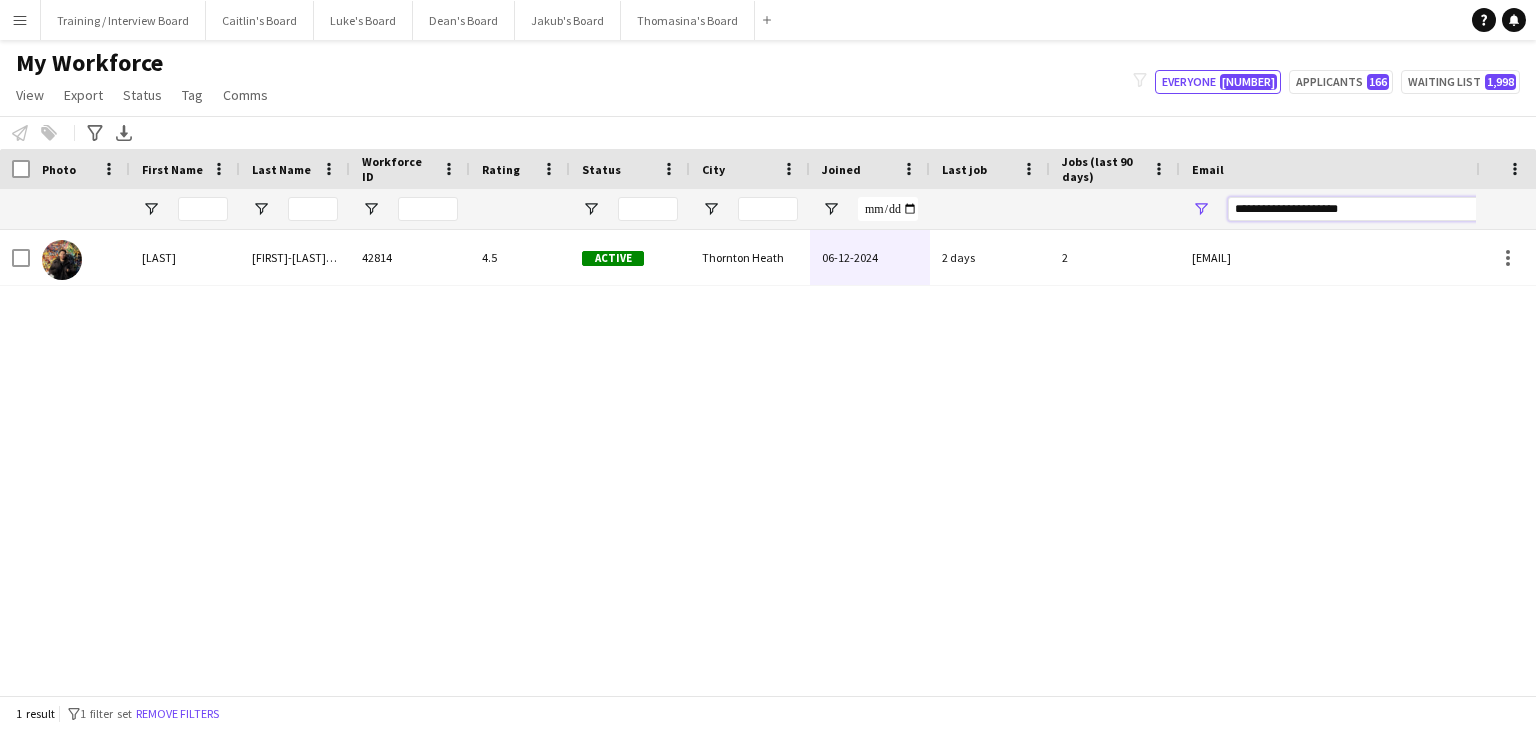 type on "**********" 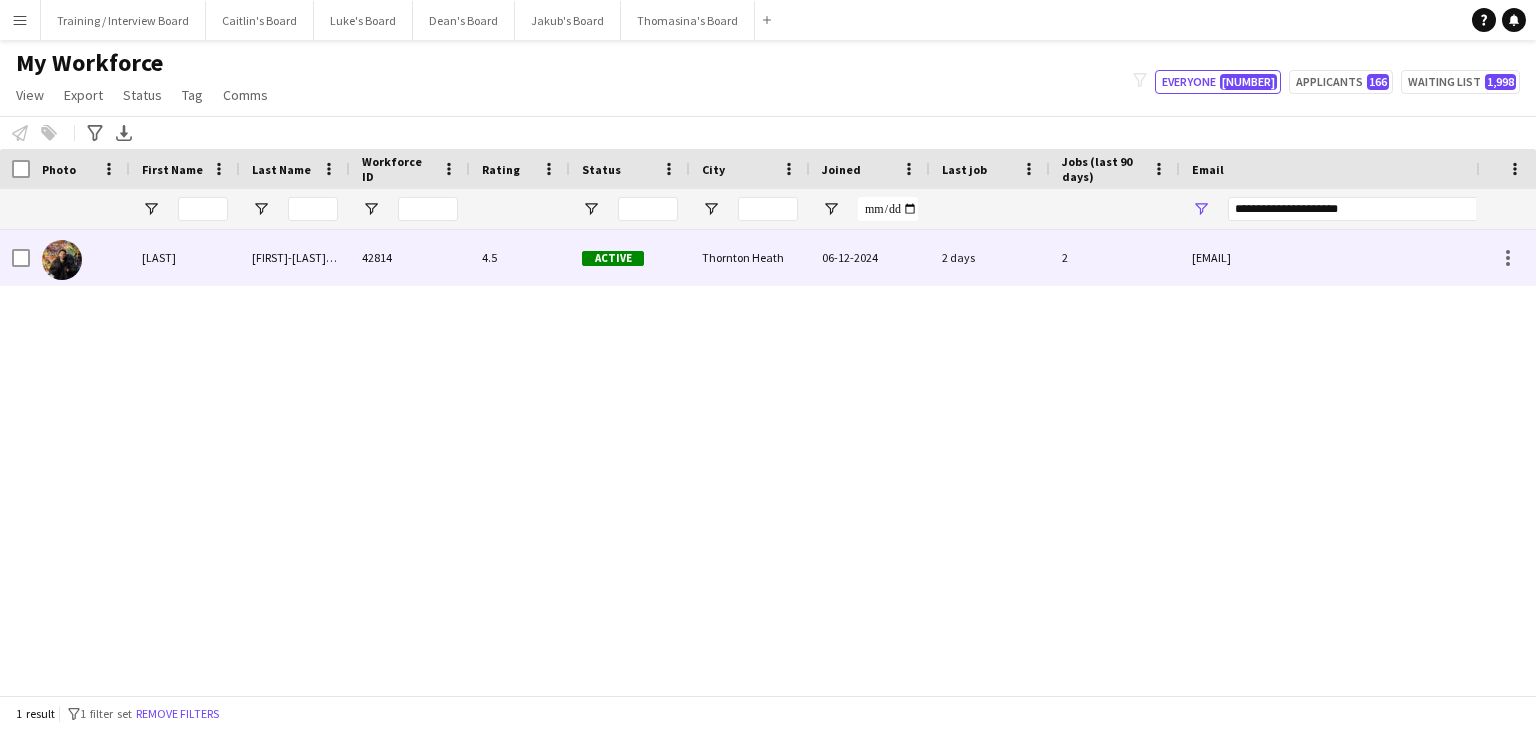 click on "Thornton Heath" at bounding box center (750, 257) 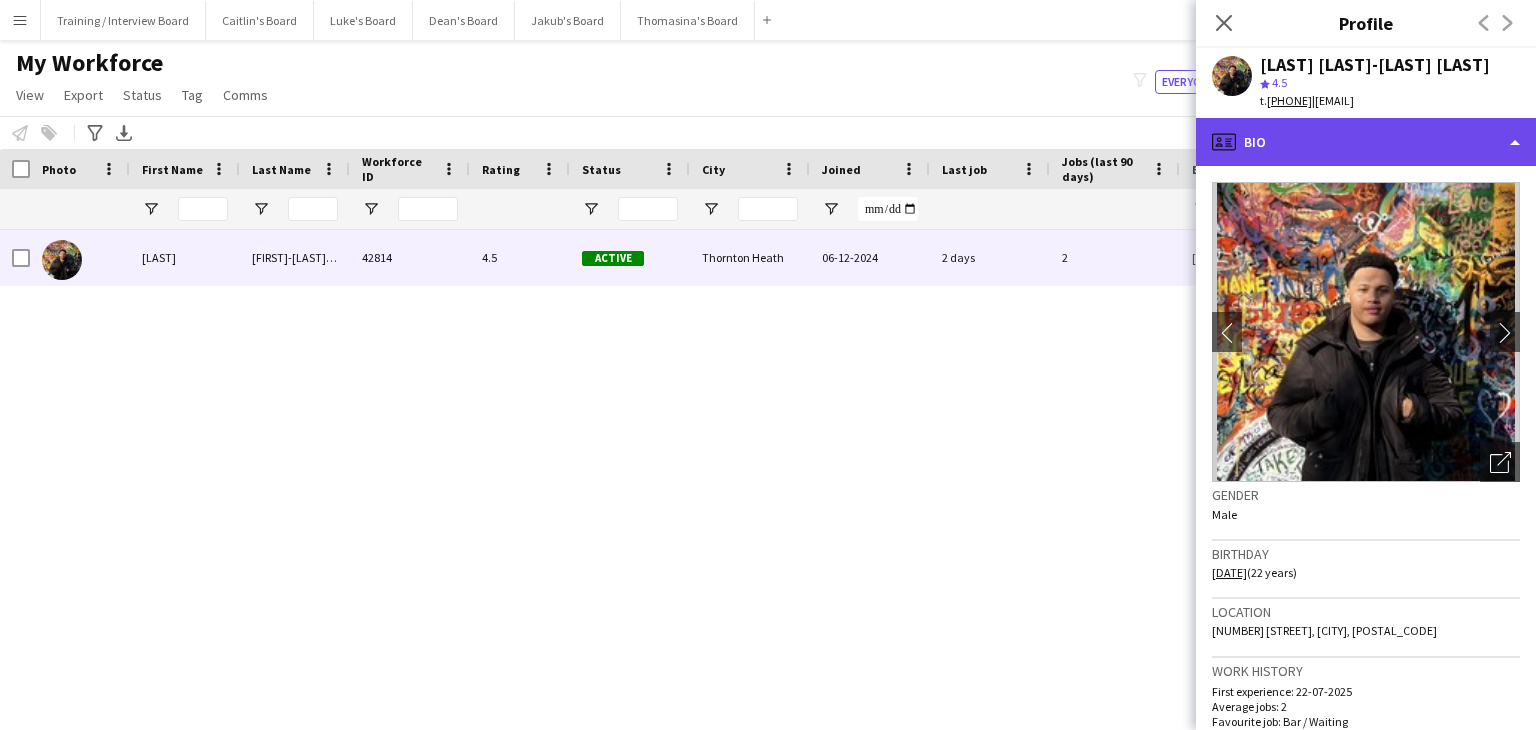 drag, startPoint x: 1347, startPoint y: 166, endPoint x: 1420, endPoint y: 327, distance: 176.7767 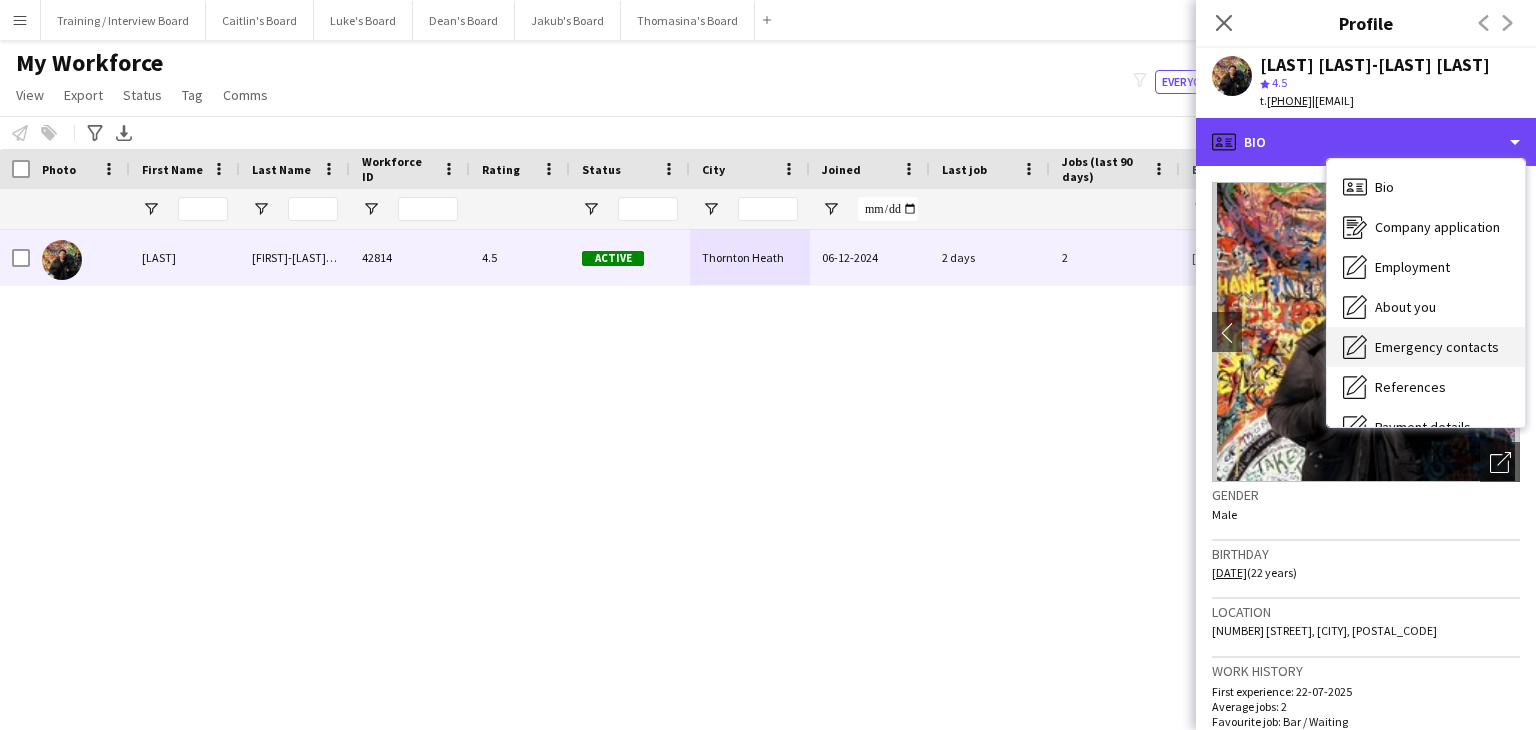 scroll, scrollTop: 100, scrollLeft: 0, axis: vertical 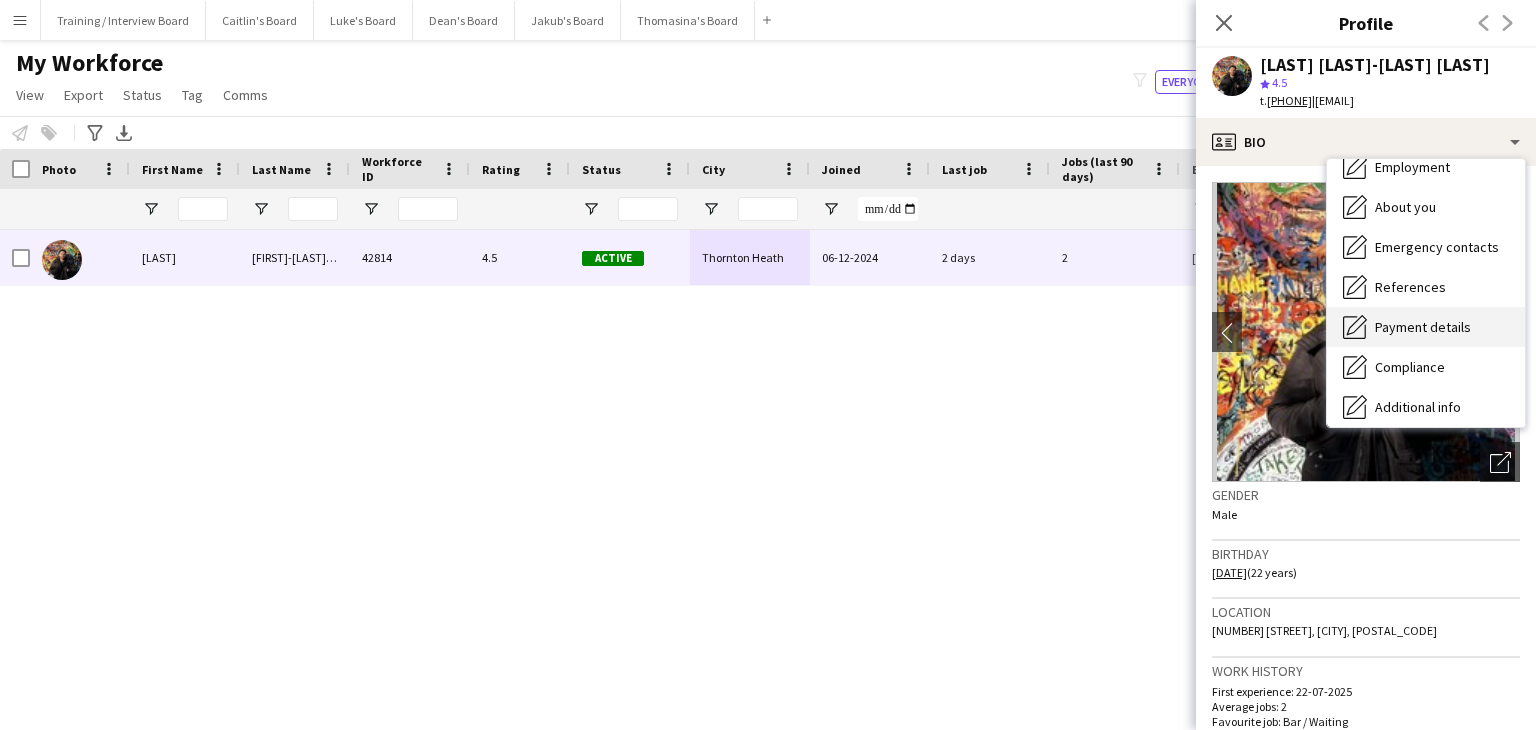 click on "Payment details" at bounding box center [1423, 327] 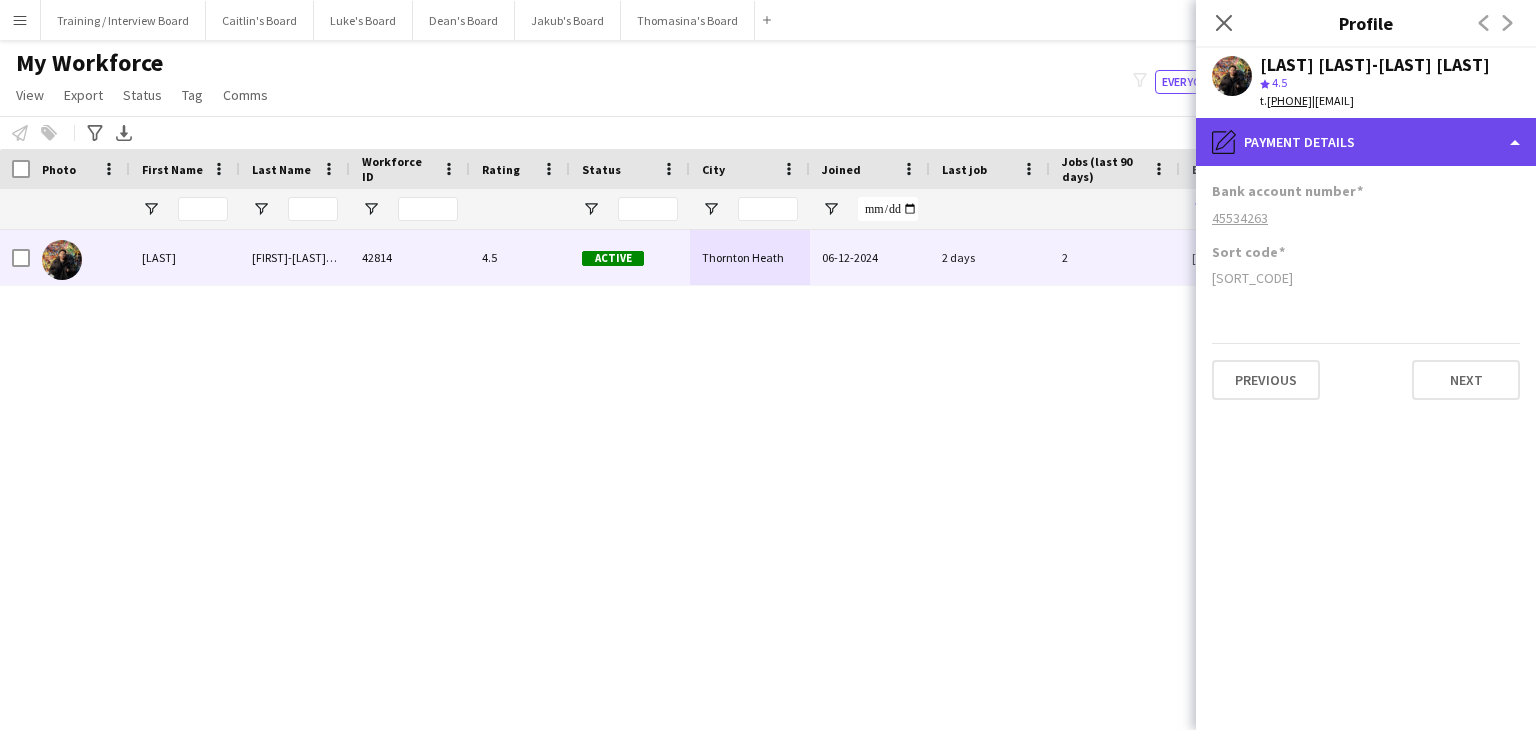 click on "pencil4
Payment details" 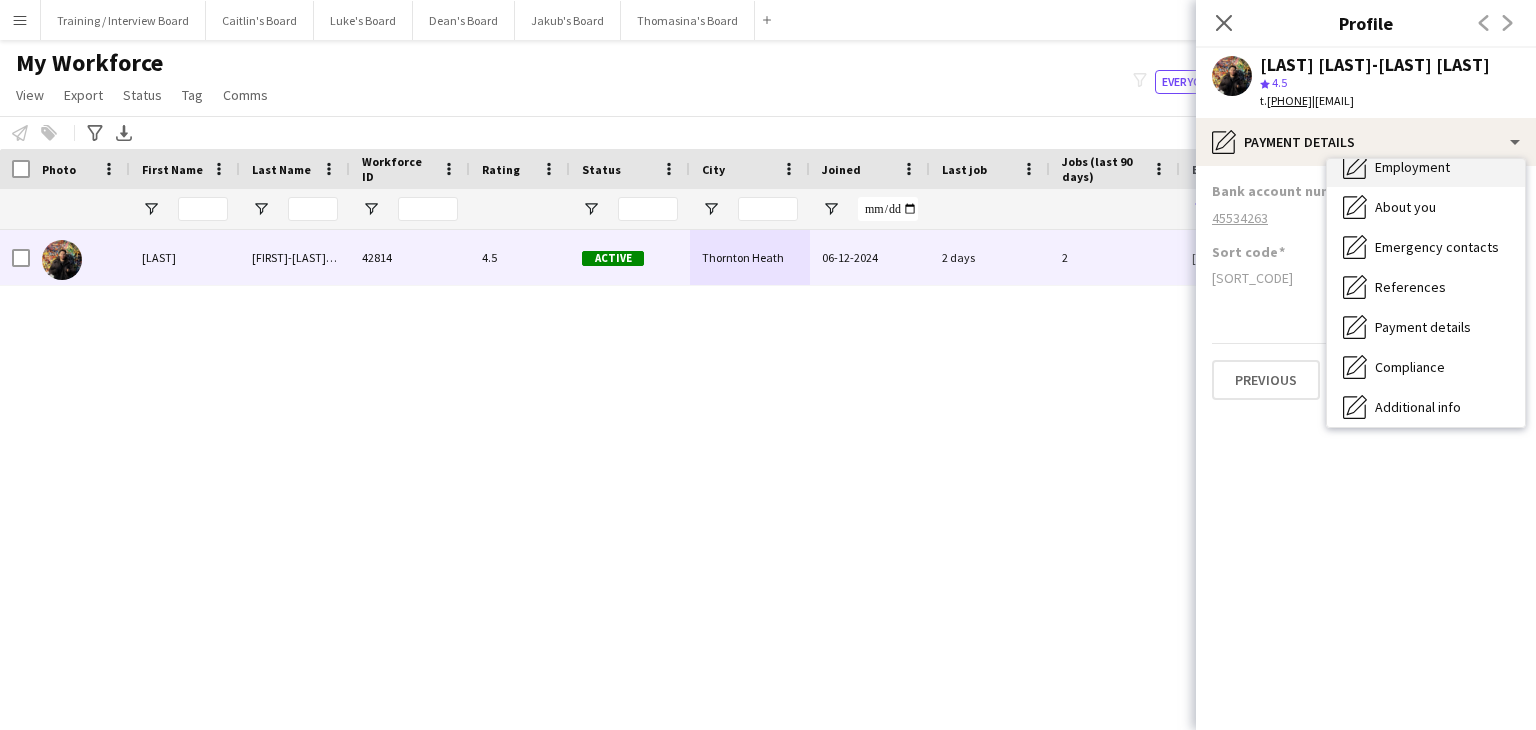 click on "Employment
Employment" at bounding box center [1426, 167] 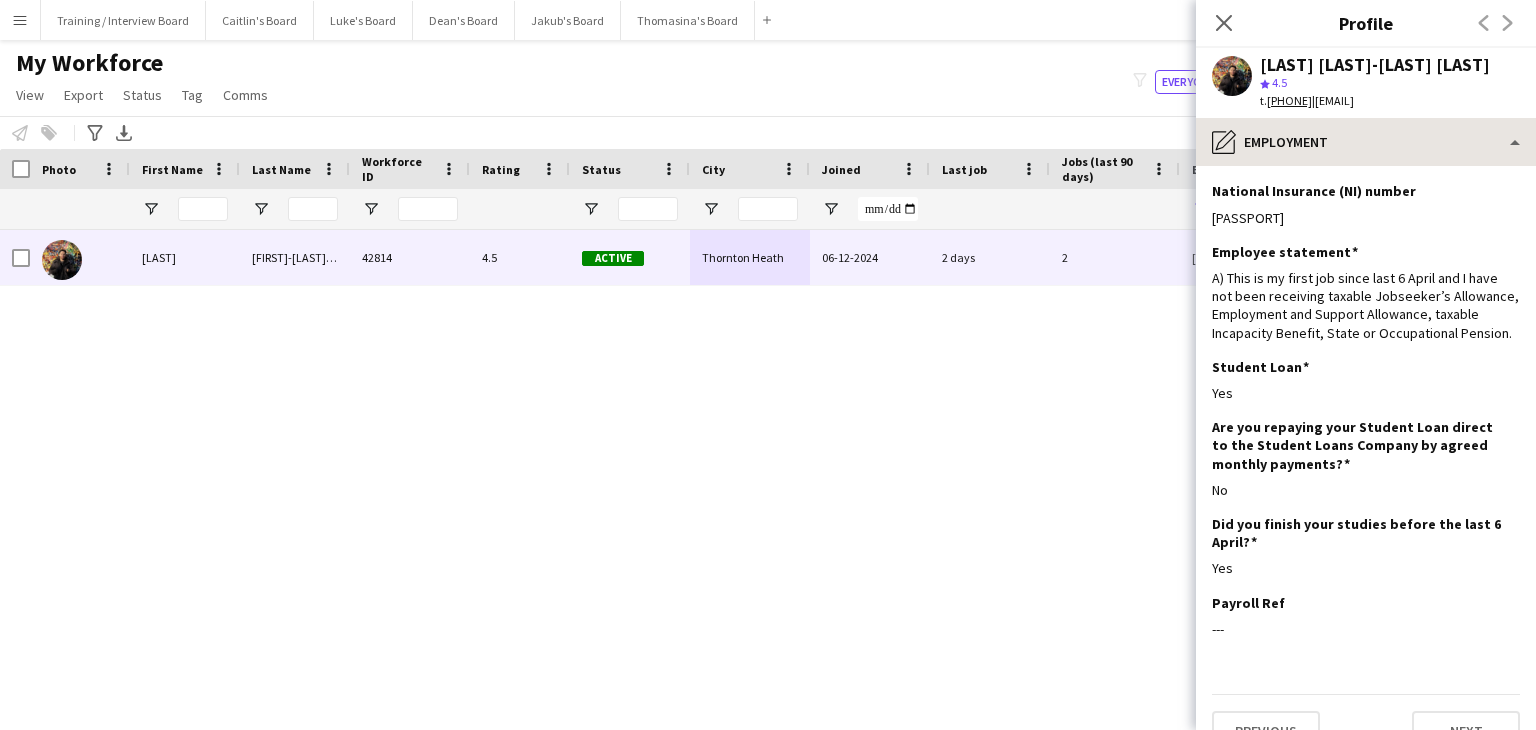 drag, startPoint x: 1225, startPoint y: 15, endPoint x: 1346, endPoint y: 175, distance: 200.6016 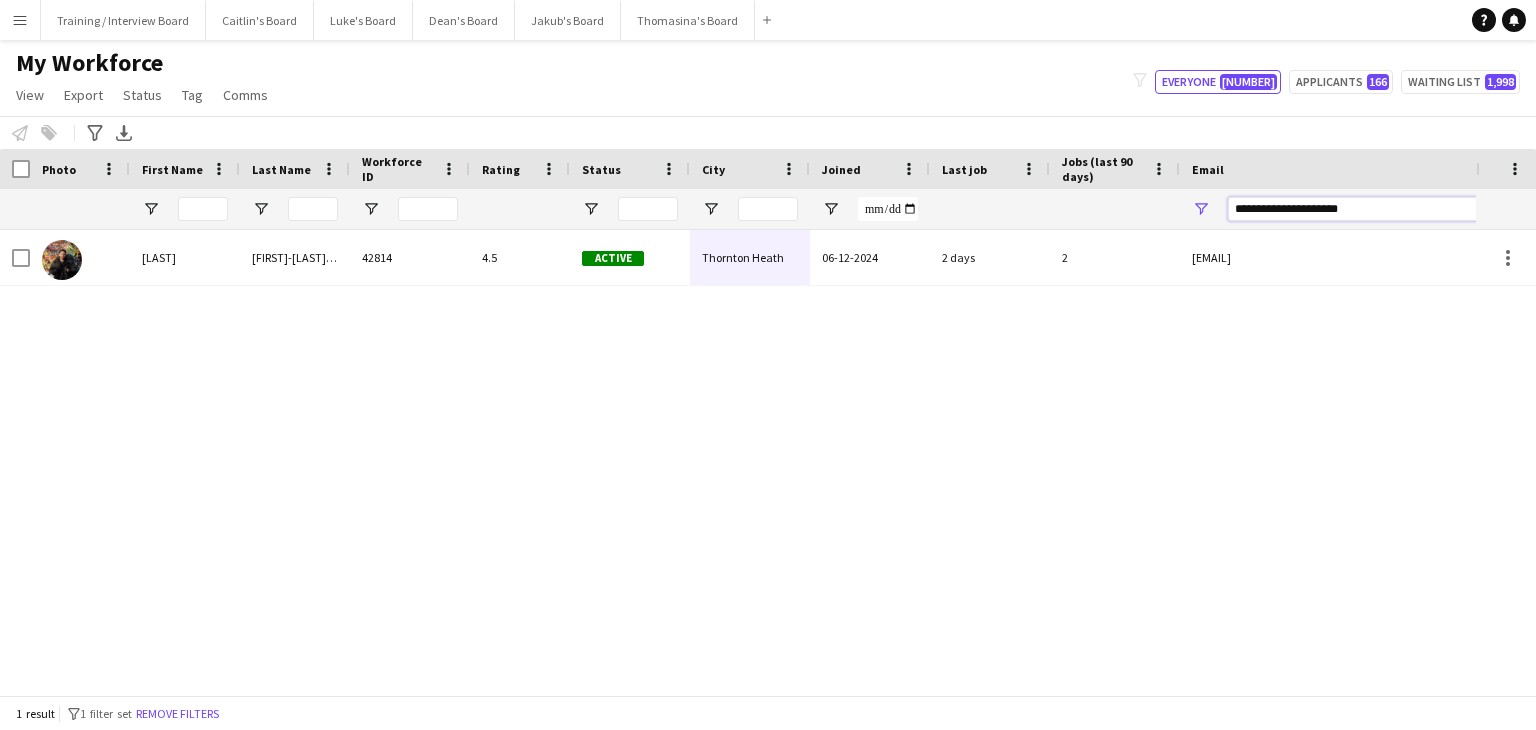 drag, startPoint x: 1416, startPoint y: 210, endPoint x: 1048, endPoint y: 209, distance: 368.00137 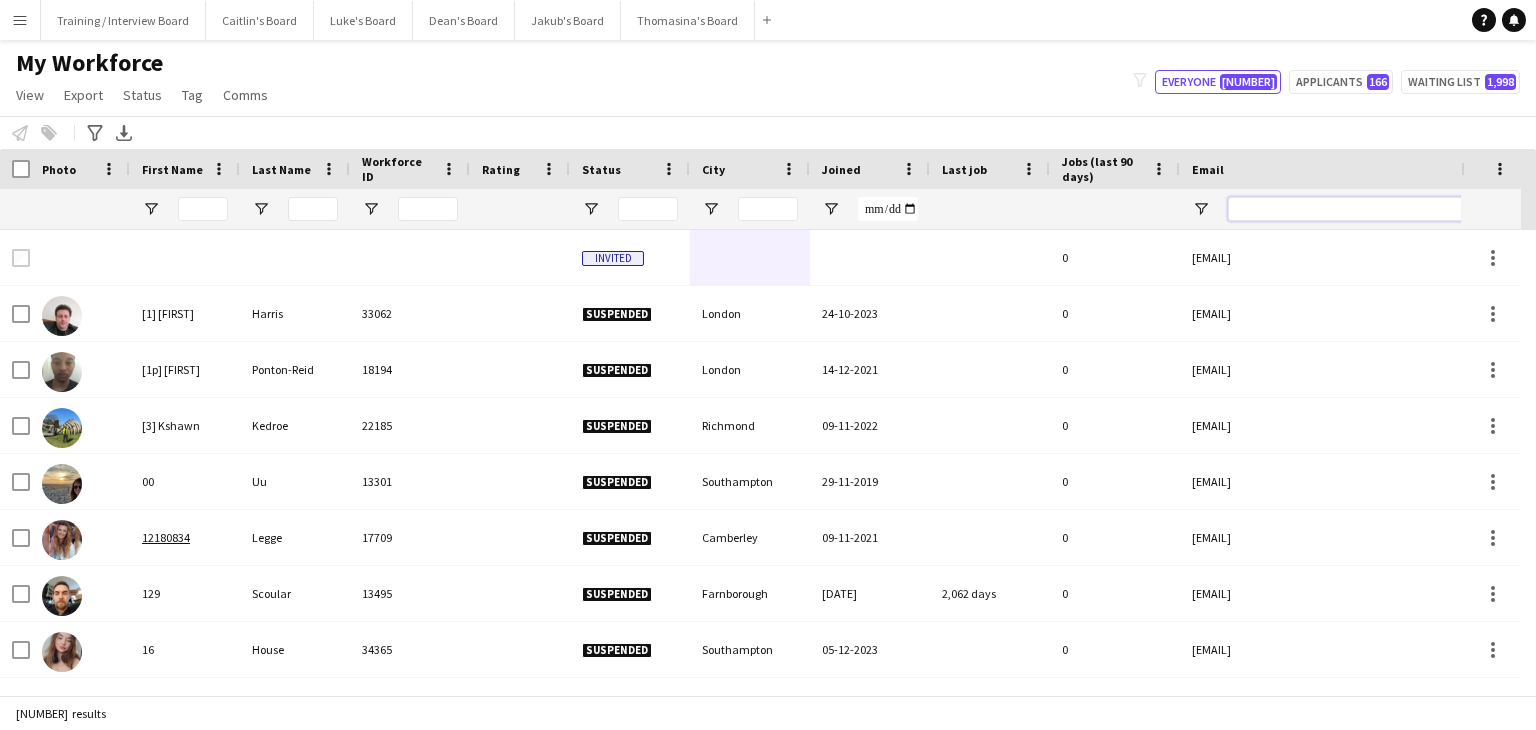 paste on "**********" 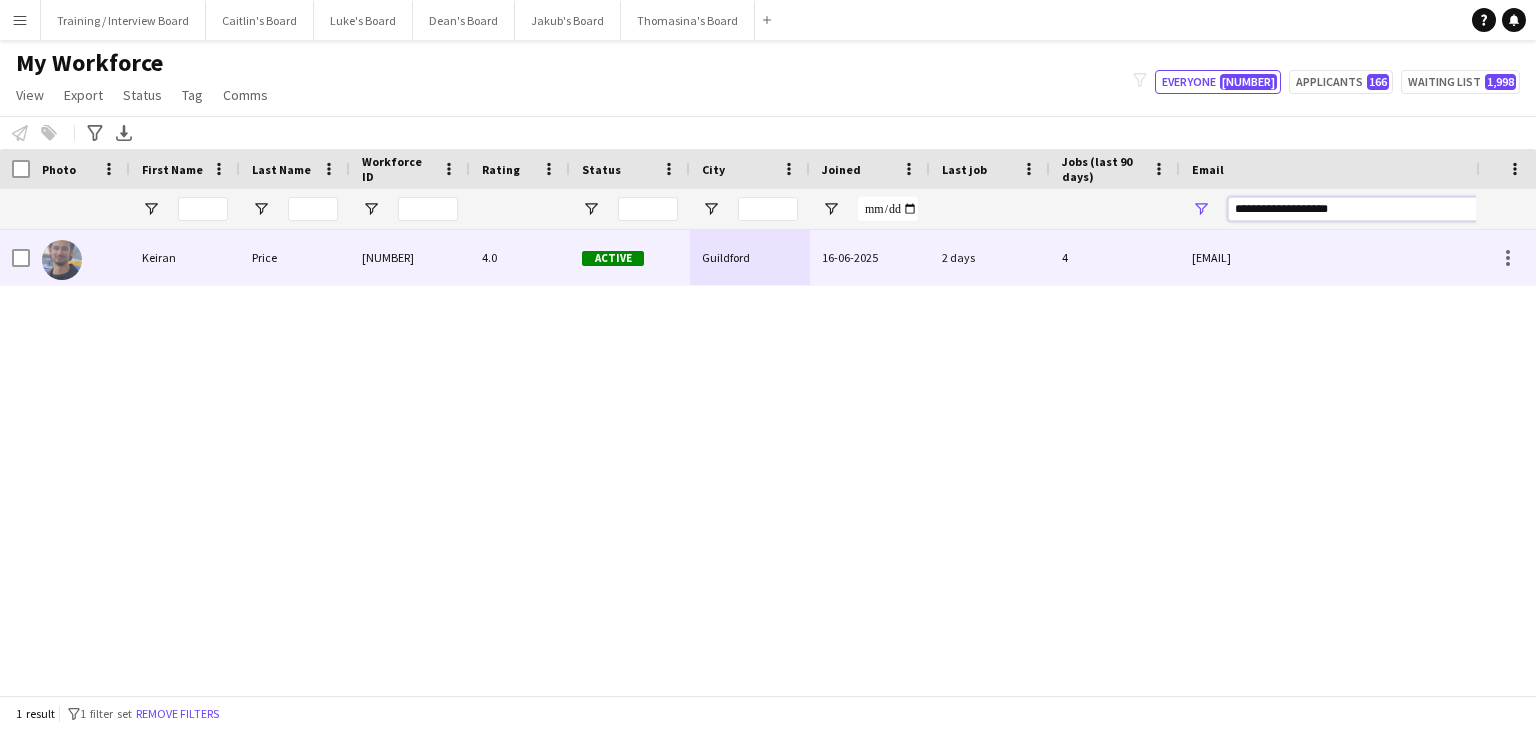 type on "**********" 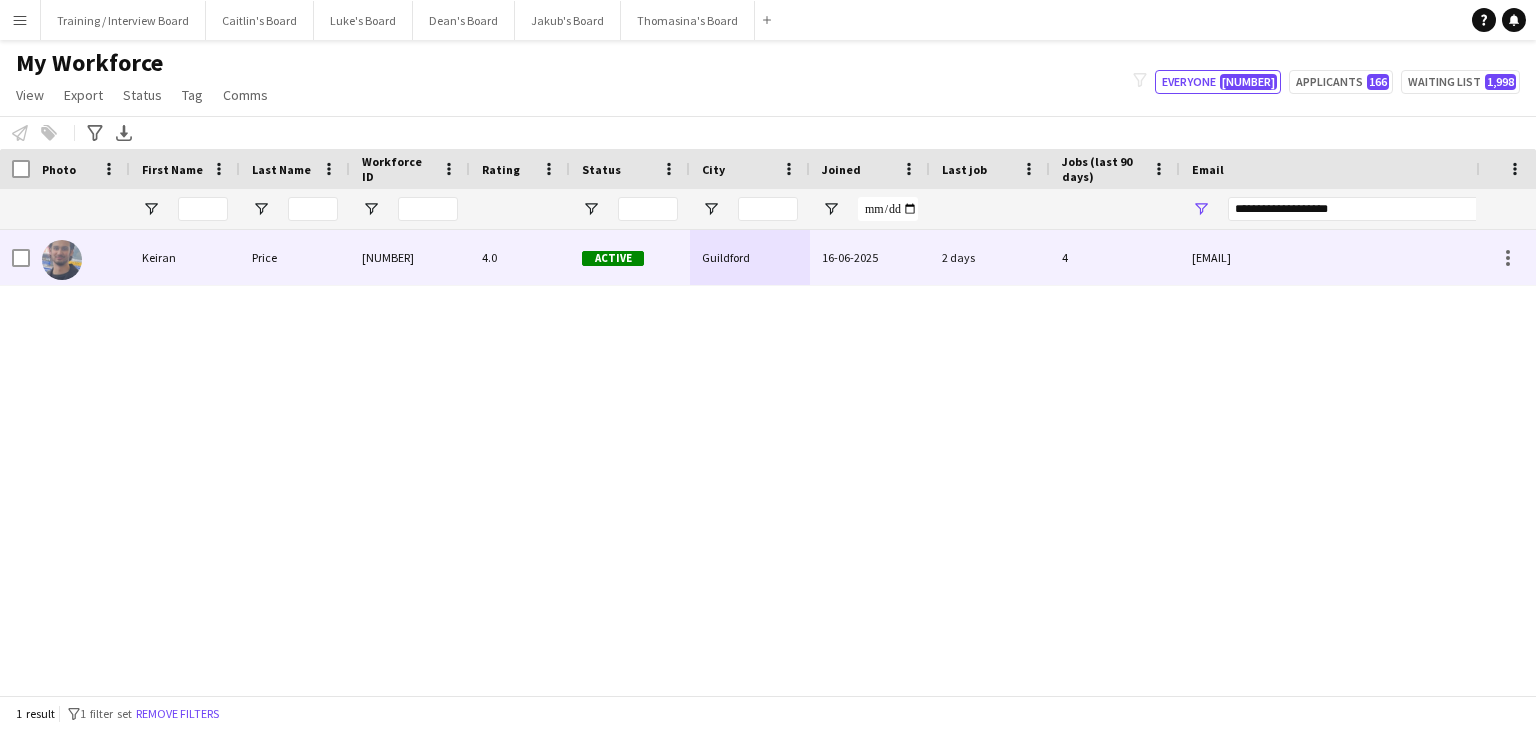 click on "Guildford" at bounding box center (750, 257) 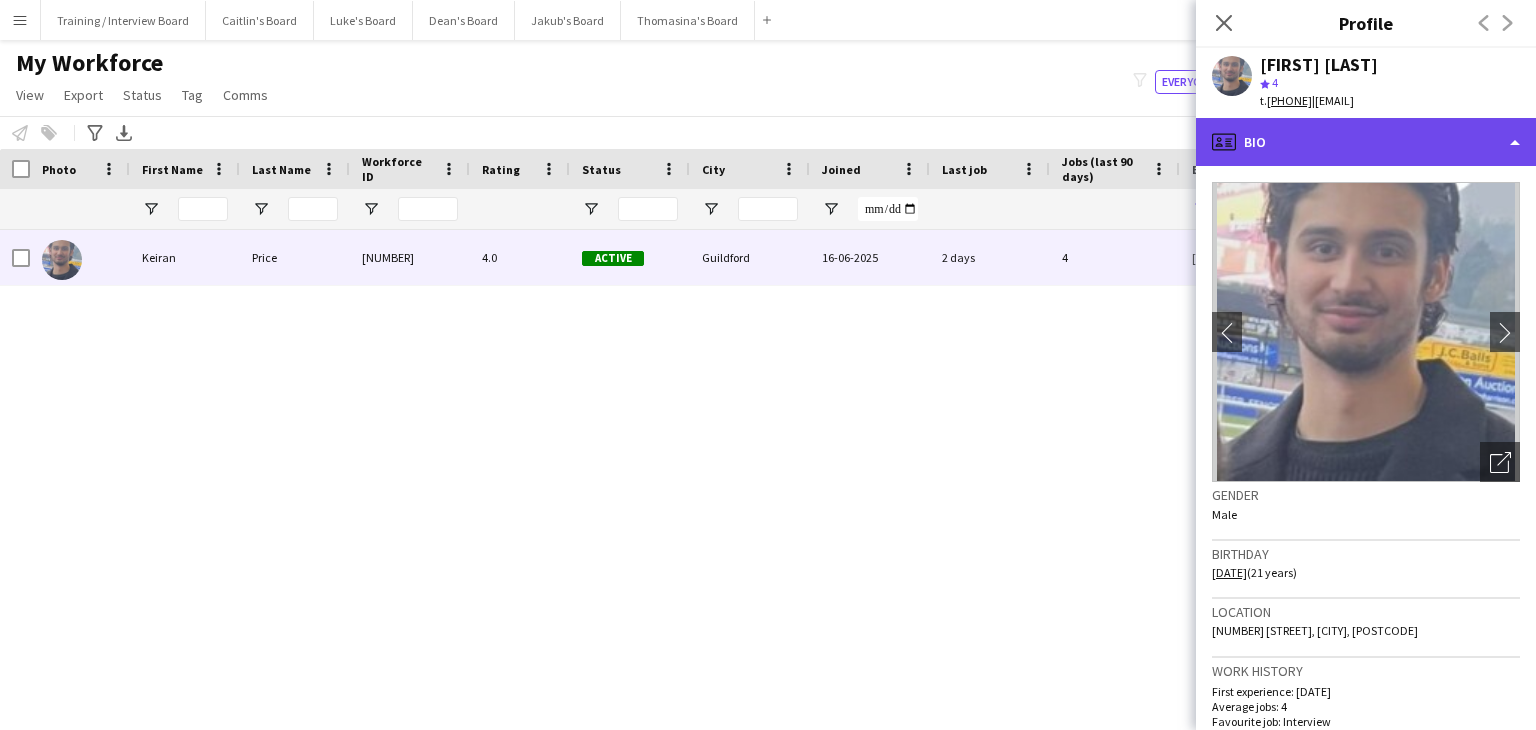 click on "profile
Bio" 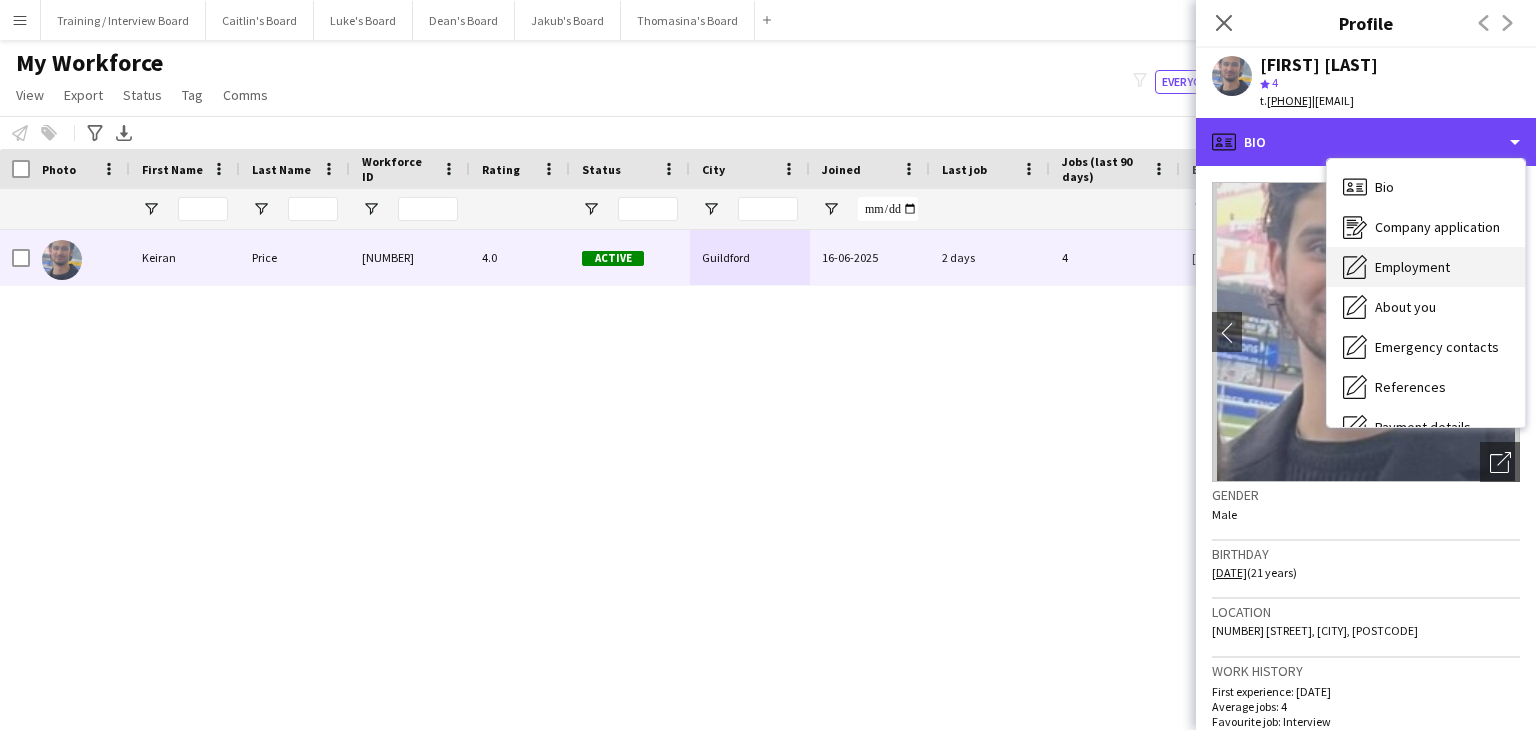 scroll, scrollTop: 100, scrollLeft: 0, axis: vertical 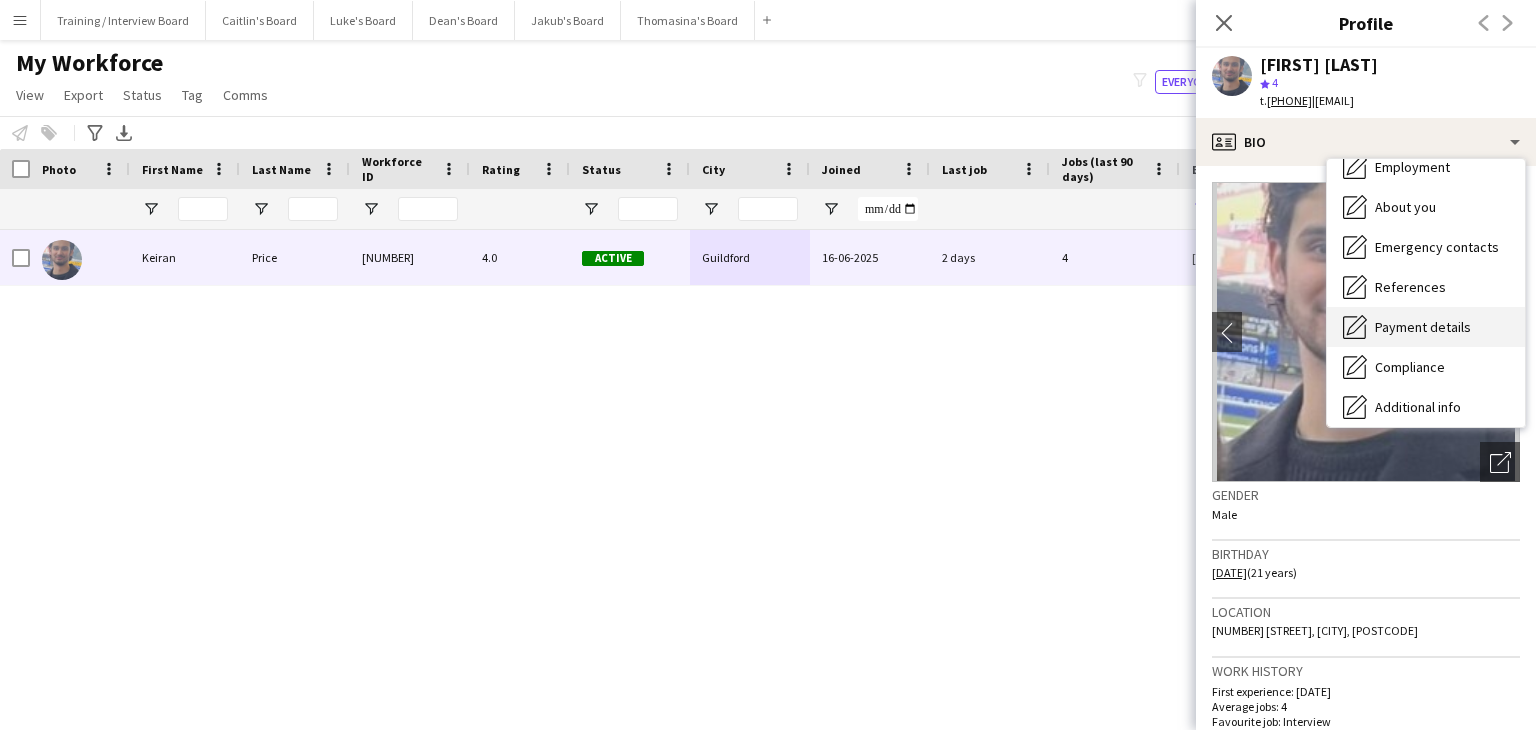 click on "Payment details" at bounding box center [1423, 327] 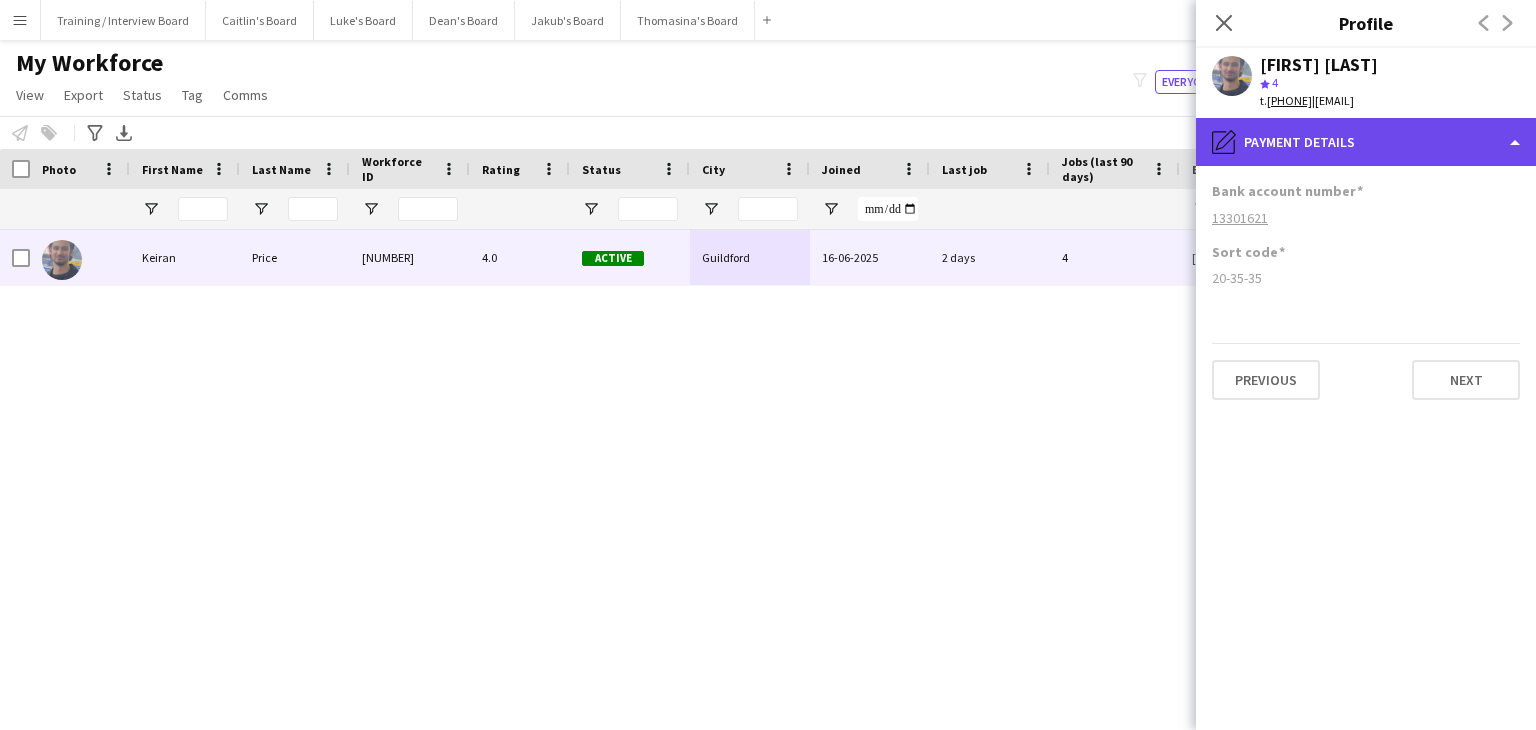 click on "pencil4
Payment details" 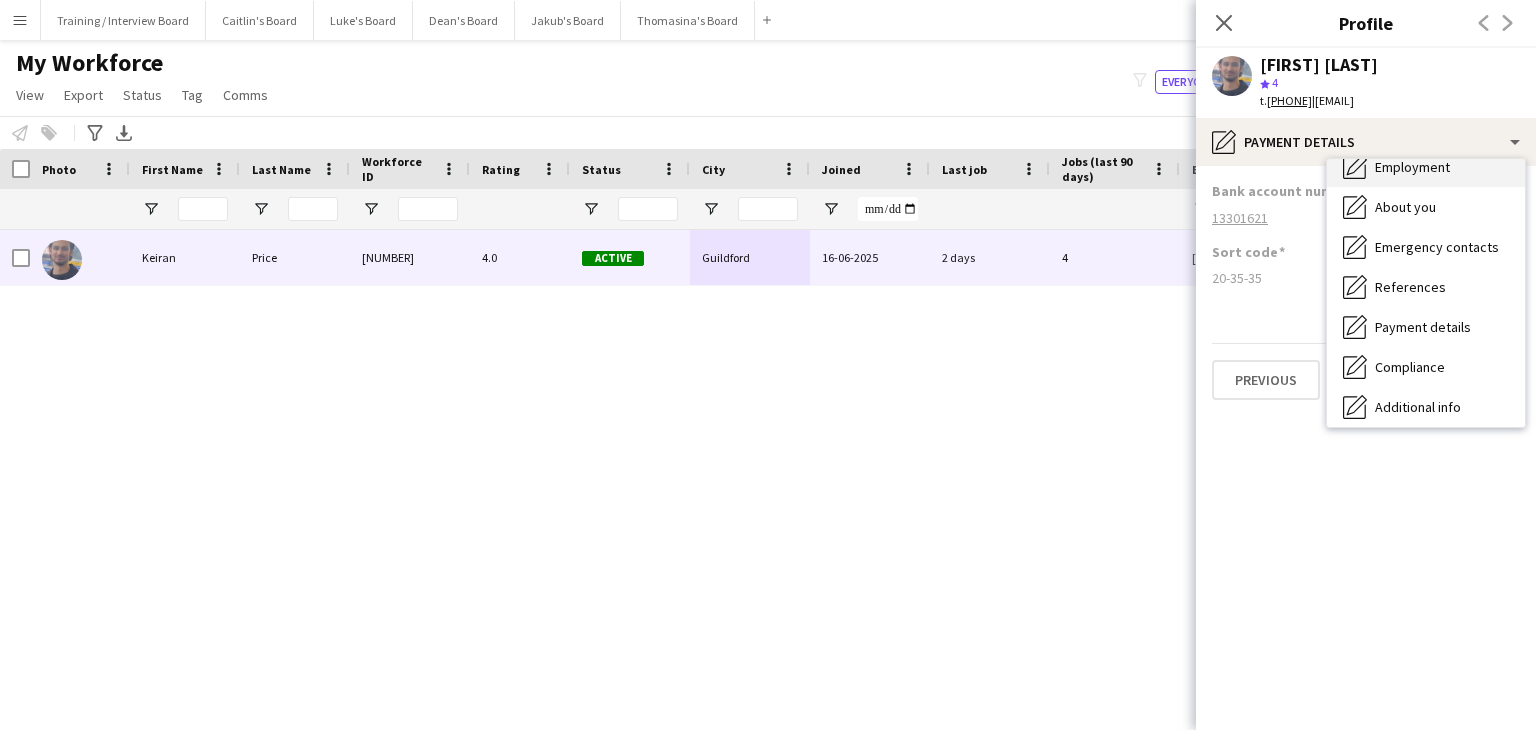 click on "Employment" at bounding box center [1412, 167] 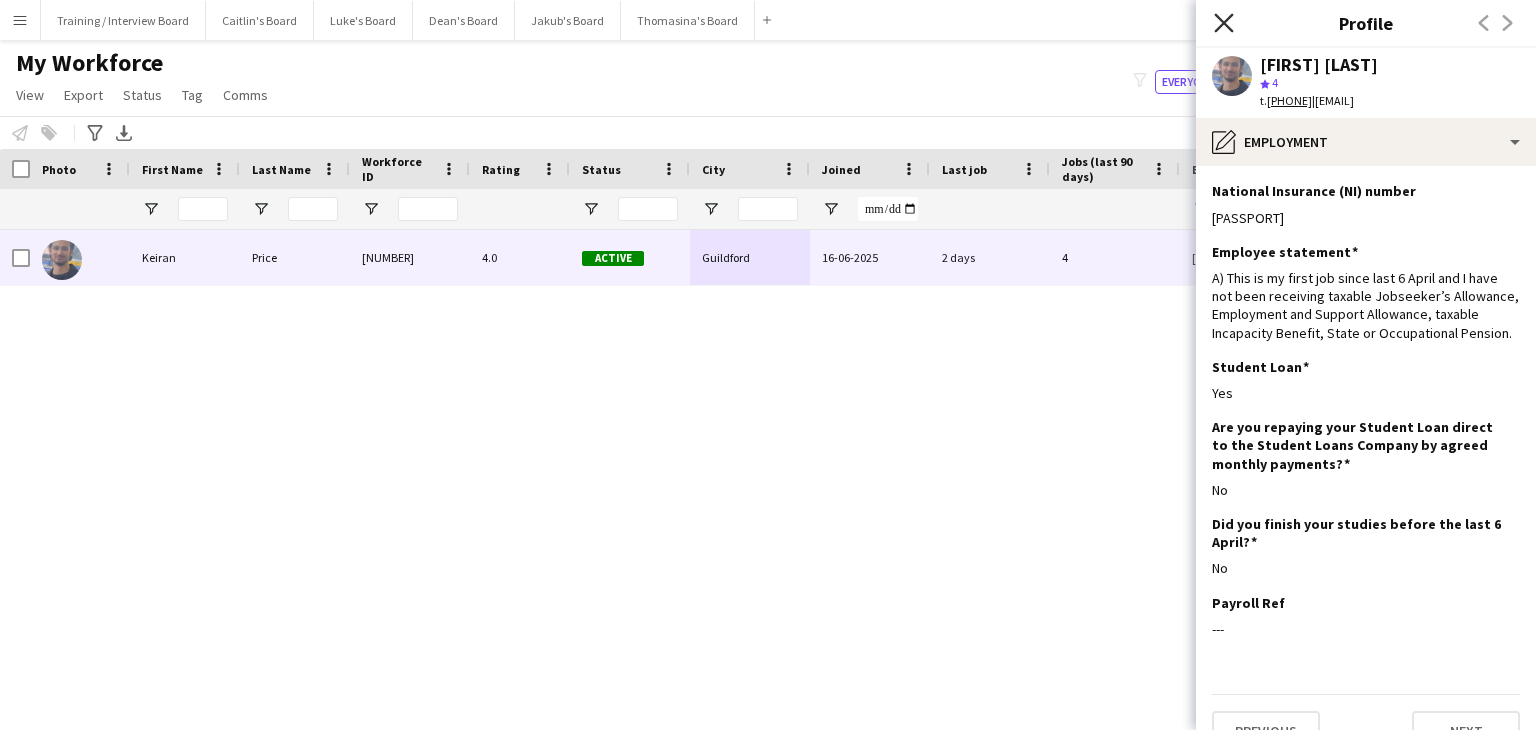 click 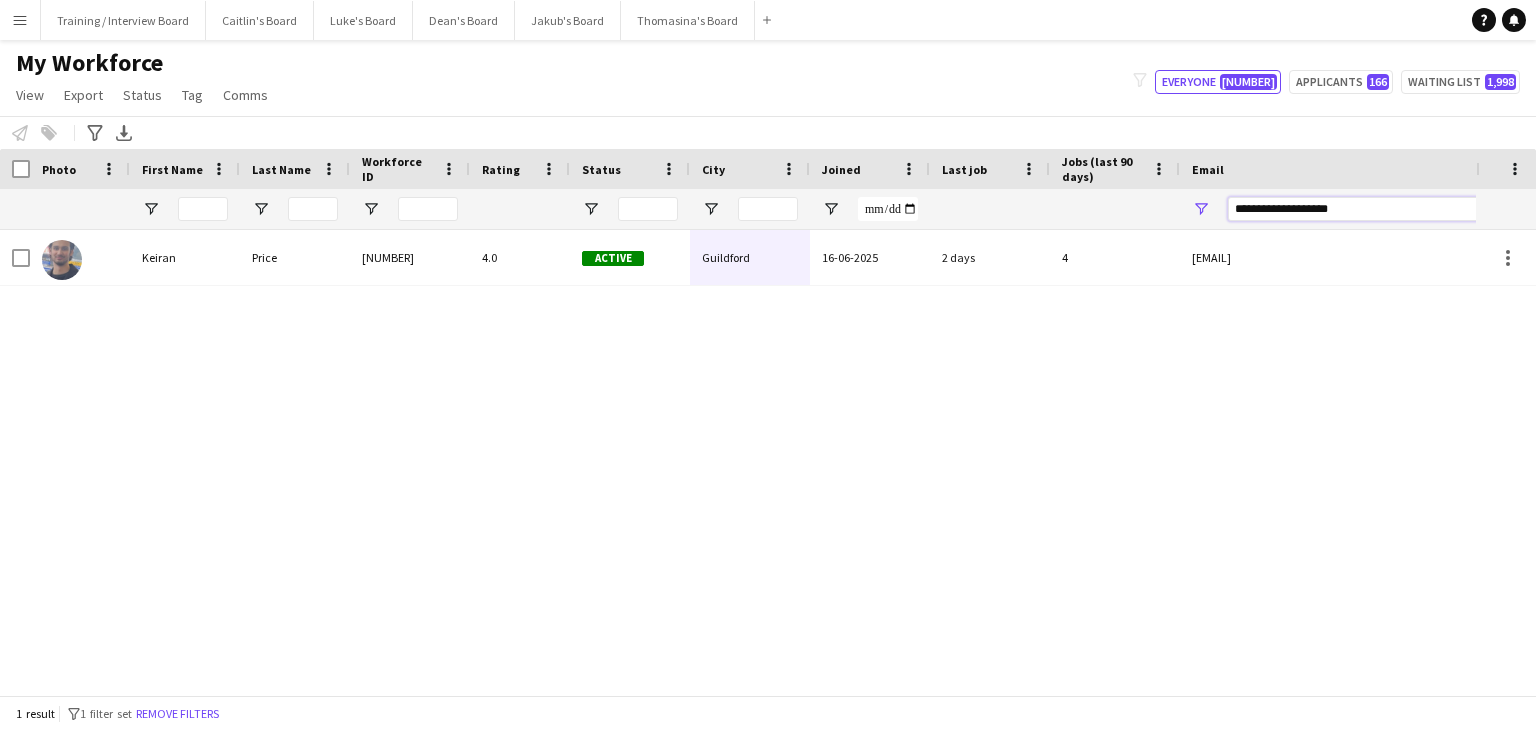 drag, startPoint x: 1362, startPoint y: 210, endPoint x: 1050, endPoint y: 214, distance: 312.02563 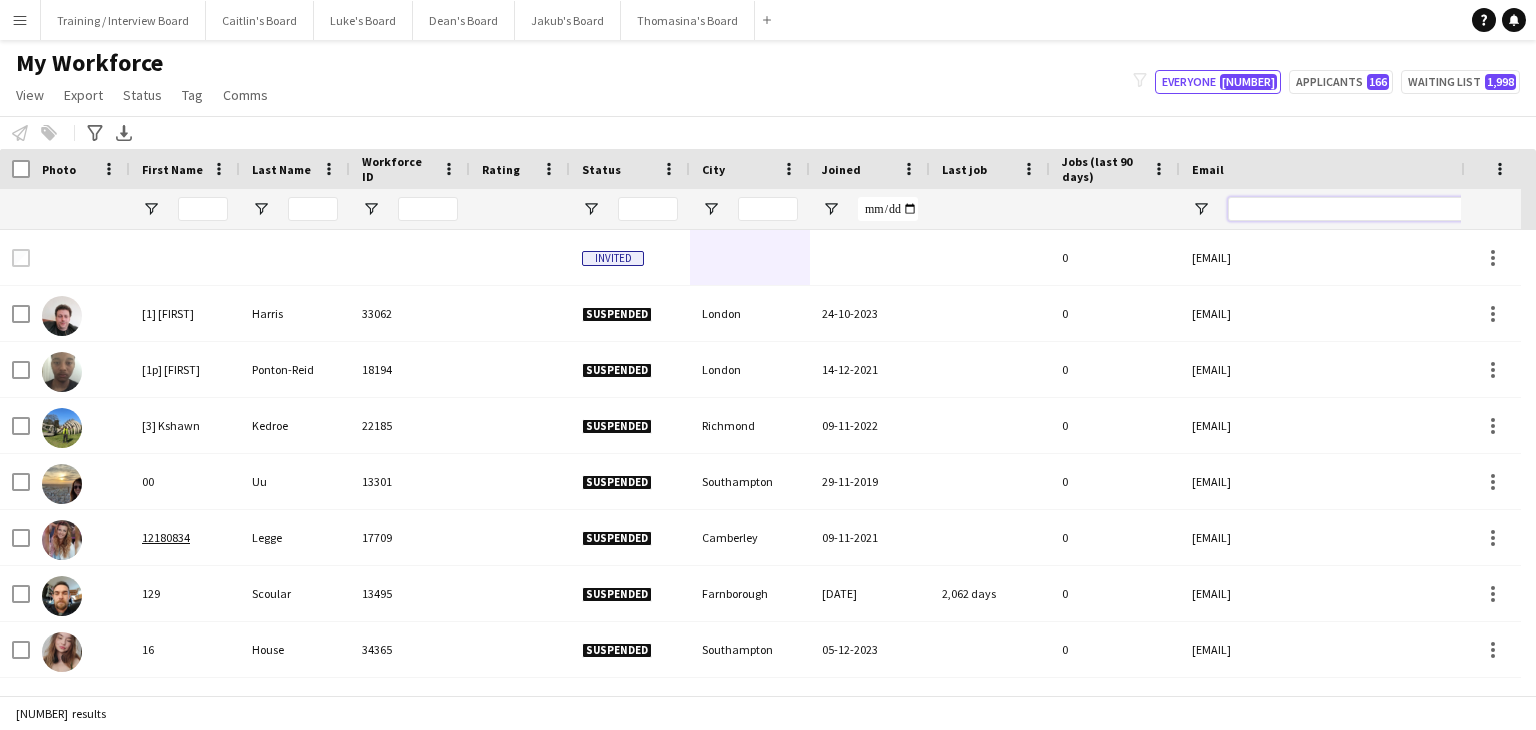 paste on "**********" 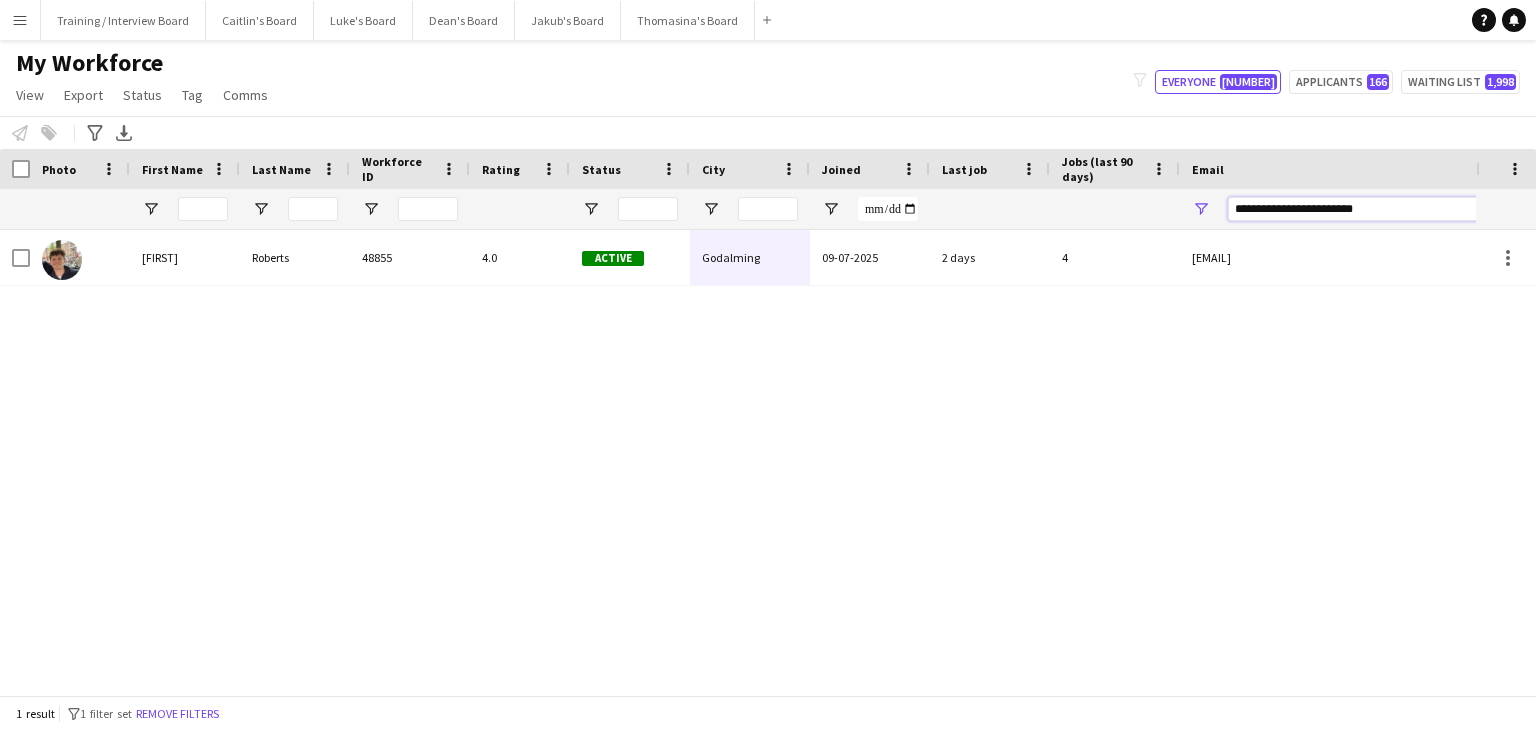 type on "**********" 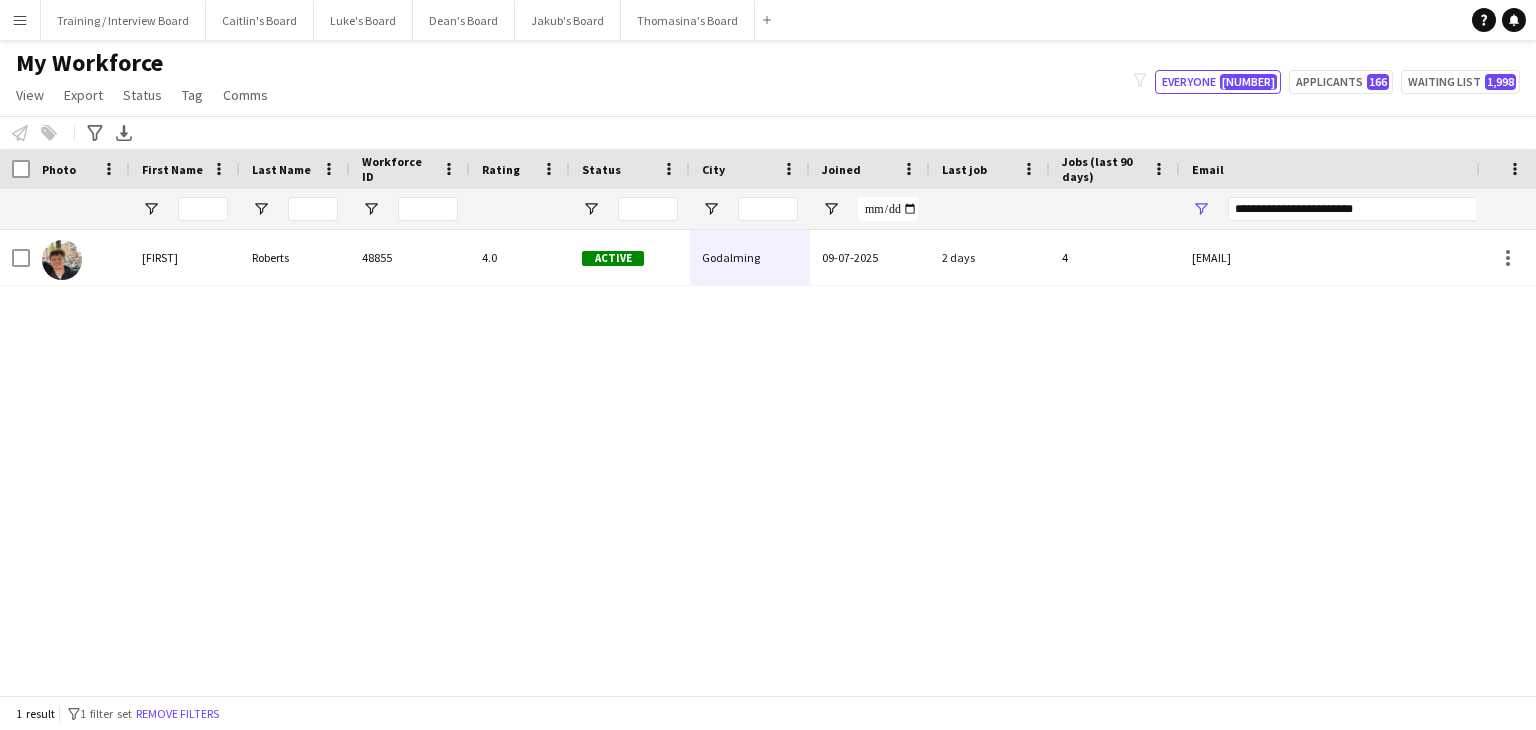 click on "Godalming" at bounding box center (750, 257) 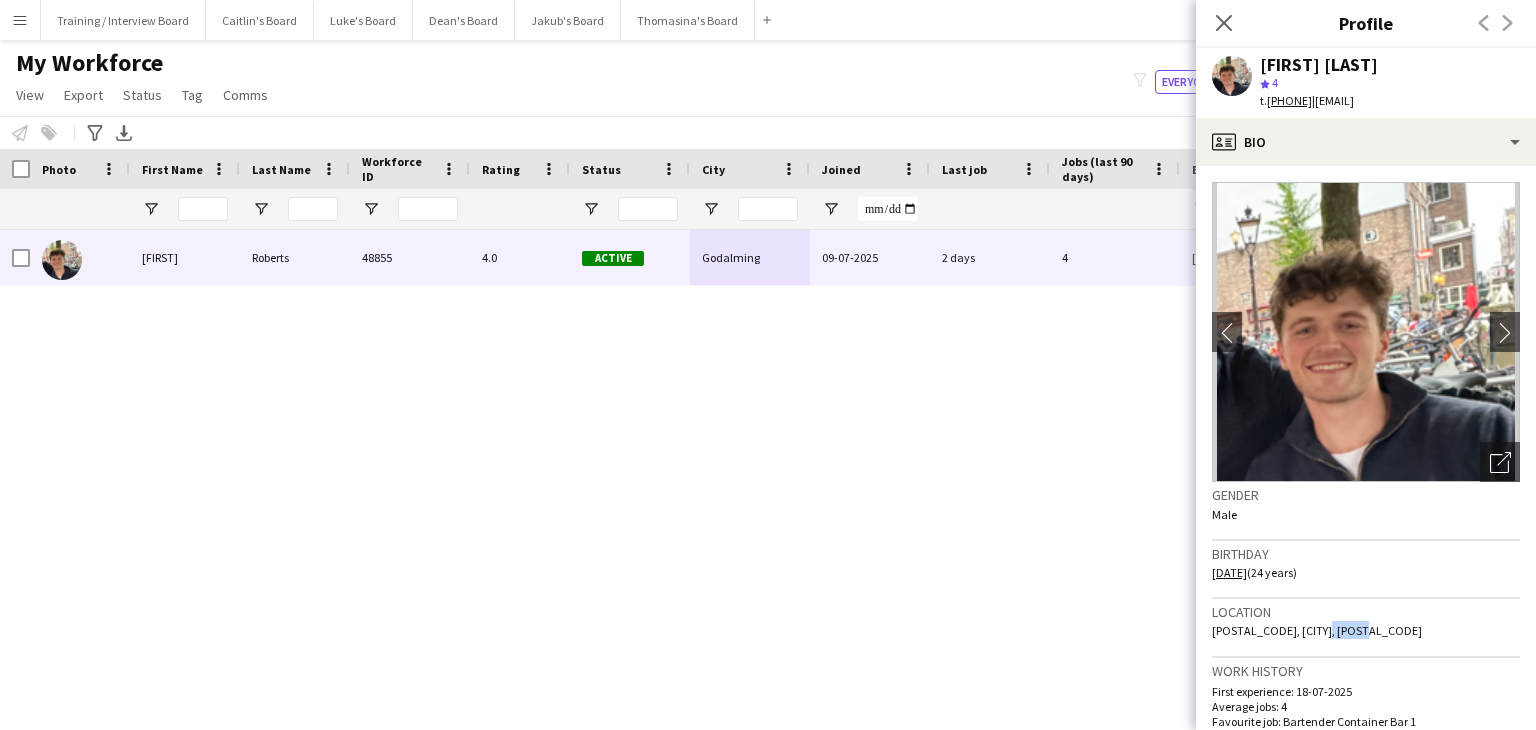 drag, startPoint x: 1372, startPoint y: 633, endPoint x: 1320, endPoint y: 637, distance: 52.153618 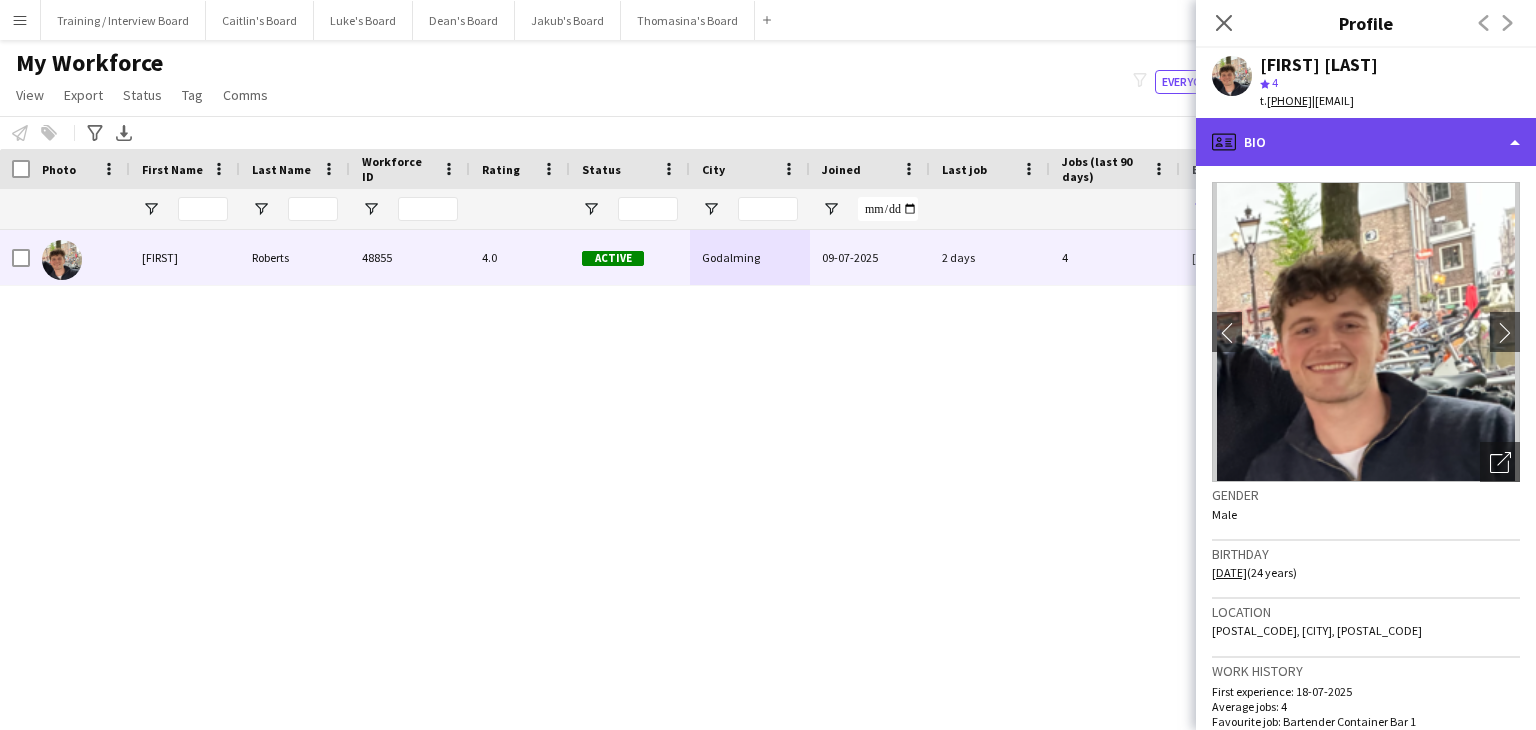 click on "profile
Bio" 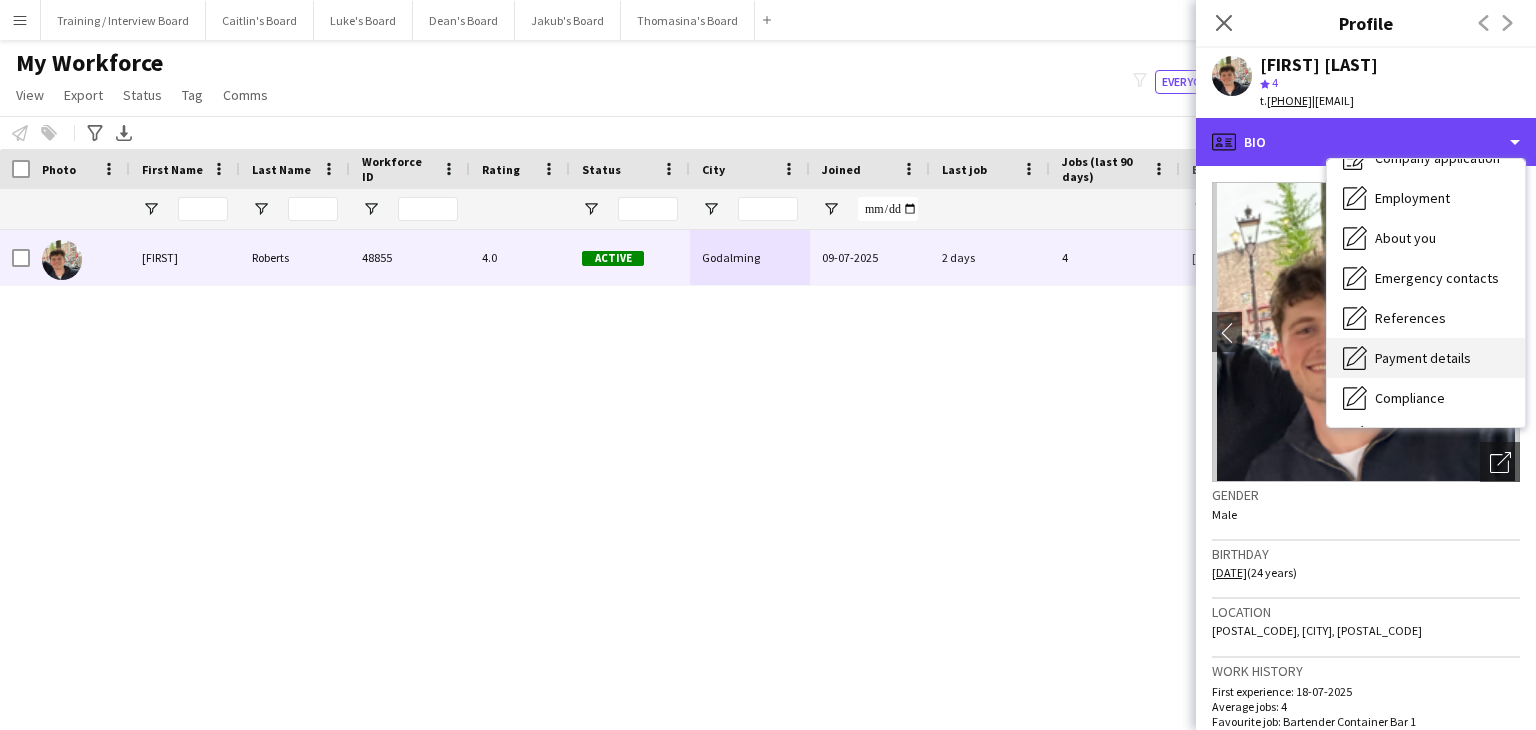 scroll, scrollTop: 100, scrollLeft: 0, axis: vertical 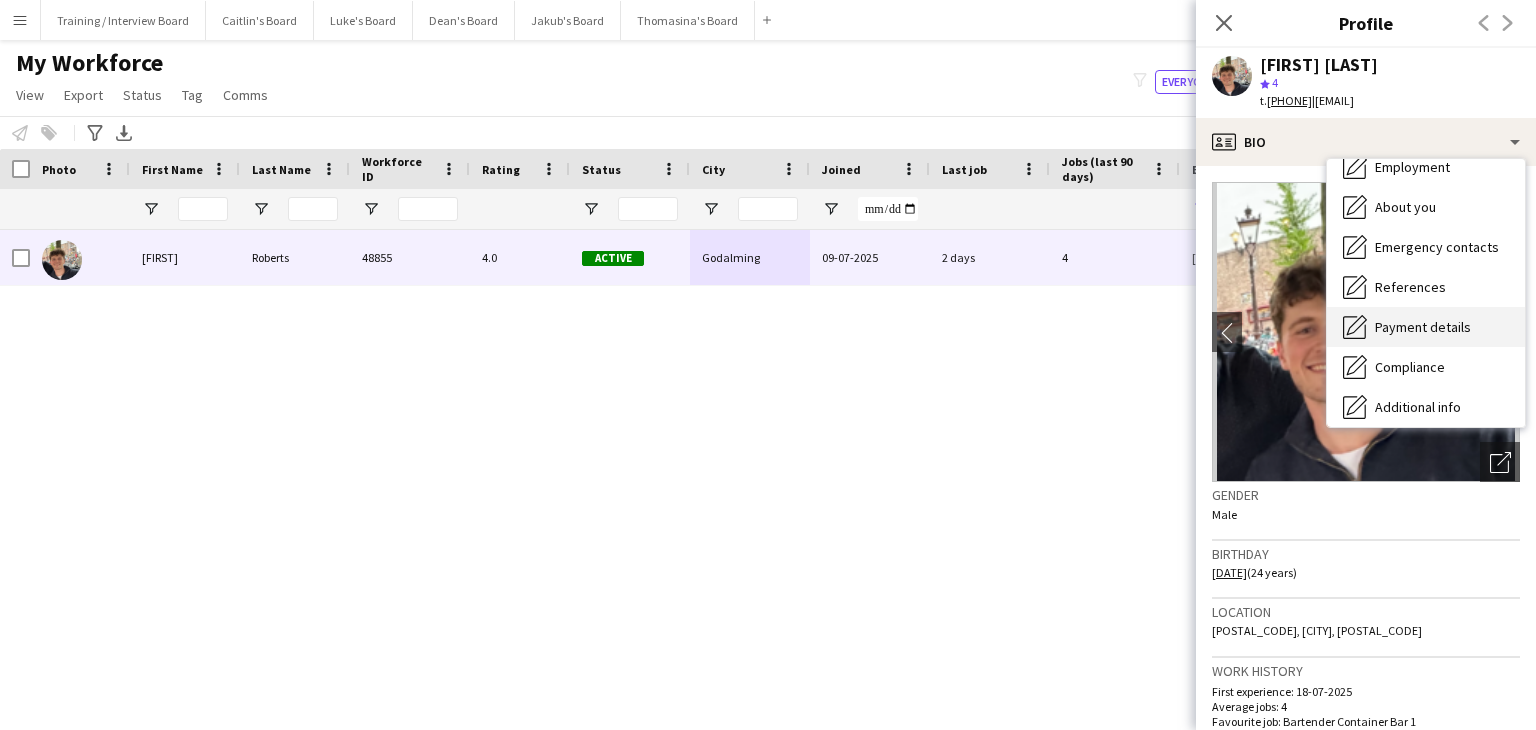 click on "Payment details" at bounding box center [1423, 327] 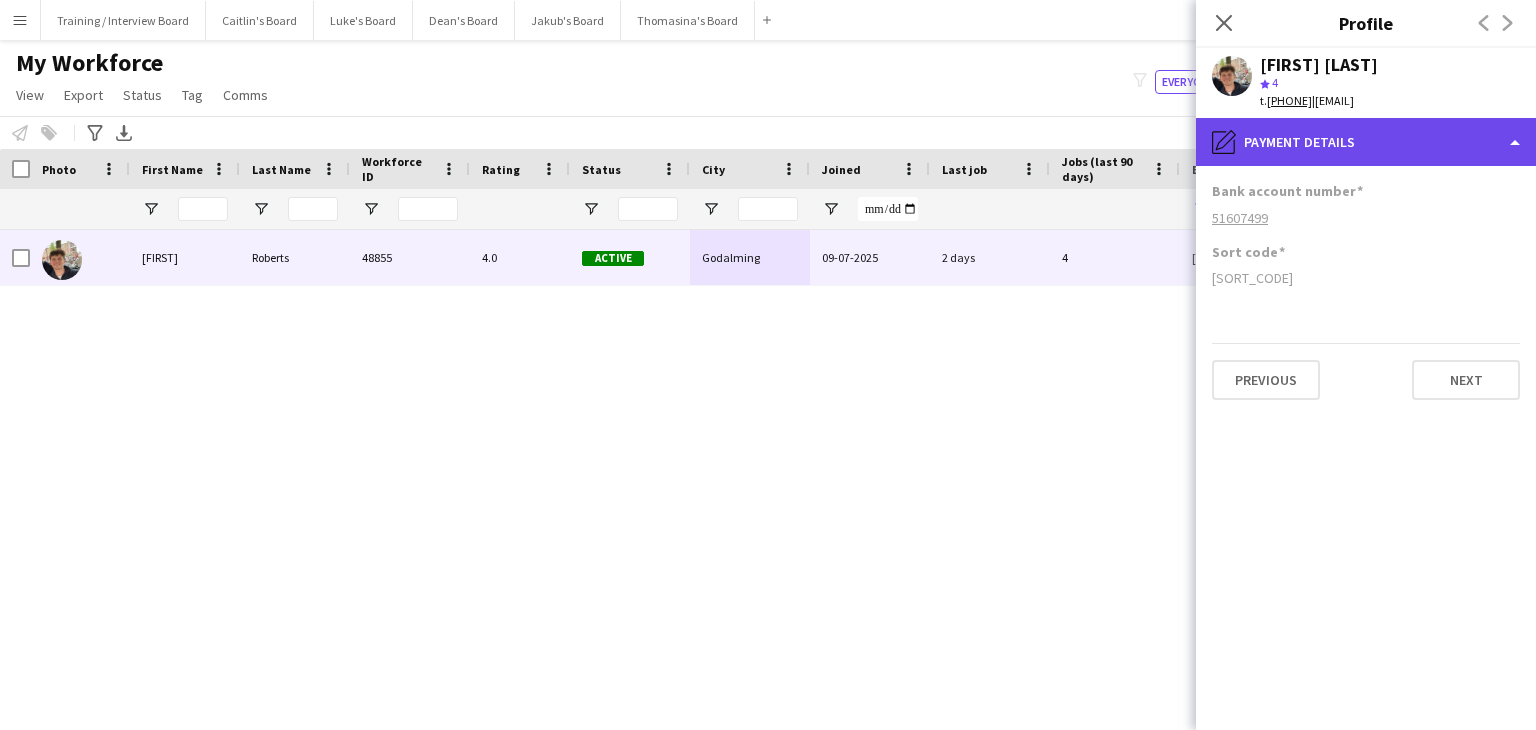 click on "pencil4
Payment details" 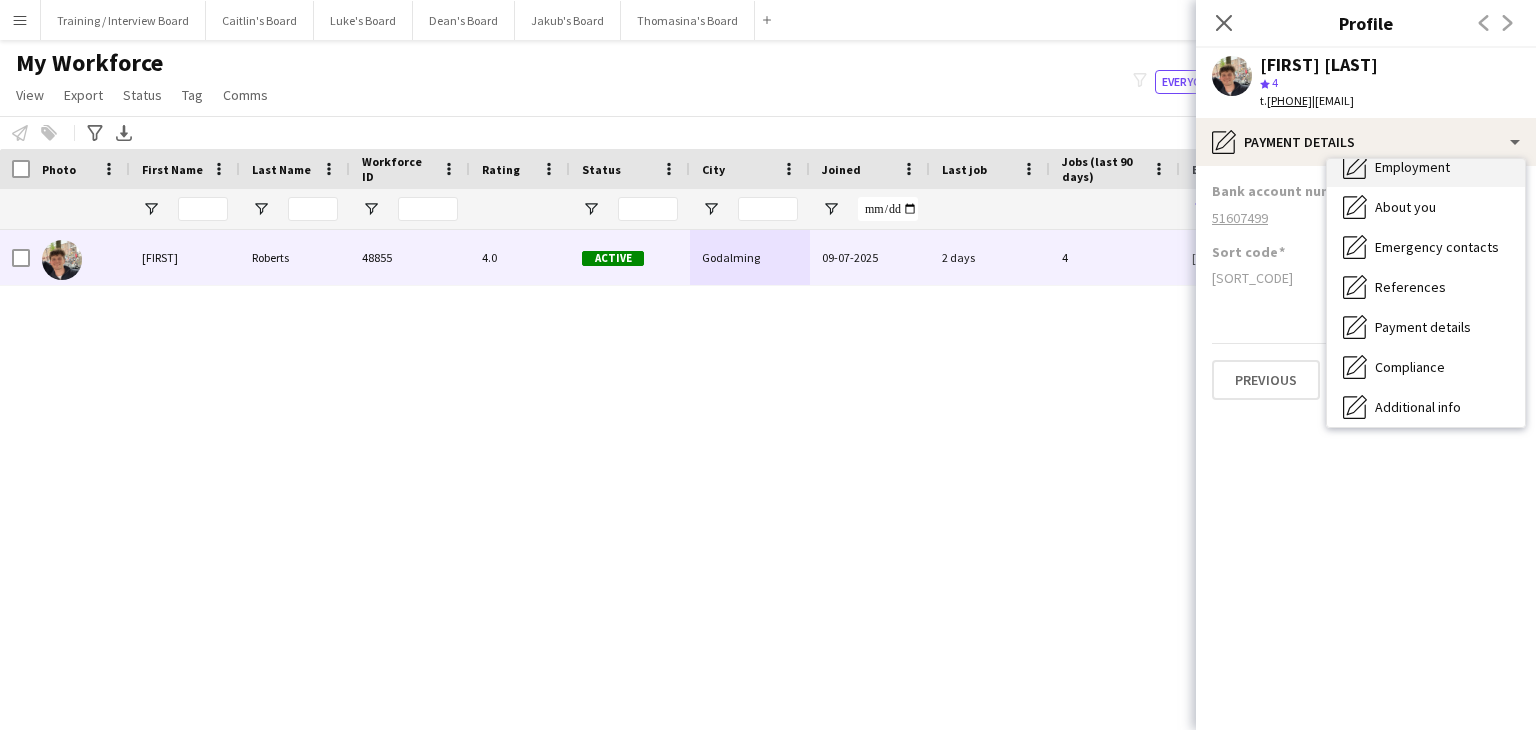click on "Employment
Employment" at bounding box center (1426, 167) 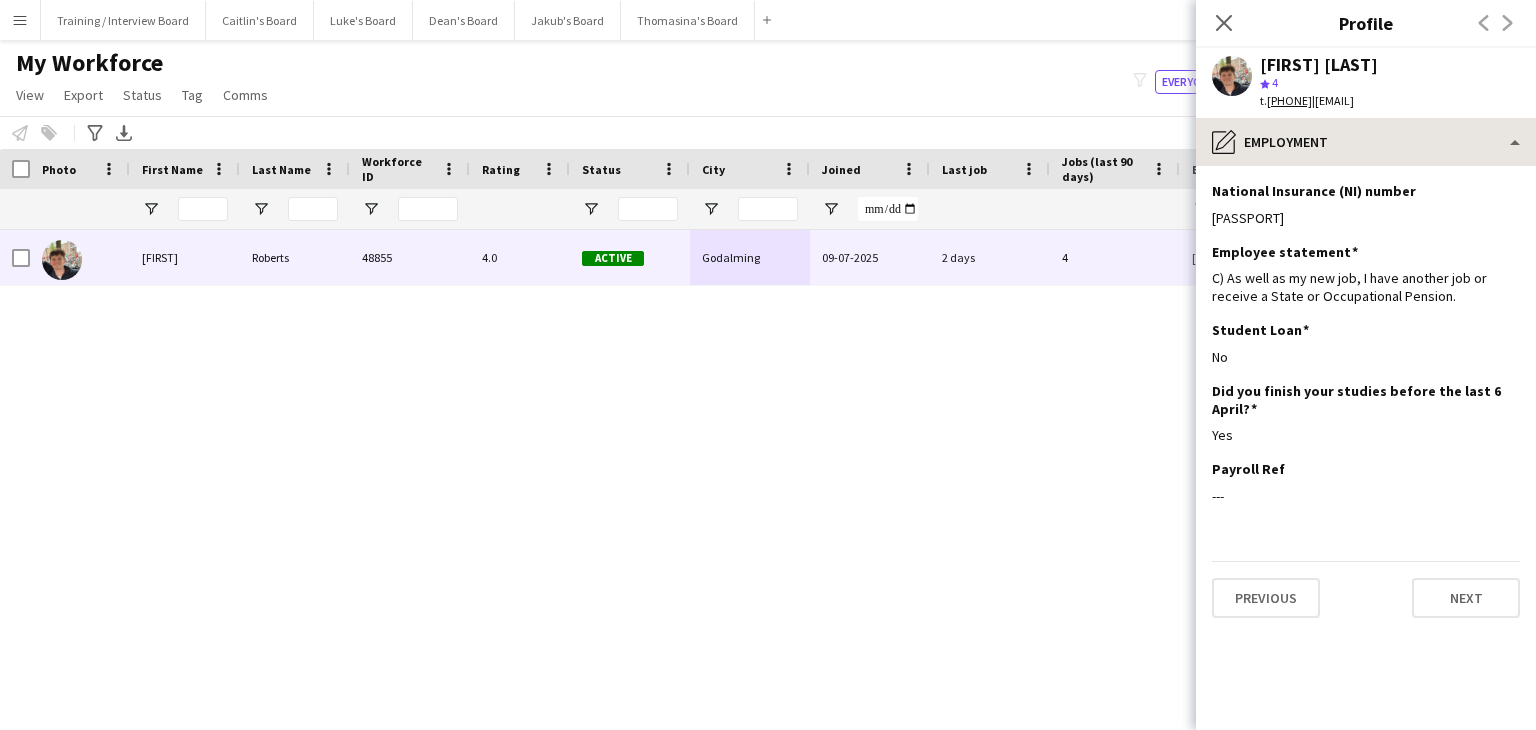 click on "Close pop-in" 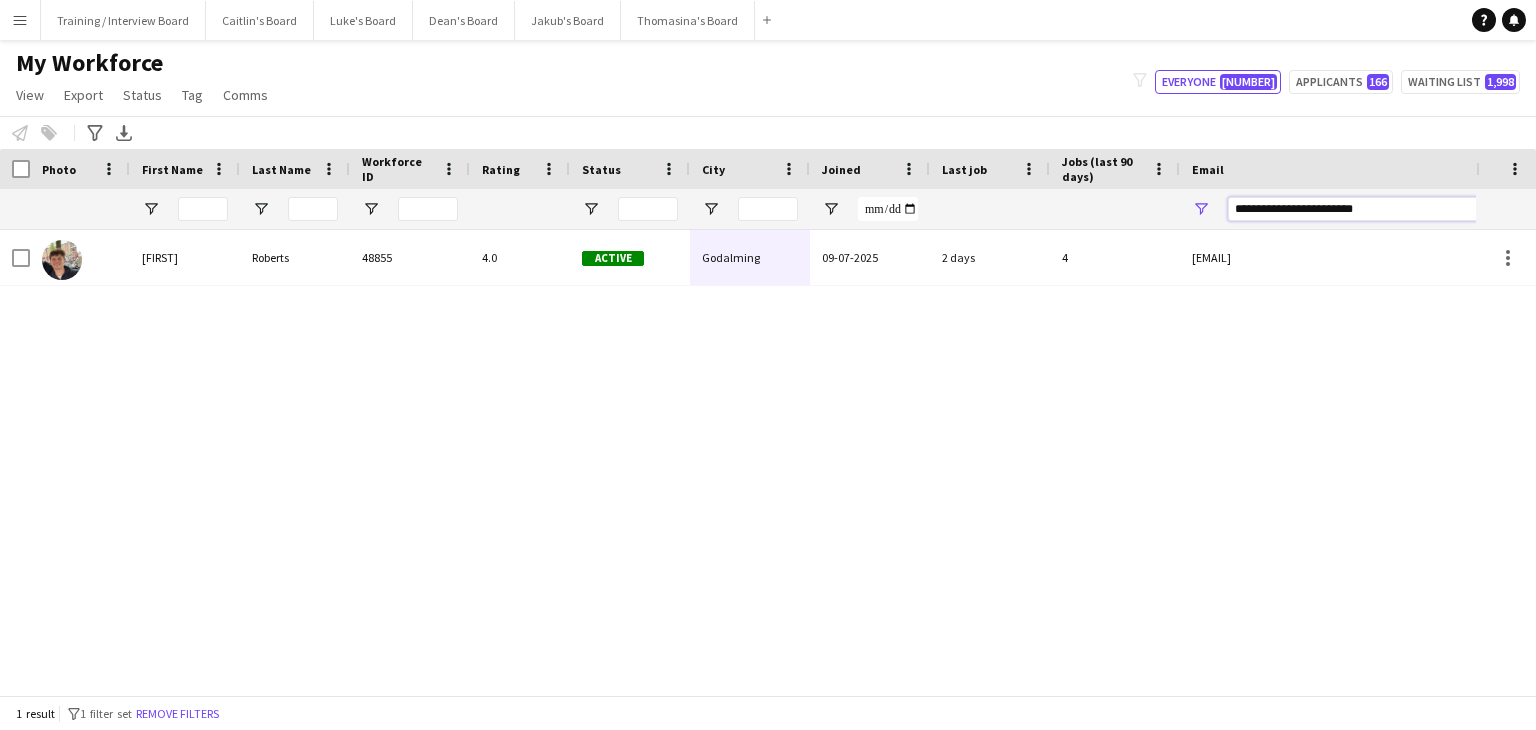 drag, startPoint x: 1379, startPoint y: 211, endPoint x: 1101, endPoint y: 206, distance: 278.04495 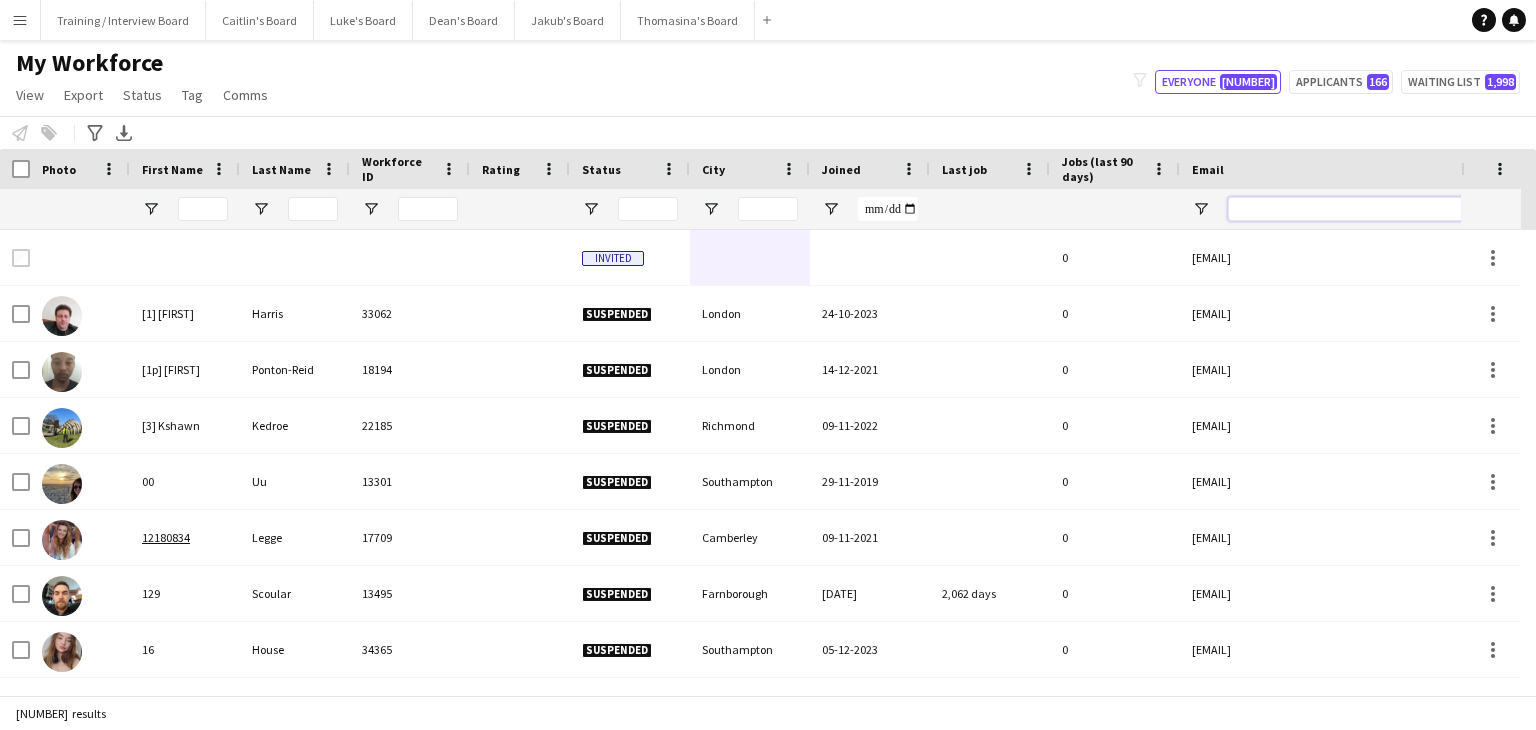 paste on "**********" 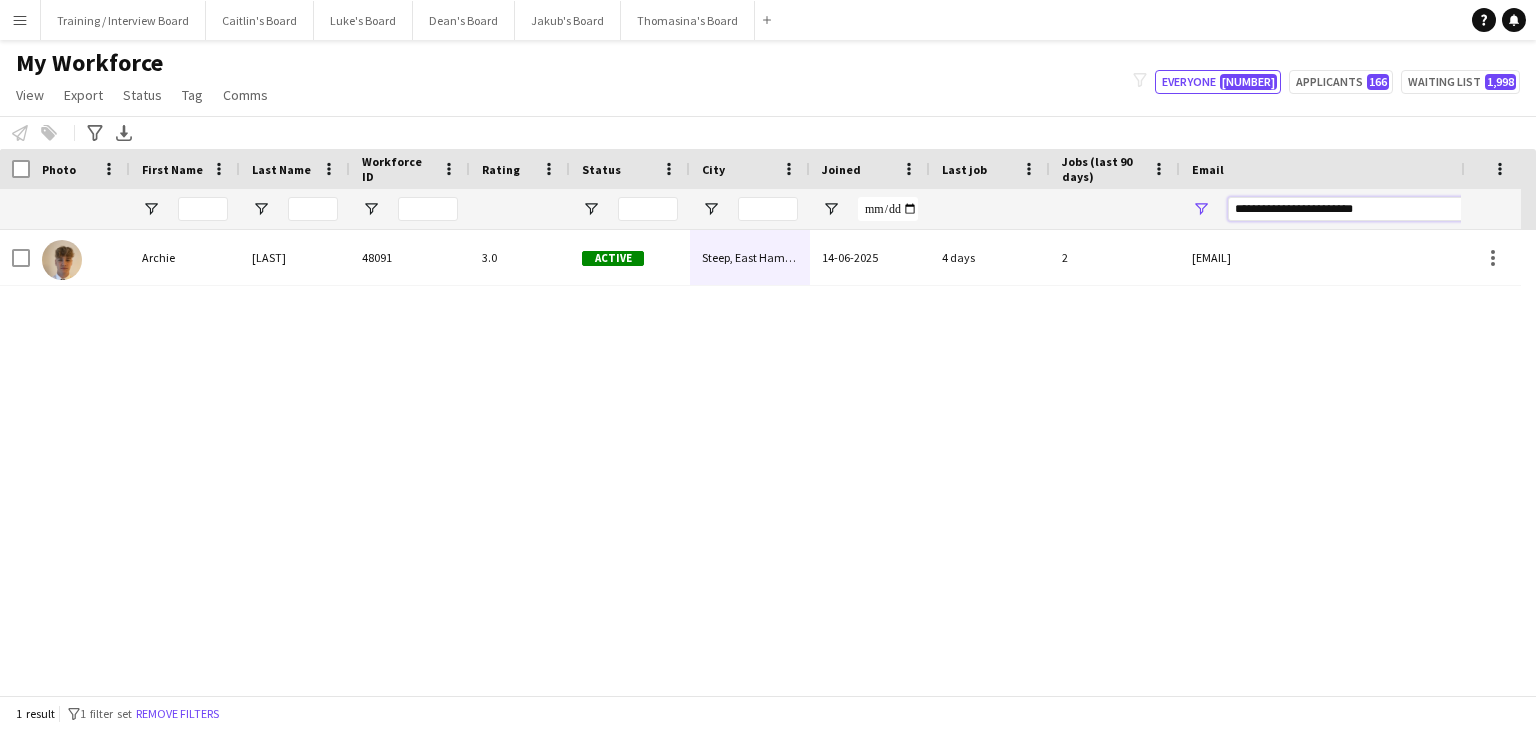 type on "**********" 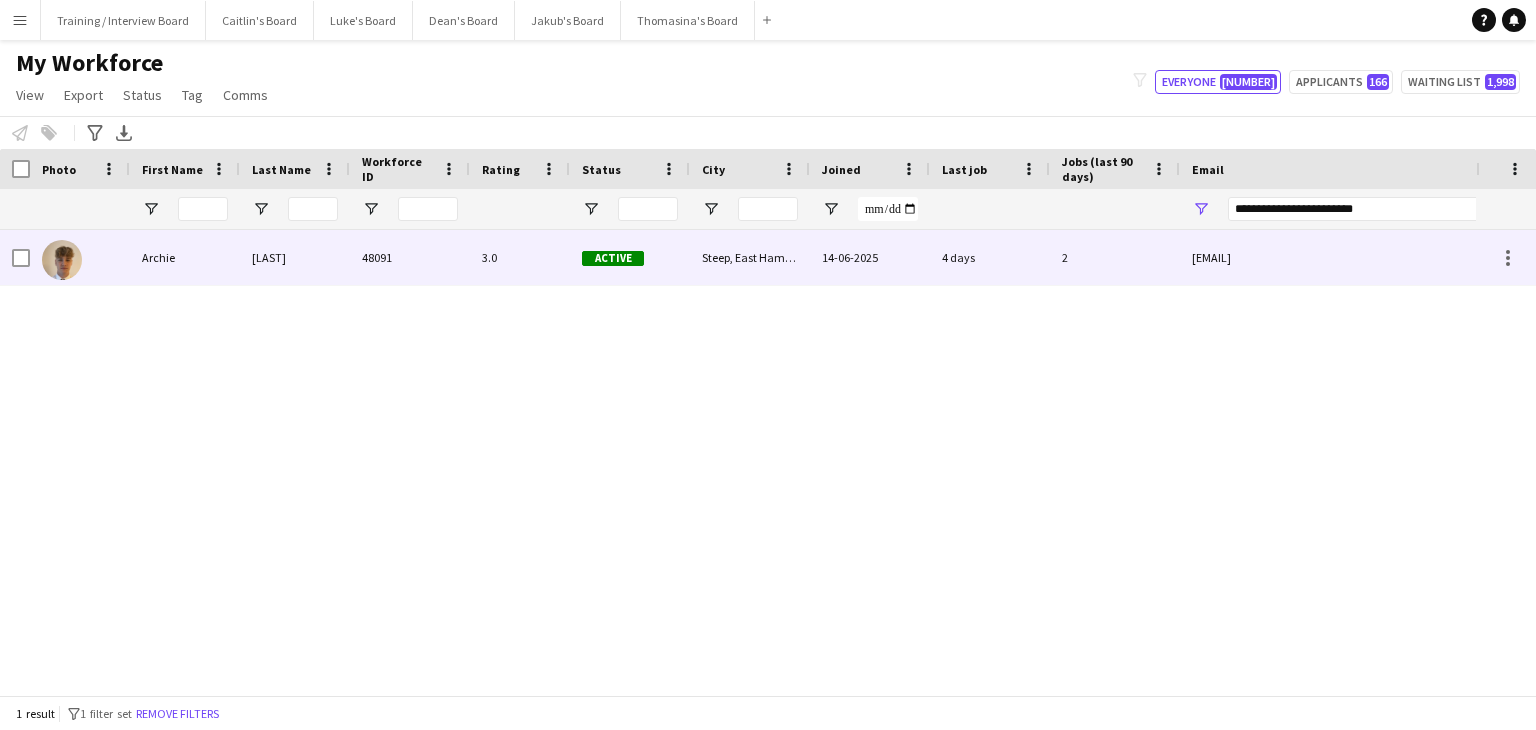 click on "4 days" at bounding box center [990, 257] 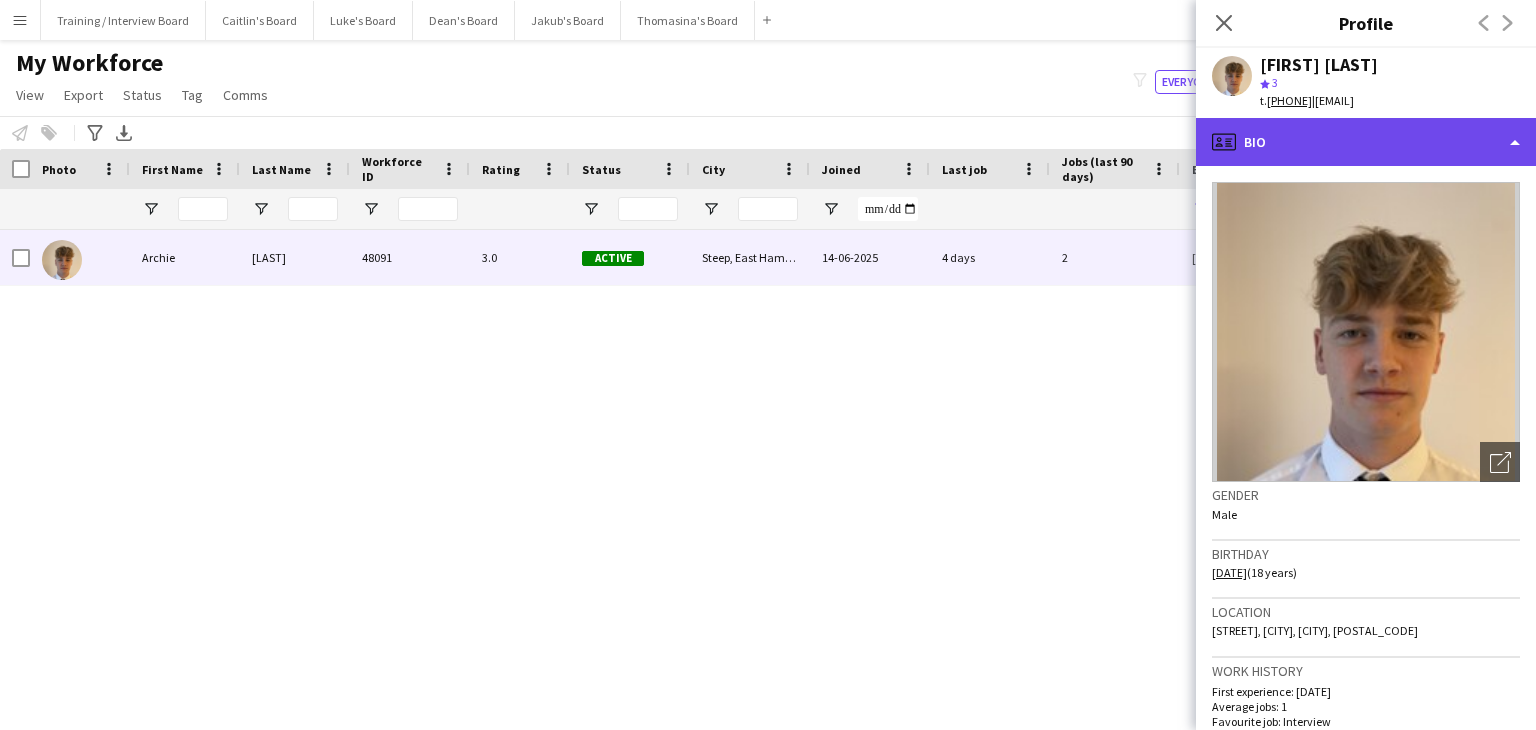 click on "profile
Bio" 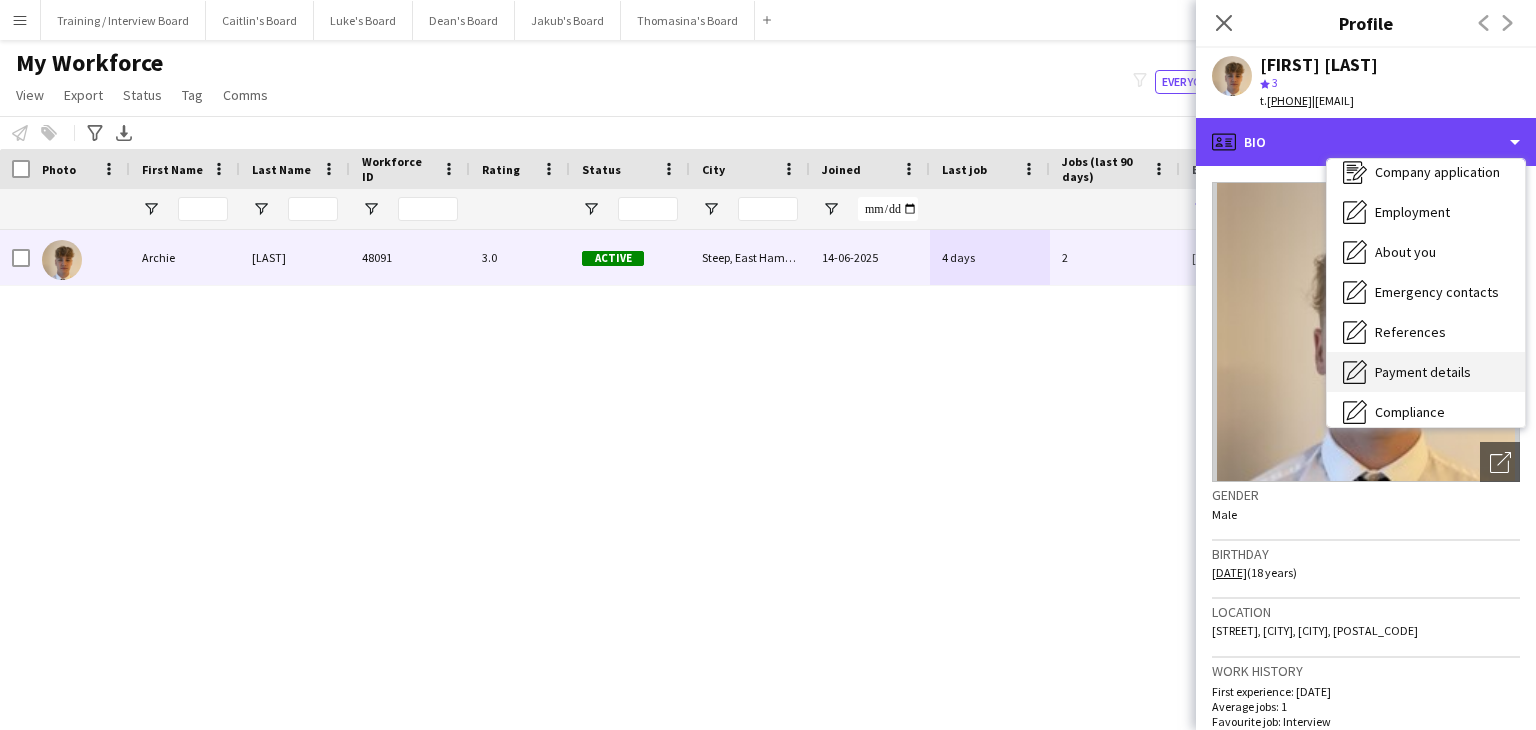 scroll, scrollTop: 100, scrollLeft: 0, axis: vertical 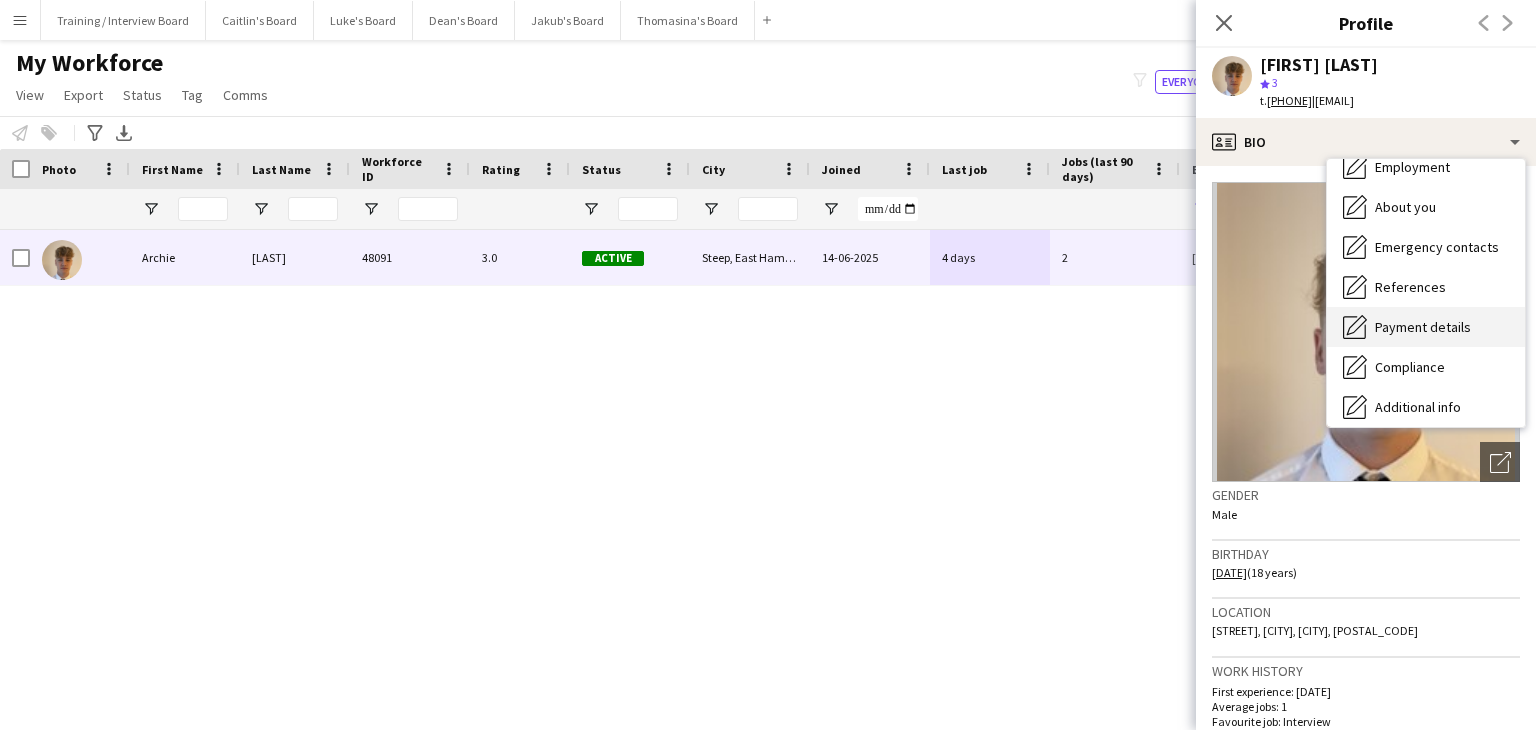 click on "Payment details" at bounding box center [1423, 327] 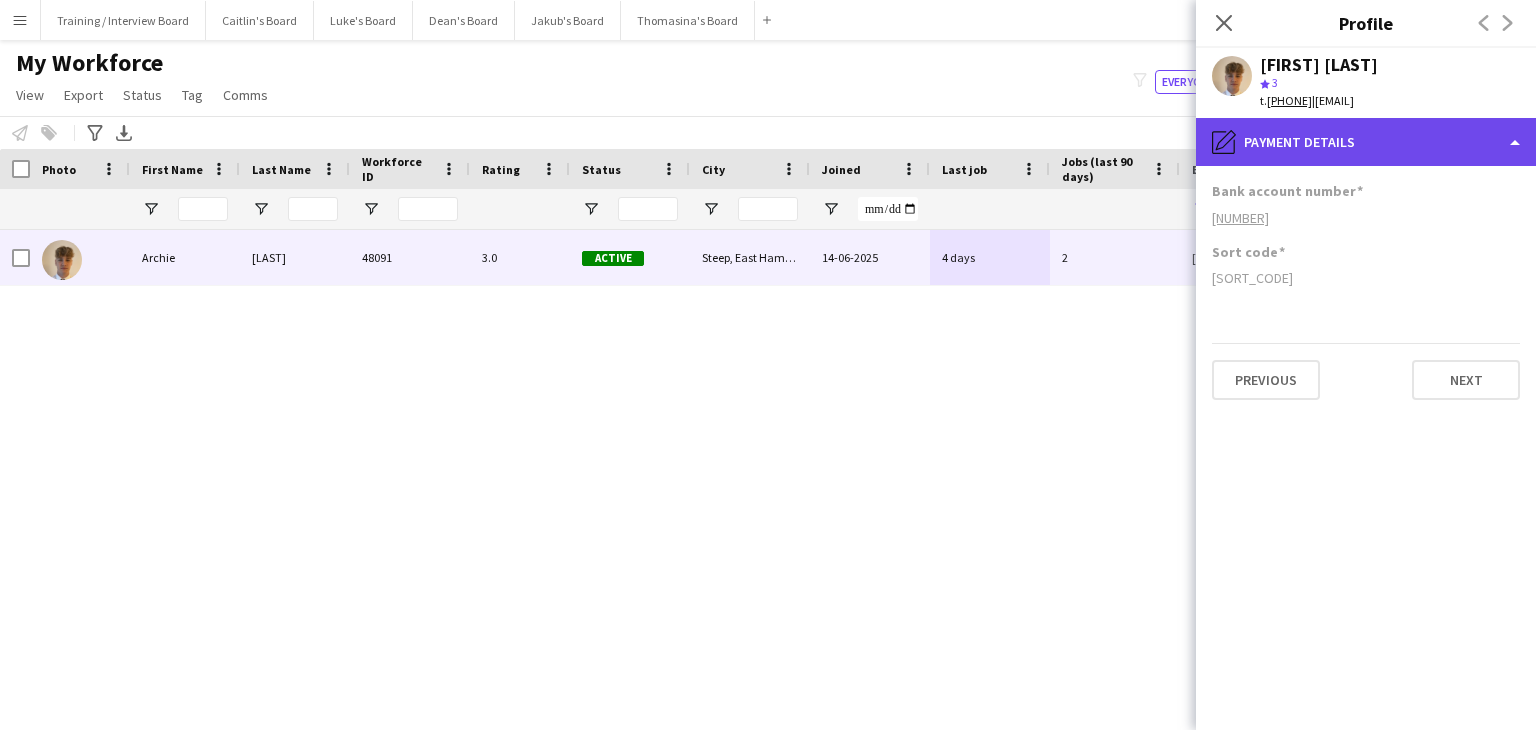 click on "pencil4
Payment details" 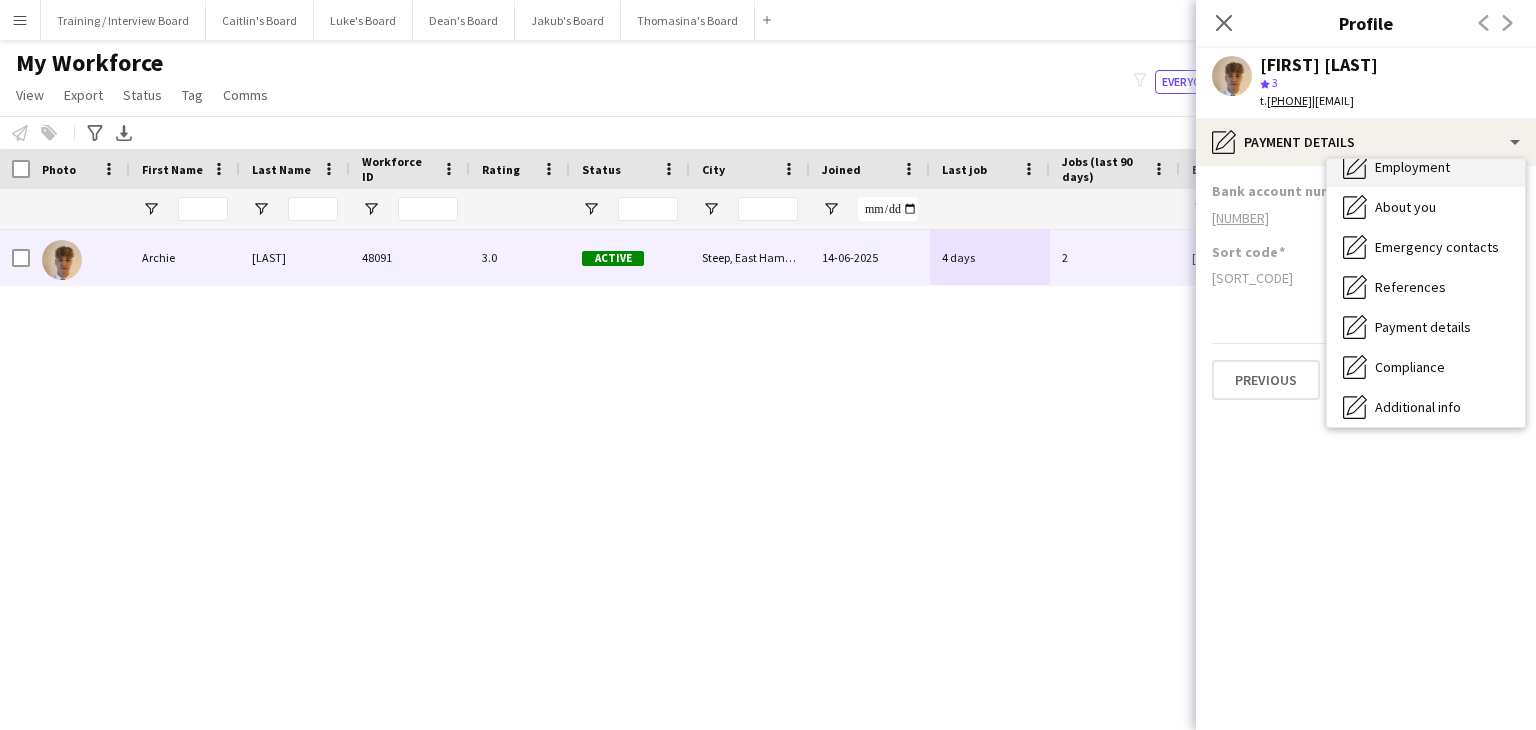 click on "Employment
Employment" at bounding box center [1426, 167] 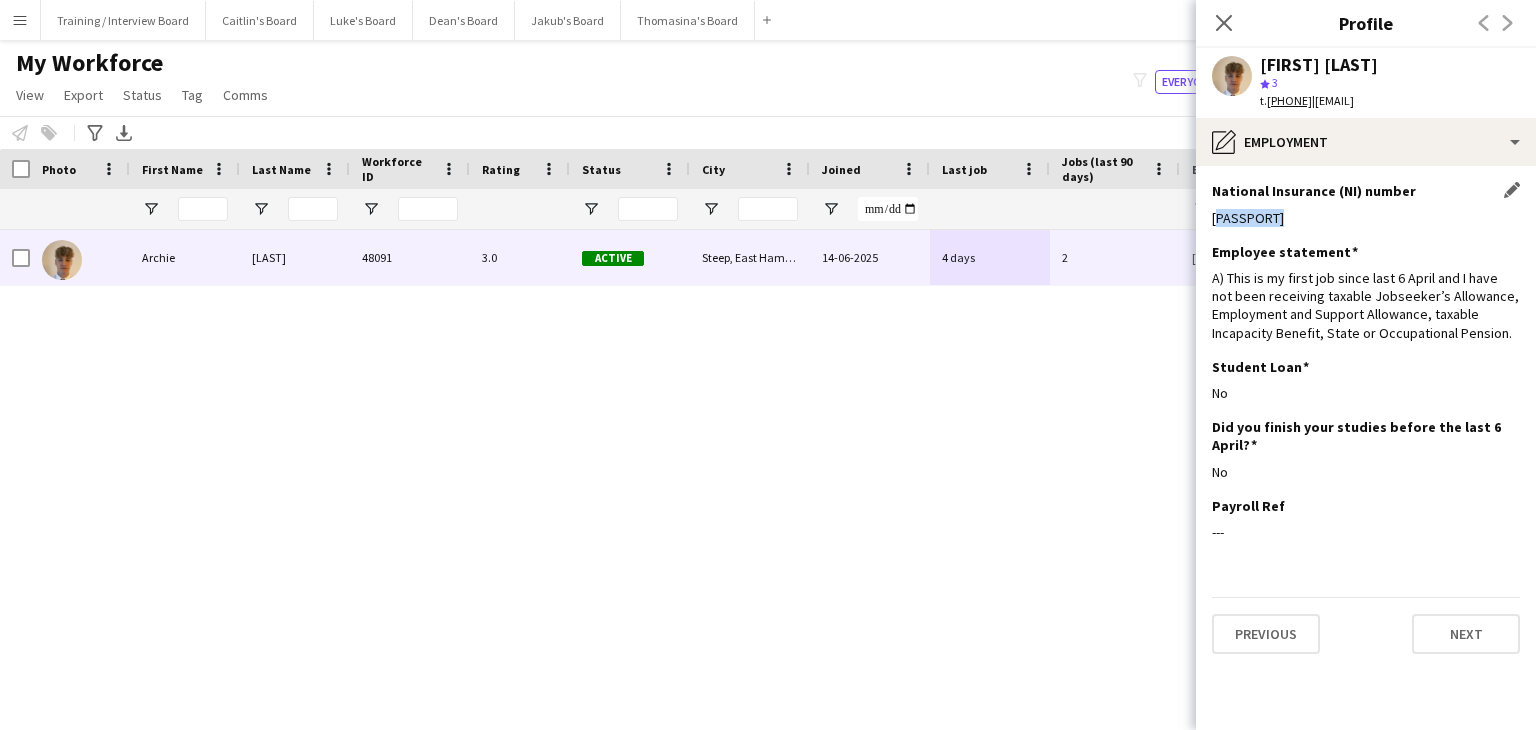 drag, startPoint x: 1280, startPoint y: 218, endPoint x: 1212, endPoint y: 220, distance: 68.0294 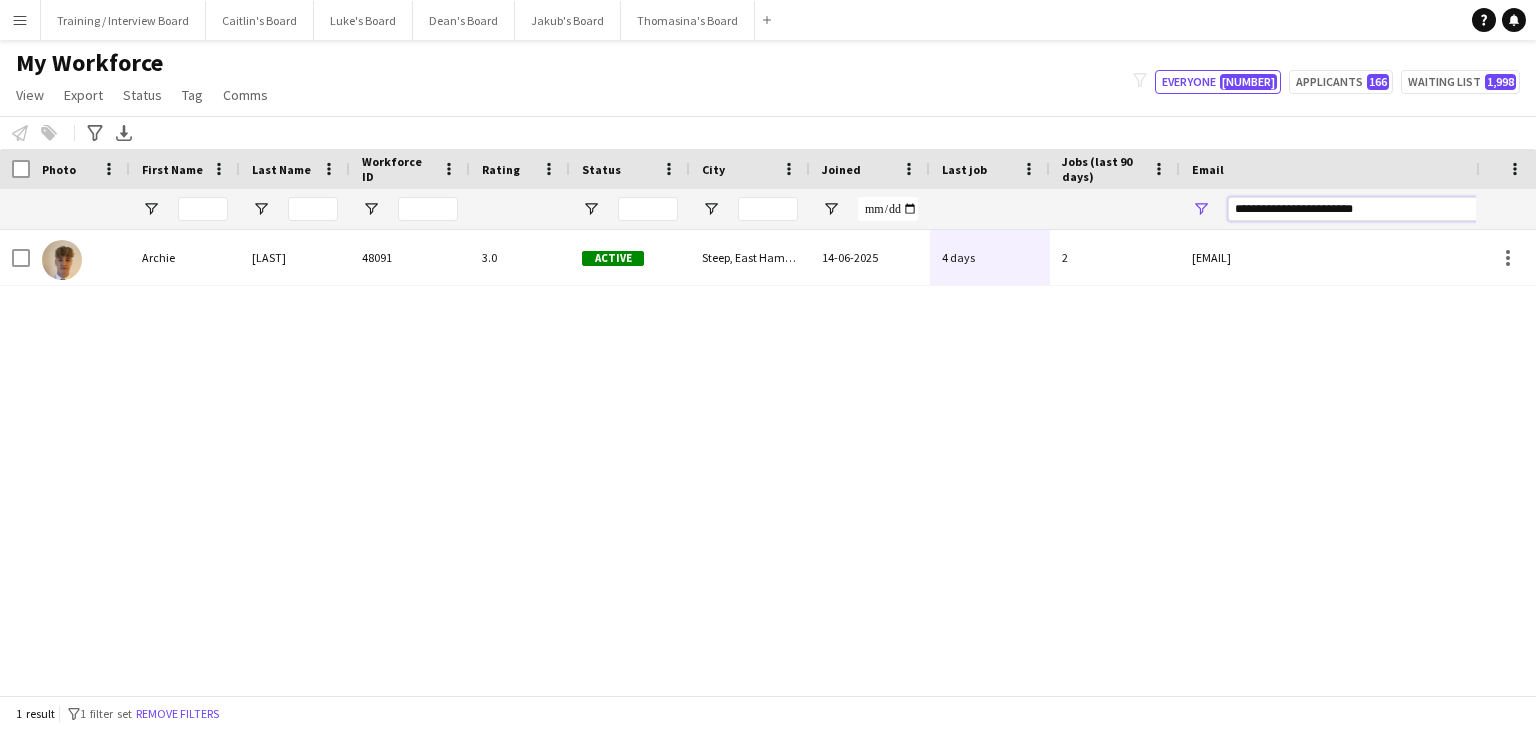 drag, startPoint x: 1200, startPoint y: 213, endPoint x: 1068, endPoint y: 213, distance: 132 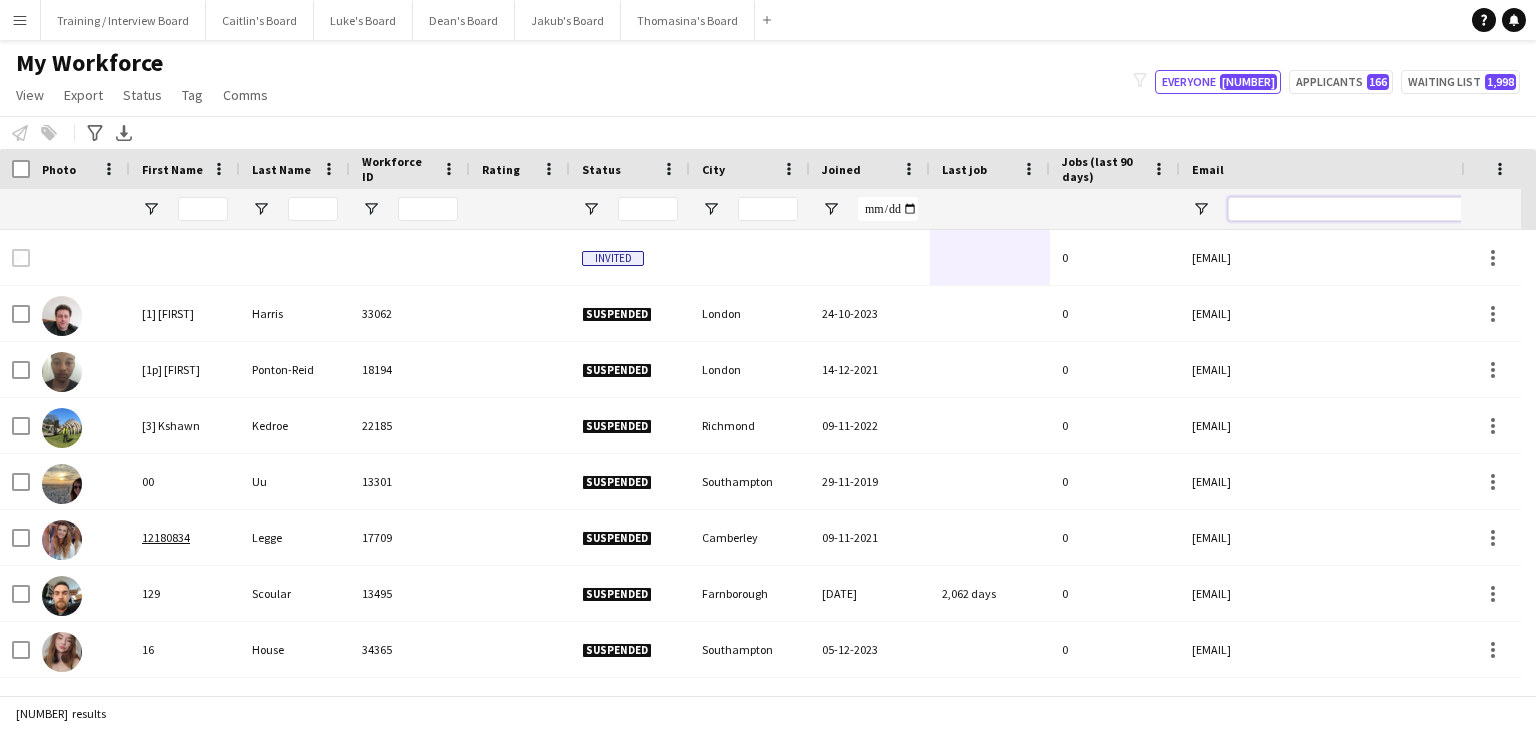 paste on "**********" 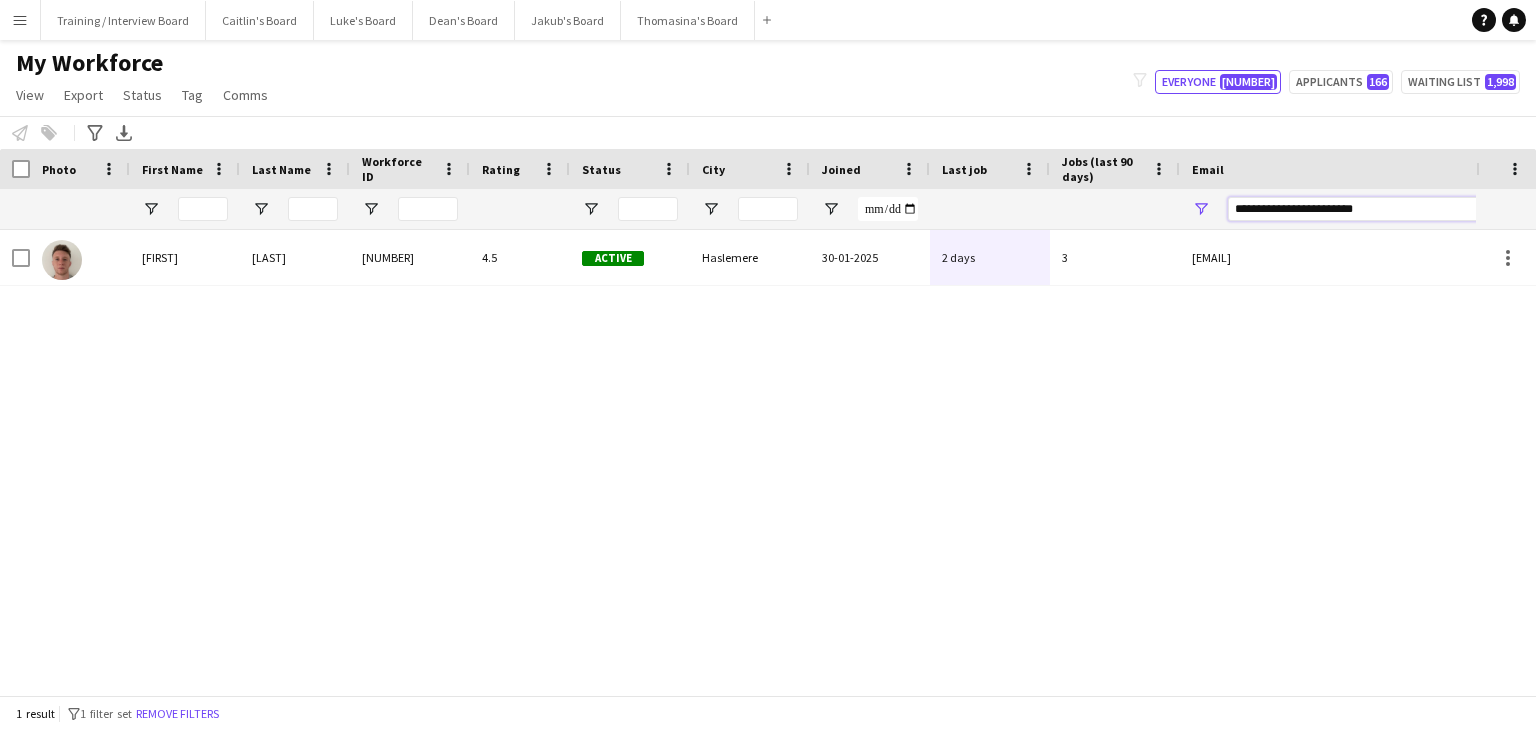 type on "**********" 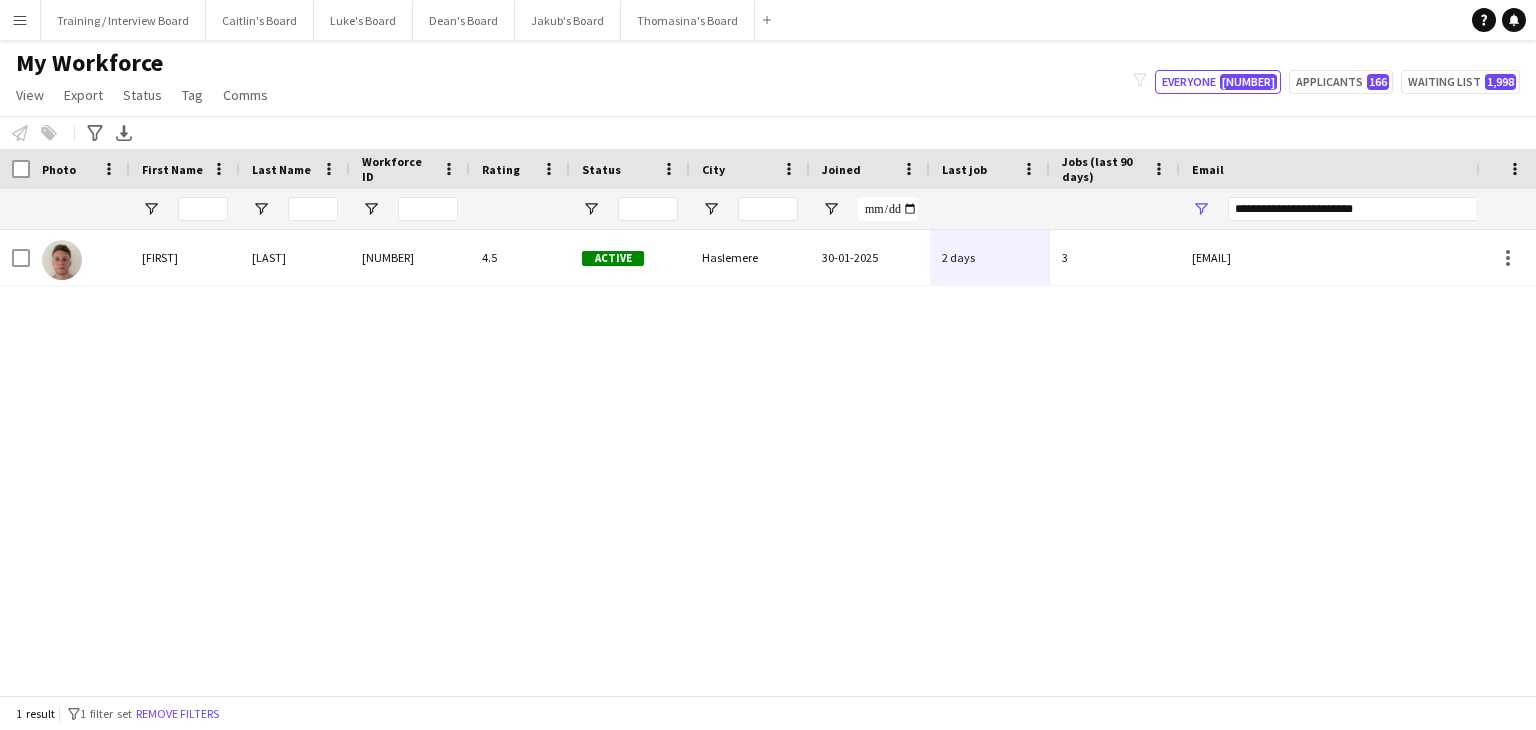 click on "Haslemere" at bounding box center (750, 257) 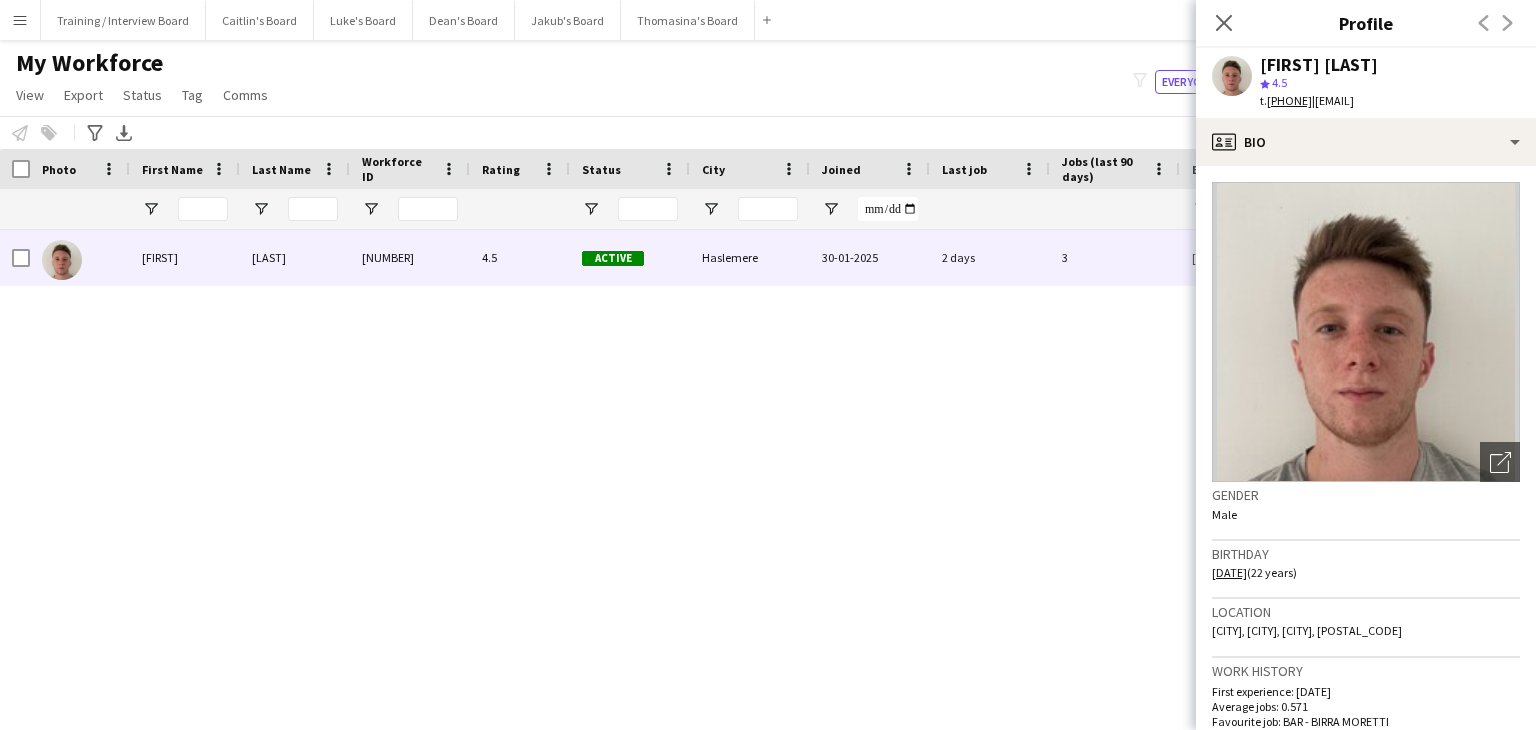 scroll, scrollTop: 100, scrollLeft: 0, axis: vertical 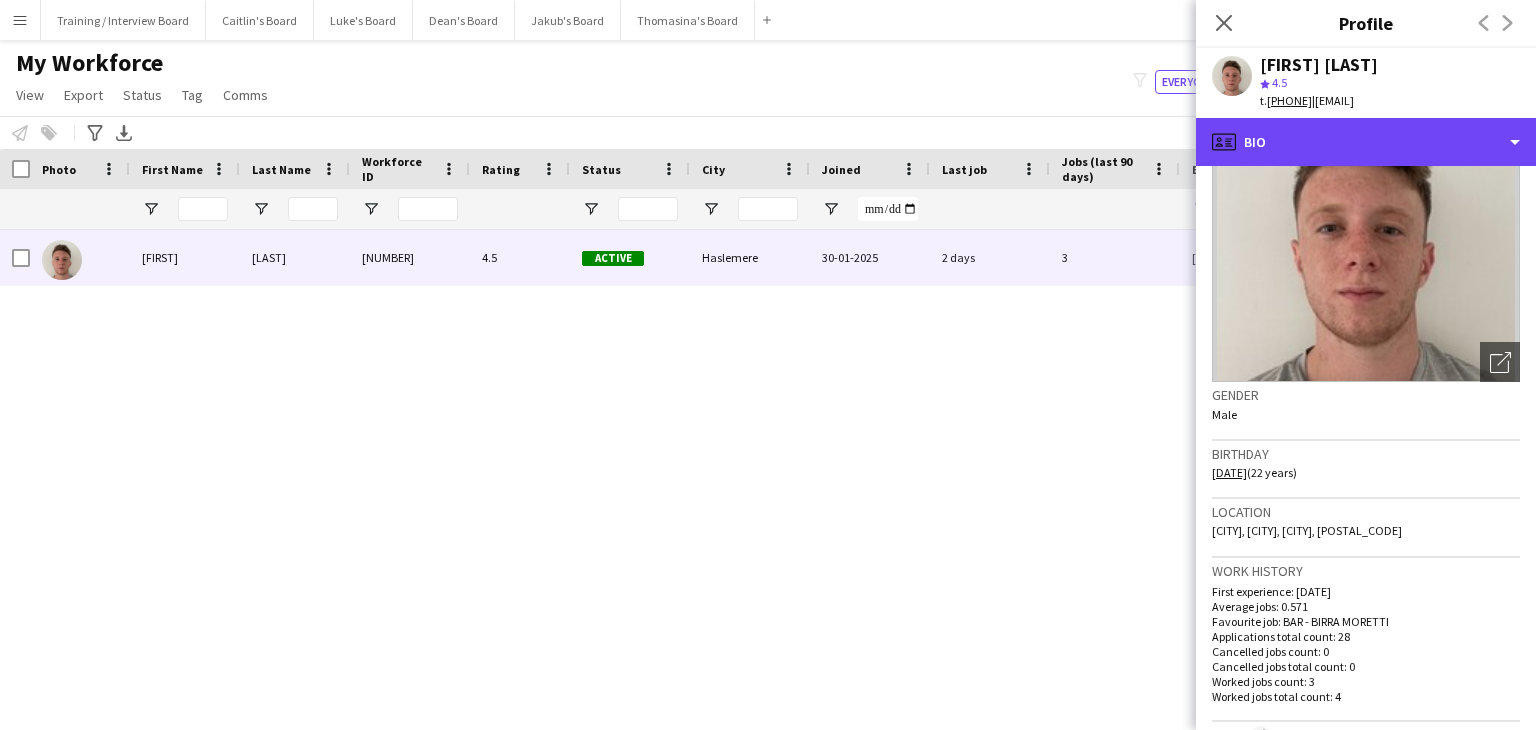 drag, startPoint x: 1354, startPoint y: 153, endPoint x: 1368, endPoint y: 183, distance: 33.105892 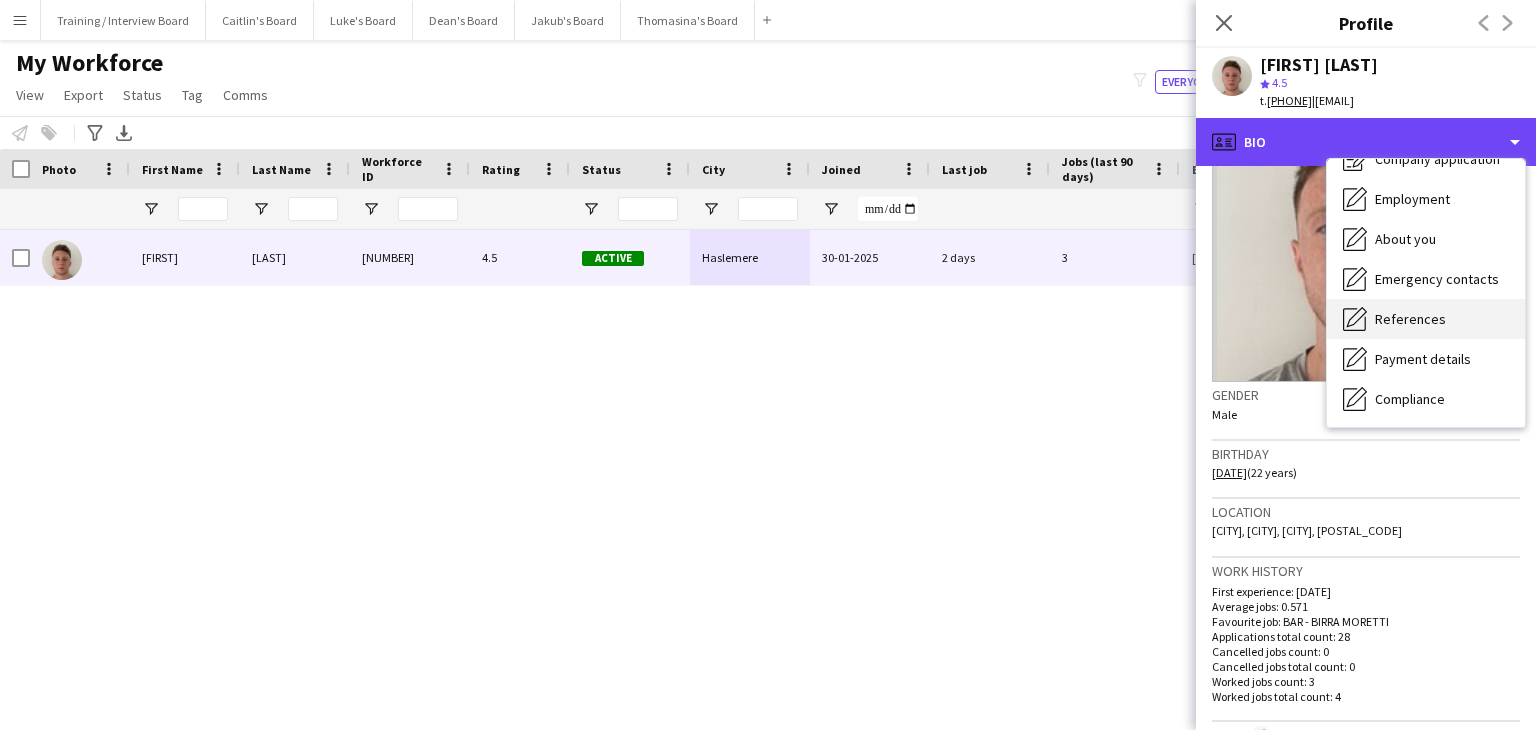 scroll, scrollTop: 100, scrollLeft: 0, axis: vertical 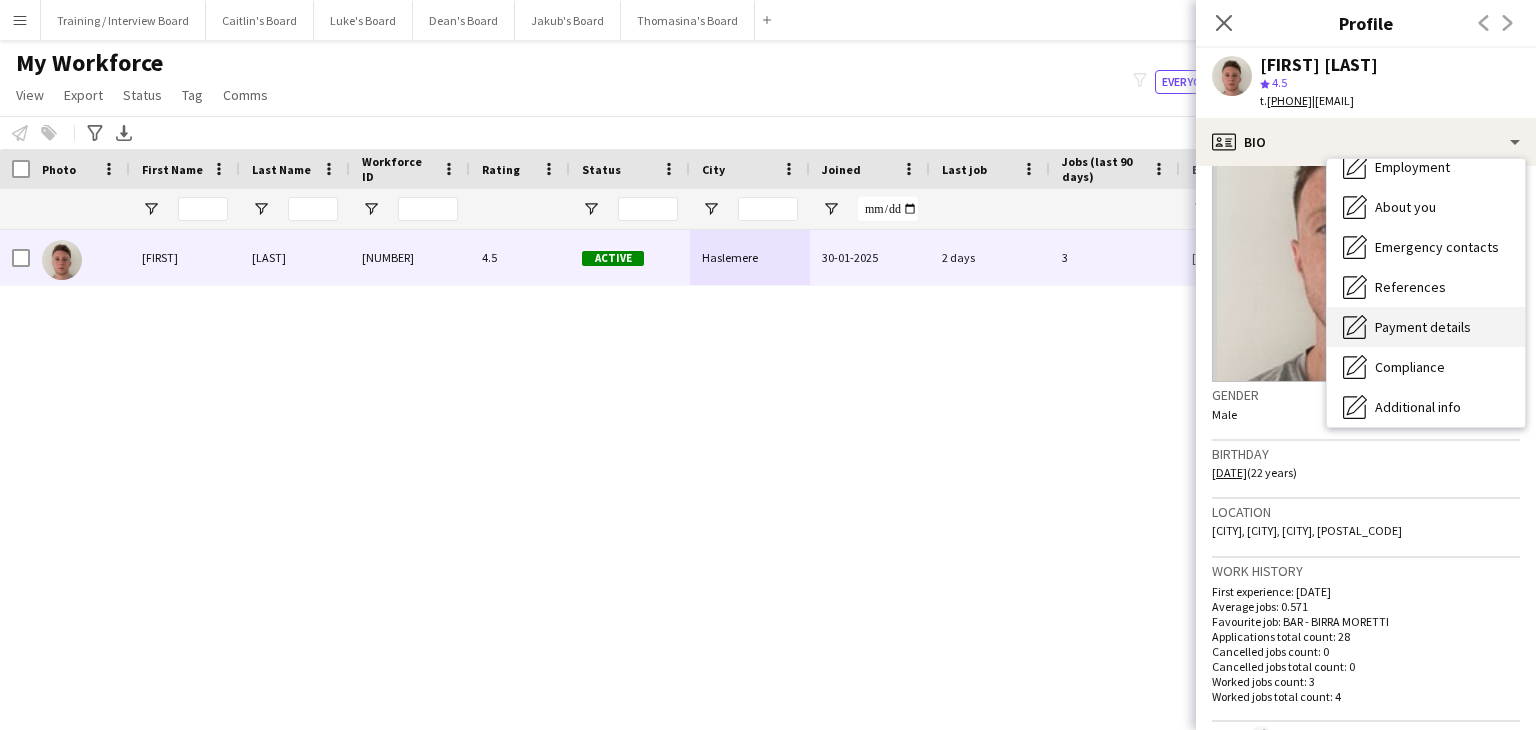 click on "Payment details
Payment details" at bounding box center [1426, 327] 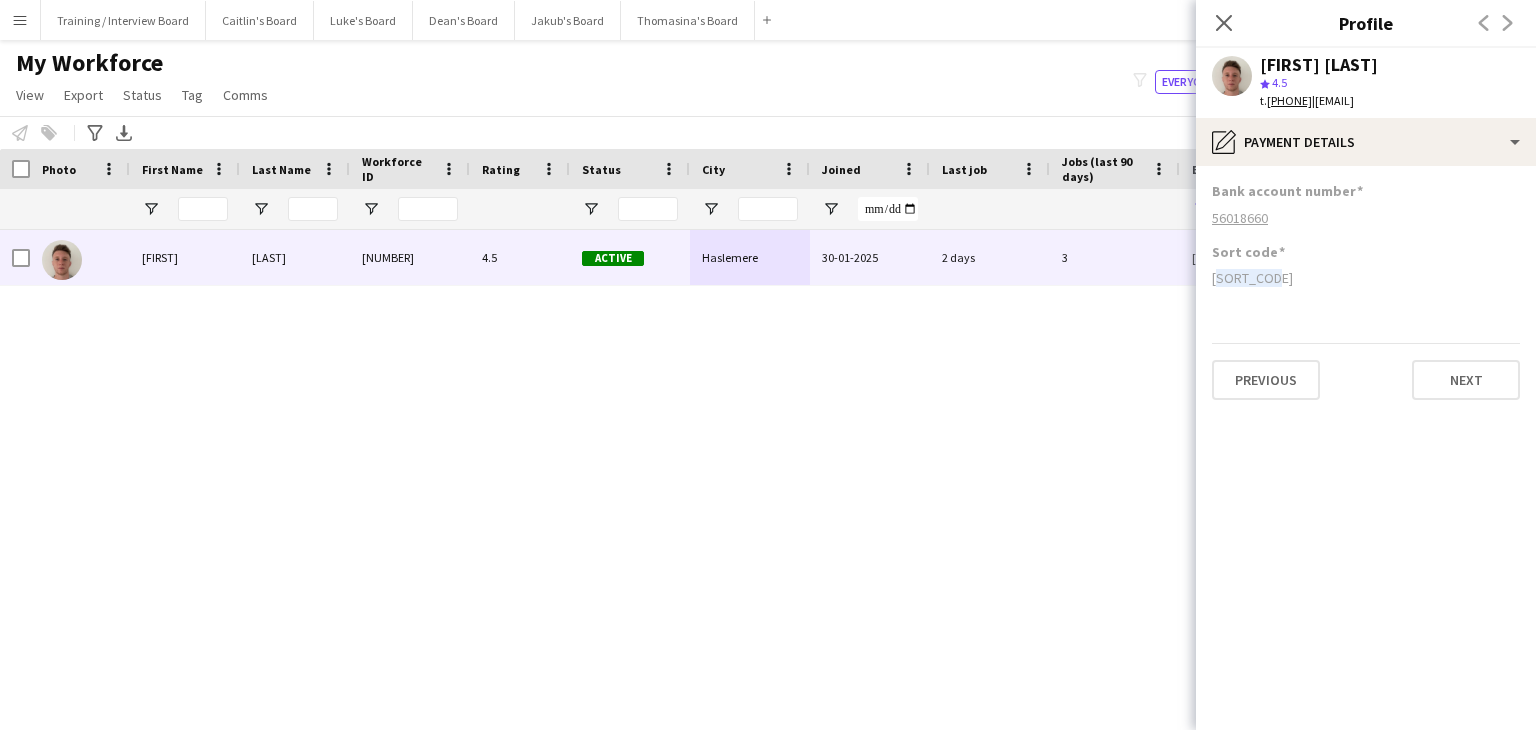 drag, startPoint x: 1276, startPoint y: 281, endPoint x: 1219, endPoint y: 281, distance: 57 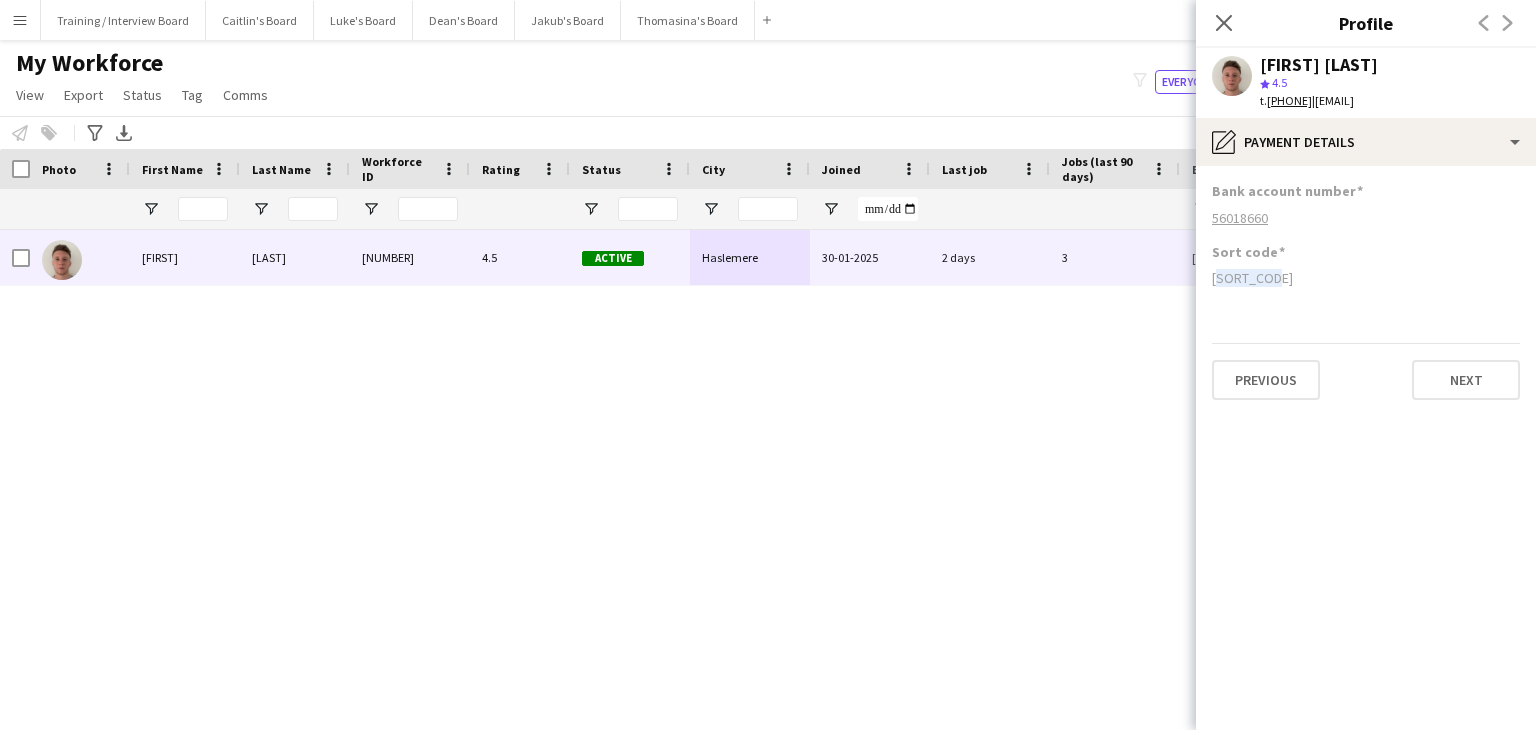 drag, startPoint x: 1276, startPoint y: 224, endPoint x: 1208, endPoint y: 227, distance: 68.06615 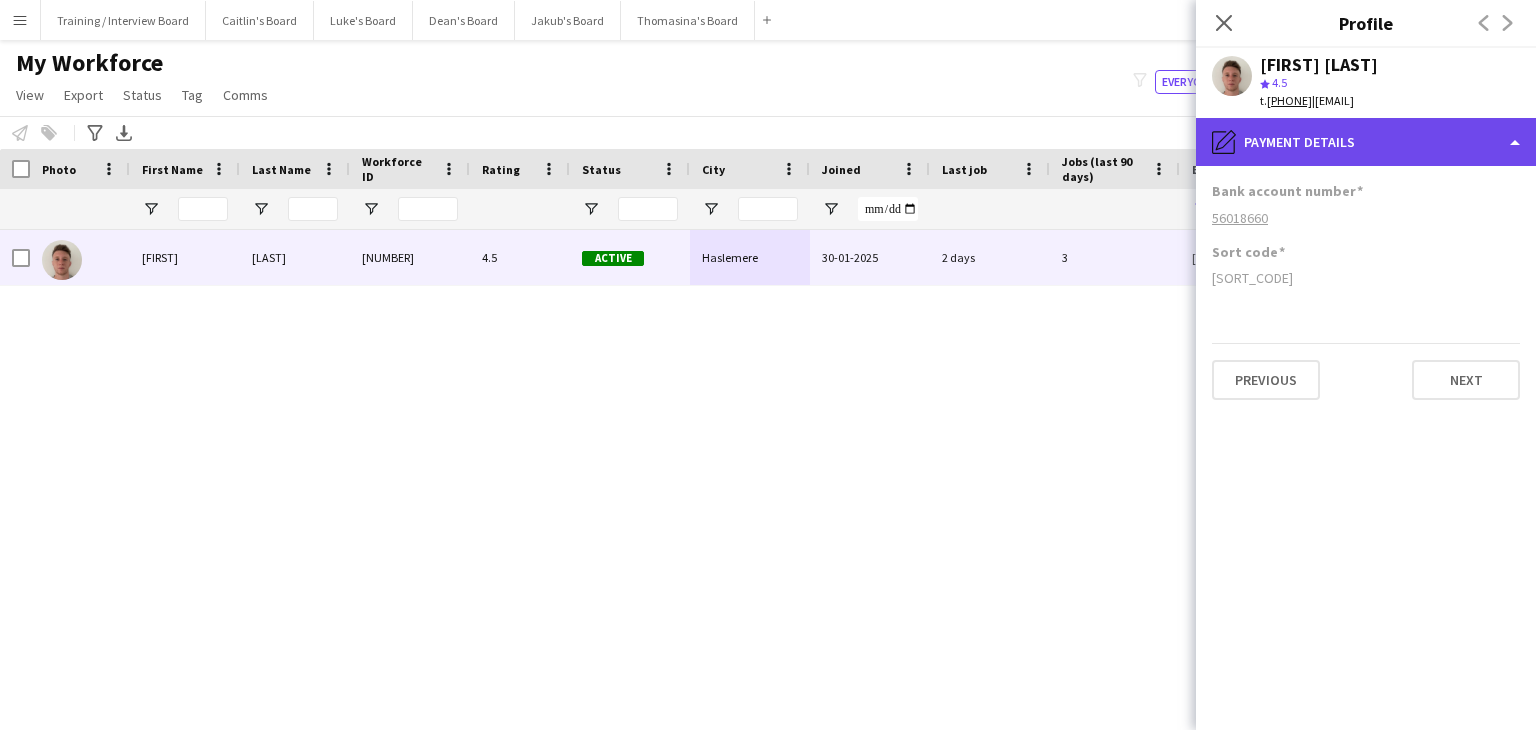 click on "pencil4
Payment details" 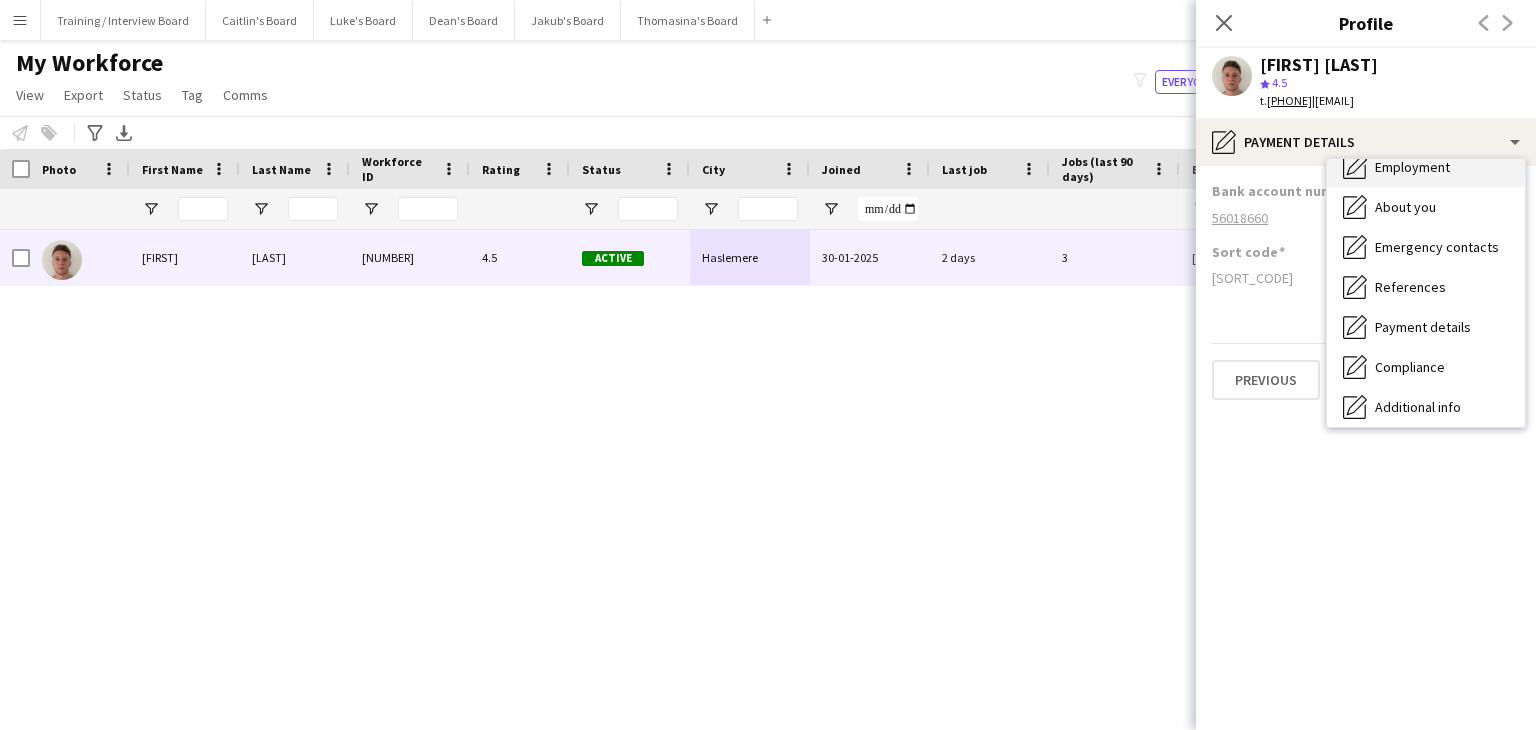 click on "Employment
Employment" at bounding box center (1426, 167) 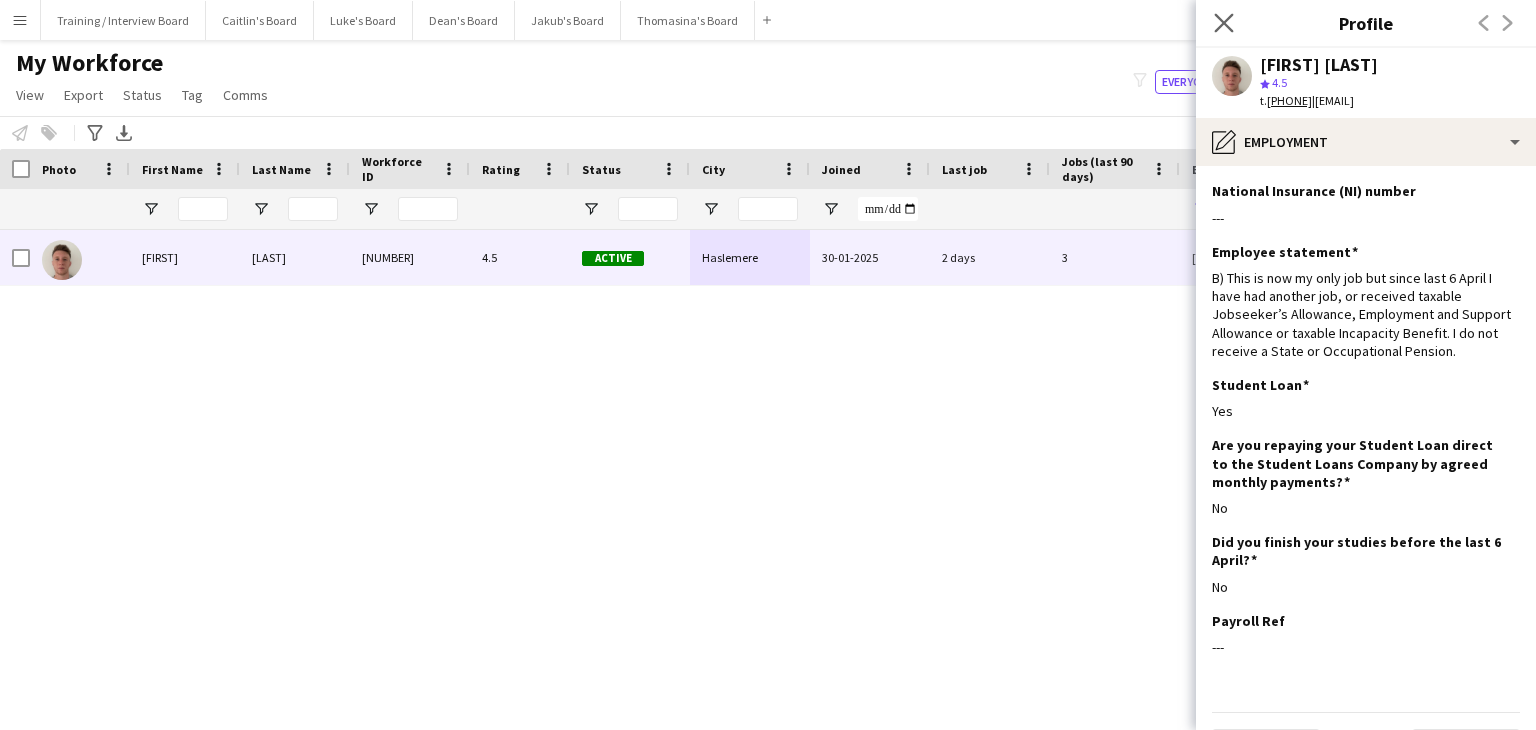 click on "Close pop-in" 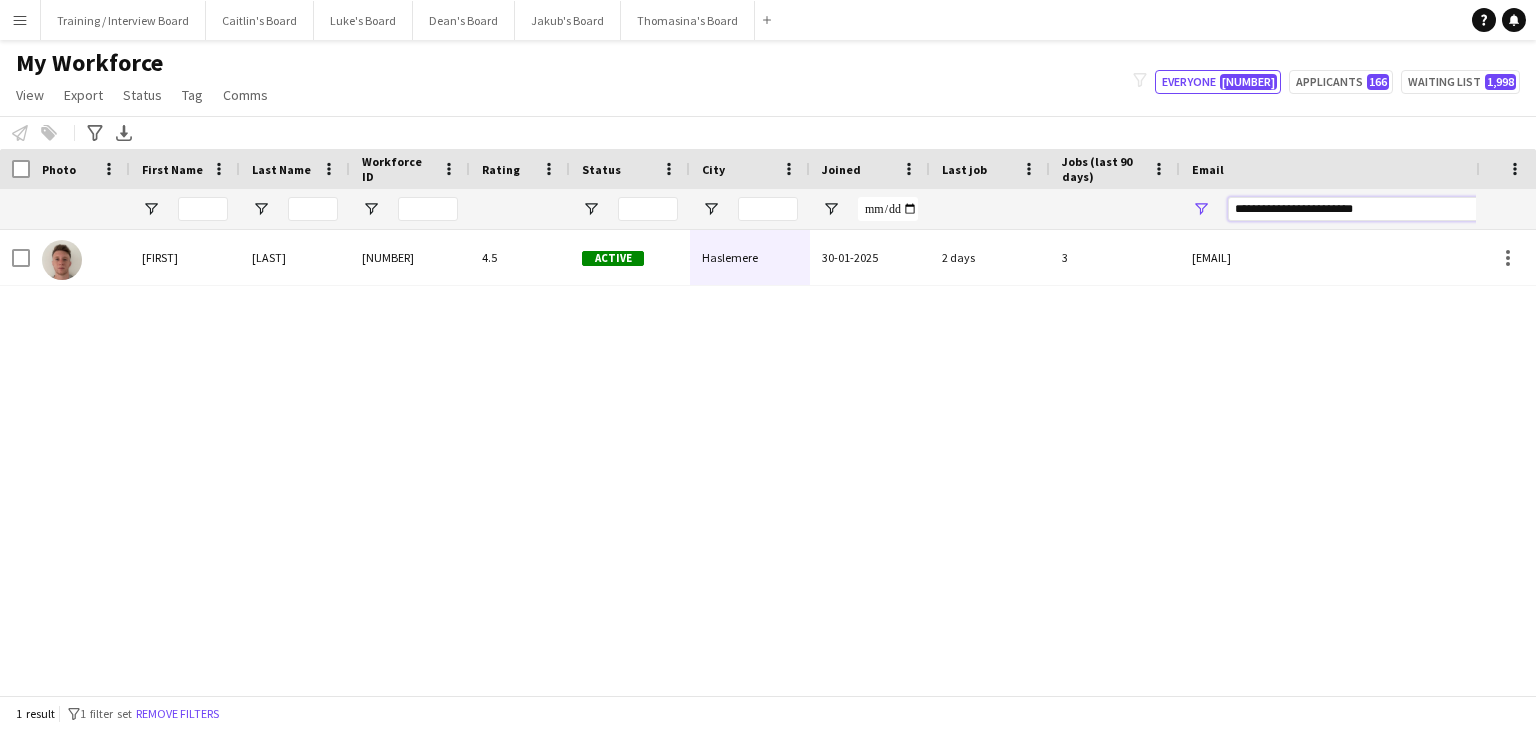drag, startPoint x: 1146, startPoint y: 205, endPoint x: 1095, endPoint y: 207, distance: 51.0392 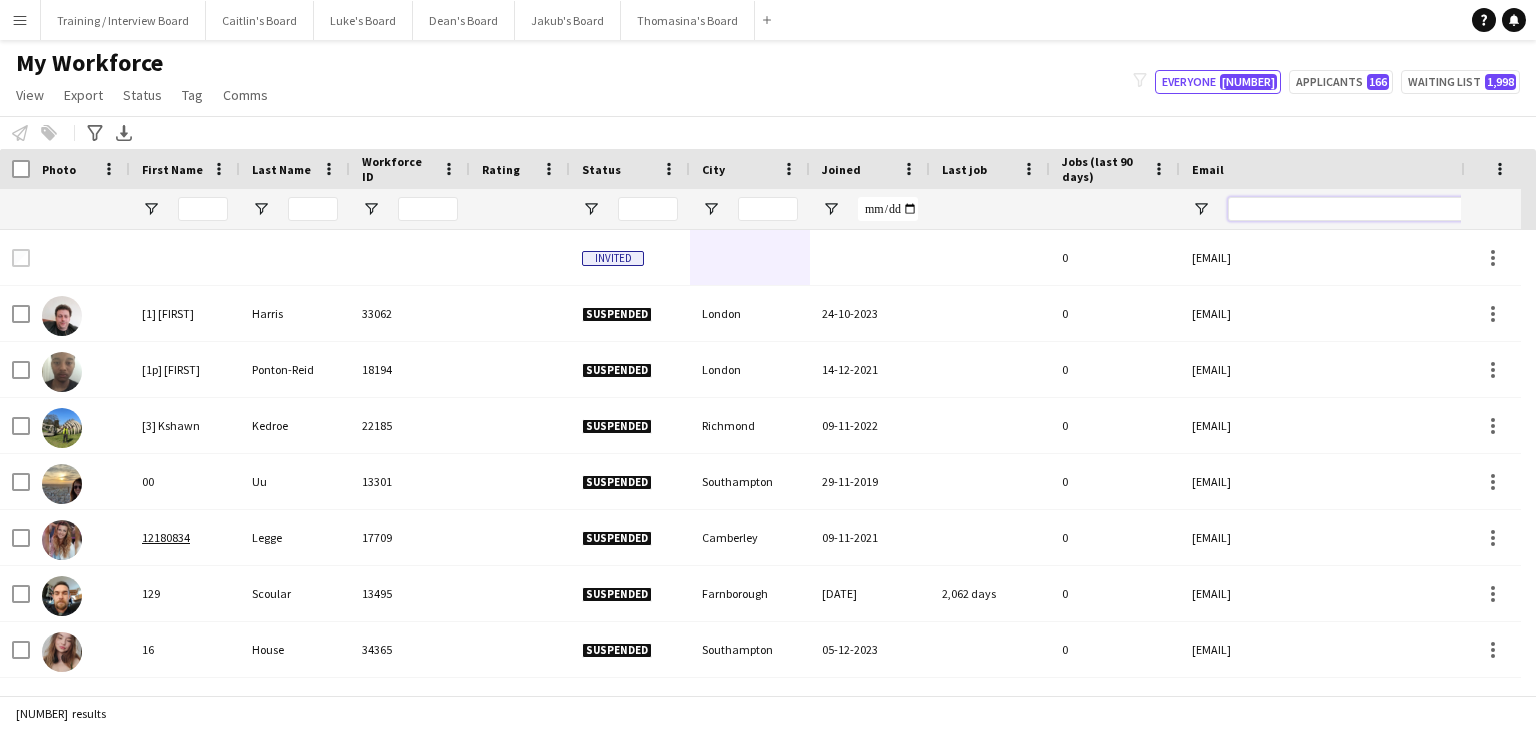 paste on "**********" 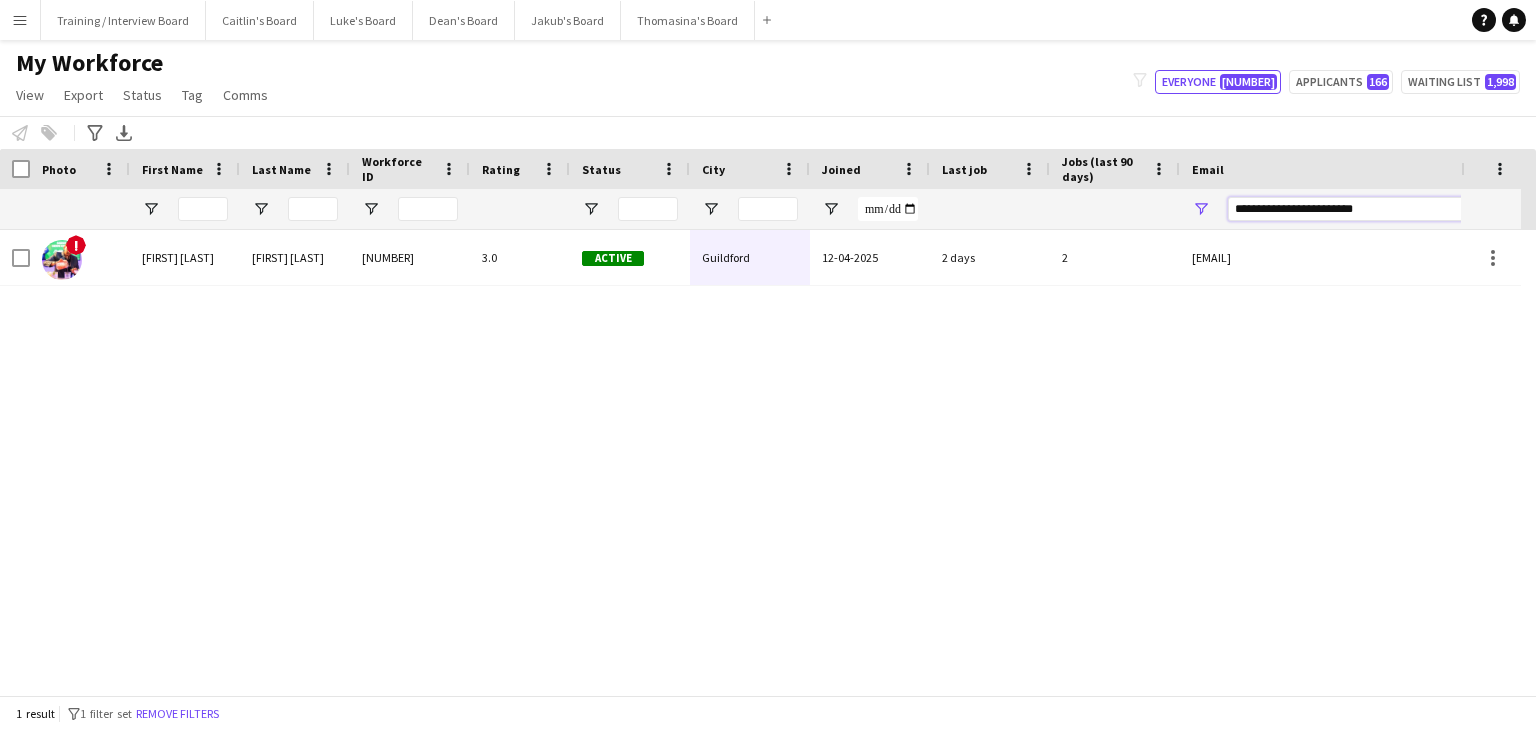 type on "**********" 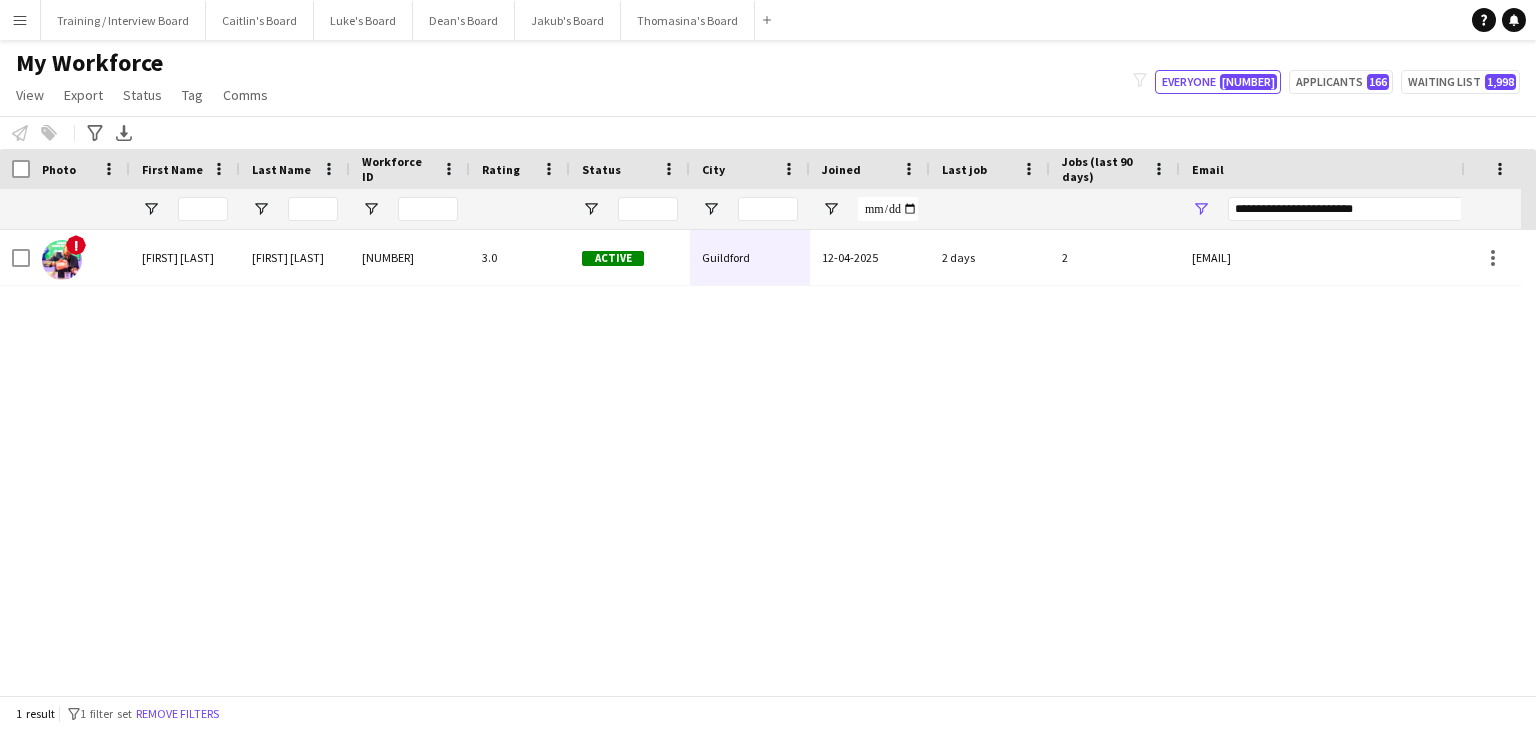 click on "Guildford" at bounding box center [750, 257] 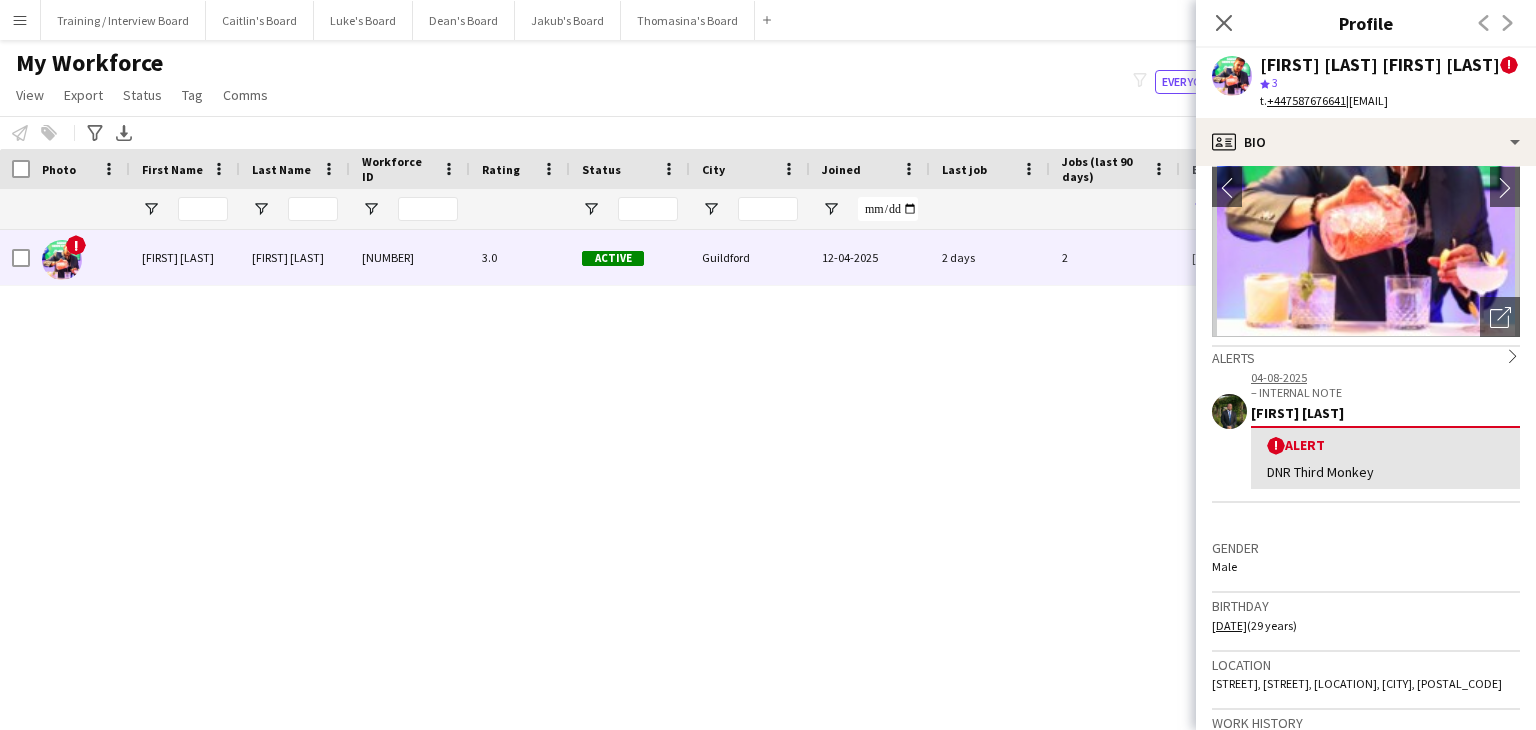 scroll, scrollTop: 300, scrollLeft: 0, axis: vertical 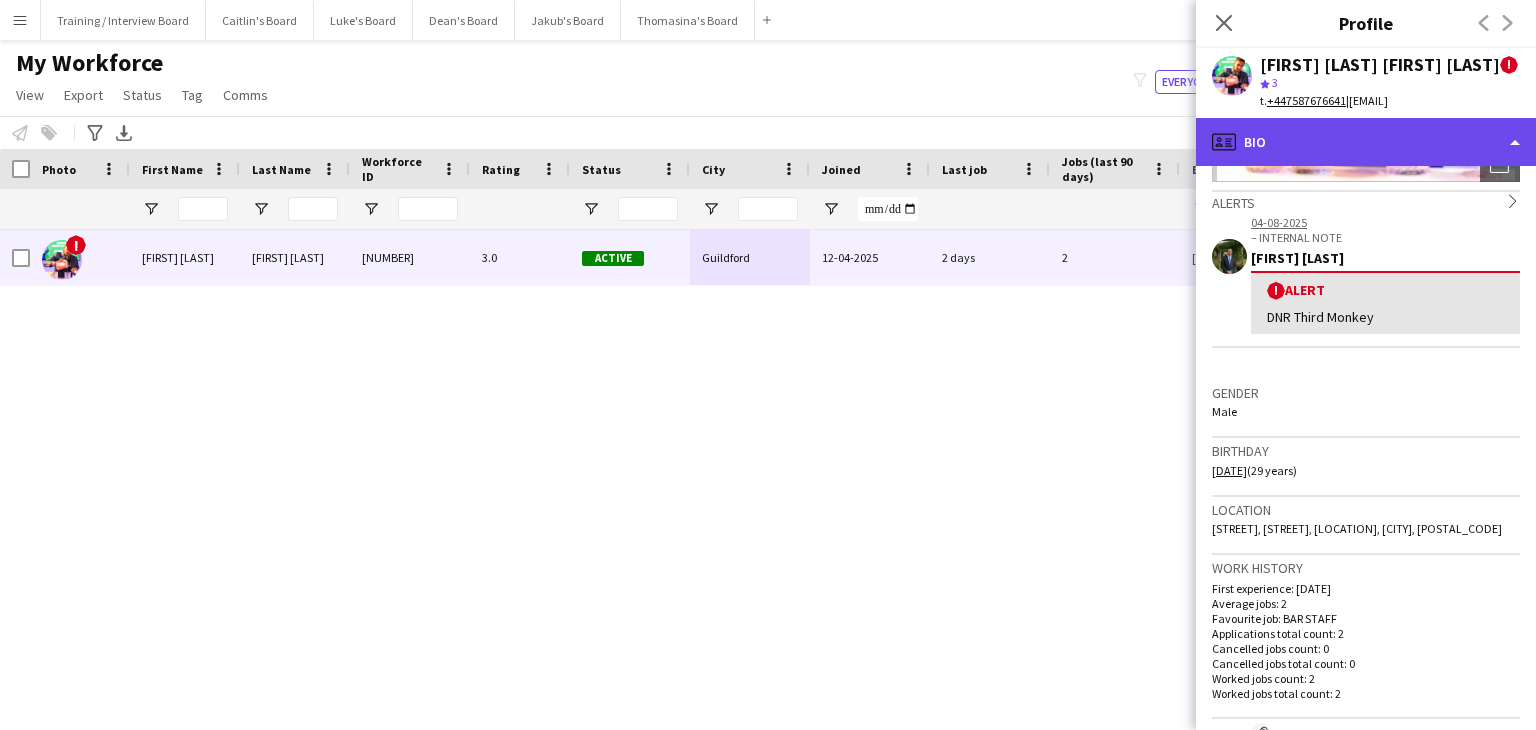 click on "profile
Bio" 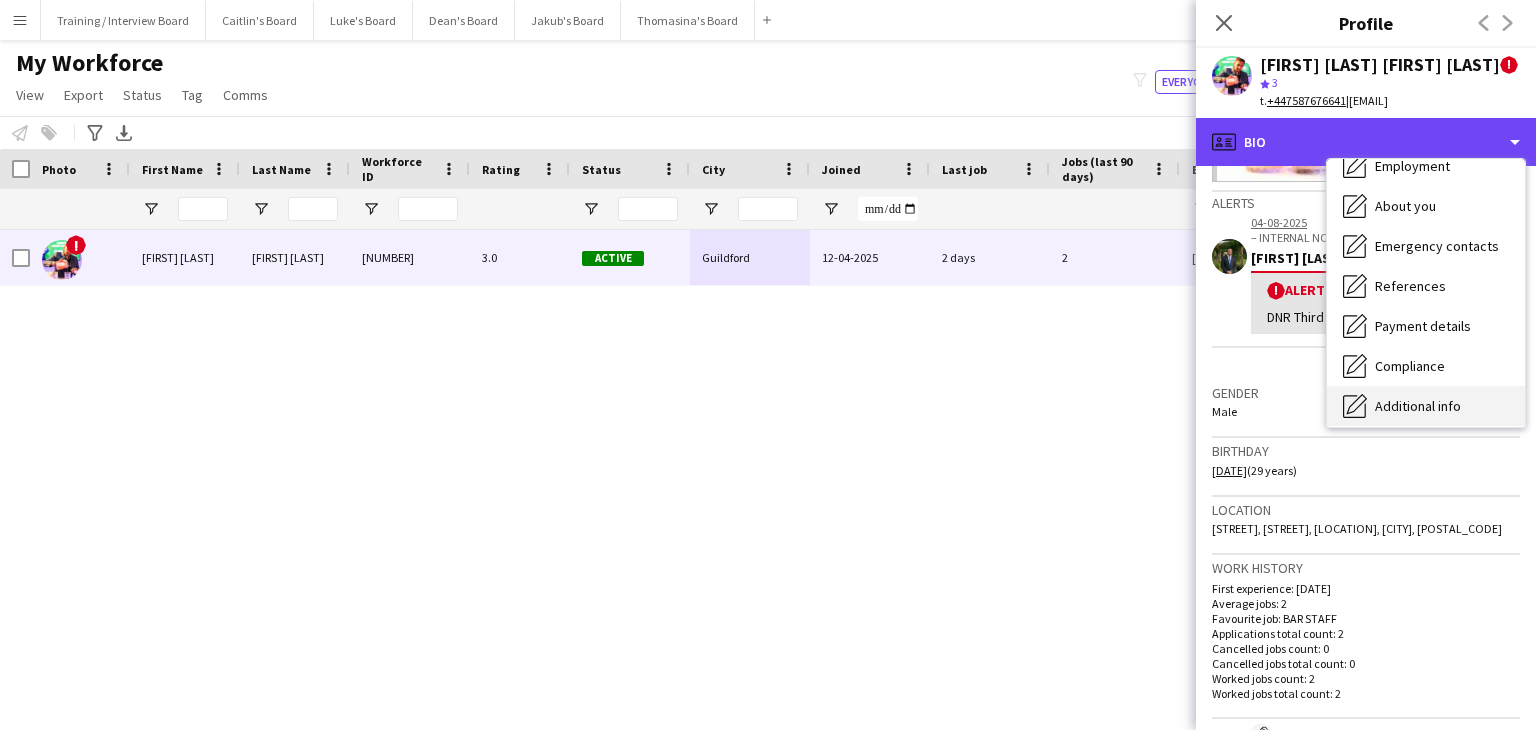scroll, scrollTop: 200, scrollLeft: 0, axis: vertical 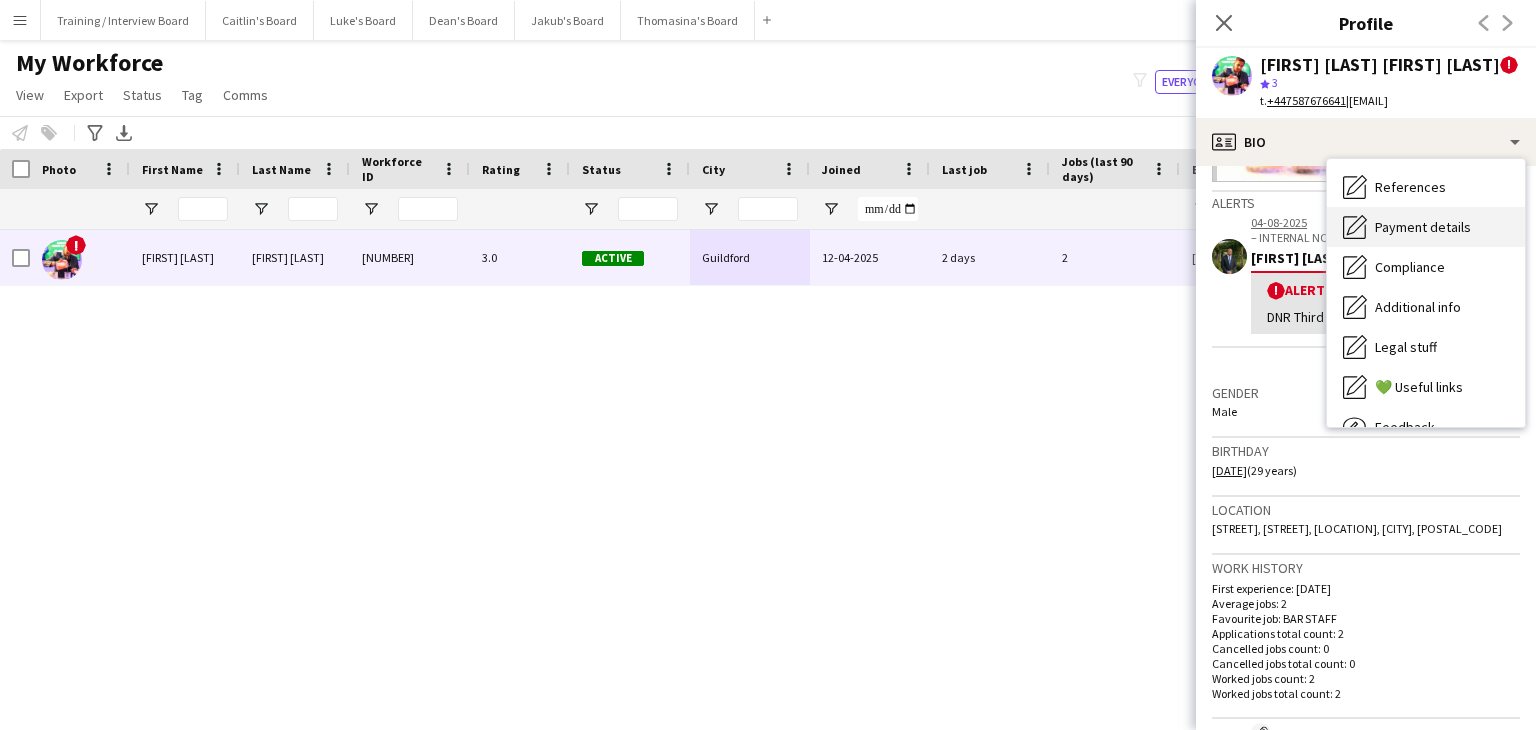 click on "Payment details" at bounding box center (1423, 227) 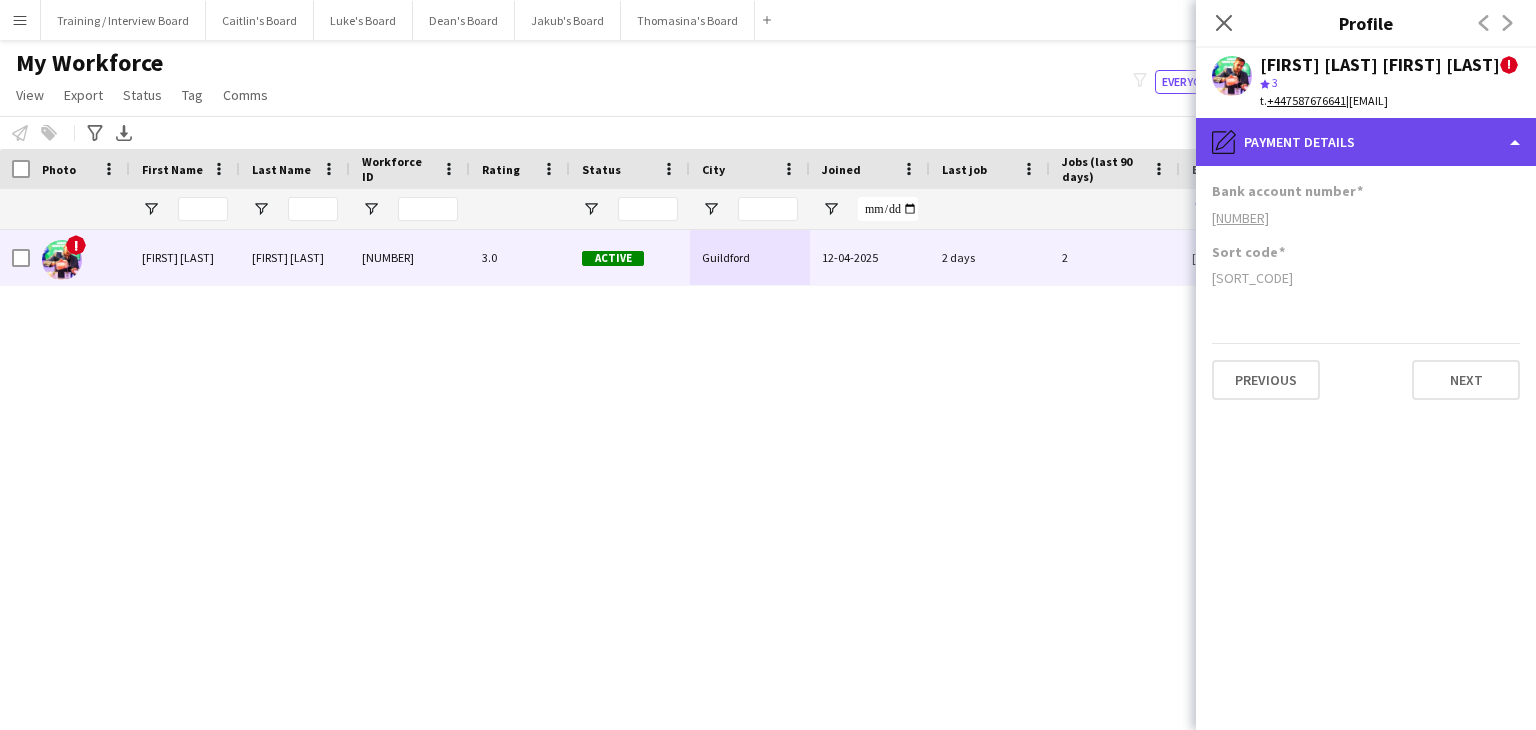 click on "pencil4
Payment details" 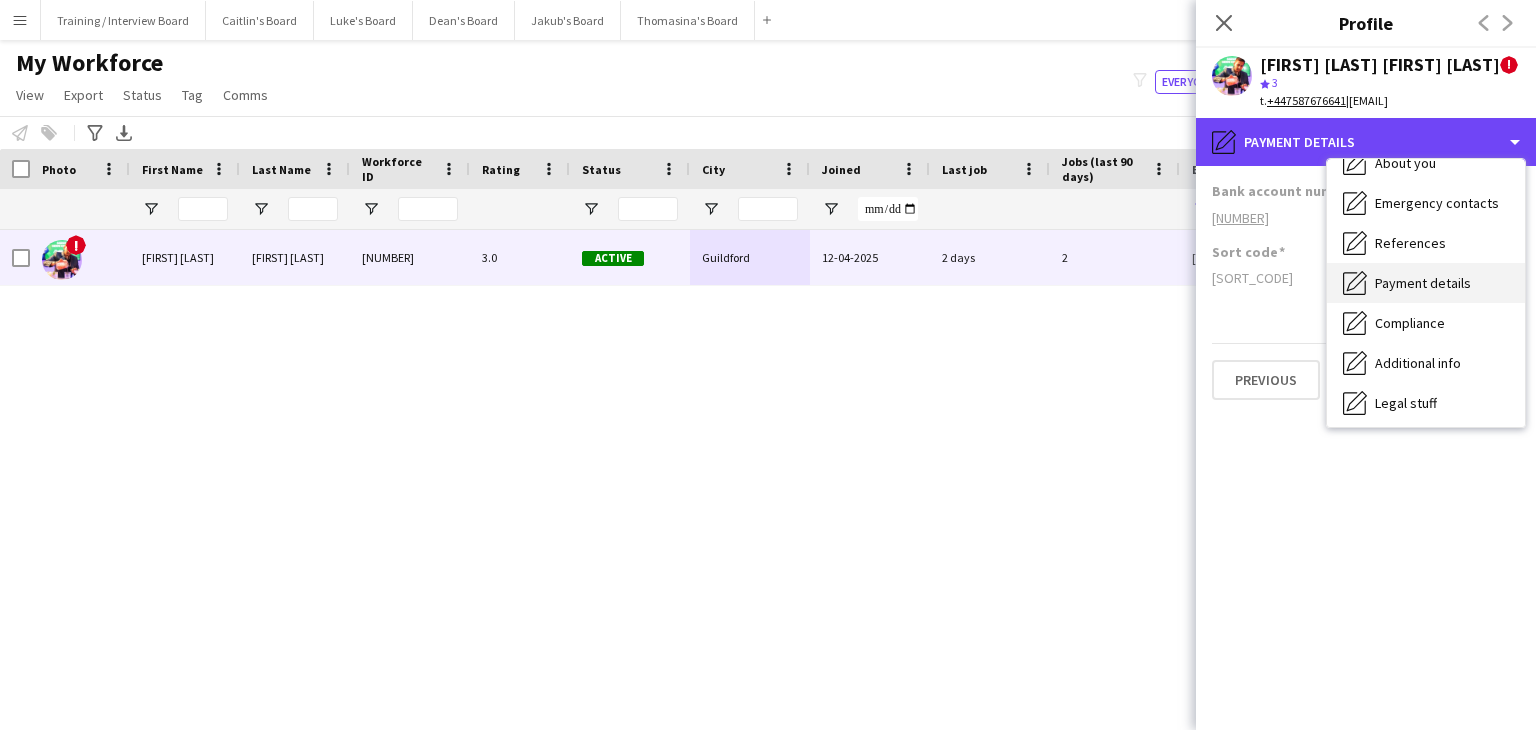 scroll, scrollTop: 0, scrollLeft: 0, axis: both 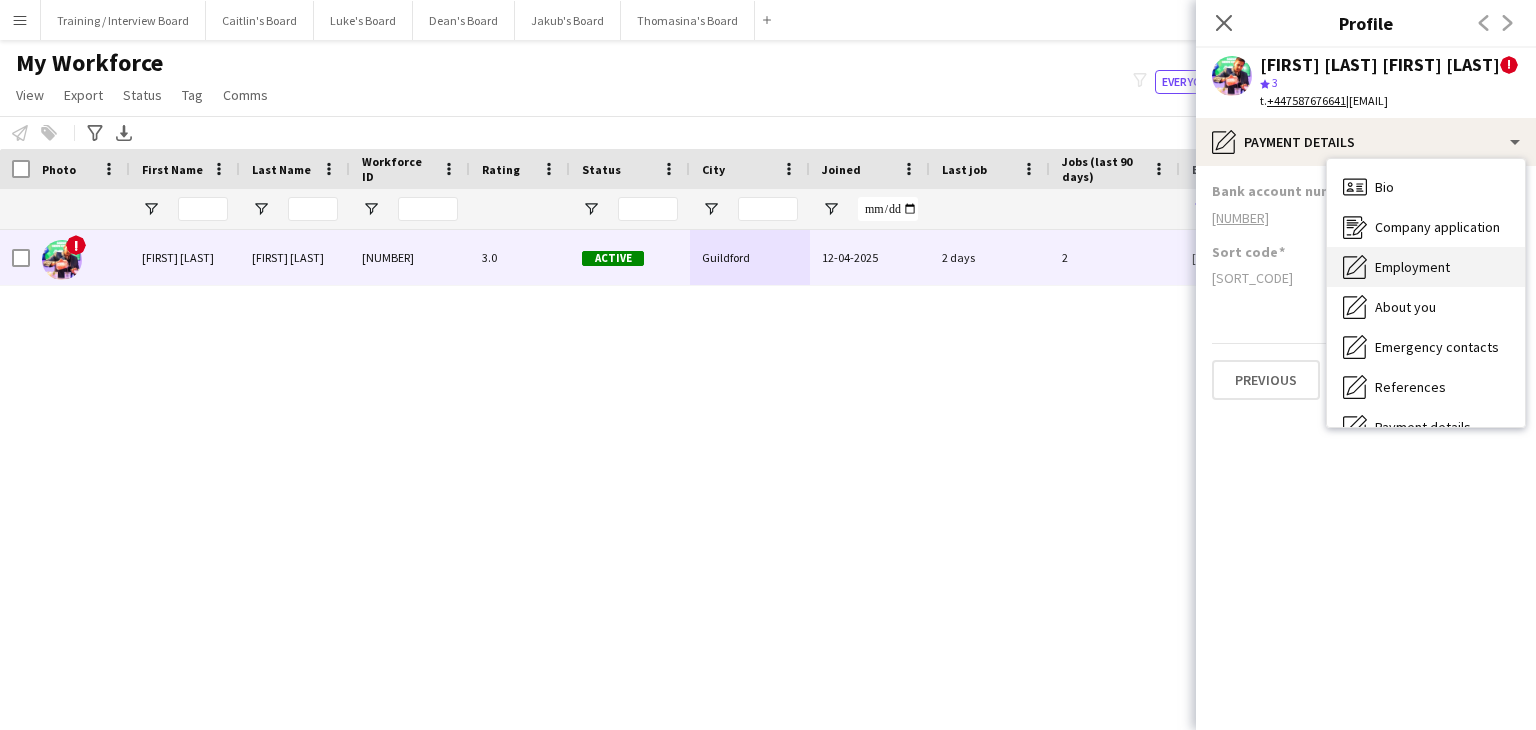 click on "Employment
Employment" at bounding box center [1426, 267] 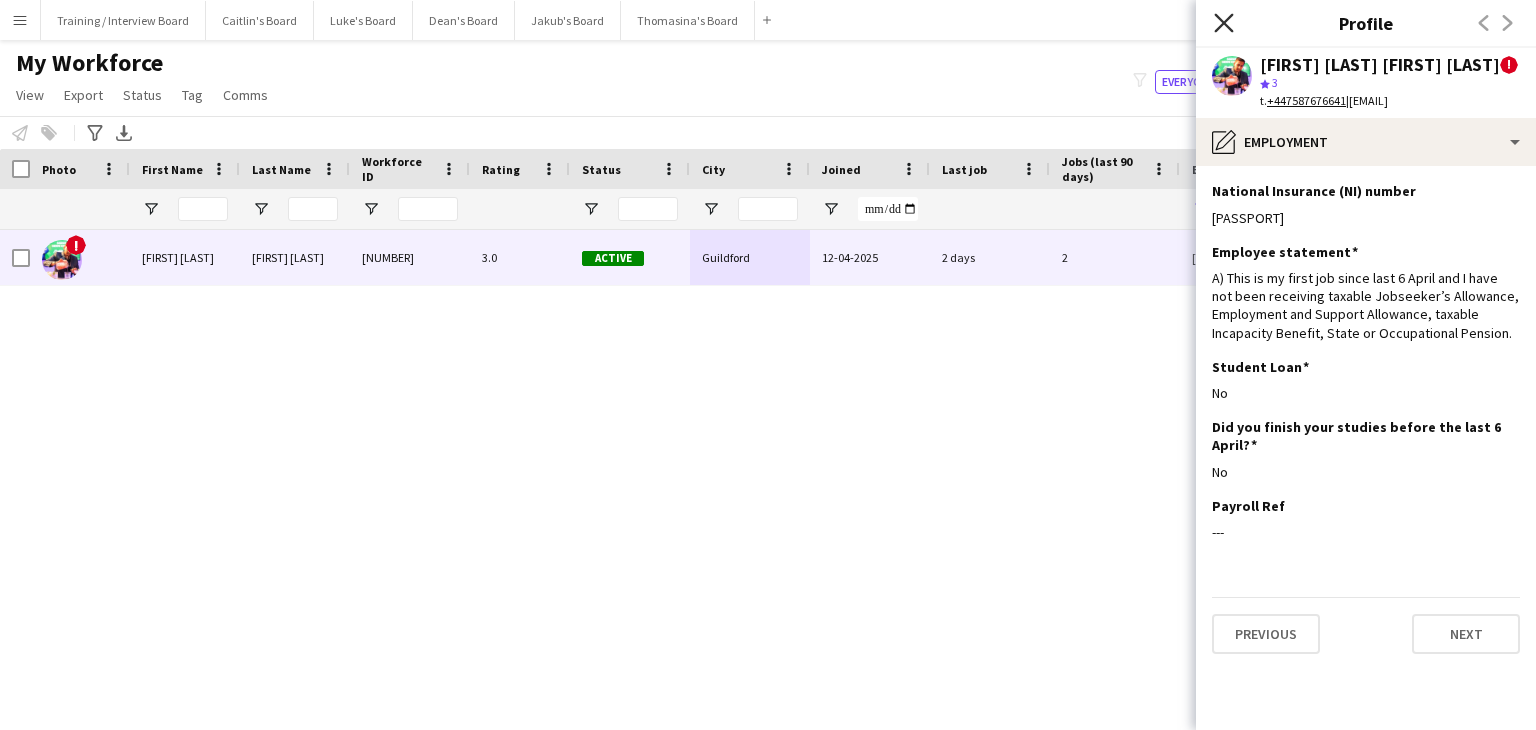click on "Close pop-in" 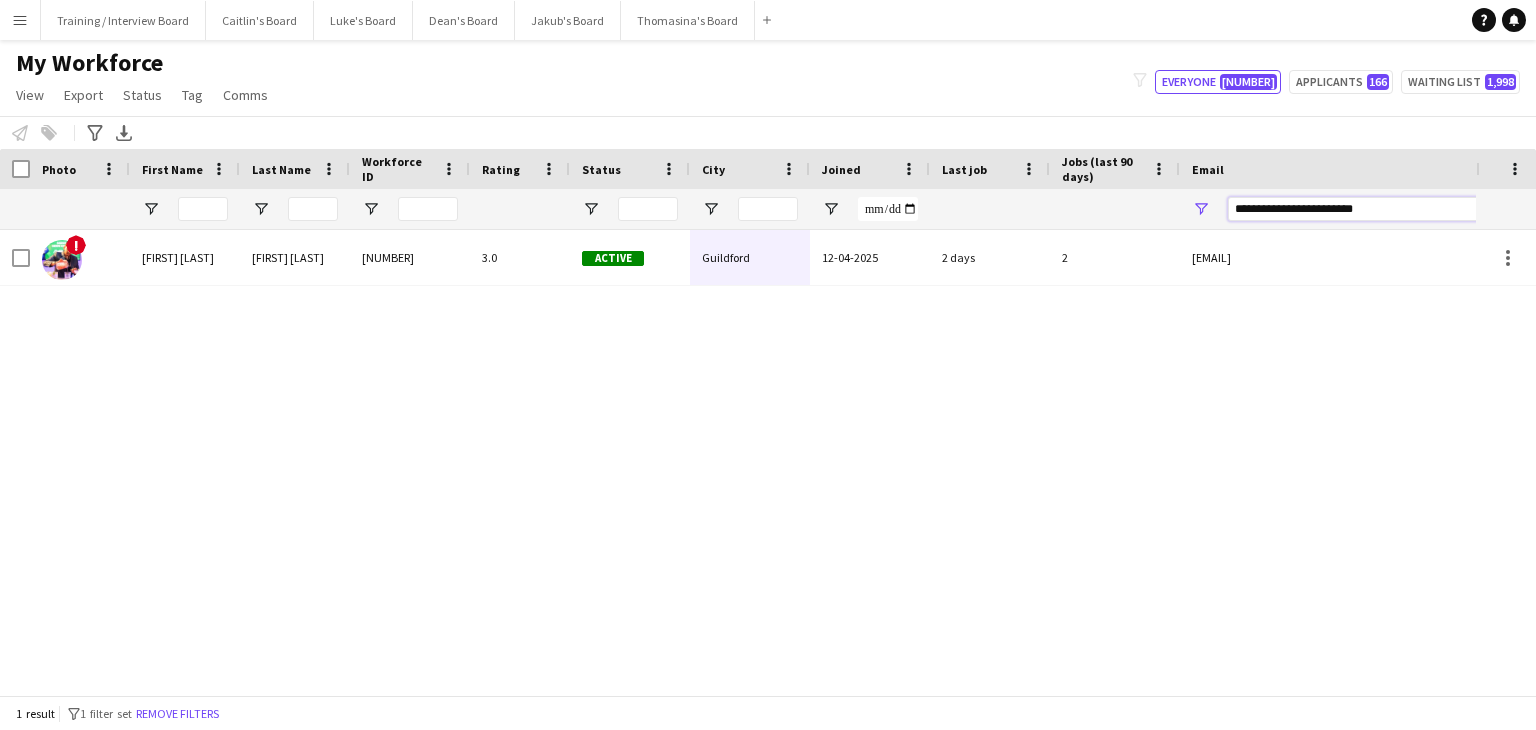 drag, startPoint x: 1397, startPoint y: 209, endPoint x: 1150, endPoint y: 211, distance: 247.0081 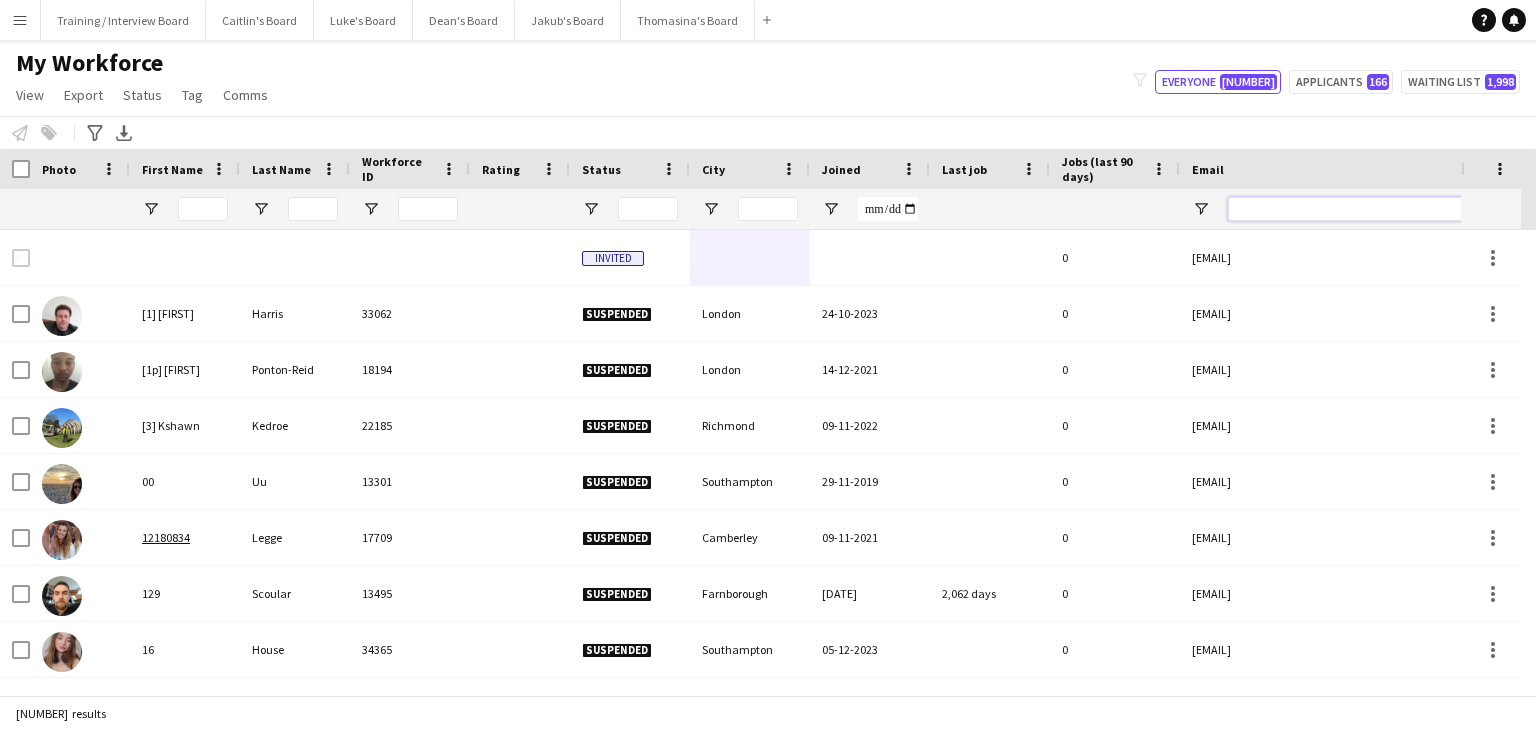 paste on "**********" 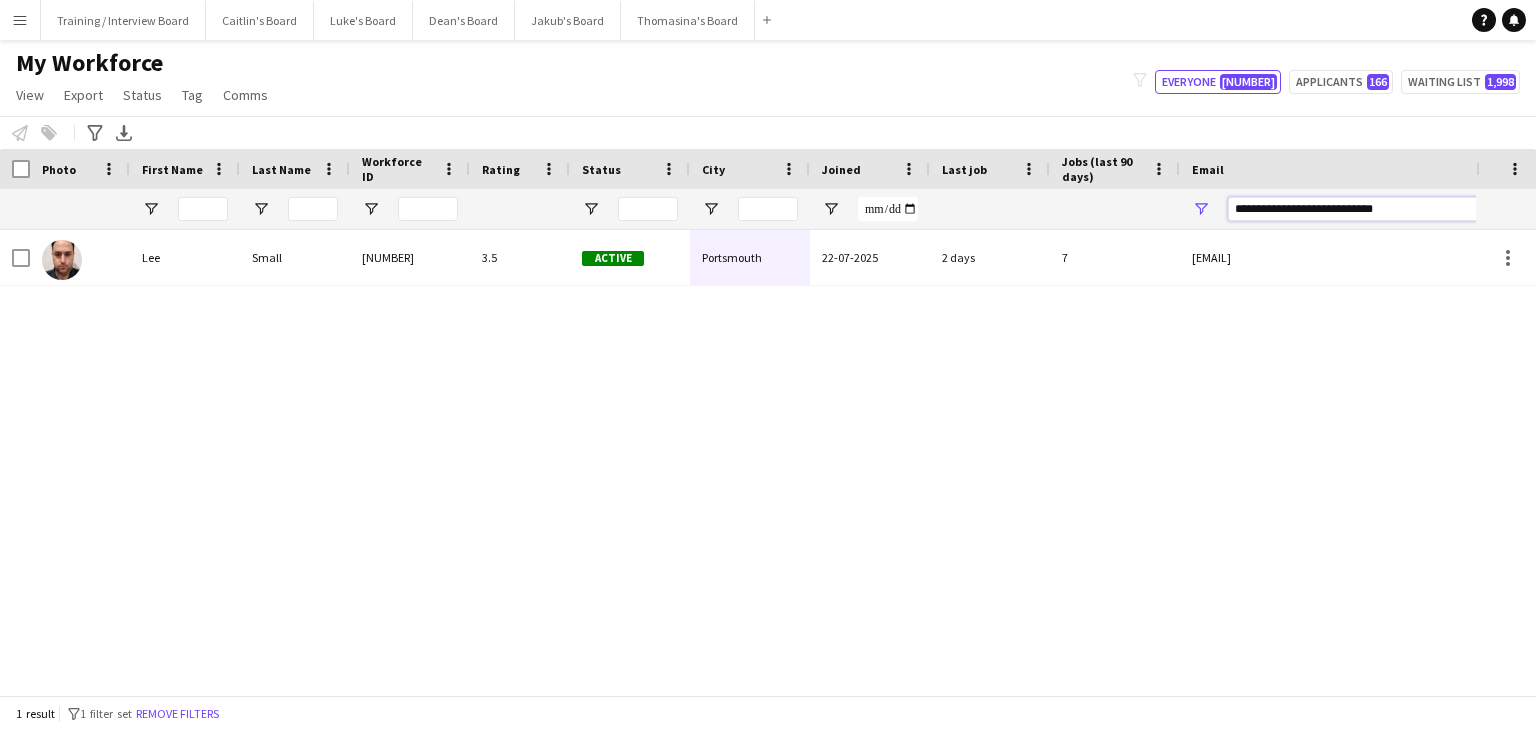 type on "**********" 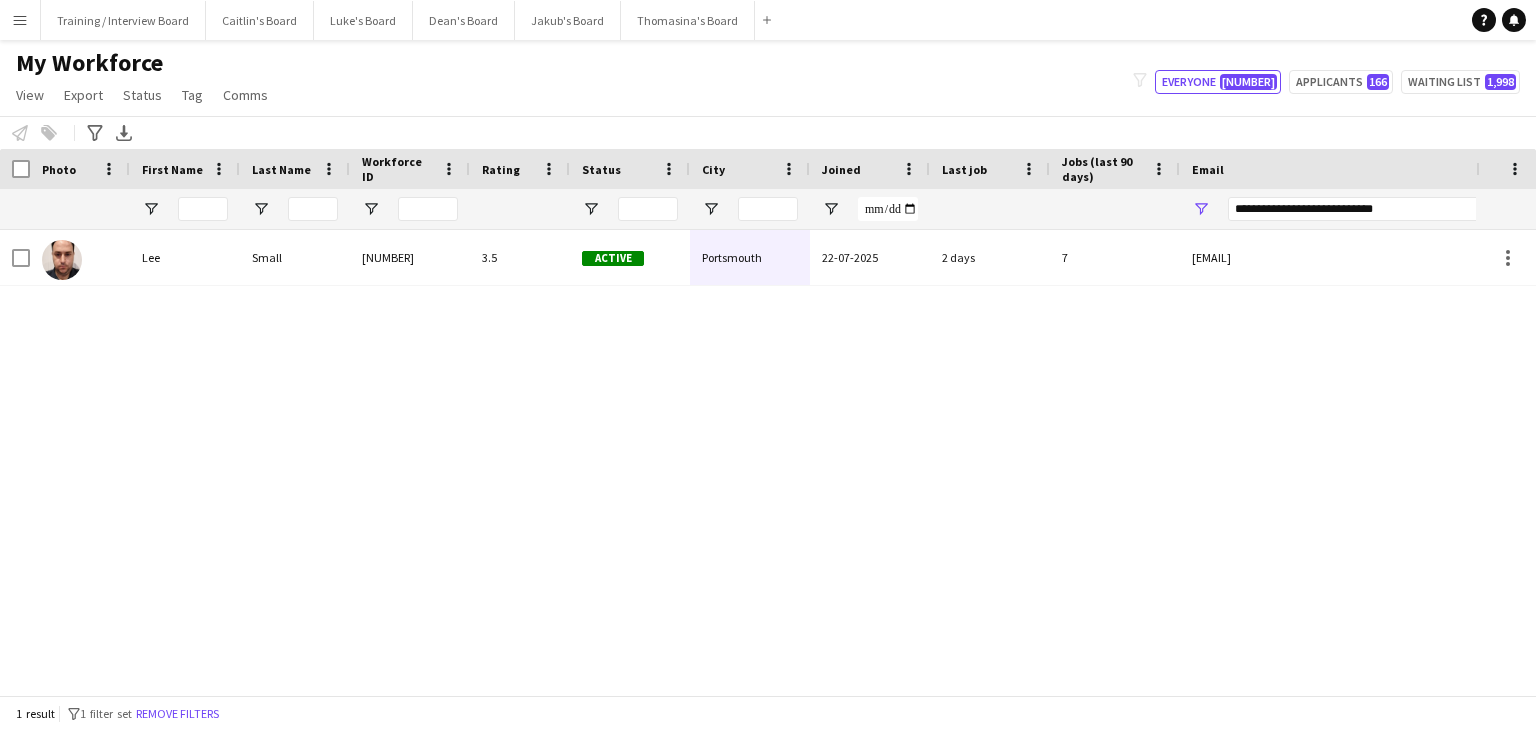 click on "Portsmouth" at bounding box center [750, 257] 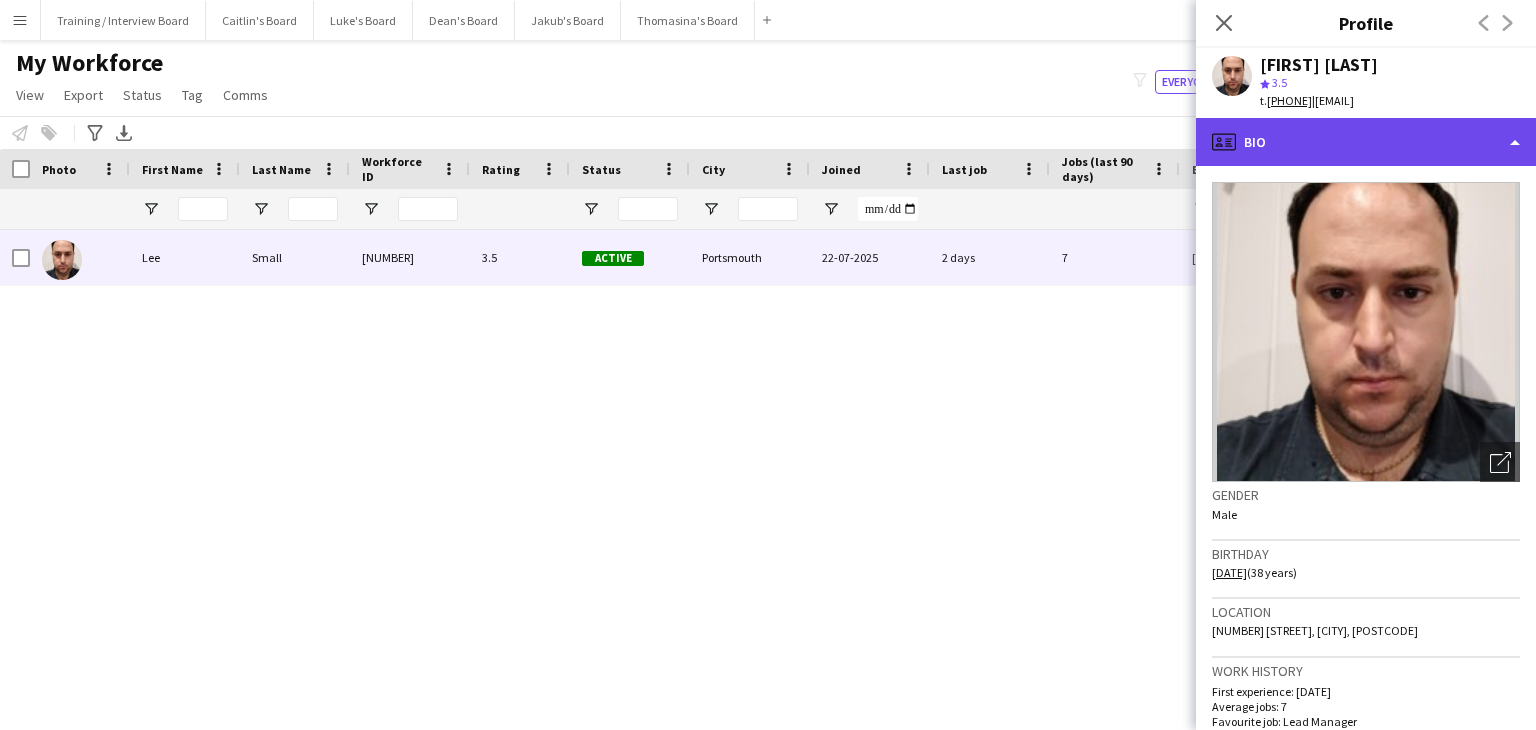 click on "profile
Bio" 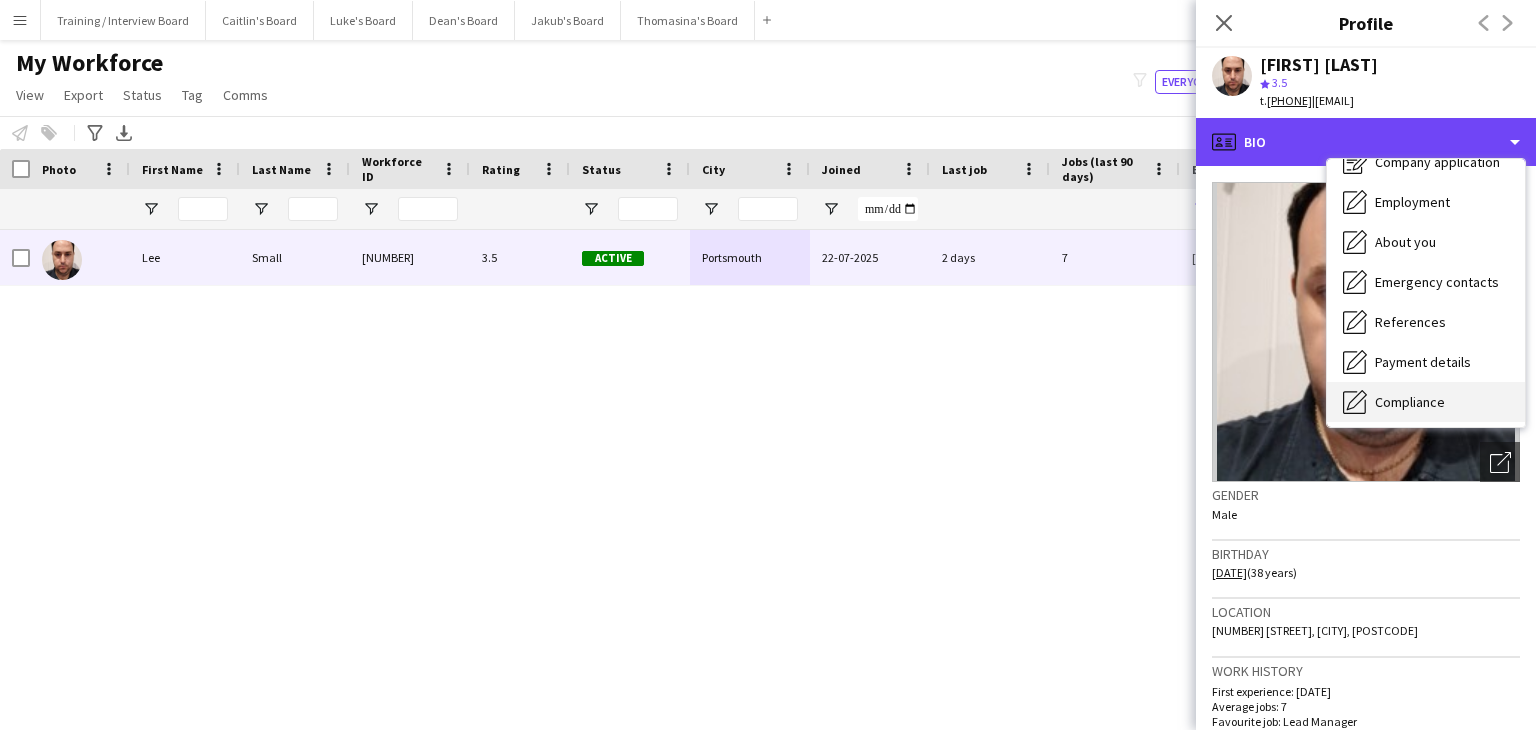 scroll, scrollTop: 100, scrollLeft: 0, axis: vertical 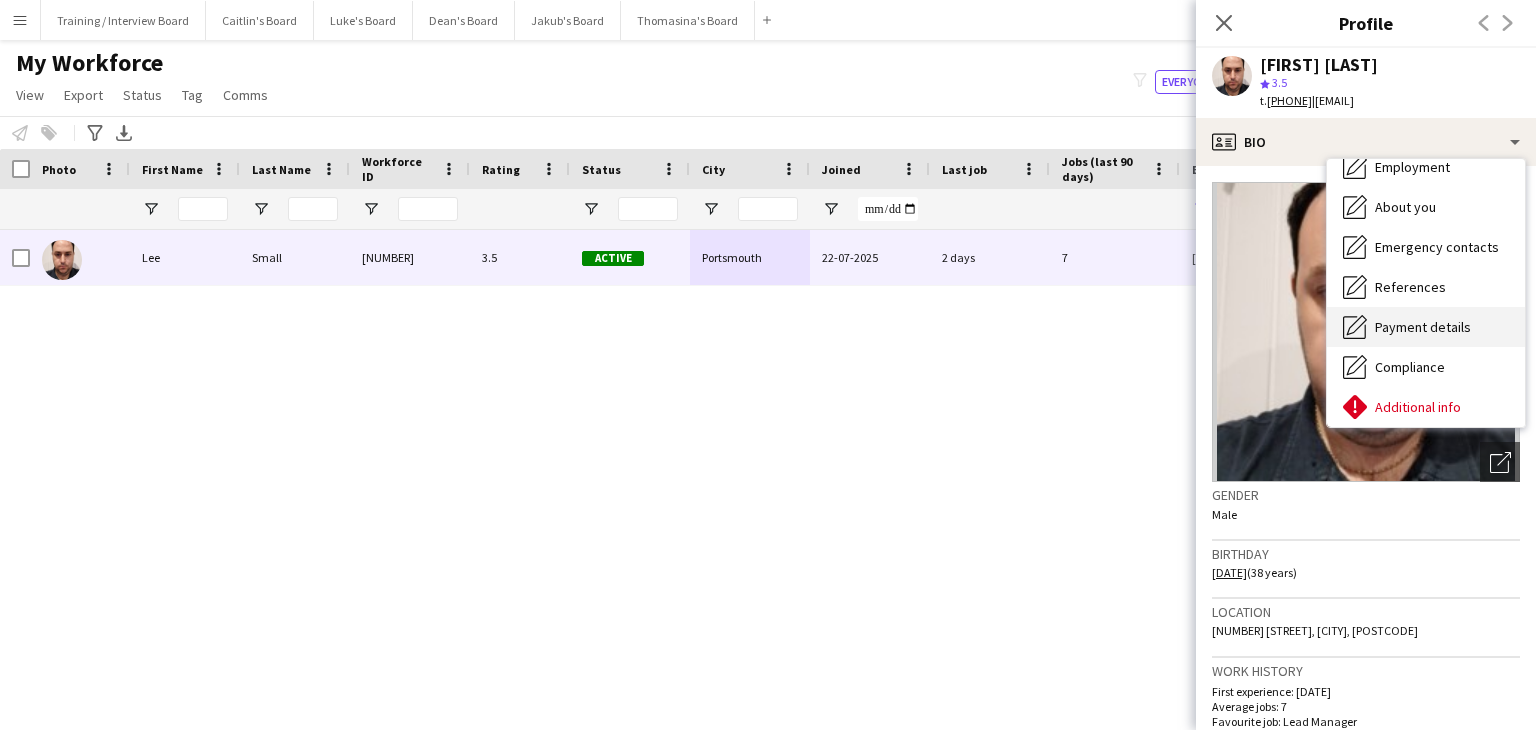 click on "Payment details" at bounding box center [1423, 327] 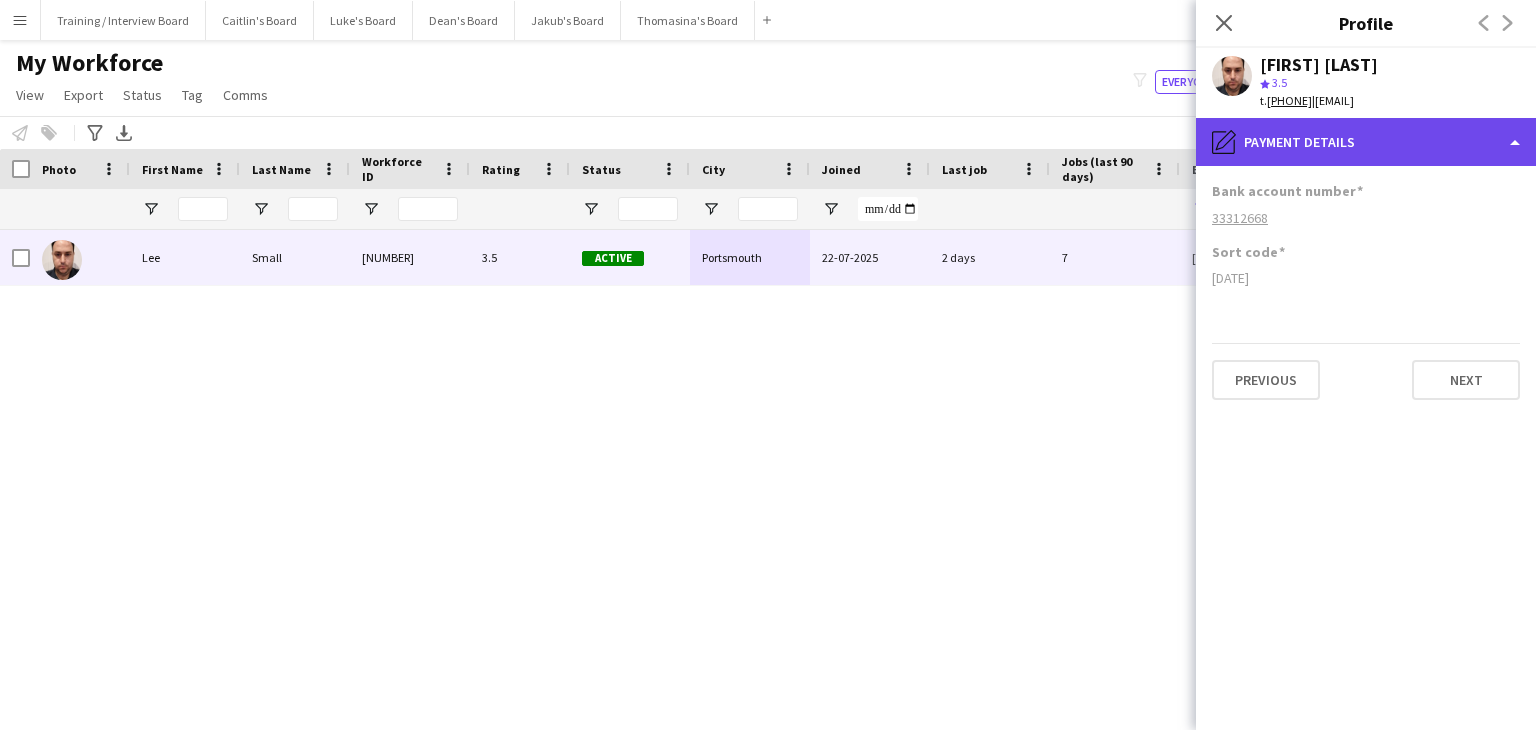 click on "pencil4
Payment details" 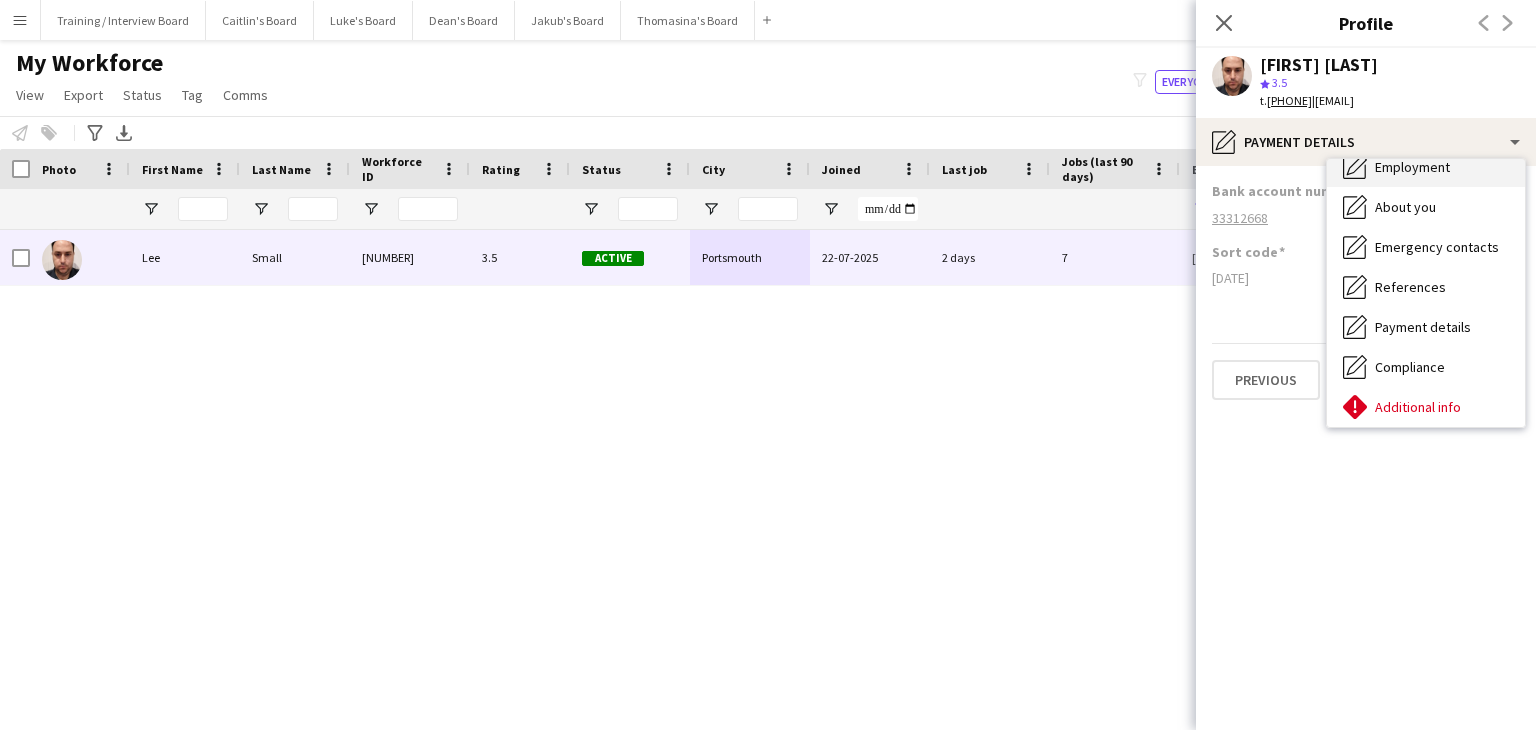 click on "Employment" at bounding box center (1412, 167) 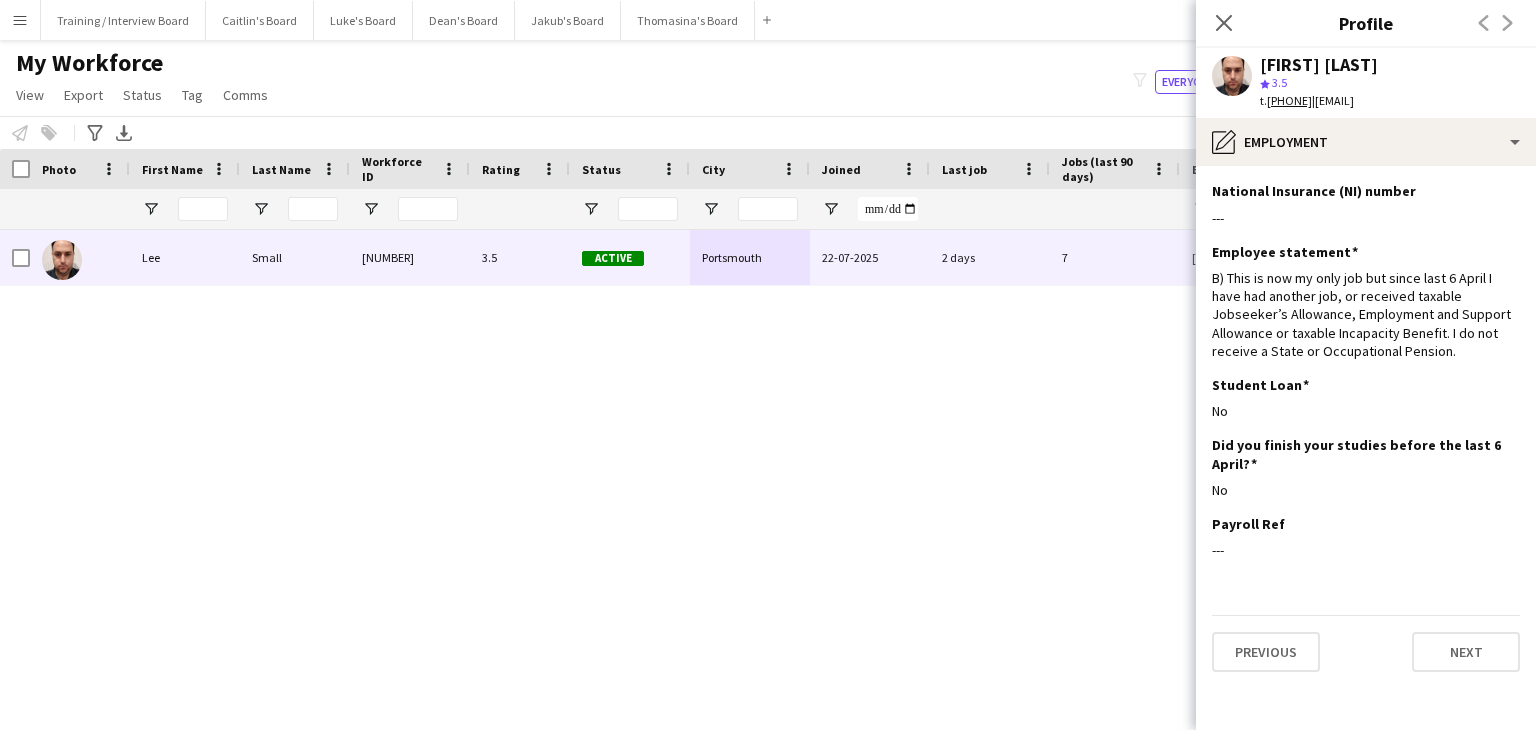 click 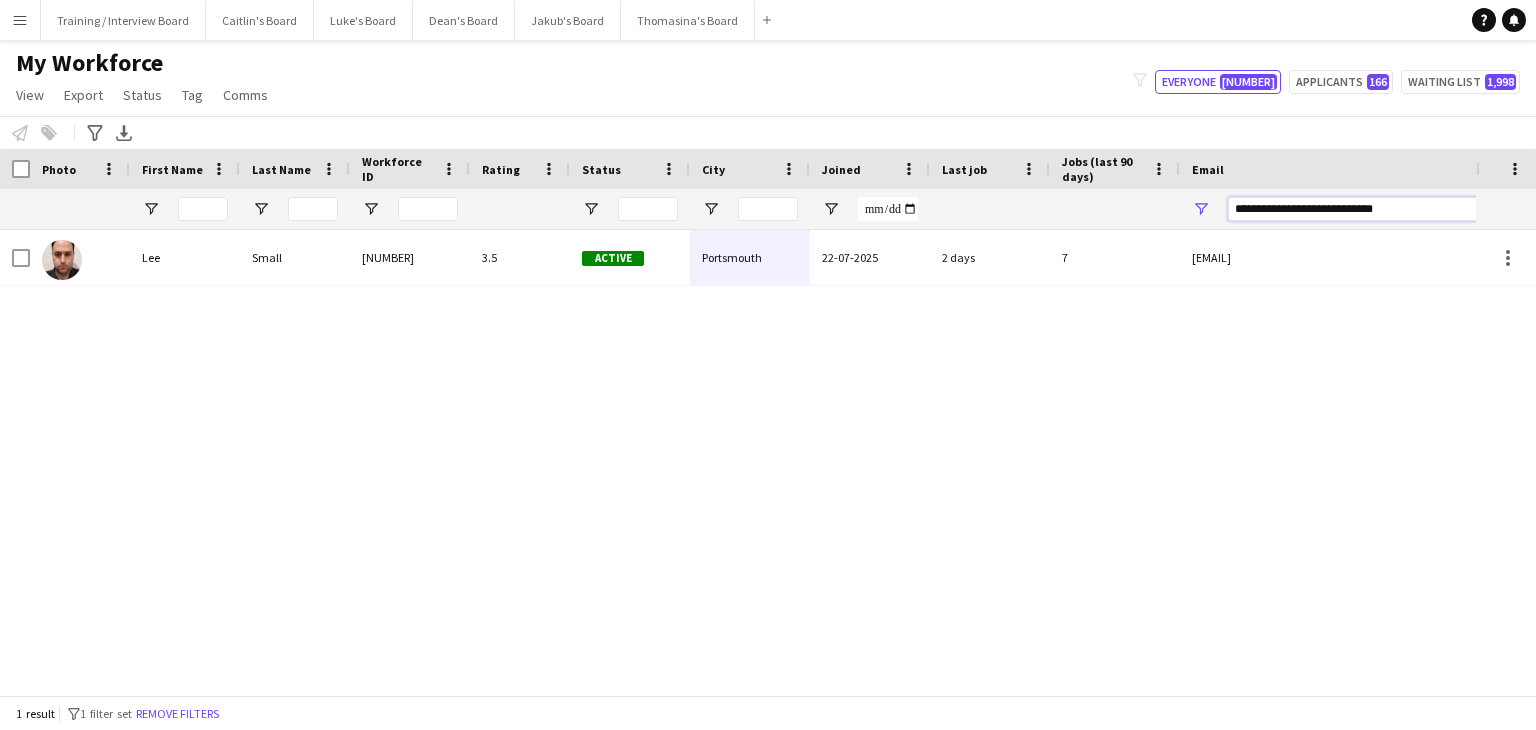 drag, startPoint x: 1436, startPoint y: 206, endPoint x: 980, endPoint y: 204, distance: 456.0044 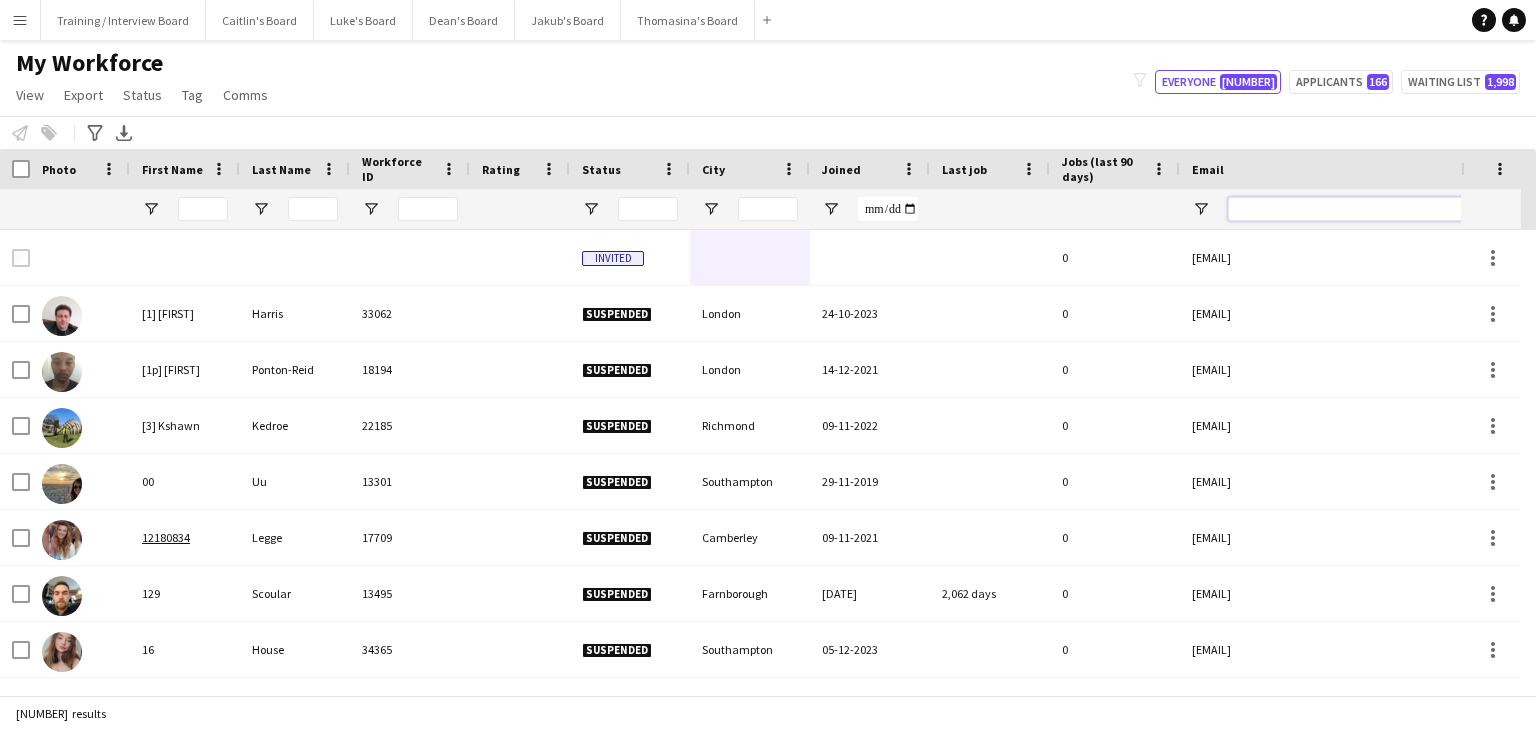 paste on "**********" 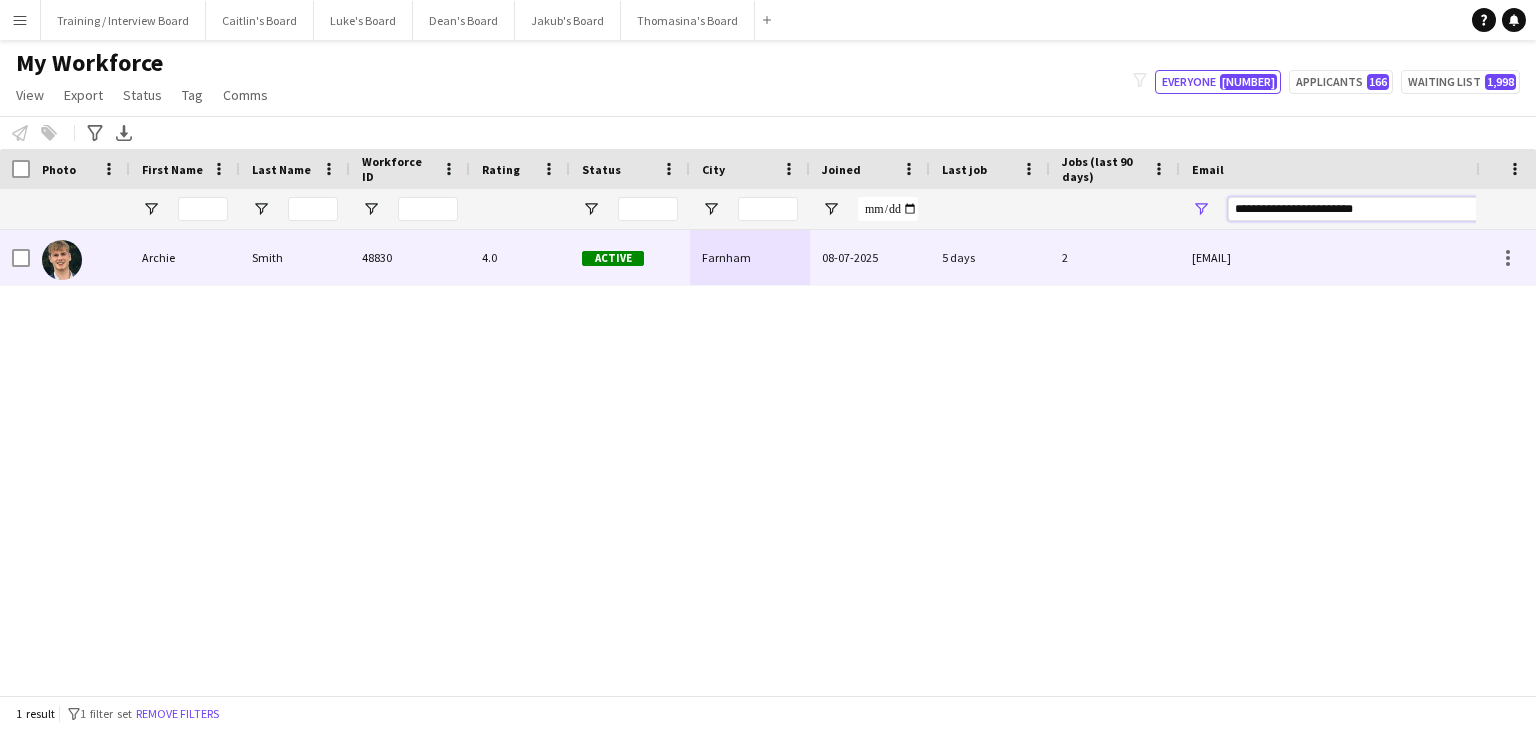 type on "**********" 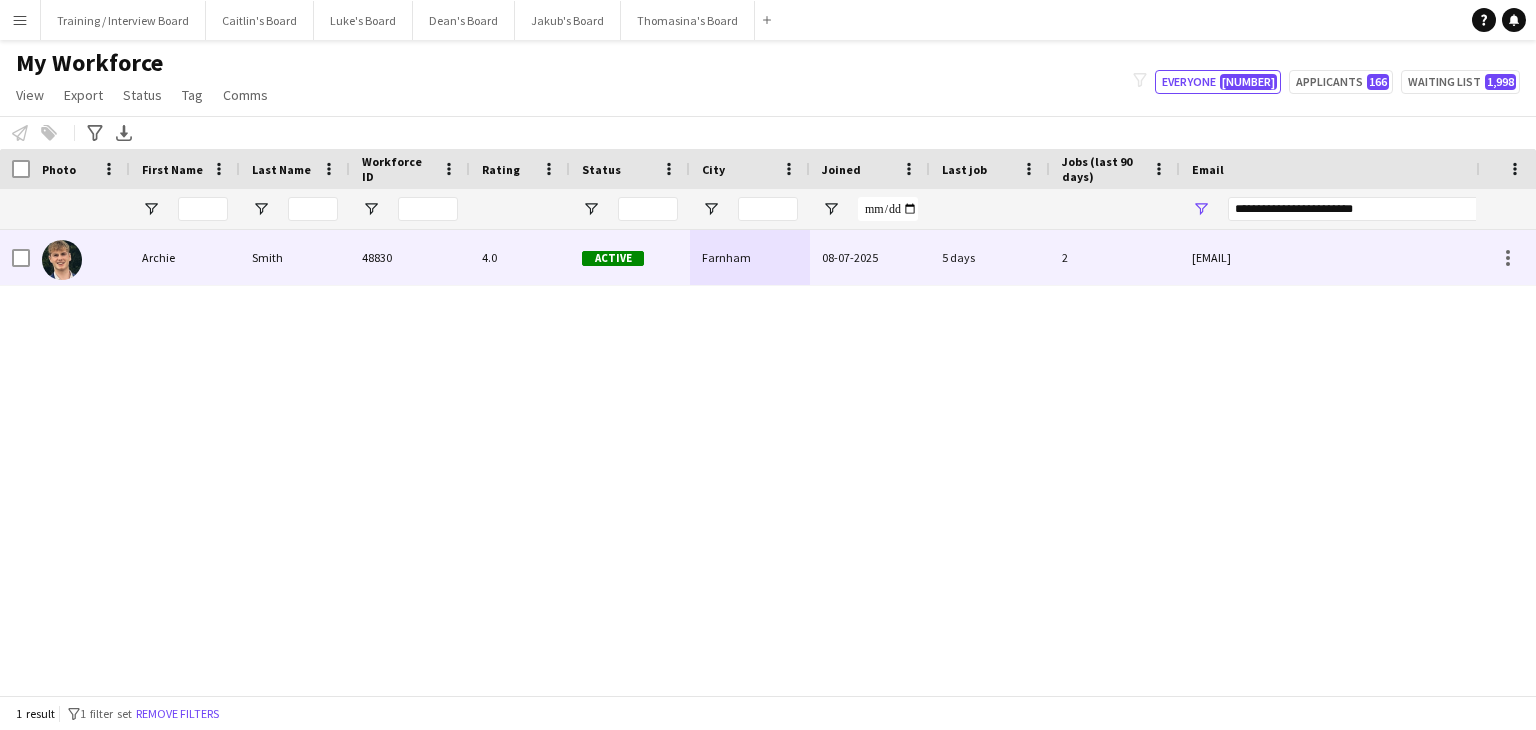 click on "Farnham" at bounding box center (750, 257) 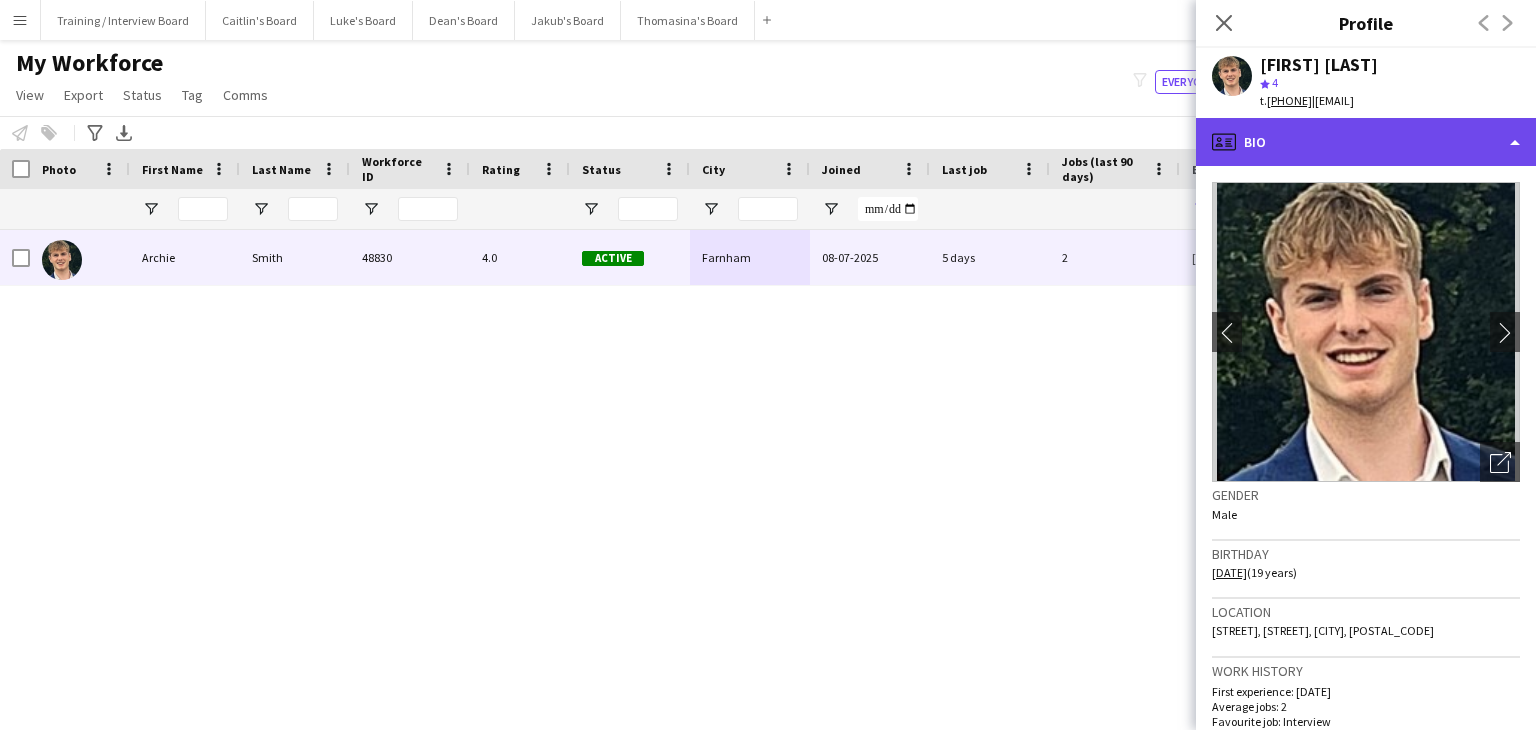 click on "profile
Bio" 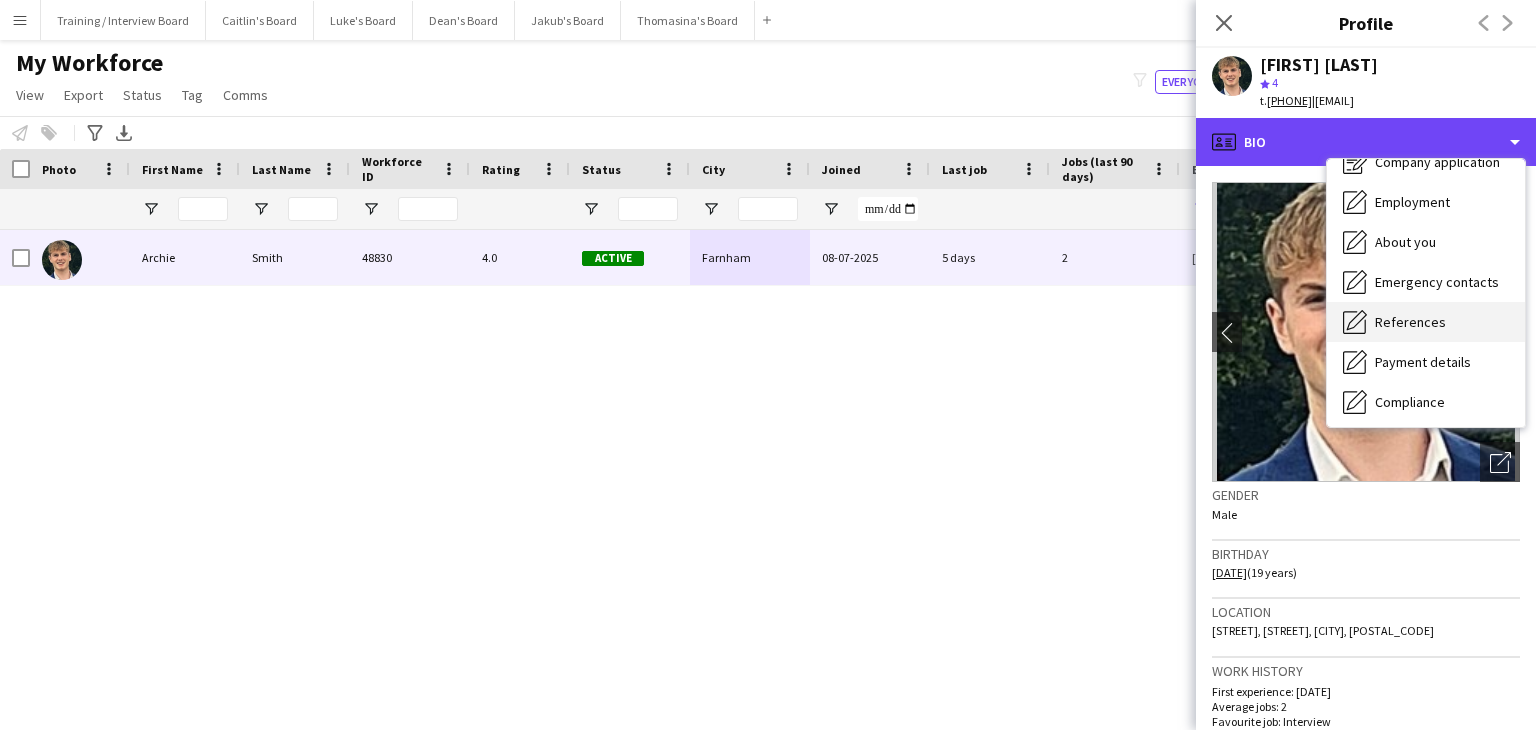scroll, scrollTop: 100, scrollLeft: 0, axis: vertical 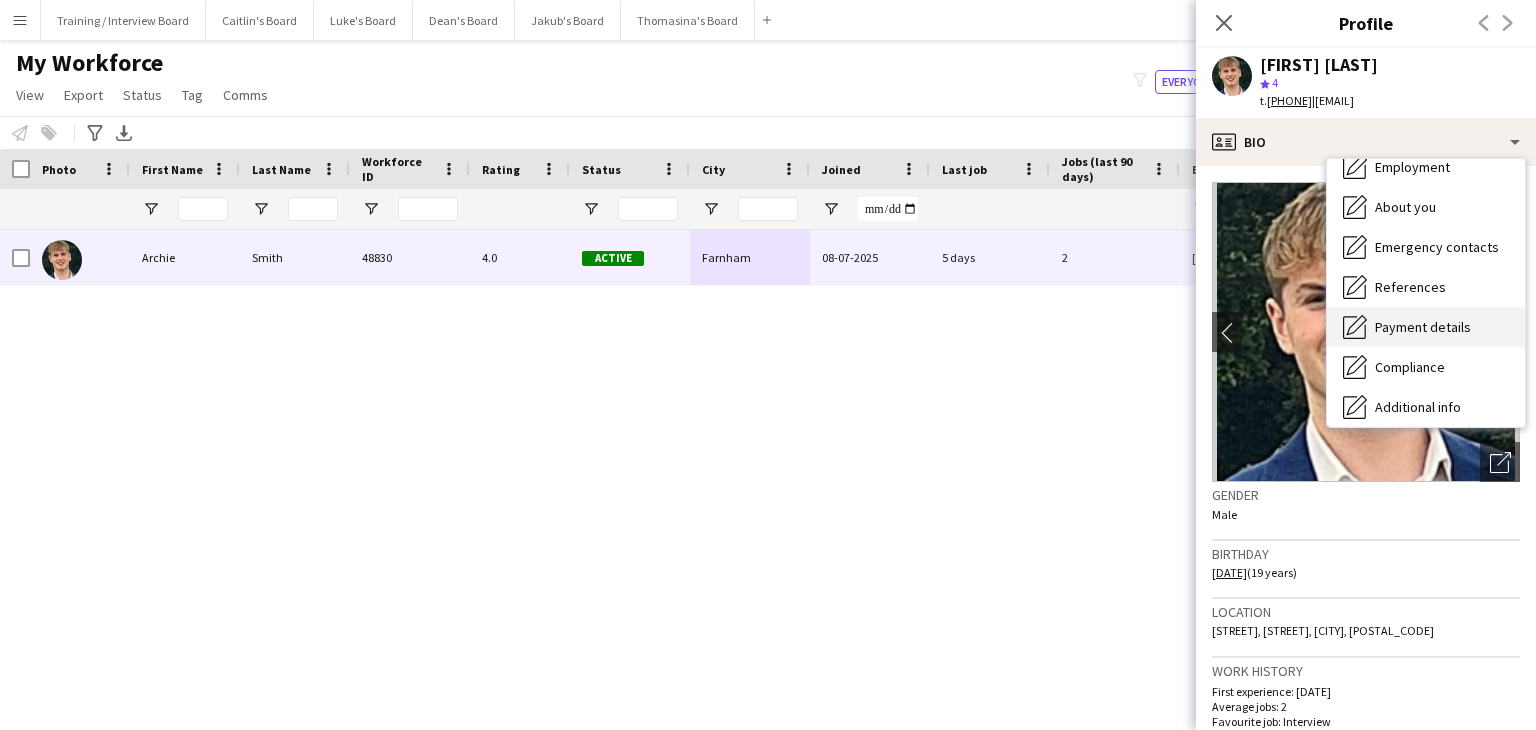 click on "Payment details" at bounding box center (1423, 327) 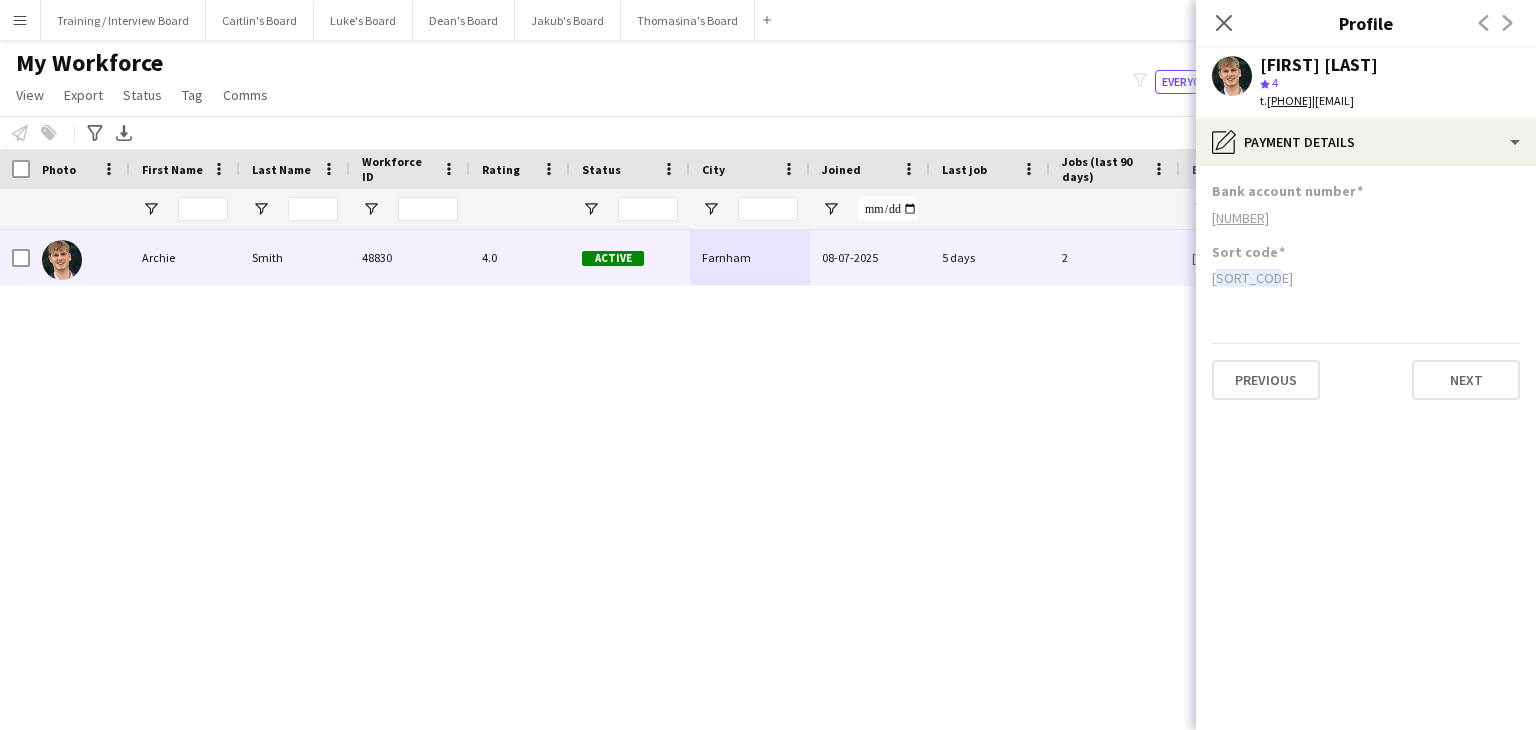 drag, startPoint x: 1274, startPoint y: 278, endPoint x: 1221, endPoint y: 279, distance: 53.009434 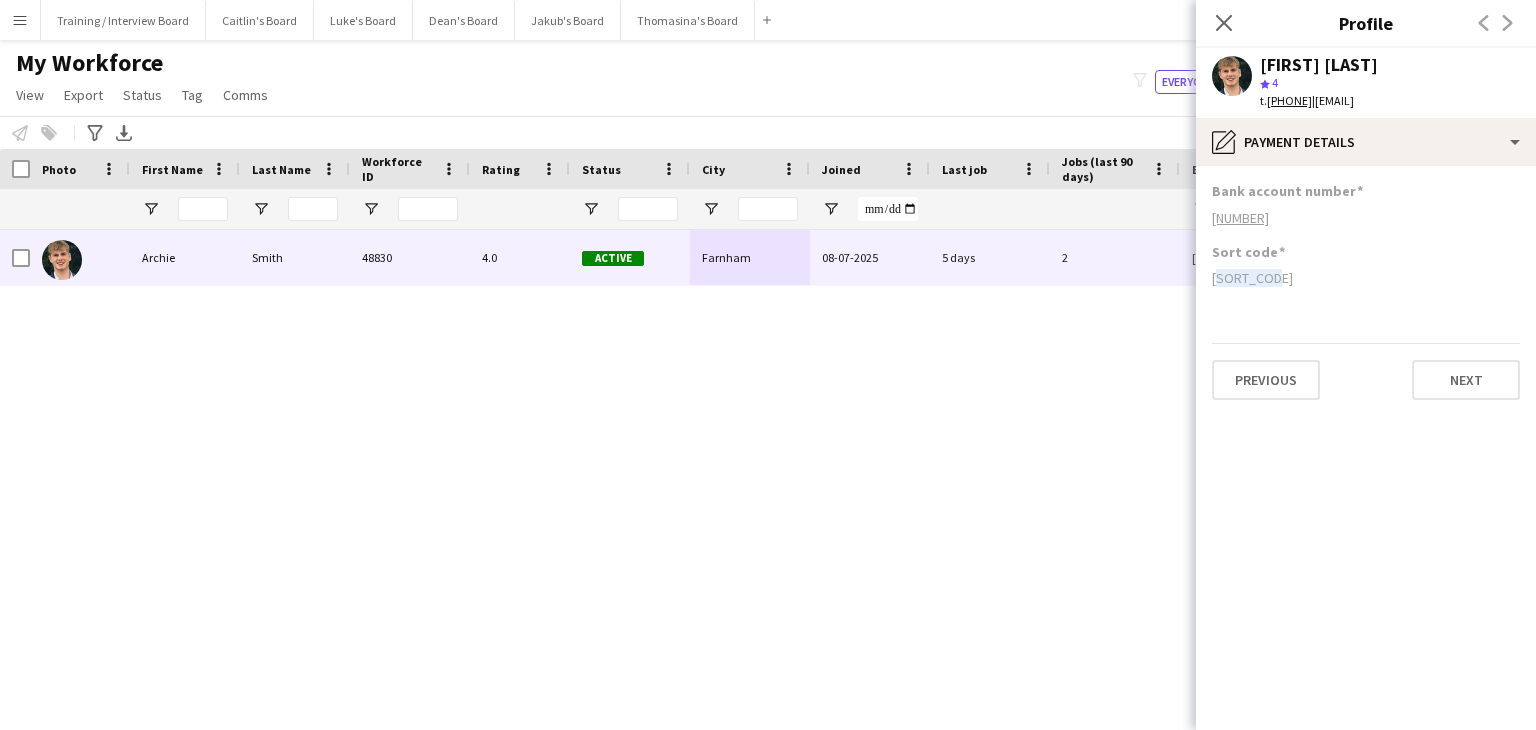 drag, startPoint x: 1280, startPoint y: 218, endPoint x: 1217, endPoint y: 217, distance: 63.007935 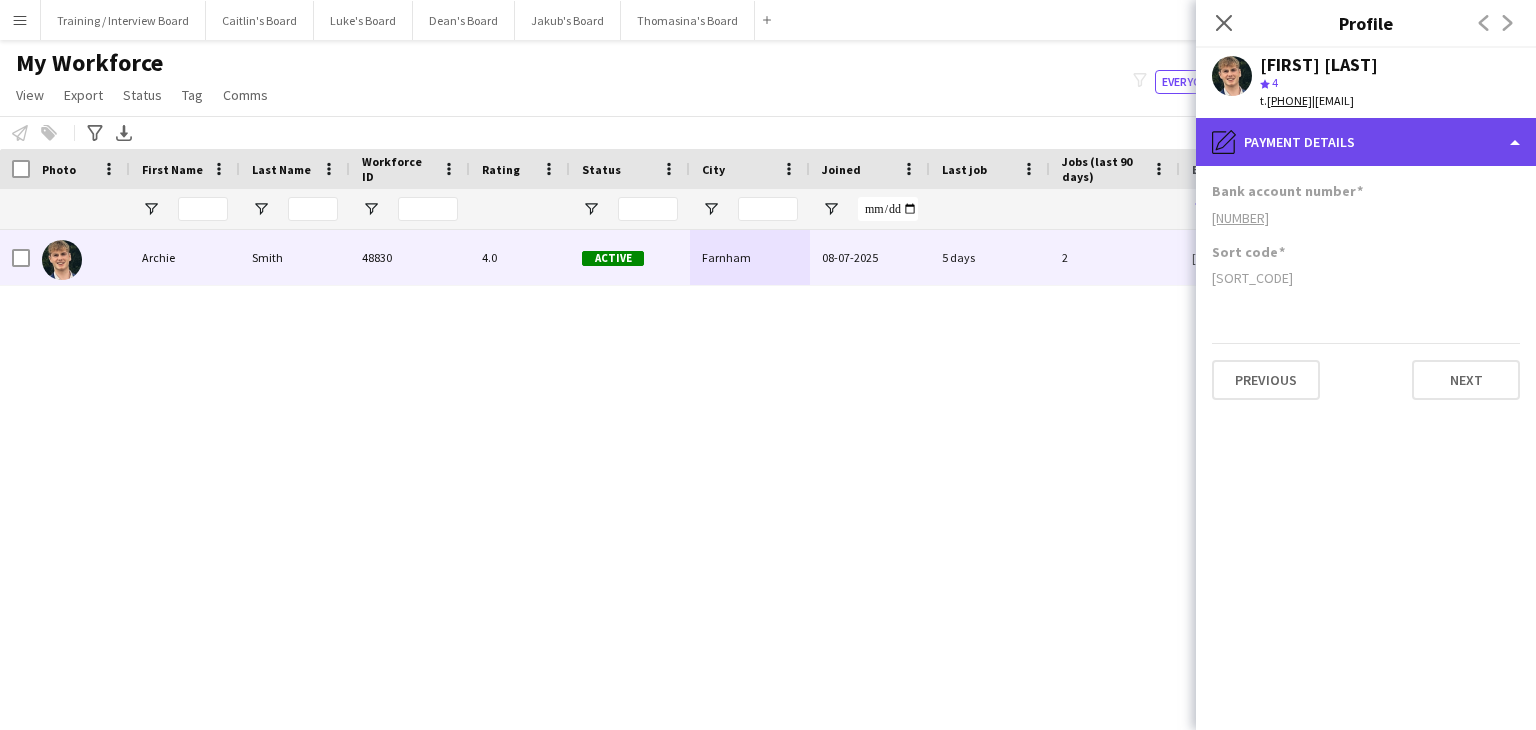 click on "pencil4
Payment details" 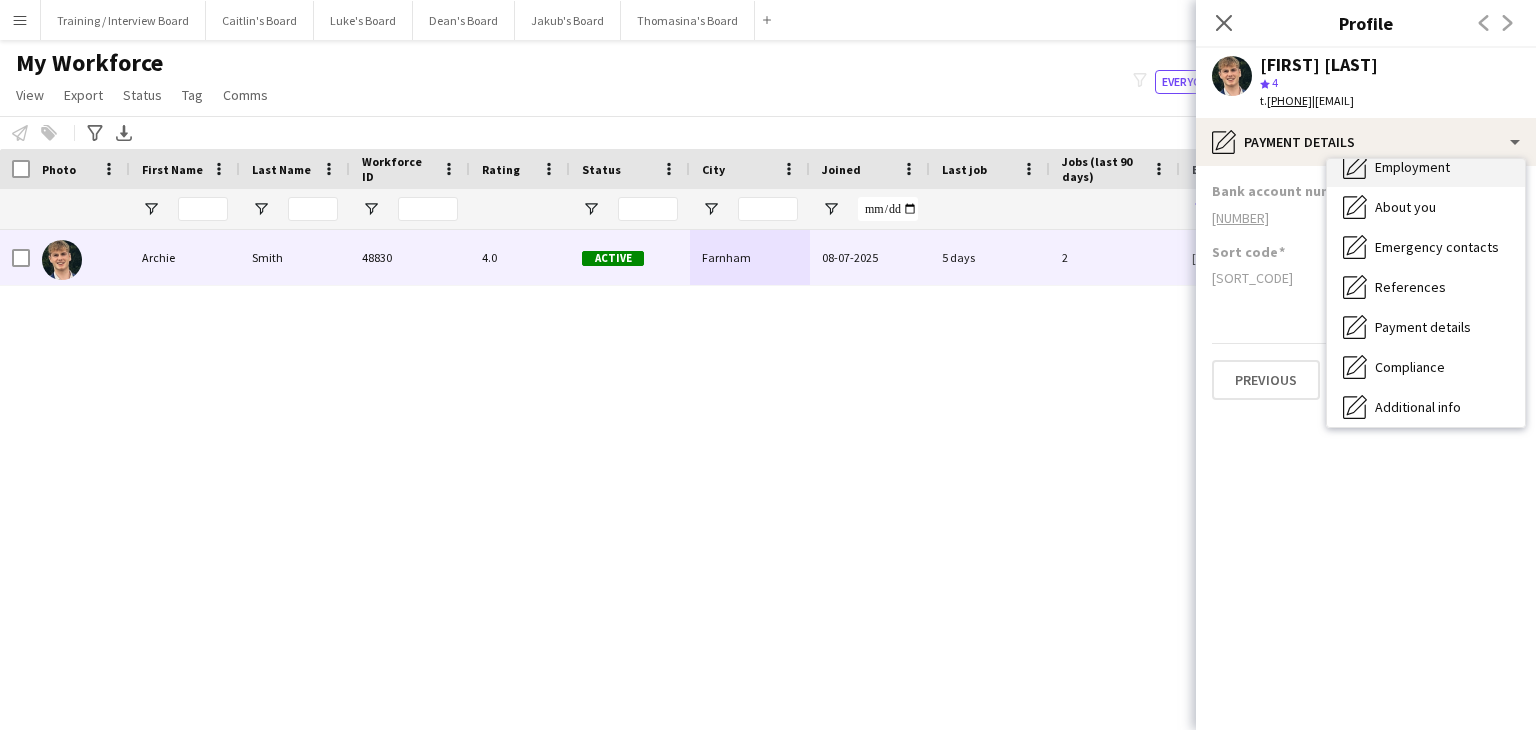click on "Employment
Employment" at bounding box center [1426, 167] 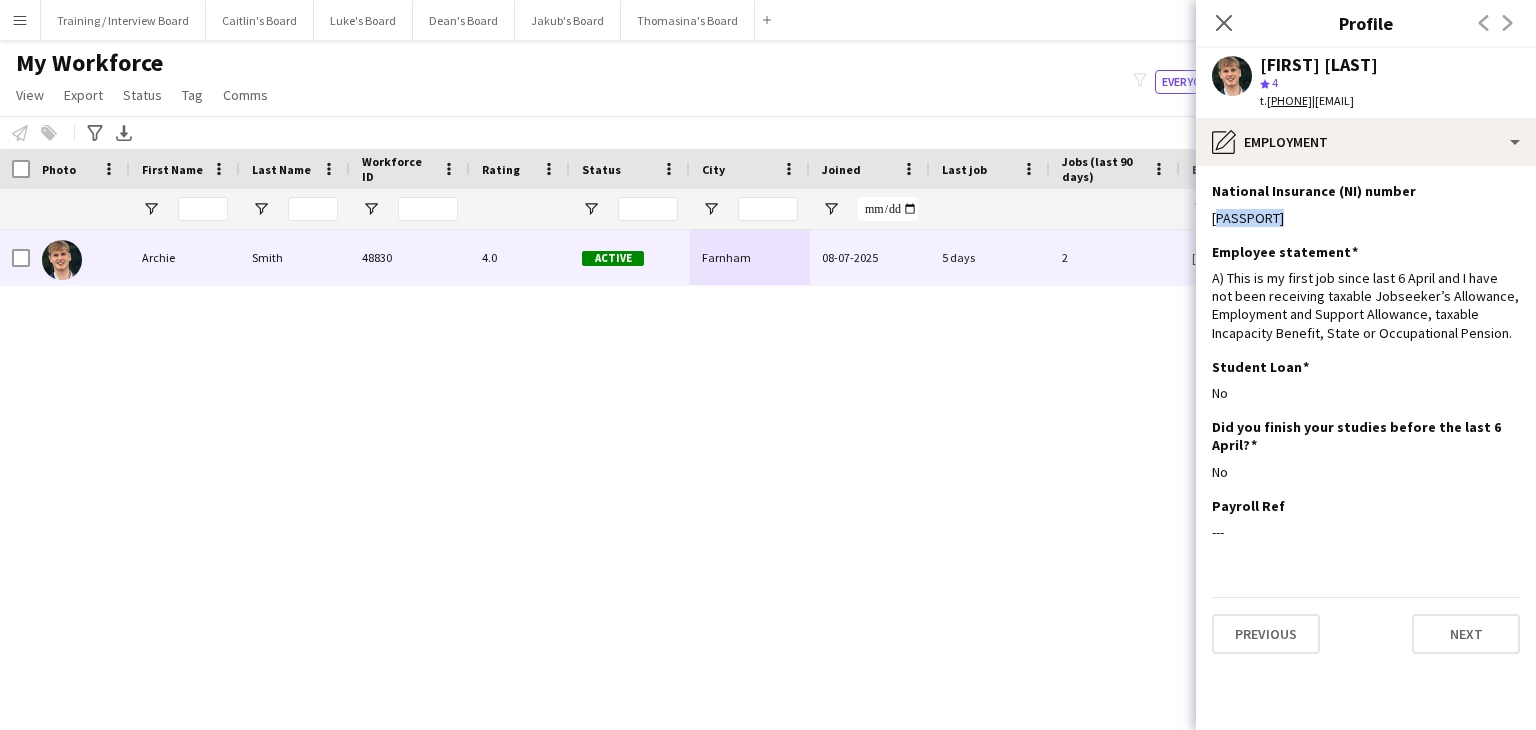 drag, startPoint x: 1239, startPoint y: 220, endPoint x: 1210, endPoint y: 219, distance: 29.017237 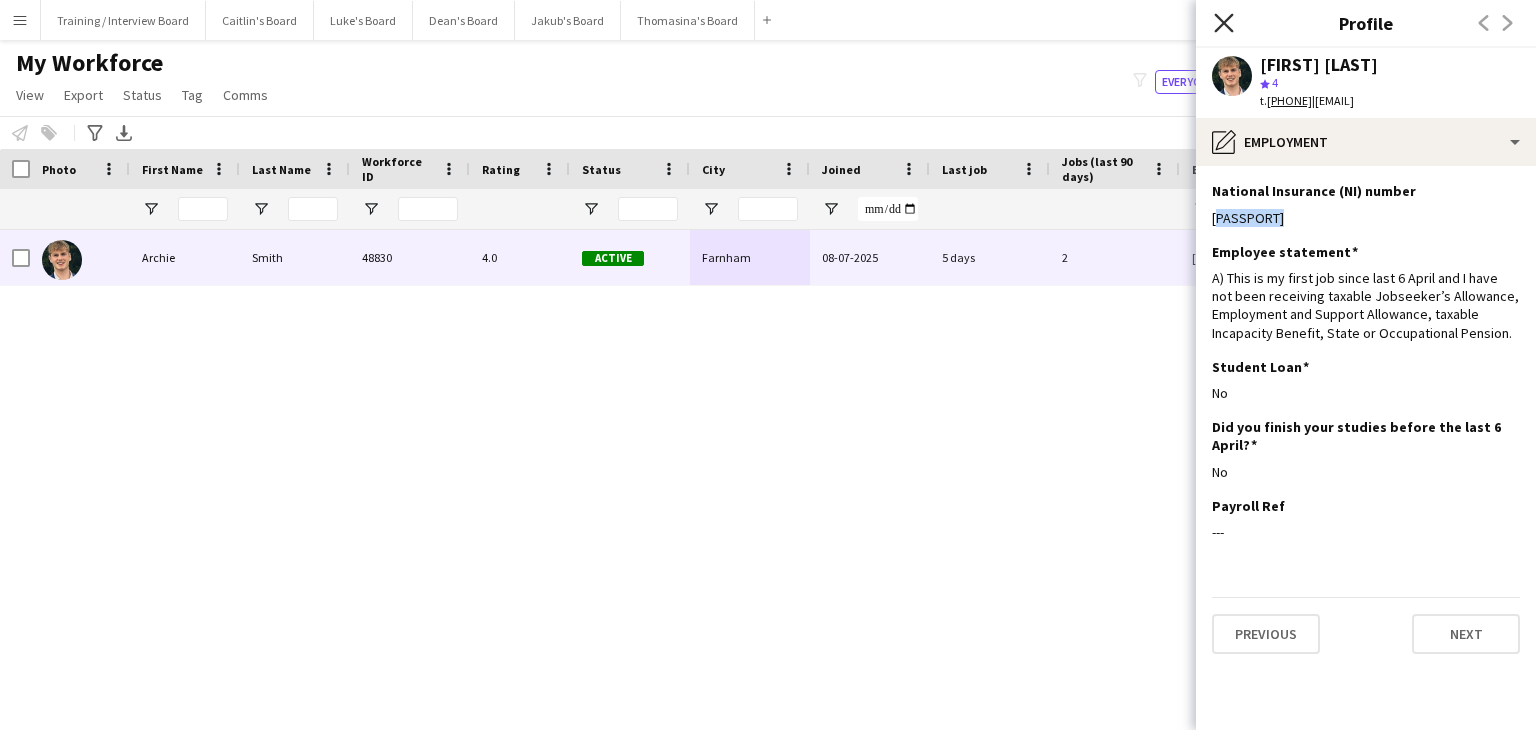 click on "Close pop-in" 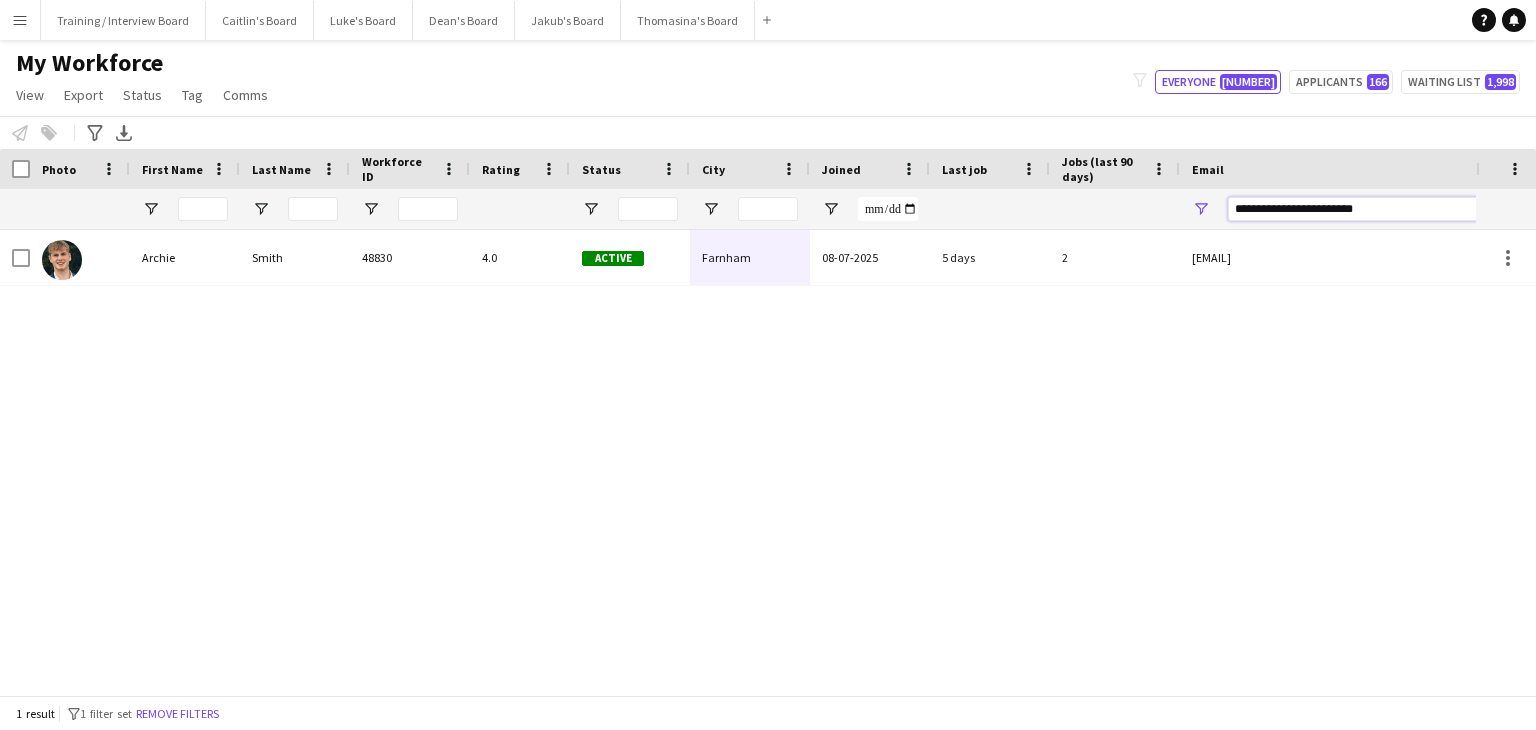 drag, startPoint x: 1375, startPoint y: 209, endPoint x: 1205, endPoint y: 213, distance: 170.04706 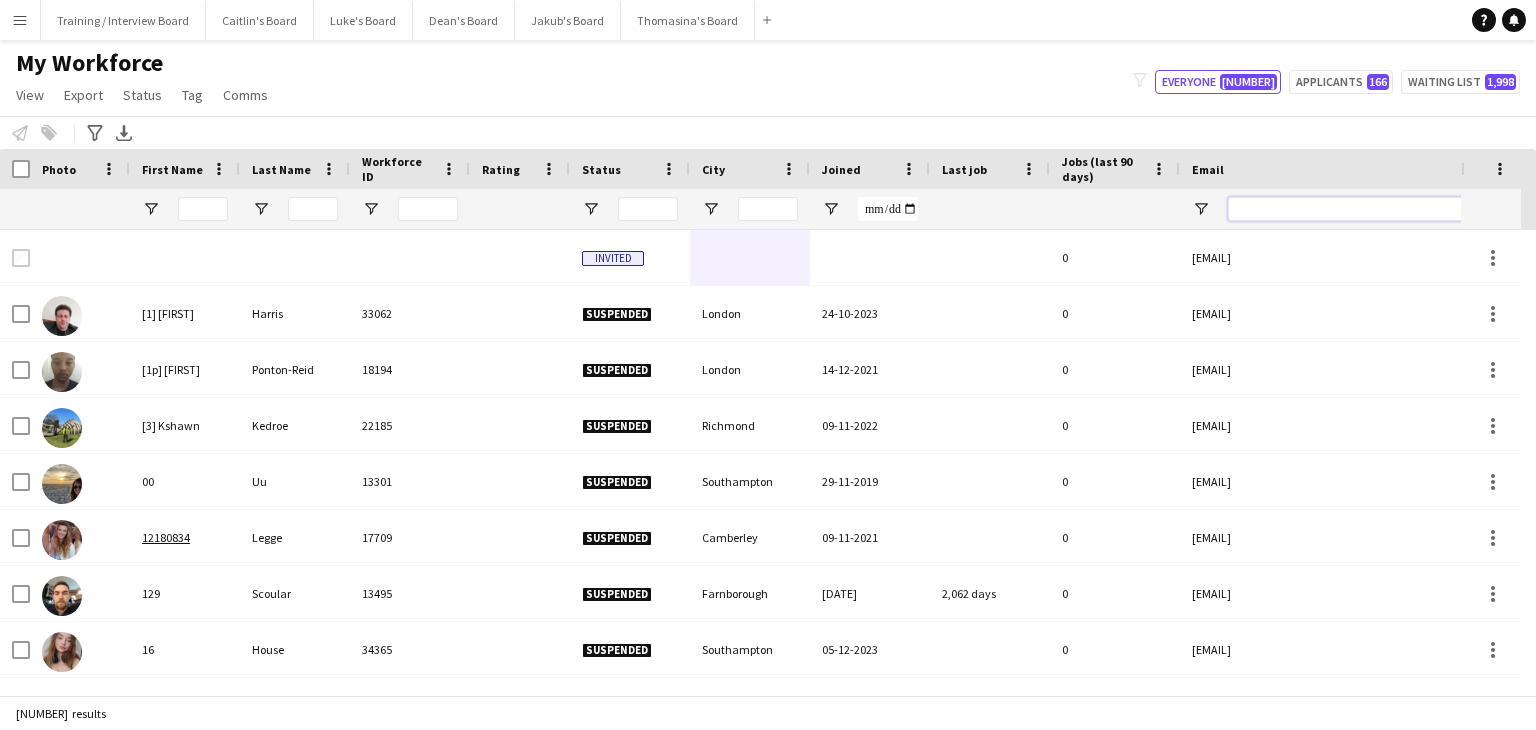 paste on "**********" 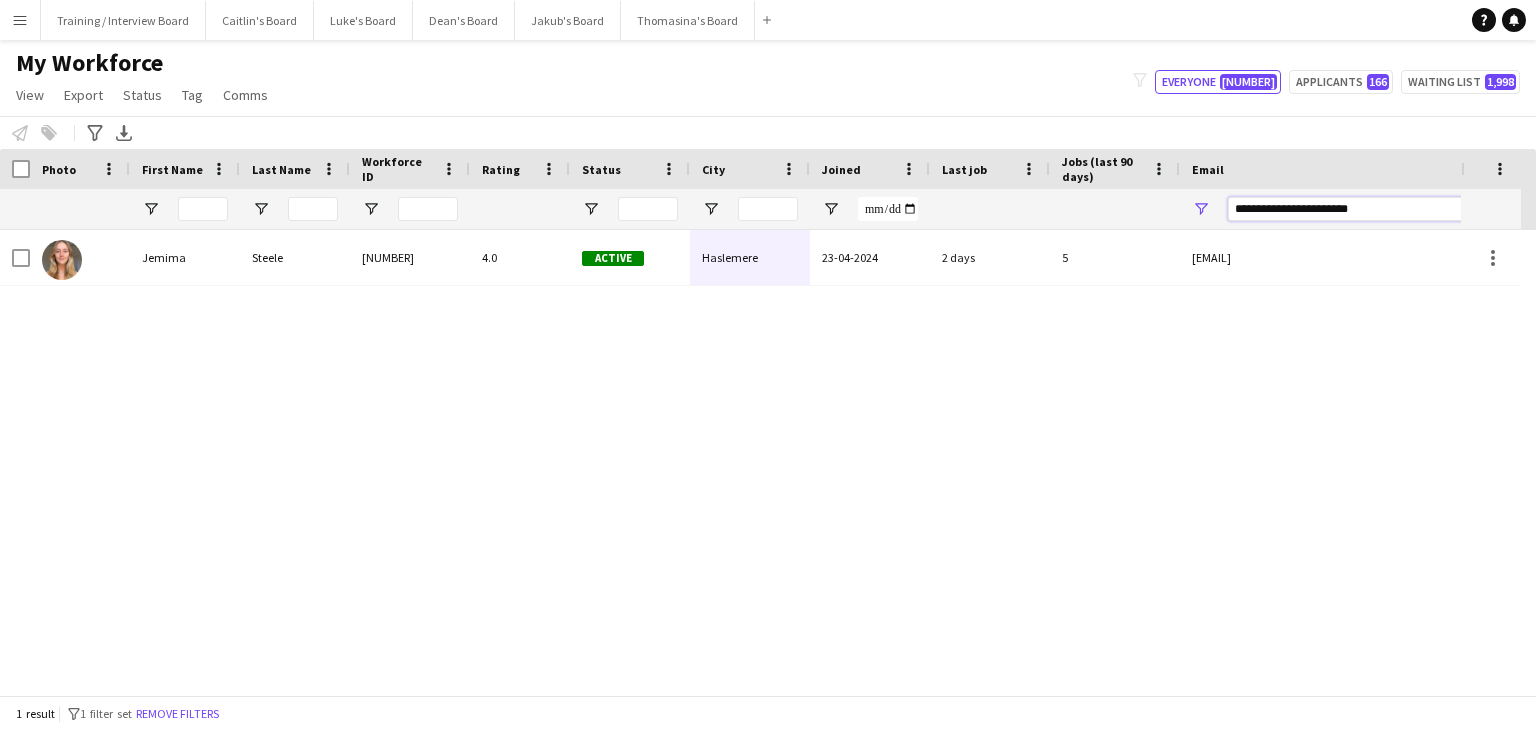 type on "**********" 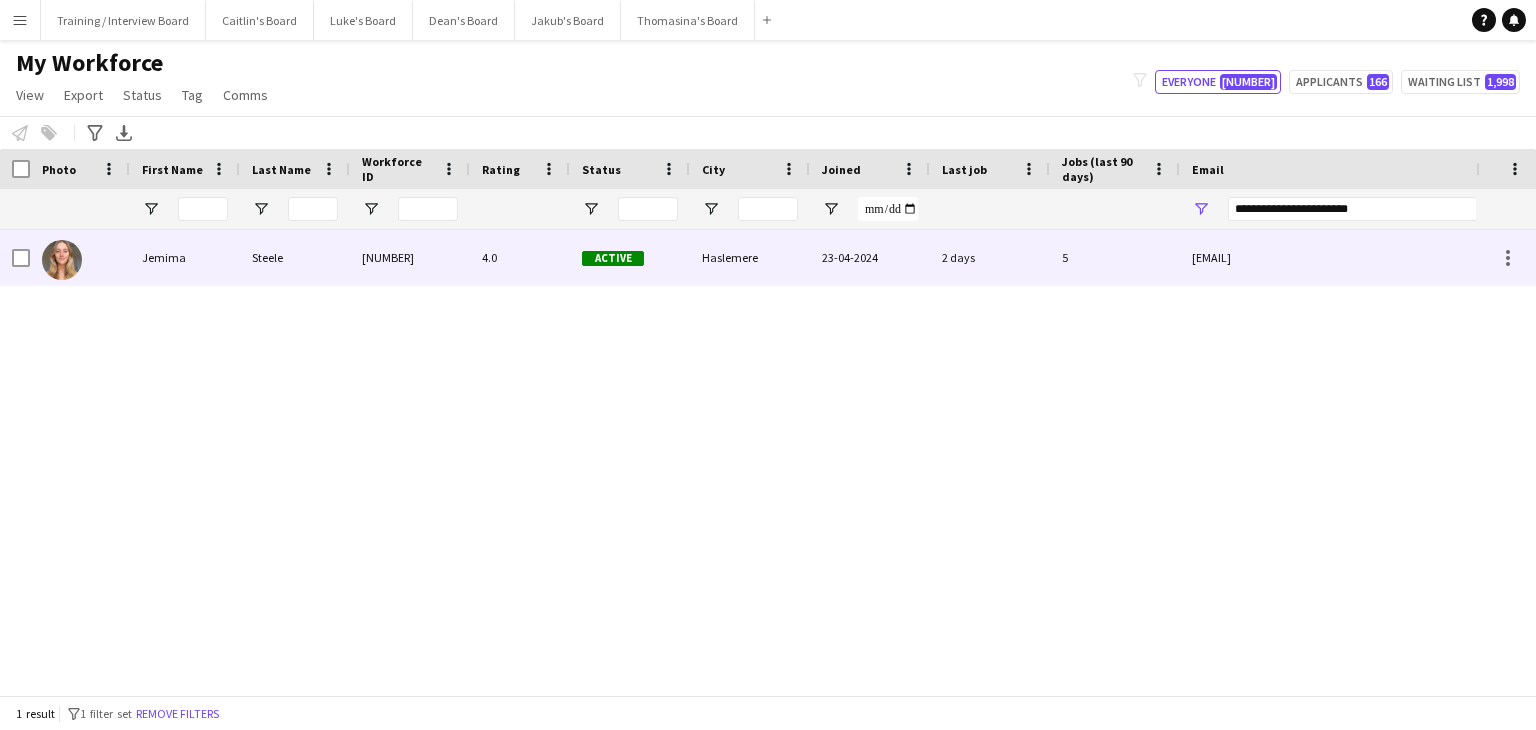 click on "Active" at bounding box center (630, 257) 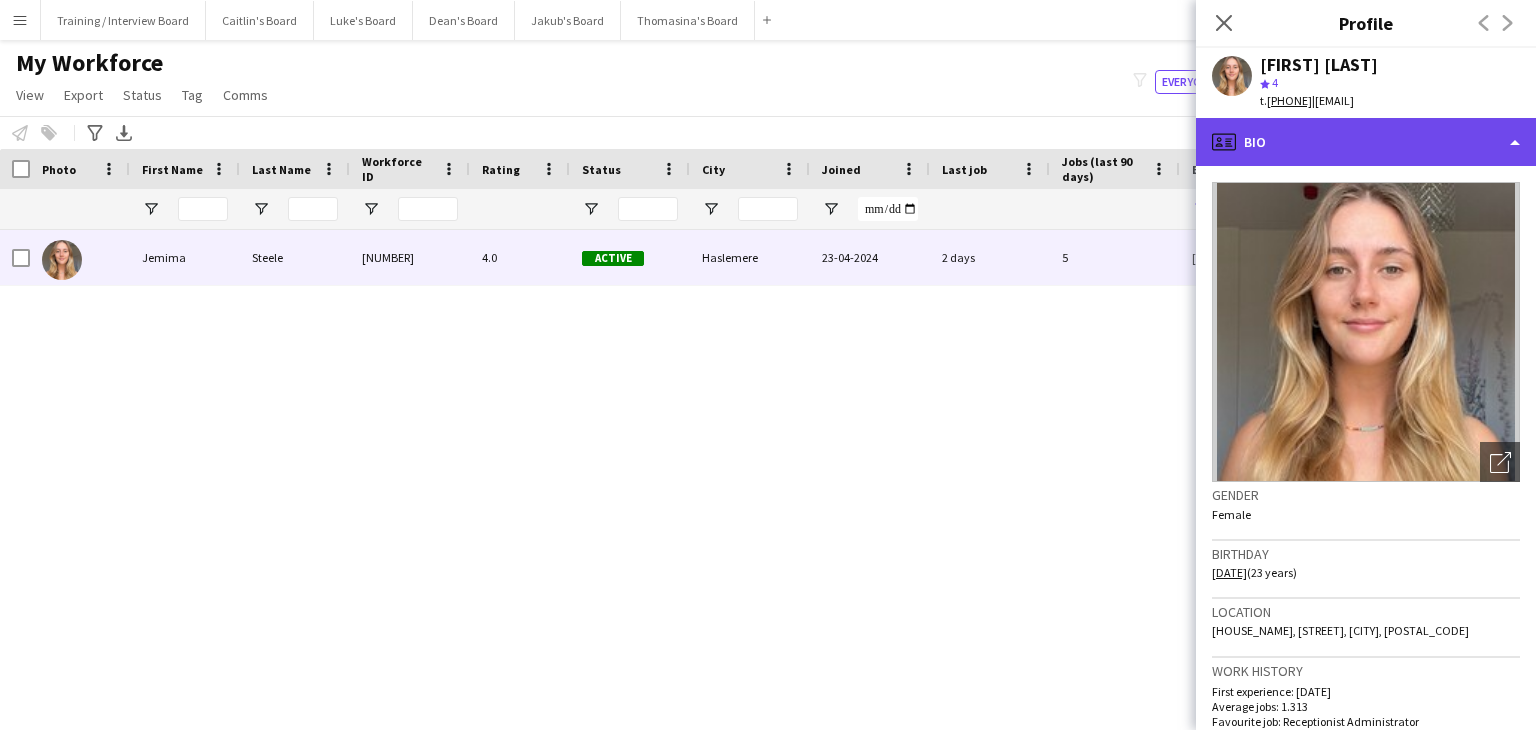 click on "profile
Bio" 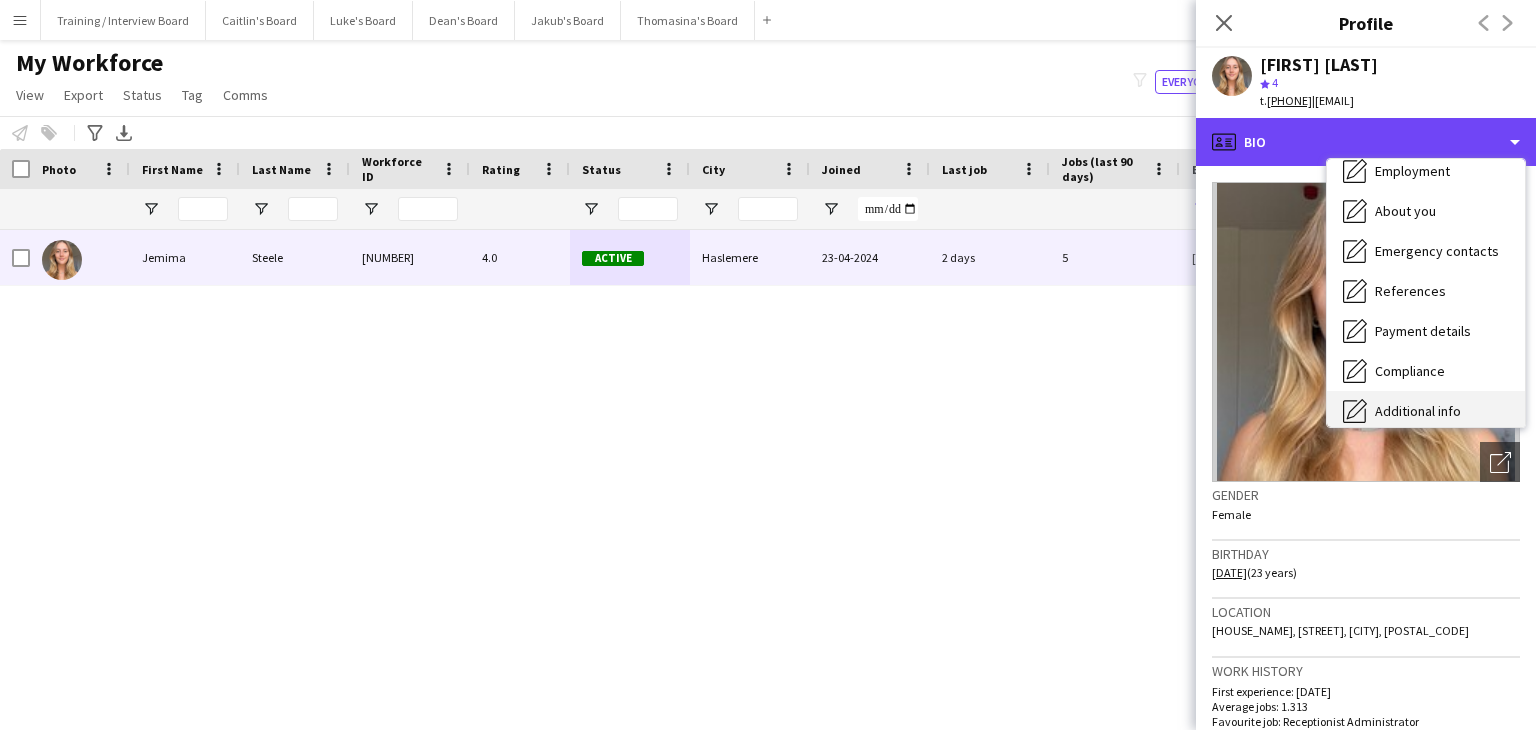 scroll, scrollTop: 100, scrollLeft: 0, axis: vertical 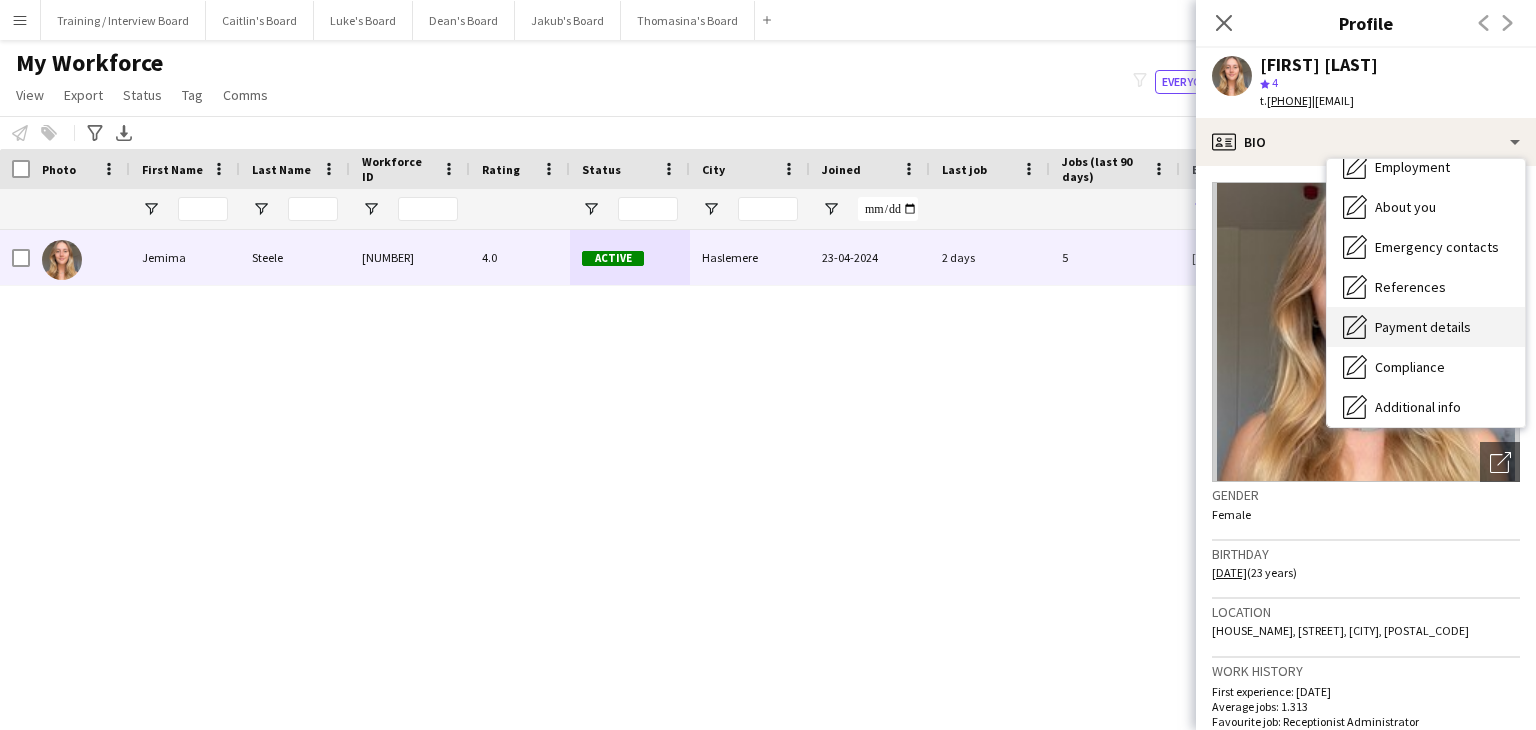 click on "Payment details" at bounding box center [1423, 327] 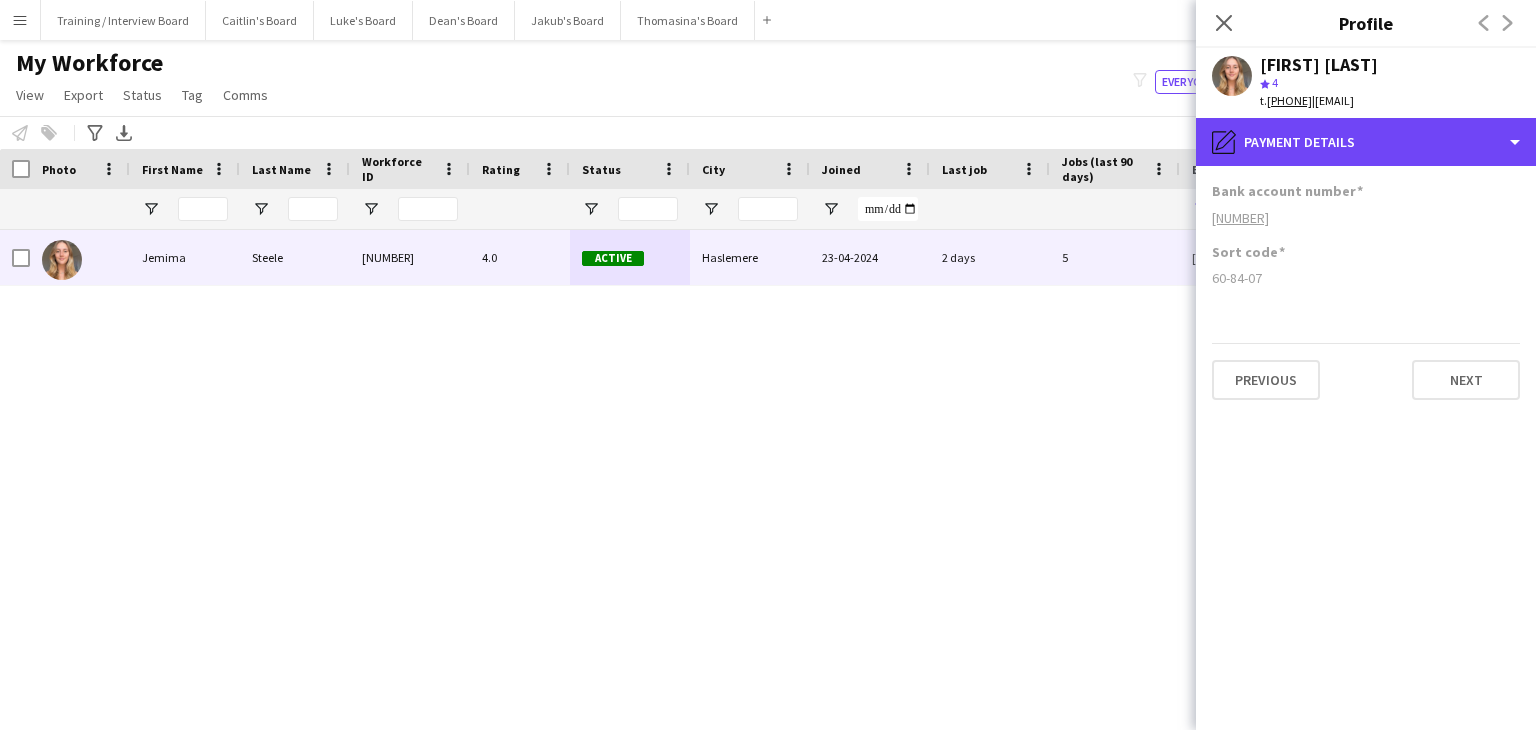 drag, startPoint x: 1295, startPoint y: 153, endPoint x: 1325, endPoint y: 170, distance: 34.48188 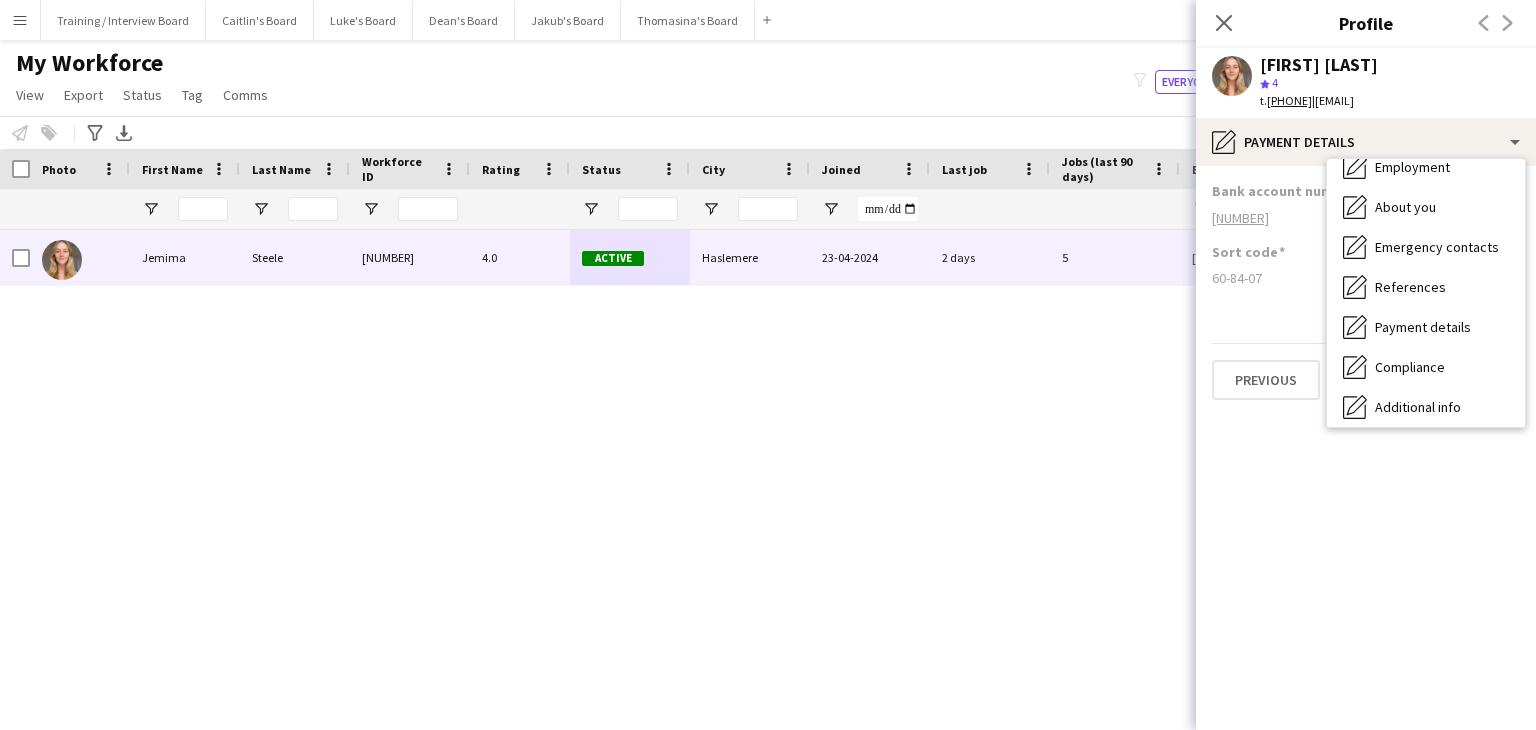 click on "Employment" at bounding box center (1412, 167) 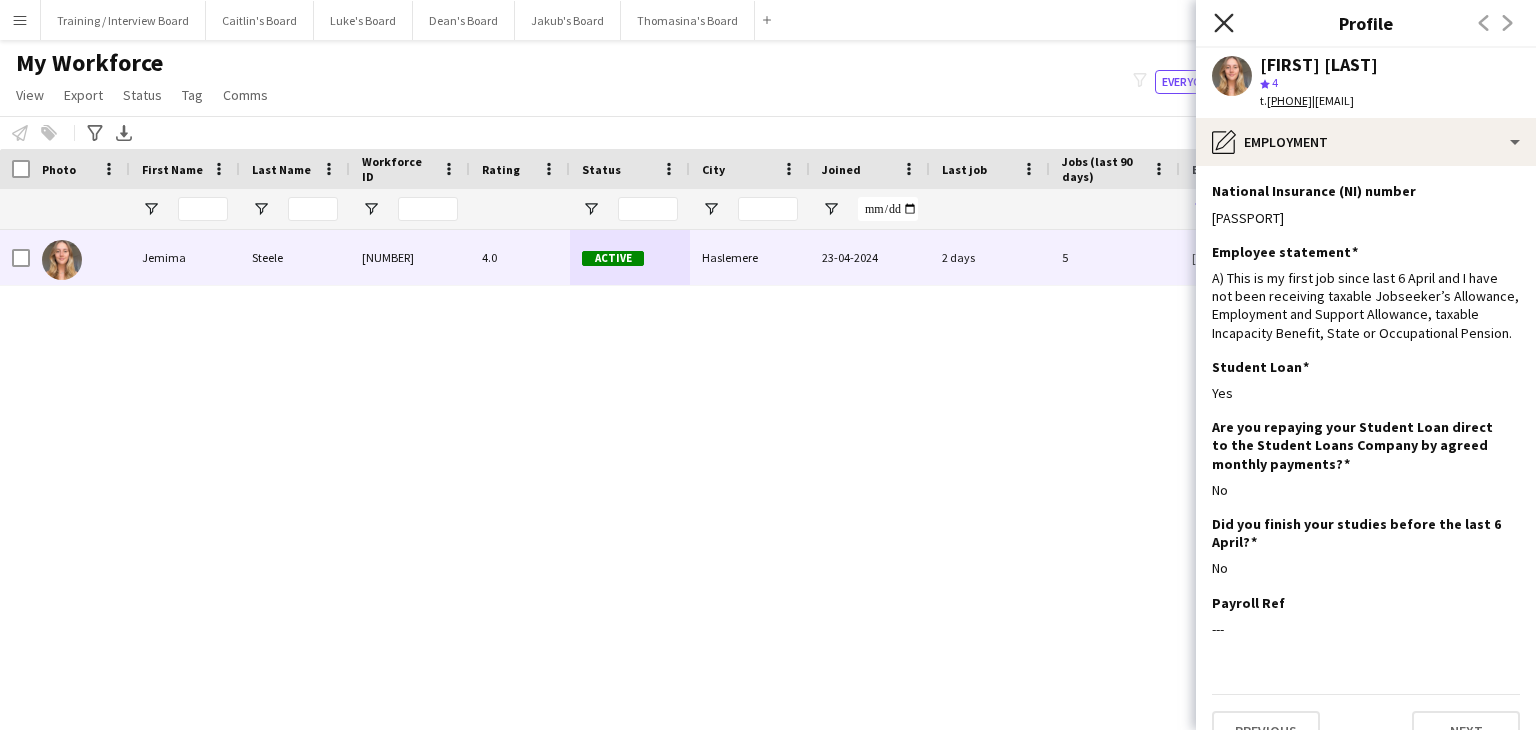 click 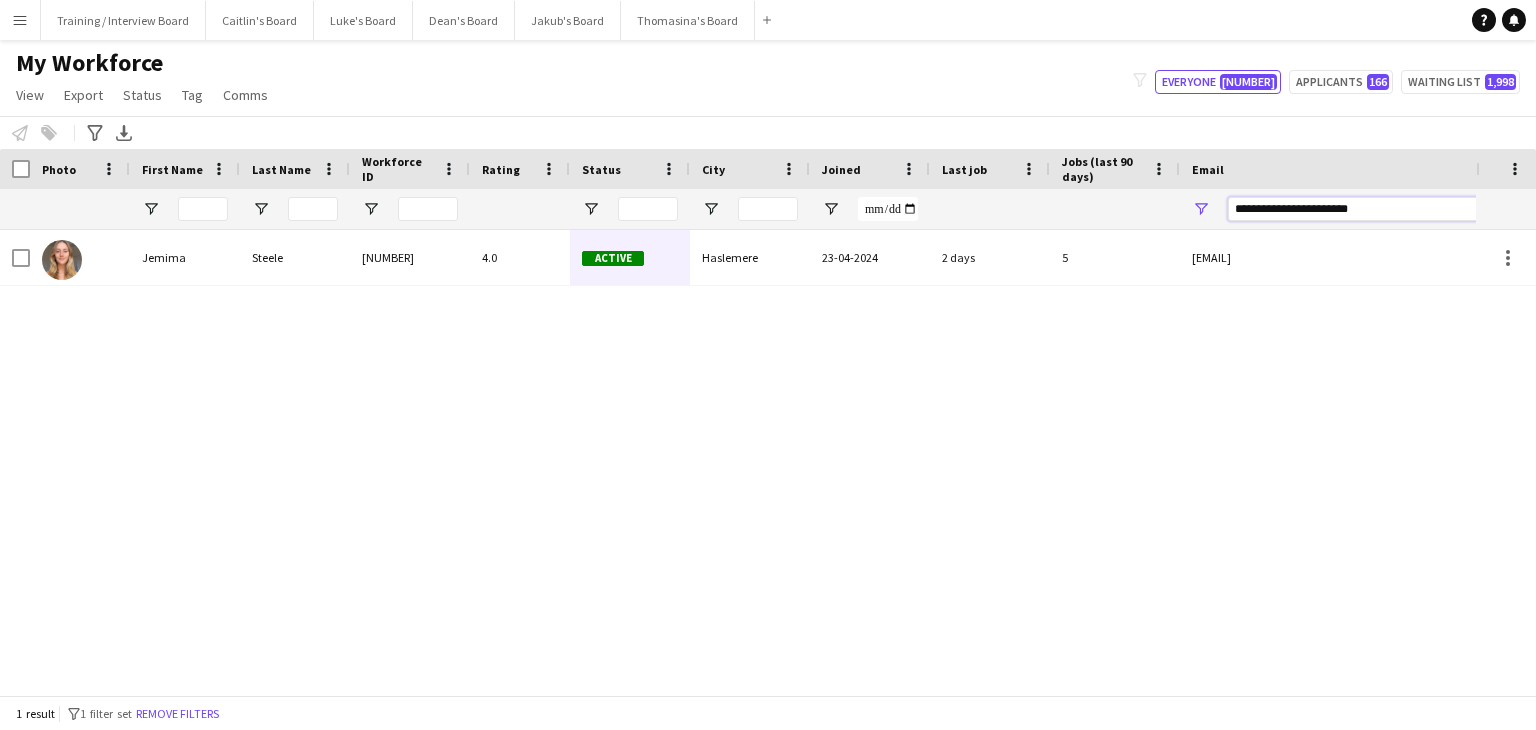 drag, startPoint x: 1449, startPoint y: 212, endPoint x: 949, endPoint y: 207, distance: 500.025 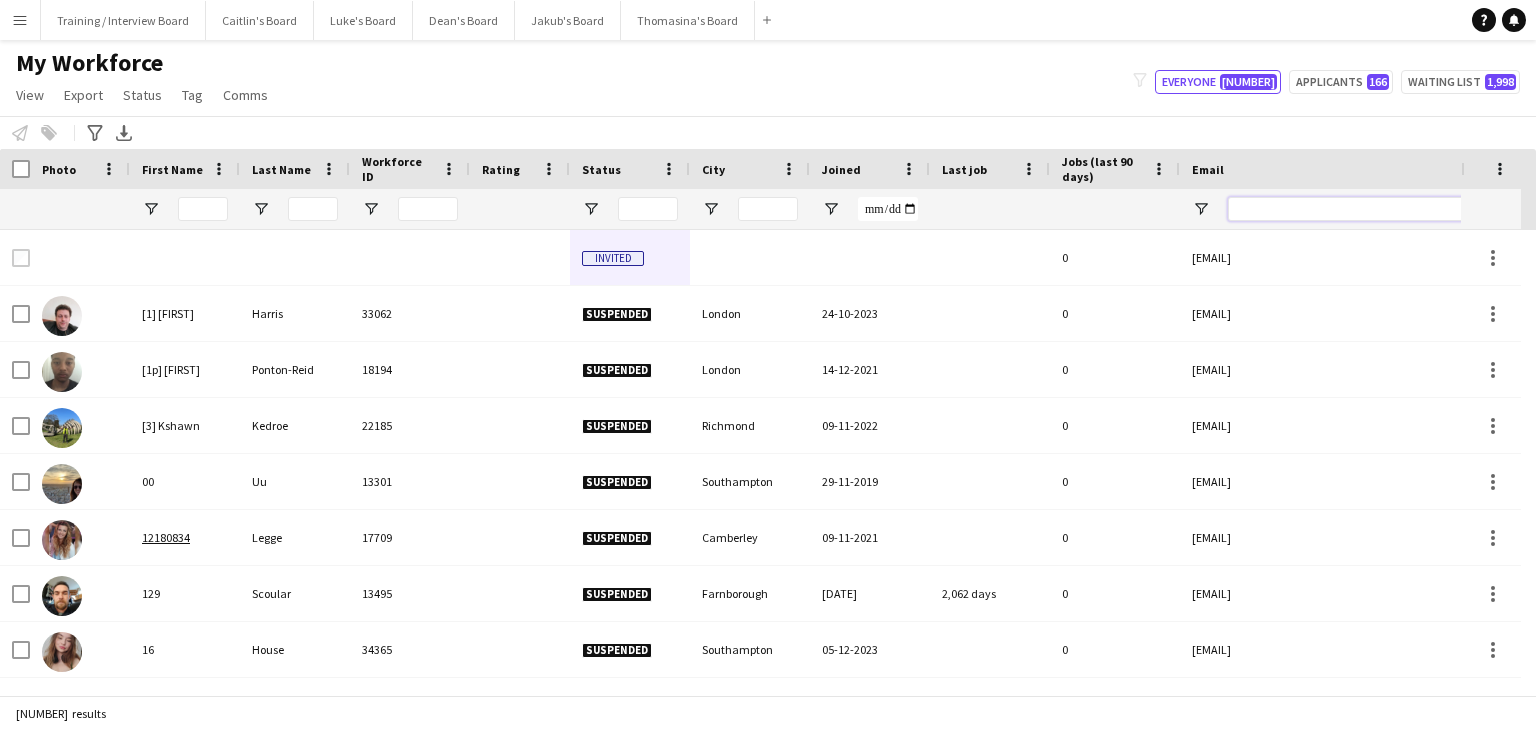 paste on "**********" 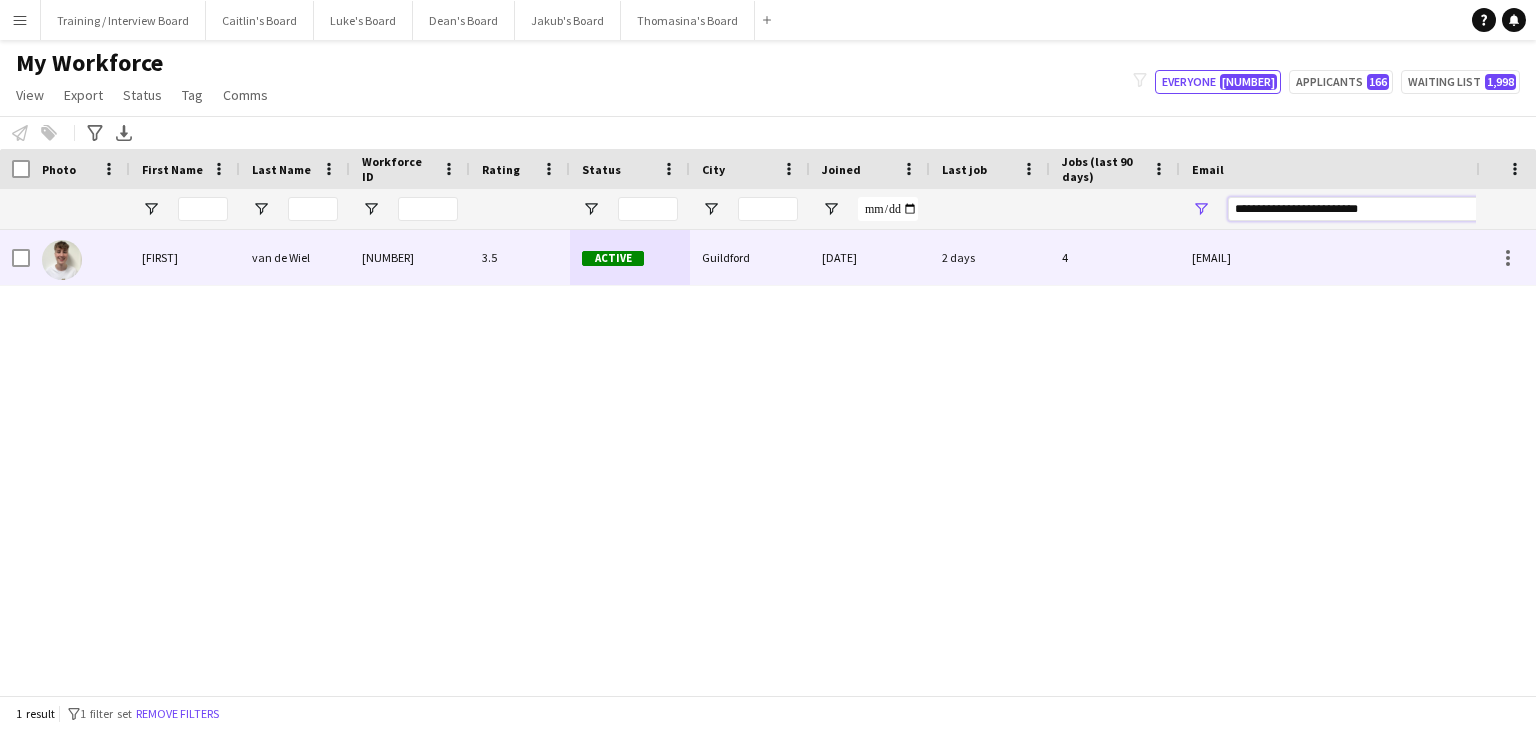 type on "**********" 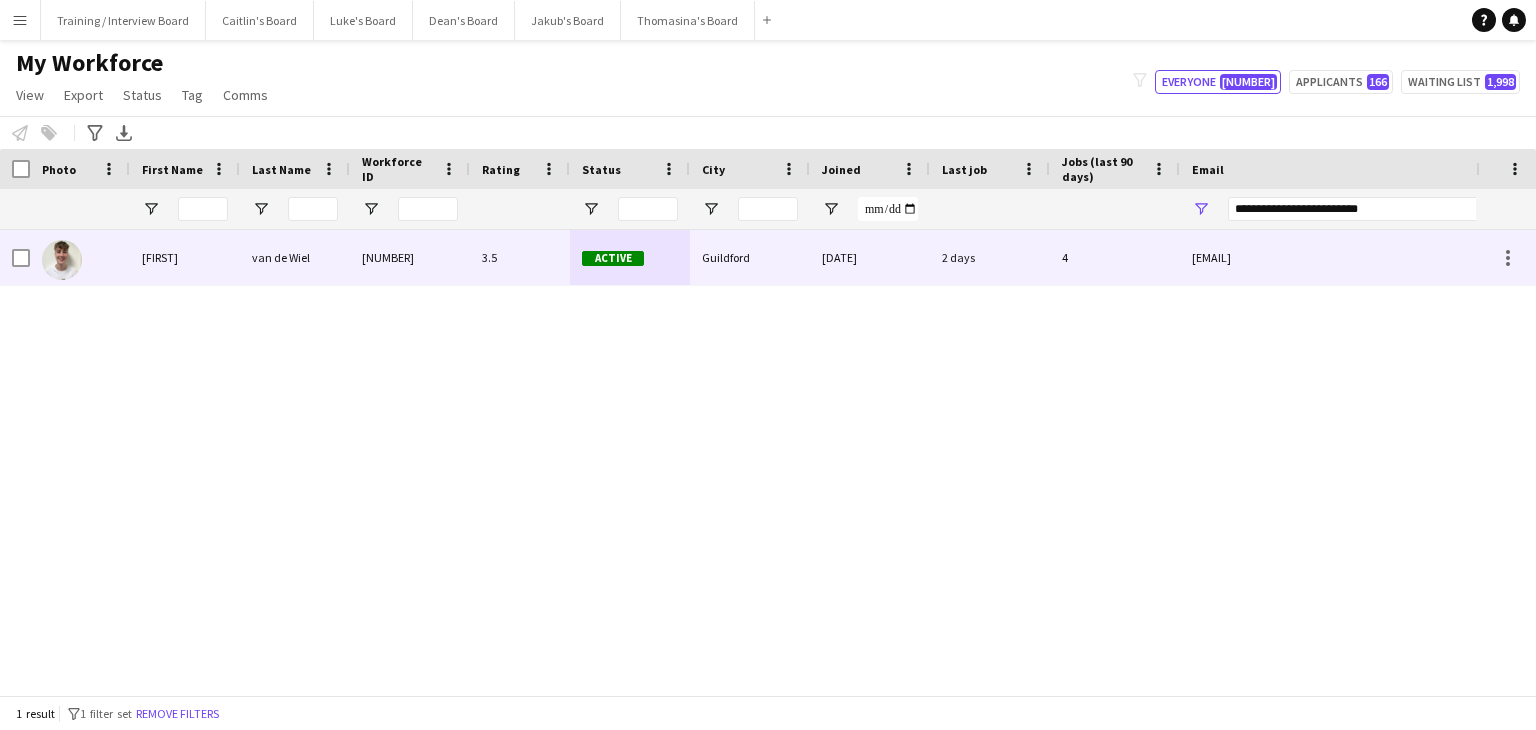 click on "Guildford" at bounding box center [750, 257] 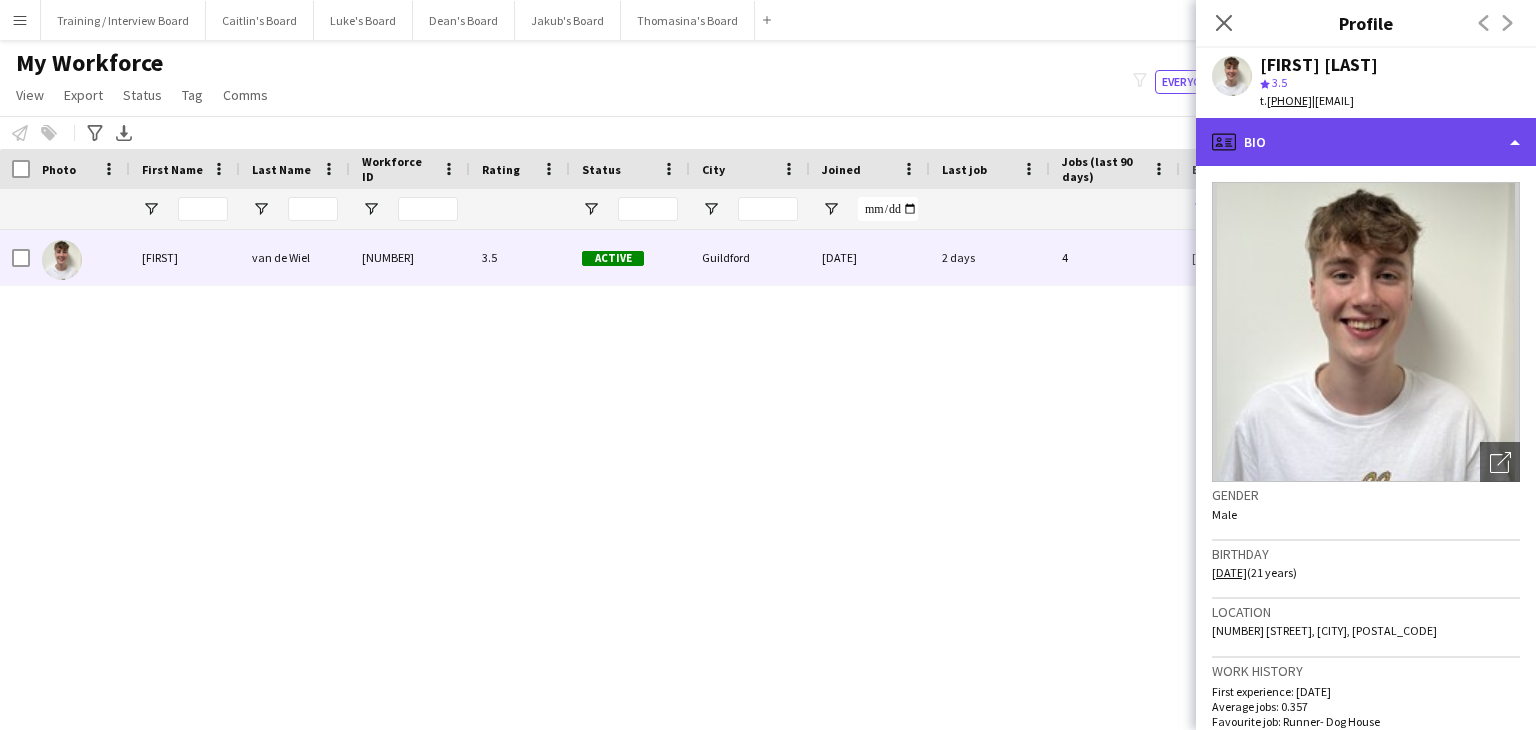 click on "profile
Bio" 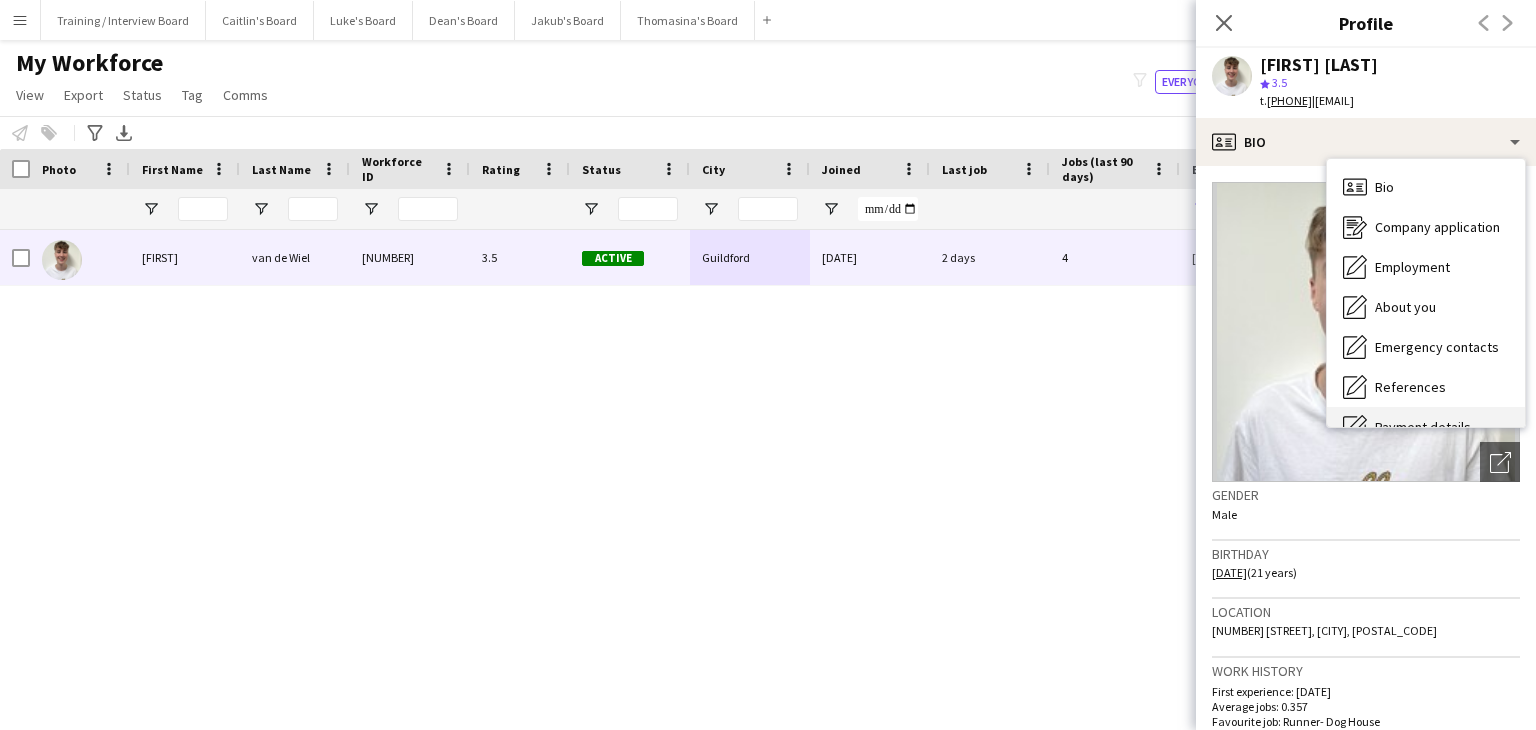 click on "Payment details" at bounding box center (1423, 427) 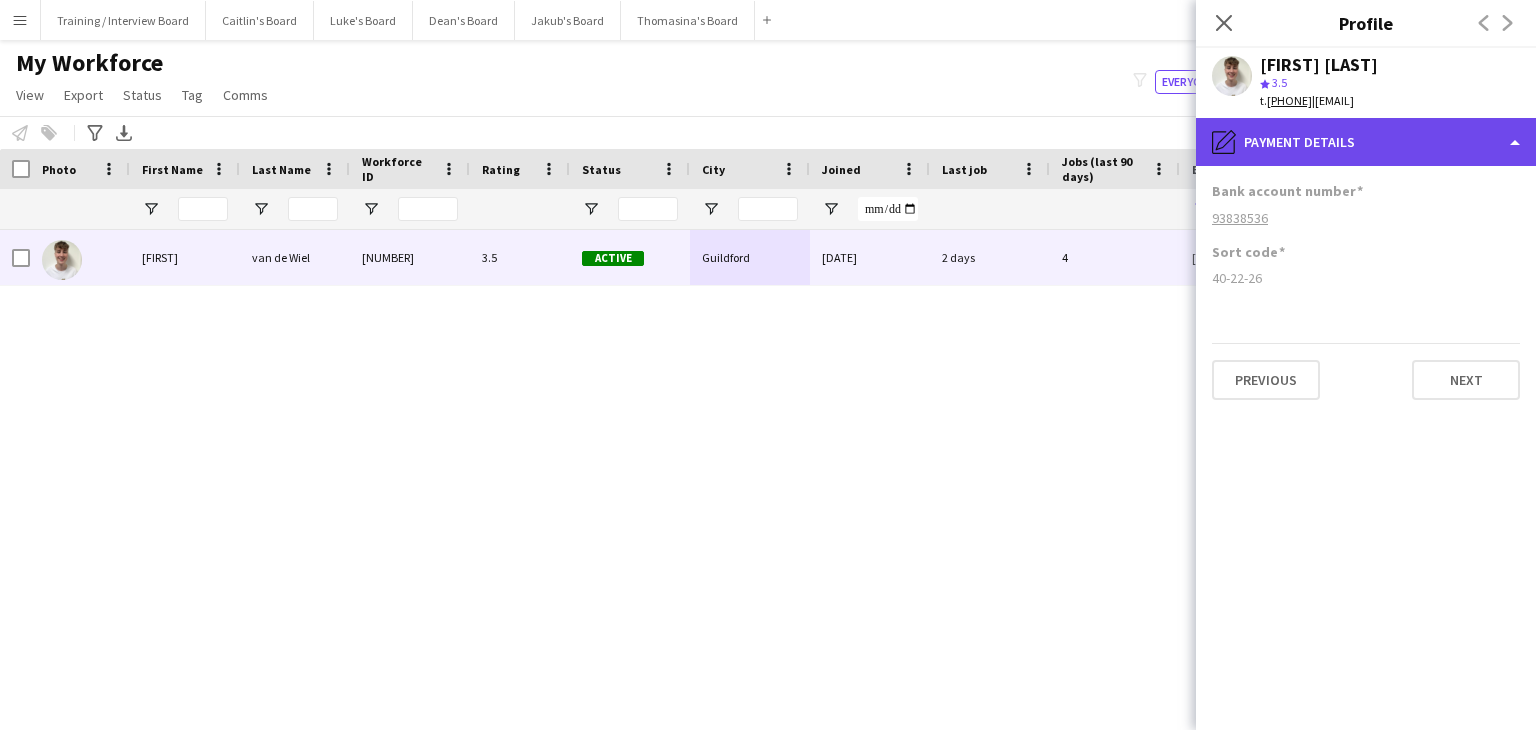 click on "pencil4
Payment details" 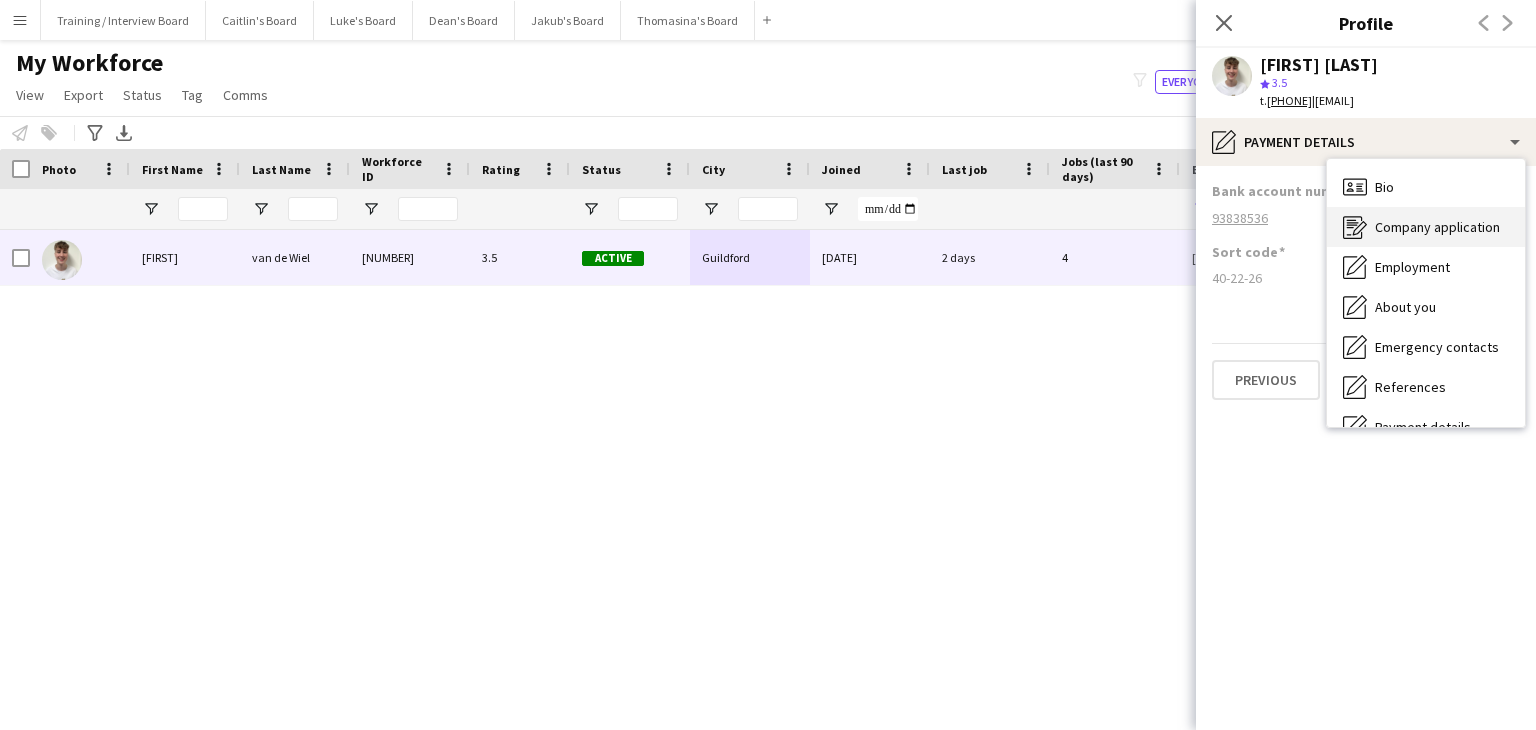 click on "Company application" at bounding box center [1437, 227] 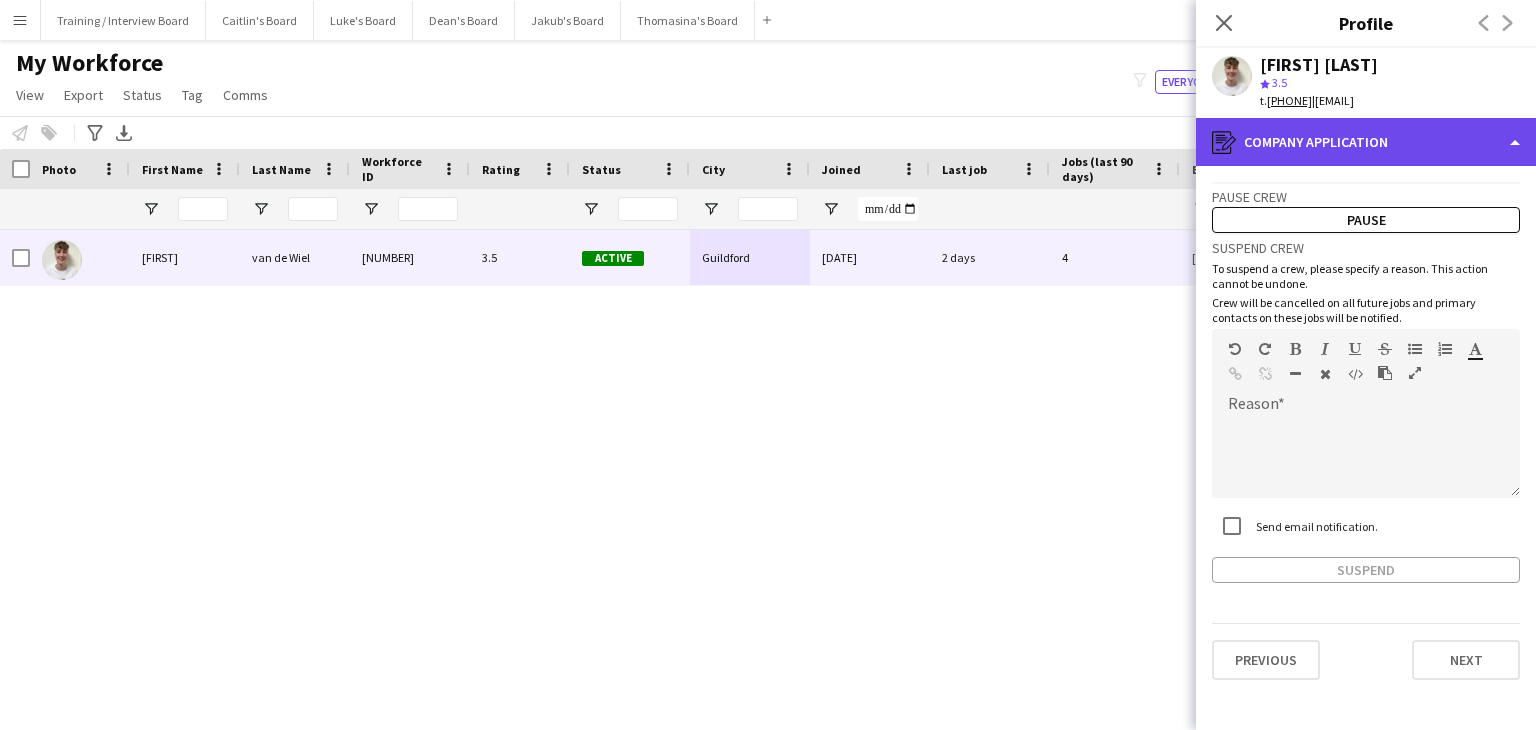 click on "register
Company application" 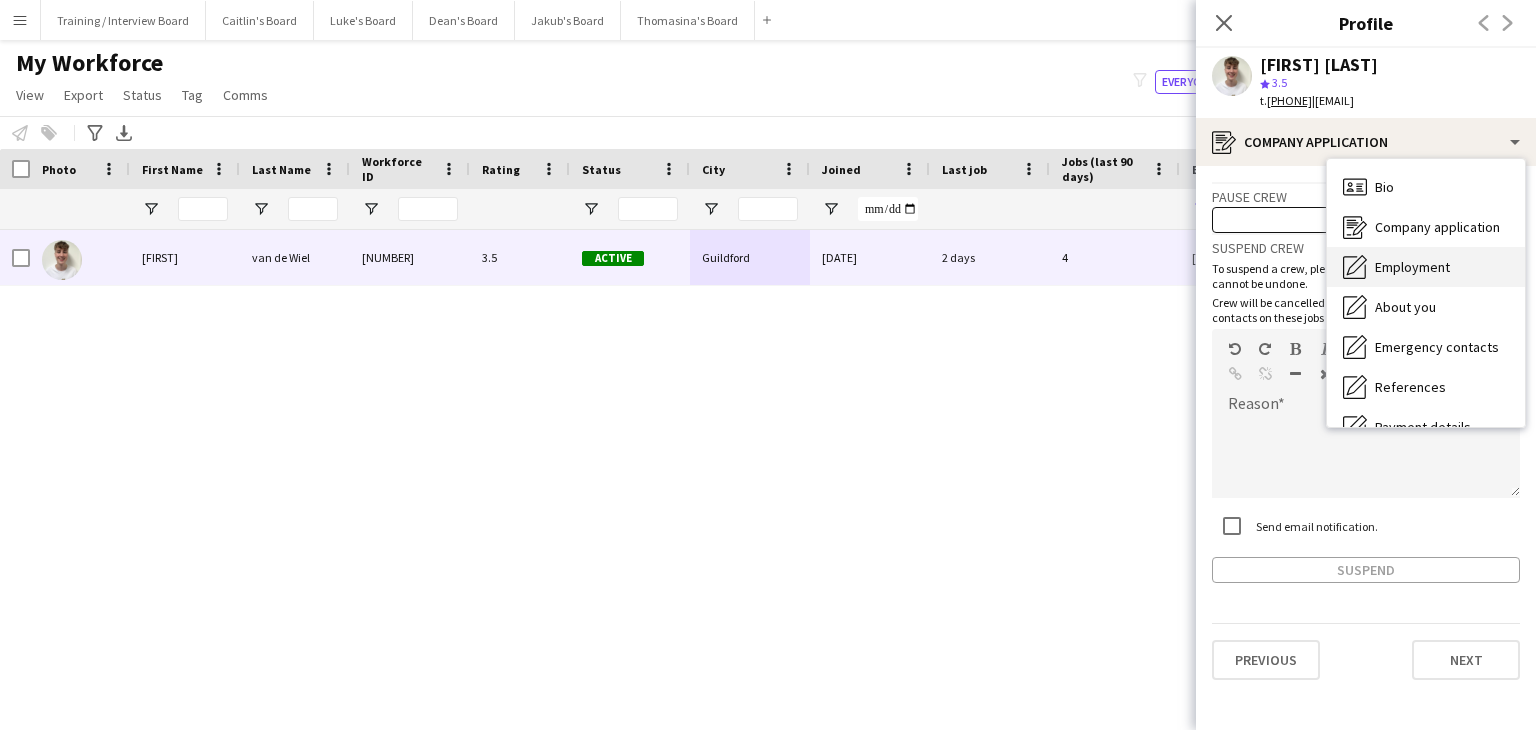click on "Employment" at bounding box center [1412, 267] 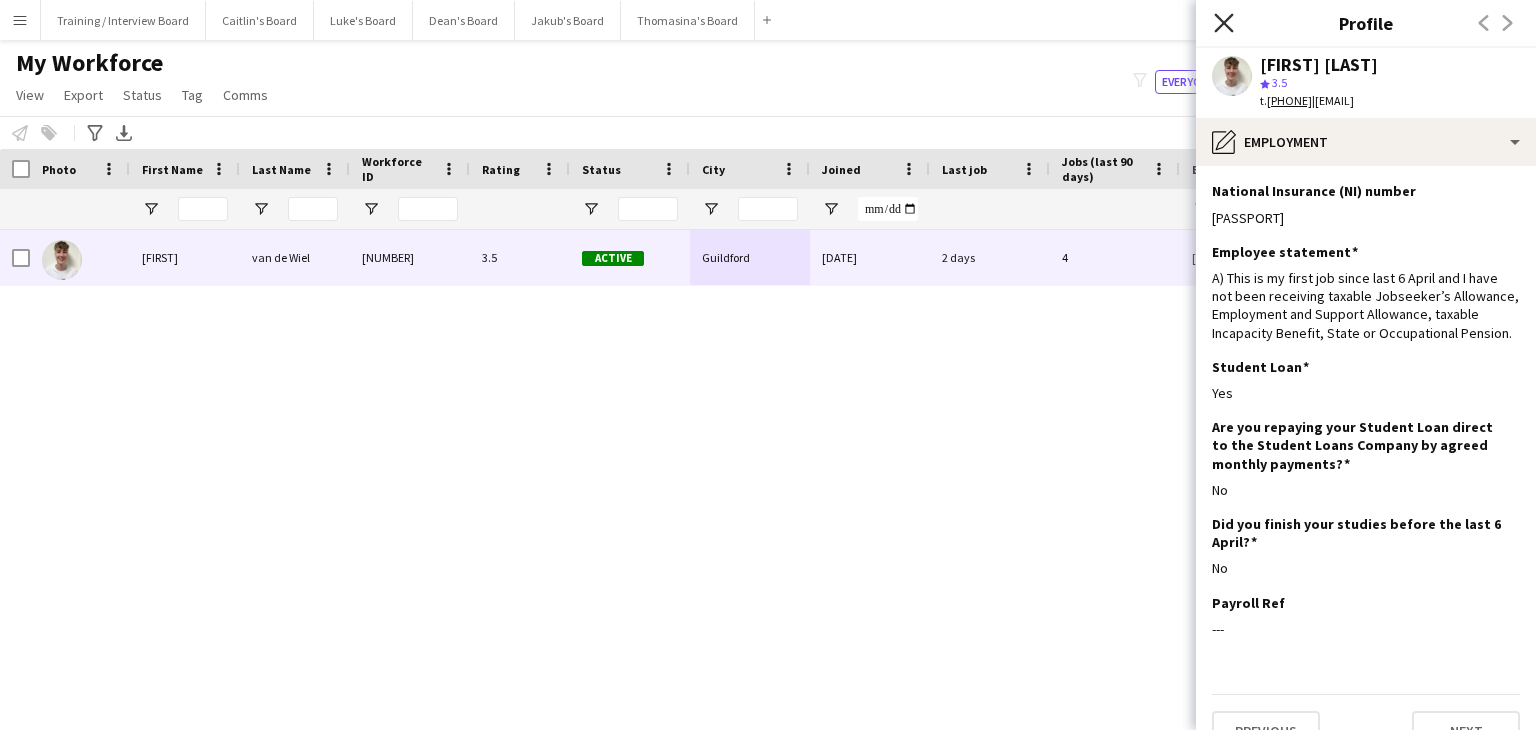 click 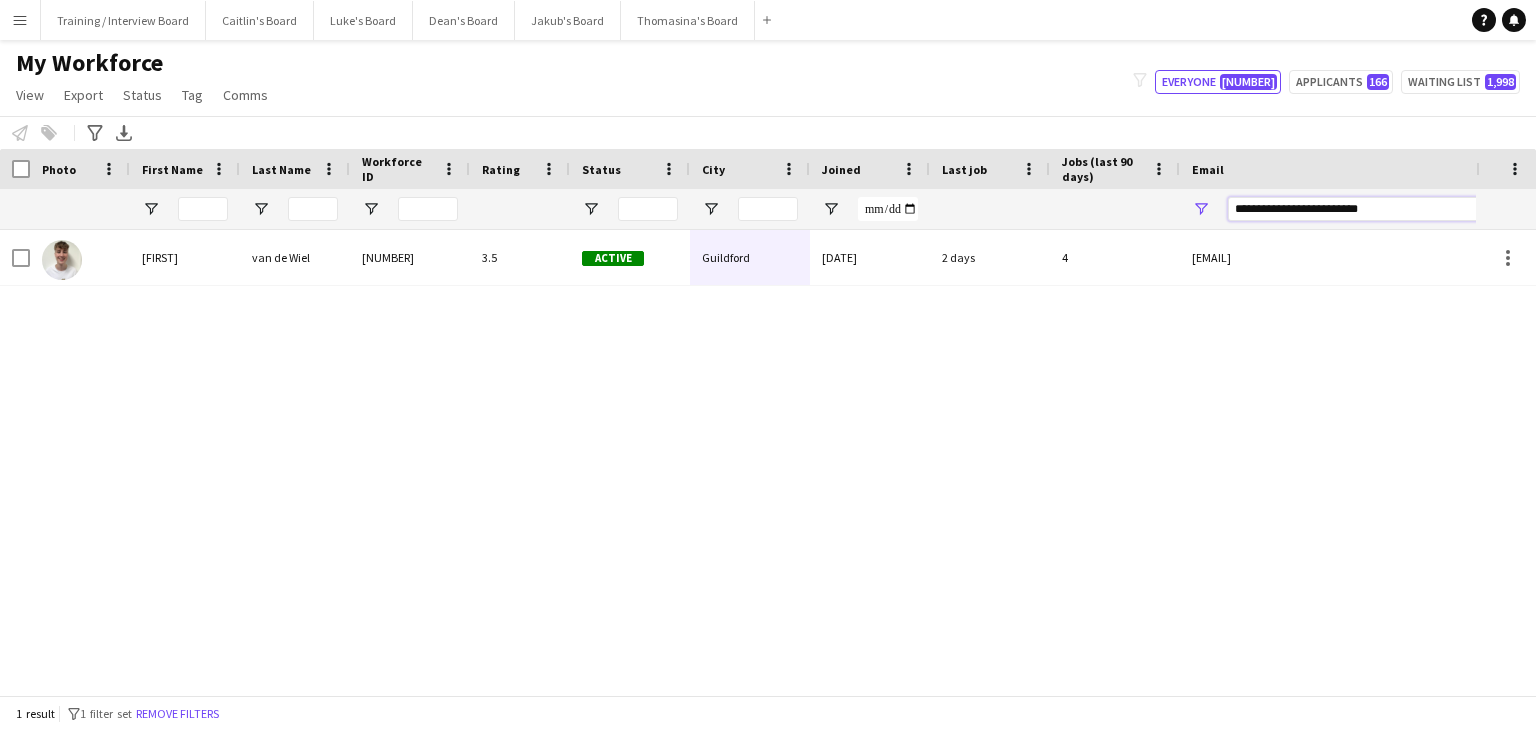 drag, startPoint x: 1418, startPoint y: 216, endPoint x: 1084, endPoint y: 210, distance: 334.0539 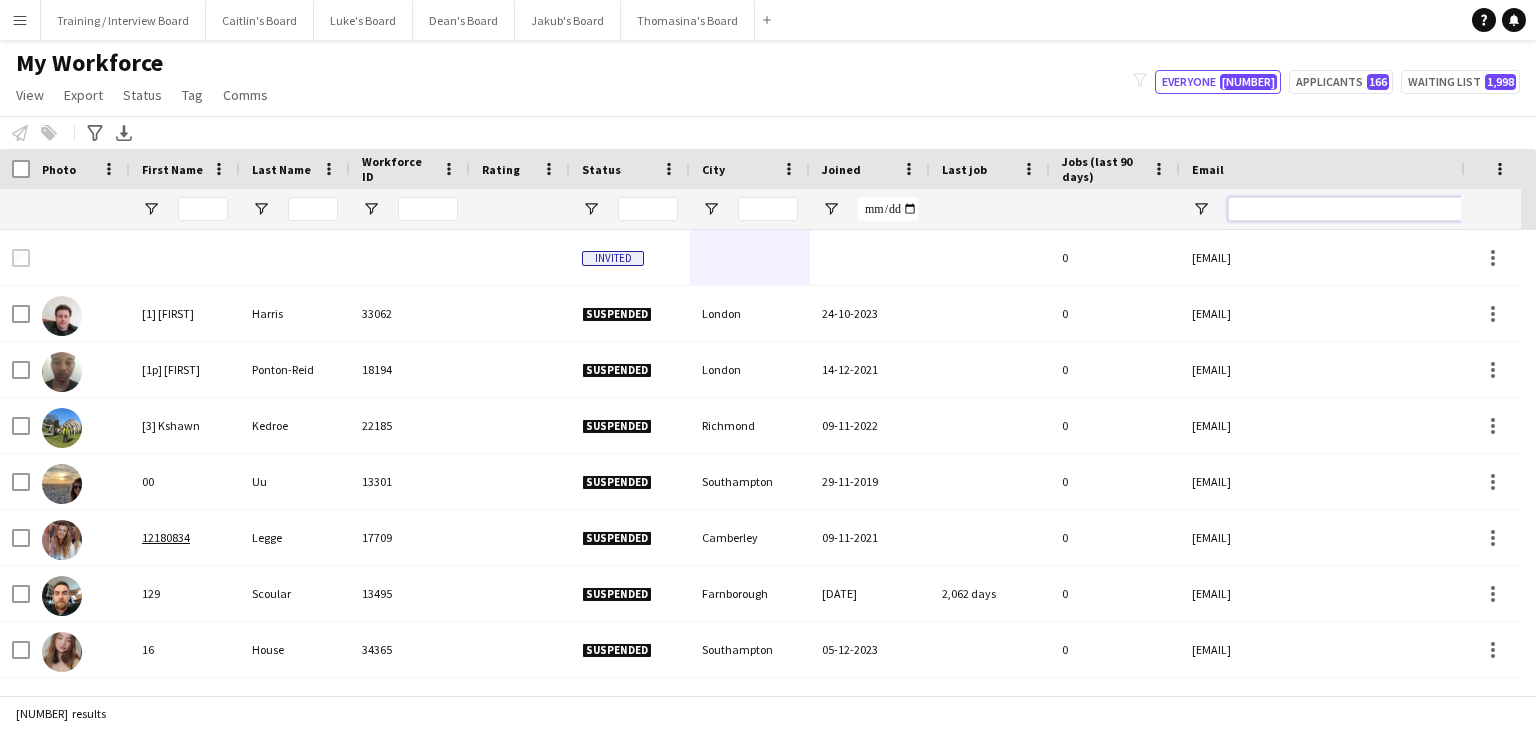 paste on "**********" 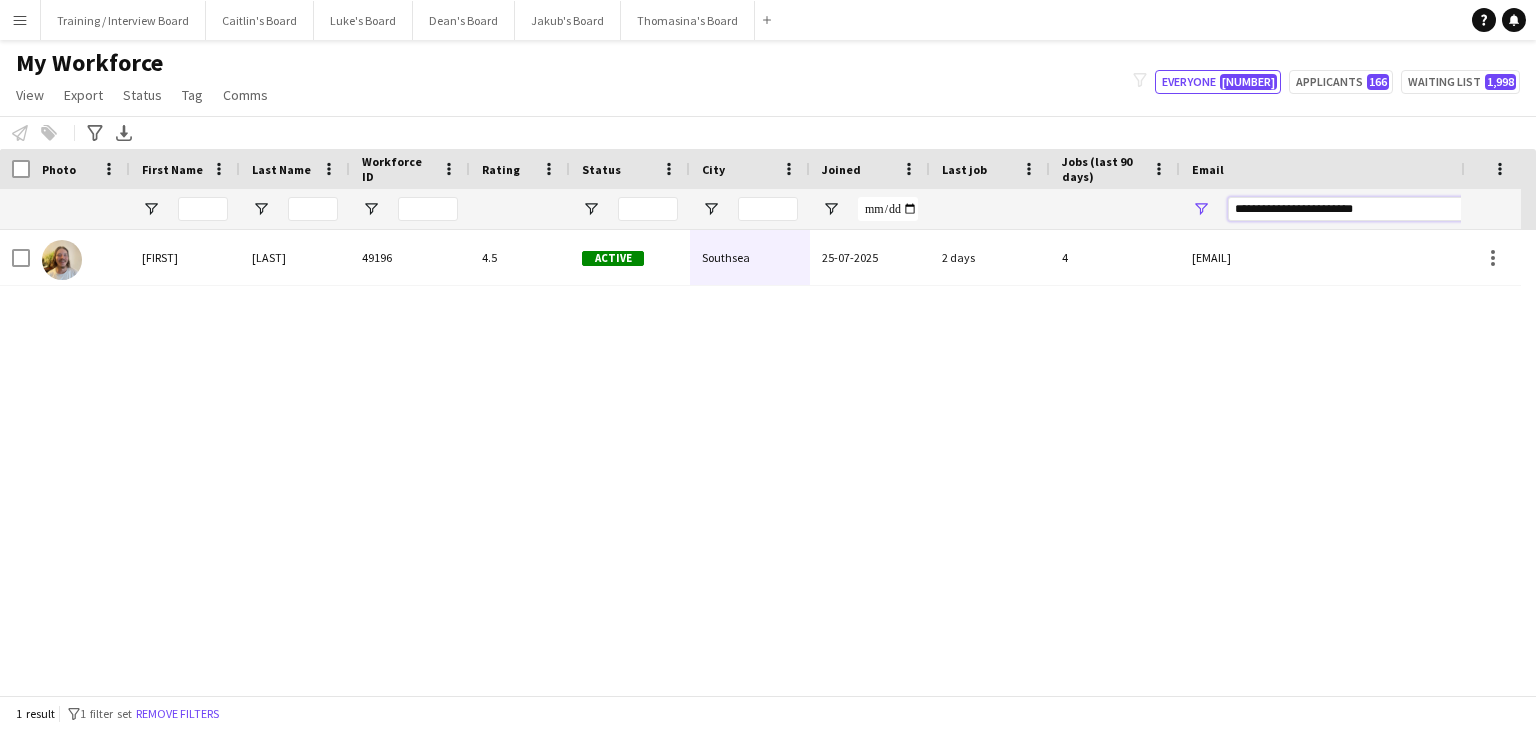 type on "**********" 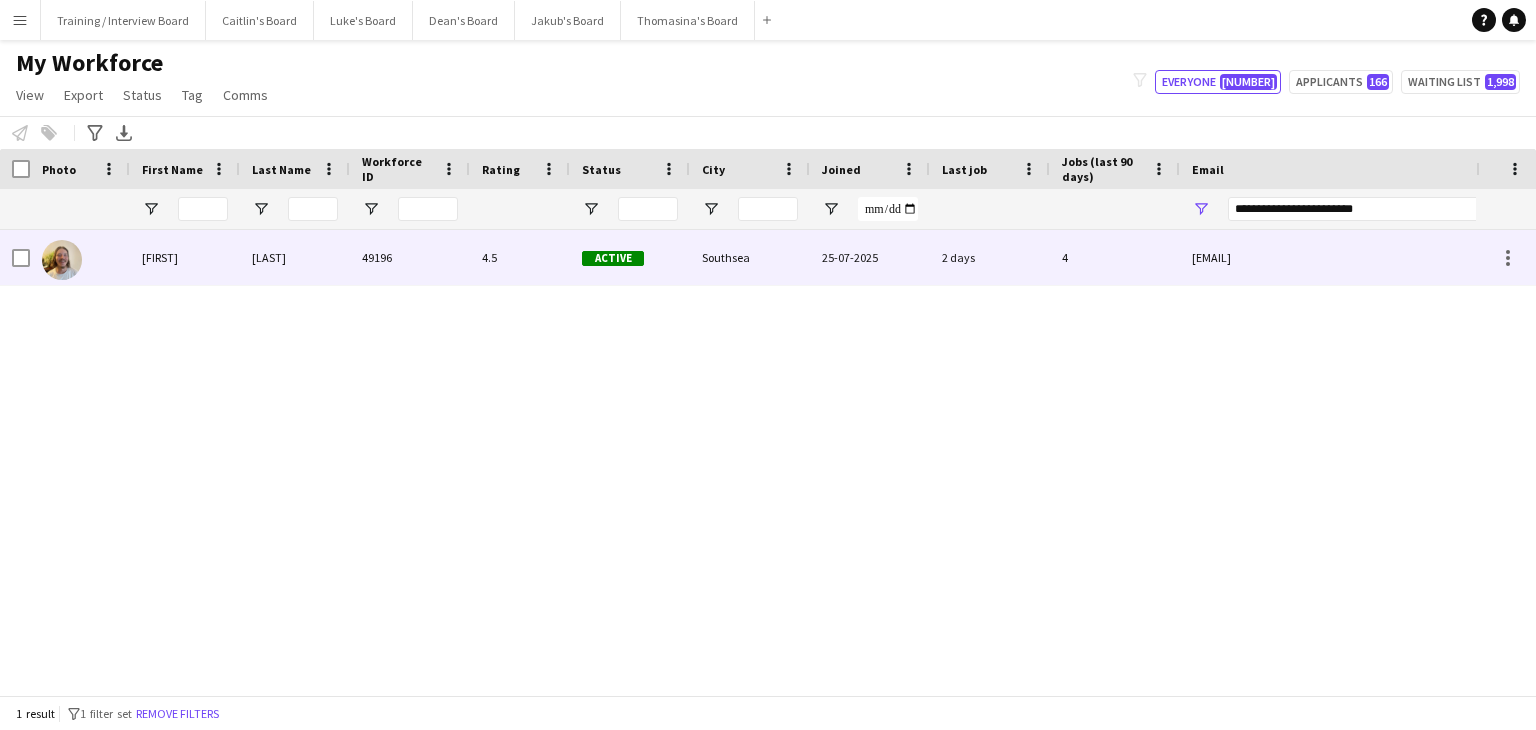 click on "Southsea" at bounding box center (750, 257) 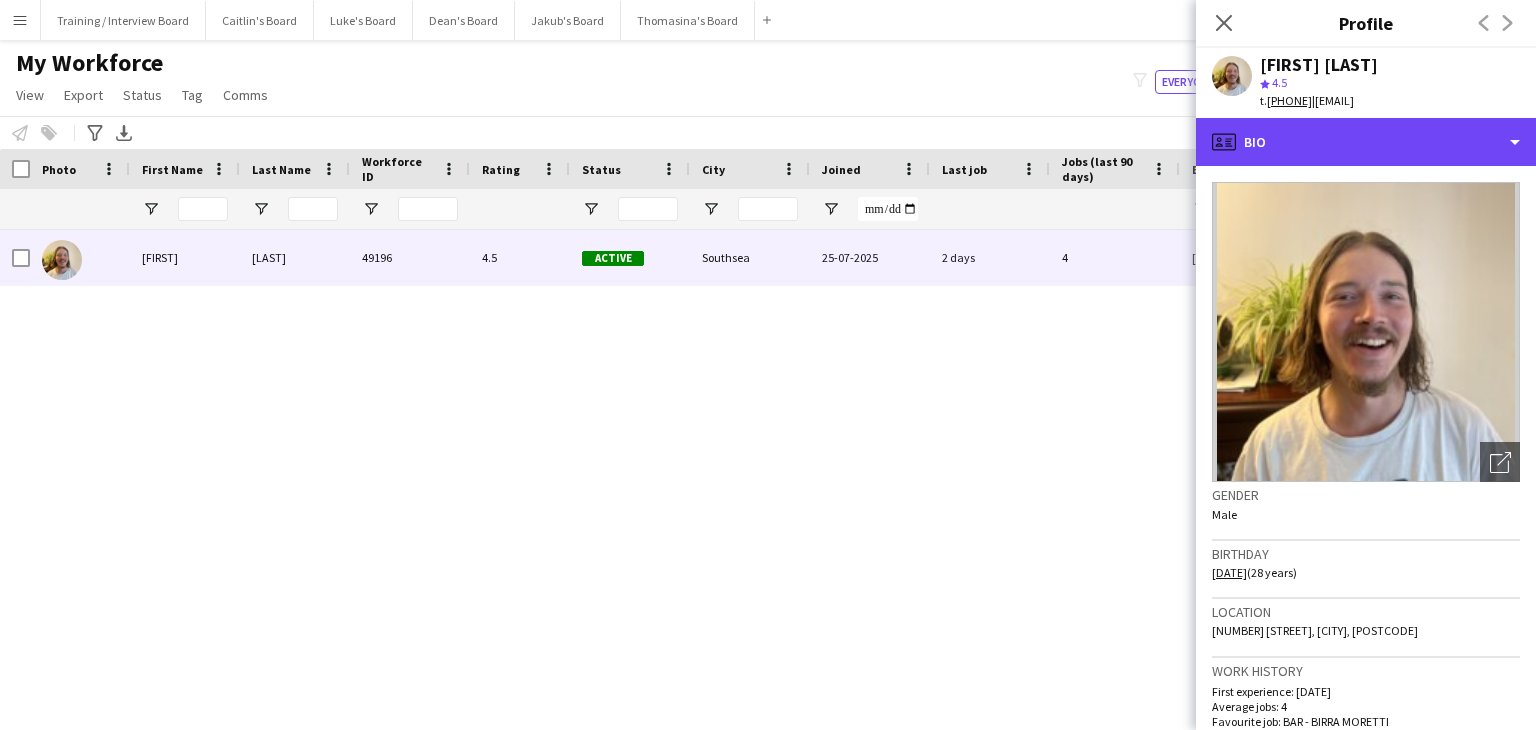 click on "profile
Bio" 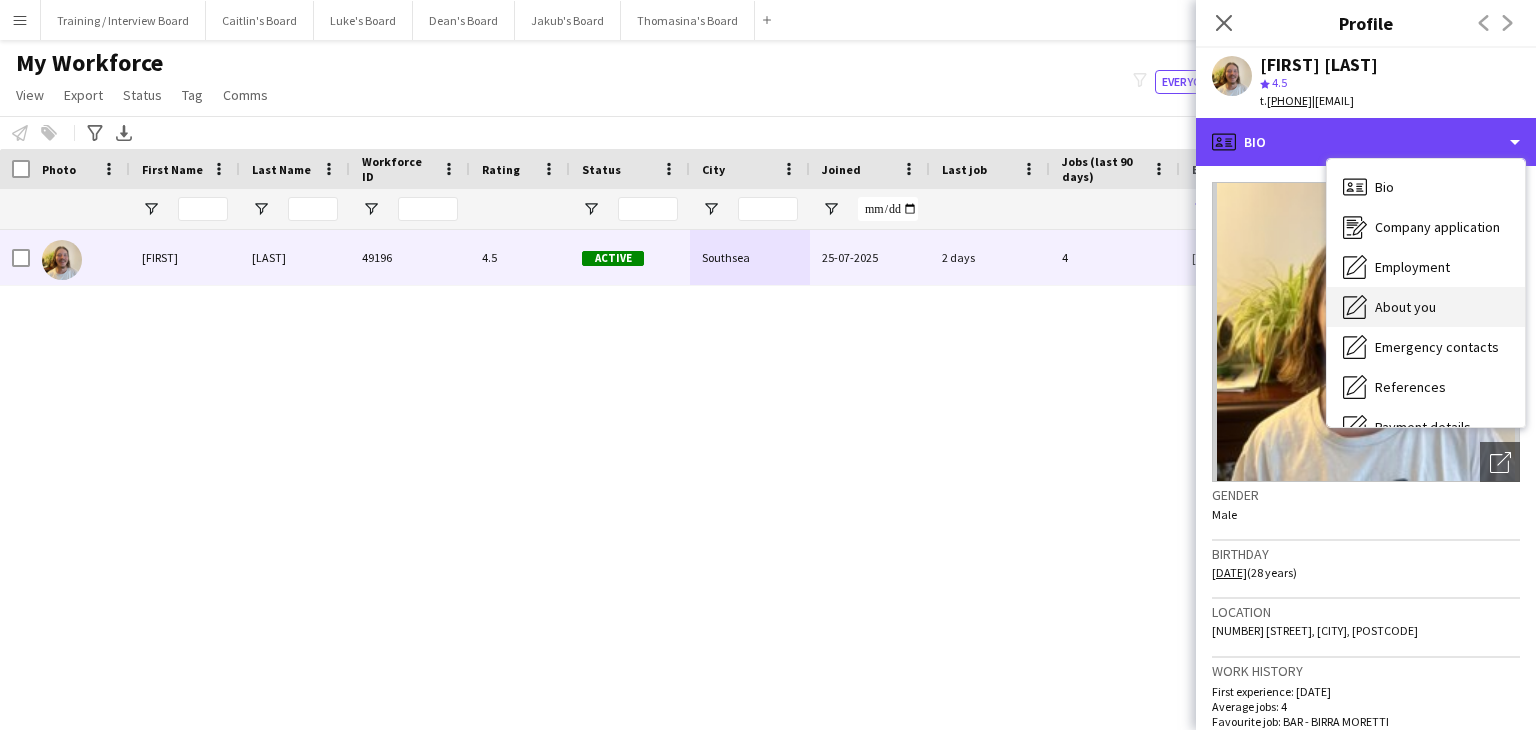 scroll, scrollTop: 200, scrollLeft: 0, axis: vertical 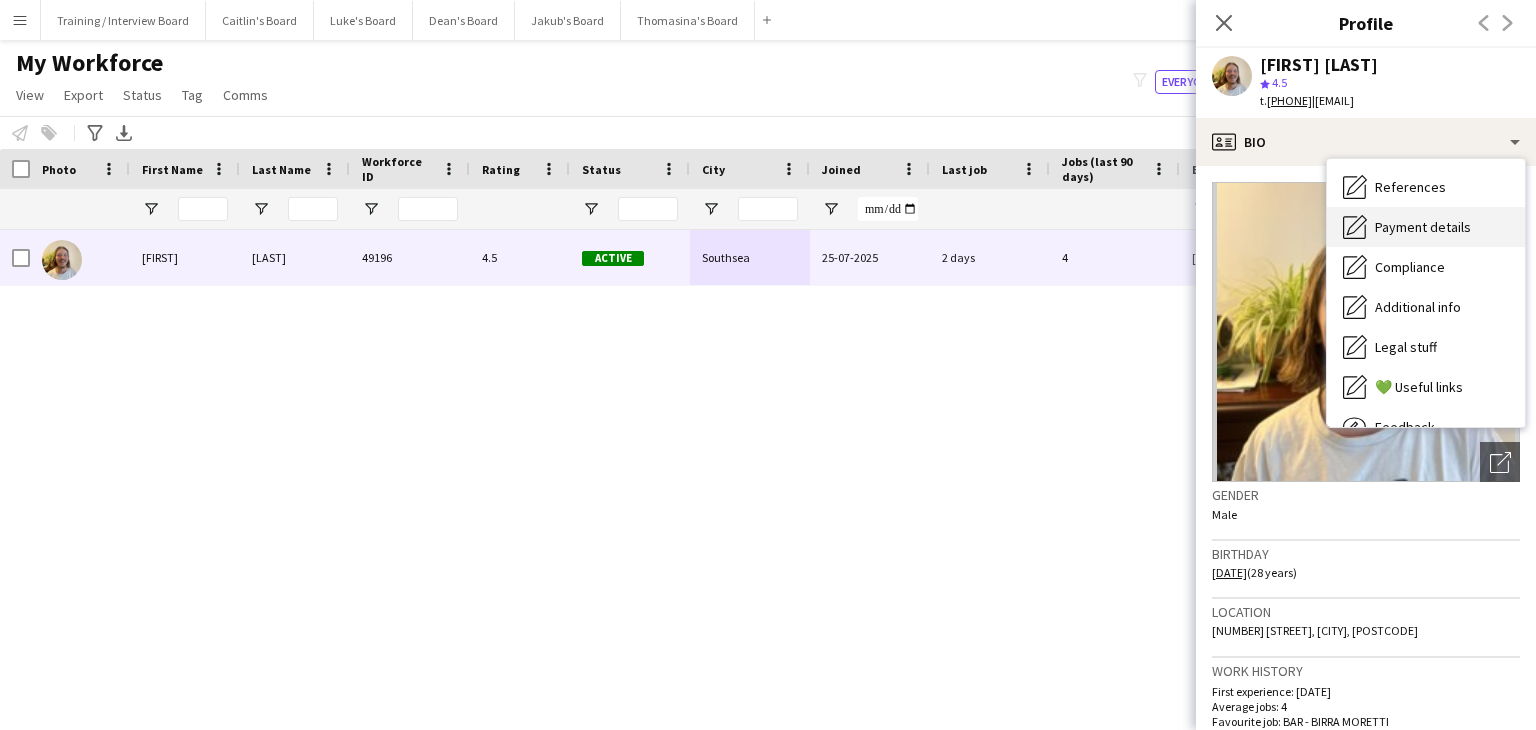 click on "Payment details" at bounding box center (1423, 227) 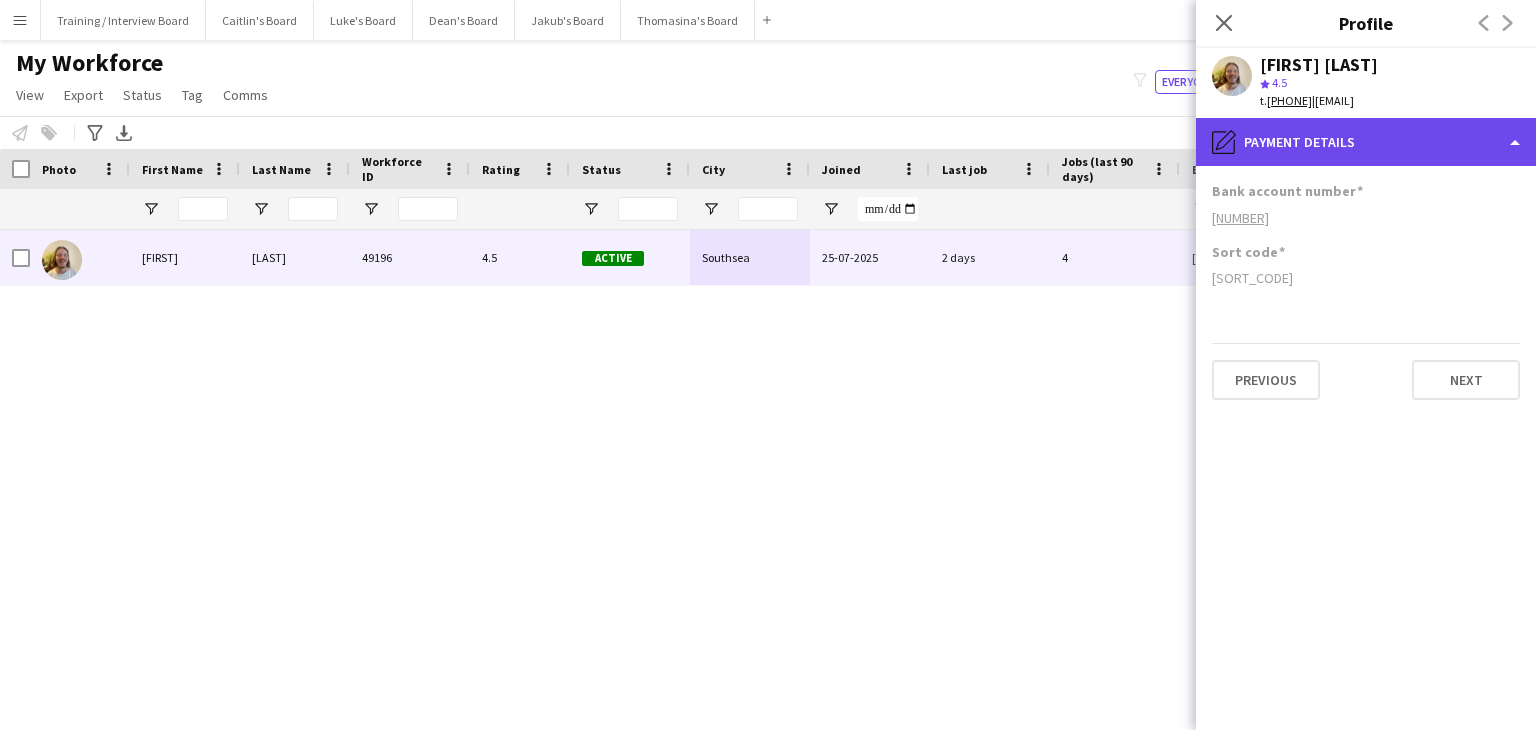 click on "pencil4
Payment details" 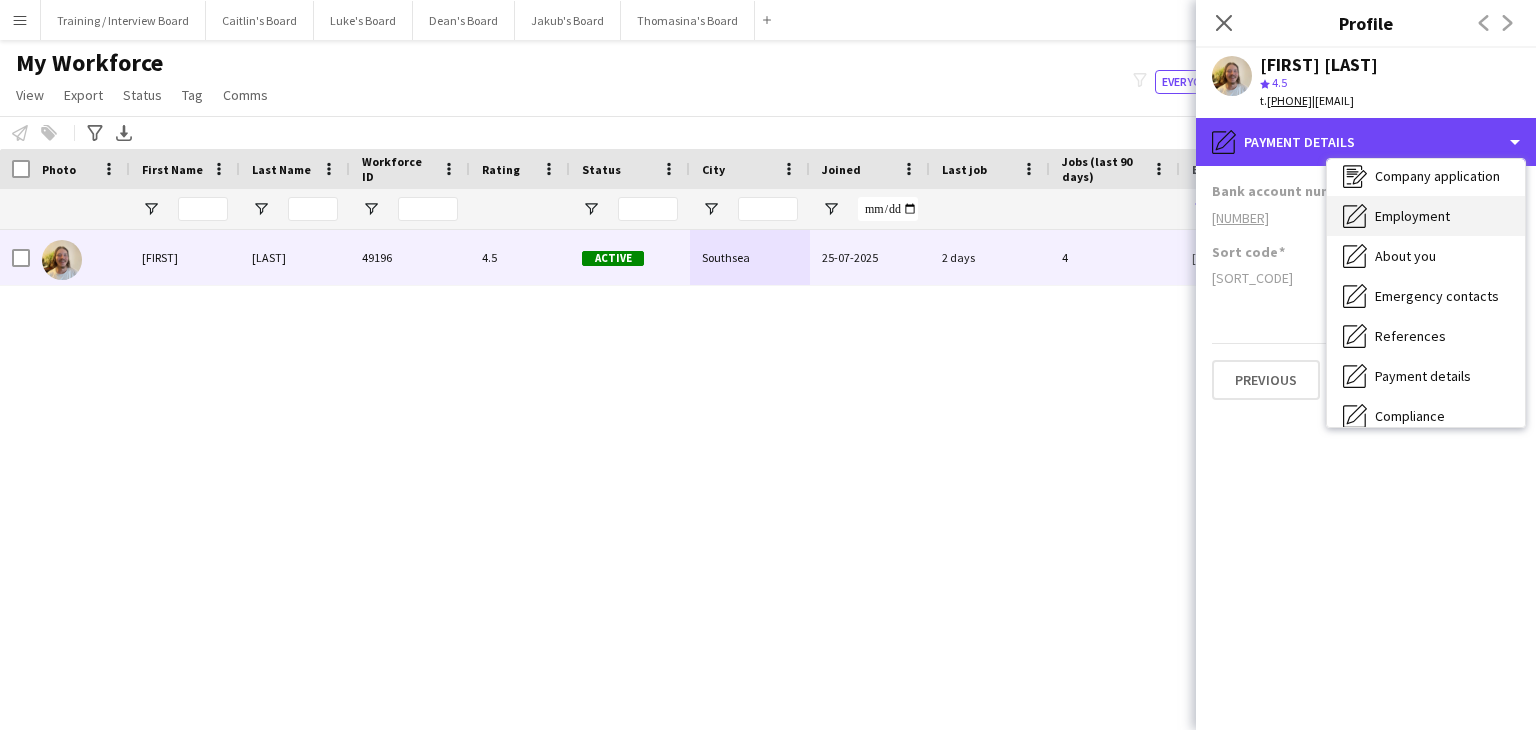 scroll, scrollTop: 0, scrollLeft: 0, axis: both 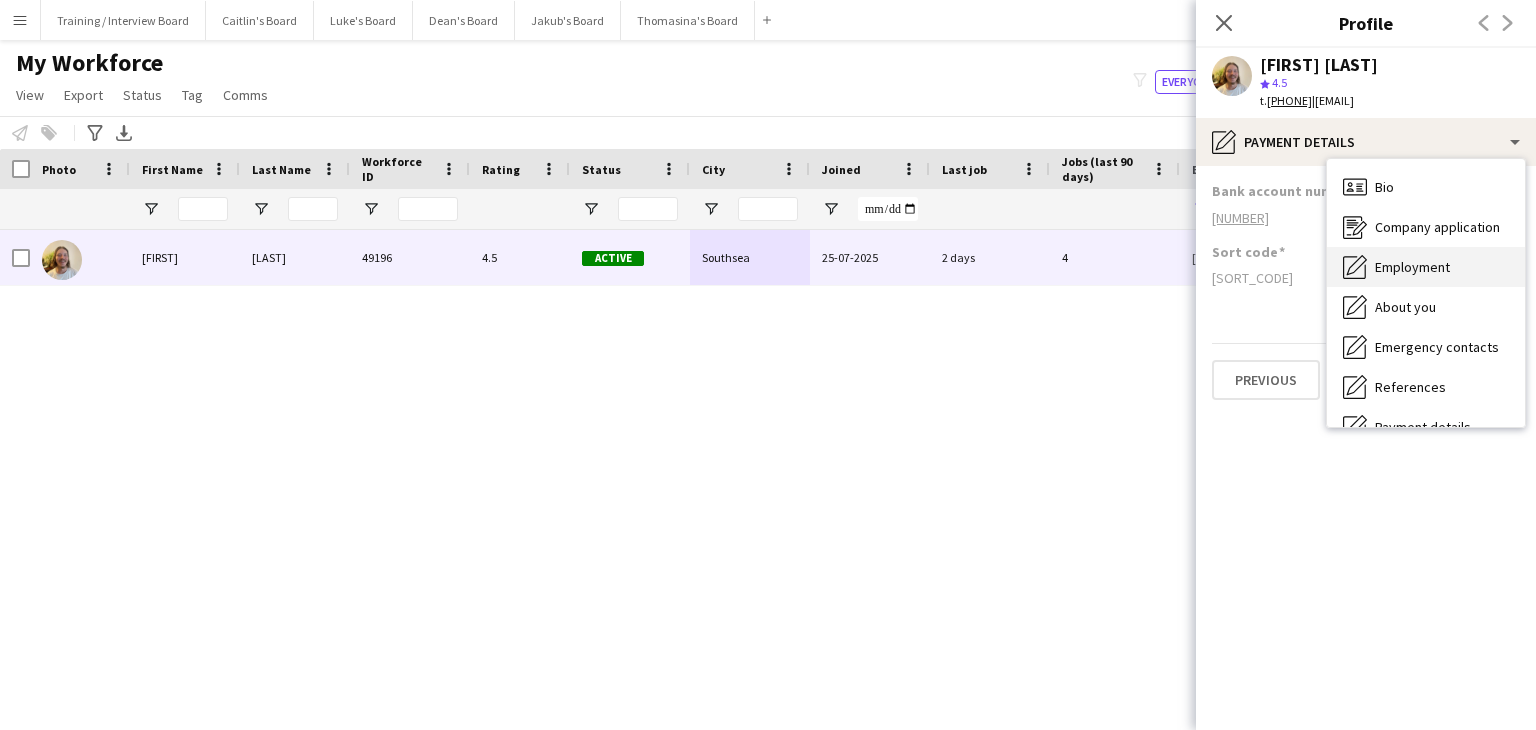 click on "Employment" at bounding box center [1412, 267] 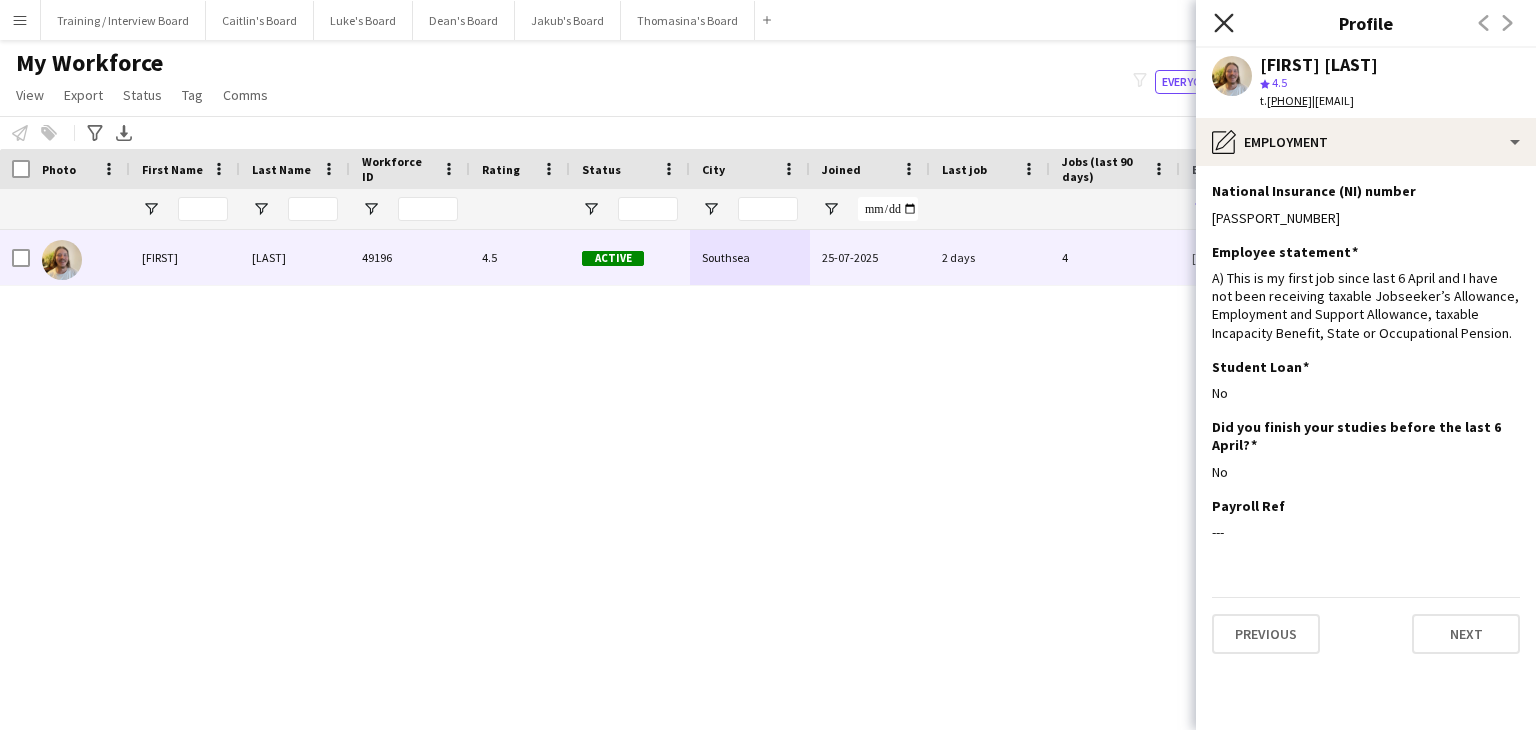 click 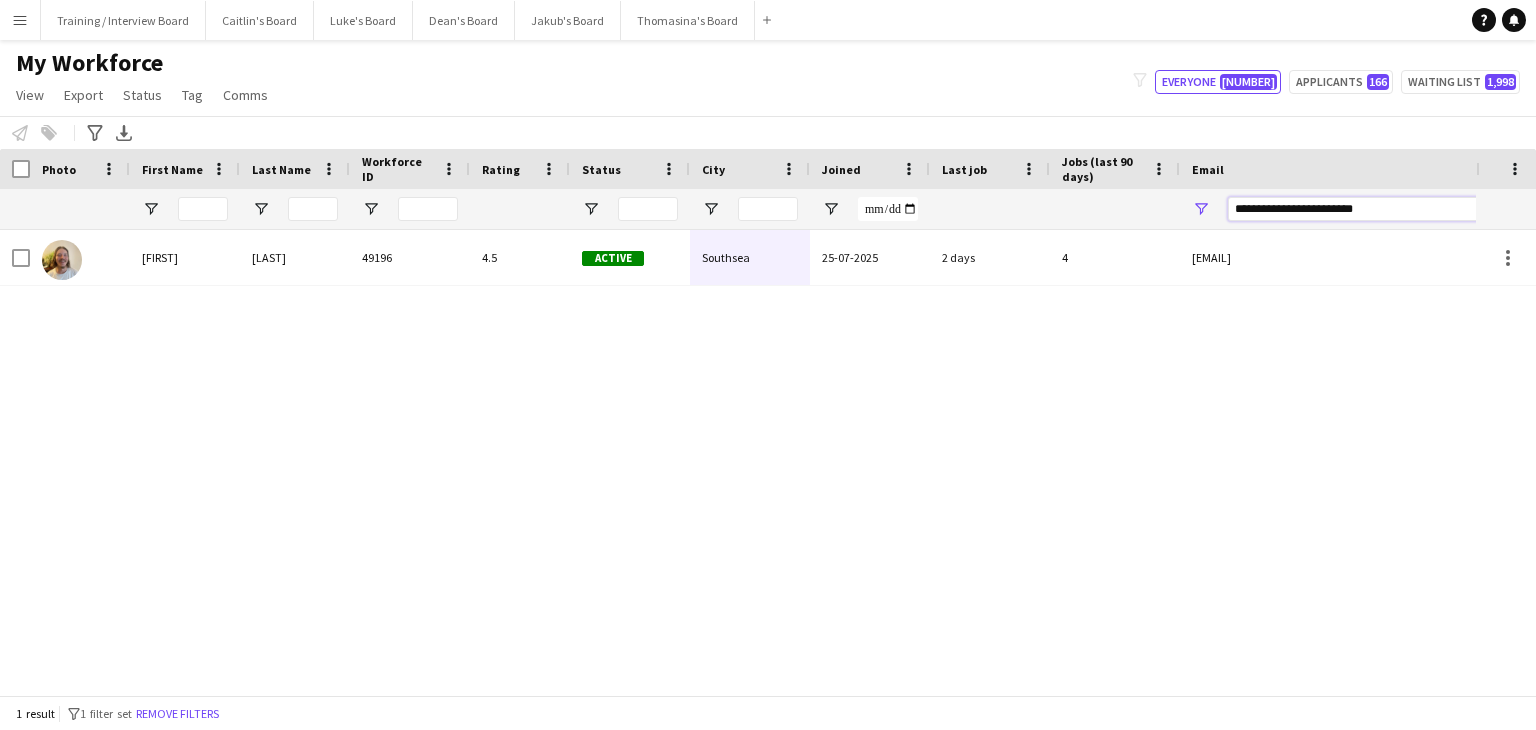 drag, startPoint x: 1388, startPoint y: 213, endPoint x: 996, endPoint y: 215, distance: 392.0051 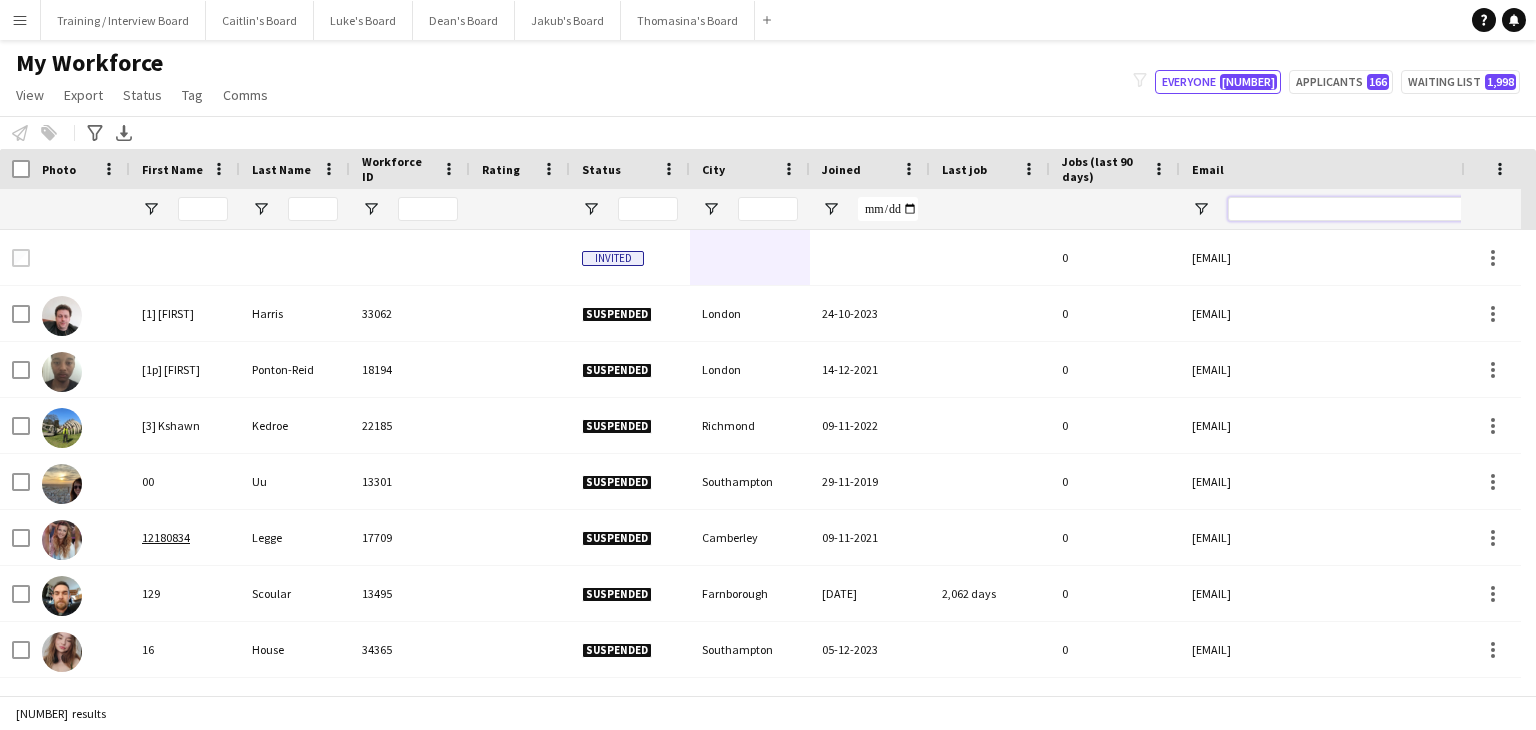 paste on "**********" 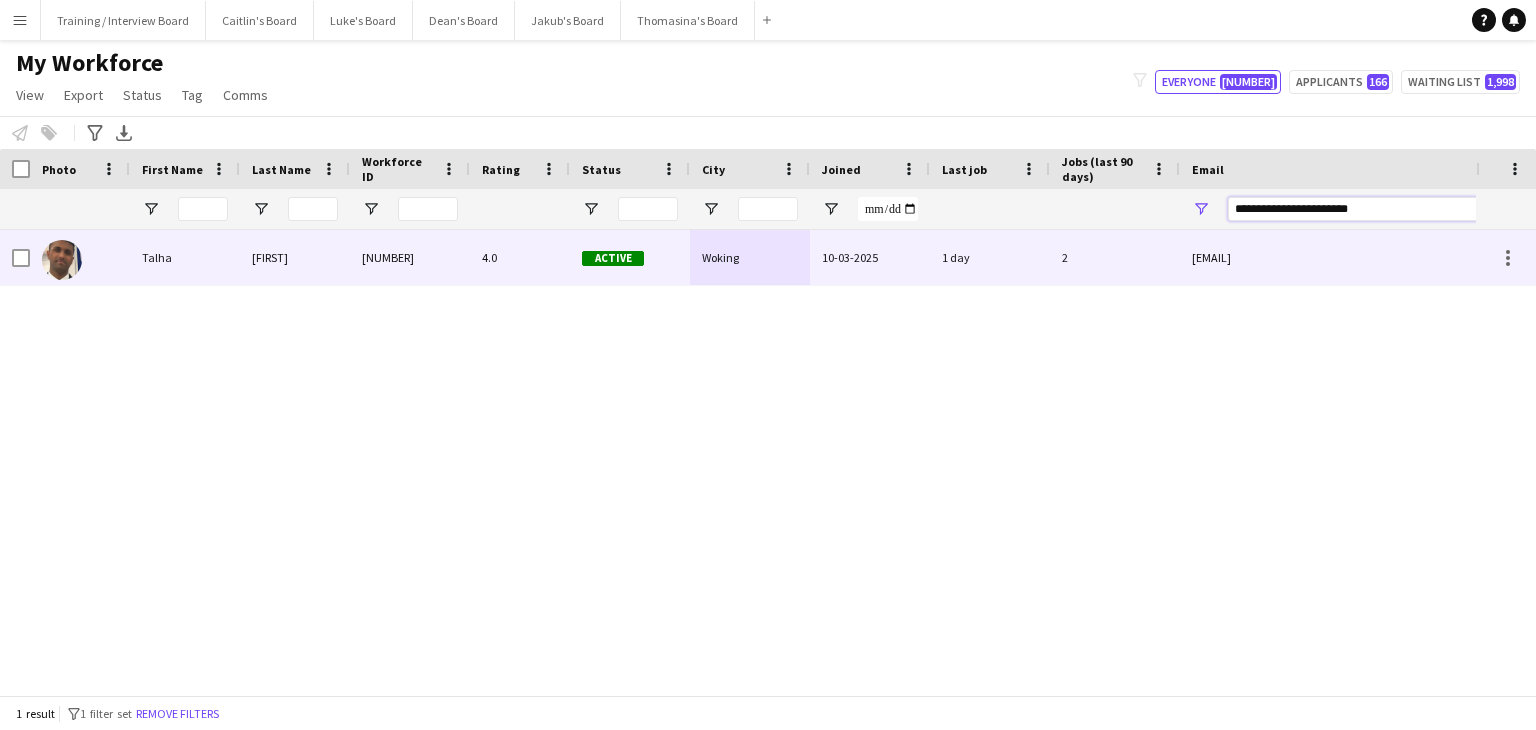 type on "**********" 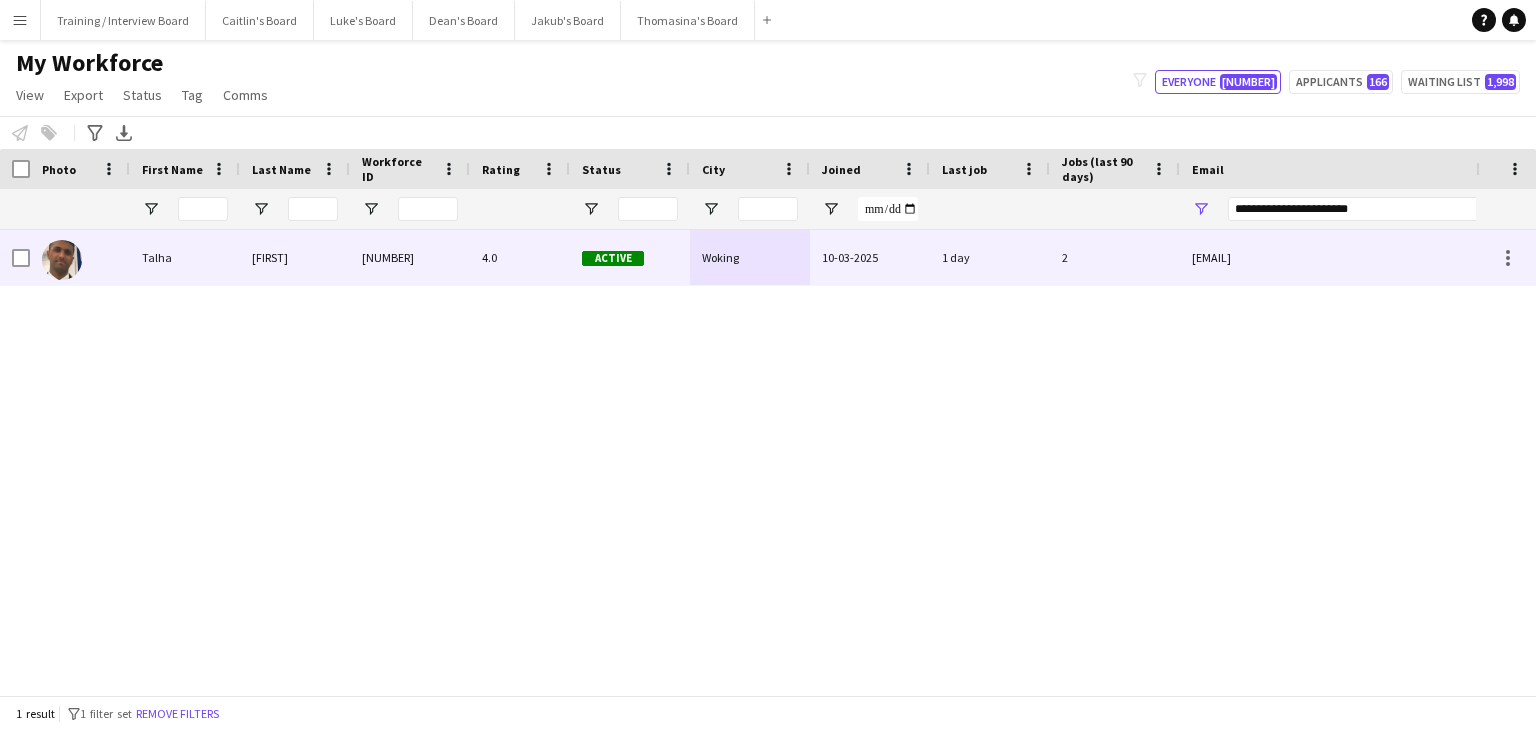 click on "Woking" at bounding box center (750, 257) 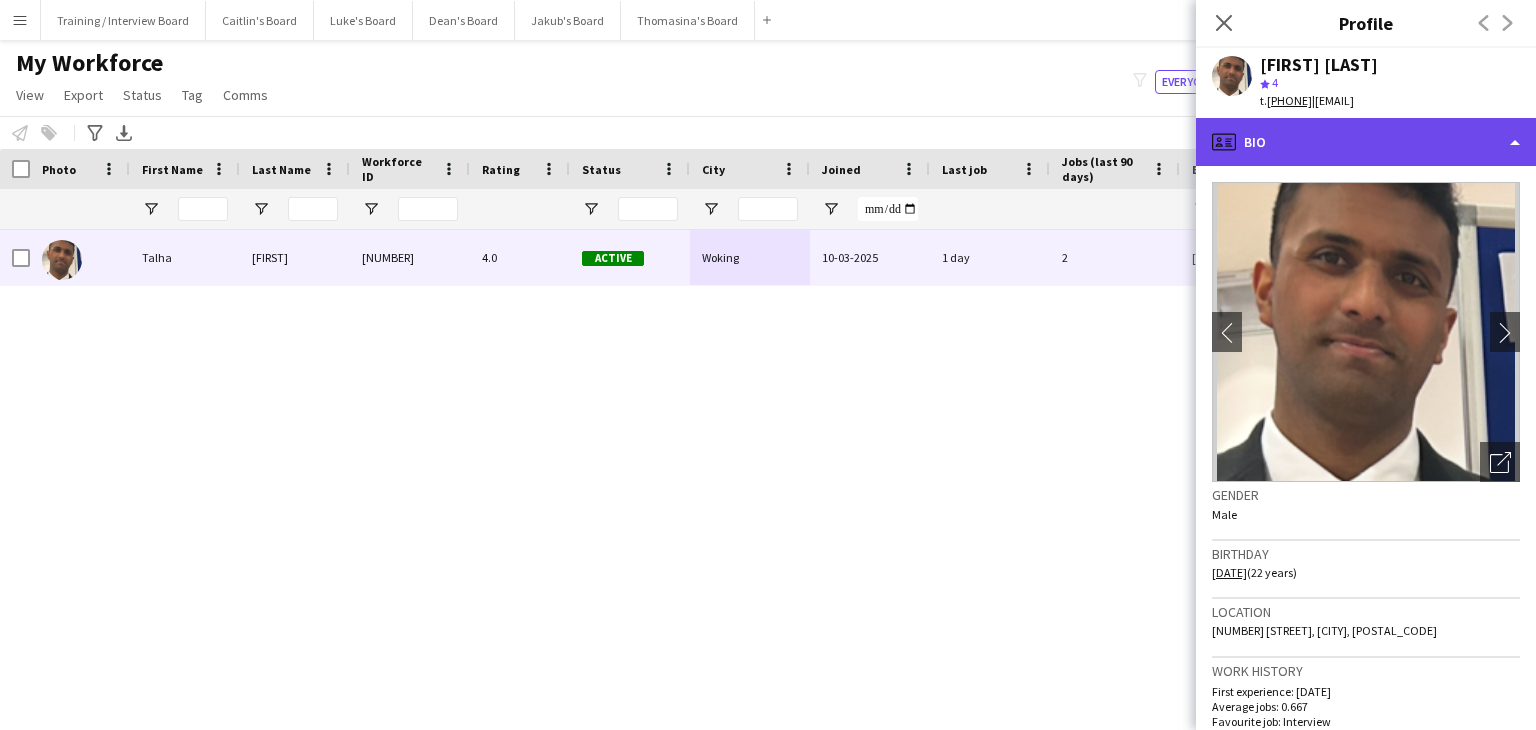 click on "profile
Bio" 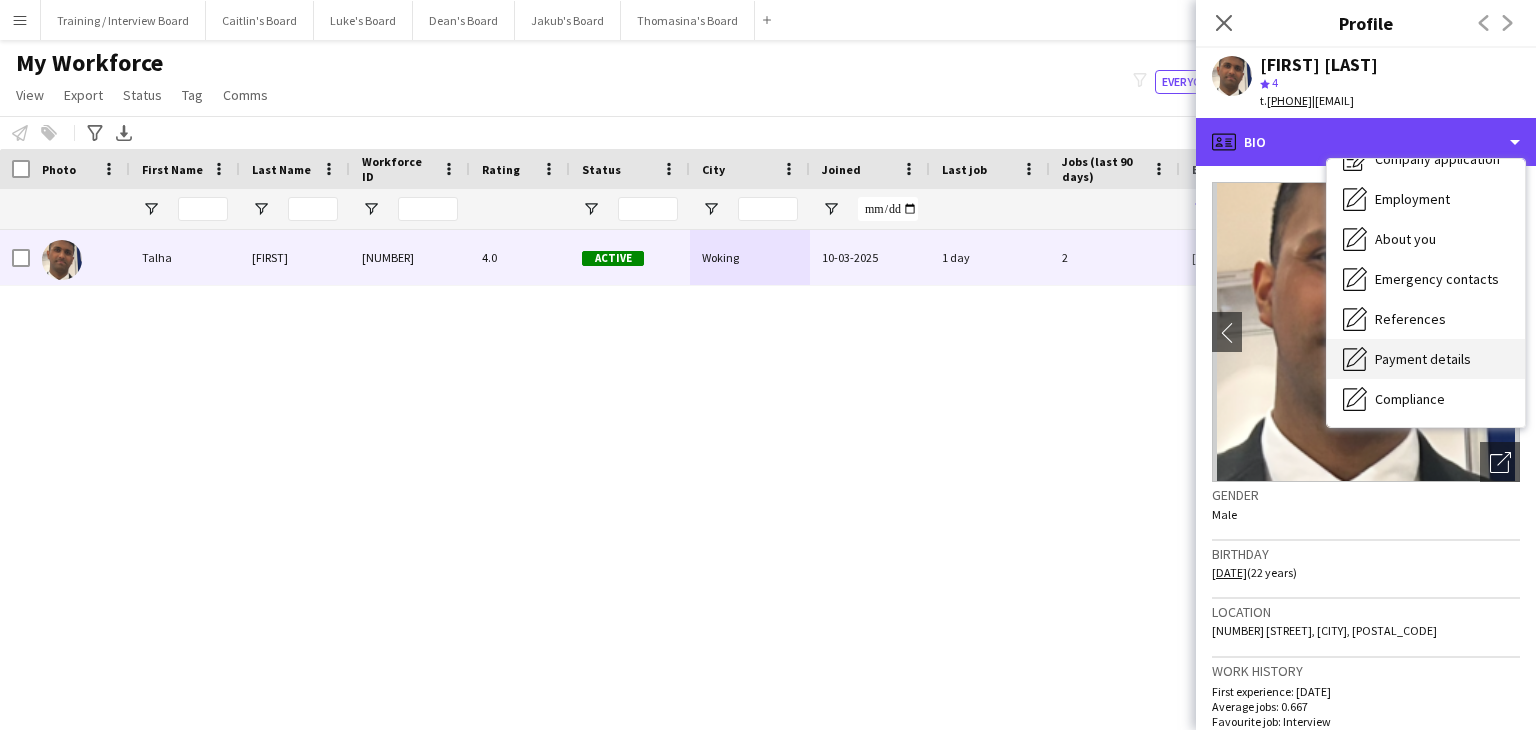 scroll, scrollTop: 100, scrollLeft: 0, axis: vertical 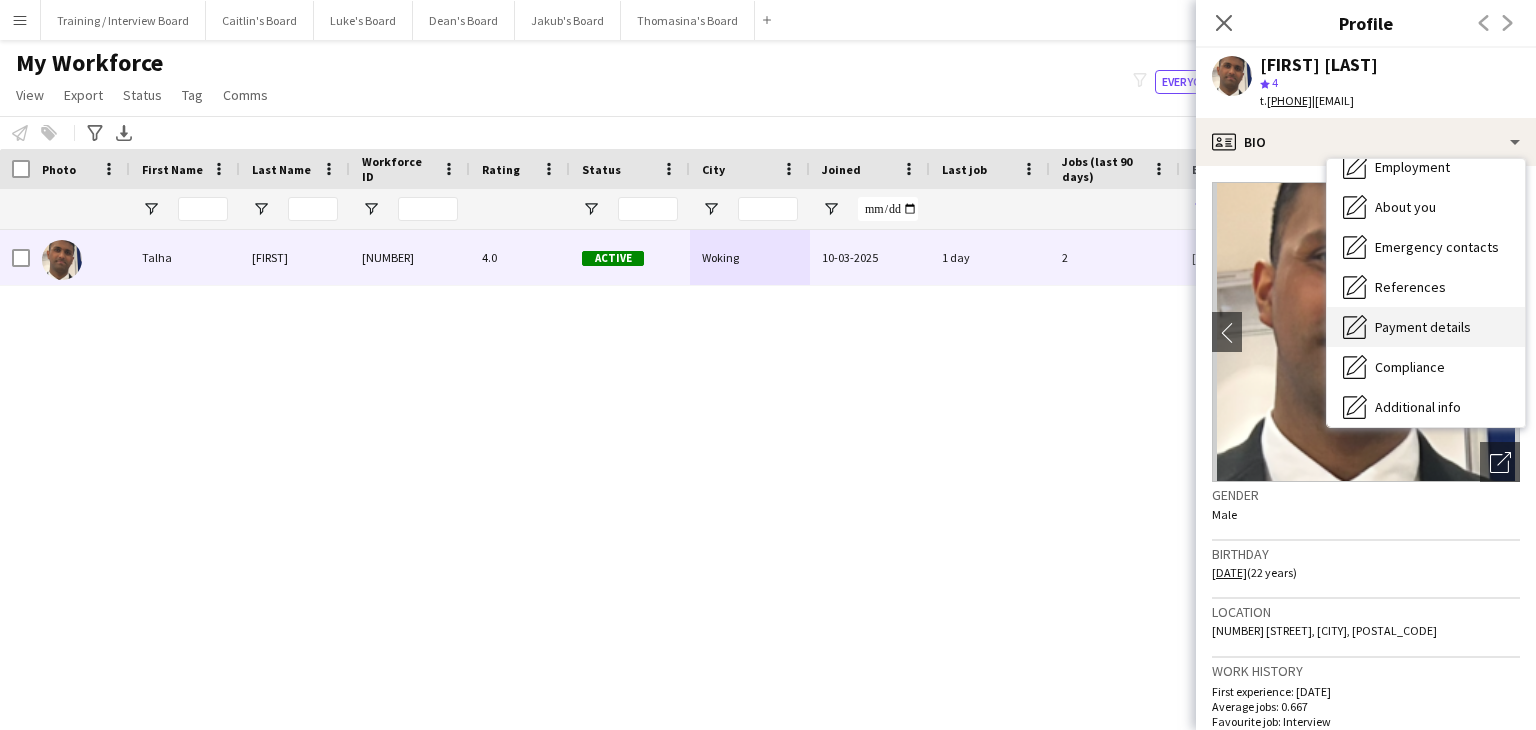 click on "Payment details
Payment details" at bounding box center [1426, 327] 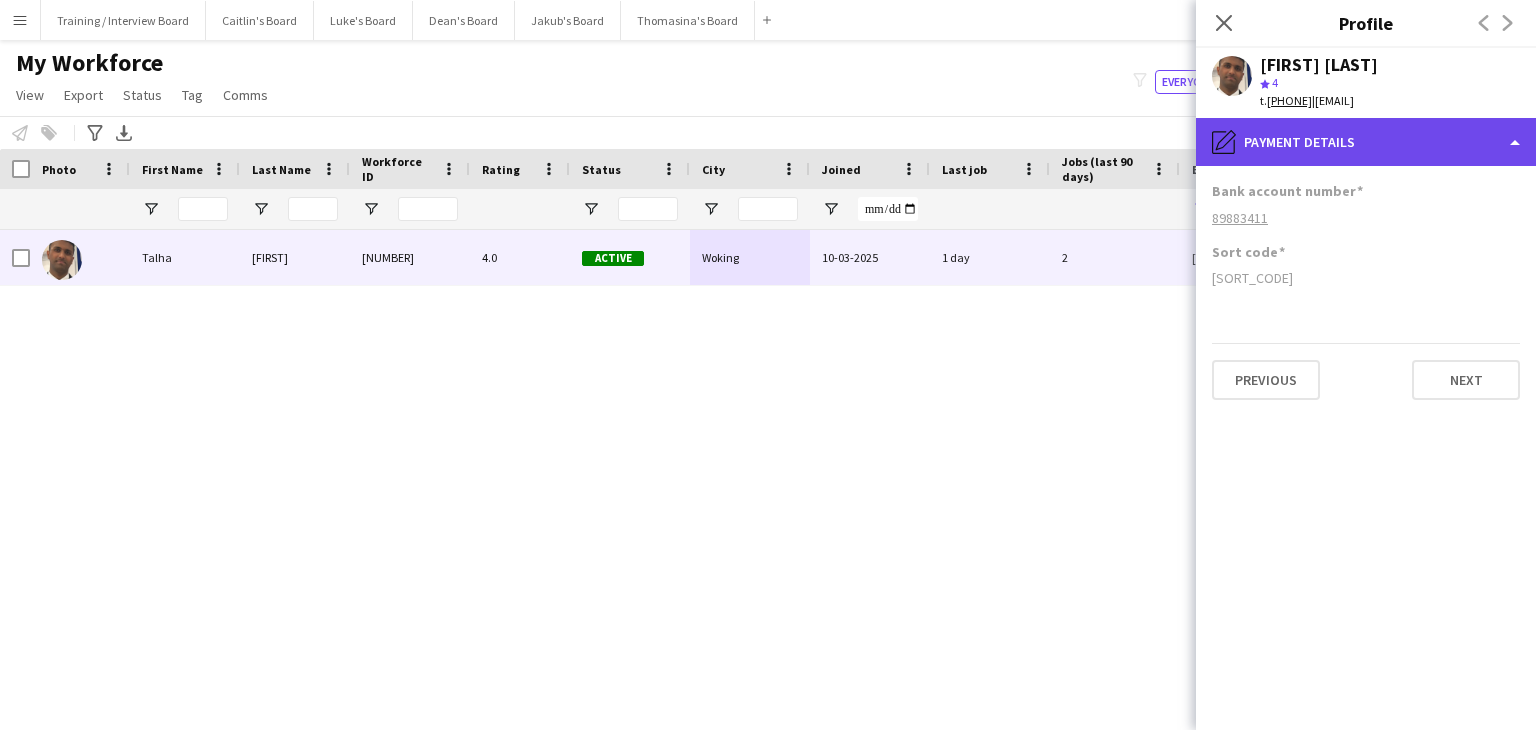 drag, startPoint x: 1344, startPoint y: 154, endPoint x: 1358, endPoint y: 153, distance: 14.035668 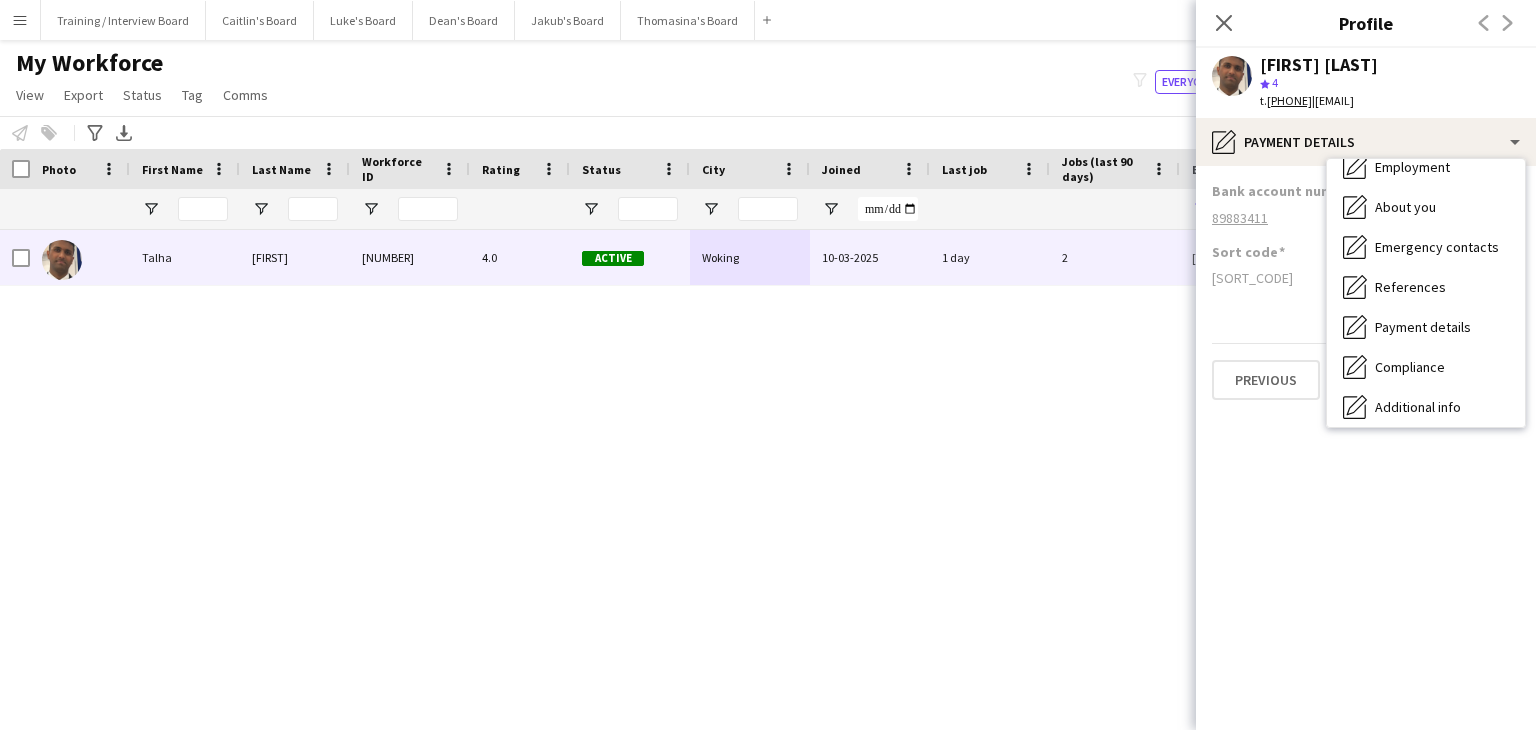 drag, startPoint x: 1423, startPoint y: 165, endPoint x: 1417, endPoint y: 179, distance: 15.231546 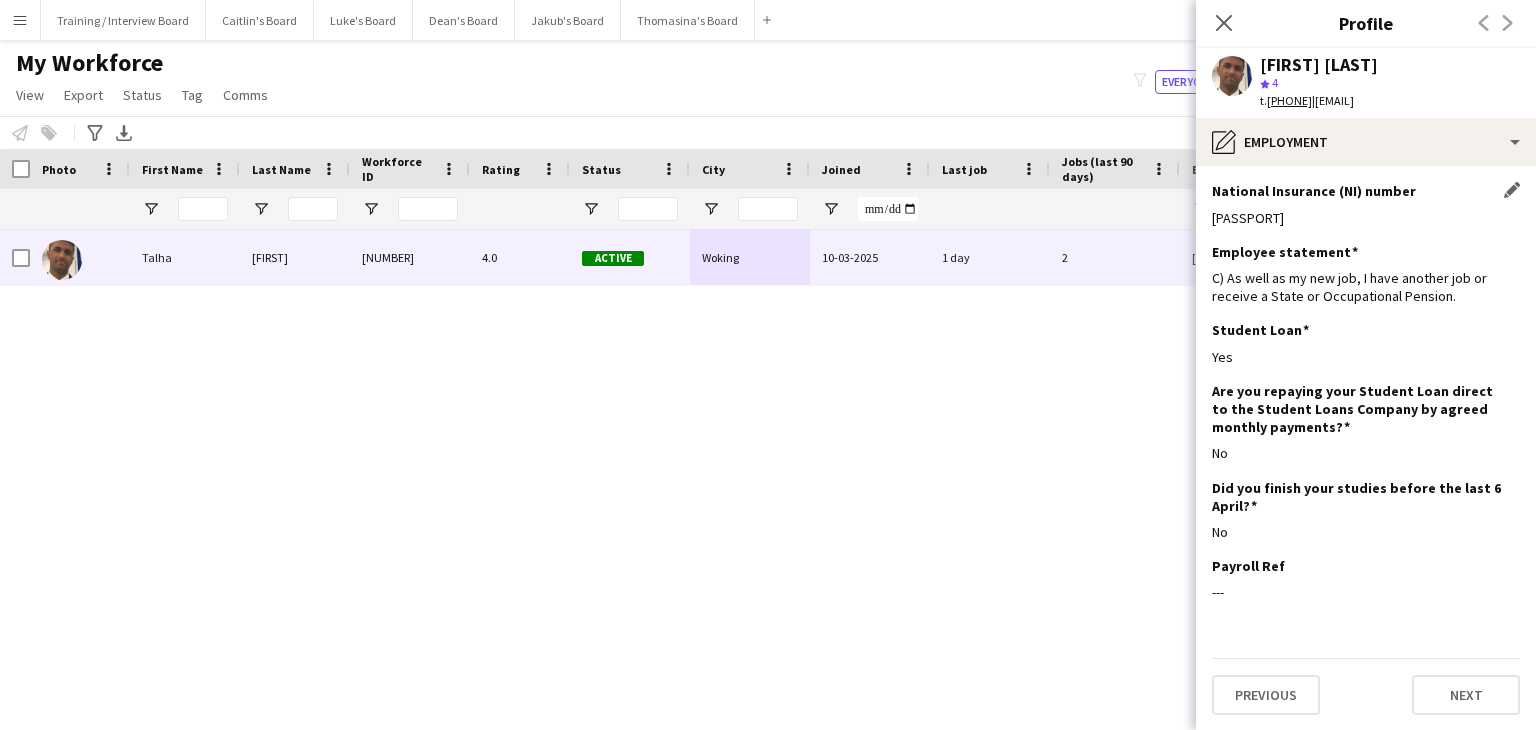 drag, startPoint x: 1220, startPoint y: 18, endPoint x: 1293, endPoint y: 199, distance: 195.1666 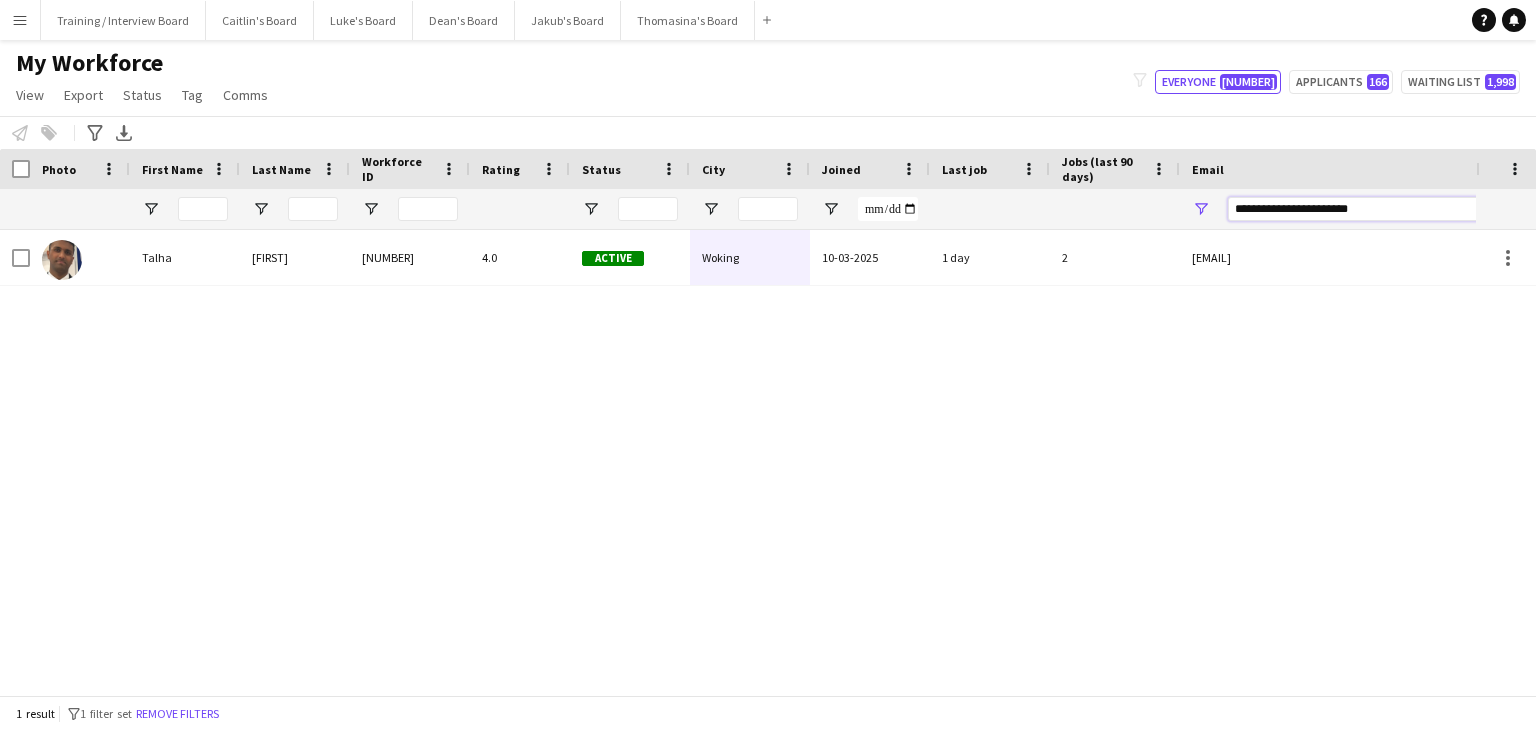 drag, startPoint x: 1436, startPoint y: 205, endPoint x: 1087, endPoint y: 205, distance: 349 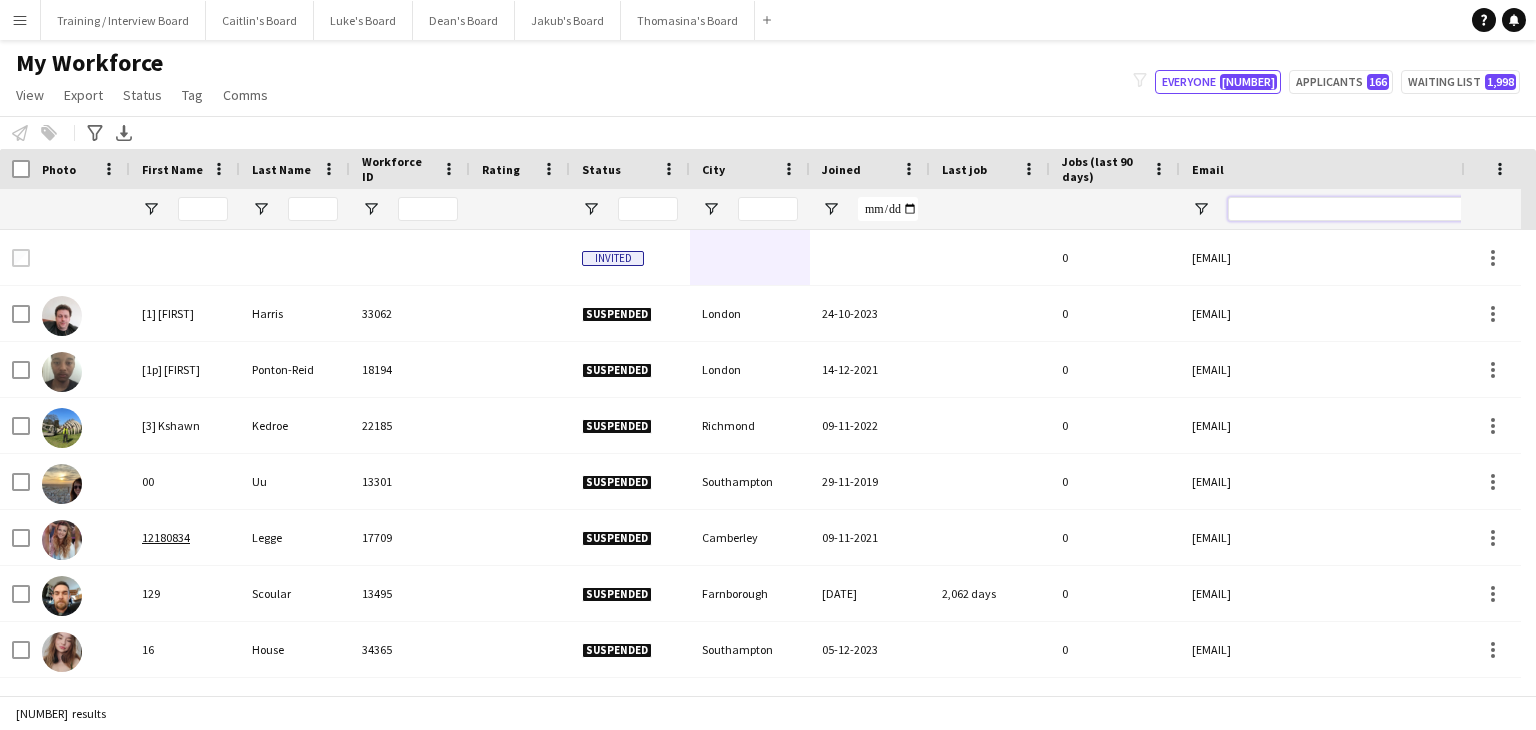 paste on "**********" 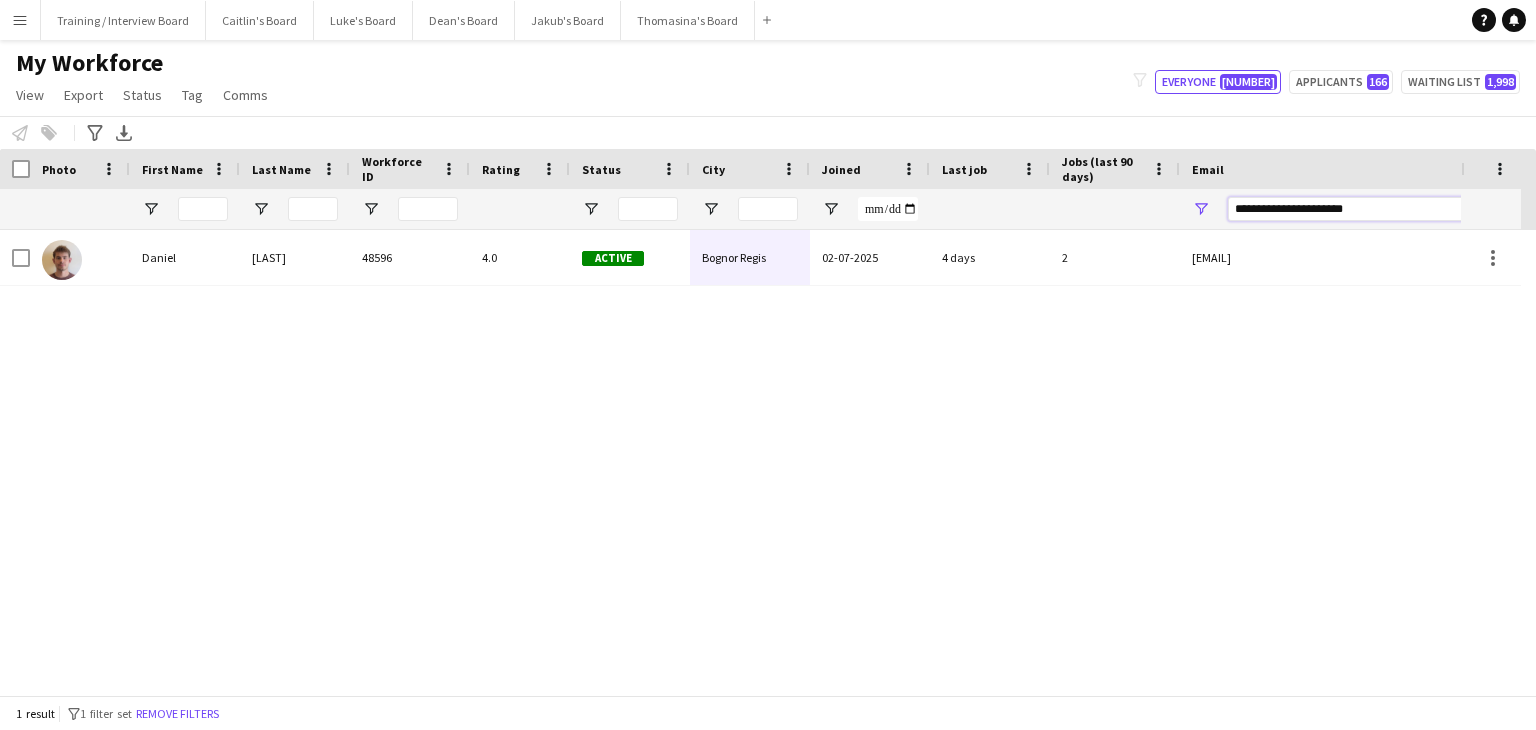 type on "**********" 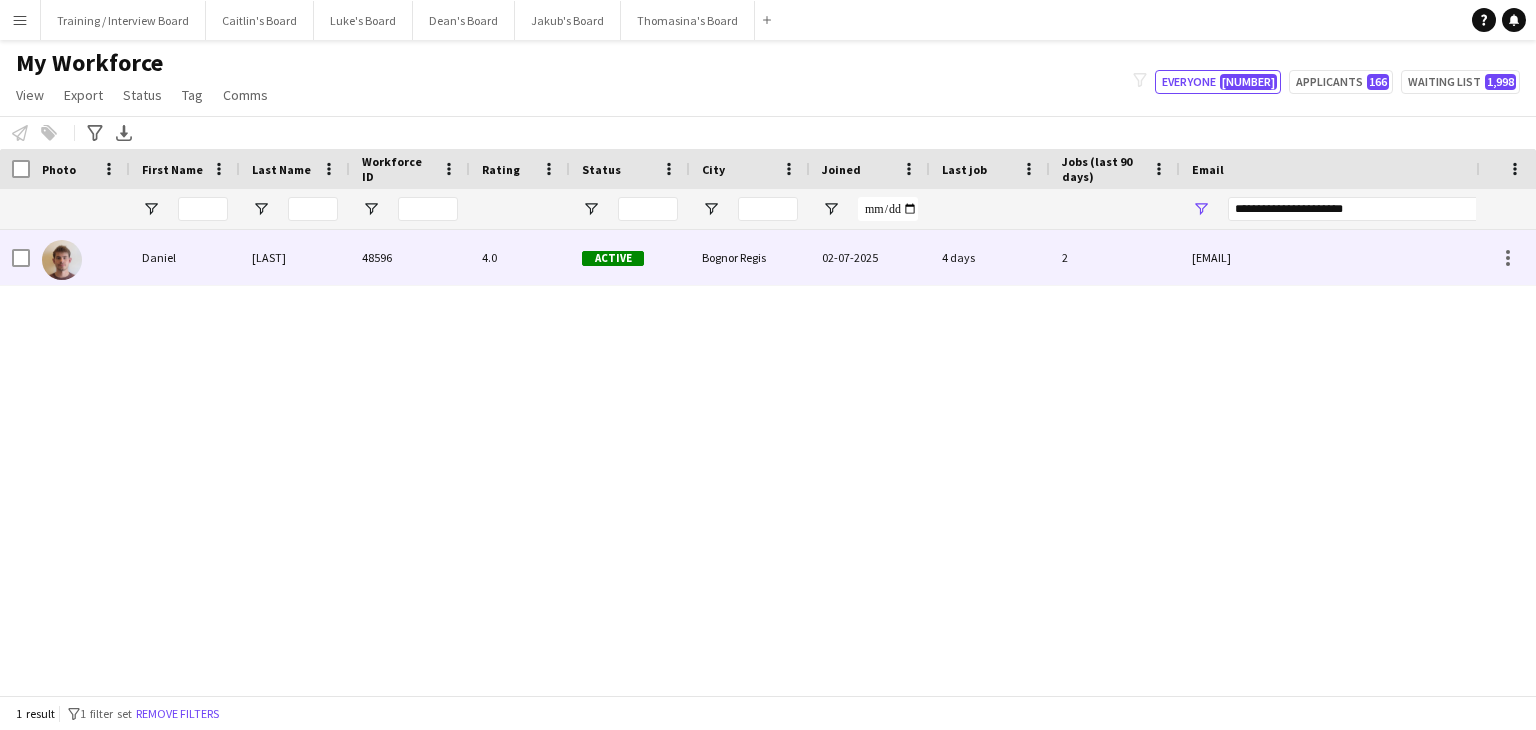 click on "Bognor Regis" at bounding box center [750, 257] 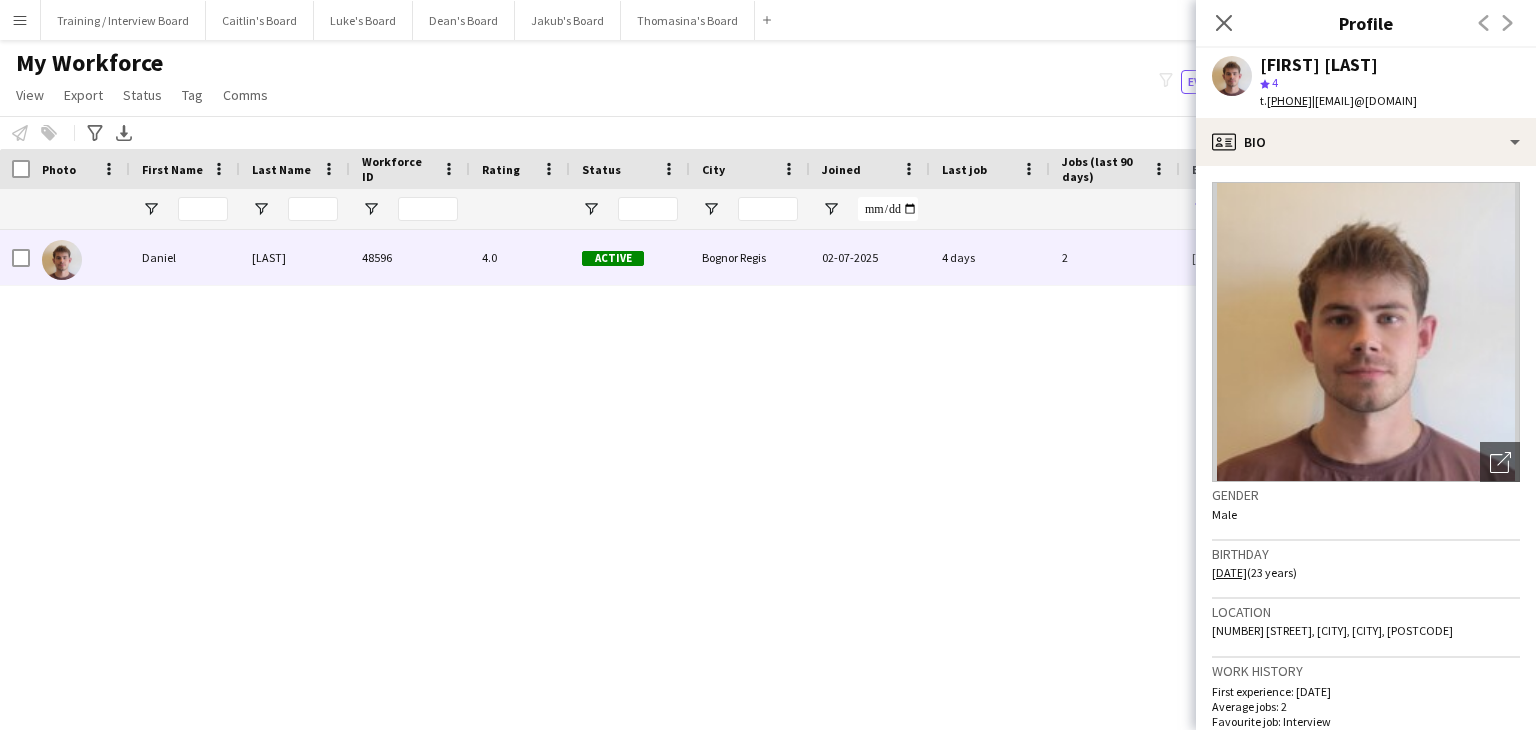 scroll, scrollTop: 0, scrollLeft: 0, axis: both 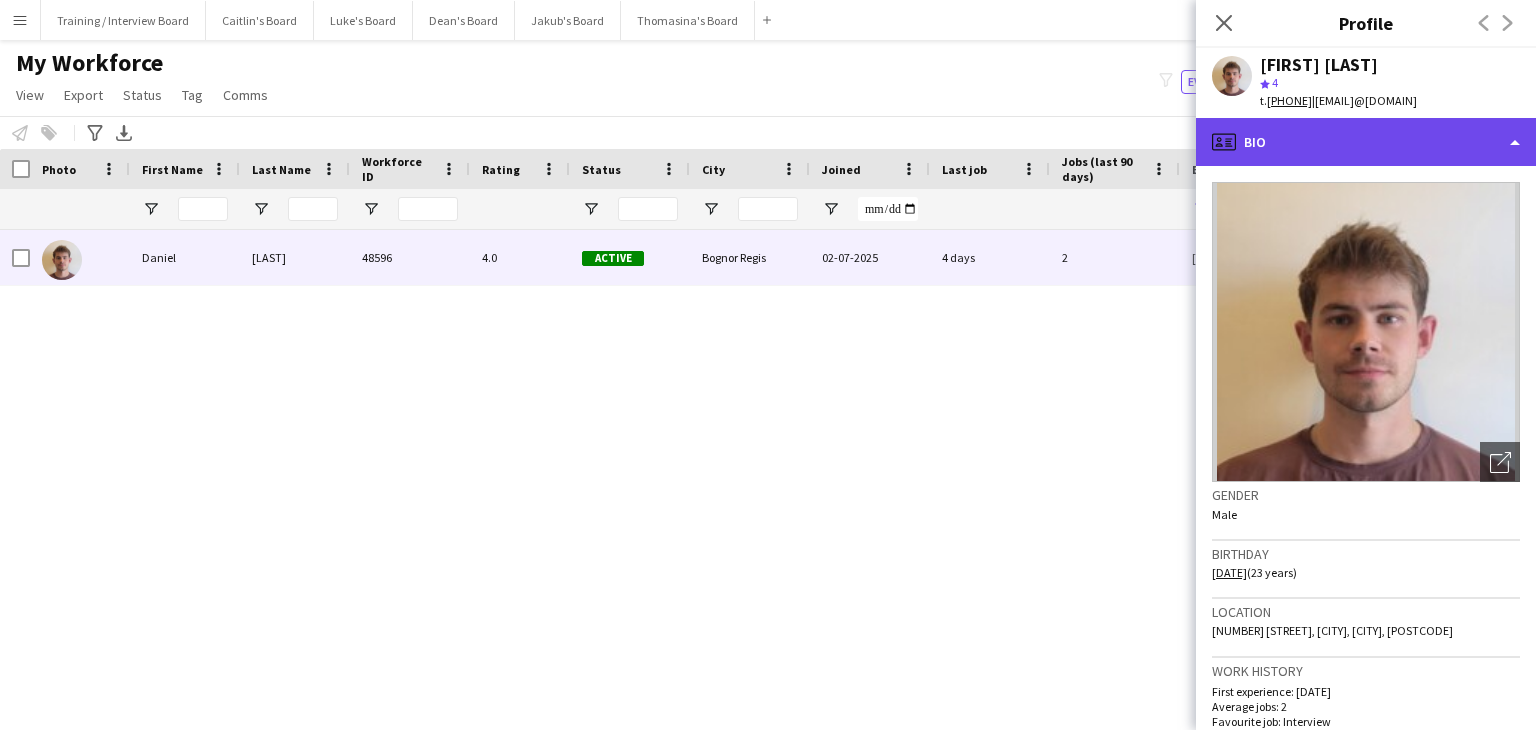 click on "profile
Bio" 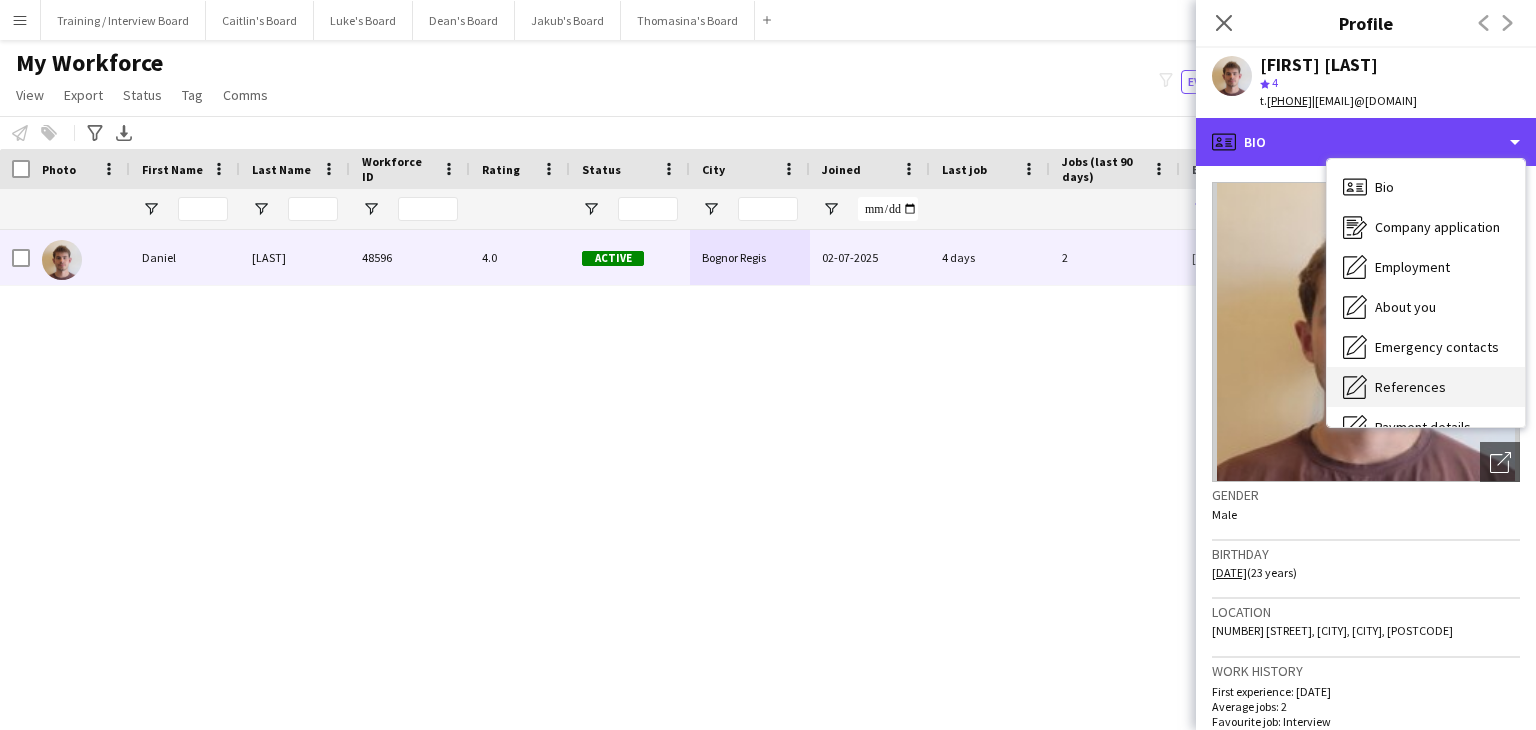 scroll, scrollTop: 100, scrollLeft: 0, axis: vertical 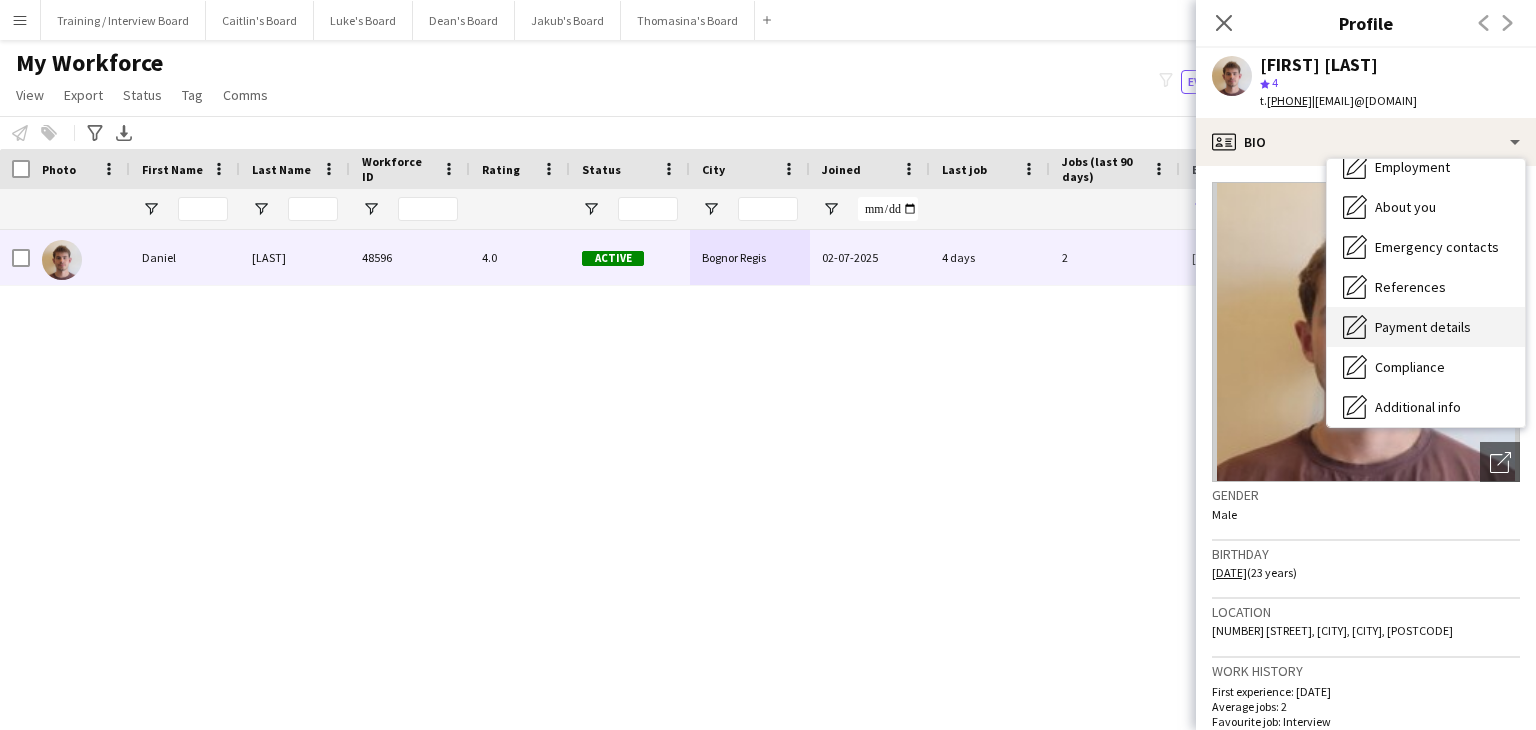 click on "Payment details
Payment details" at bounding box center (1426, 327) 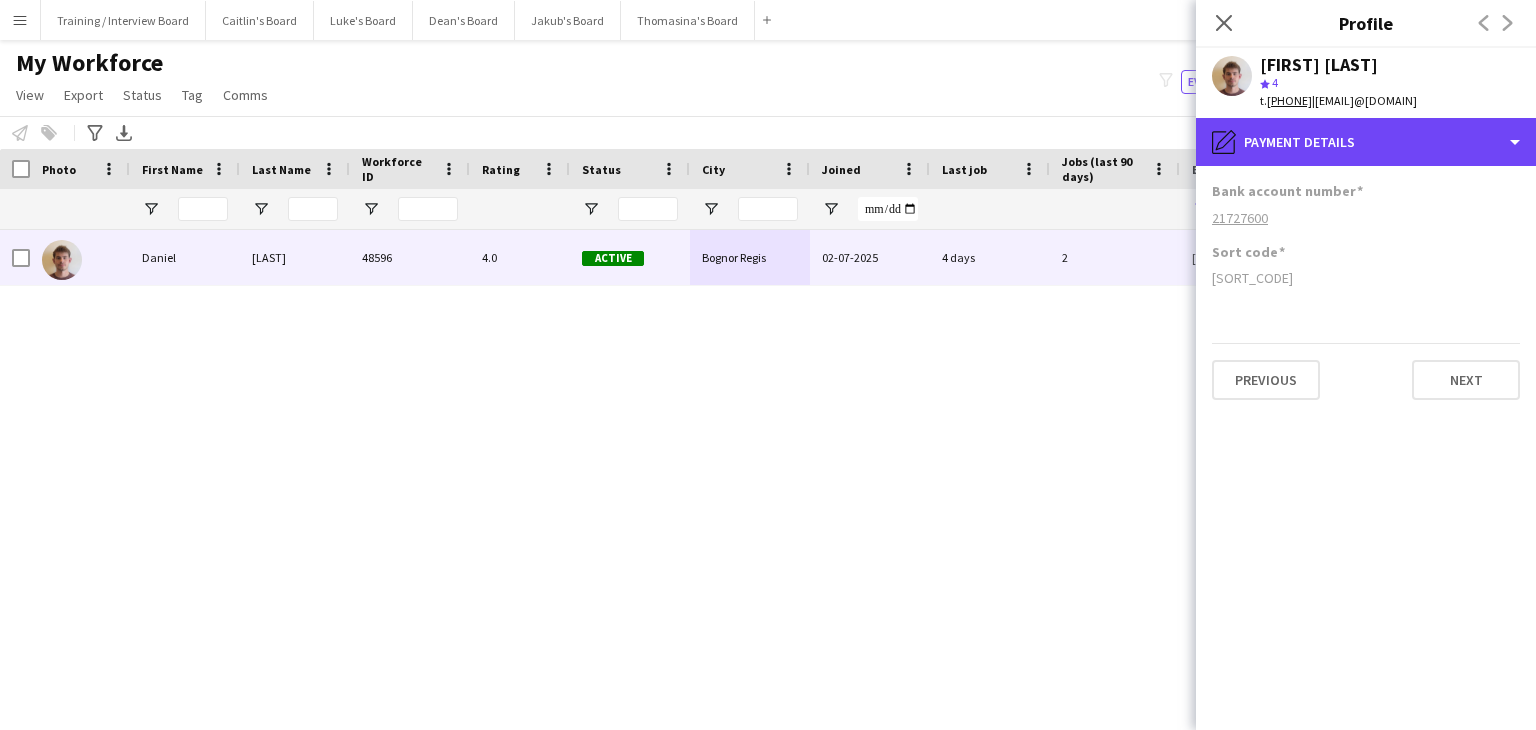 drag, startPoint x: 1360, startPoint y: 147, endPoint x: 1394, endPoint y: 177, distance: 45.343136 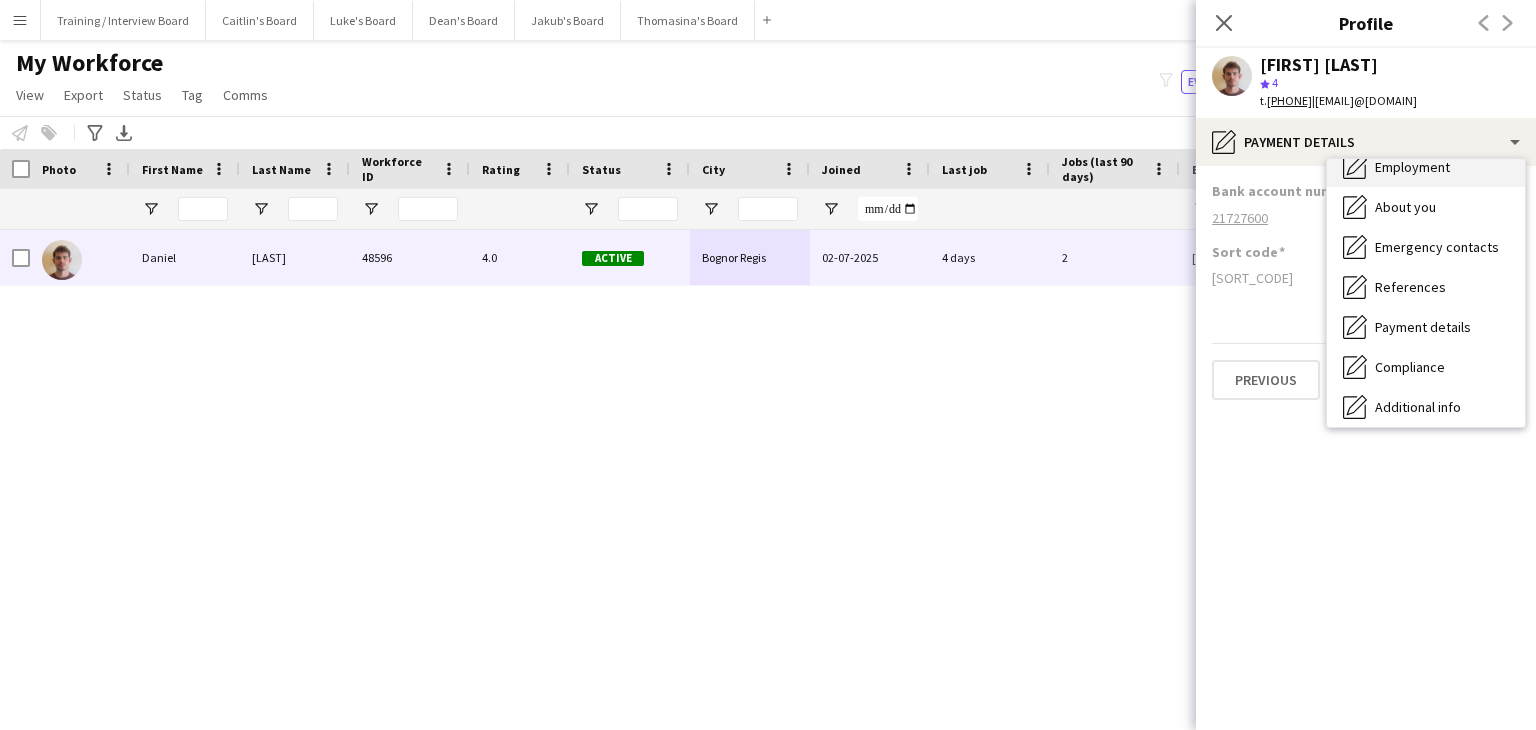 click on "Employment" at bounding box center (1412, 167) 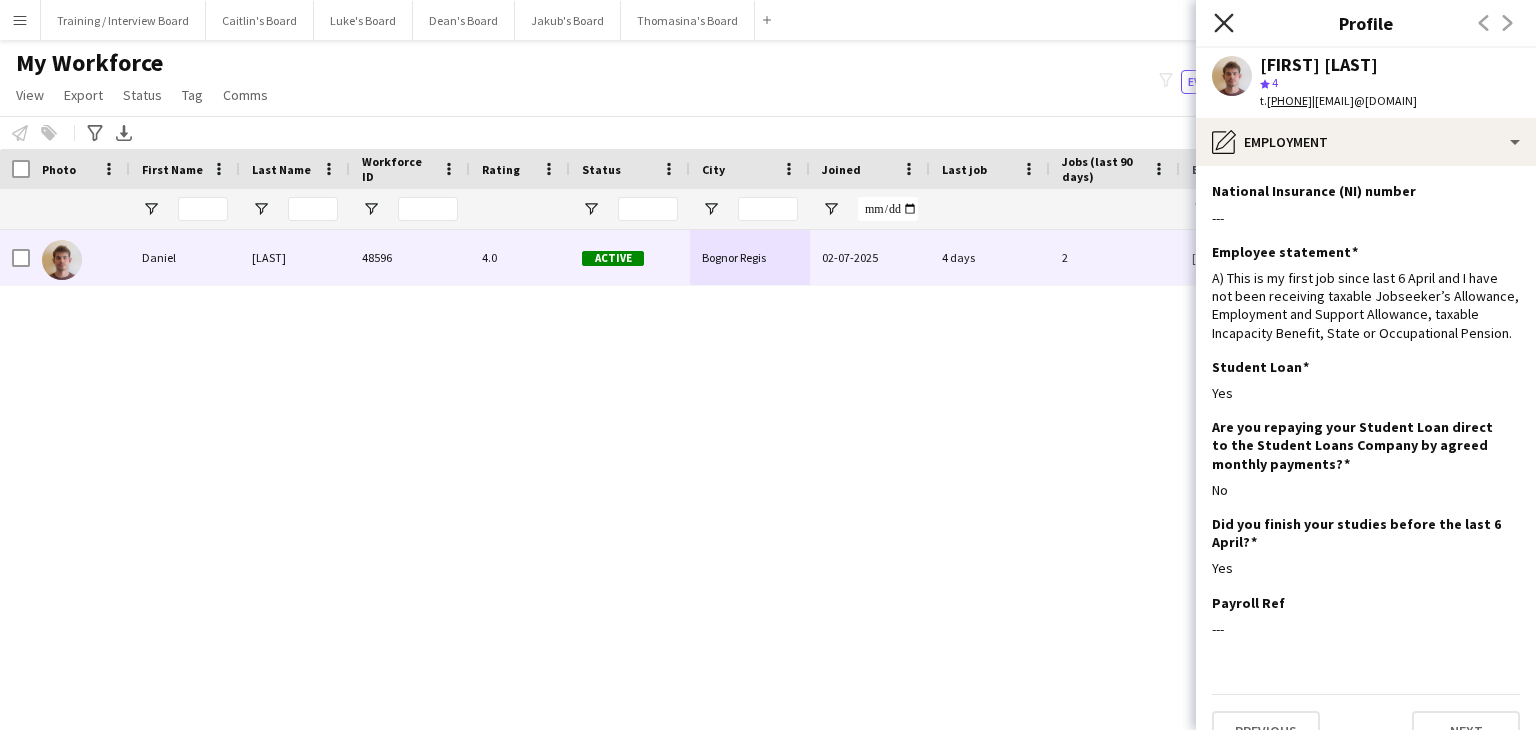 click 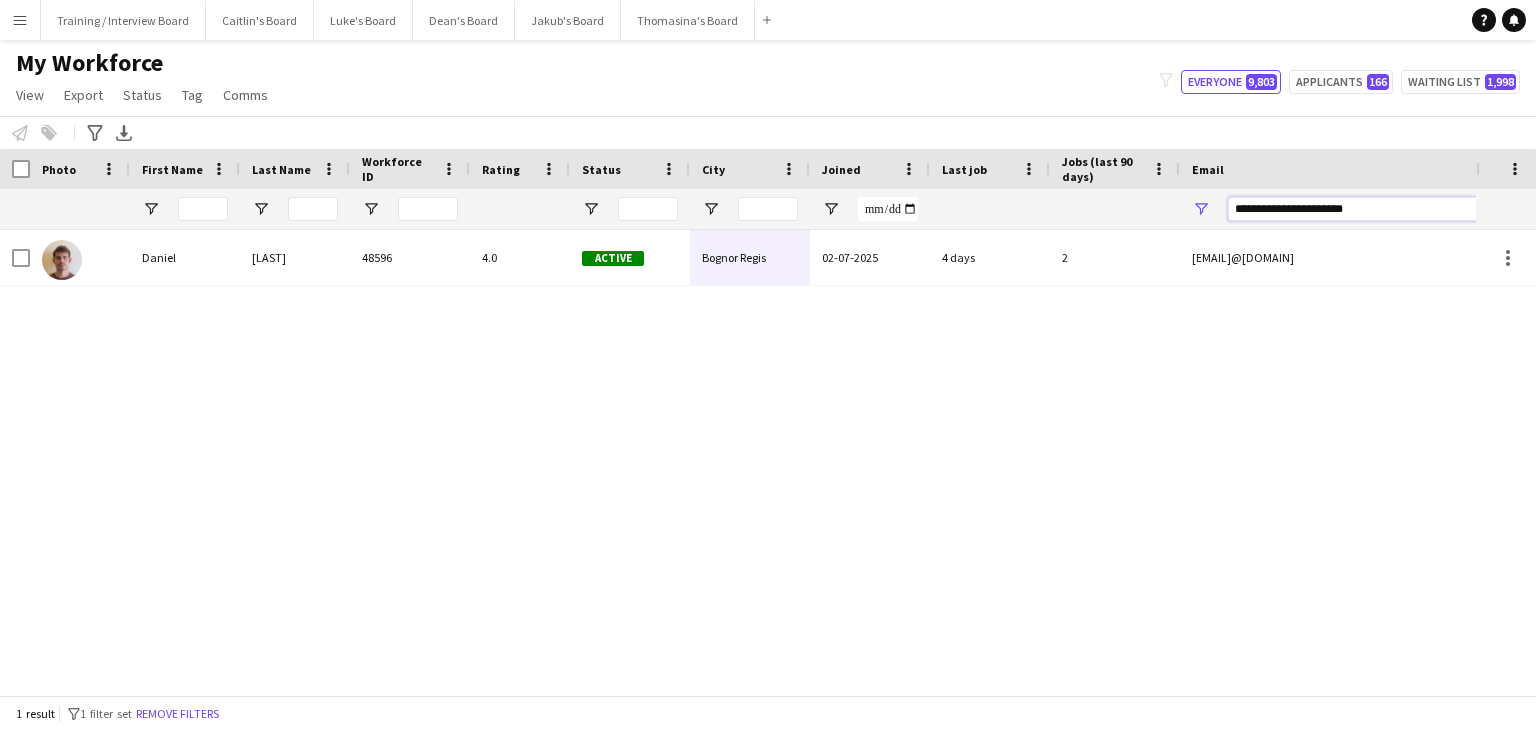 drag, startPoint x: 1412, startPoint y: 217, endPoint x: 1022, endPoint y: 201, distance: 390.32806 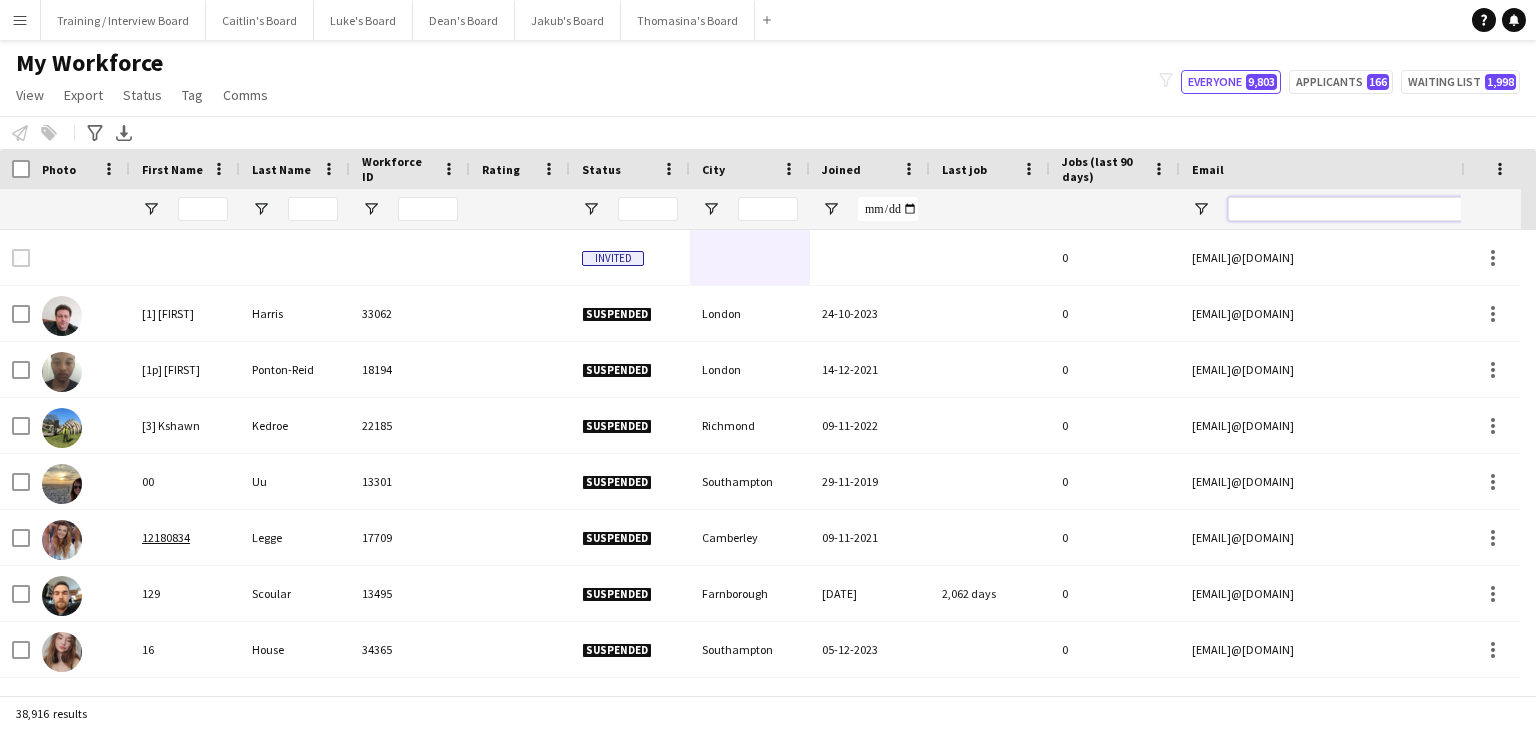 paste on "**********" 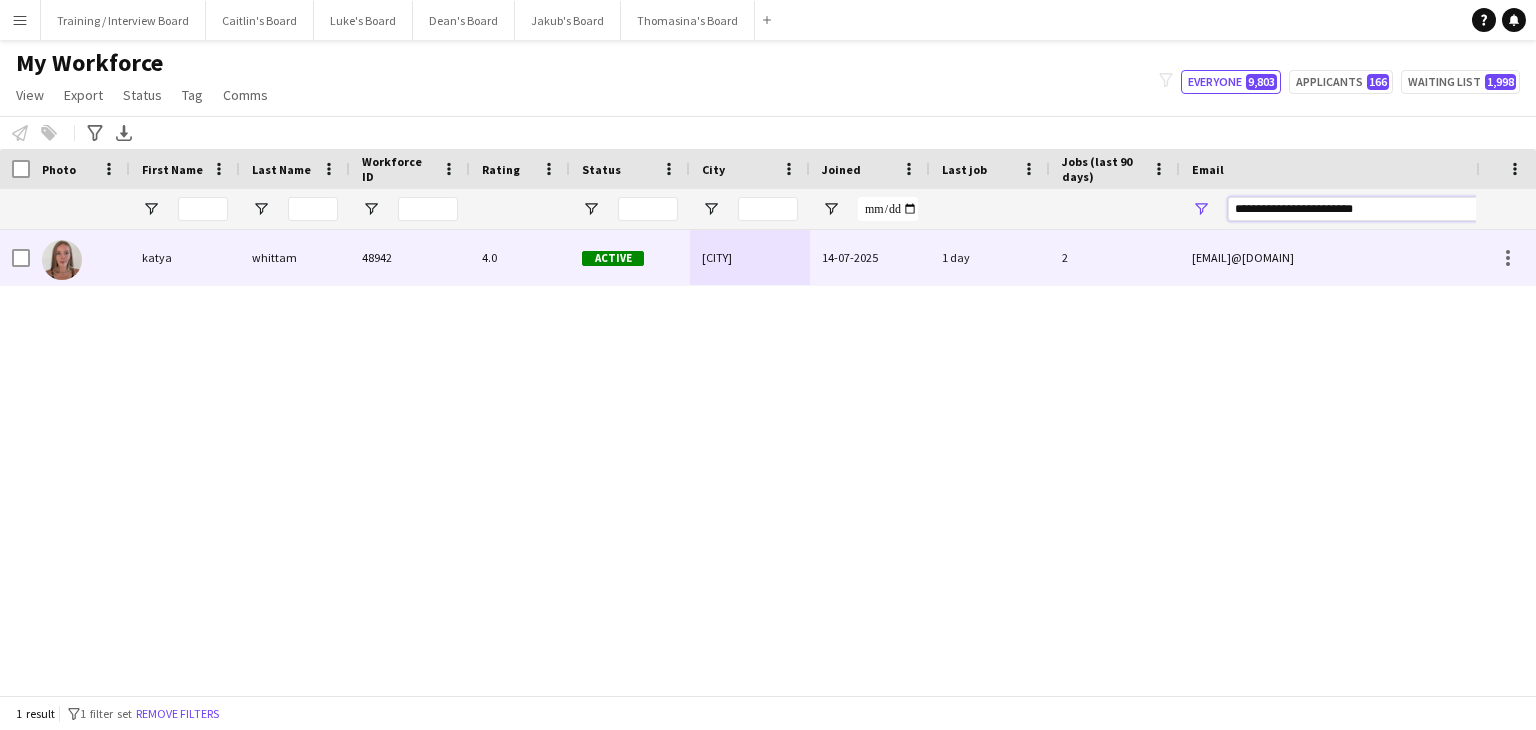 type on "**********" 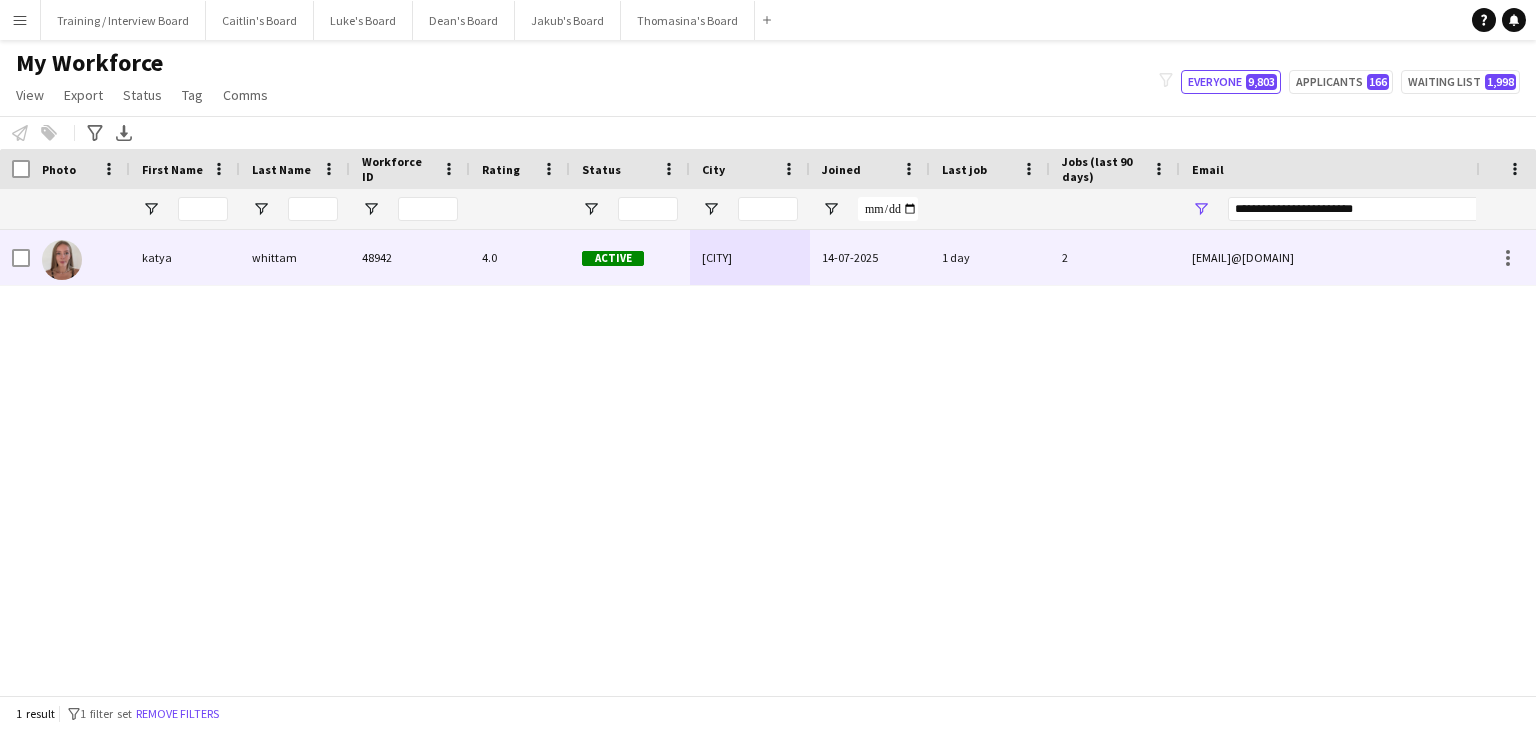 drag, startPoint x: 887, startPoint y: 271, endPoint x: 901, endPoint y: 306, distance: 37.696156 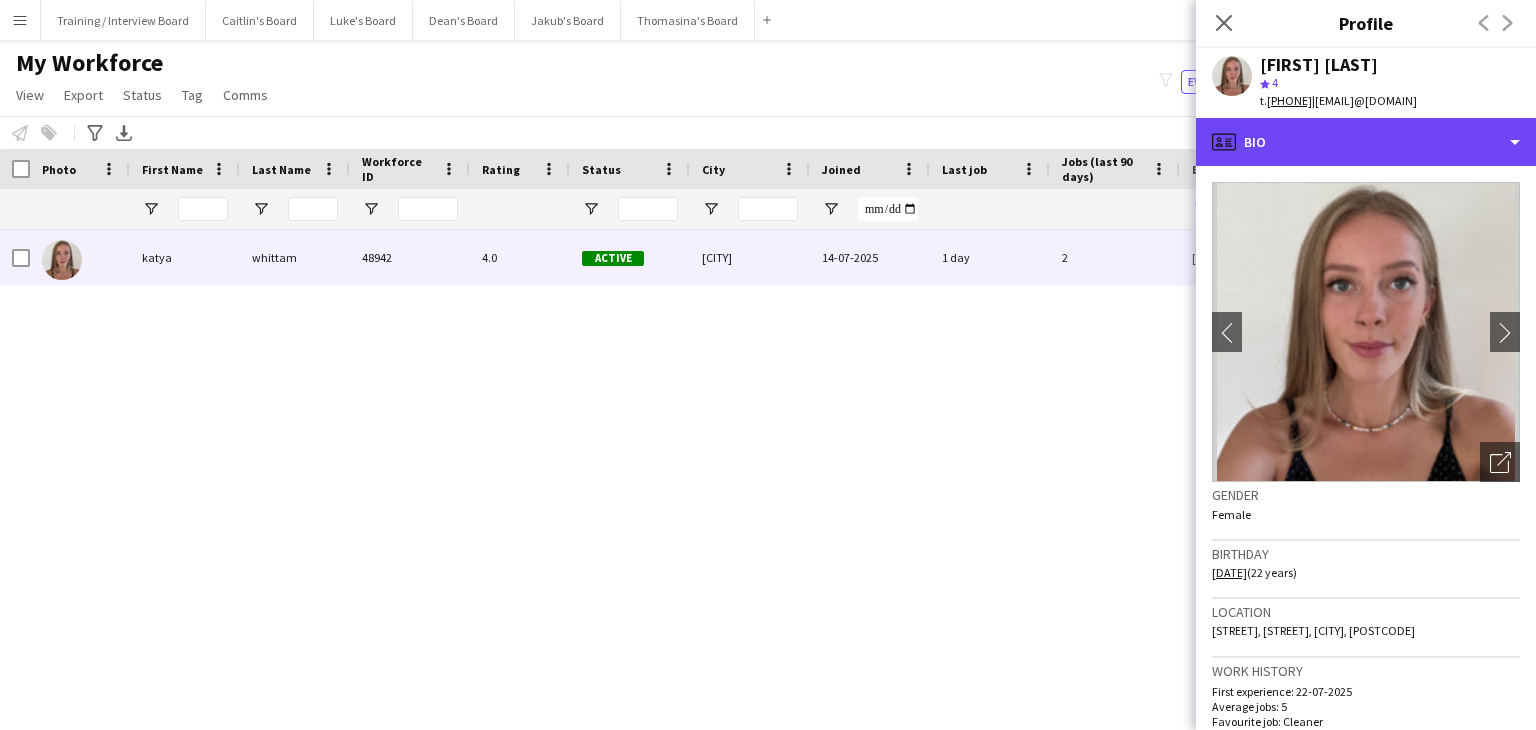 drag, startPoint x: 1379, startPoint y: 149, endPoint x: 1392, endPoint y: 166, distance: 21.400934 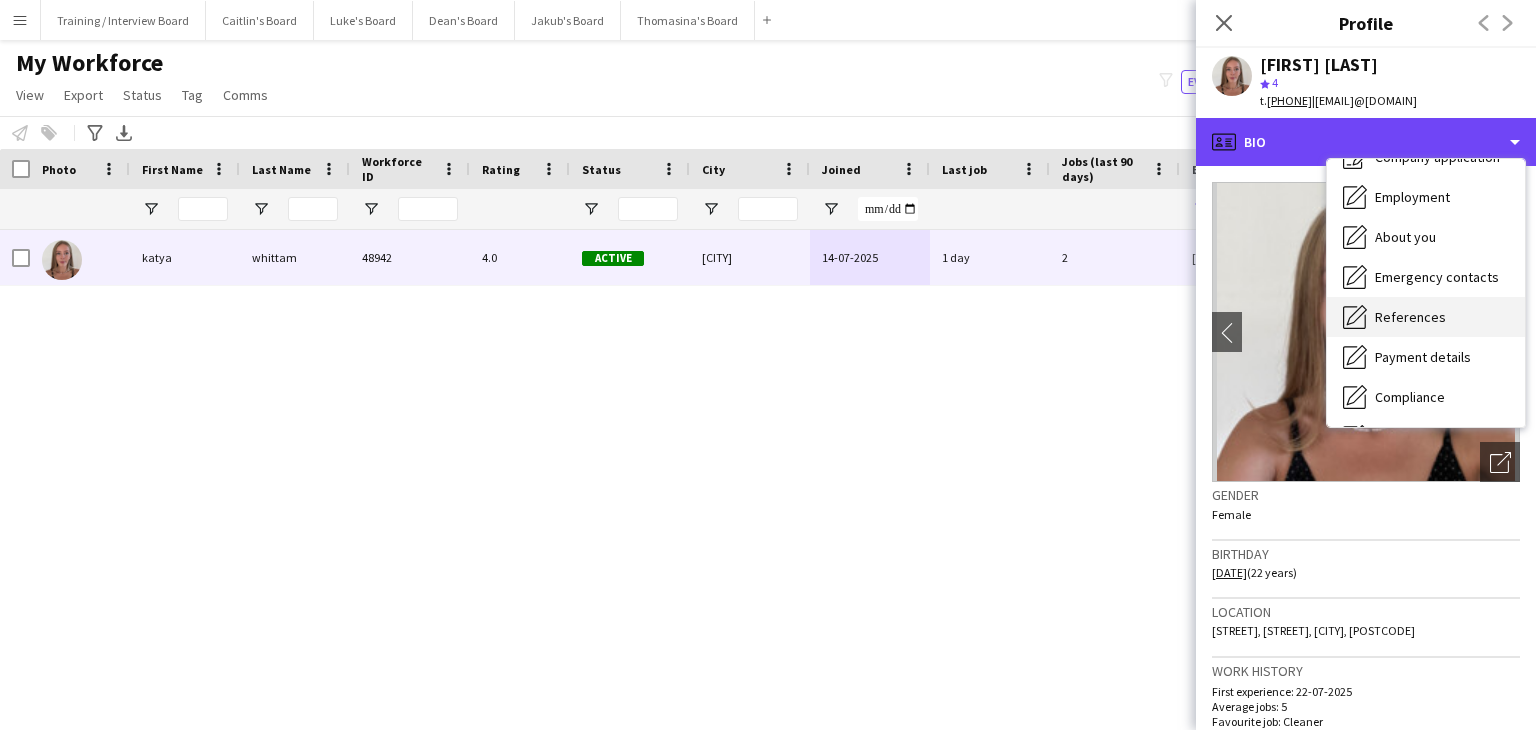 scroll, scrollTop: 100, scrollLeft: 0, axis: vertical 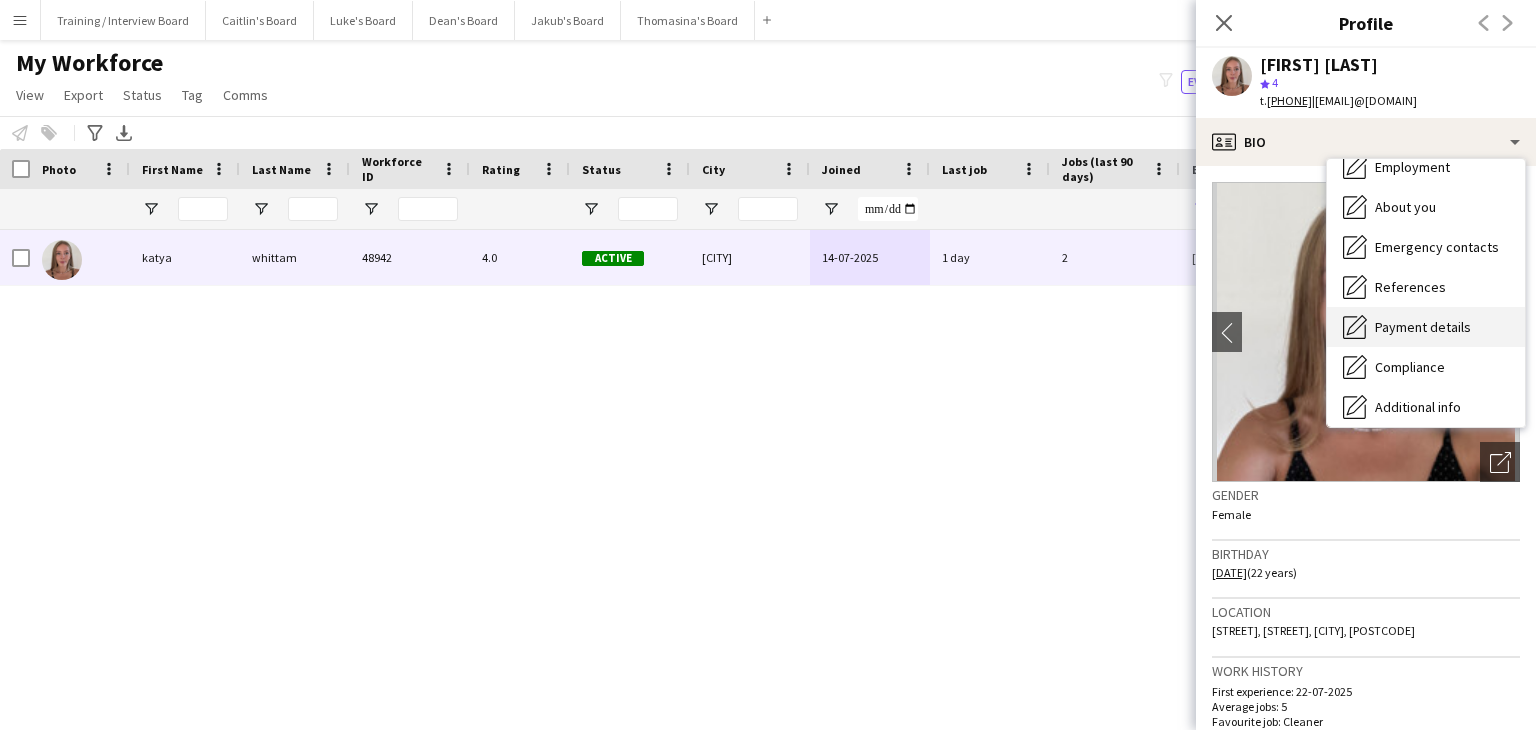 click on "Payment details" at bounding box center (1423, 327) 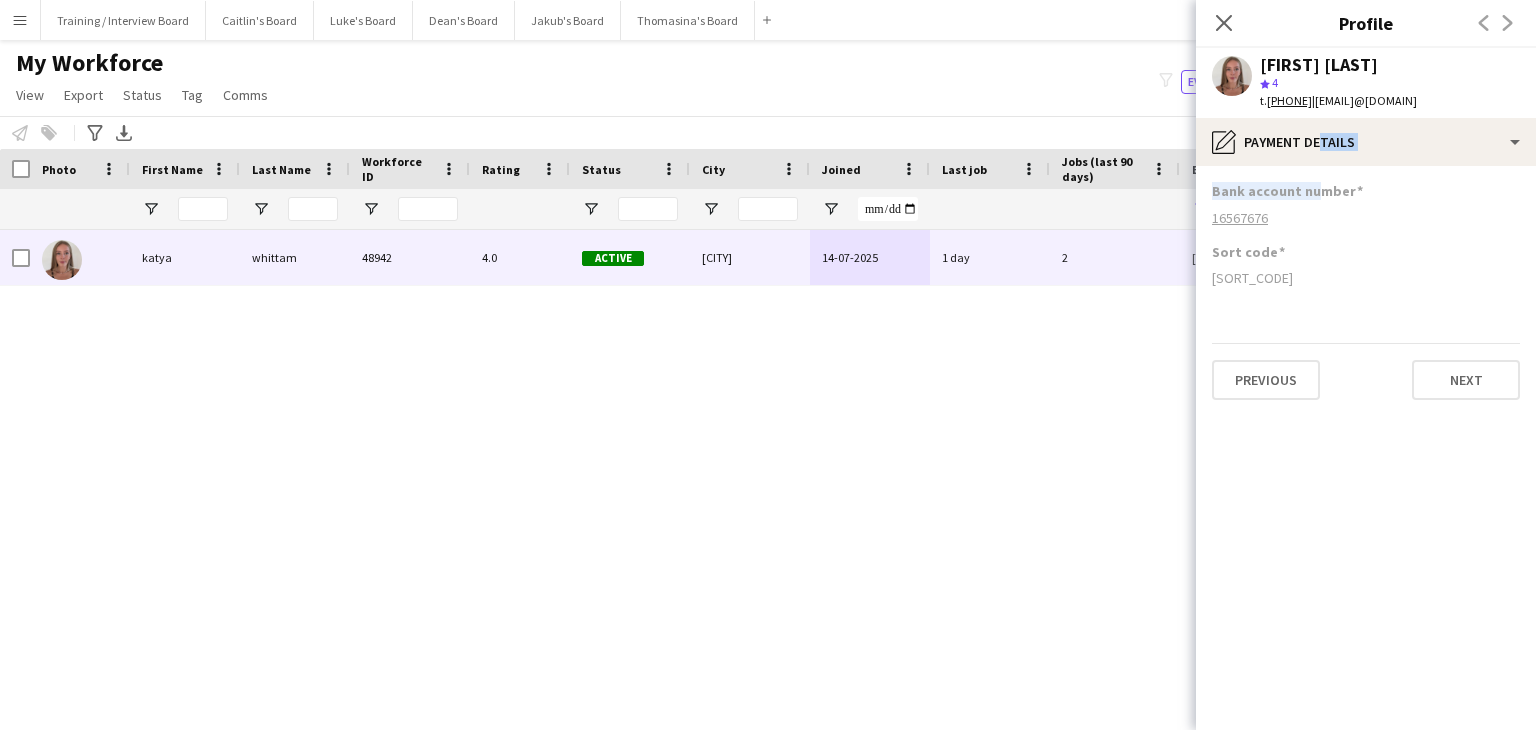 drag, startPoint x: 1310, startPoint y: 165, endPoint x: 1322, endPoint y: 169, distance: 12.649111 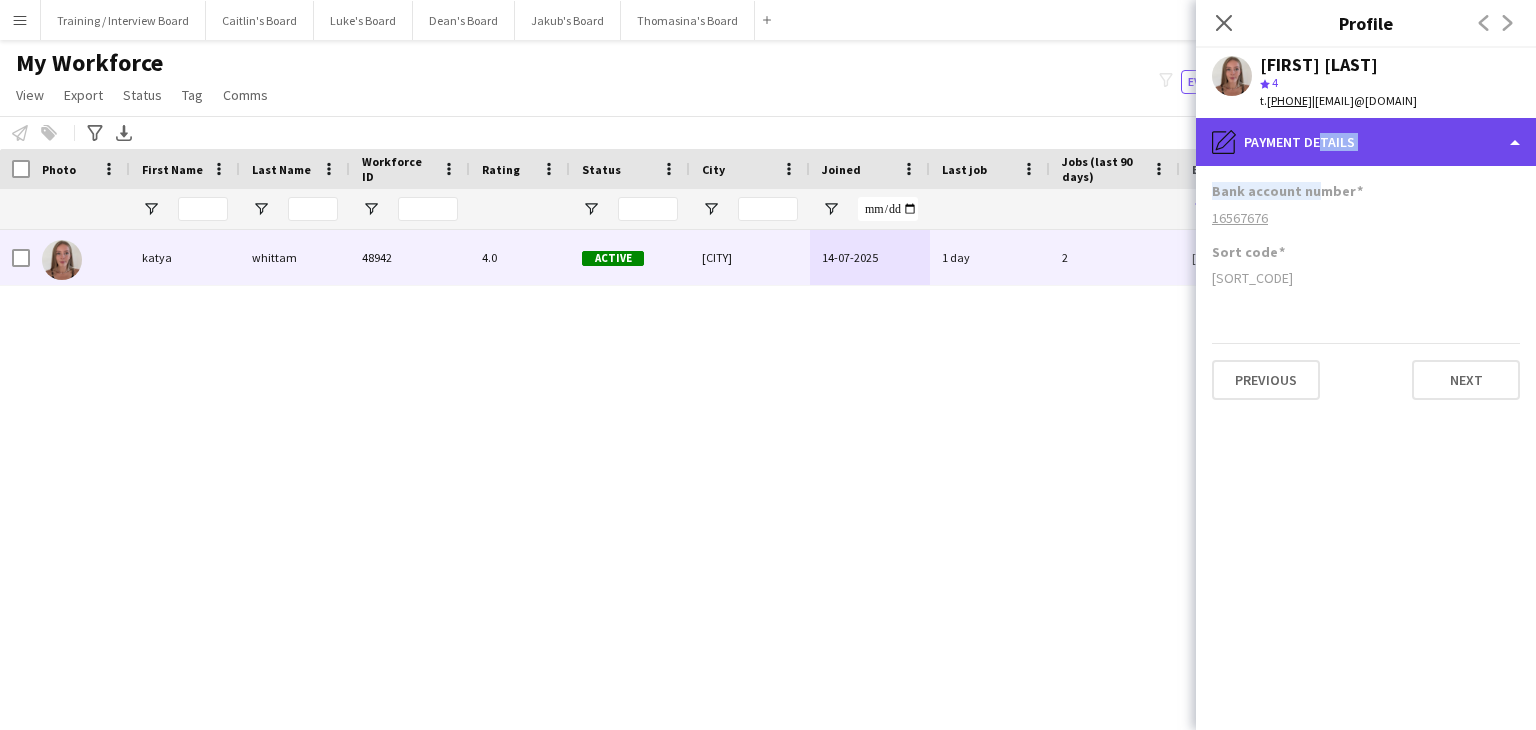 click on "pencil4
Payment details" 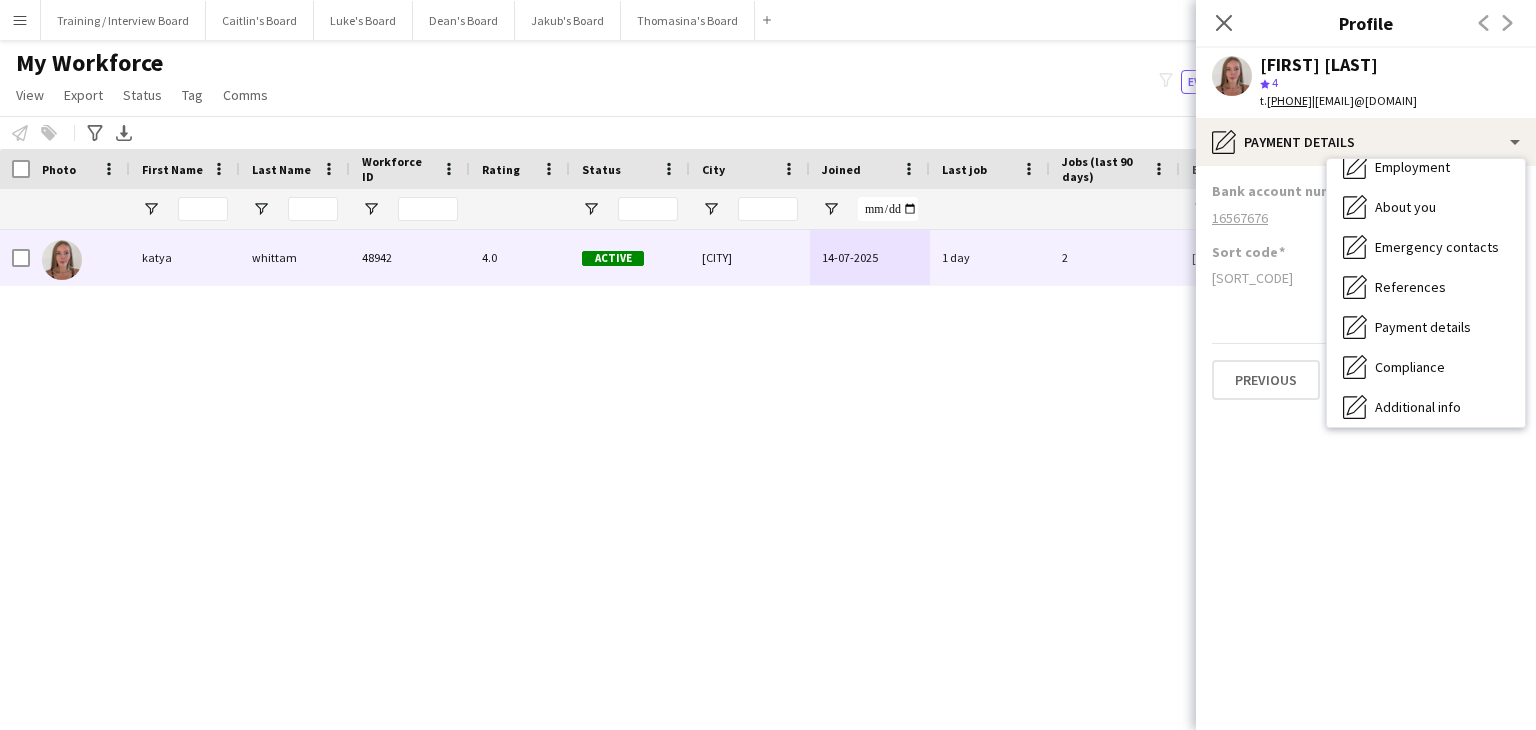 click on "Employment
Employment" at bounding box center (1426, 167) 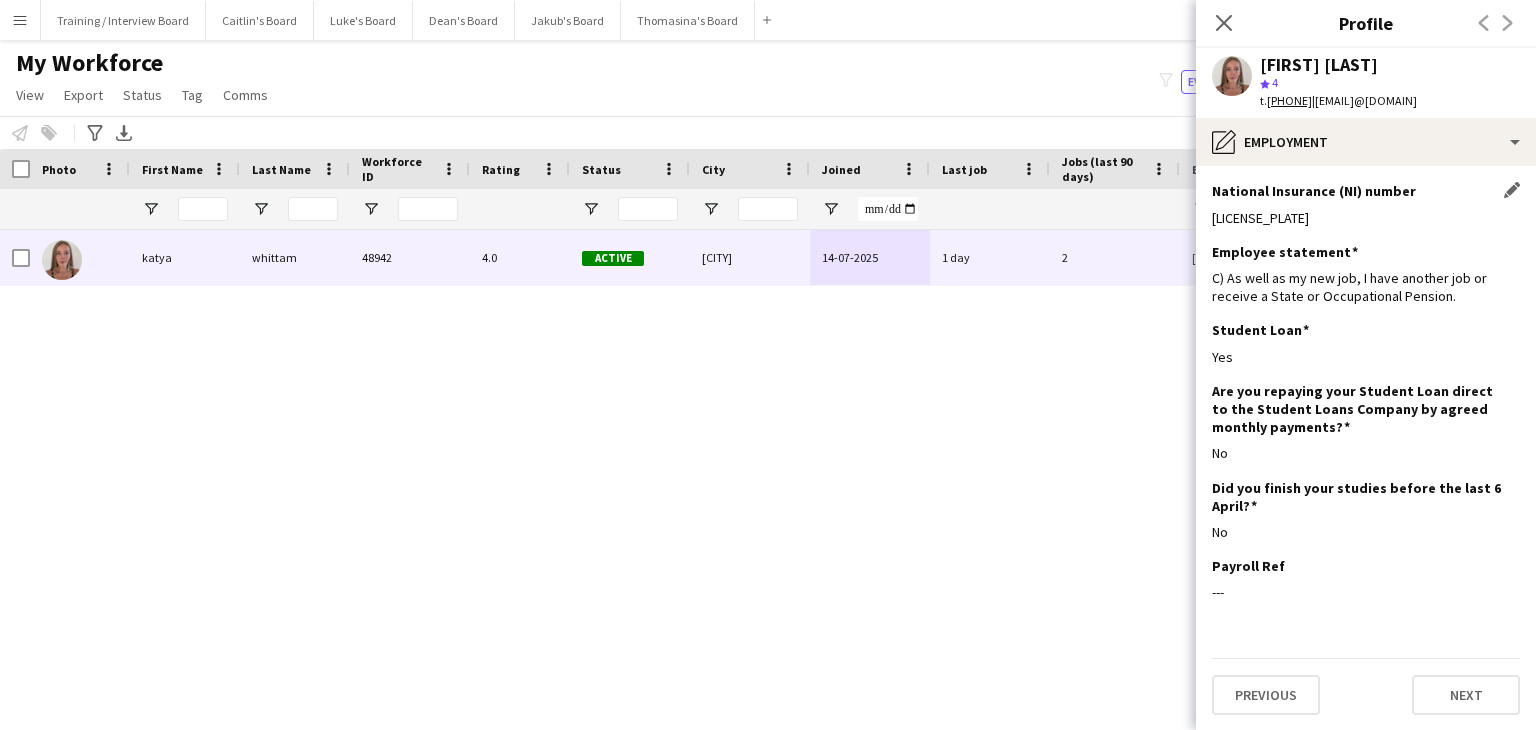 click on "Close pop-in" 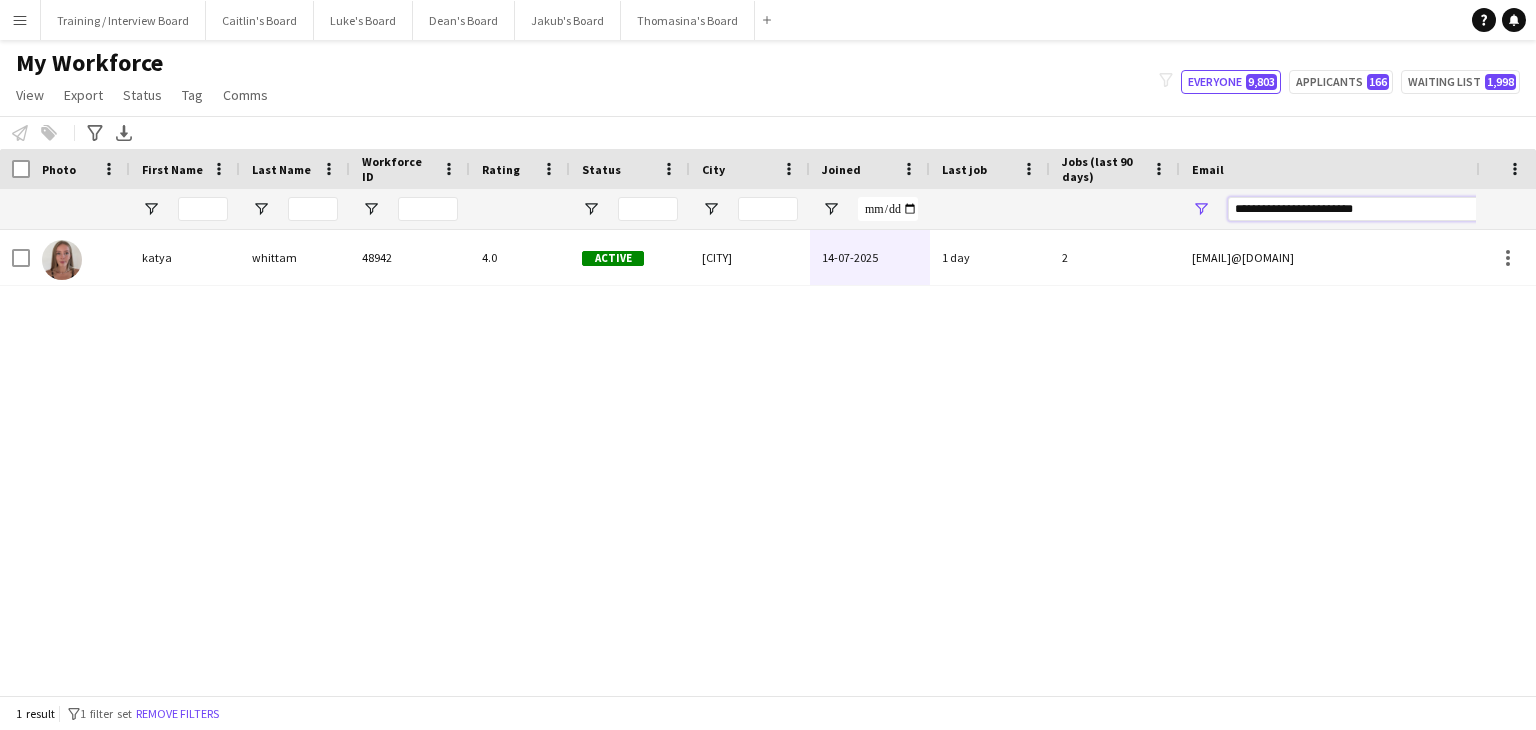 drag, startPoint x: 1388, startPoint y: 208, endPoint x: 1051, endPoint y: 206, distance: 337.00592 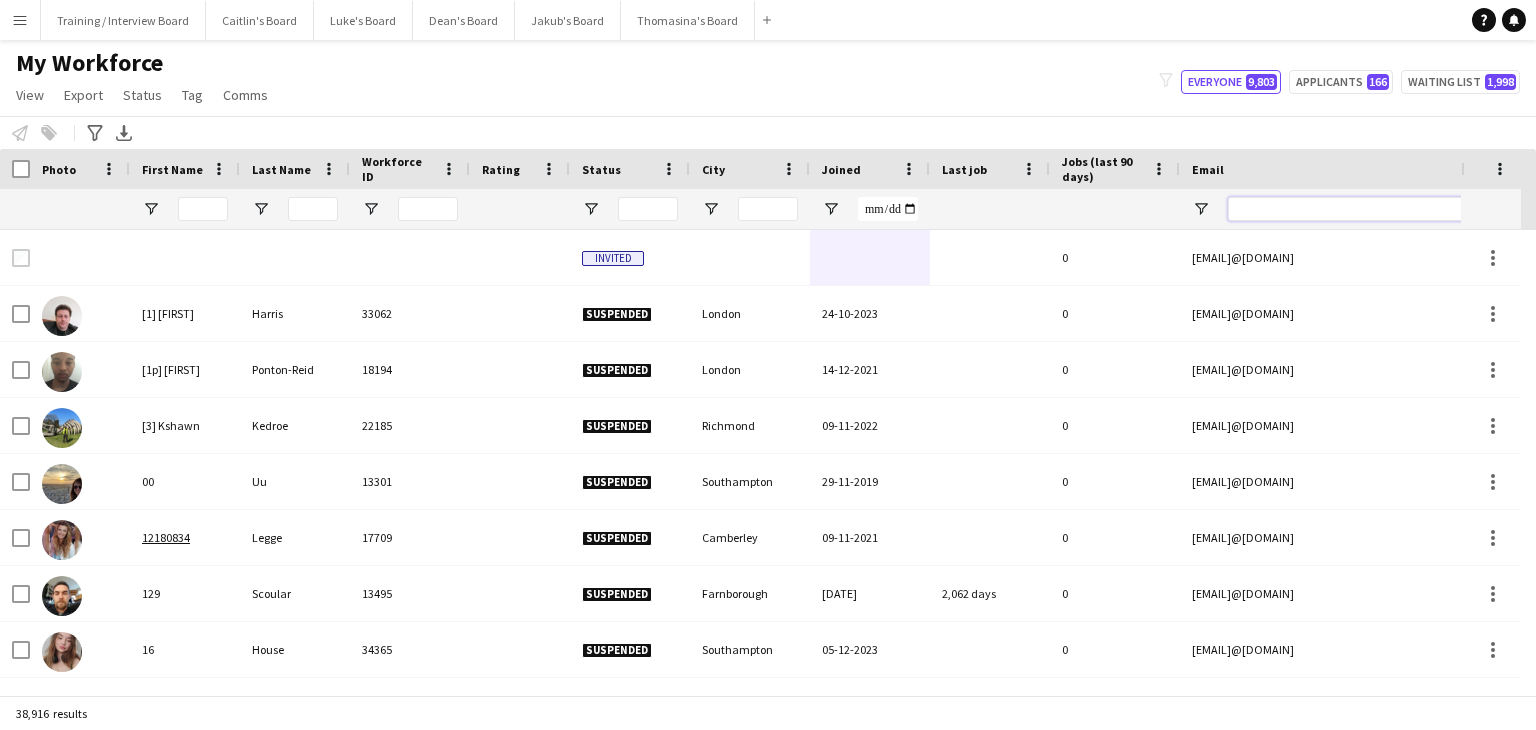 paste on "**********" 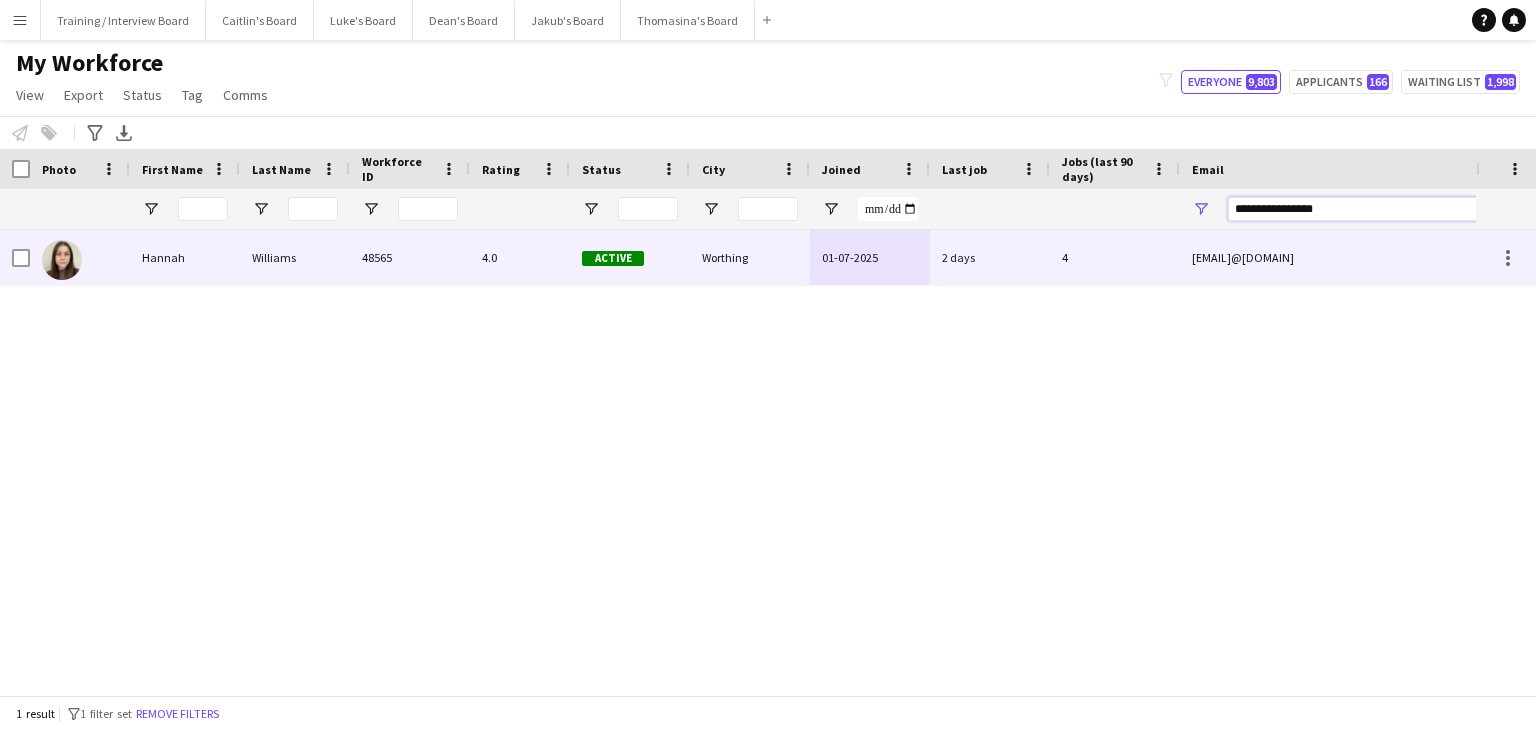 type on "**********" 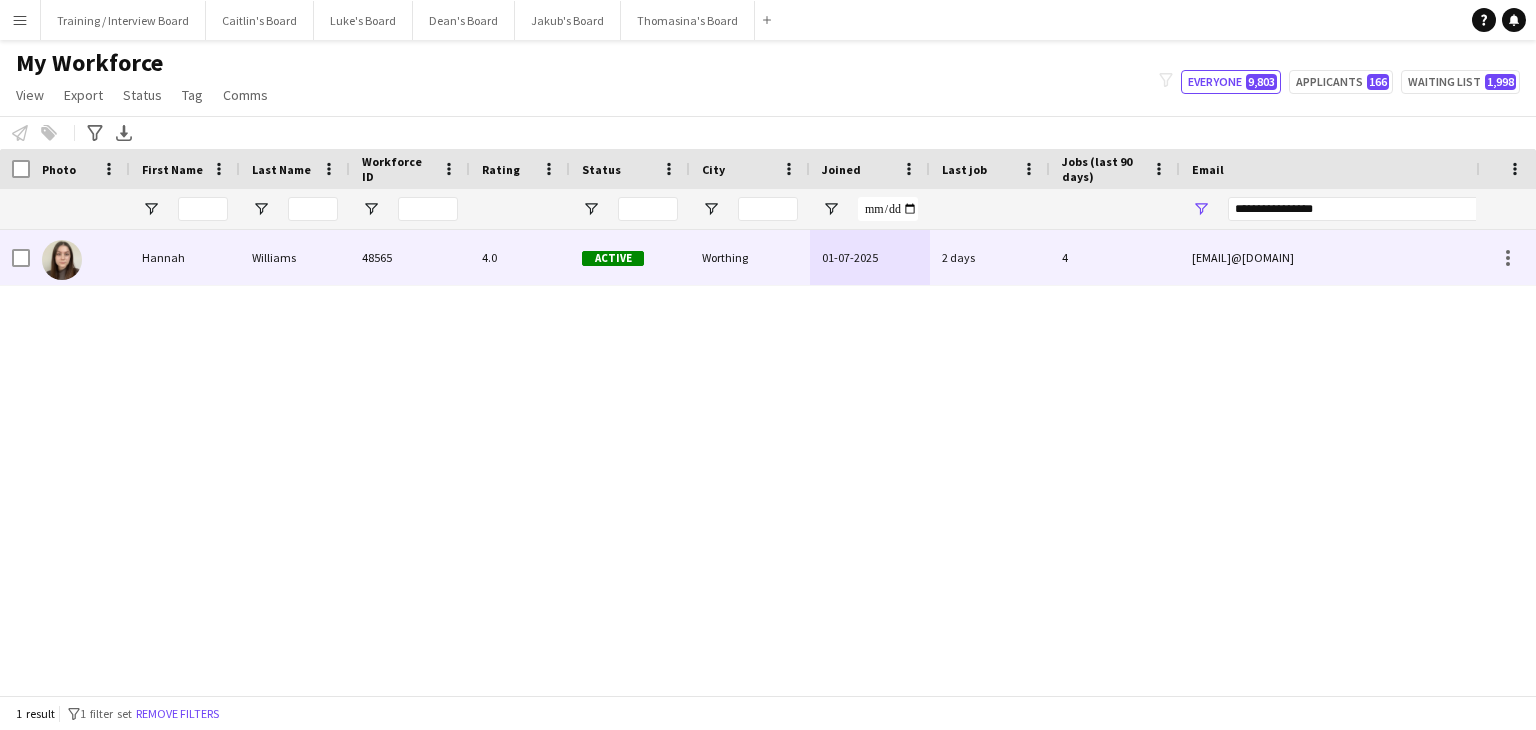 click on "Worthing" at bounding box center (750, 257) 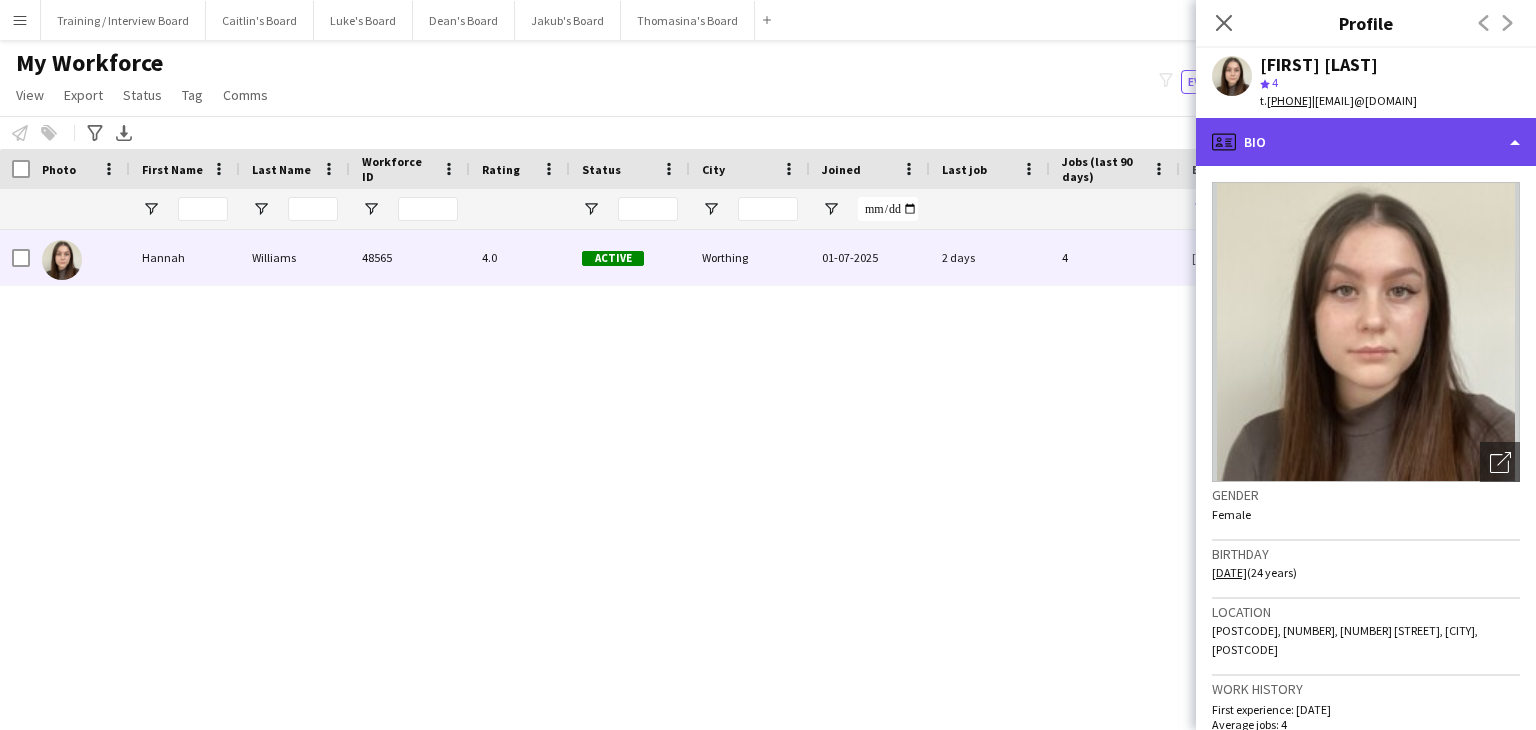 click on "profile
Bio" 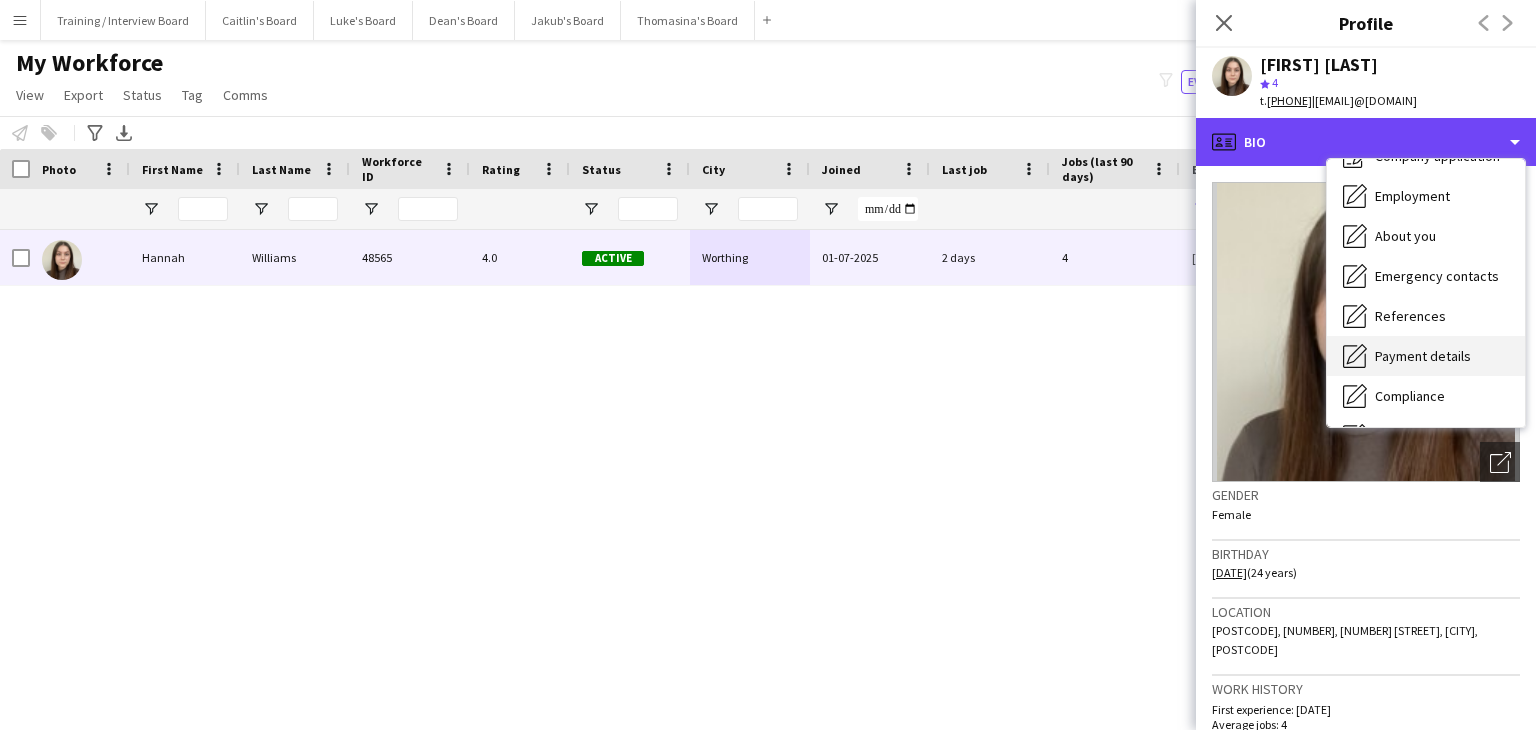 scroll, scrollTop: 100, scrollLeft: 0, axis: vertical 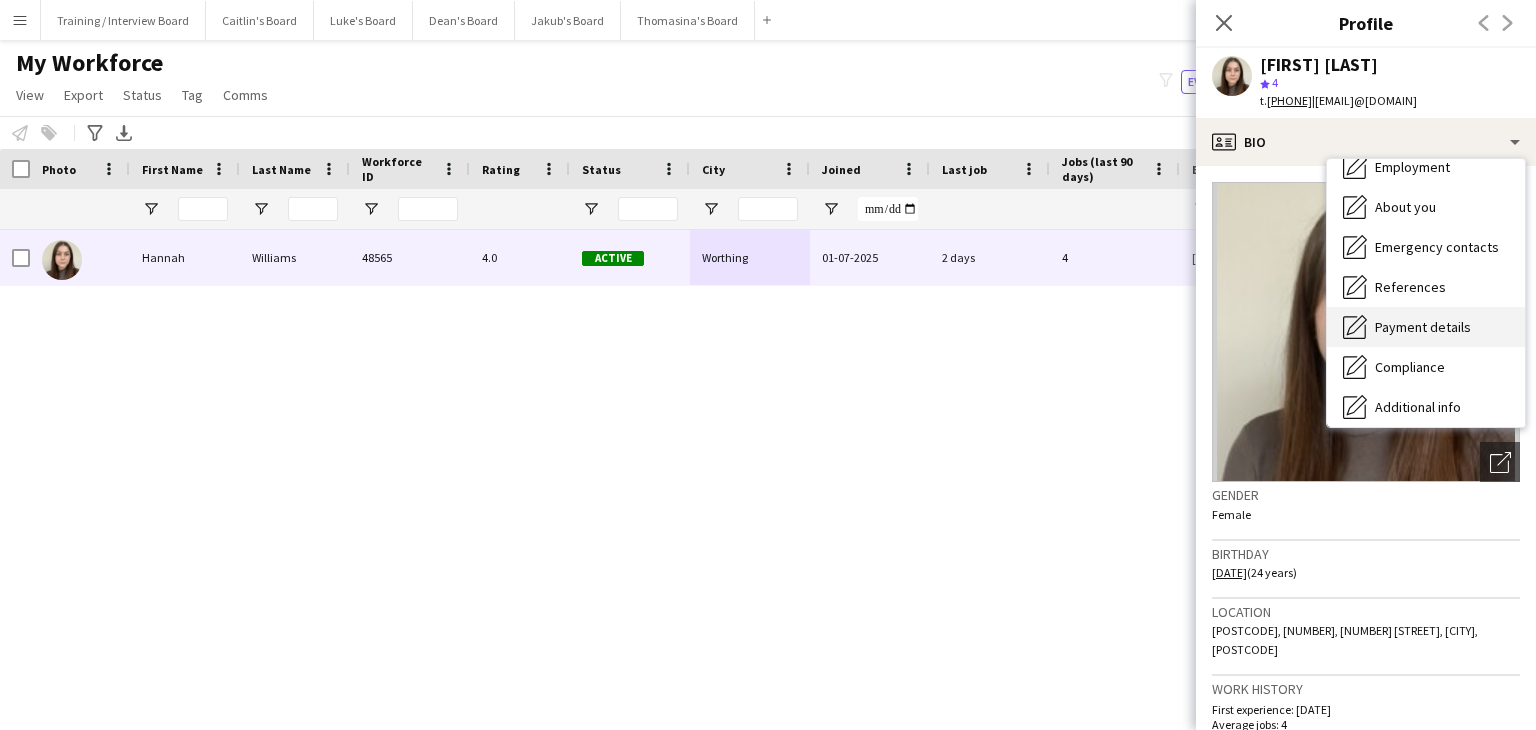 click on "Payment details
Payment details" at bounding box center [1426, 327] 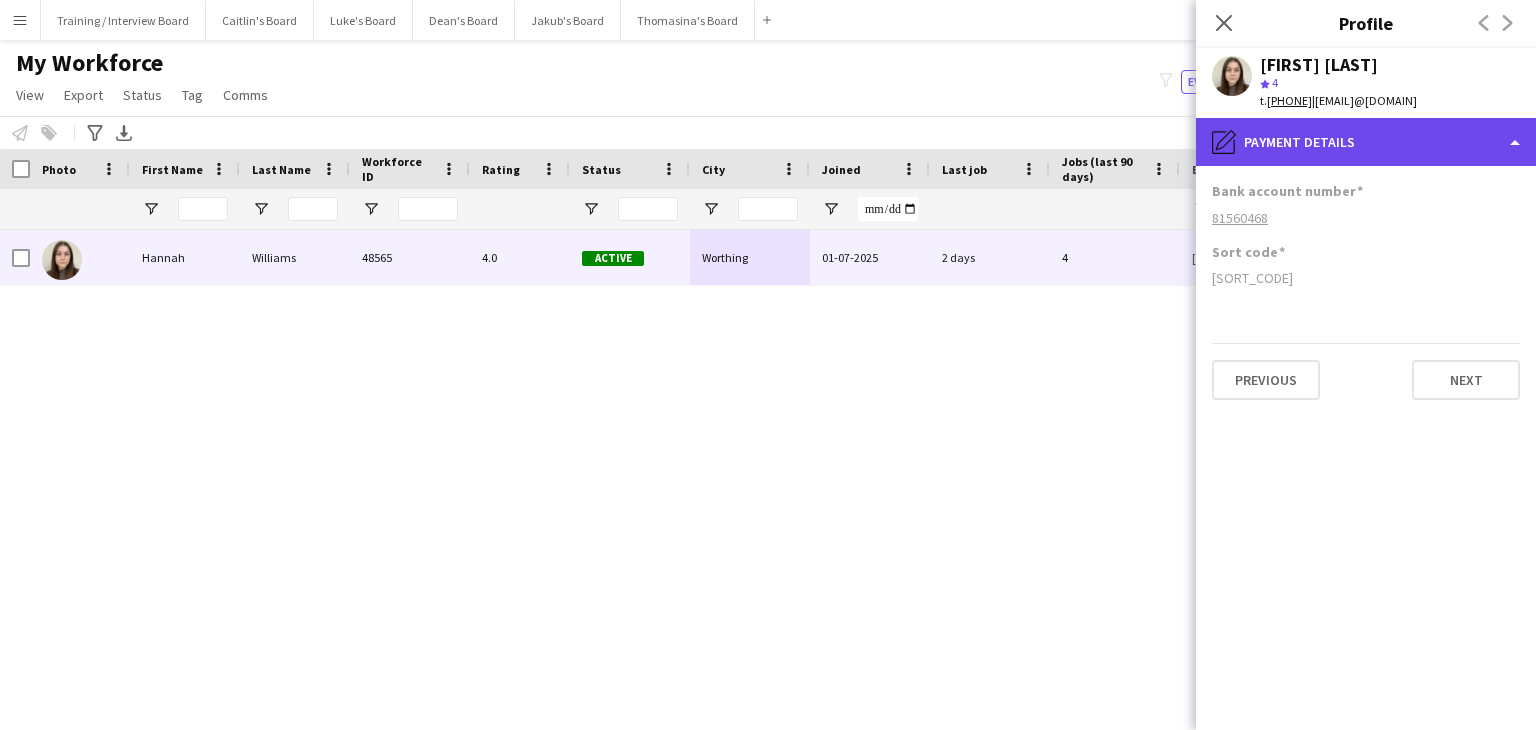 click on "pencil4
Payment details" 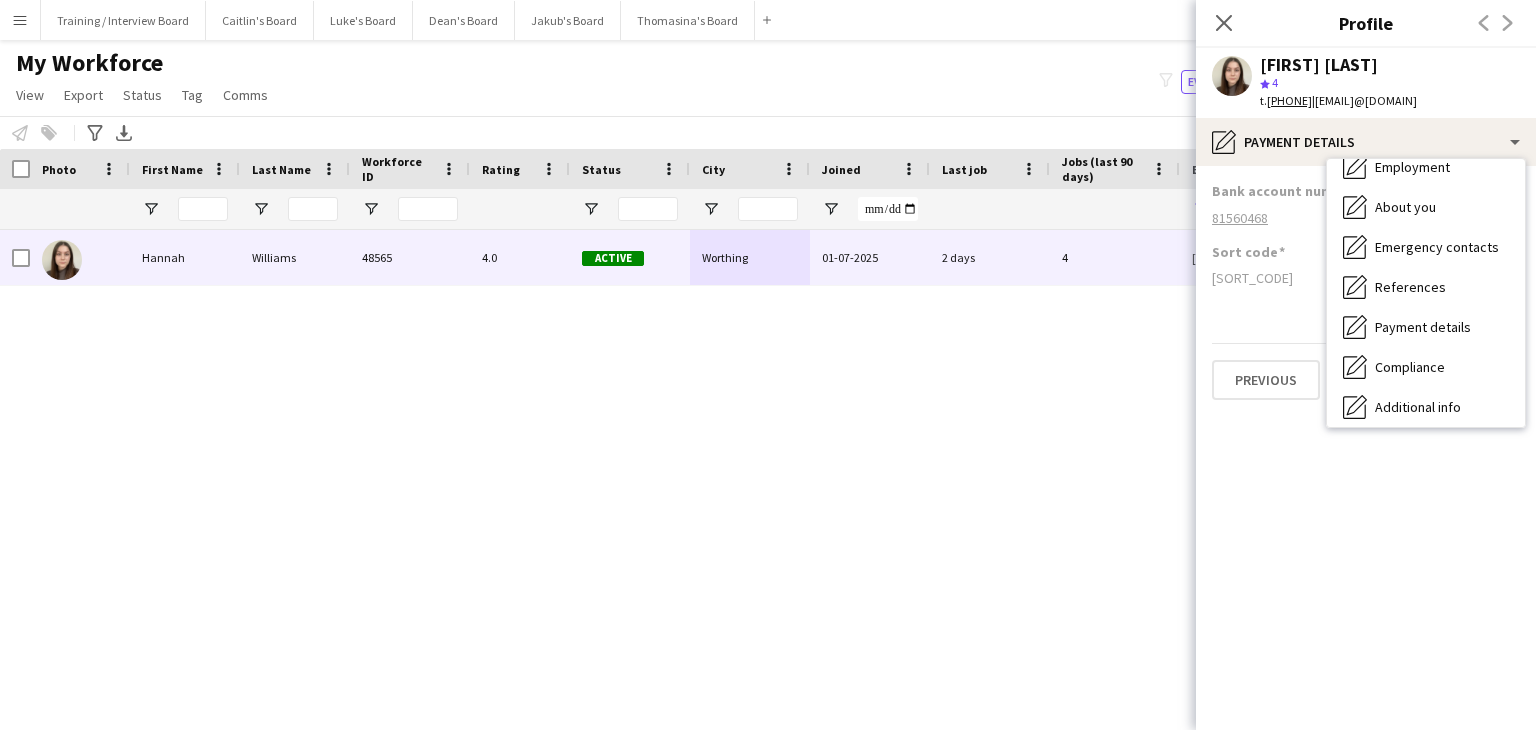 click on "Employment" at bounding box center (1412, 167) 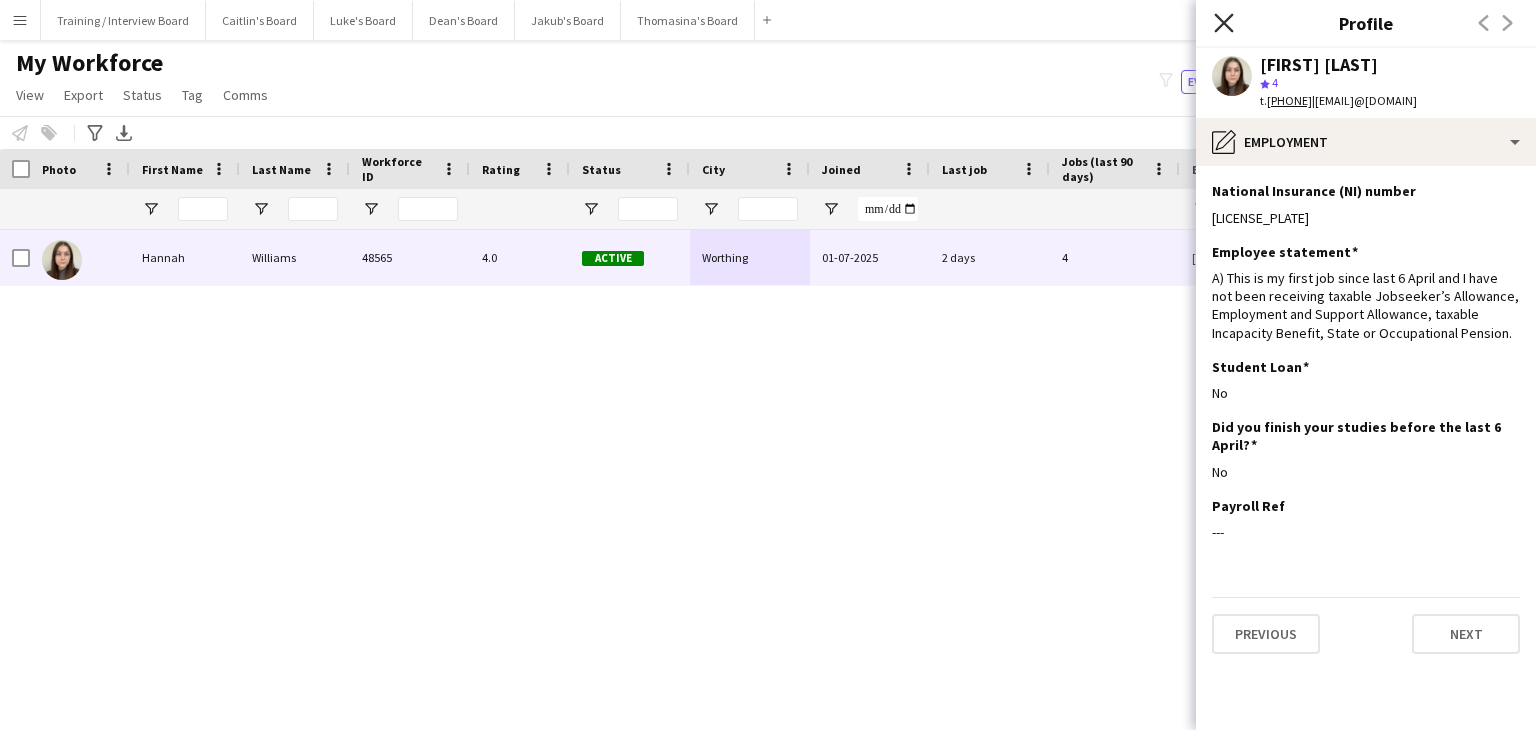 drag, startPoint x: 1222, startPoint y: 19, endPoint x: 1304, endPoint y: 183, distance: 183.35757 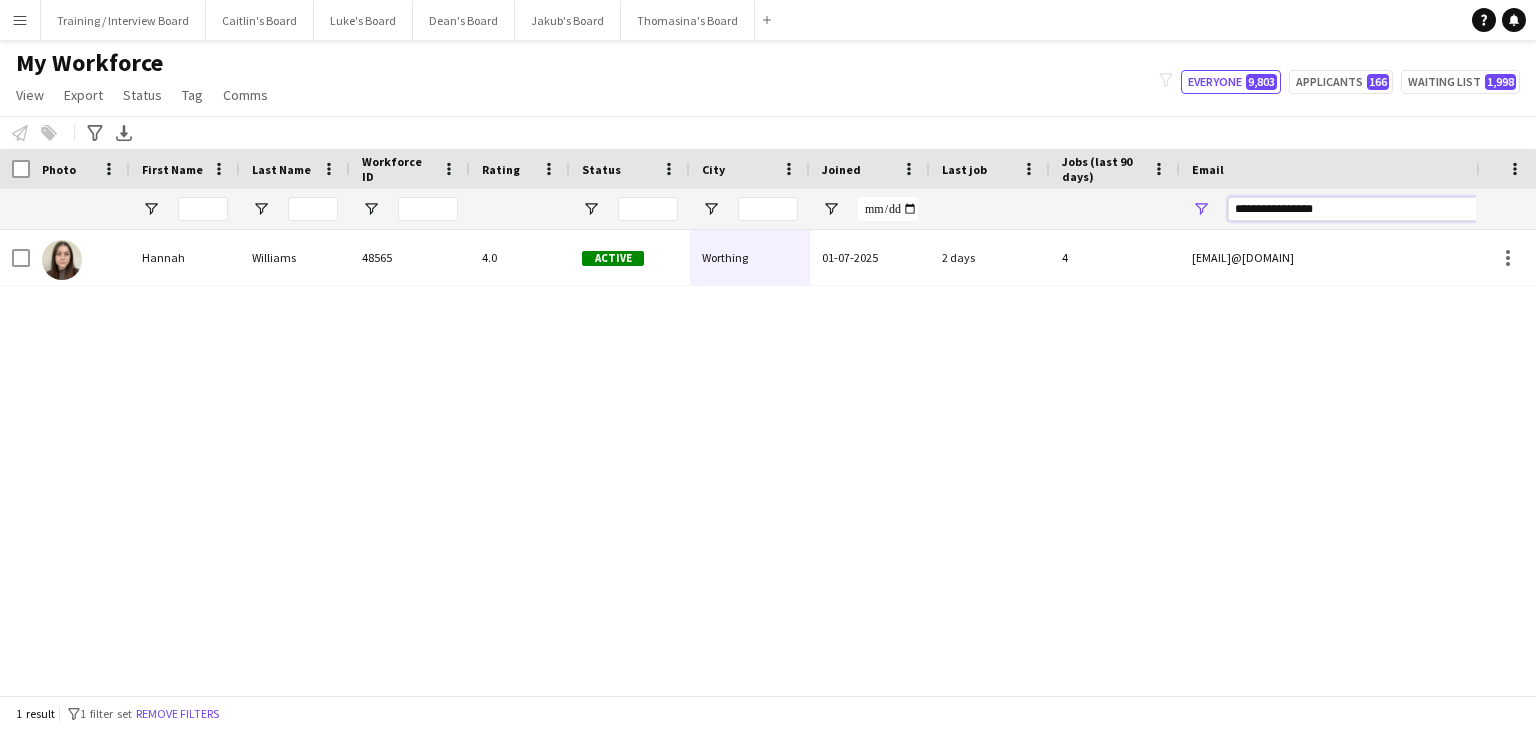 drag, startPoint x: 1390, startPoint y: 216, endPoint x: 1095, endPoint y: 217, distance: 295.0017 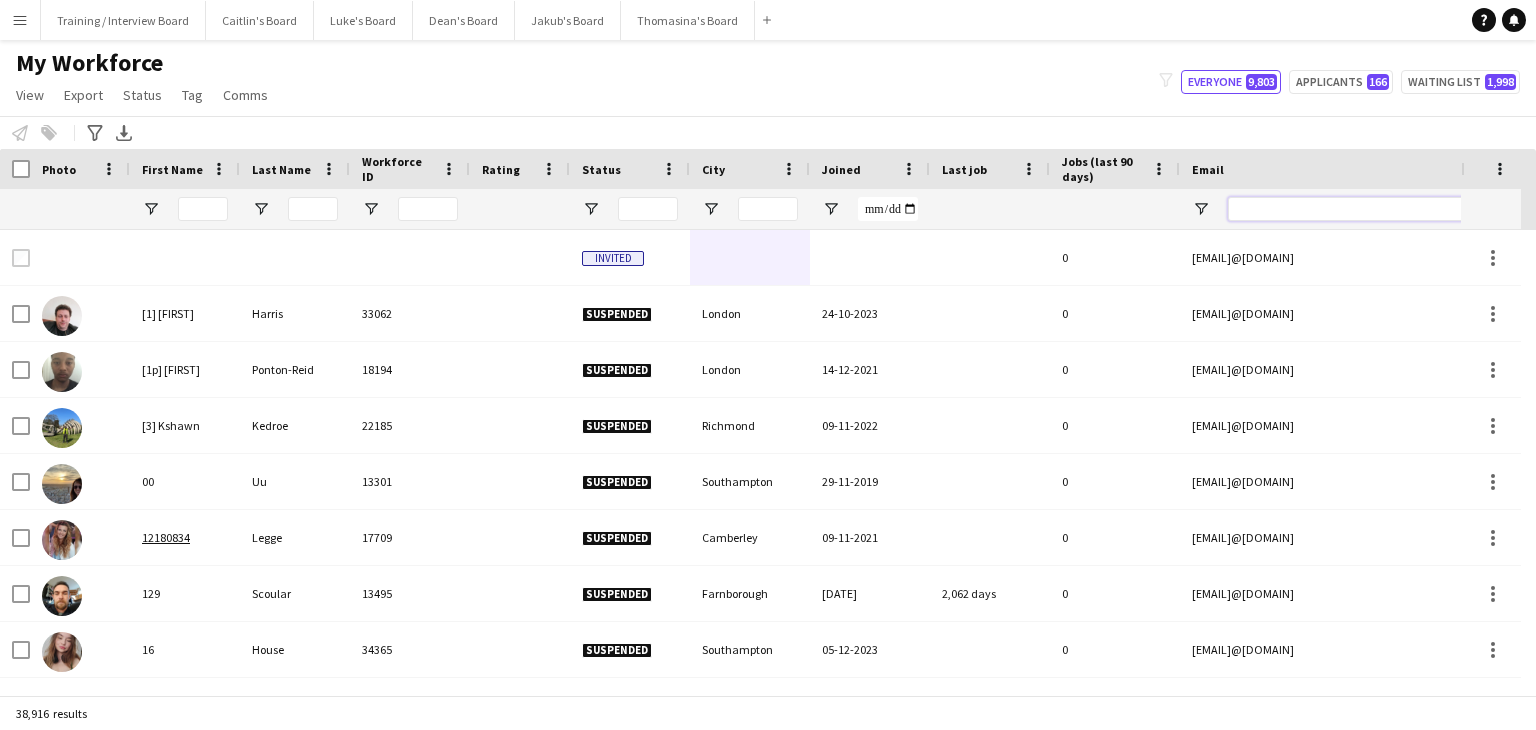 paste on "**********" 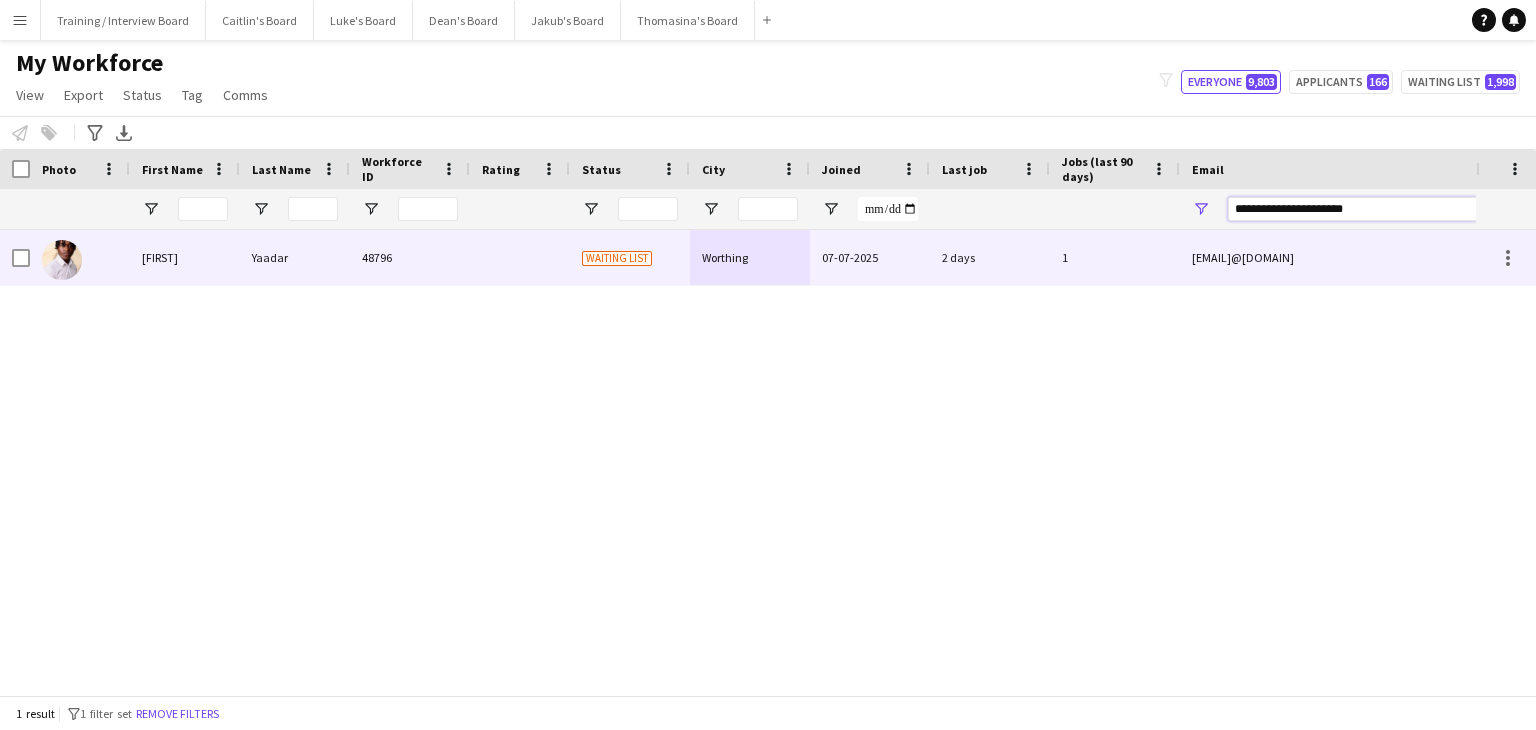 type on "**********" 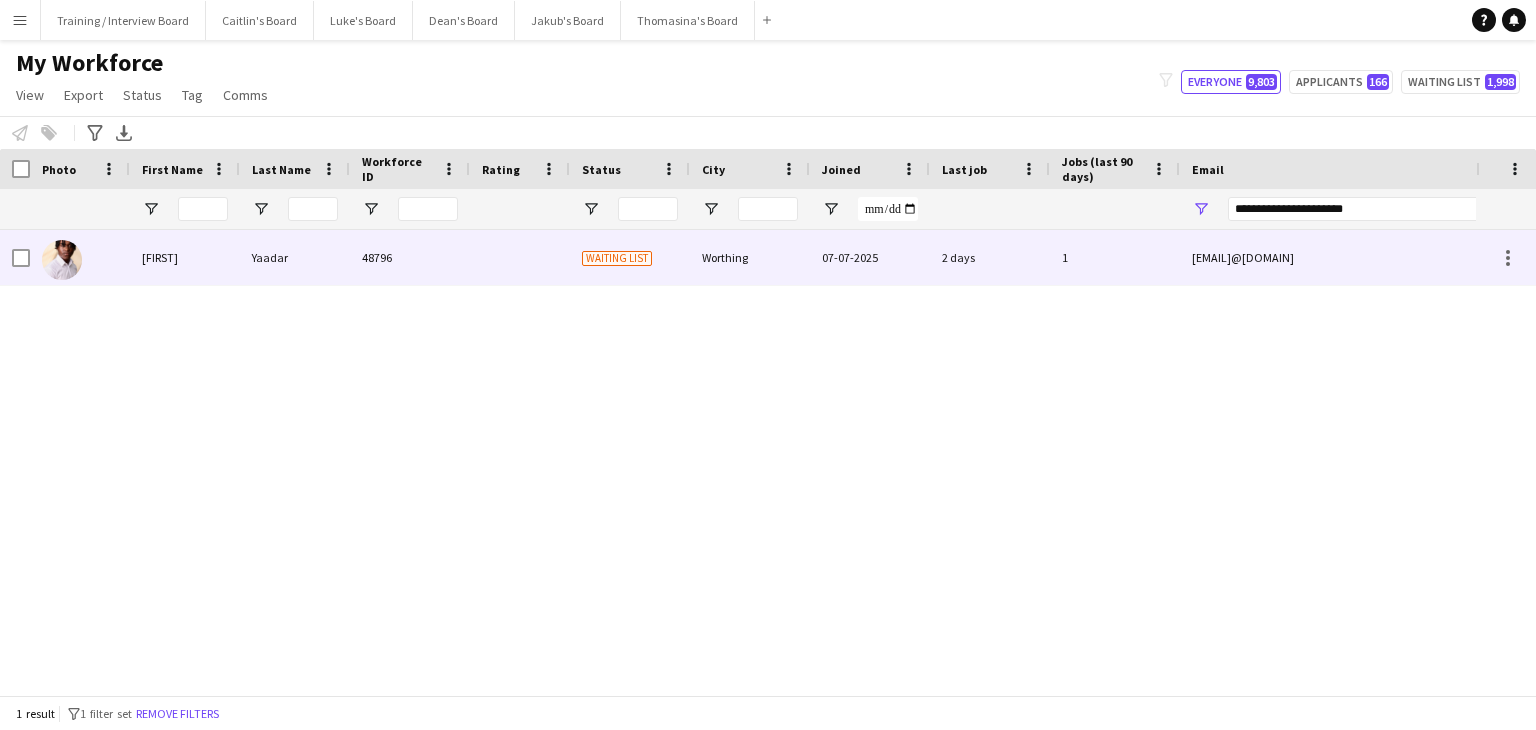 click at bounding box center (520, 257) 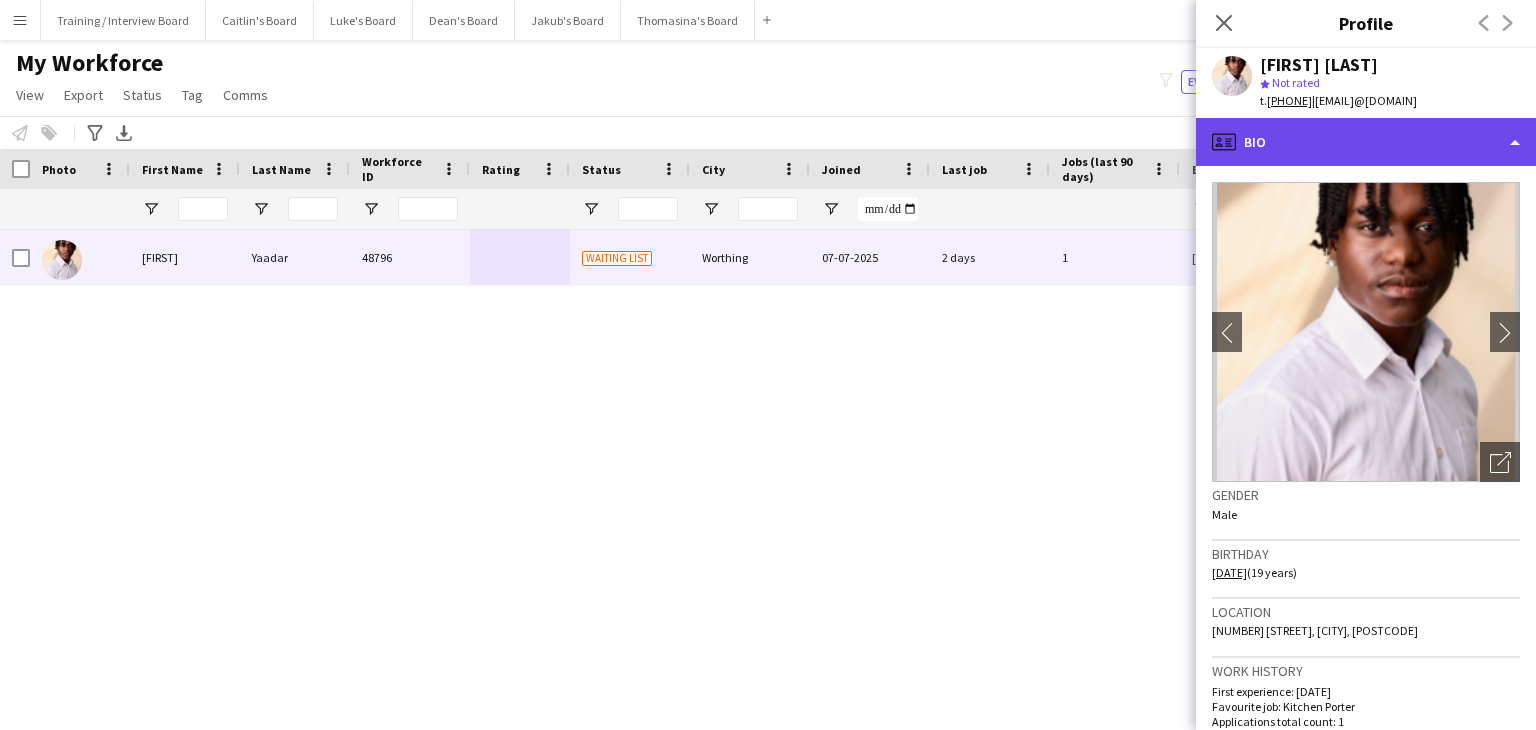 click on "profile
Bio" 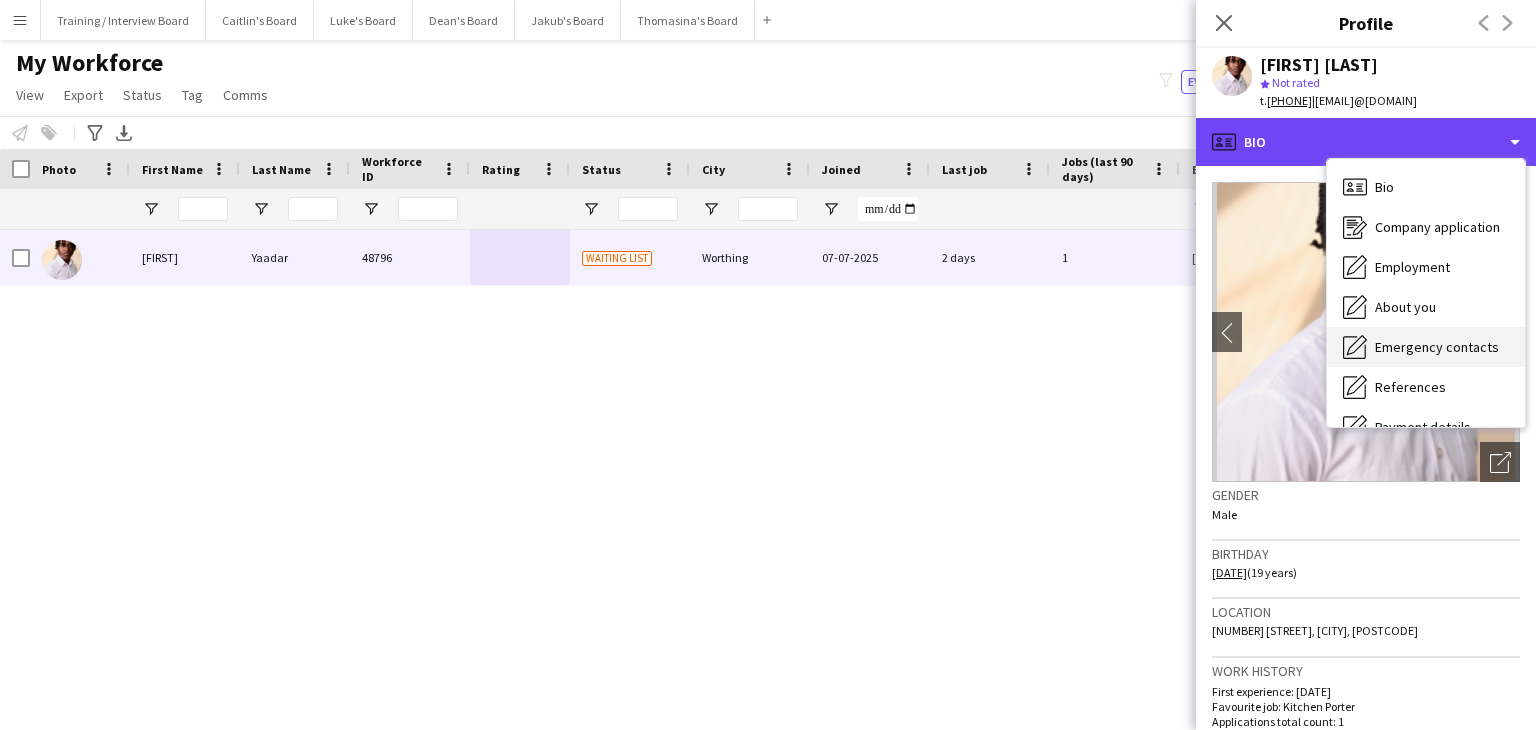 scroll, scrollTop: 100, scrollLeft: 0, axis: vertical 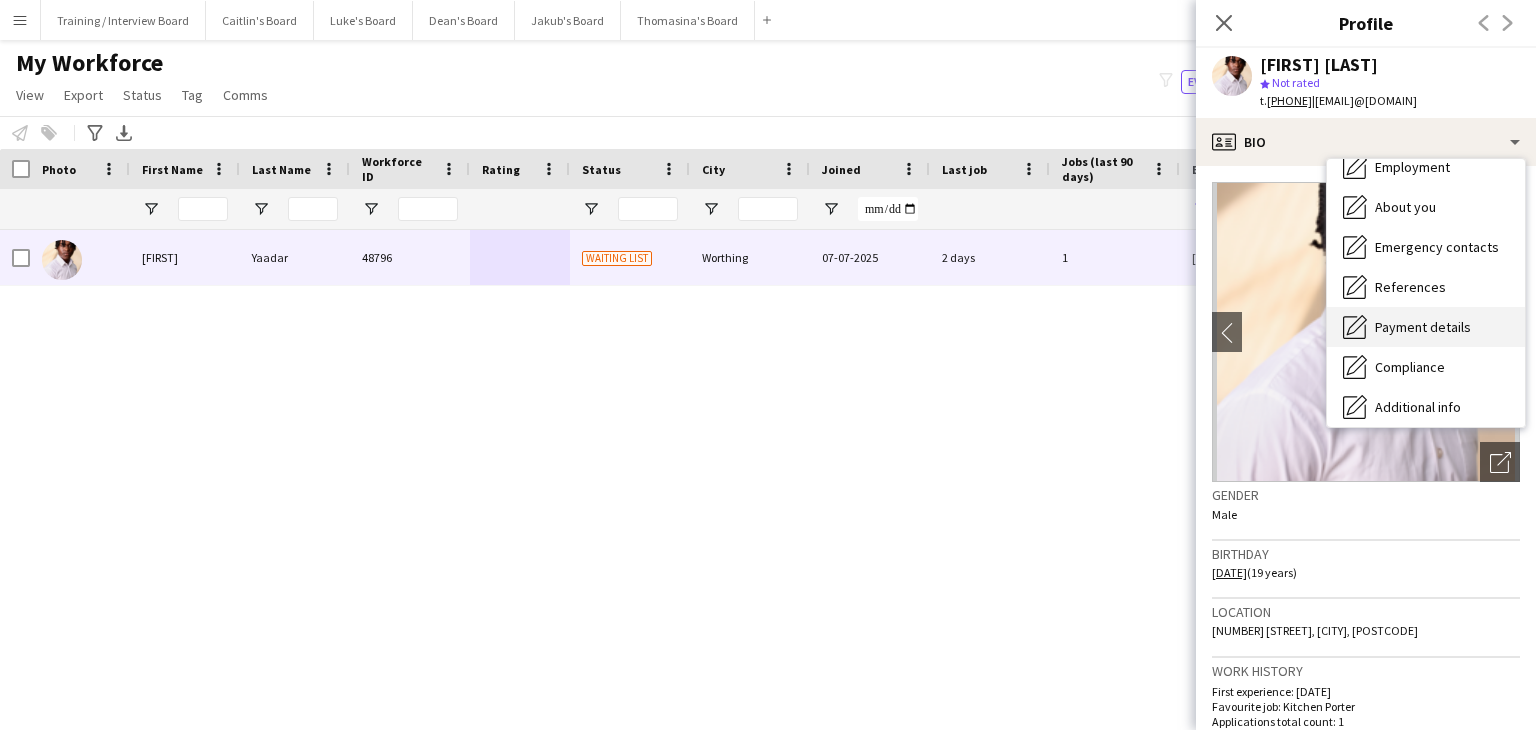 click on "Payment details" at bounding box center (1423, 327) 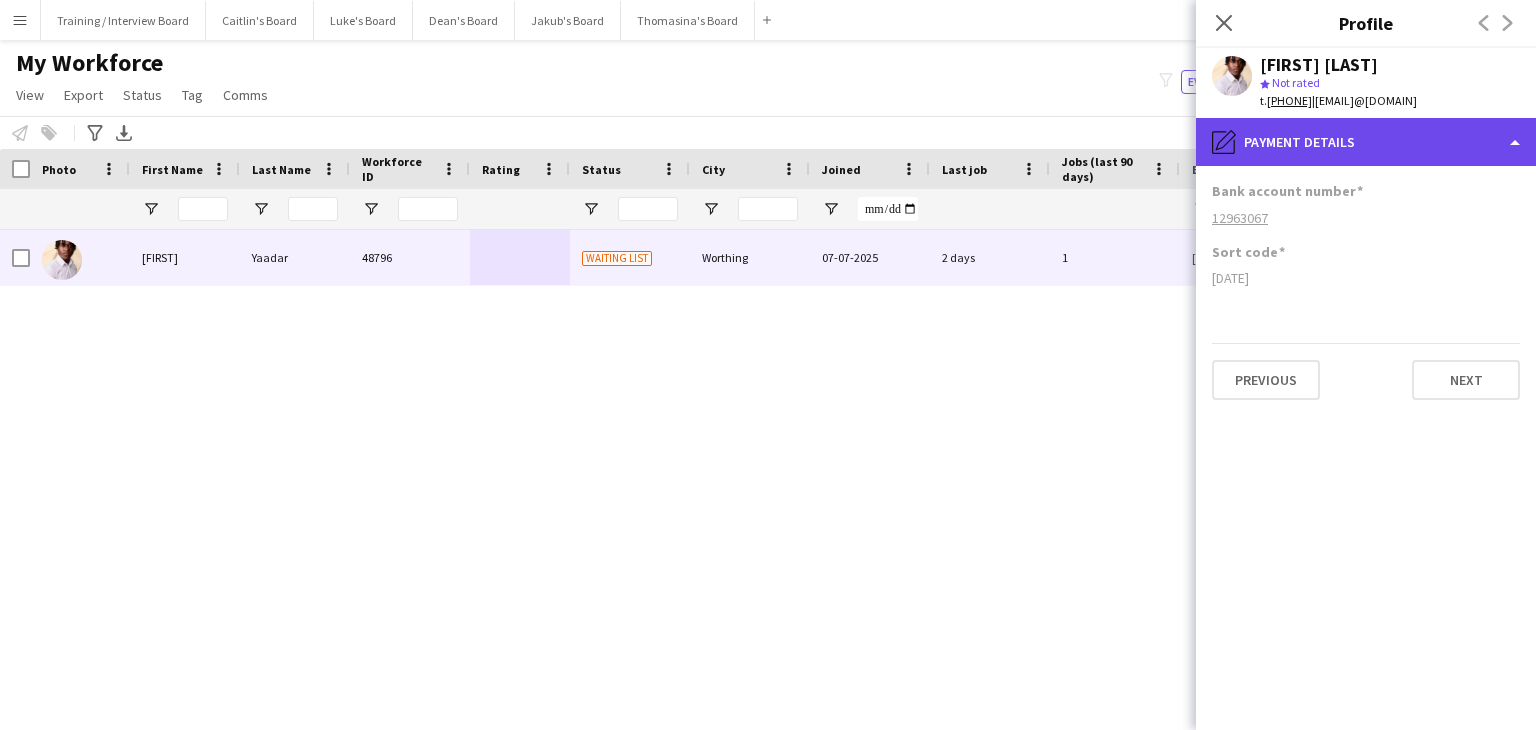 click on "pencil4
Payment details" 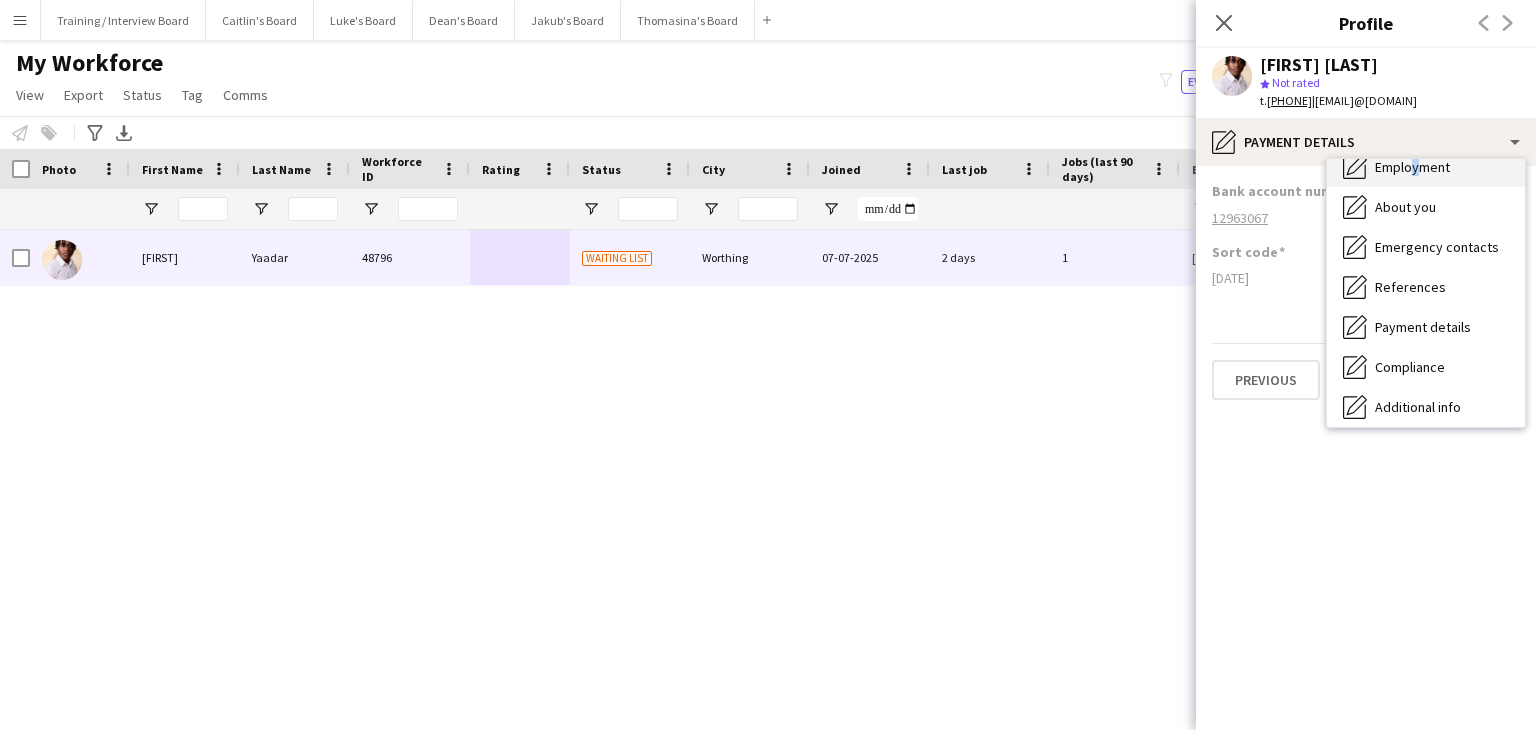 click on "Employment
Employment" at bounding box center [1426, 167] 